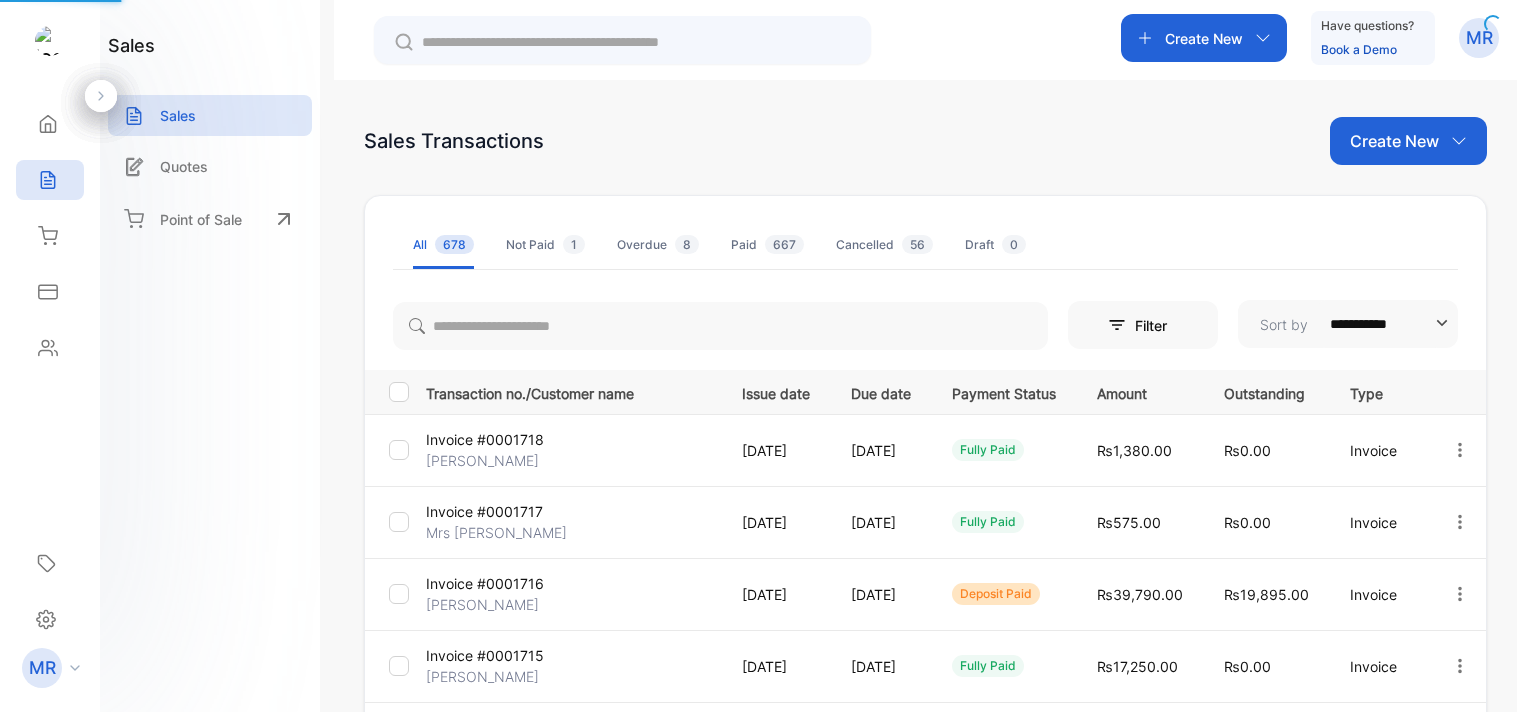 scroll, scrollTop: 0, scrollLeft: 0, axis: both 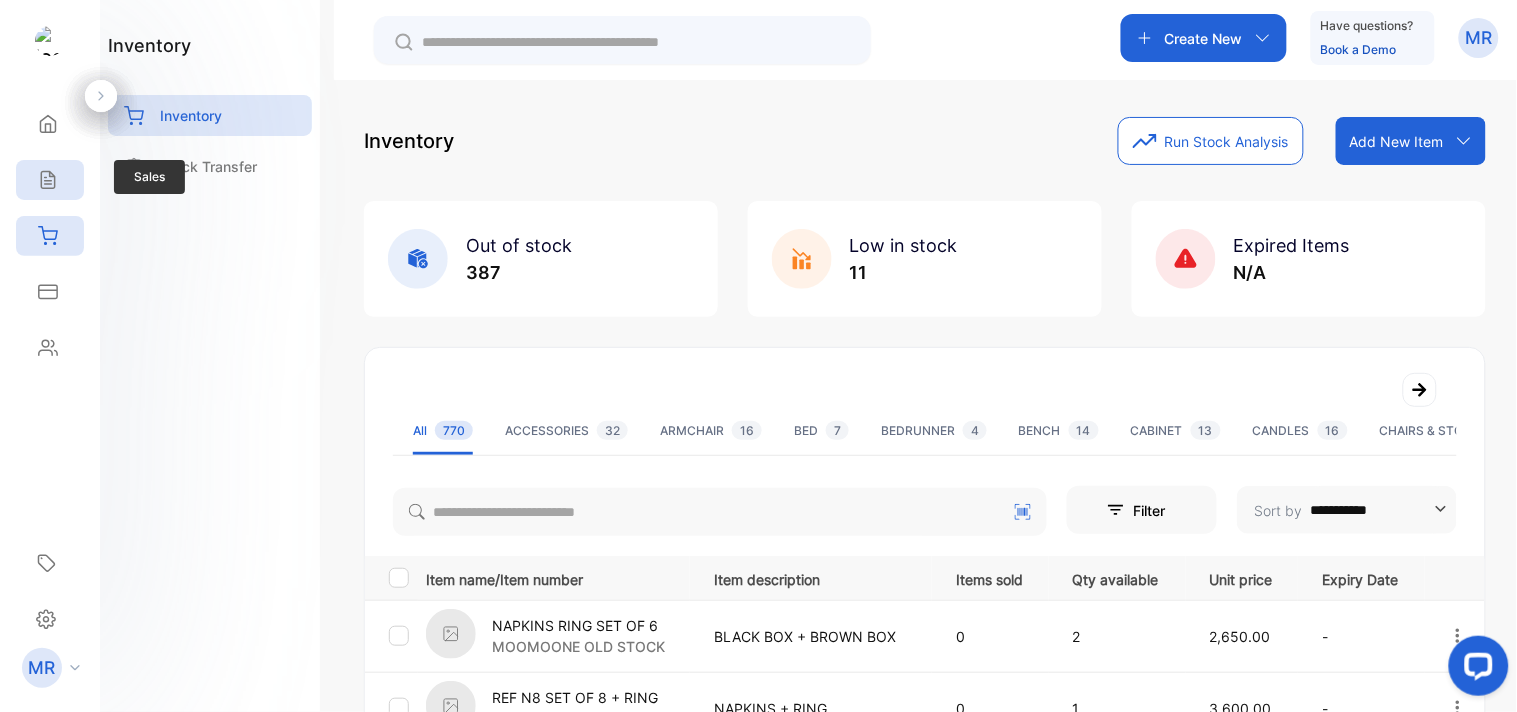 click 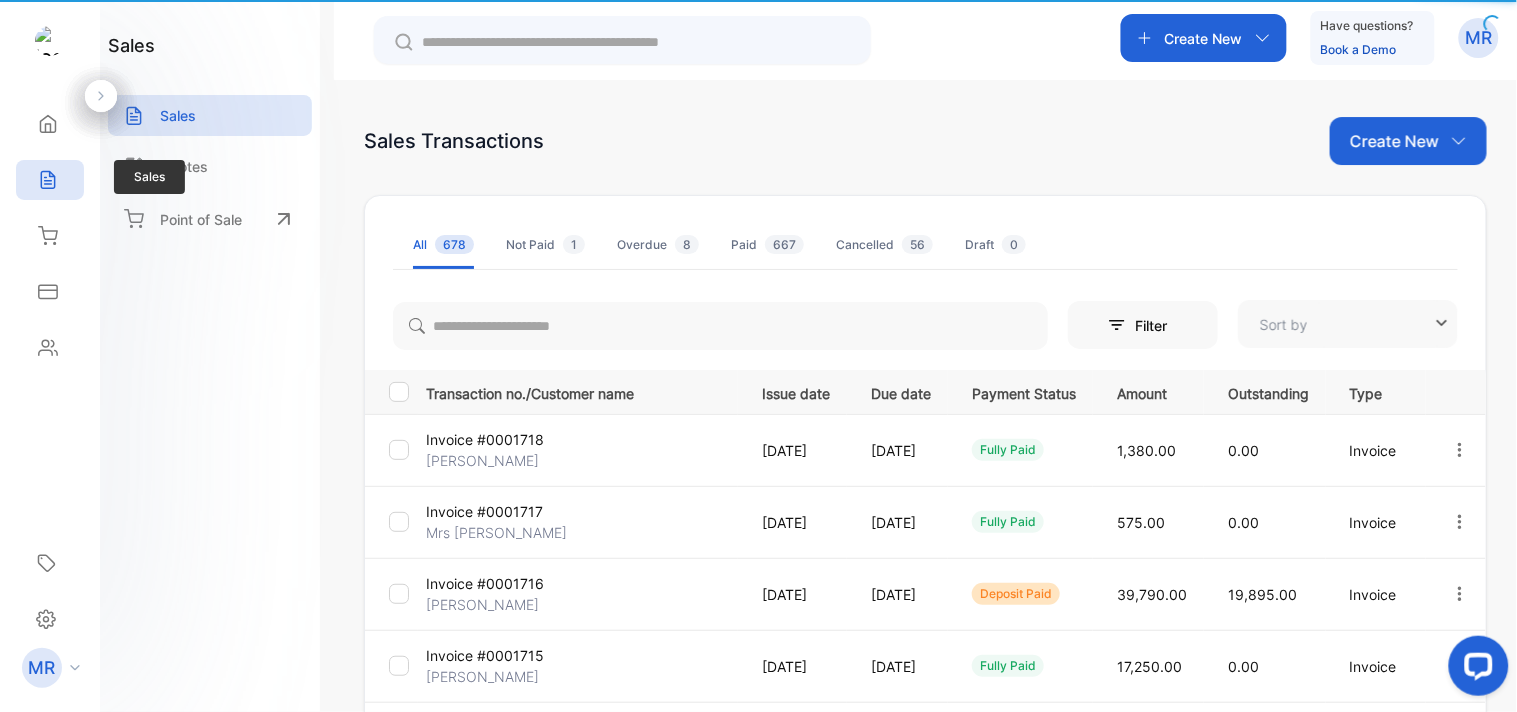 type on "**********" 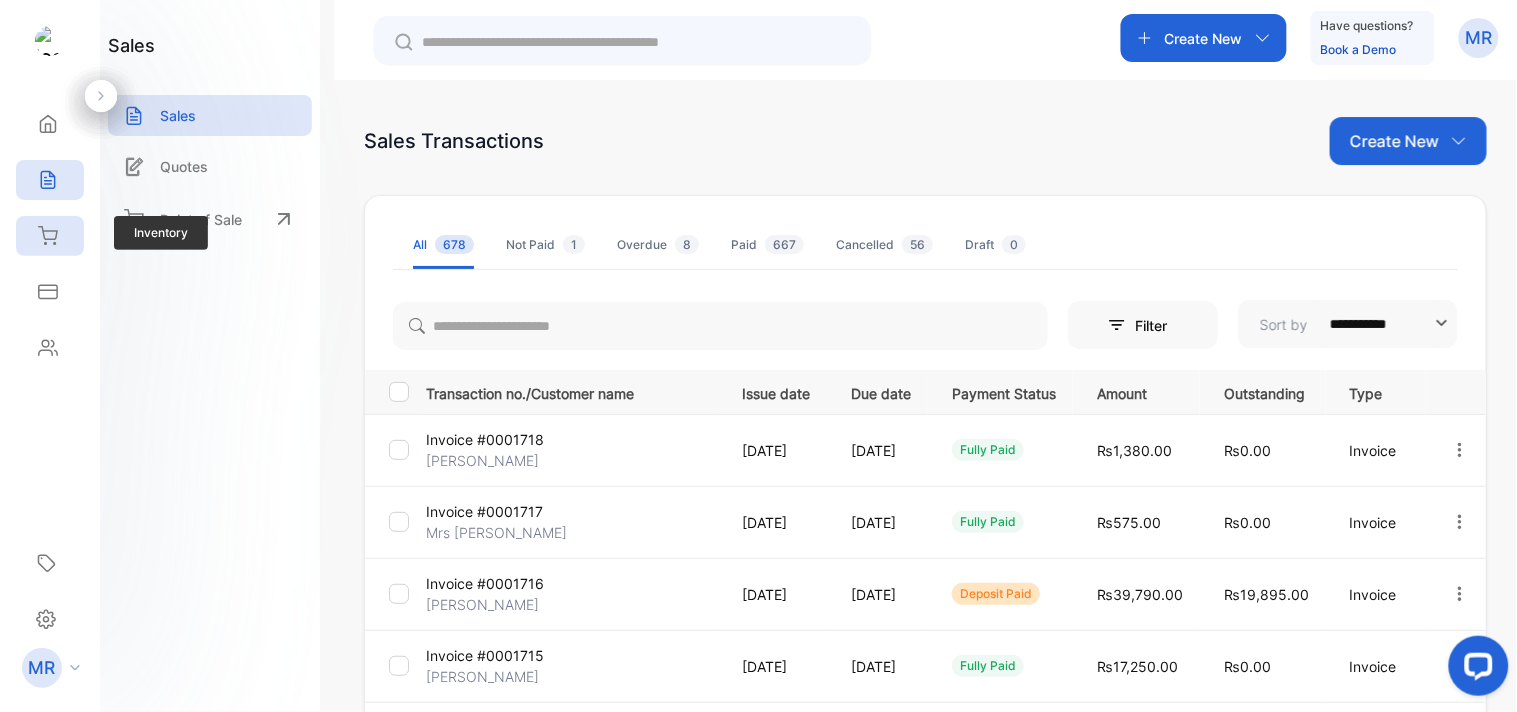 click 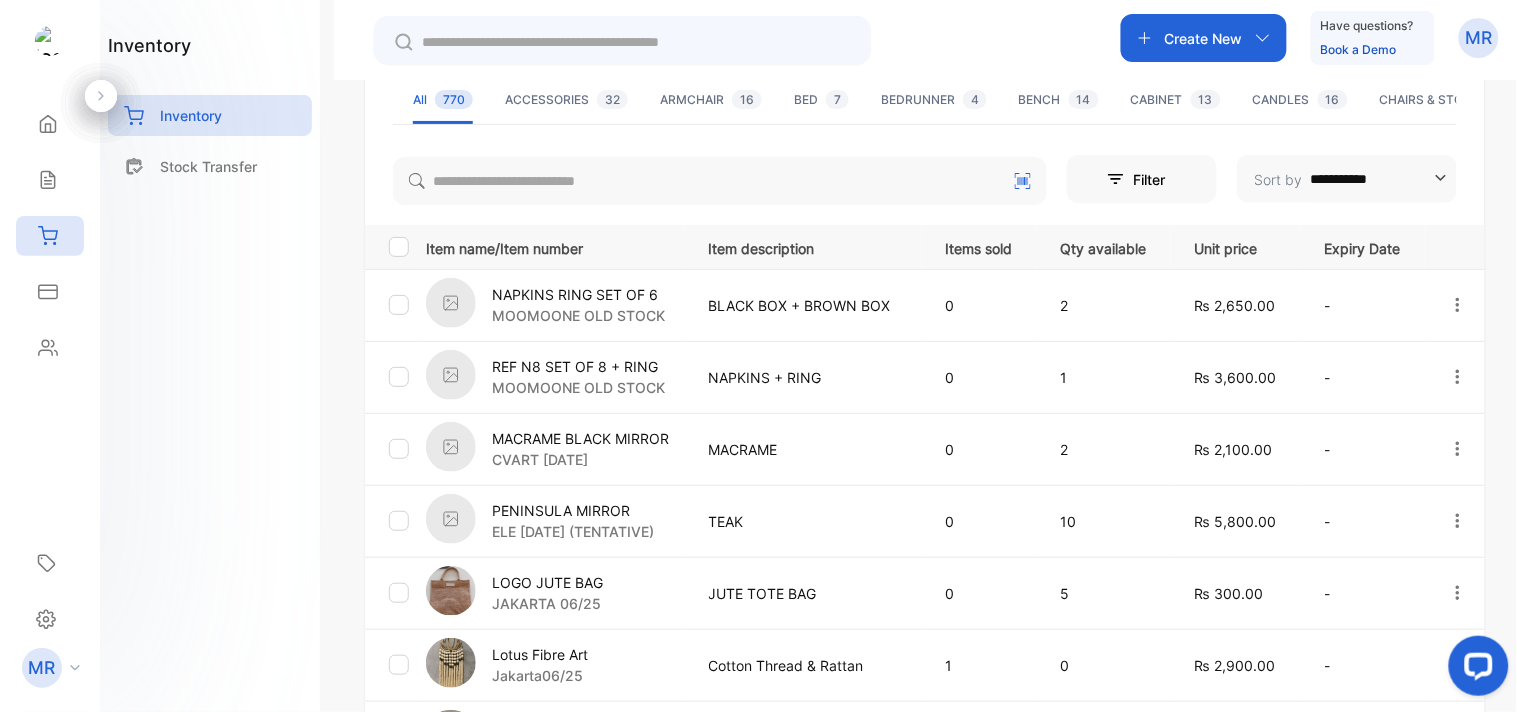 scroll, scrollTop: 0, scrollLeft: 0, axis: both 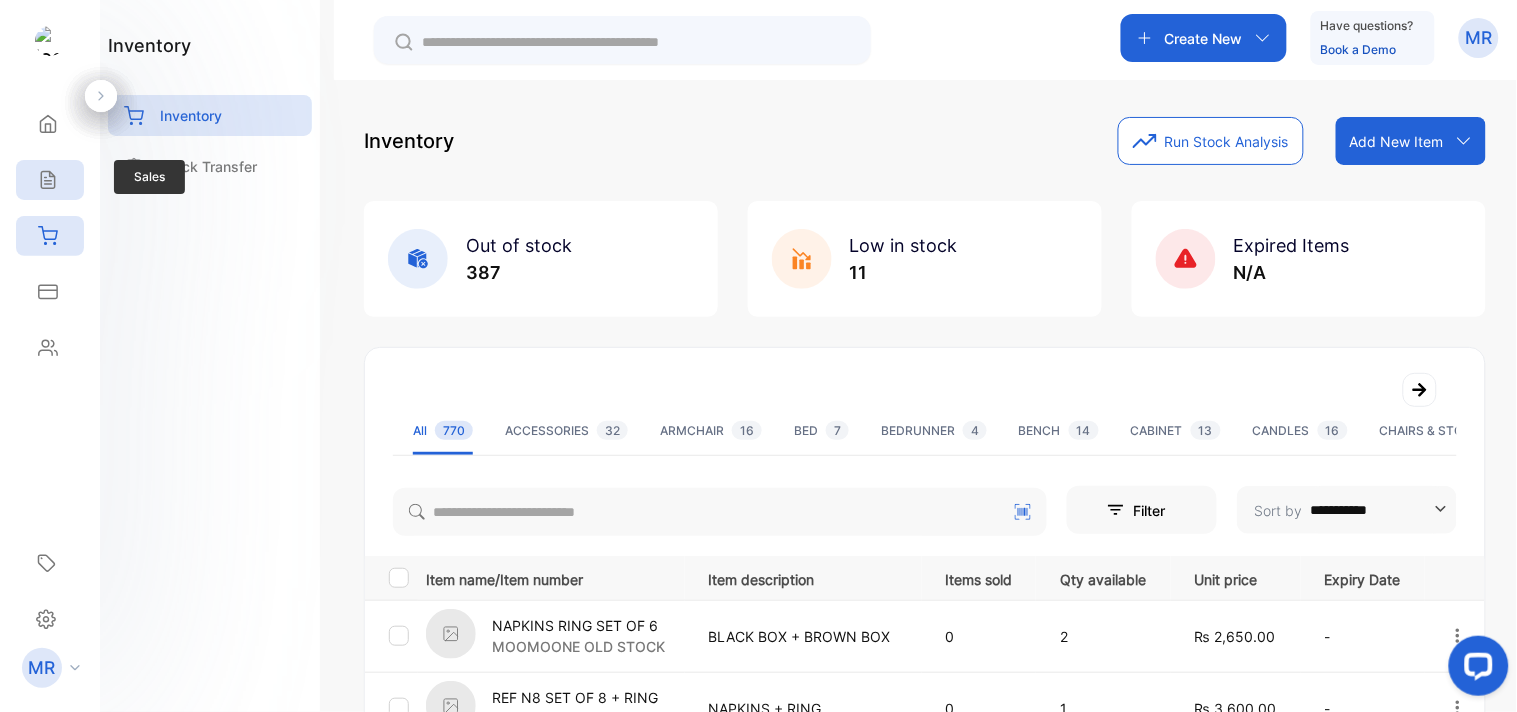 click on "Sales" at bounding box center (45, 180) 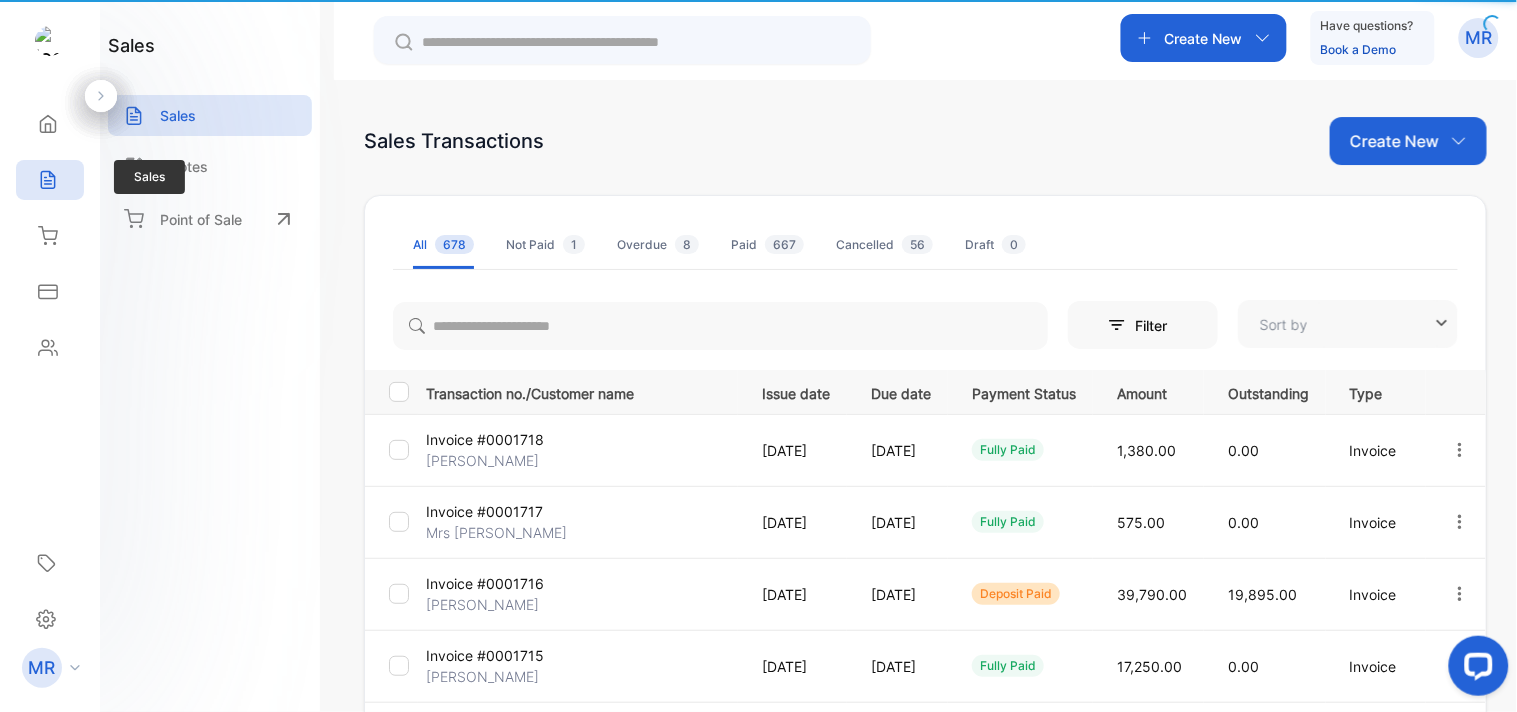 type on "**********" 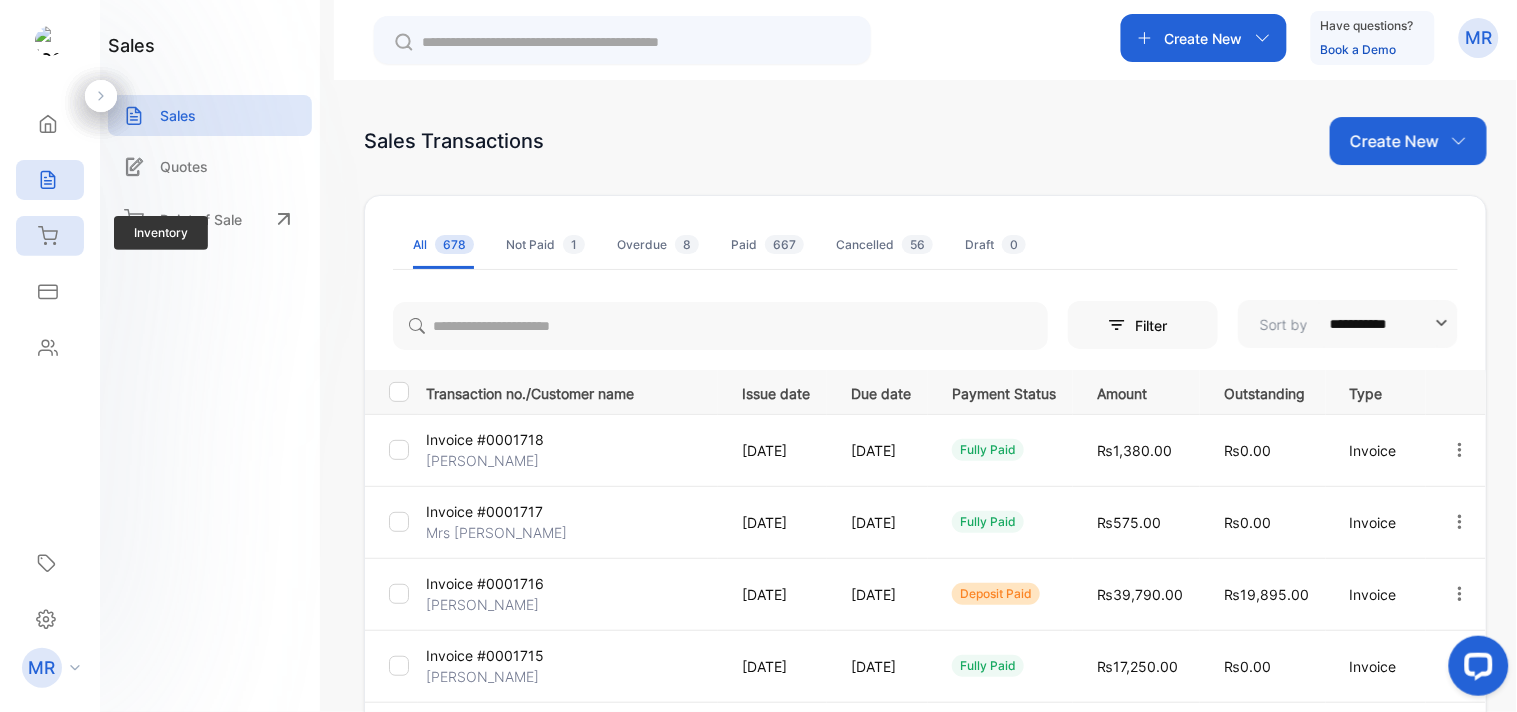 click 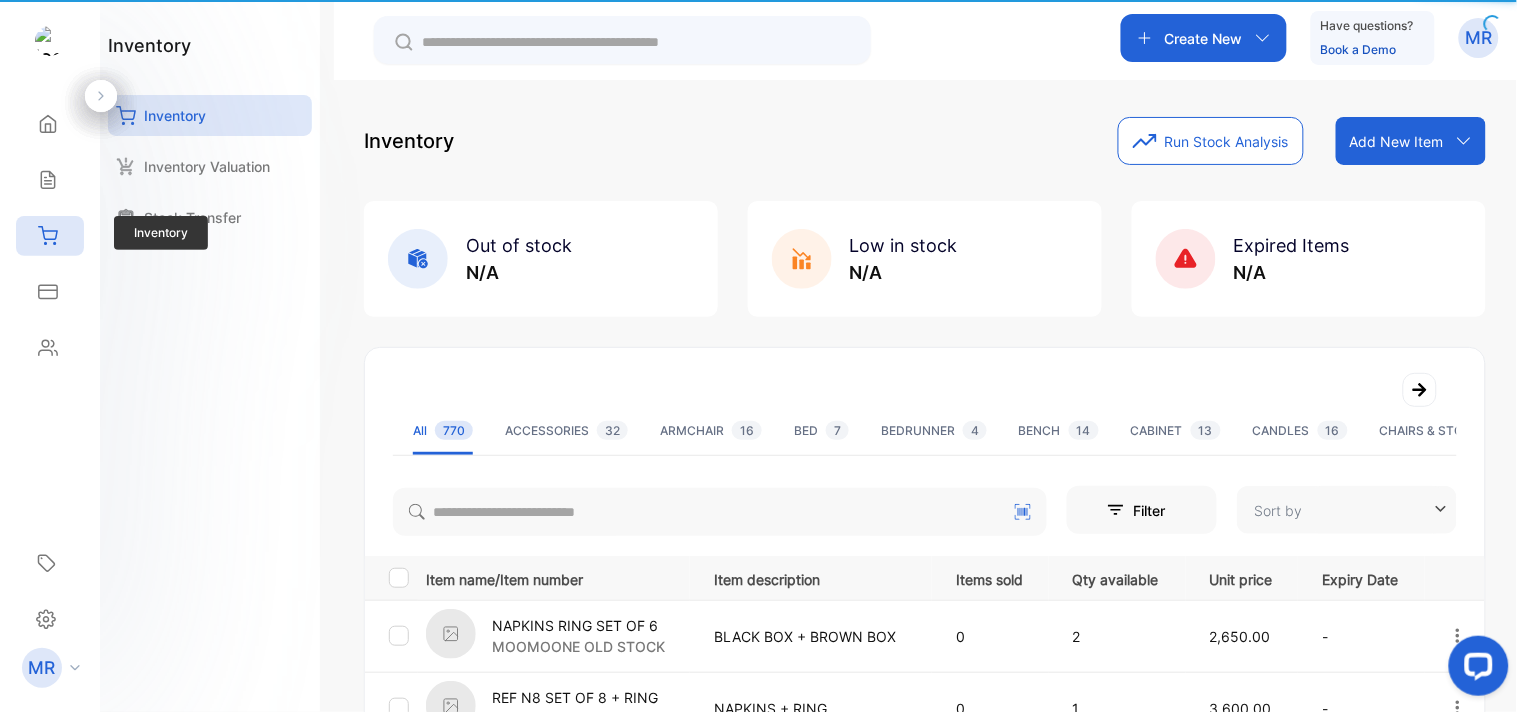type on "**********" 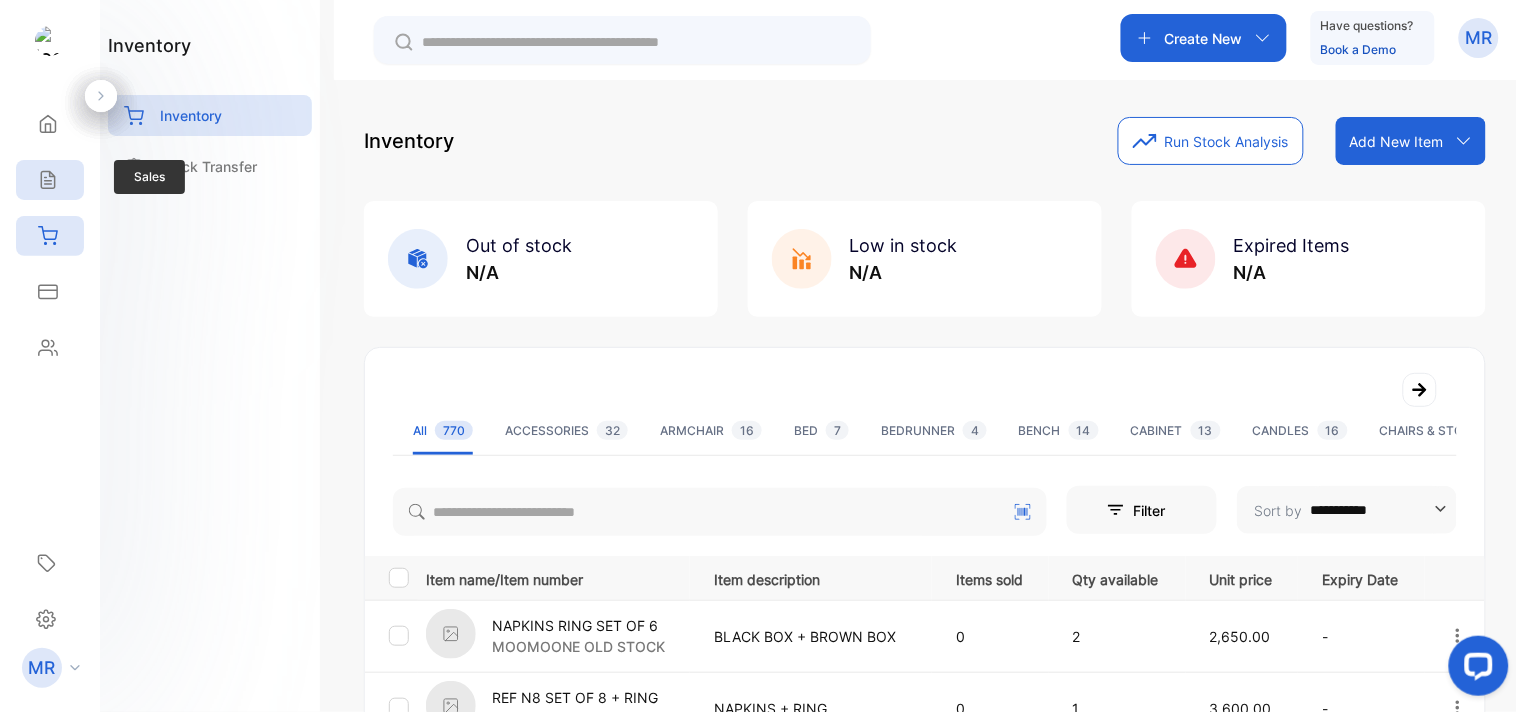 click 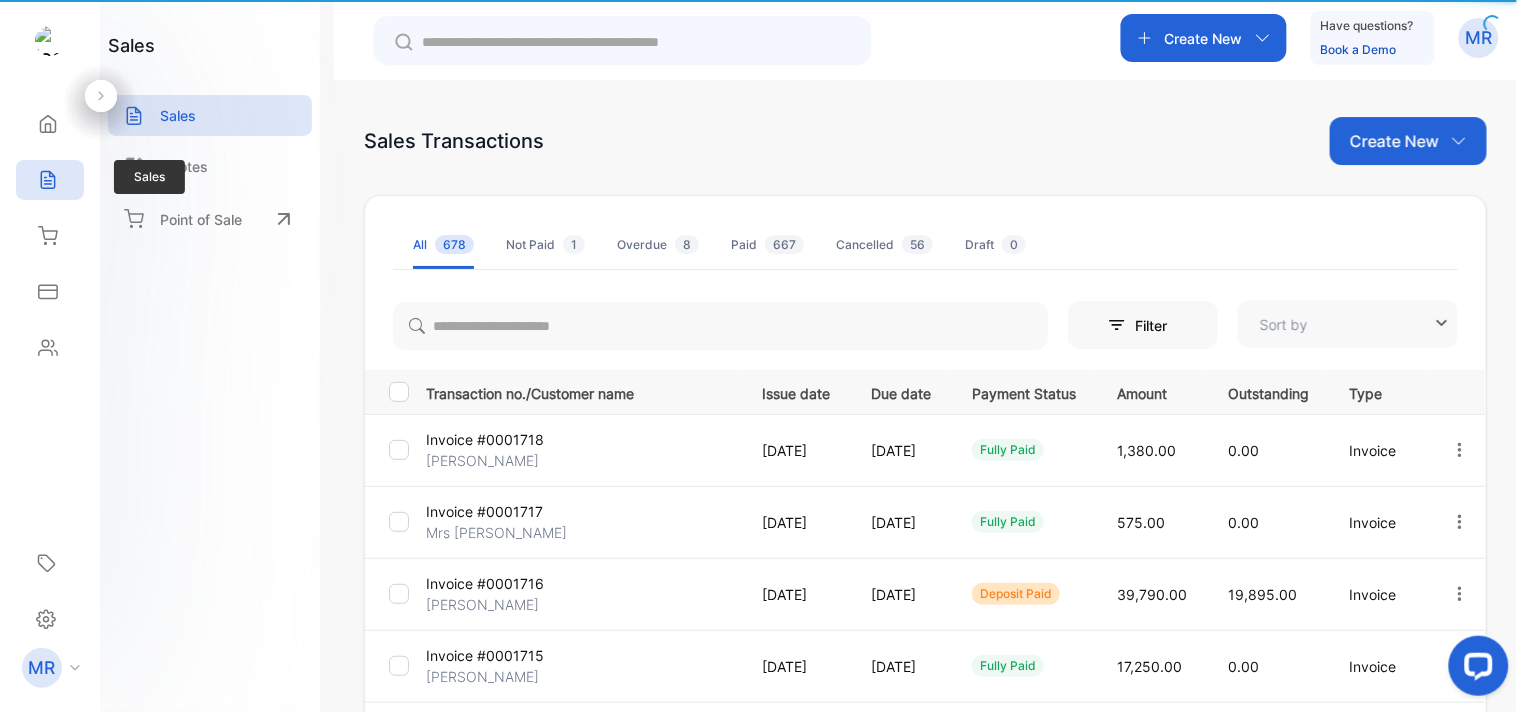 type on "**********" 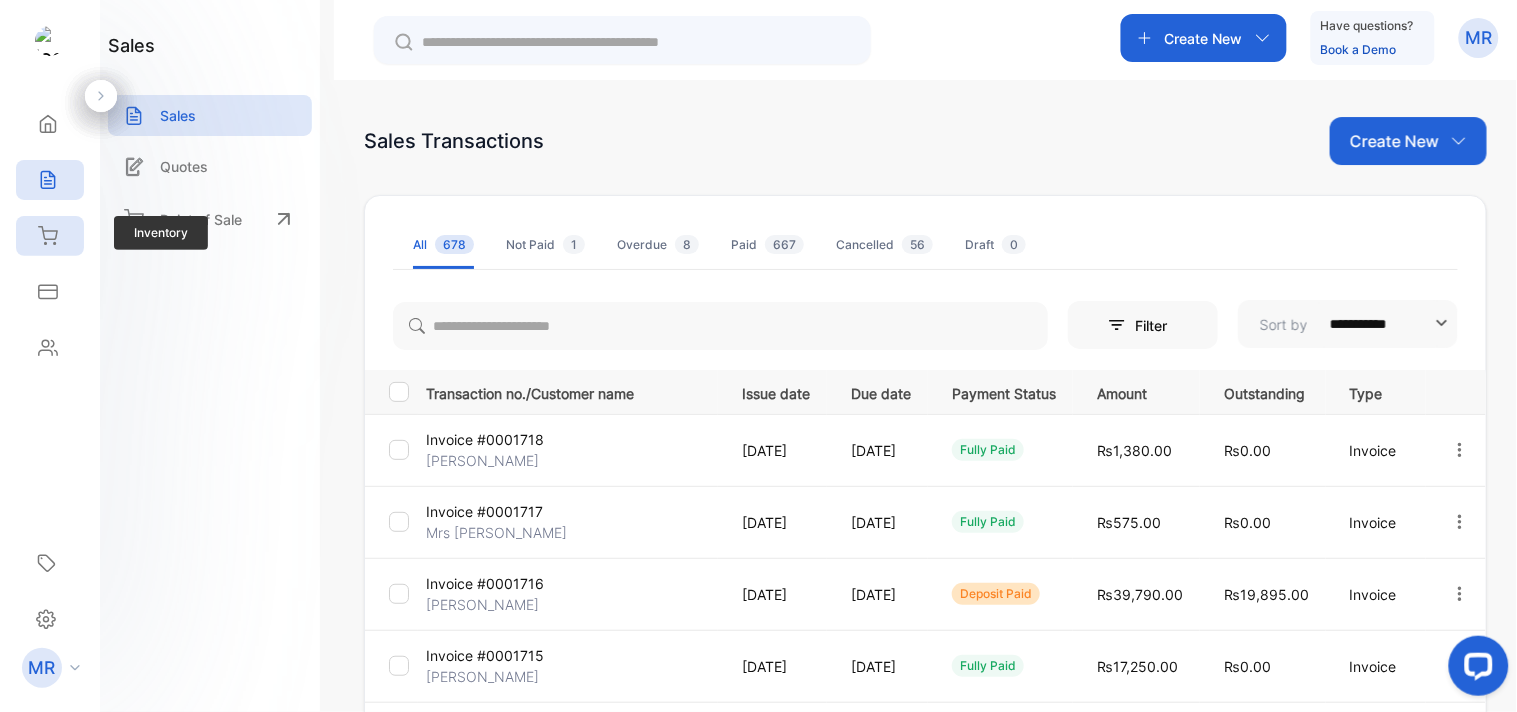 click 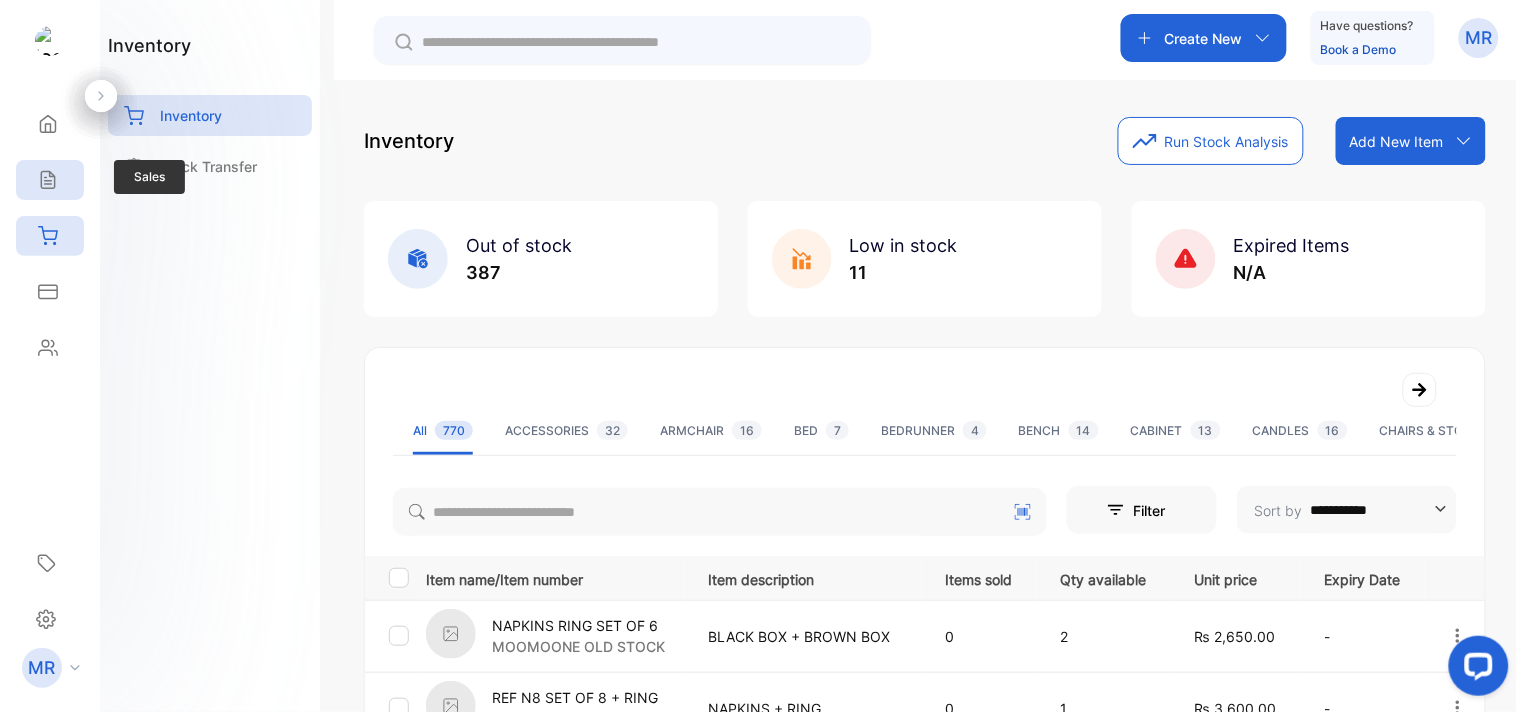 click 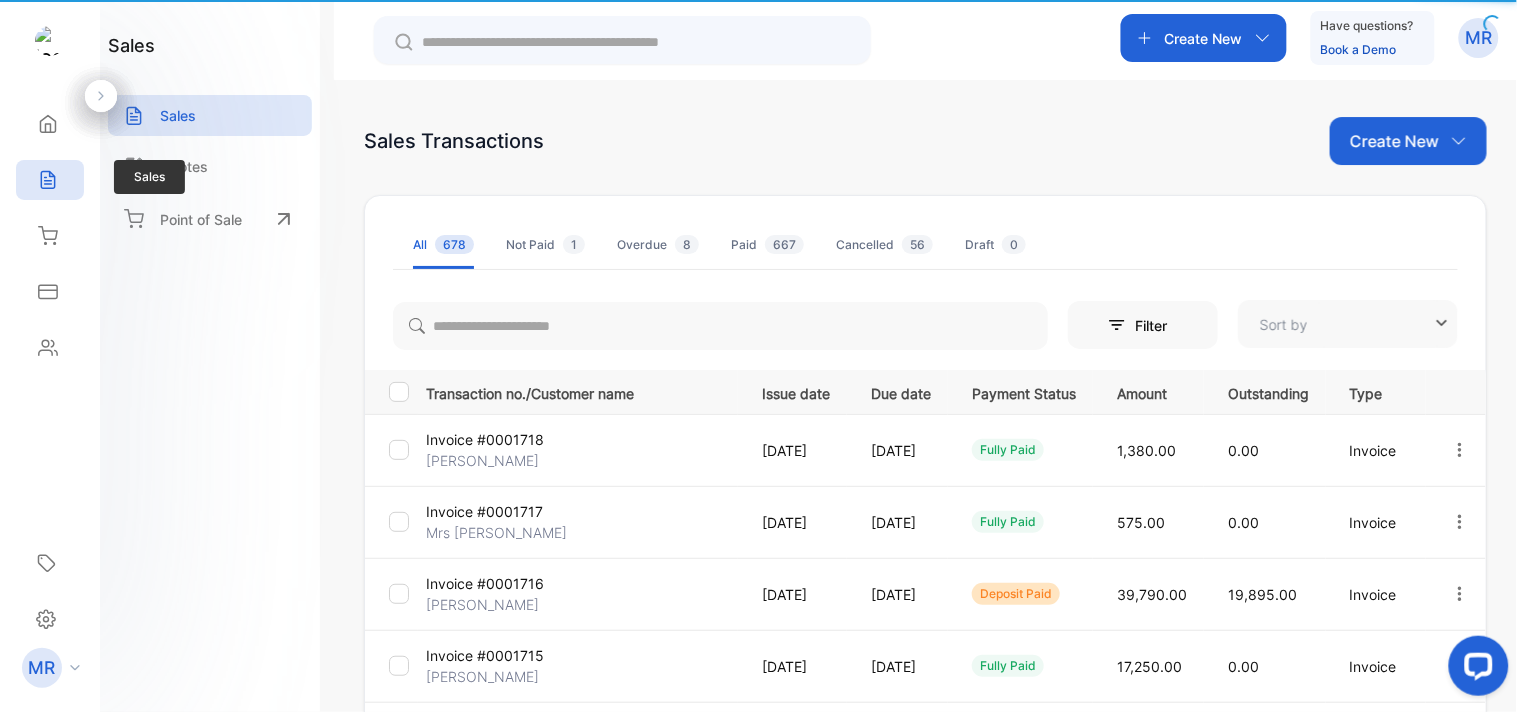 type on "**********" 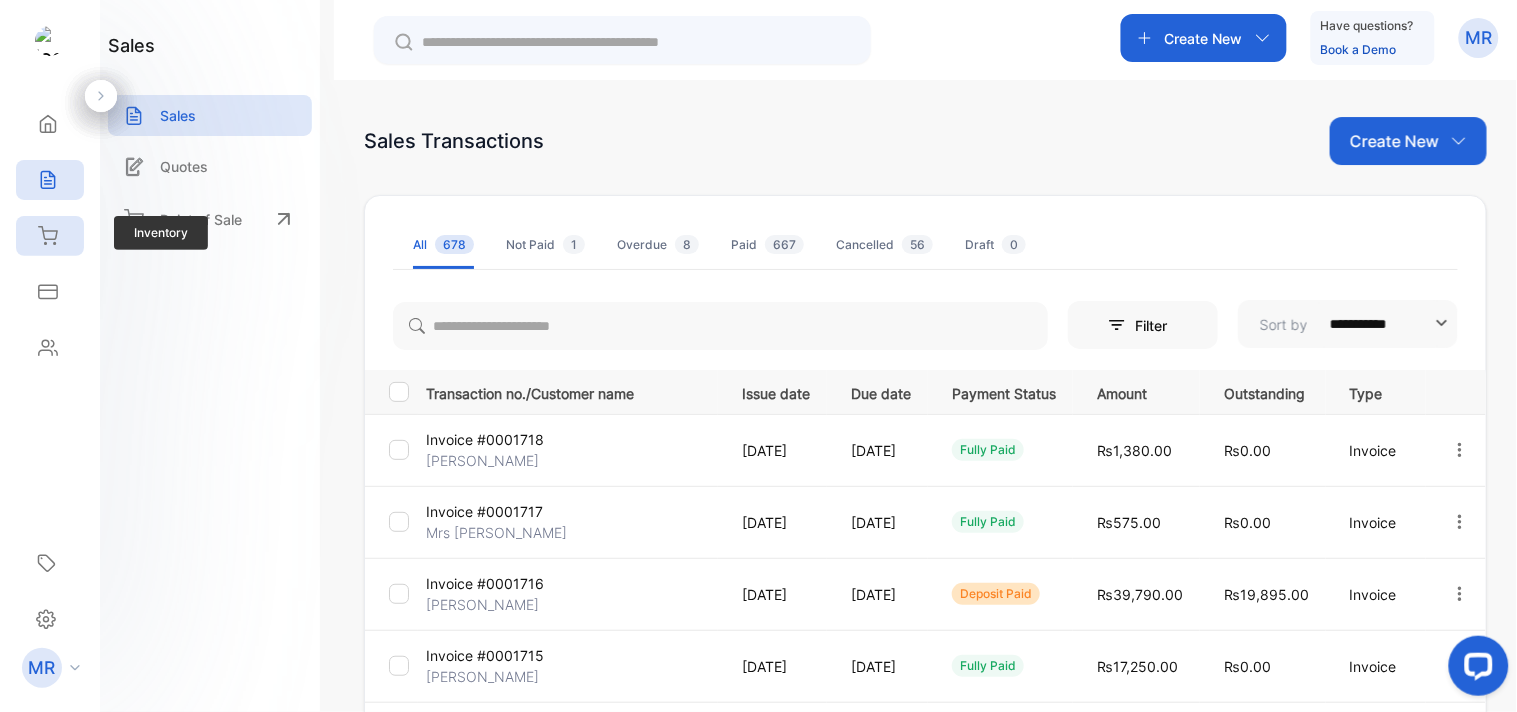 click 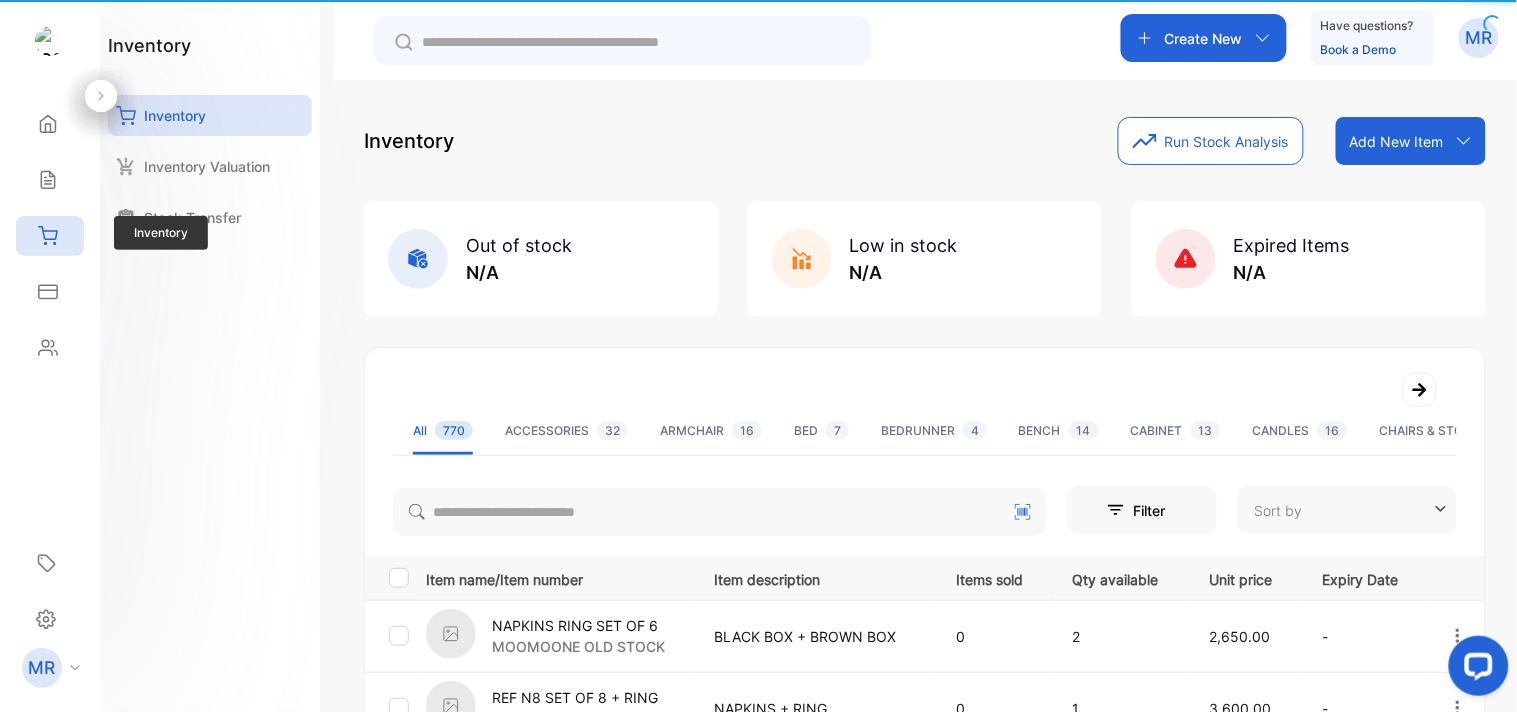 type on "**********" 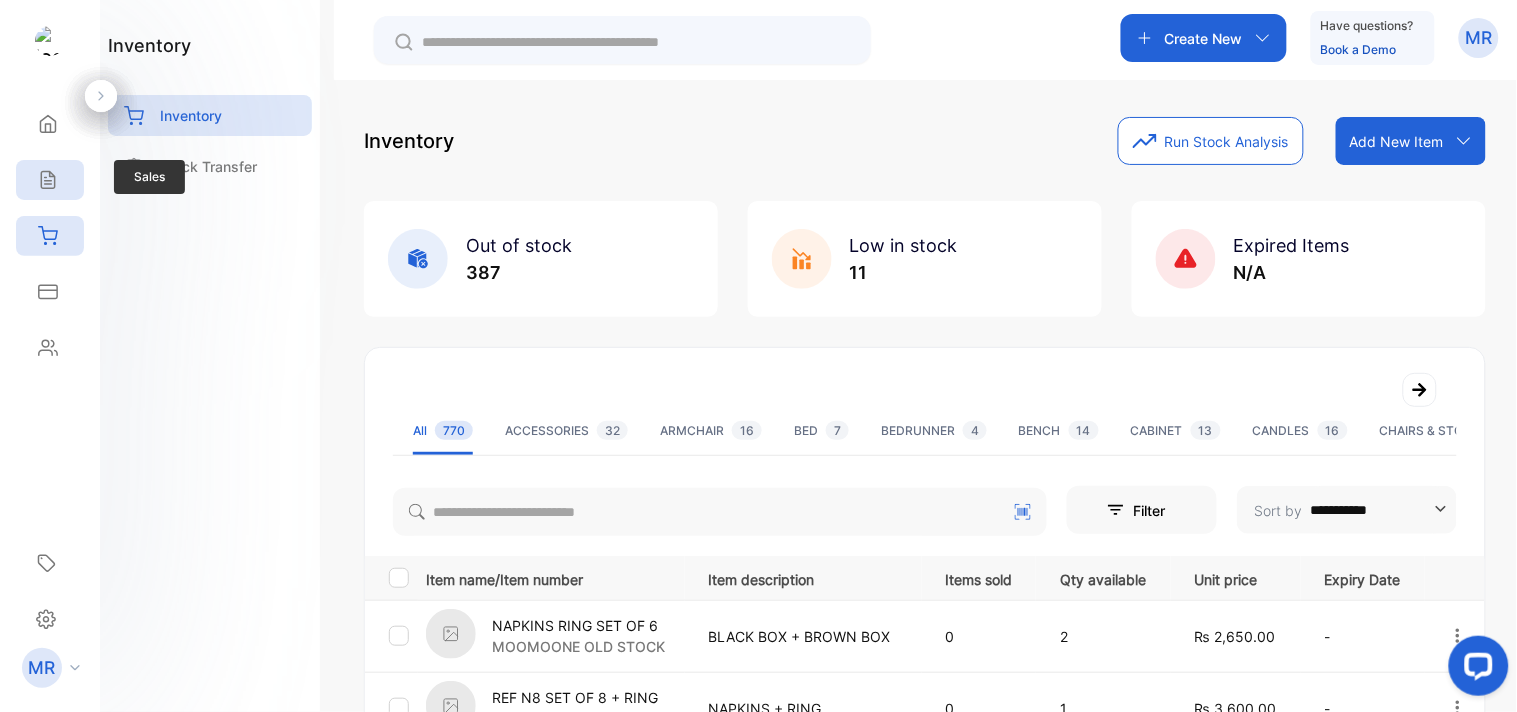 click 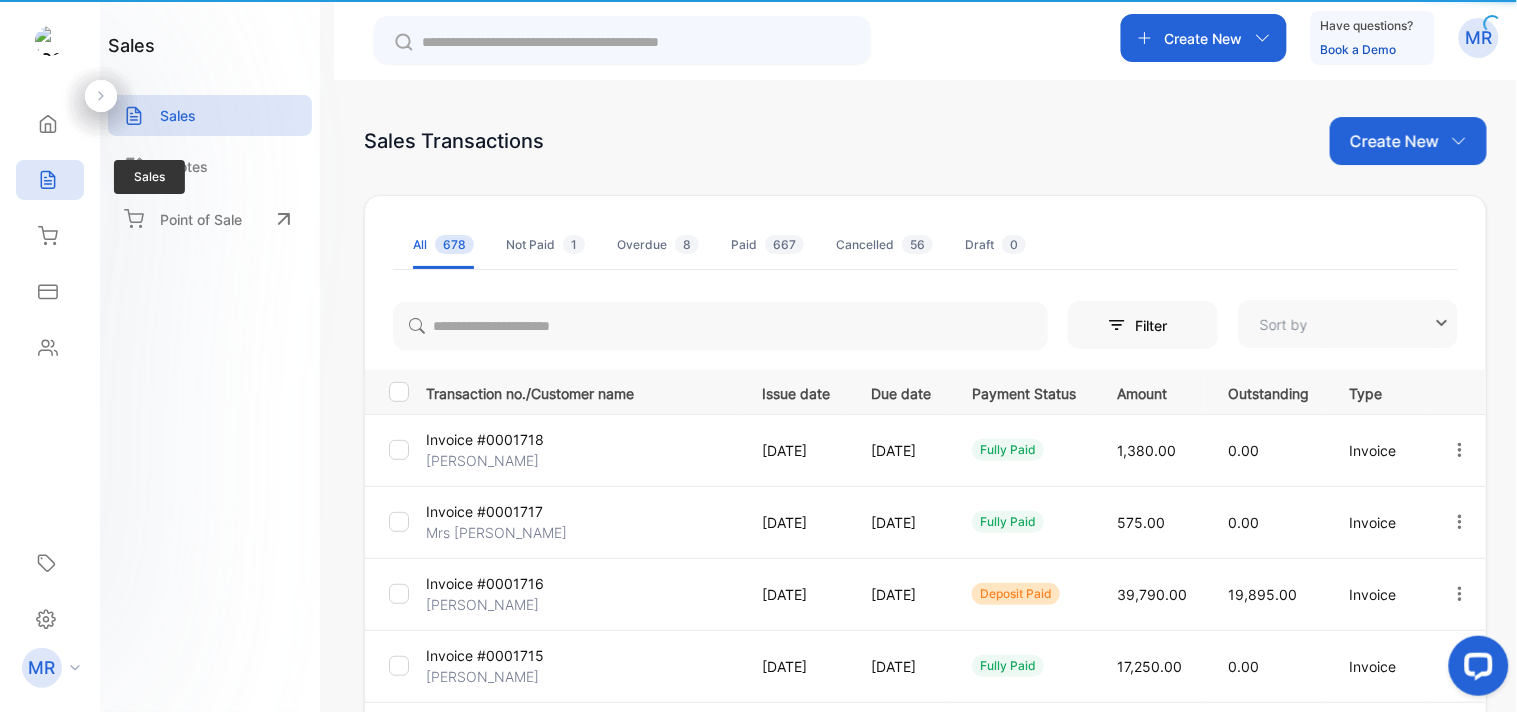 type on "**********" 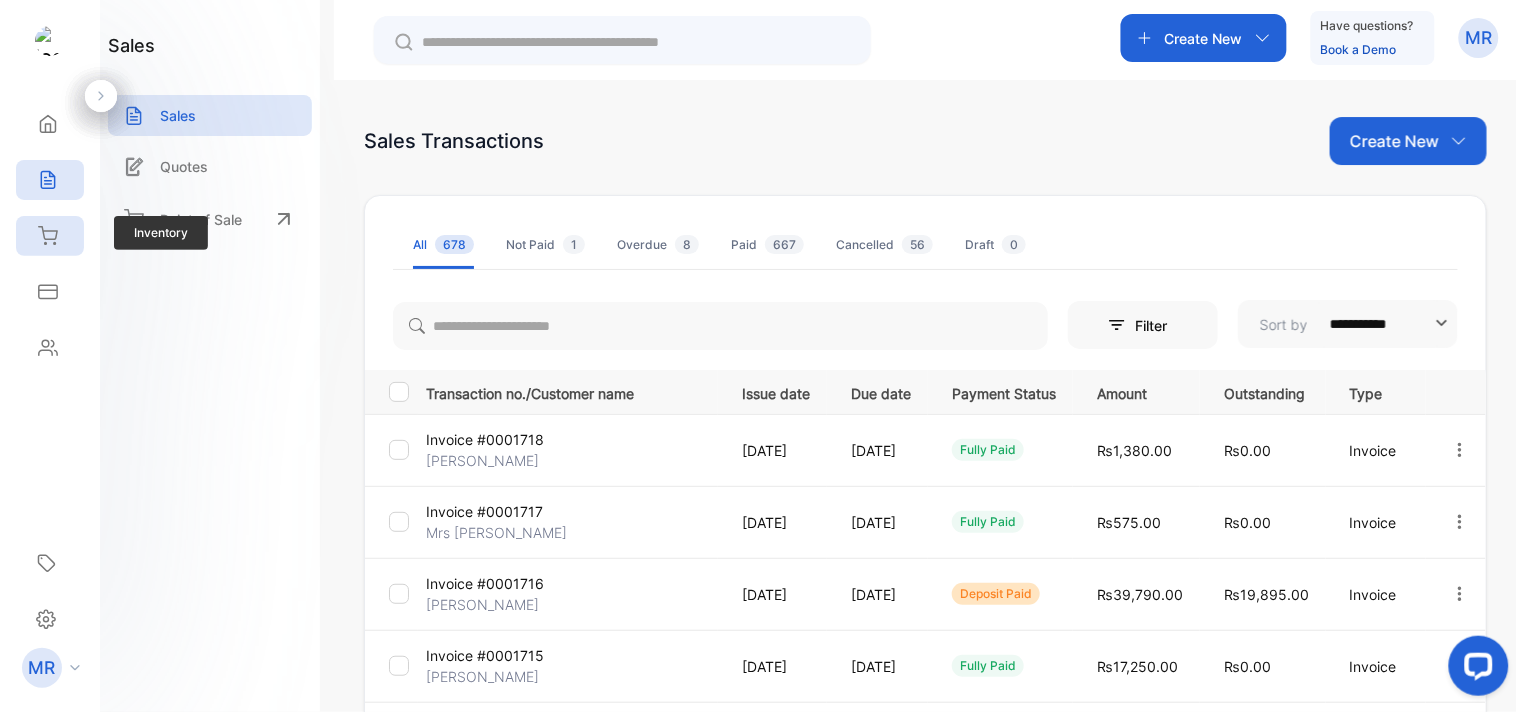 click 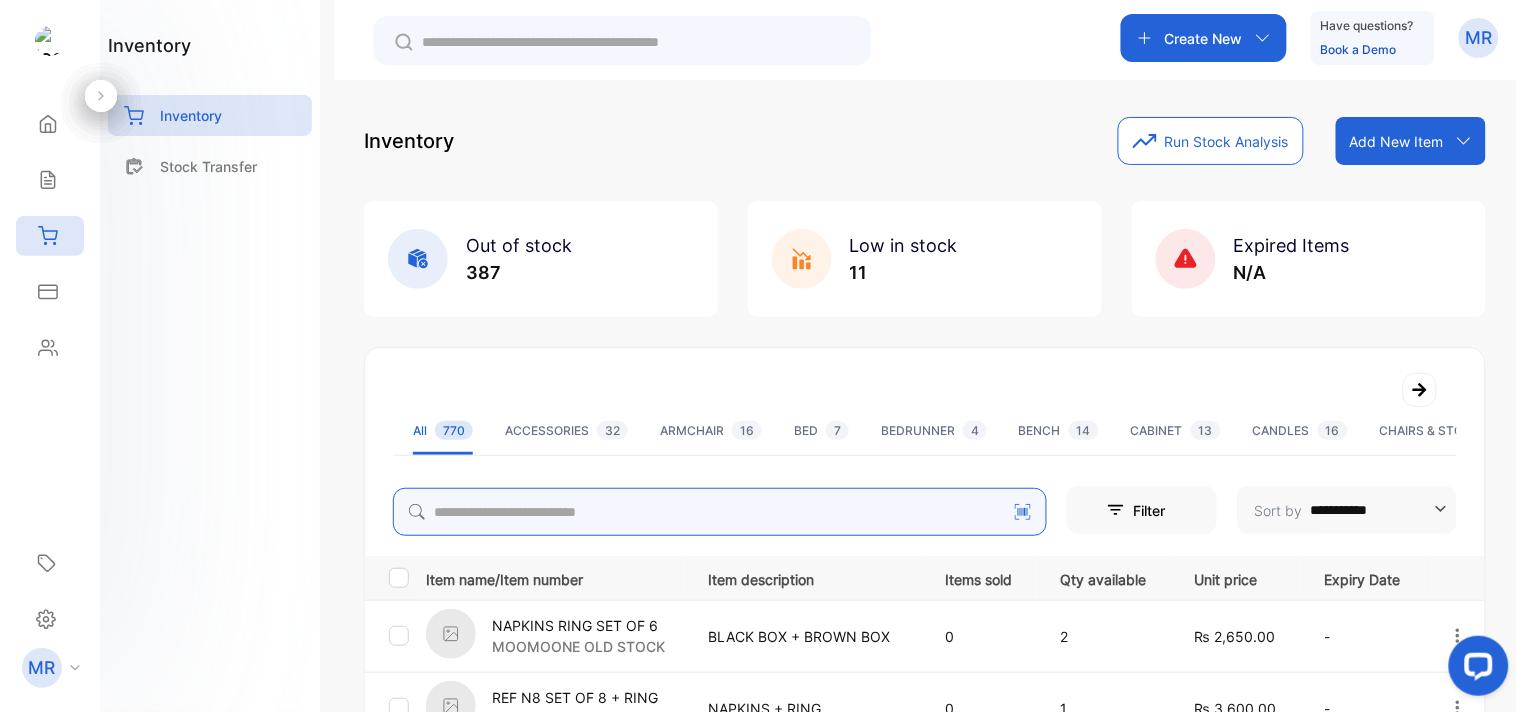 click at bounding box center [720, 512] 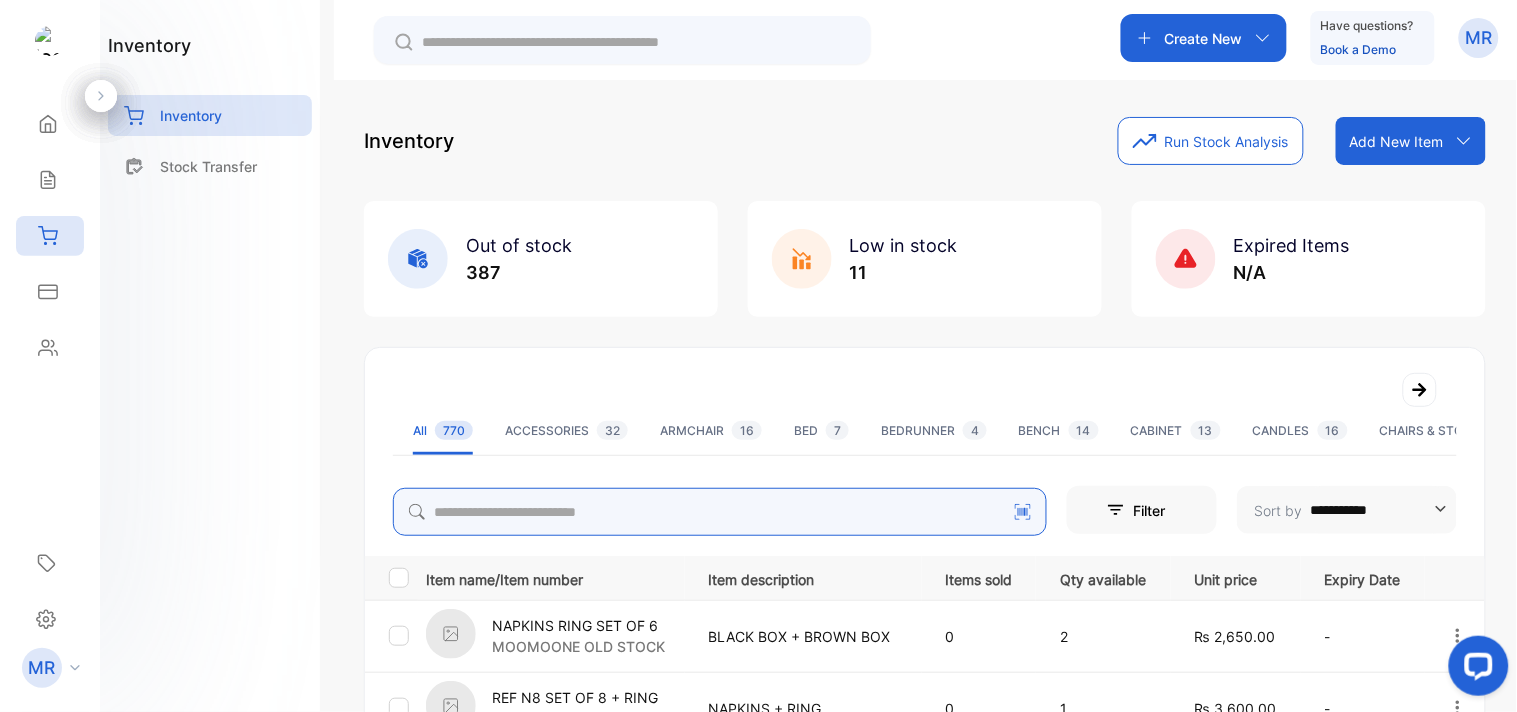 type on "*" 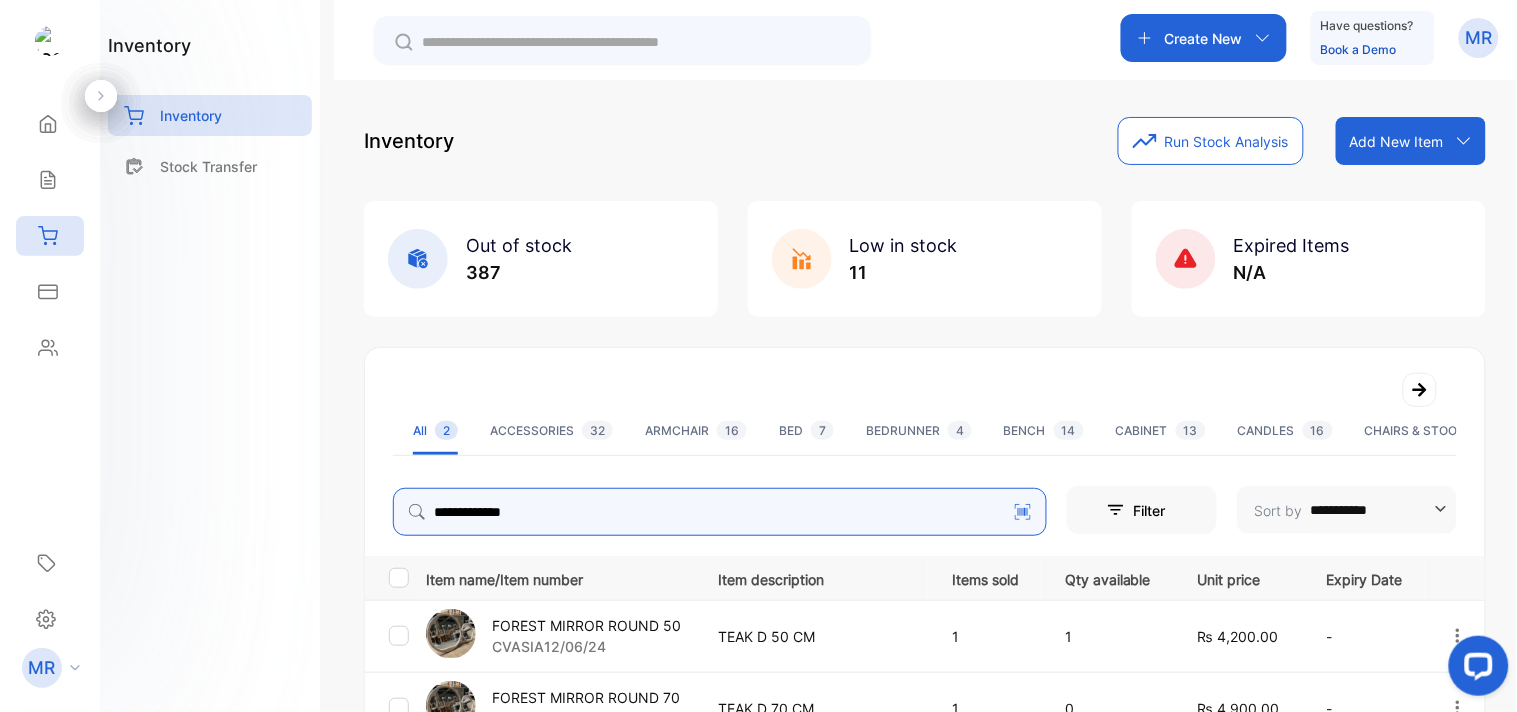 scroll, scrollTop: 201, scrollLeft: 0, axis: vertical 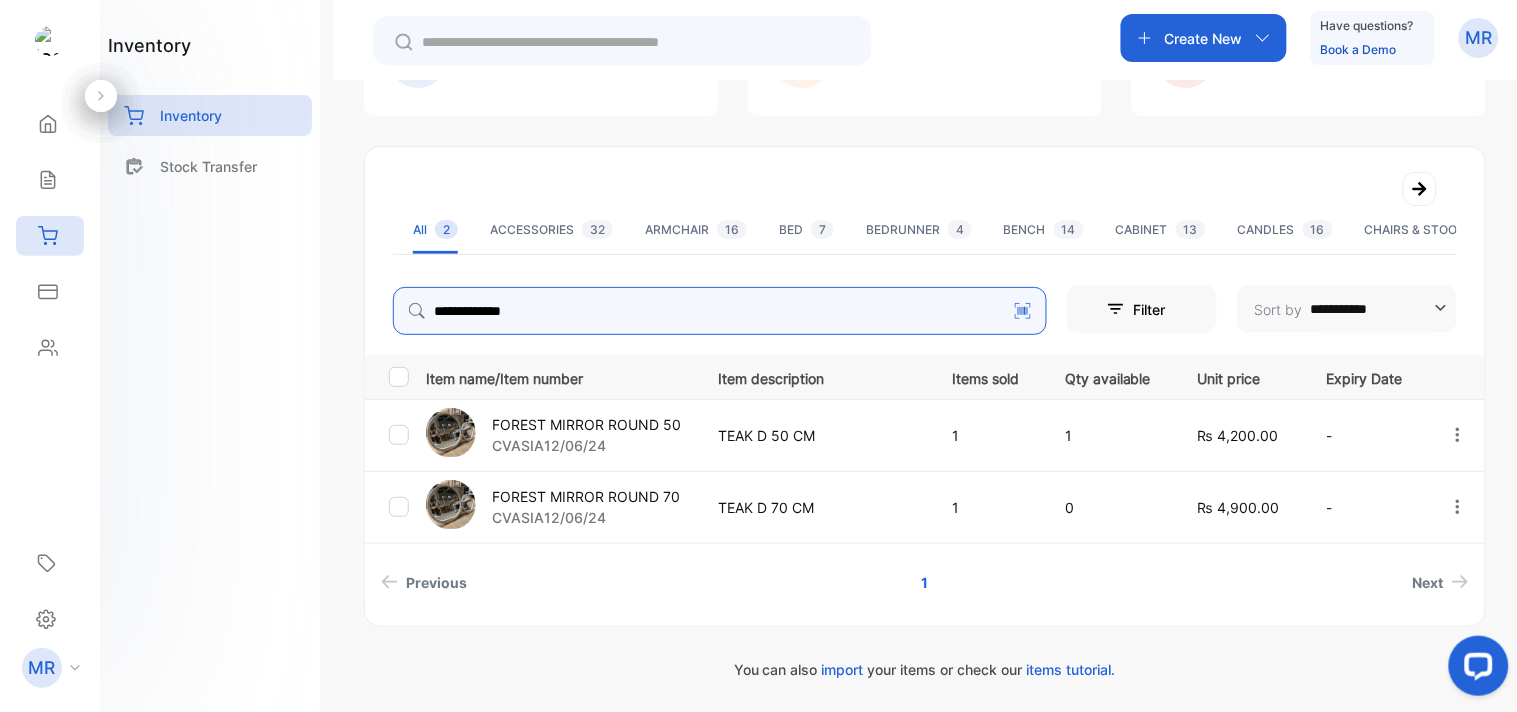 type on "**********" 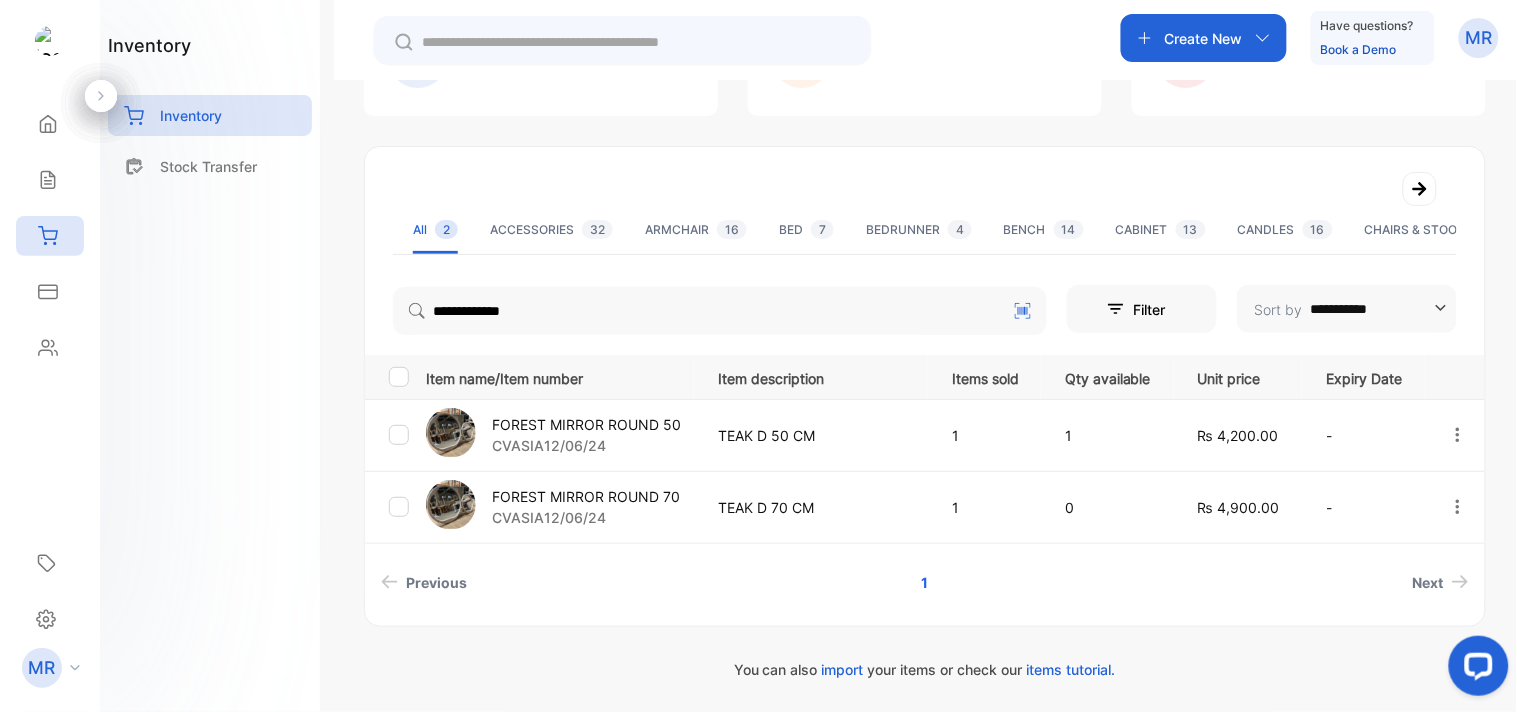 click on "CVASIA12/06/24" at bounding box center [586, 445] 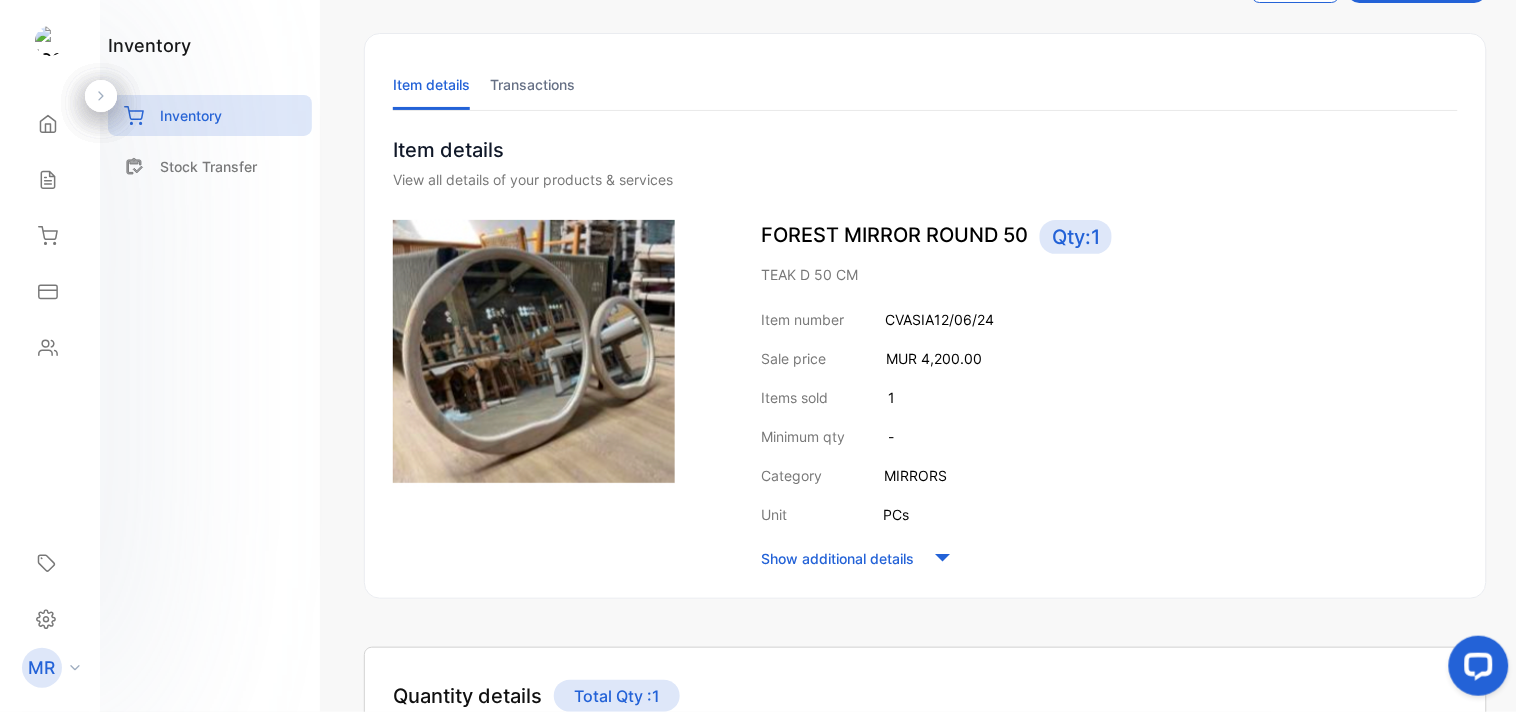 scroll, scrollTop: 0, scrollLeft: 0, axis: both 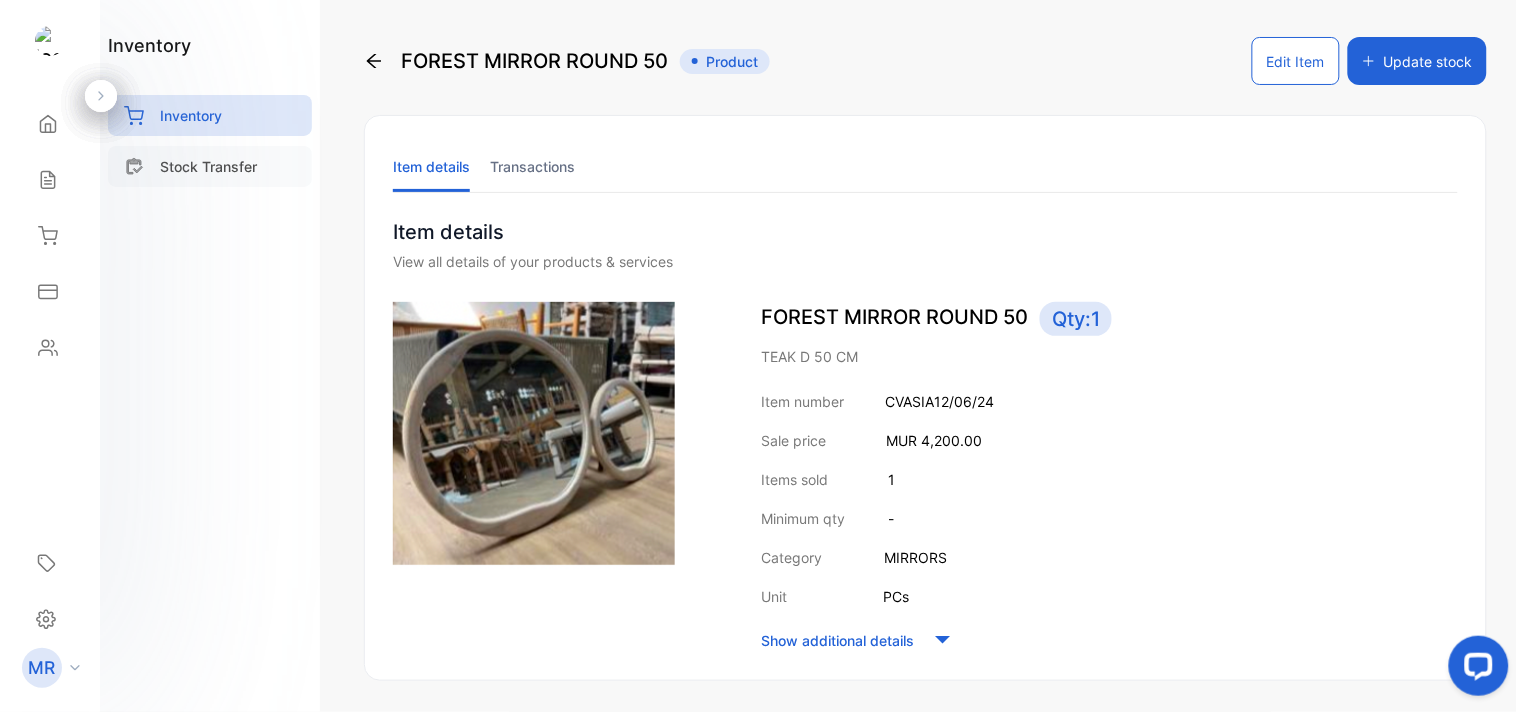 click on "Stock Transfer" at bounding box center [208, 166] 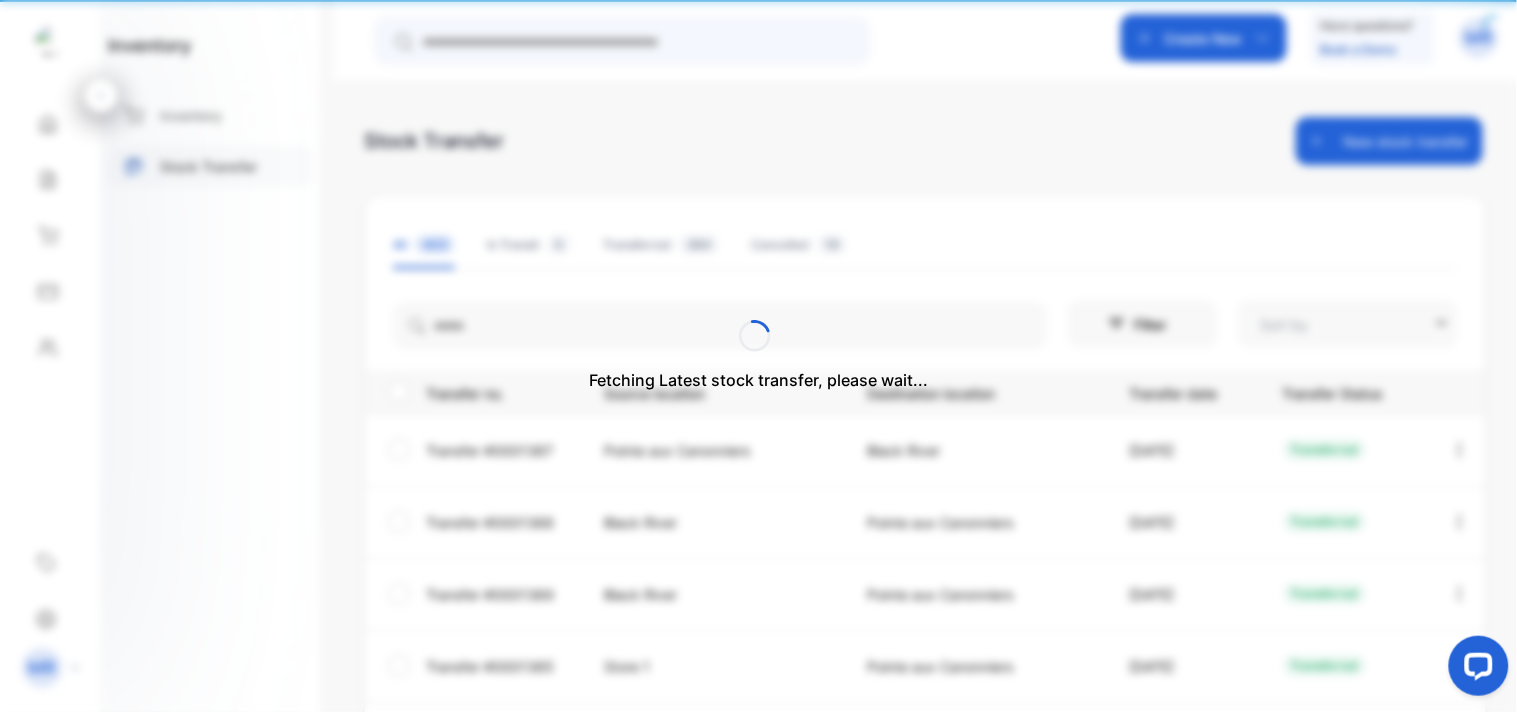 type on "**********" 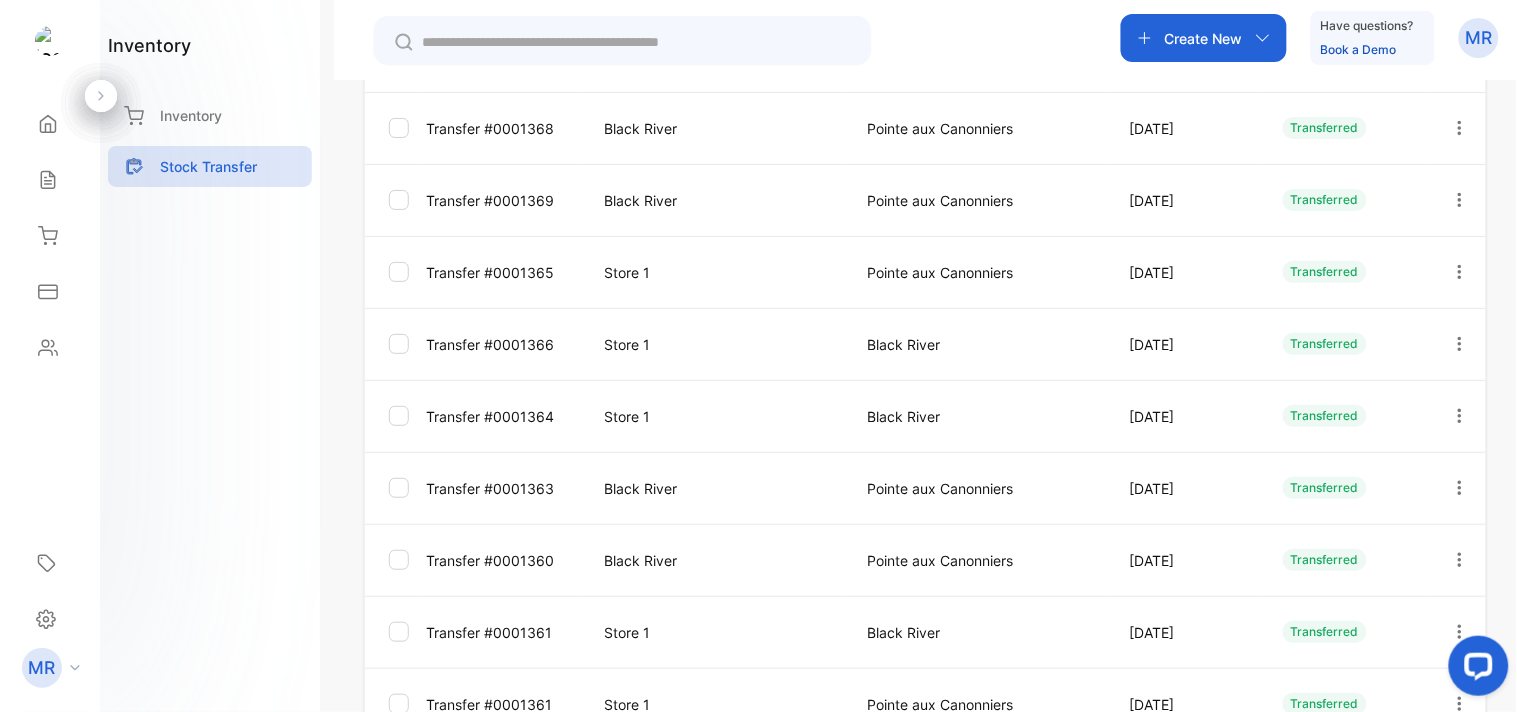 scroll, scrollTop: 0, scrollLeft: 0, axis: both 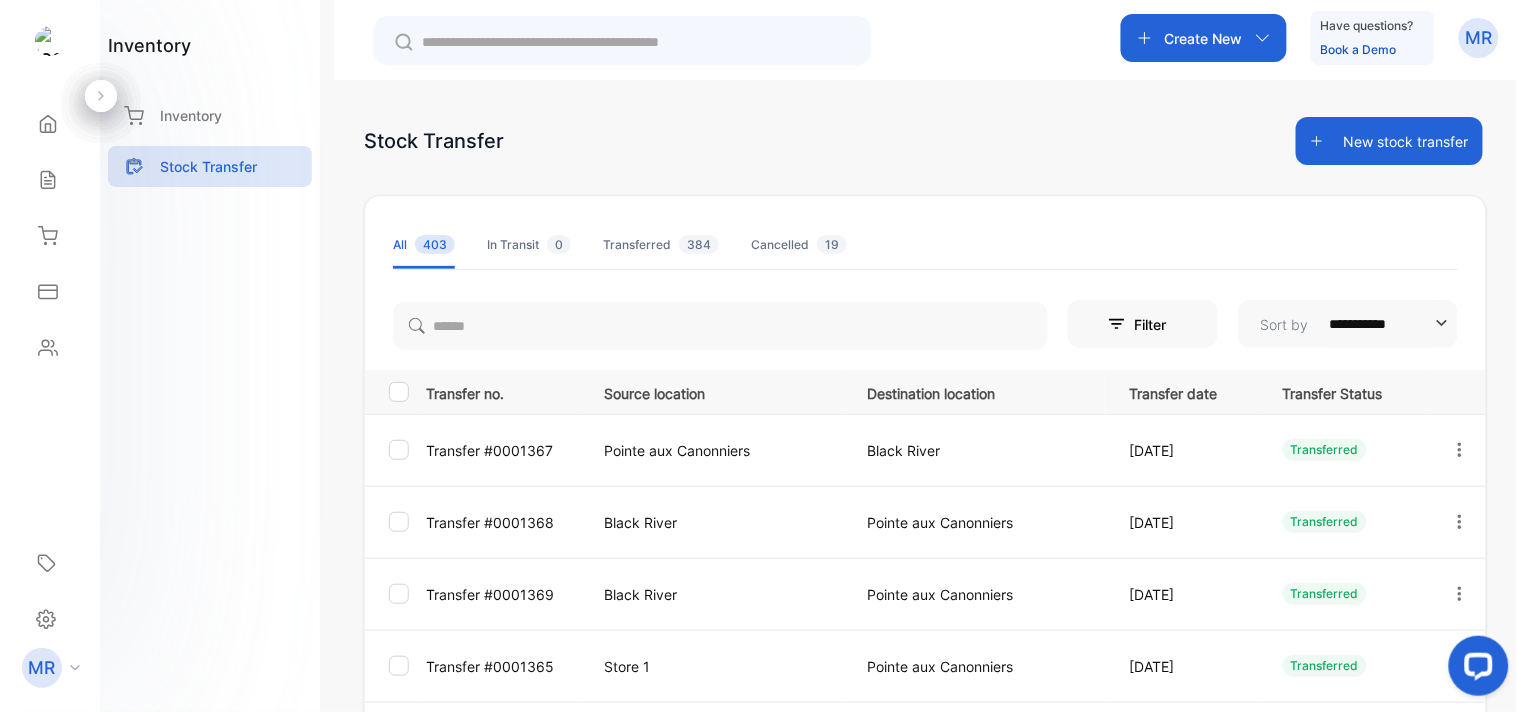 click 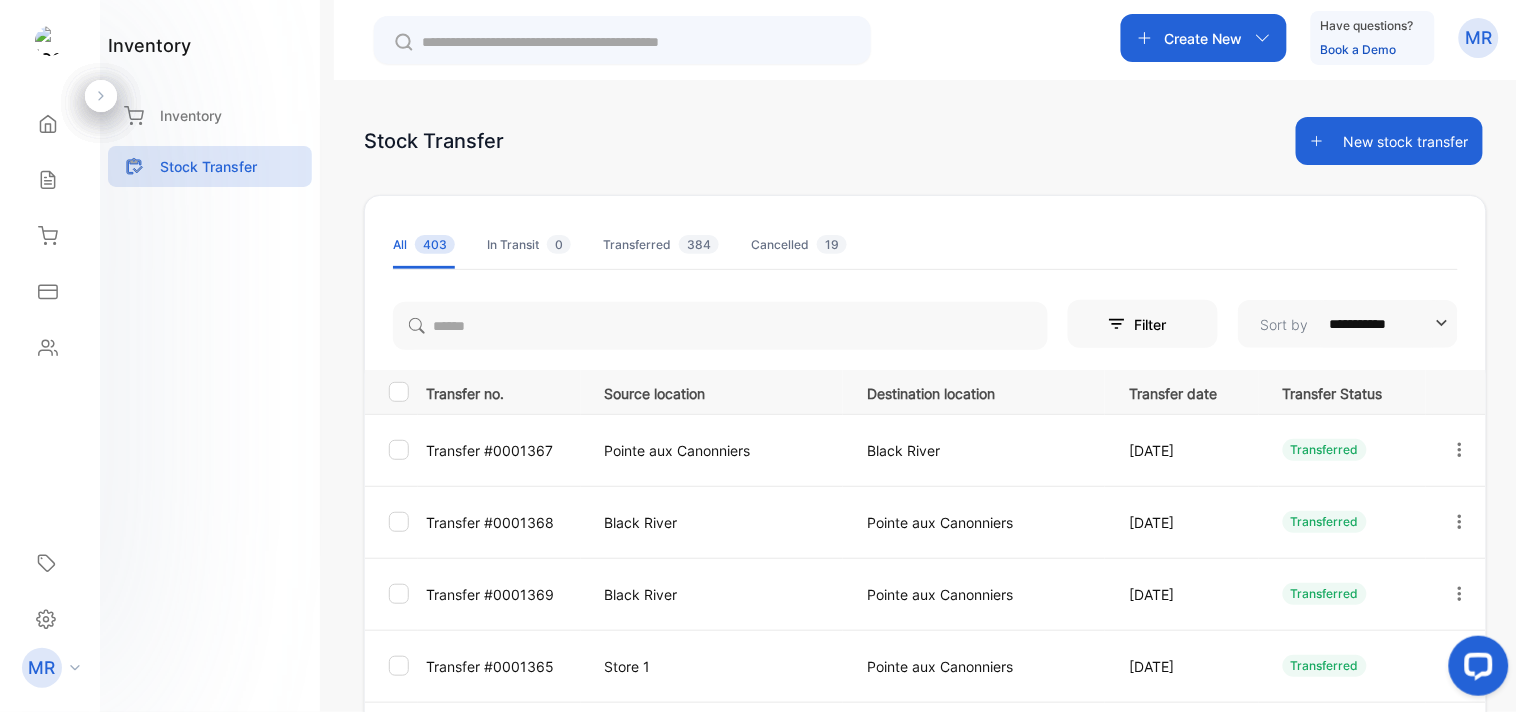 click on "All 403 In Transit 0 Transferred 384 Cancelled 19" at bounding box center [925, 245] 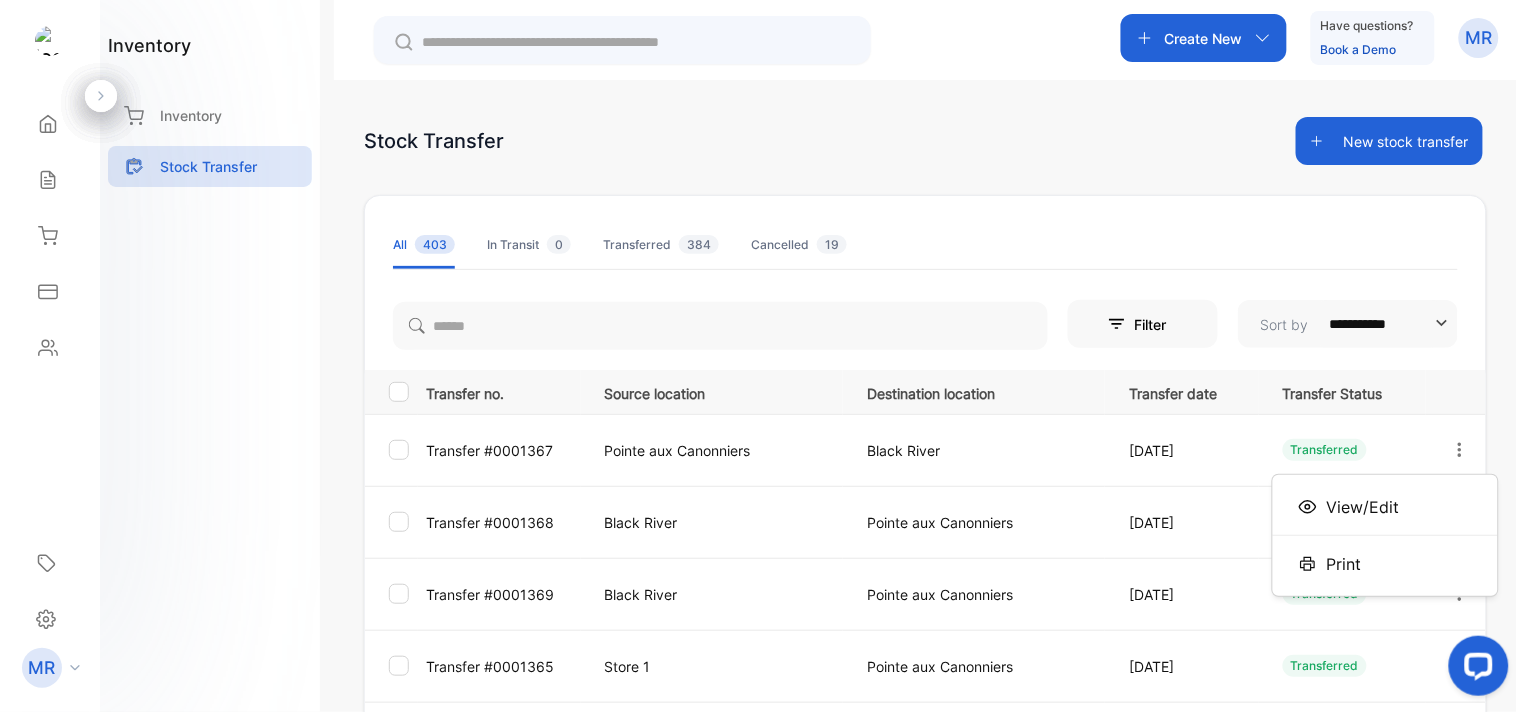 click on "View/Edit" at bounding box center [1385, 507] 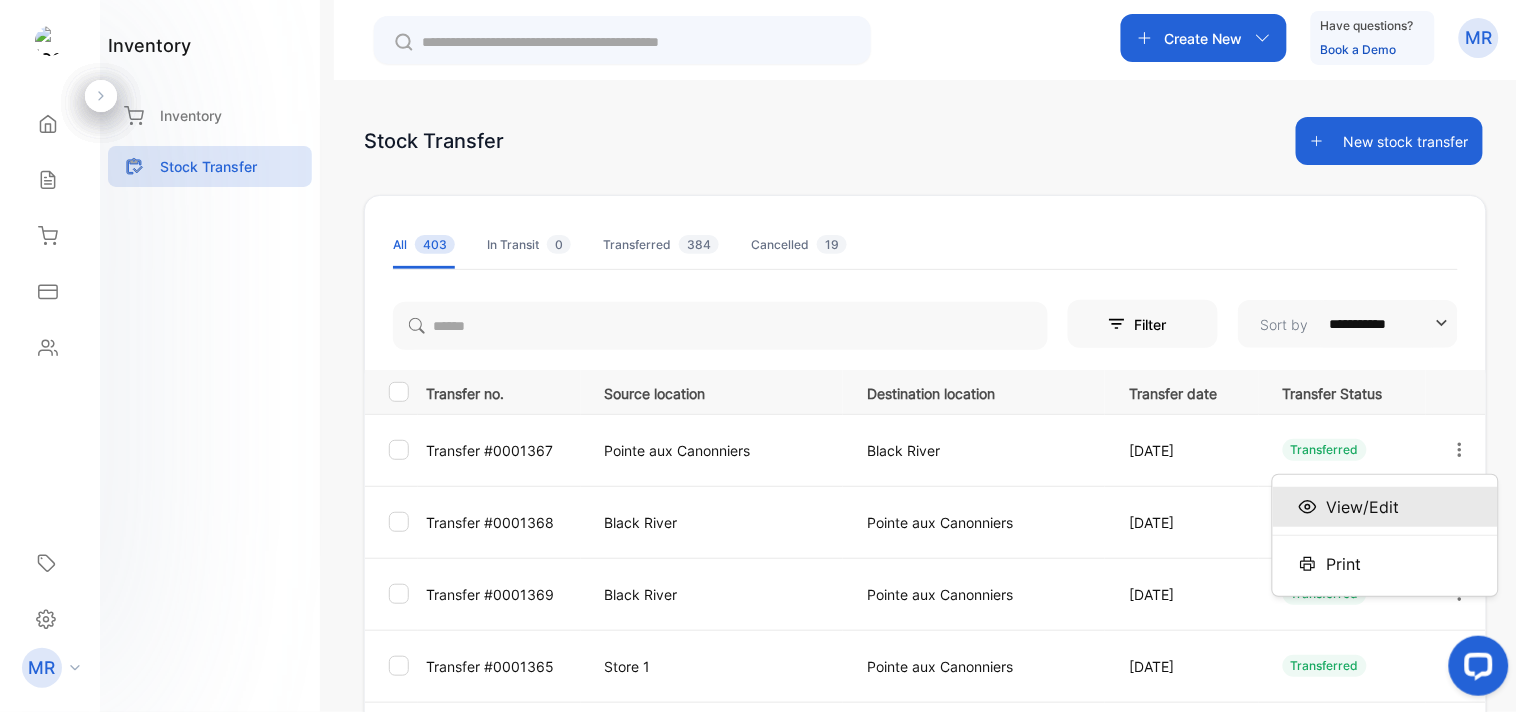 click on "View/Edit" at bounding box center (1363, 507) 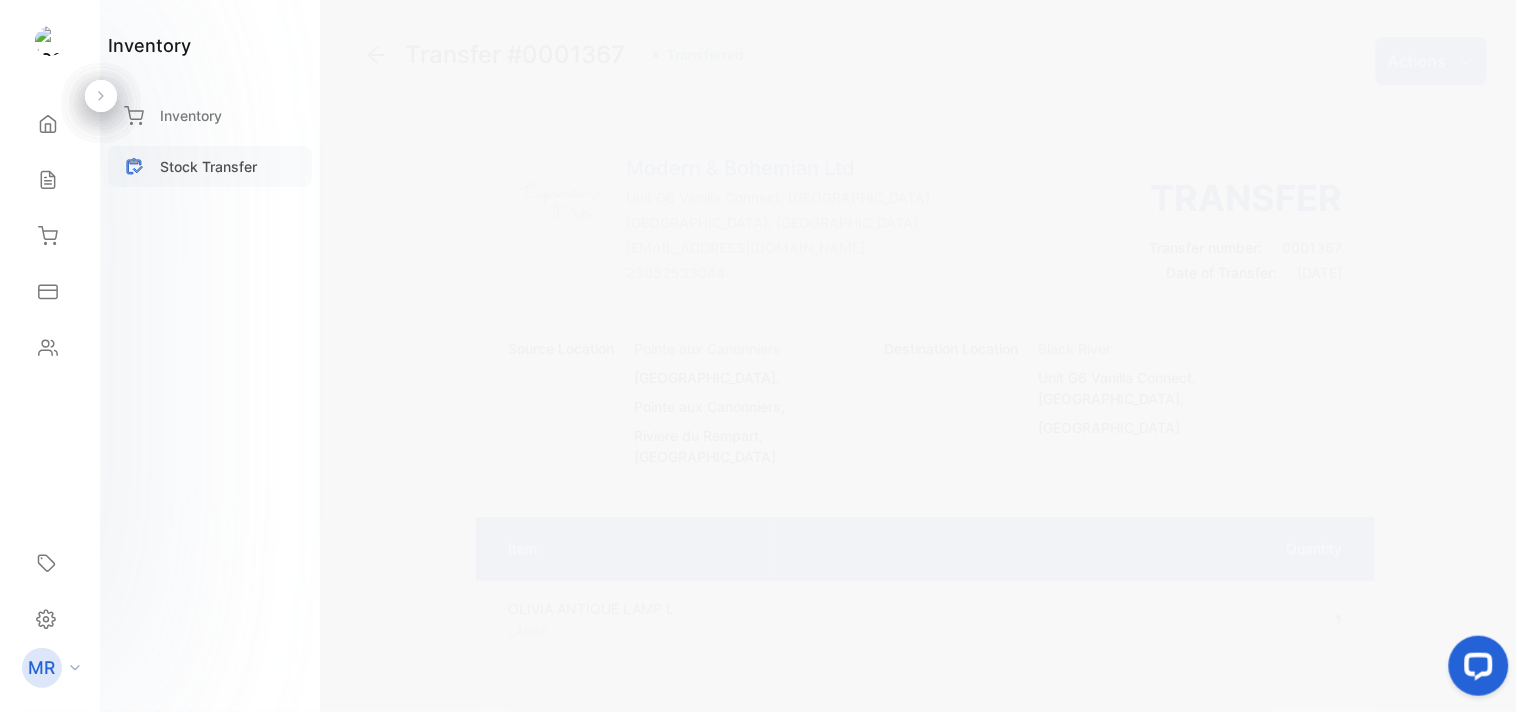 click on "Stock Transfer" at bounding box center [208, 166] 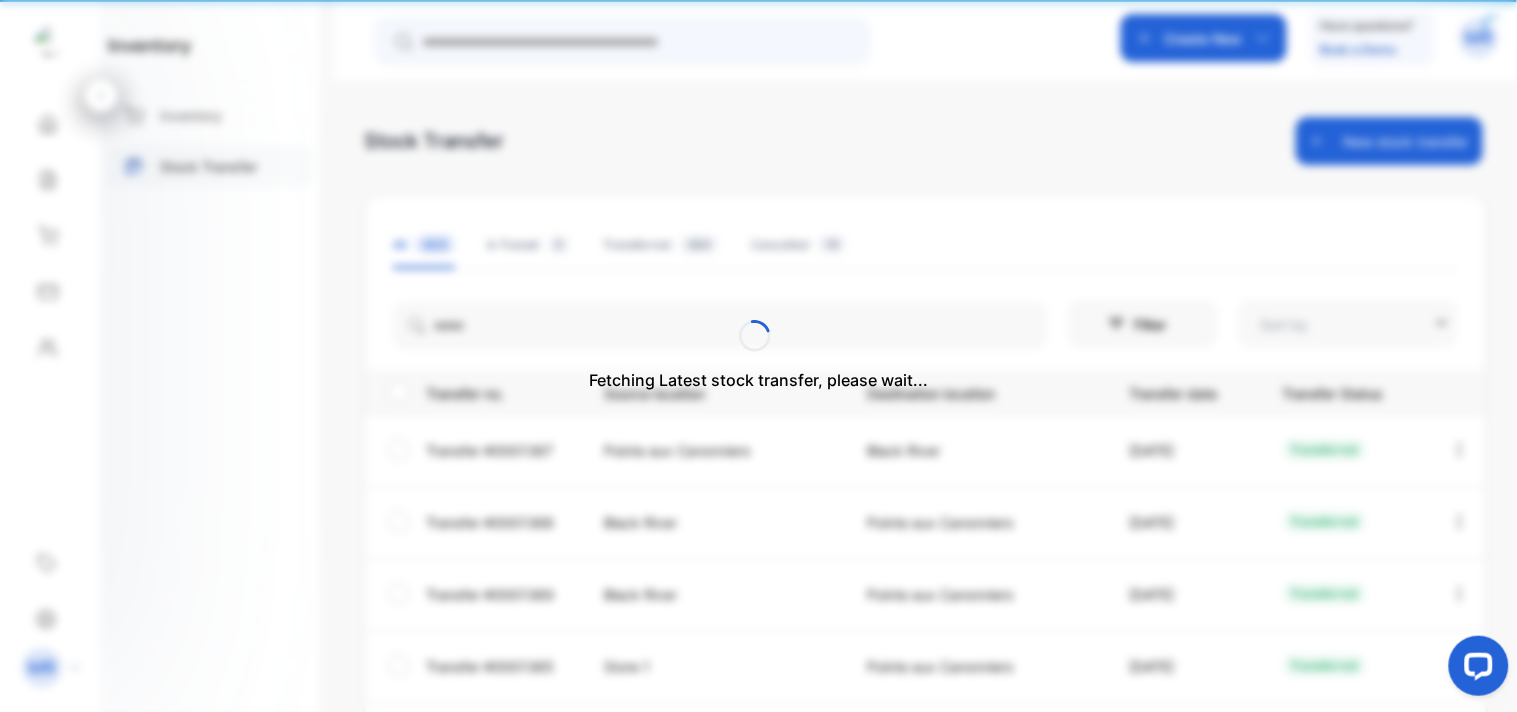 type on "**********" 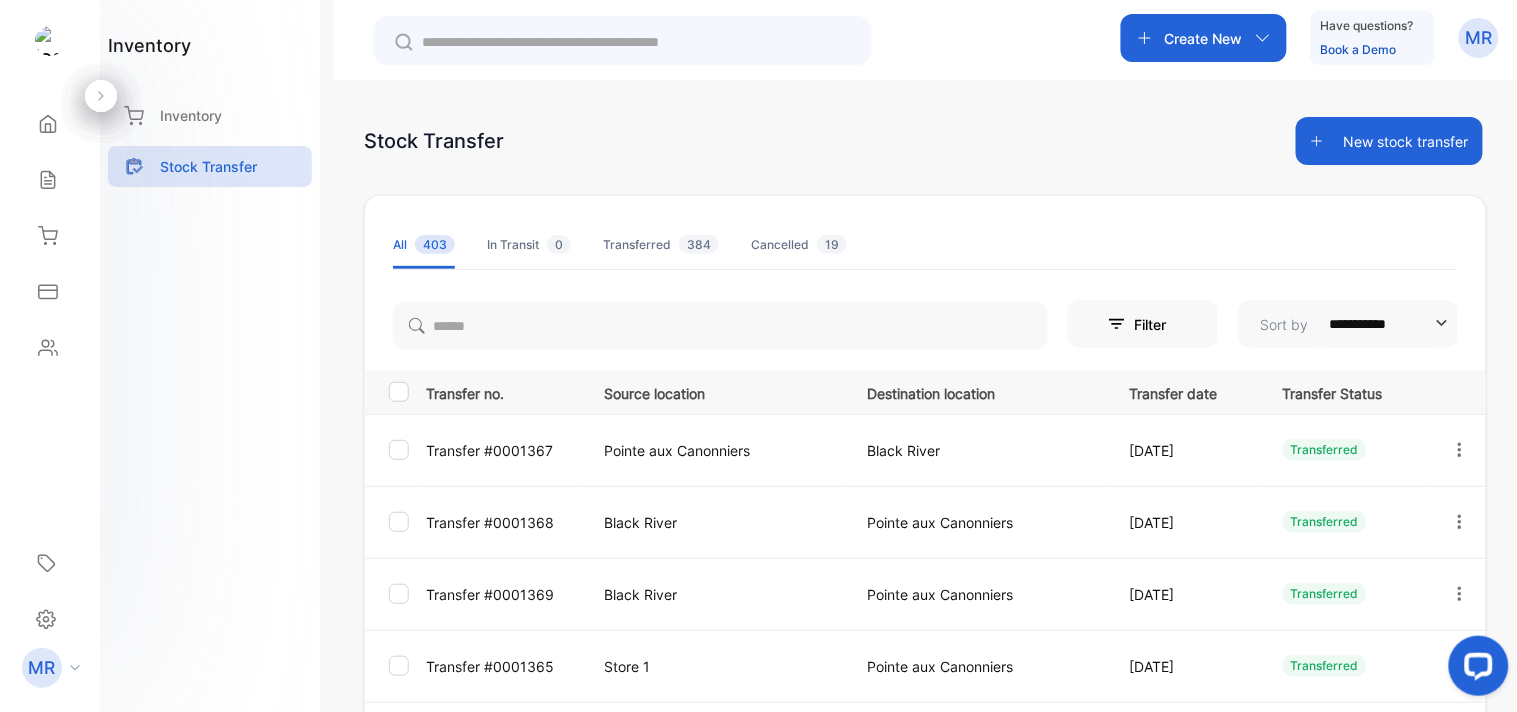 click on "New stock transfer" at bounding box center (1389, 141) 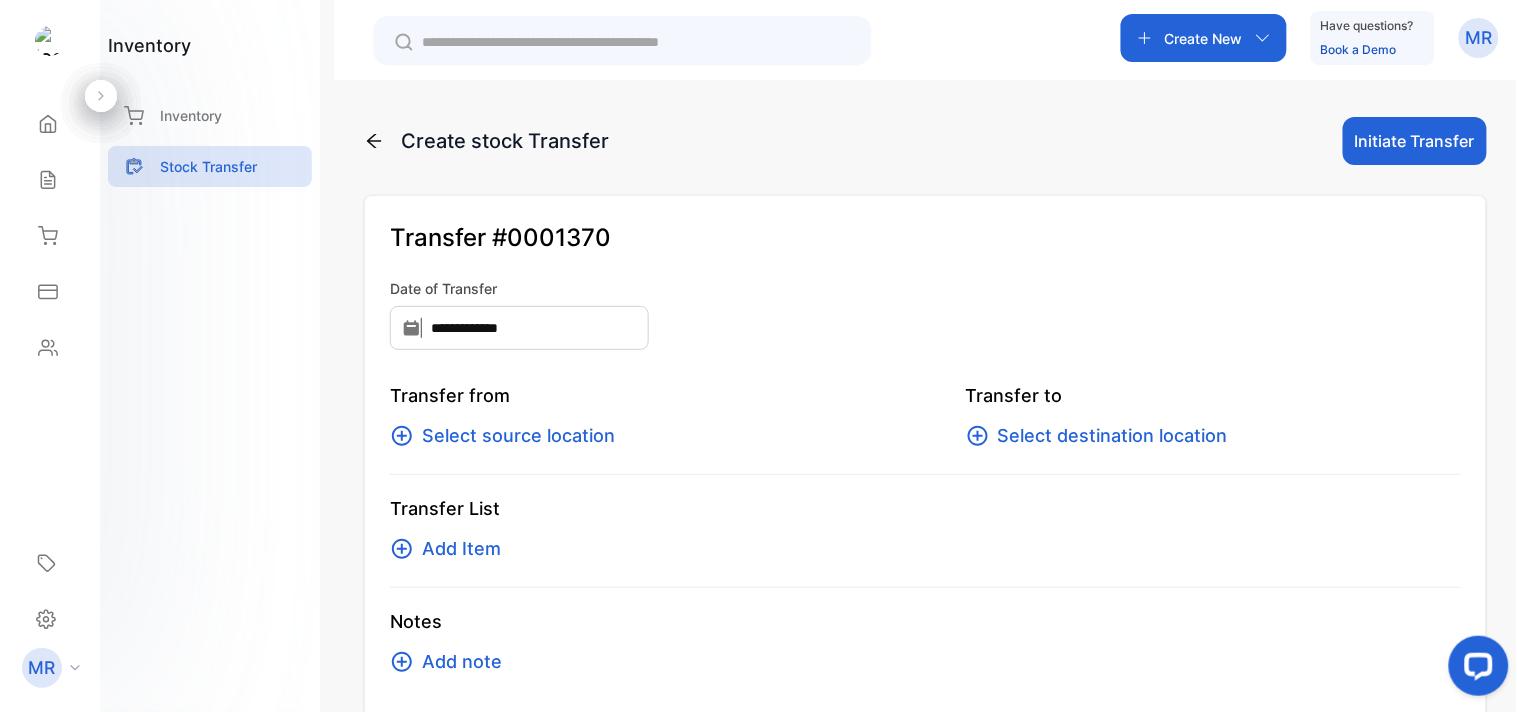 click on "Select source location" at bounding box center [518, 436] 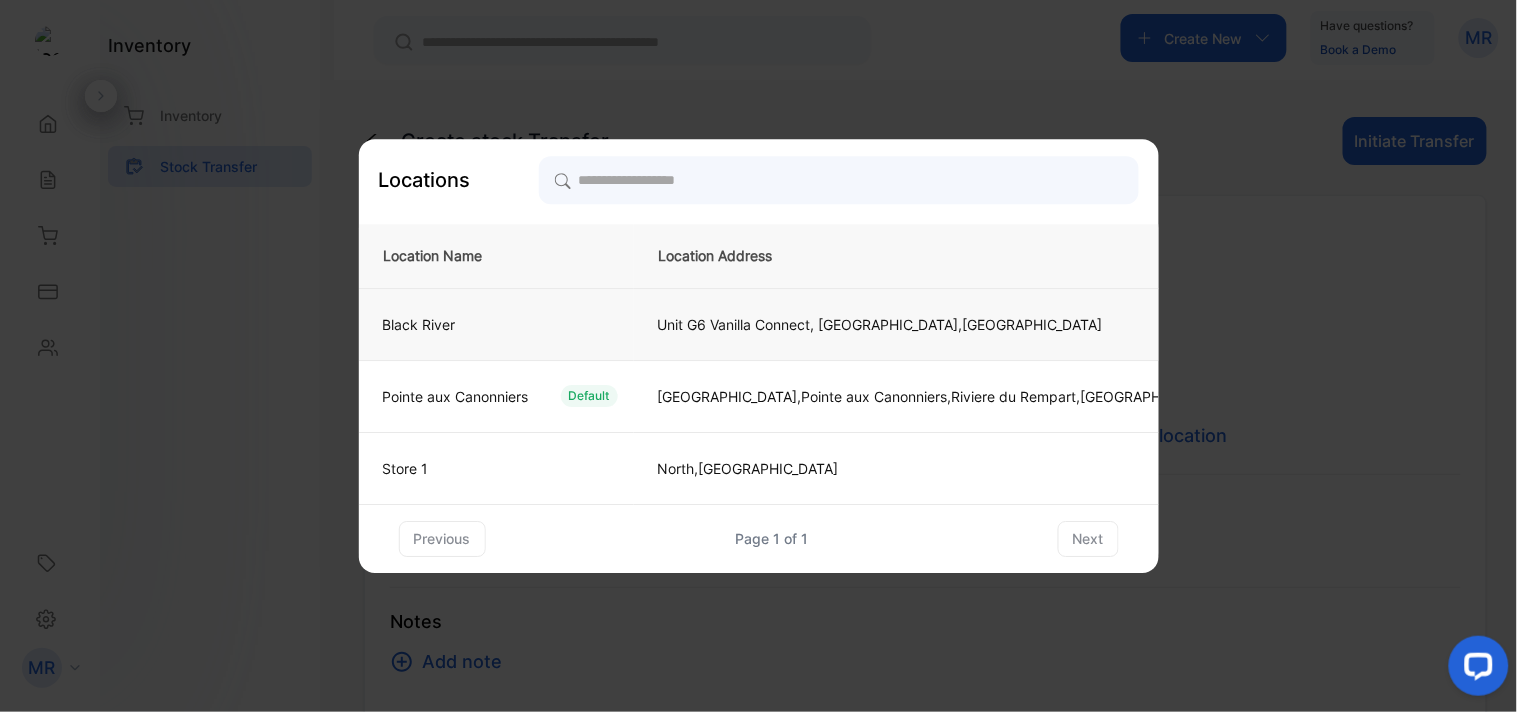click on "Black River" at bounding box center [492, 324] 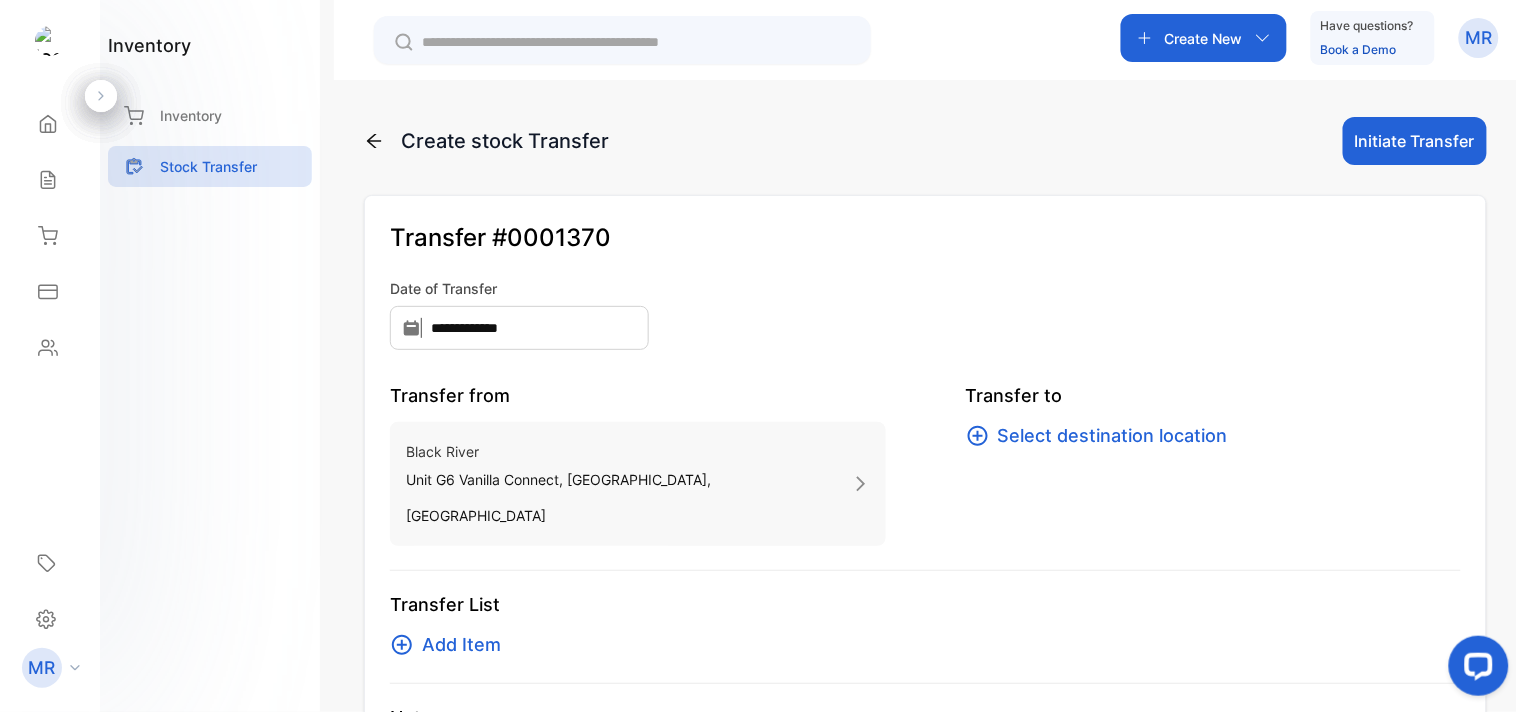 click on "Select destination location" at bounding box center [1113, 436] 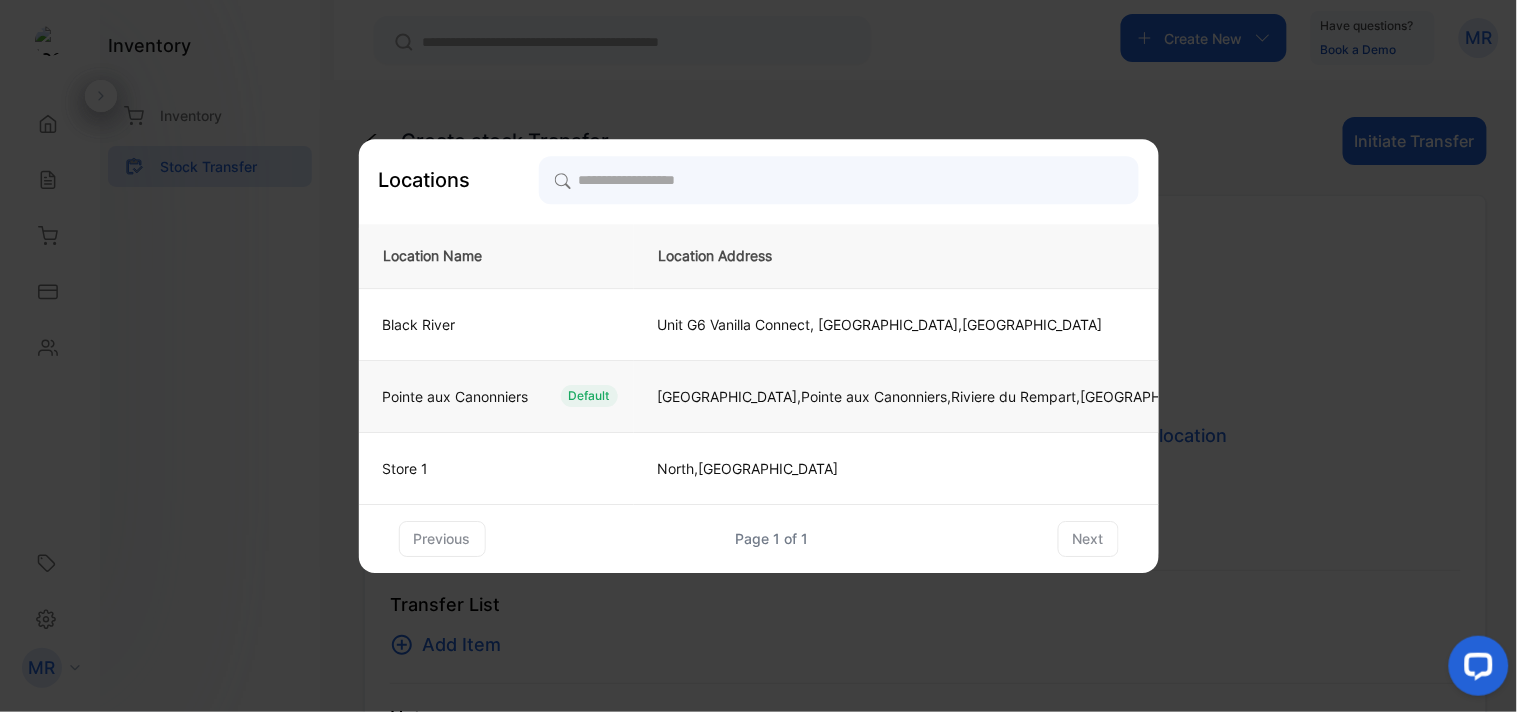 click on "Pointe aux Canonniers Default" at bounding box center [496, 396] 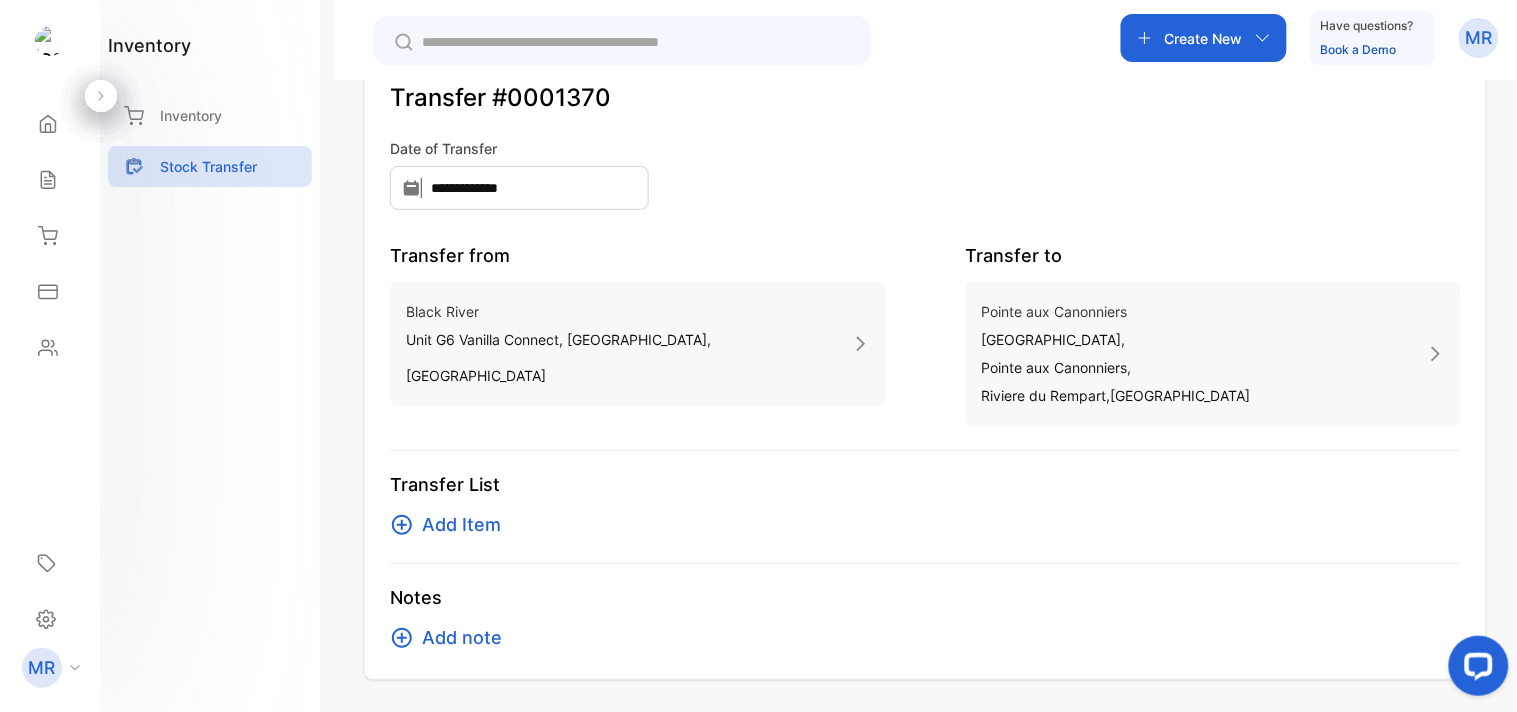 scroll, scrollTop: 140, scrollLeft: 0, axis: vertical 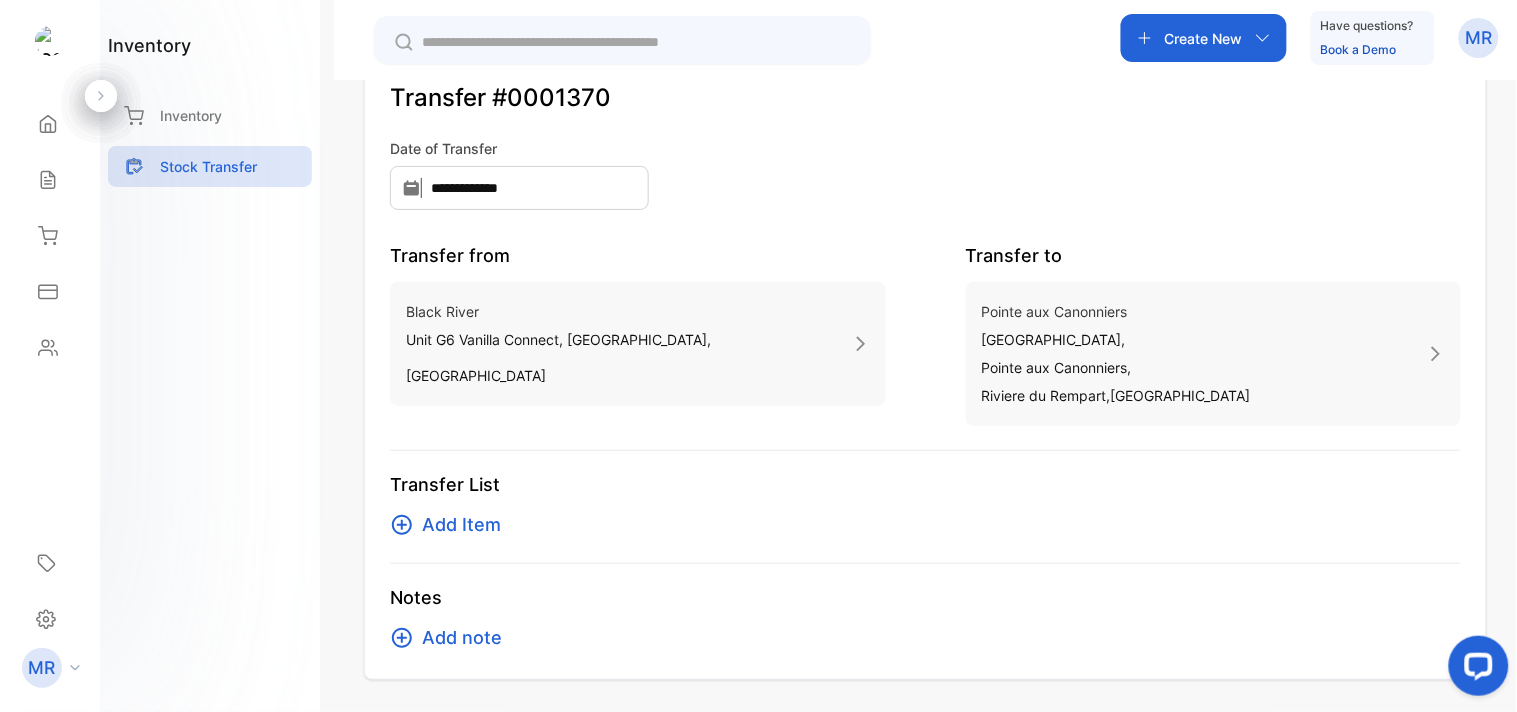 click on "Add Item" at bounding box center (461, 525) 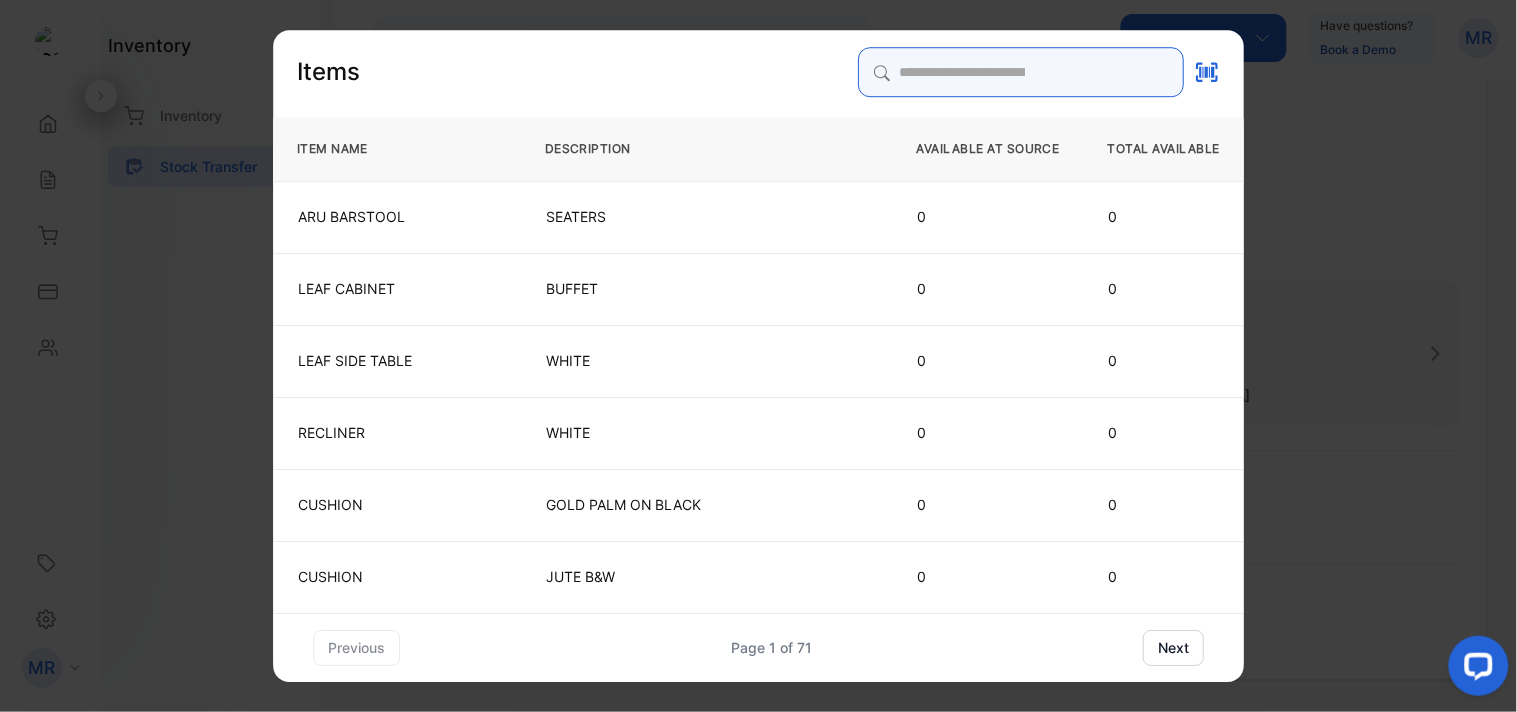 click on "Items ITEM NAME DESCRIPTION AVAILABLE AT SOURCE TOTAL AVAILABLE ARU BARSTOOL SEATERS   0 0 LEAF CABINET BUFFET   0 0 LEAF SIDE TABLE WHITE   0 0 RECLINER WHITE   0 0 CUSHION GOLD PALM ON BLACK   0 0 CUSHION JUTE B&W   0 0 previous Page 1 of 71 next" at bounding box center (758, 356) 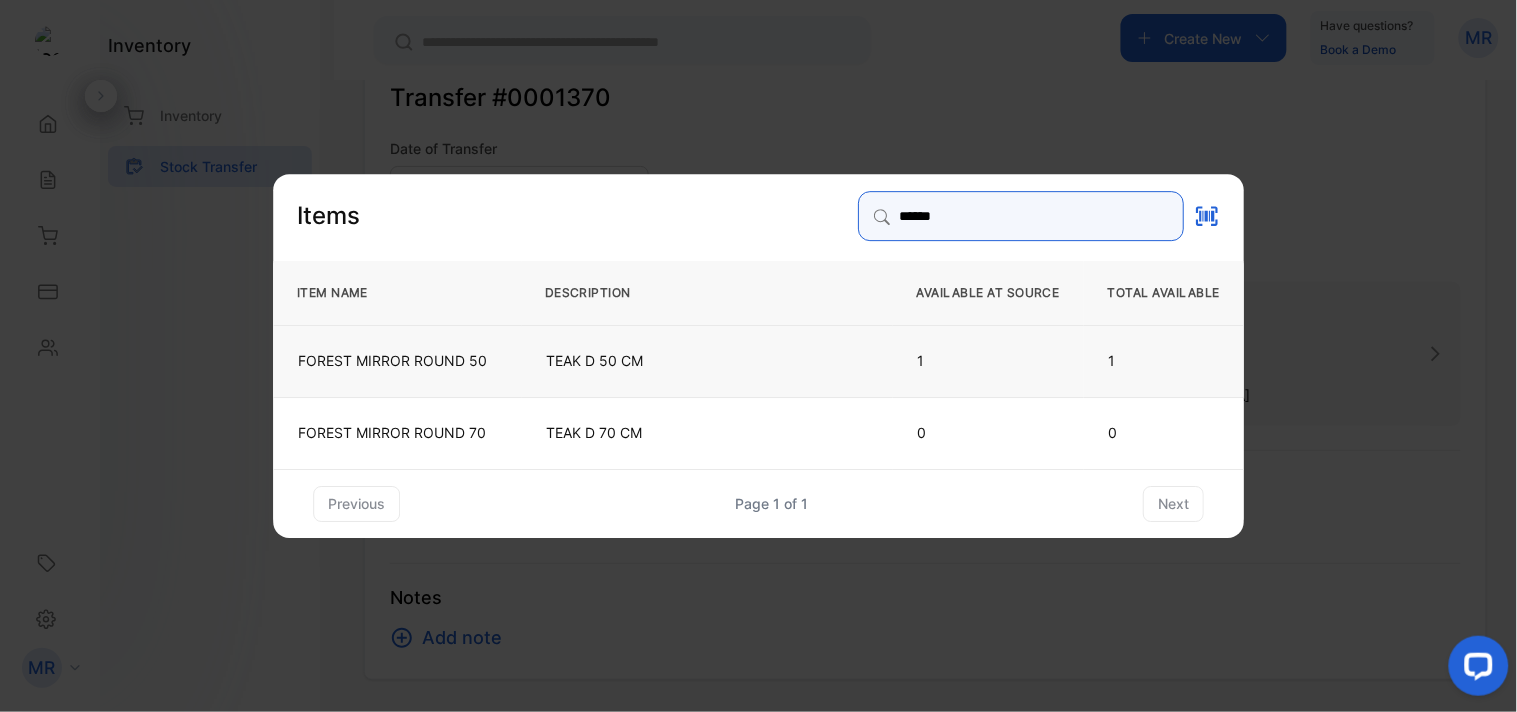 type on "******" 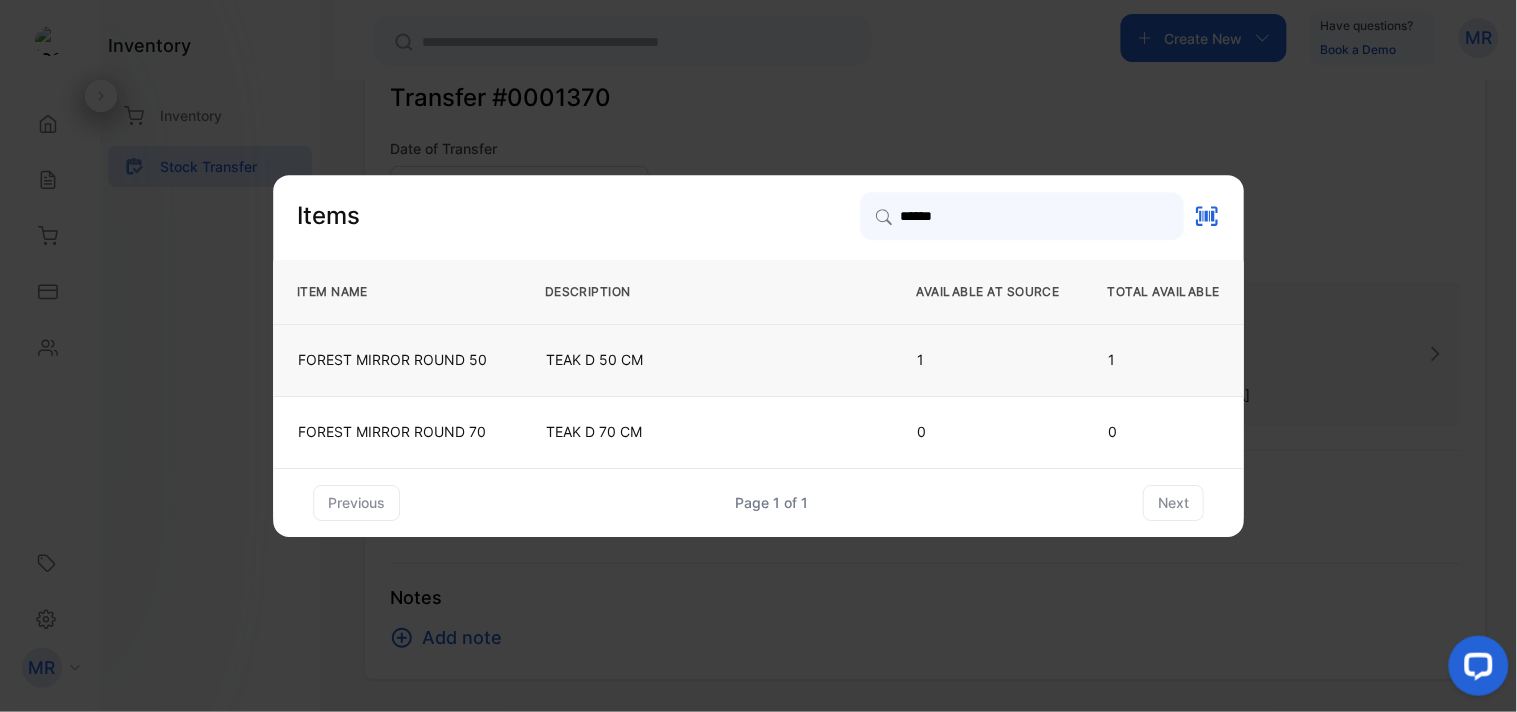 click on "TEAK D 50 CM" at bounding box center (707, 360) 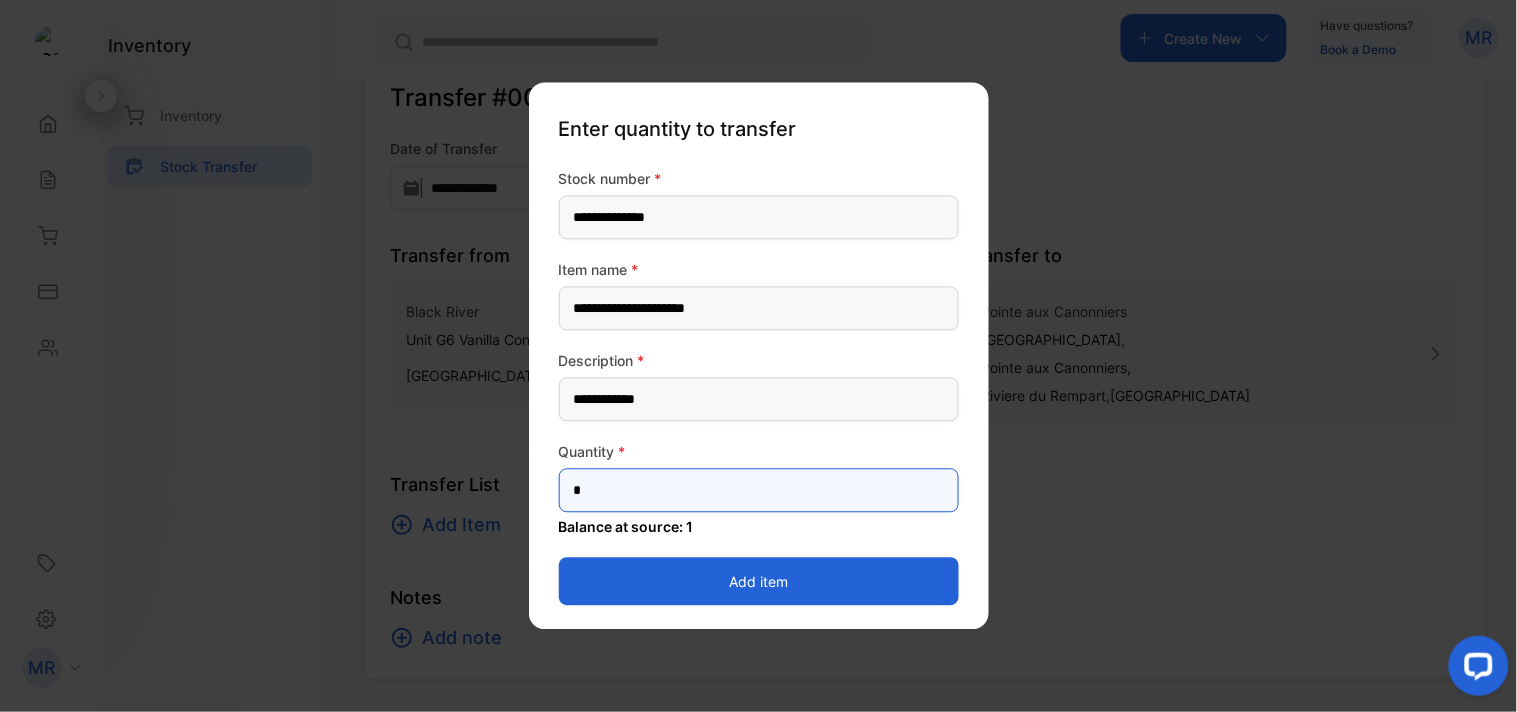 click on "*" at bounding box center [759, 491] 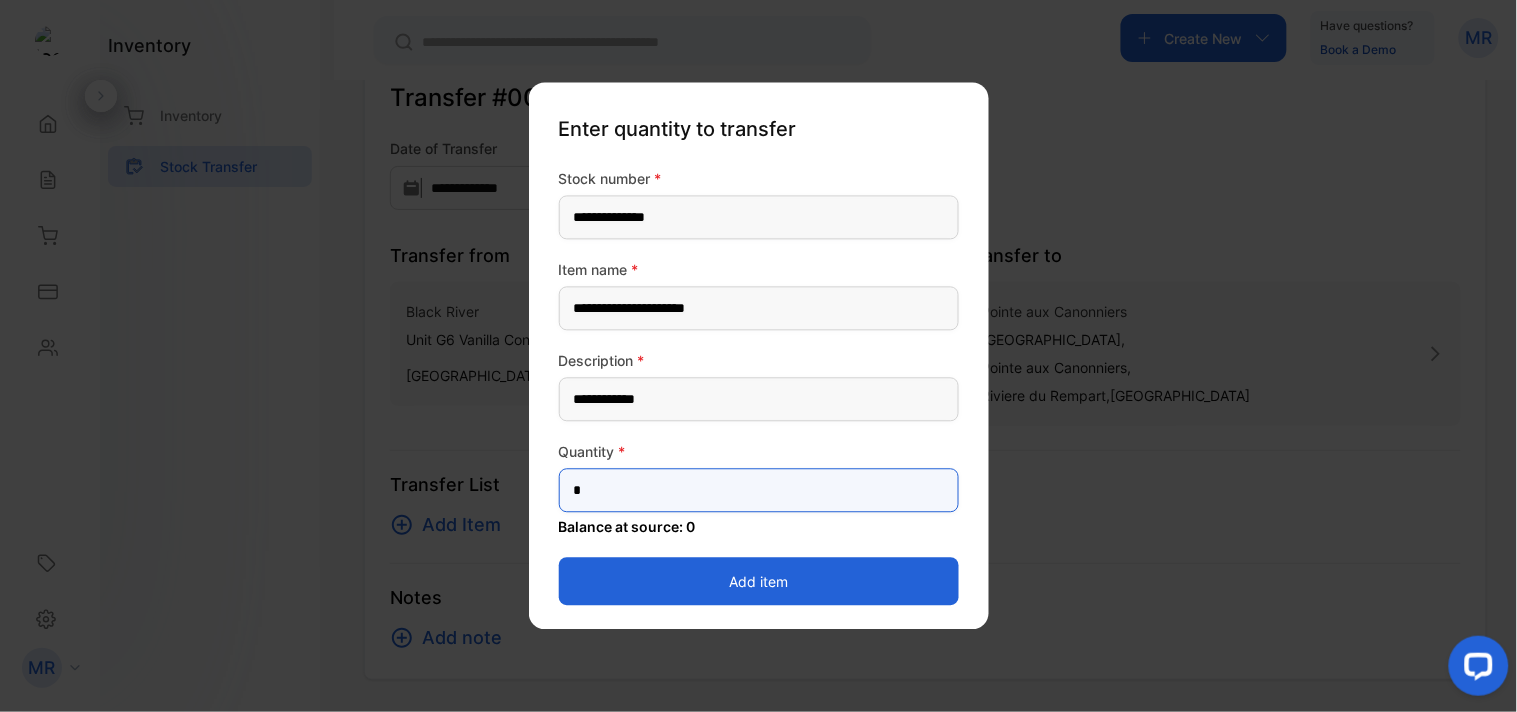 type on "*" 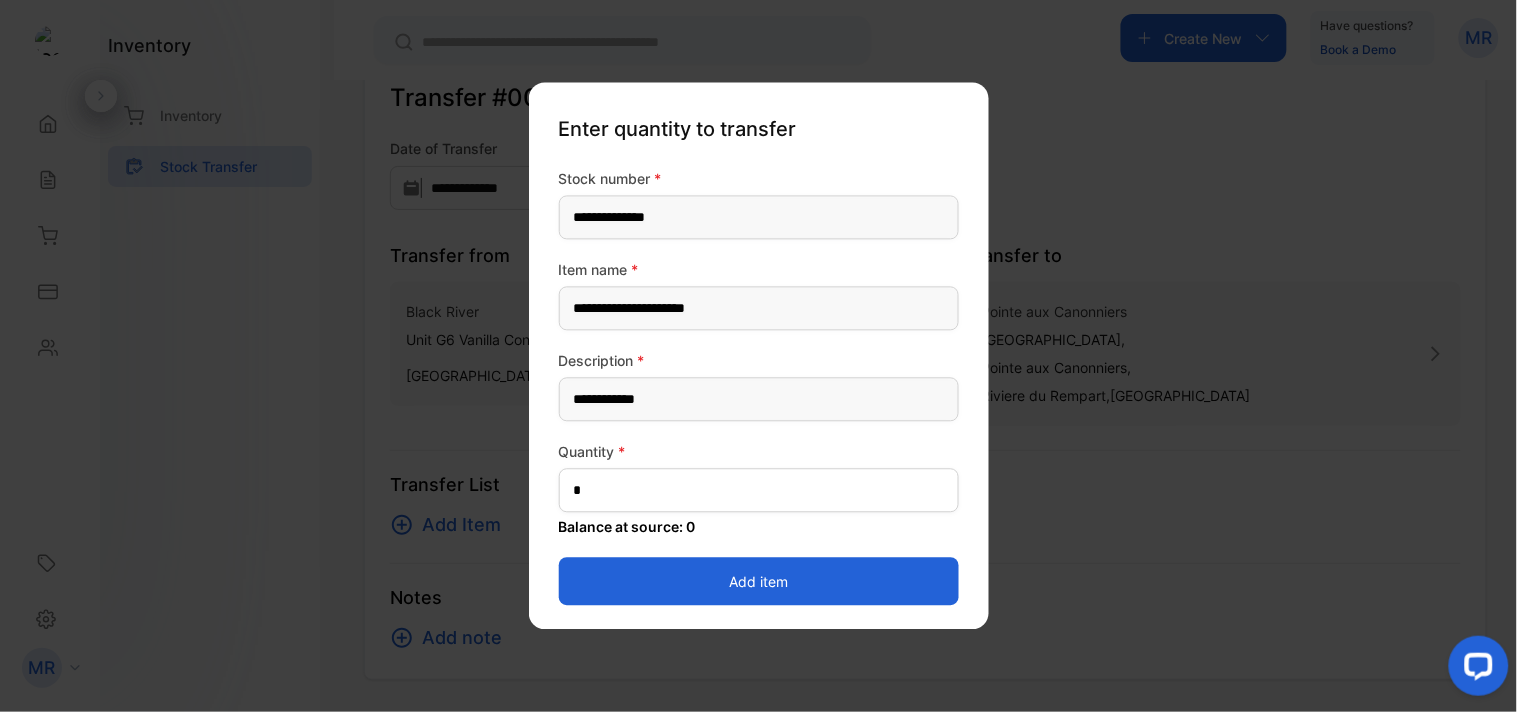 click on "Add item" at bounding box center [759, 582] 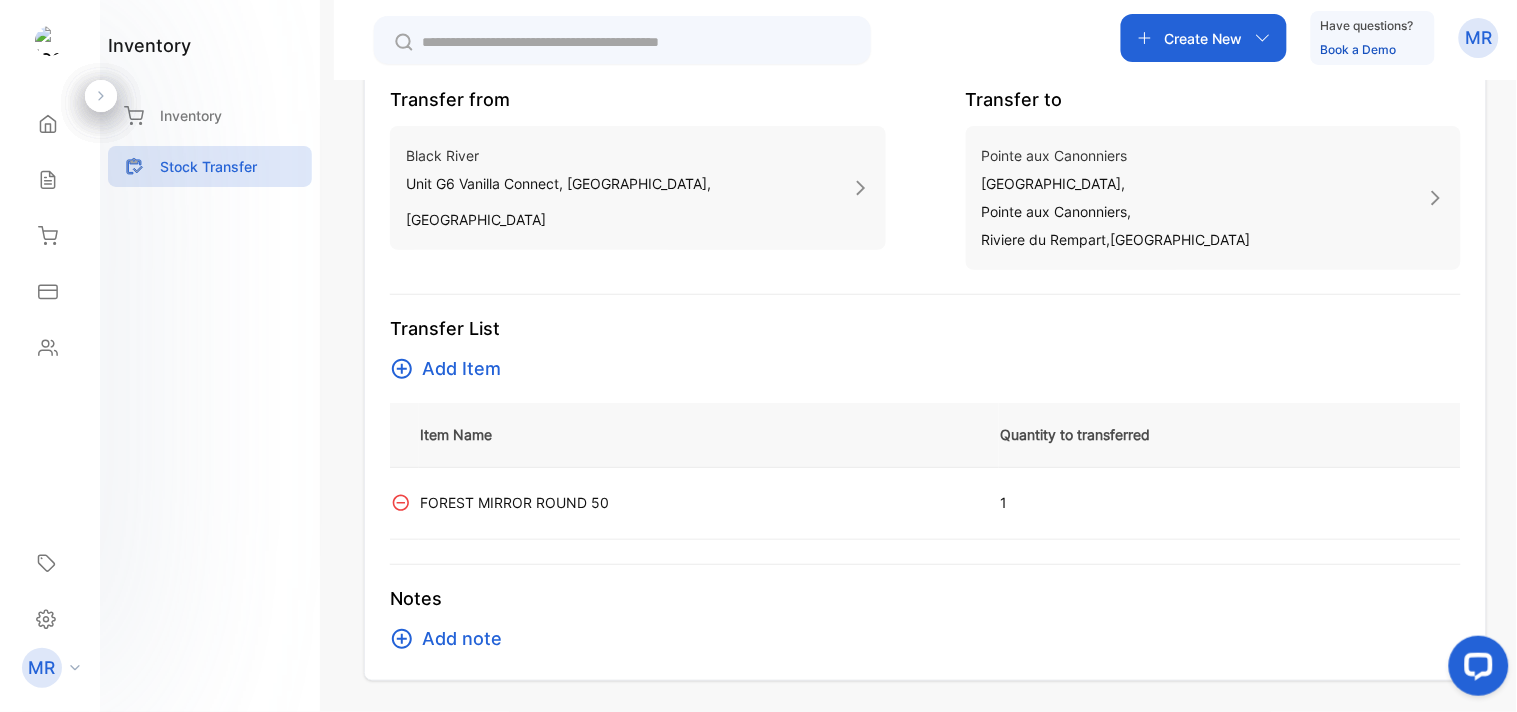 scroll, scrollTop: 0, scrollLeft: 0, axis: both 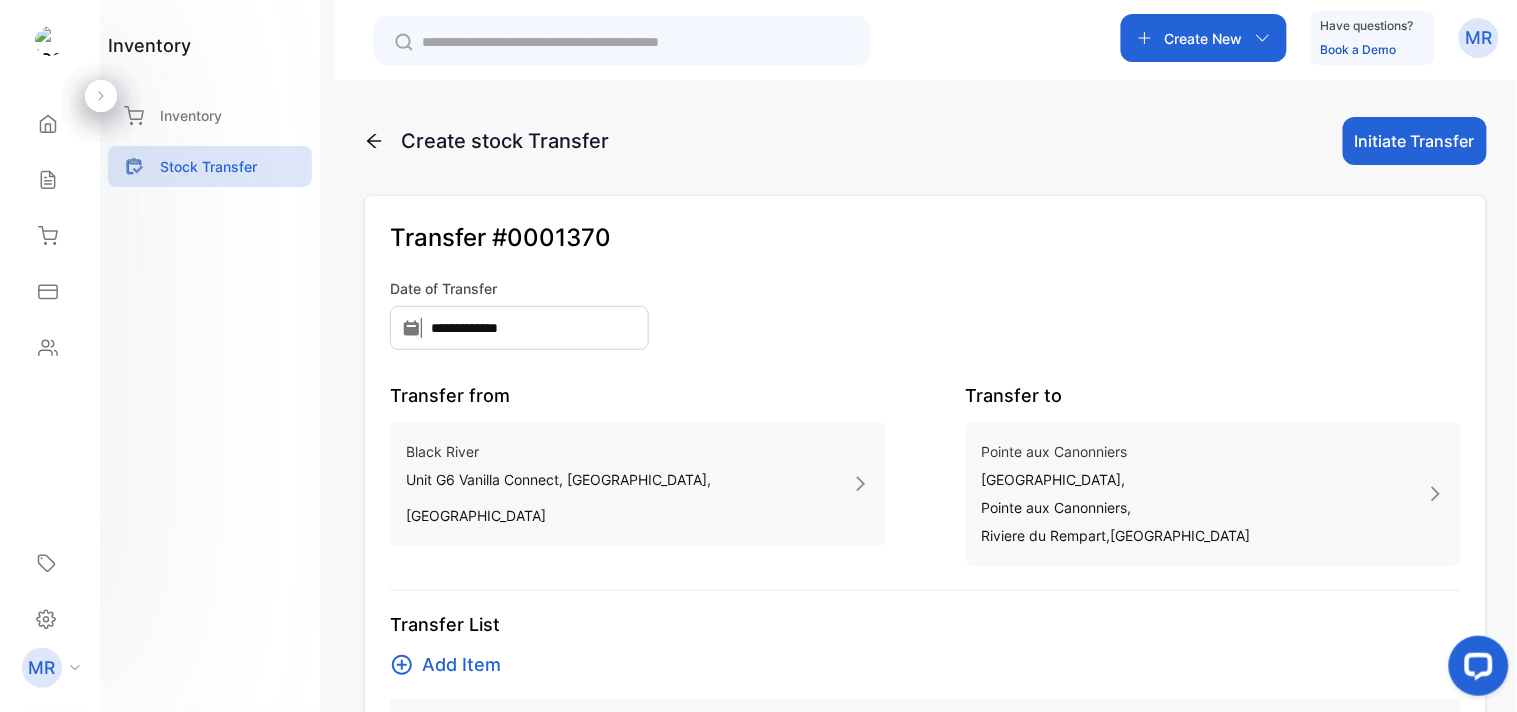 click on "Initiate Transfer" at bounding box center (1415, 141) 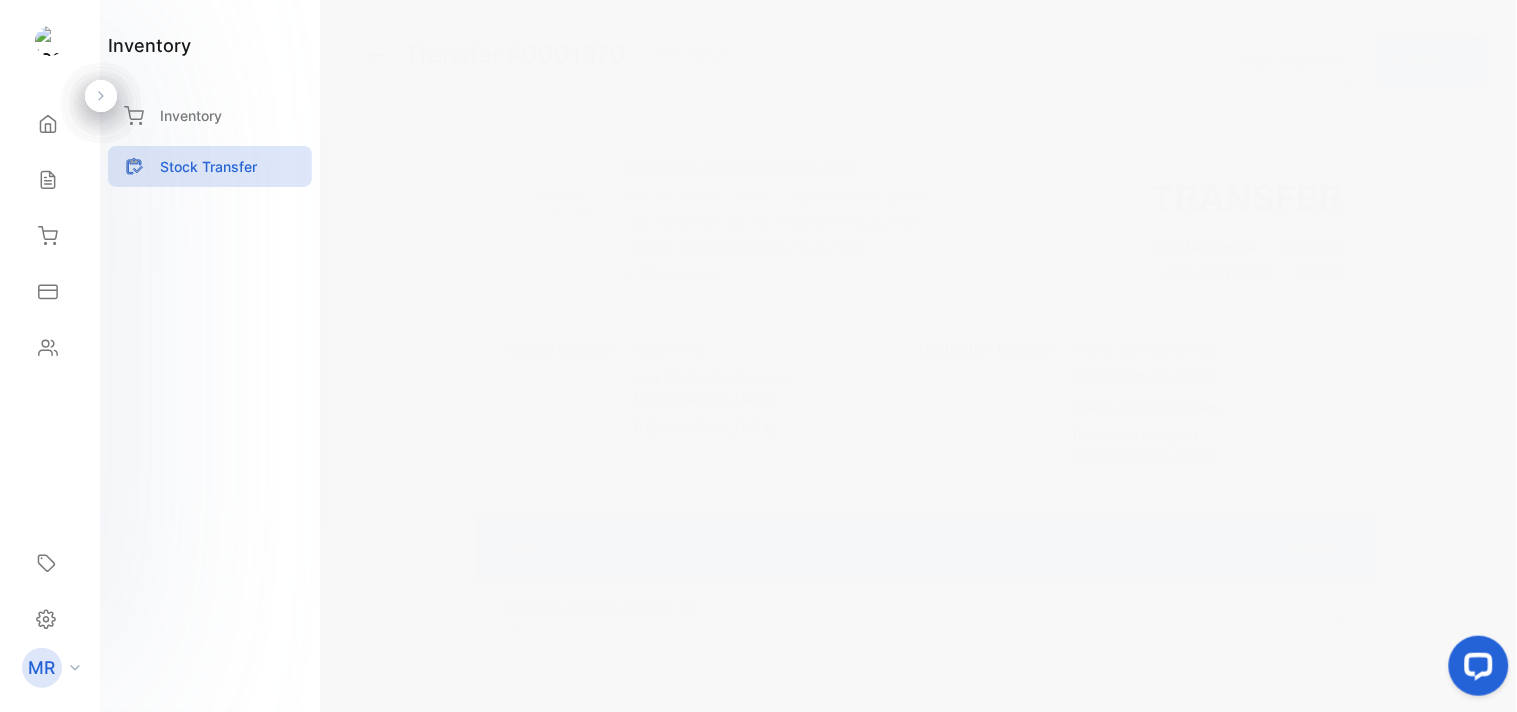 click on "Actions" at bounding box center [1431, 61] 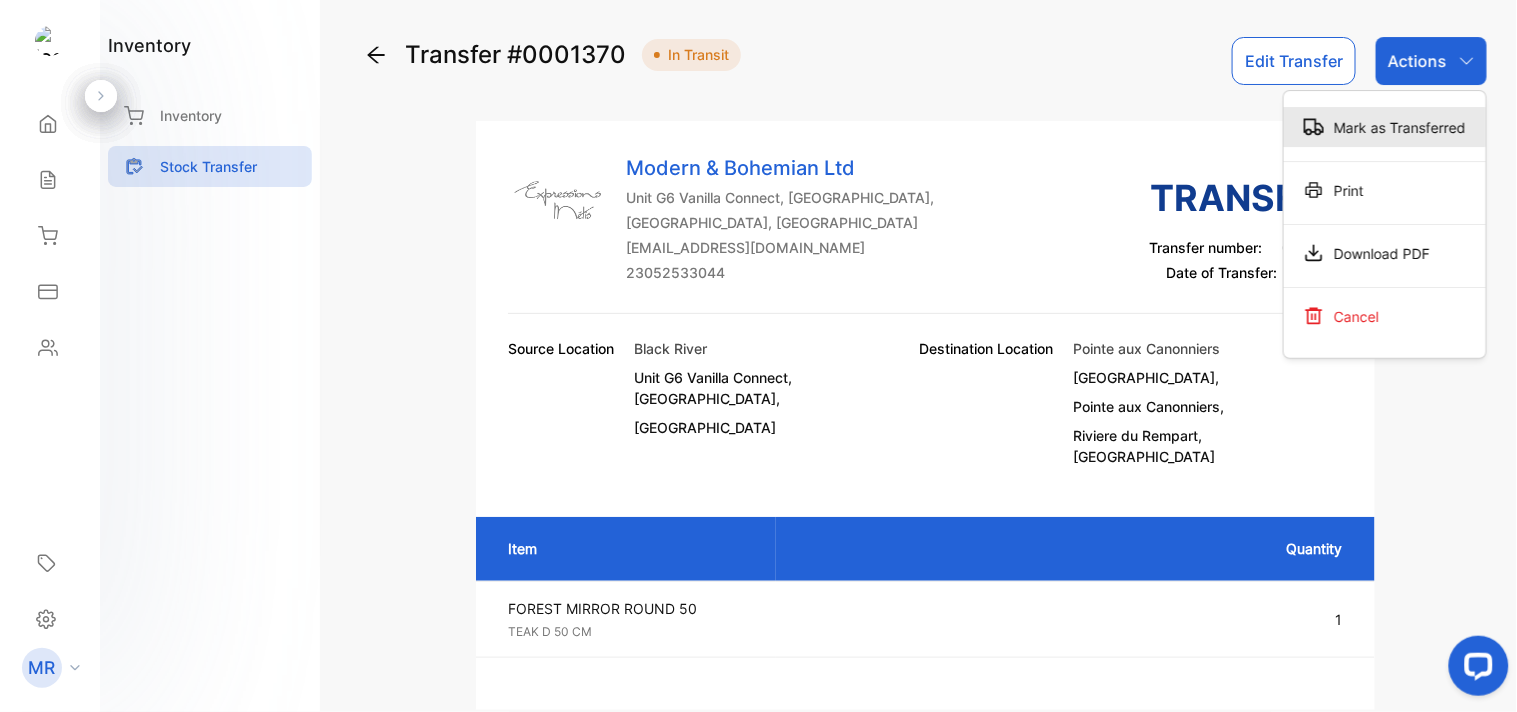 click on "Mark as Transferred" at bounding box center (1385, 127) 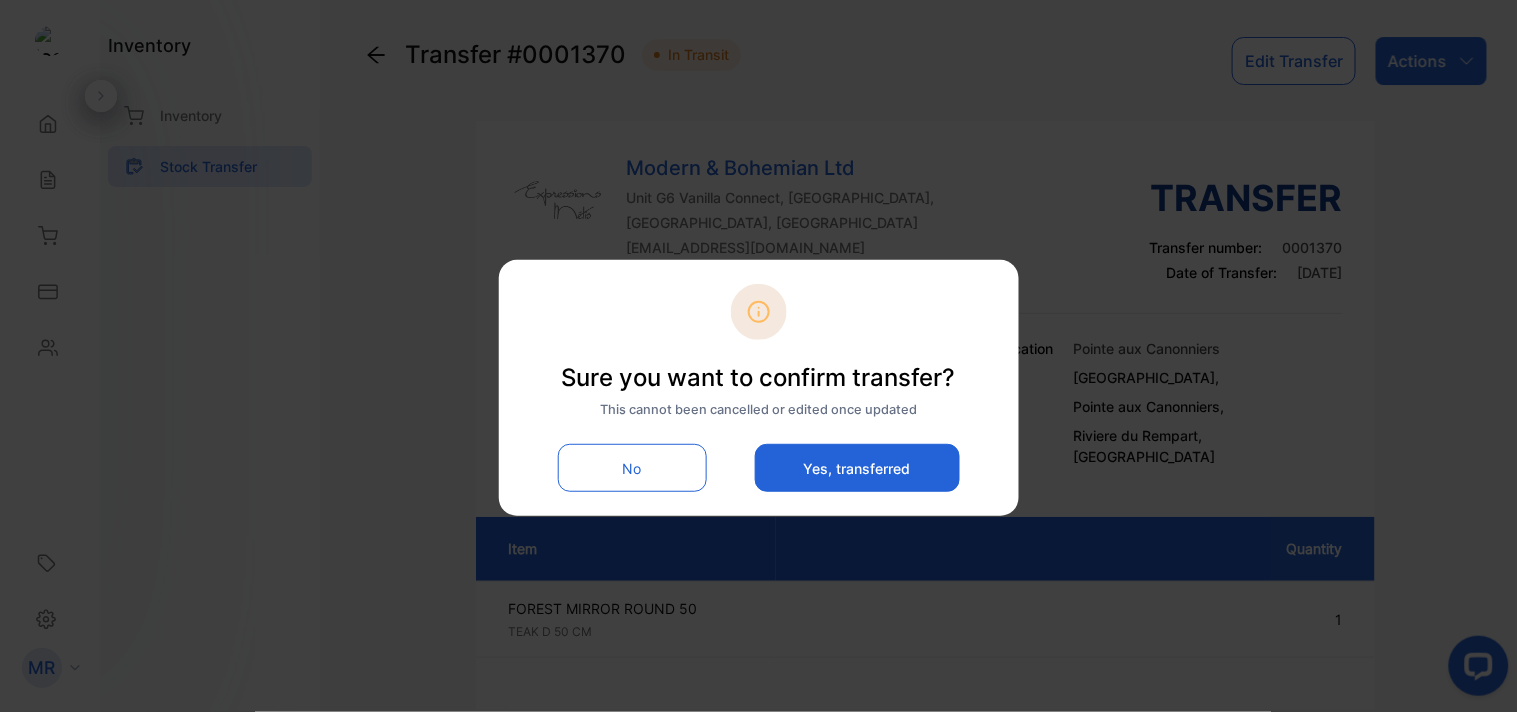 click on "Yes, transferred" at bounding box center (857, 468) 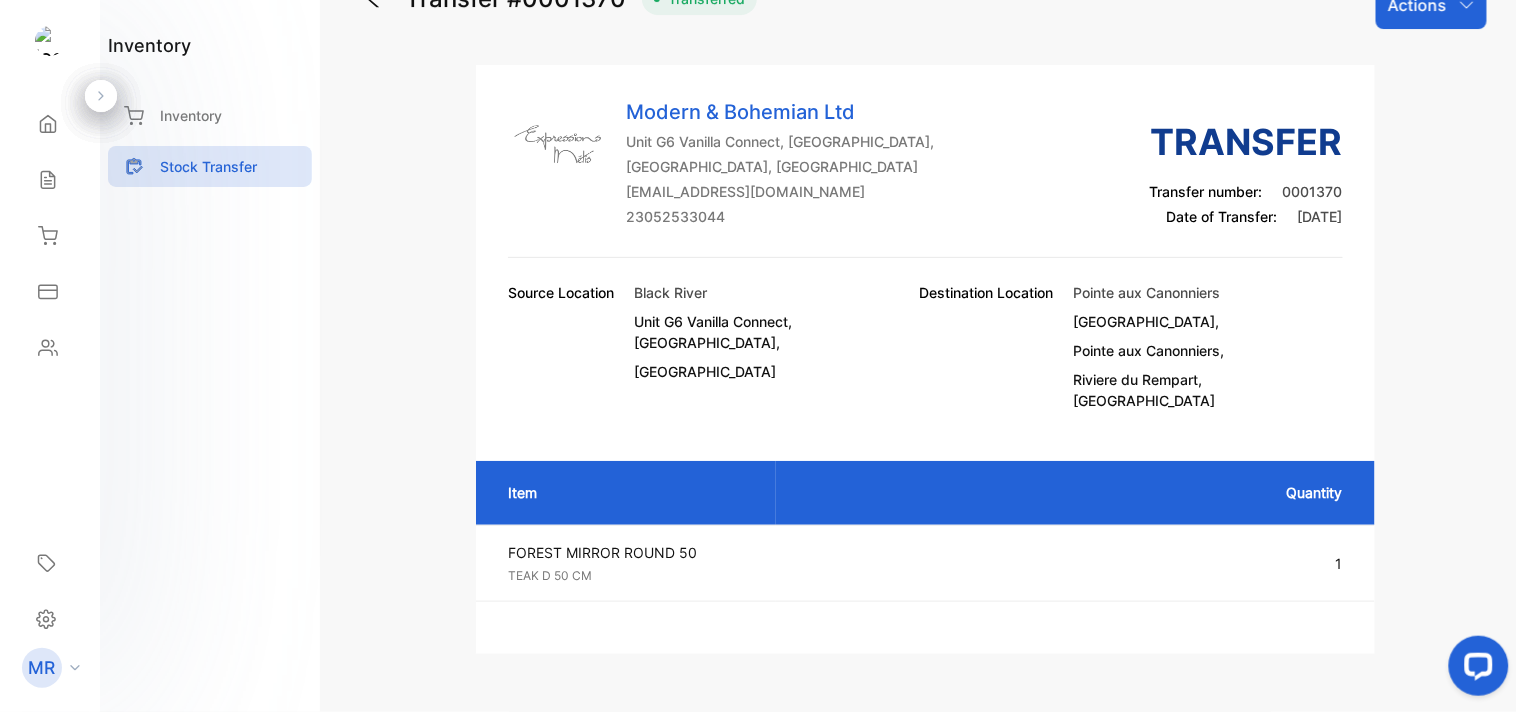 scroll, scrollTop: 57, scrollLeft: 0, axis: vertical 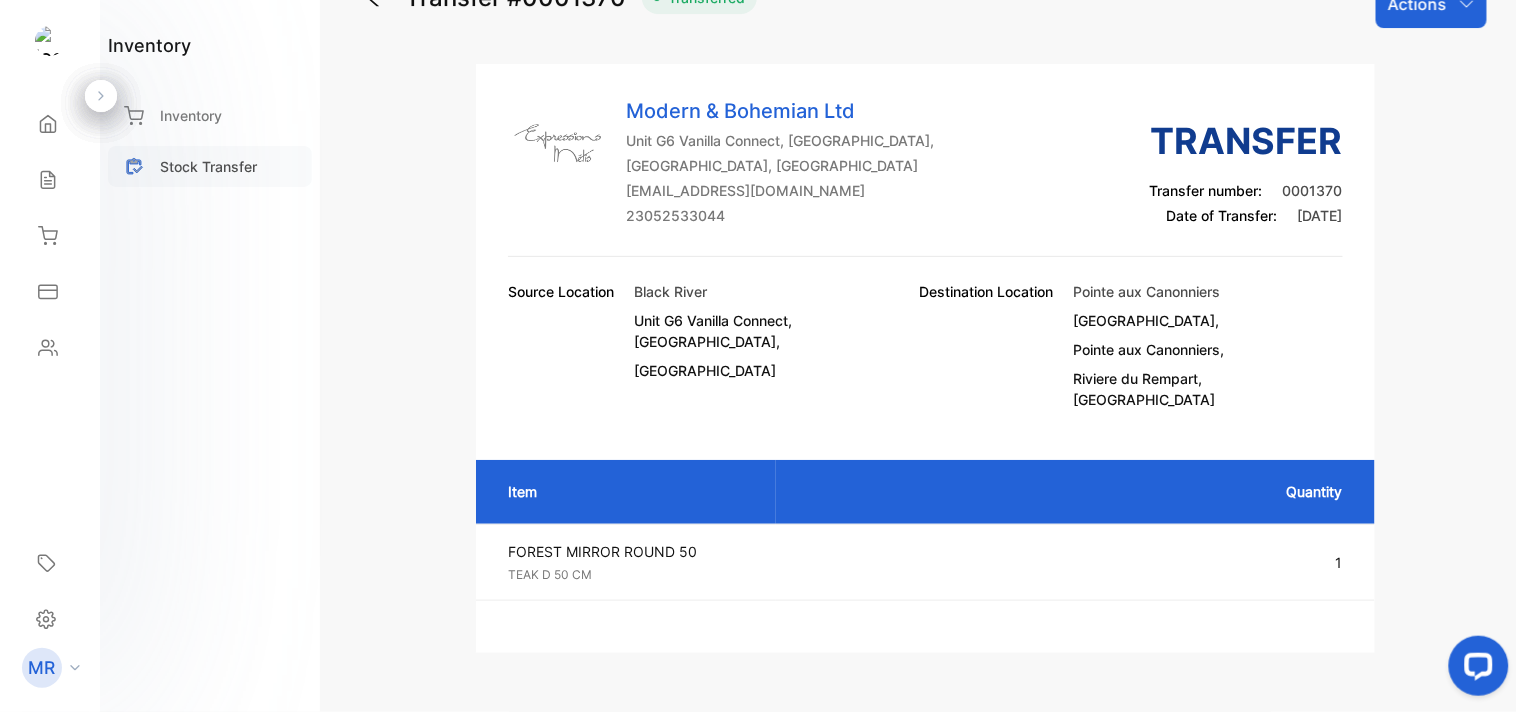 click on "Stock Transfer" at bounding box center [208, 166] 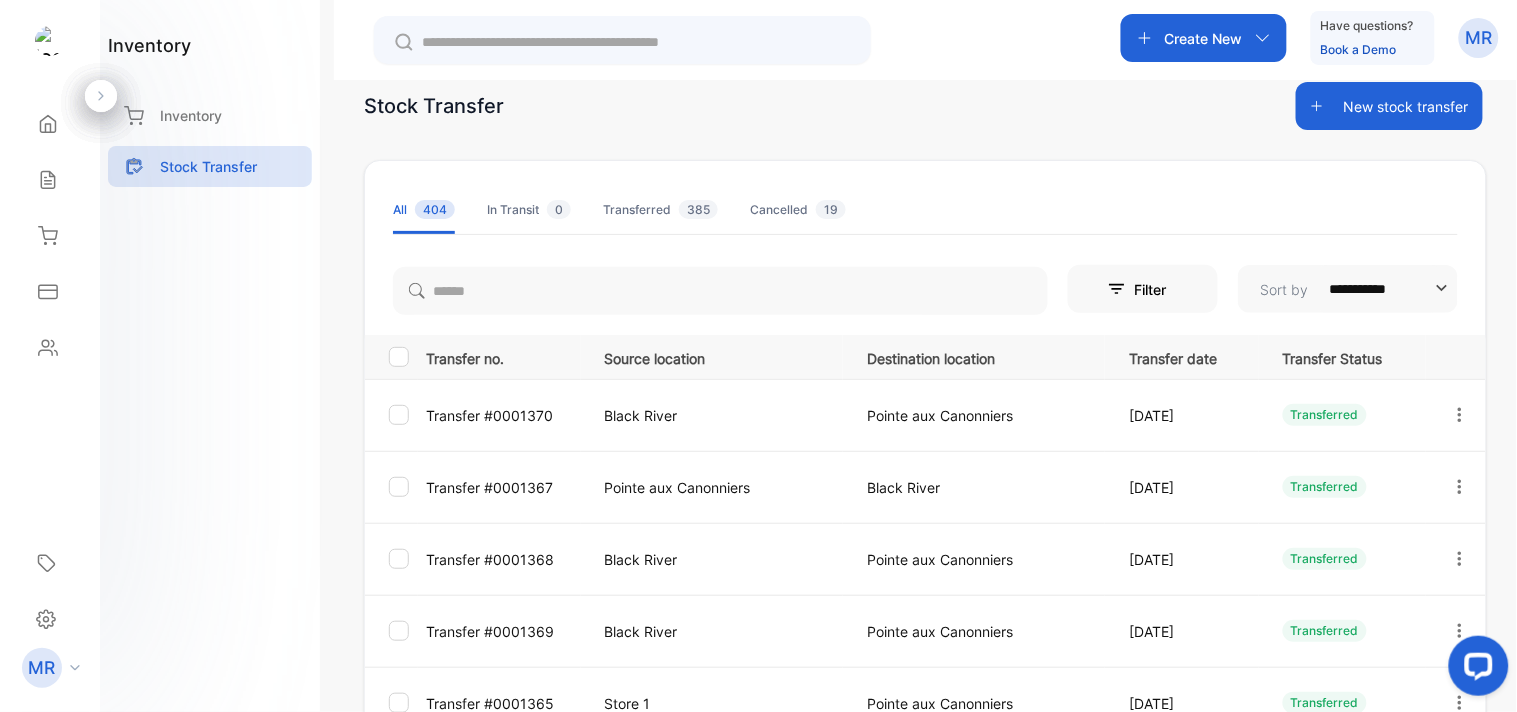 scroll, scrollTop: 32, scrollLeft: 0, axis: vertical 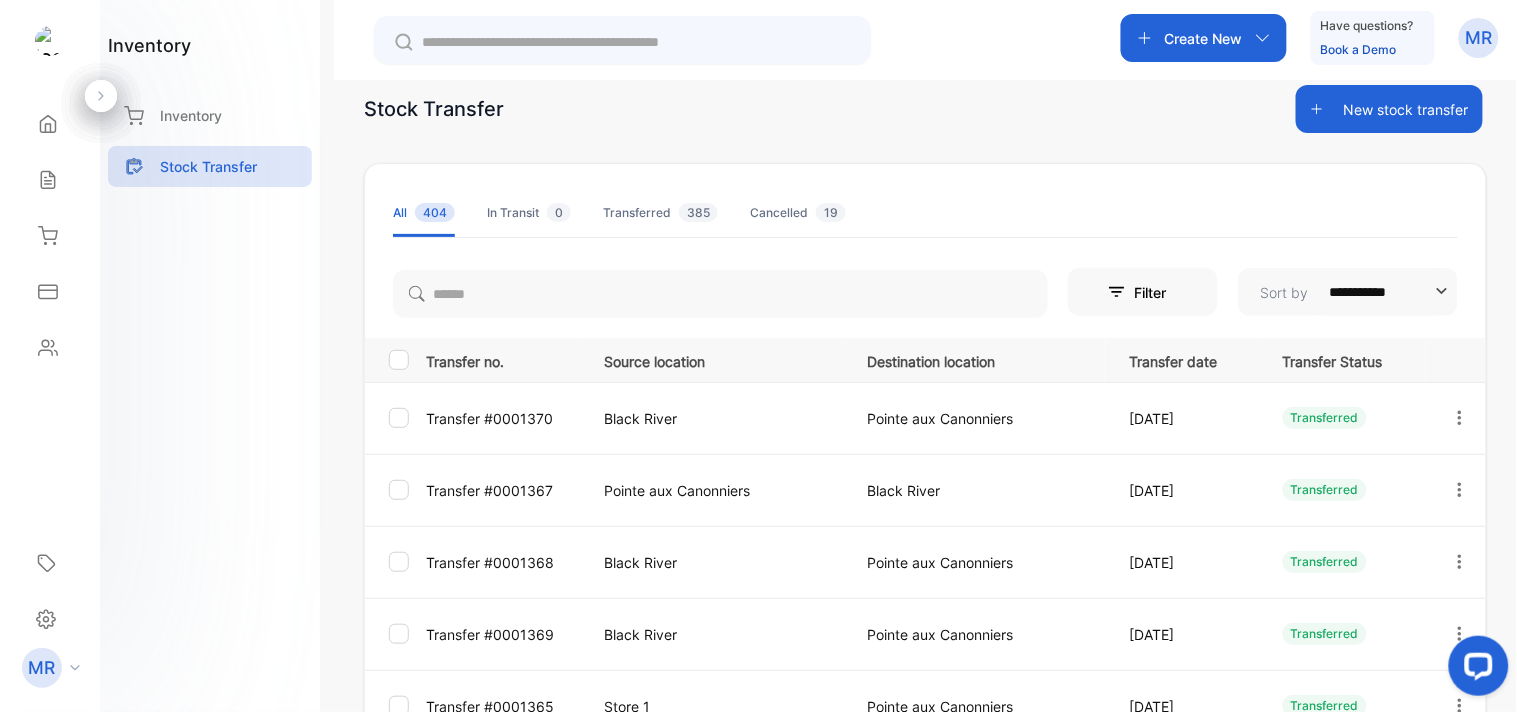 click 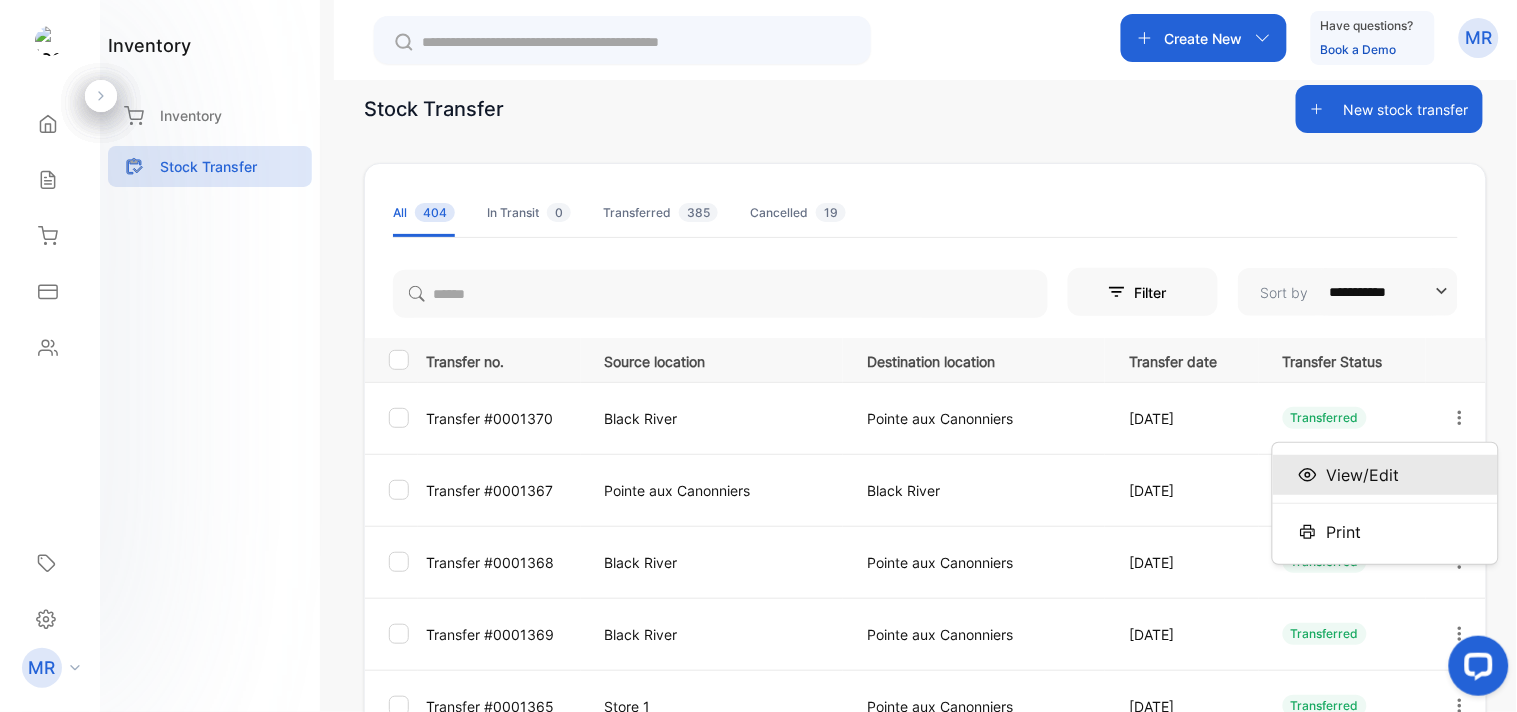 click on "View/Edit" at bounding box center (1385, 475) 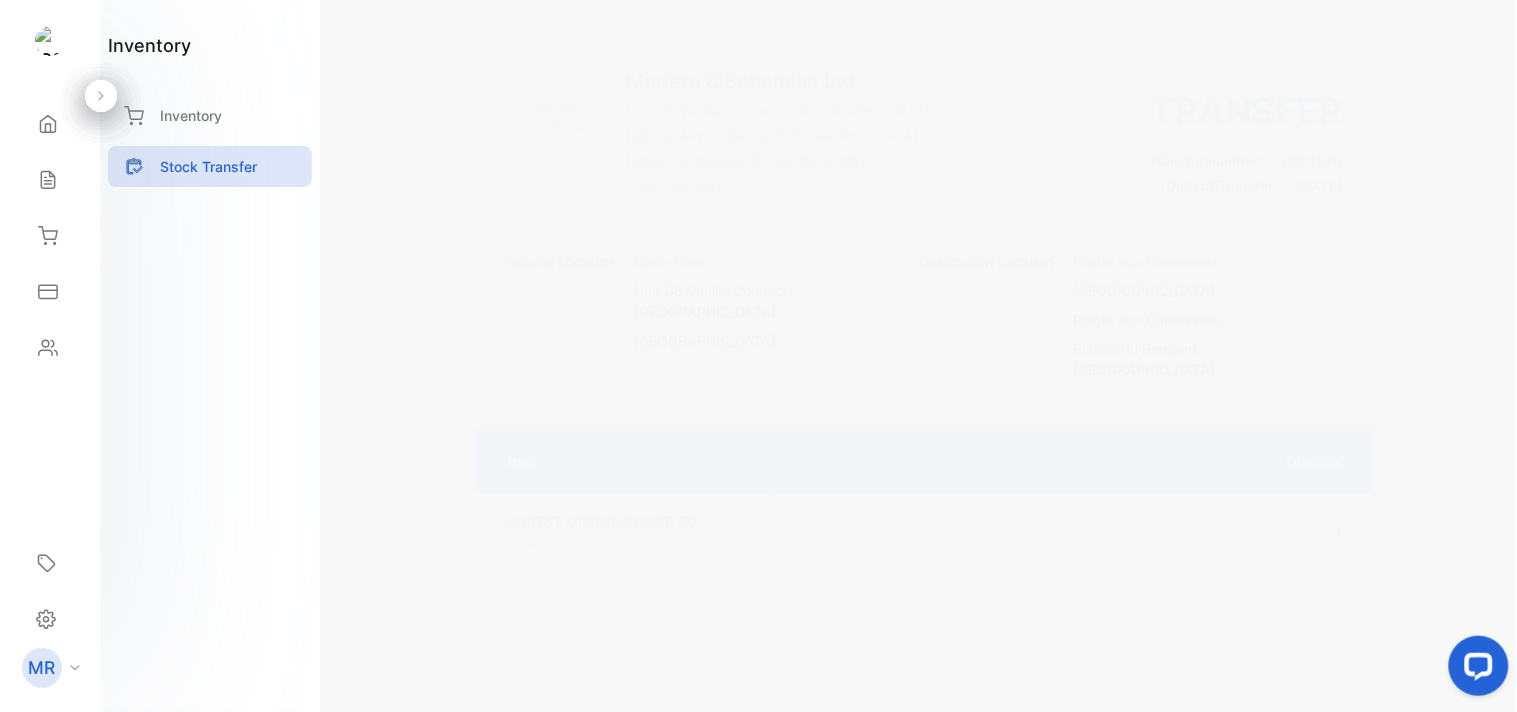 scroll, scrollTop: 0, scrollLeft: 0, axis: both 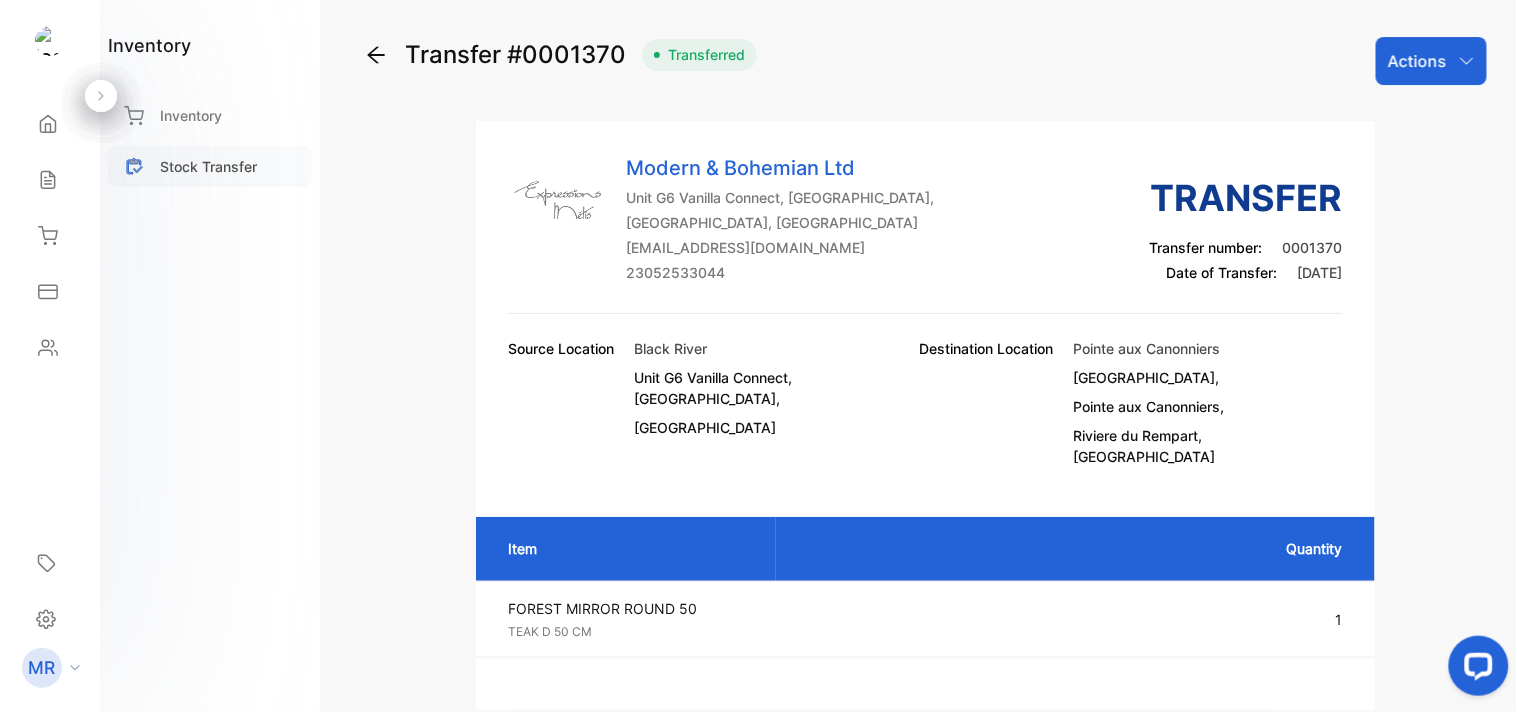 click on "Stock Transfer" at bounding box center [208, 166] 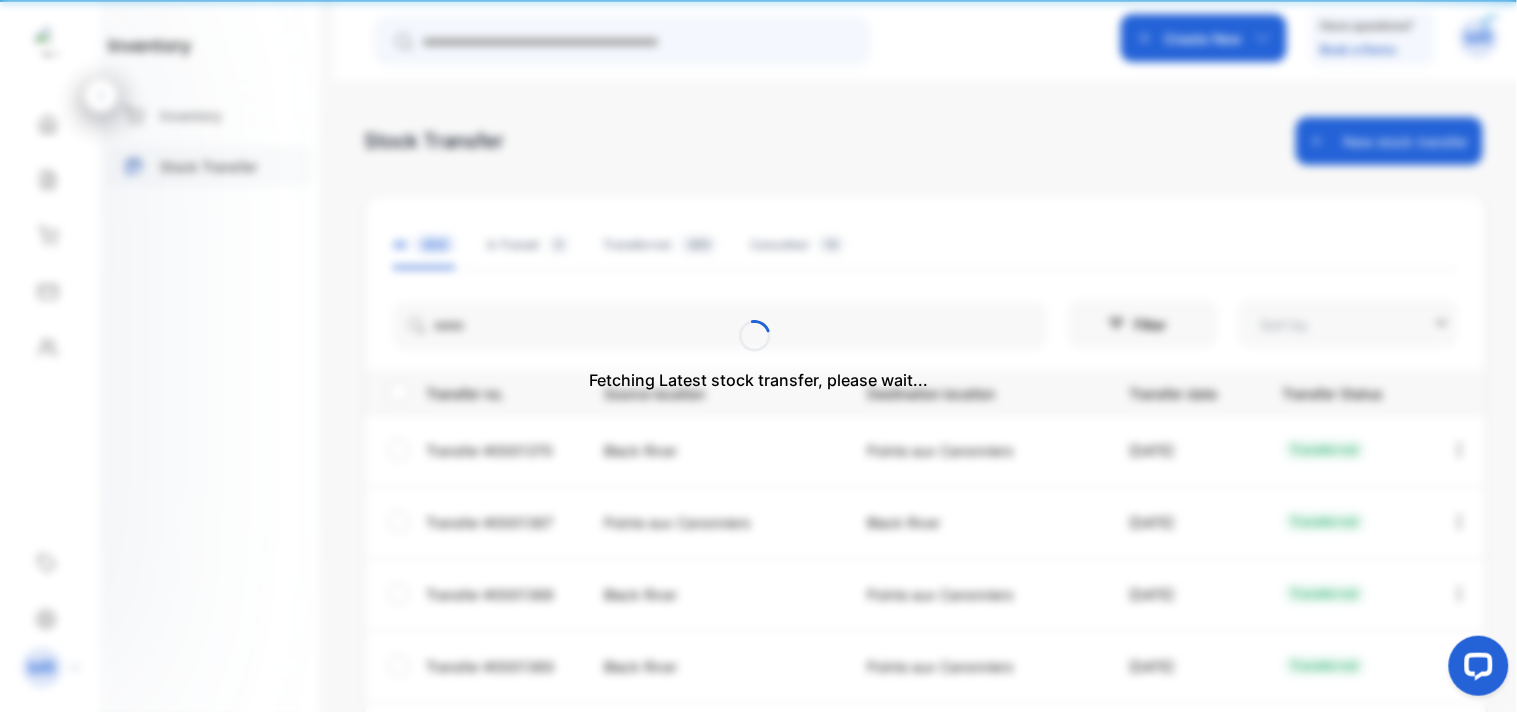 type on "**********" 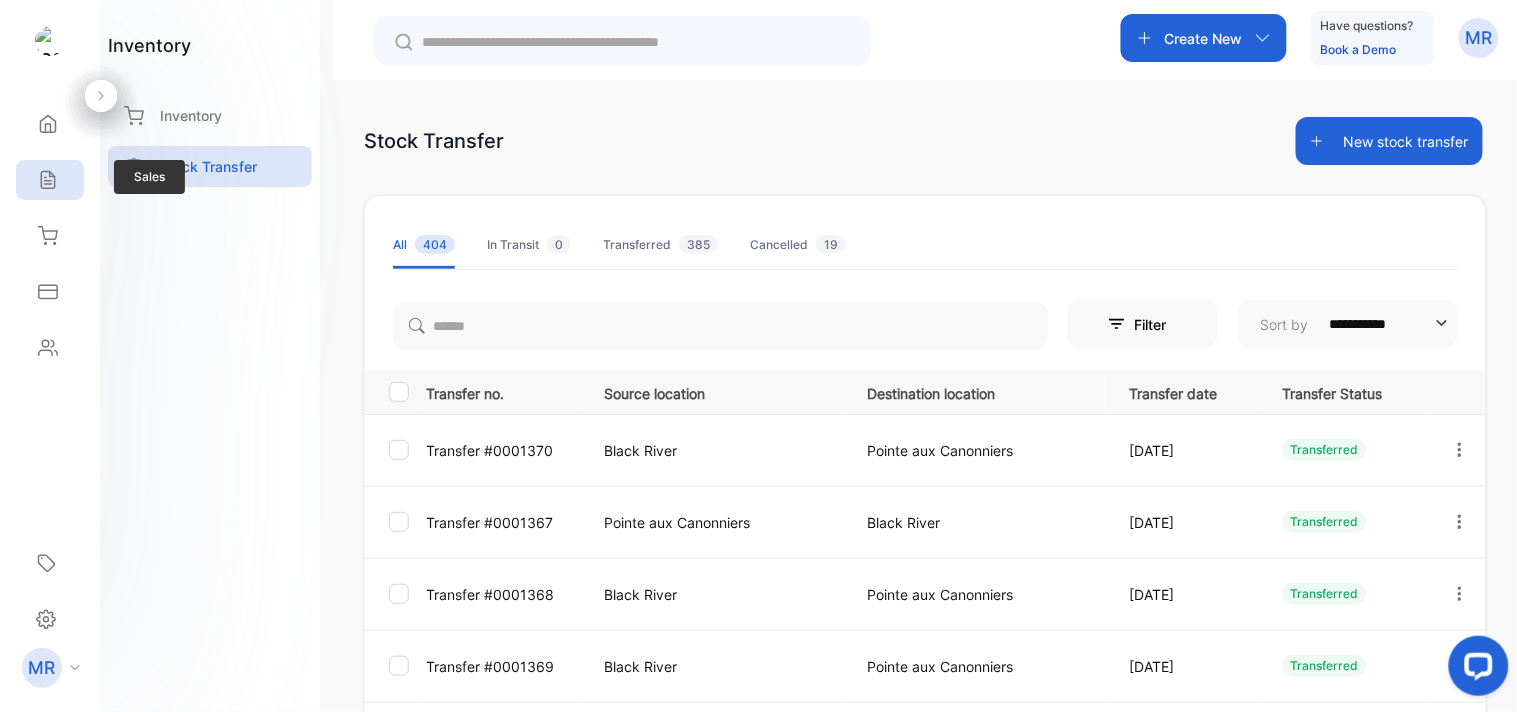 click on "Sales" at bounding box center [50, 180] 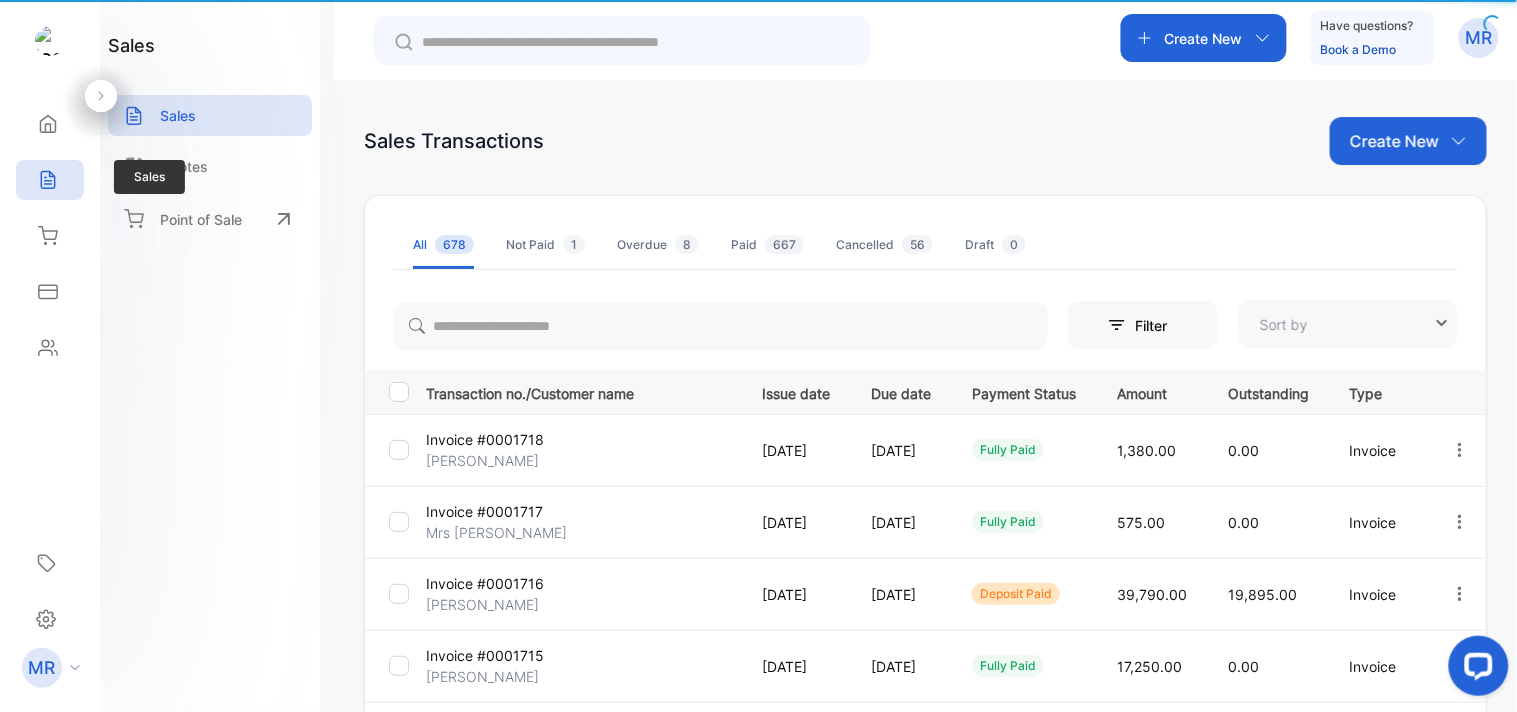 type on "**********" 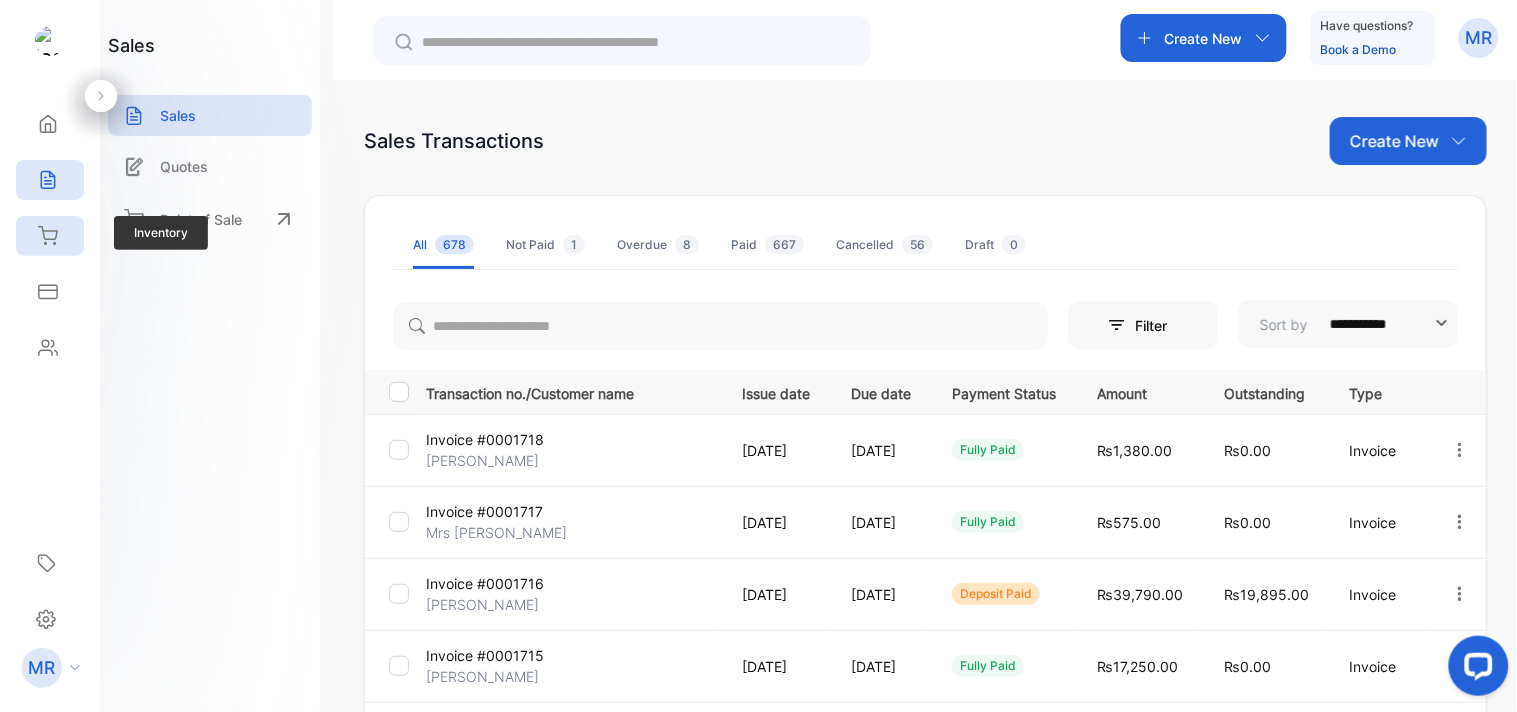 click 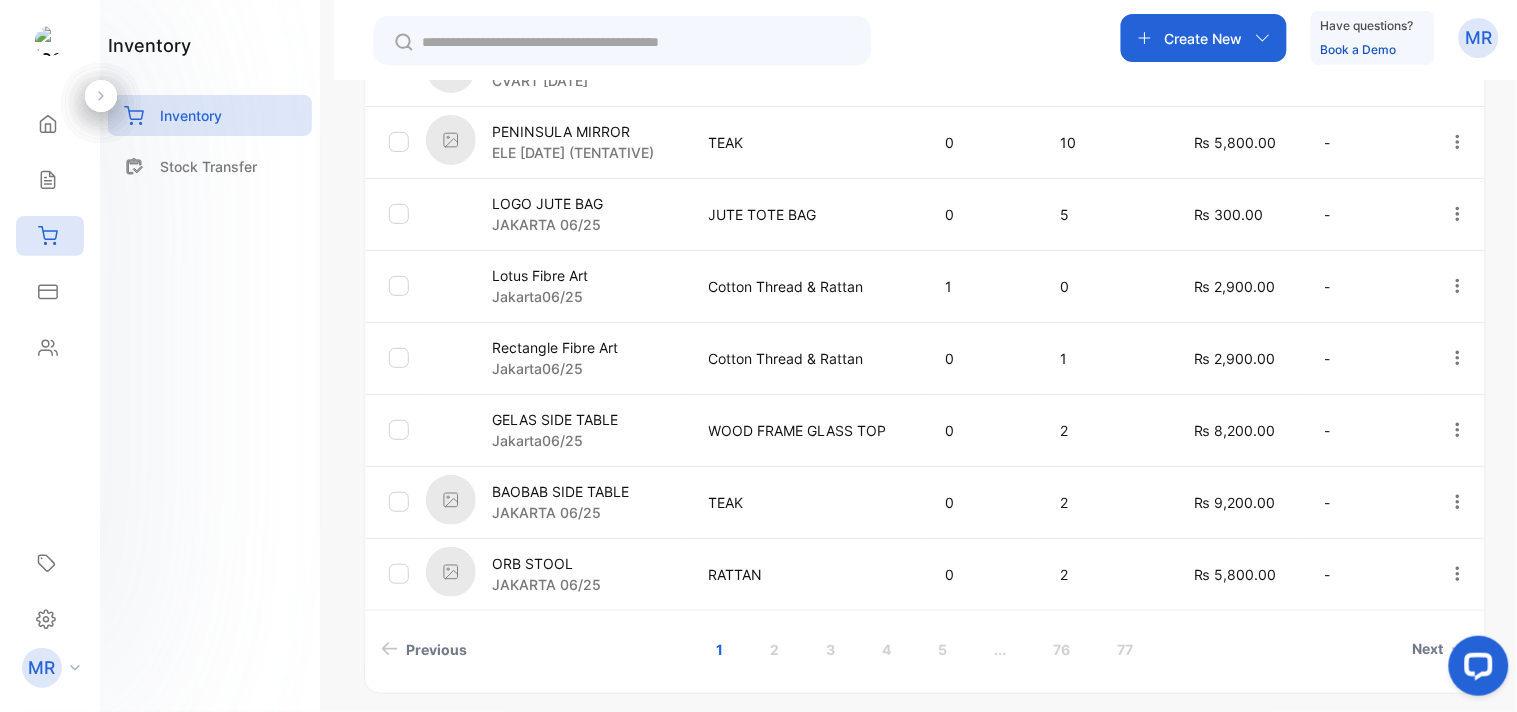scroll, scrollTop: 715, scrollLeft: 0, axis: vertical 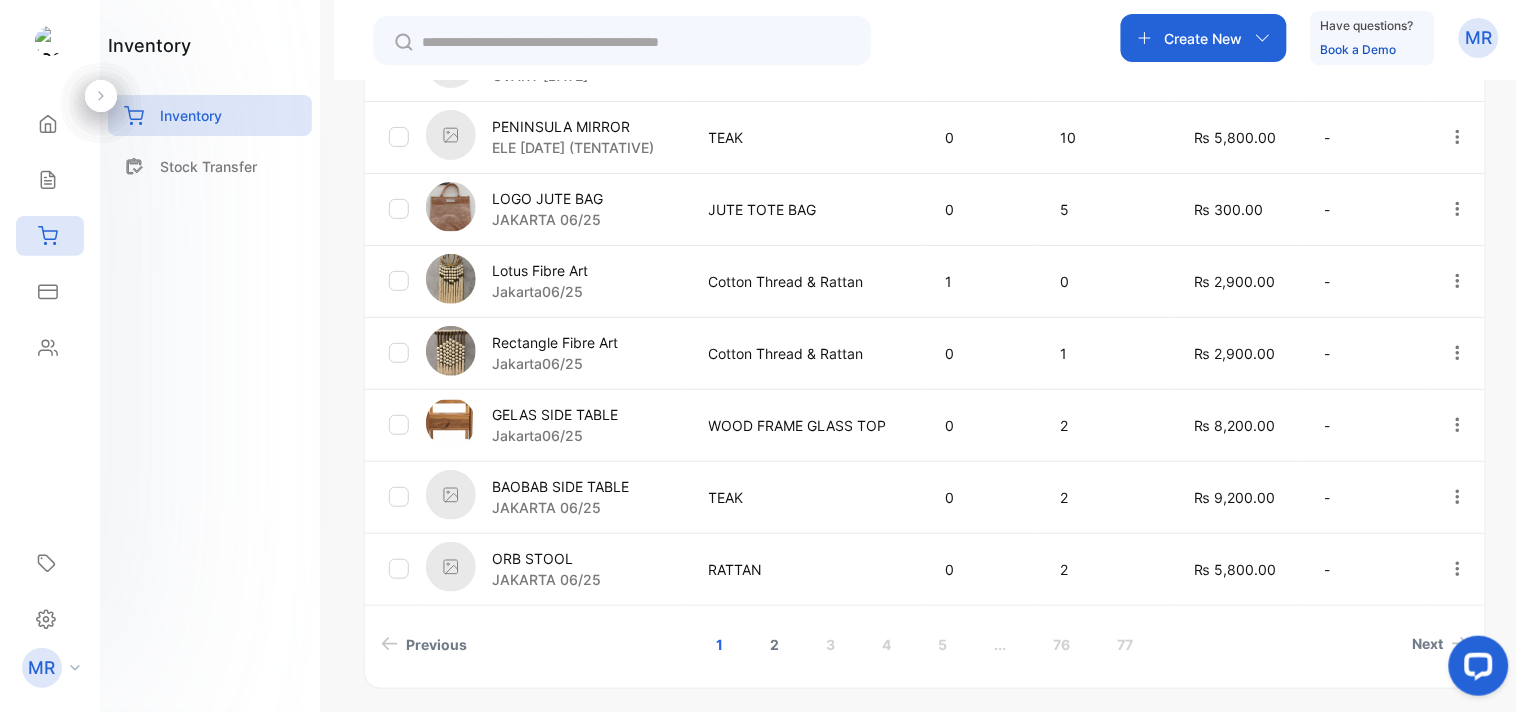 click on "2" at bounding box center (774, 644) 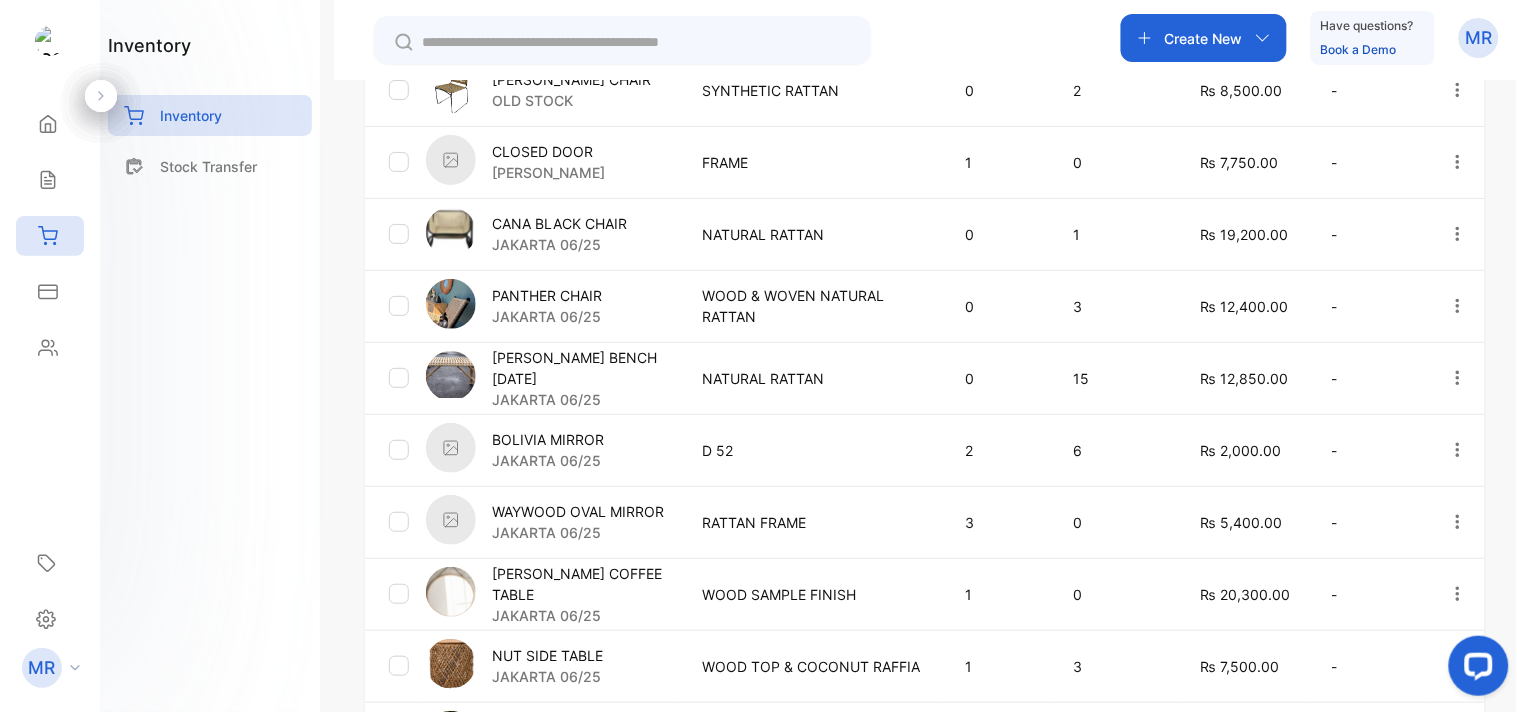 click on "NATURAL RATTAN" at bounding box center (809, 378) 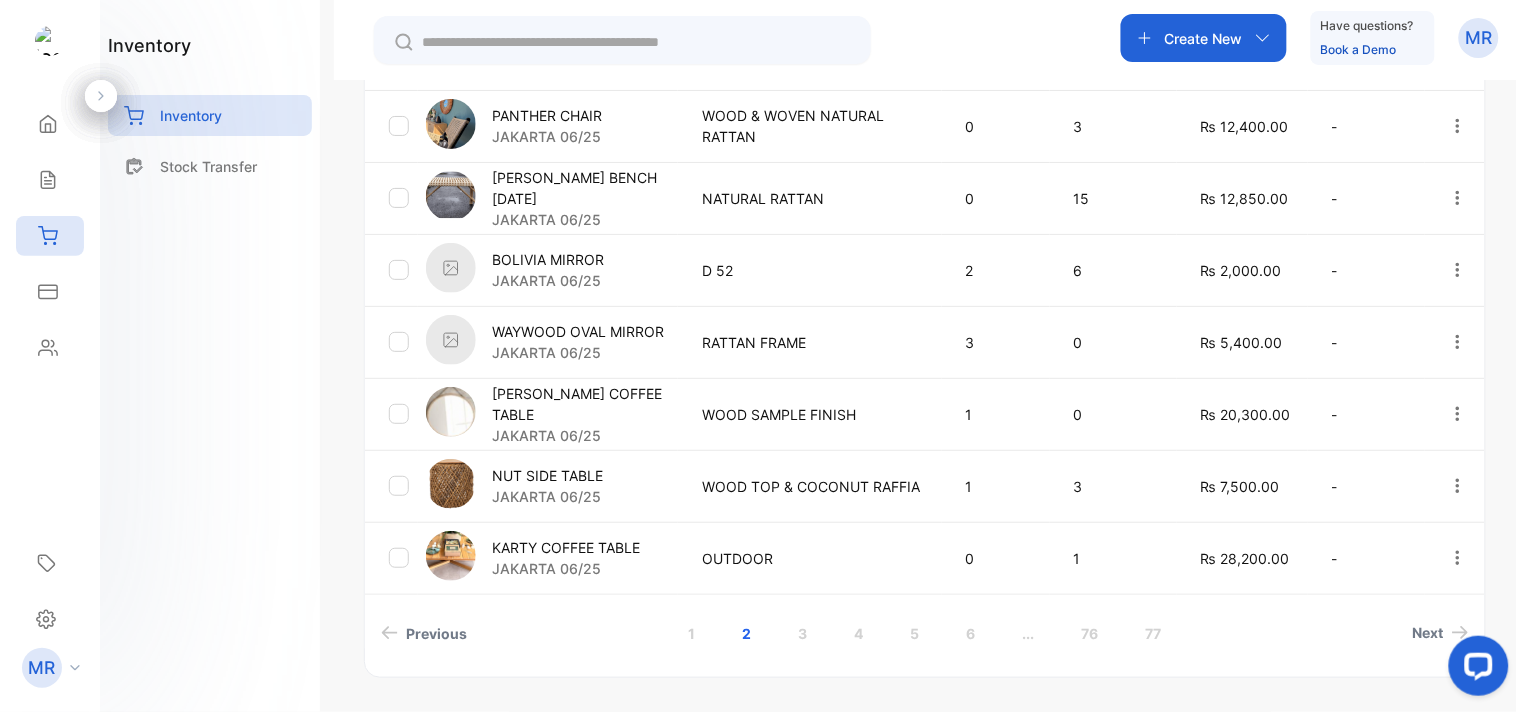 scroll, scrollTop: 726, scrollLeft: 0, axis: vertical 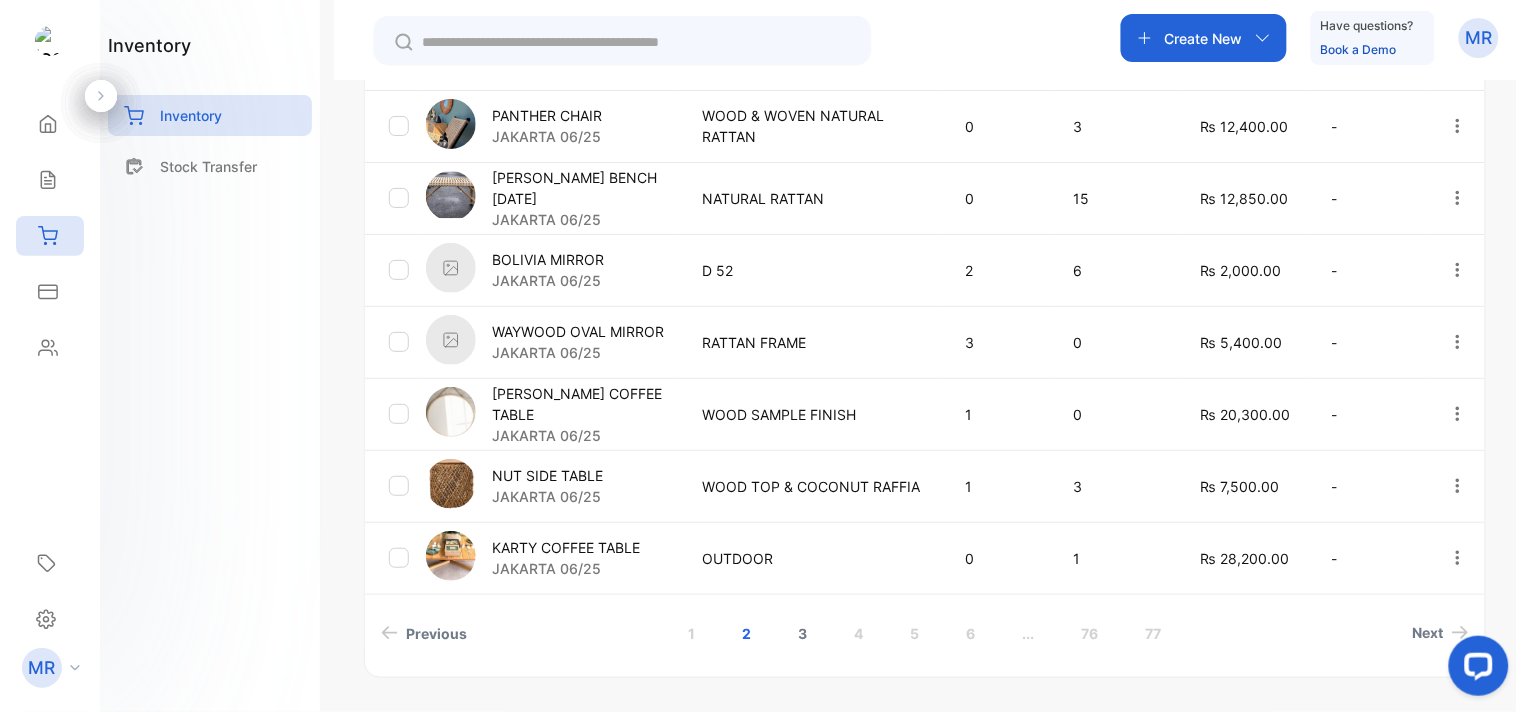 click on "3" at bounding box center [802, 633] 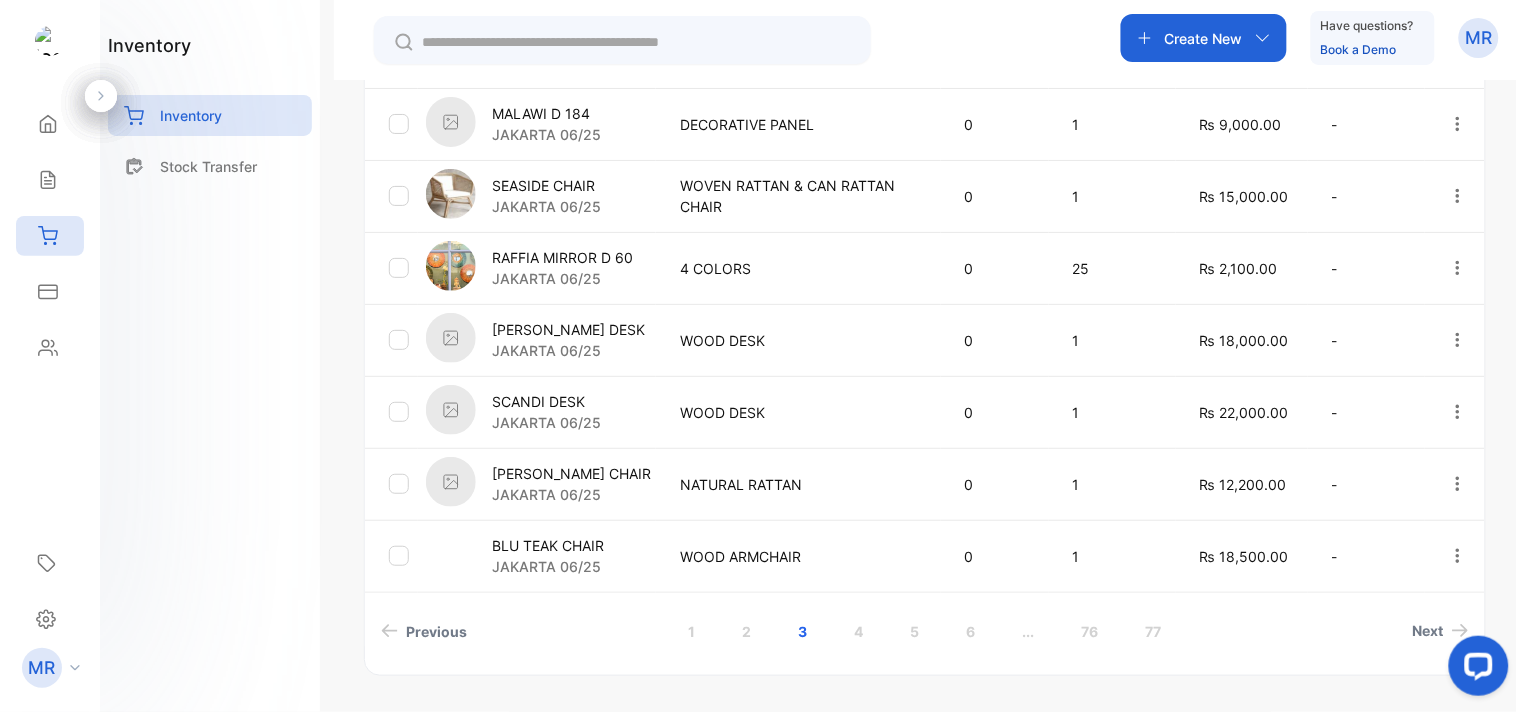 scroll, scrollTop: 762, scrollLeft: 0, axis: vertical 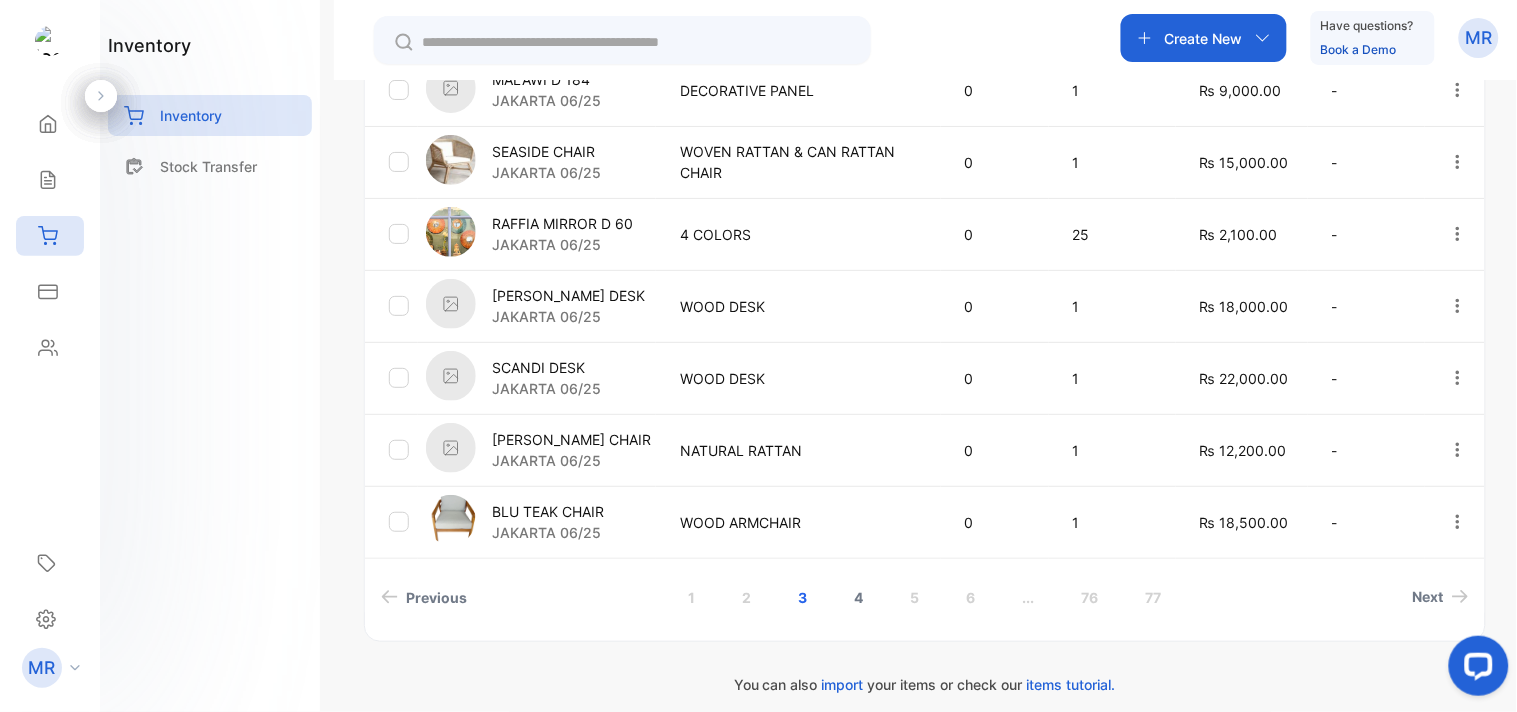 click on "4" at bounding box center [858, 597] 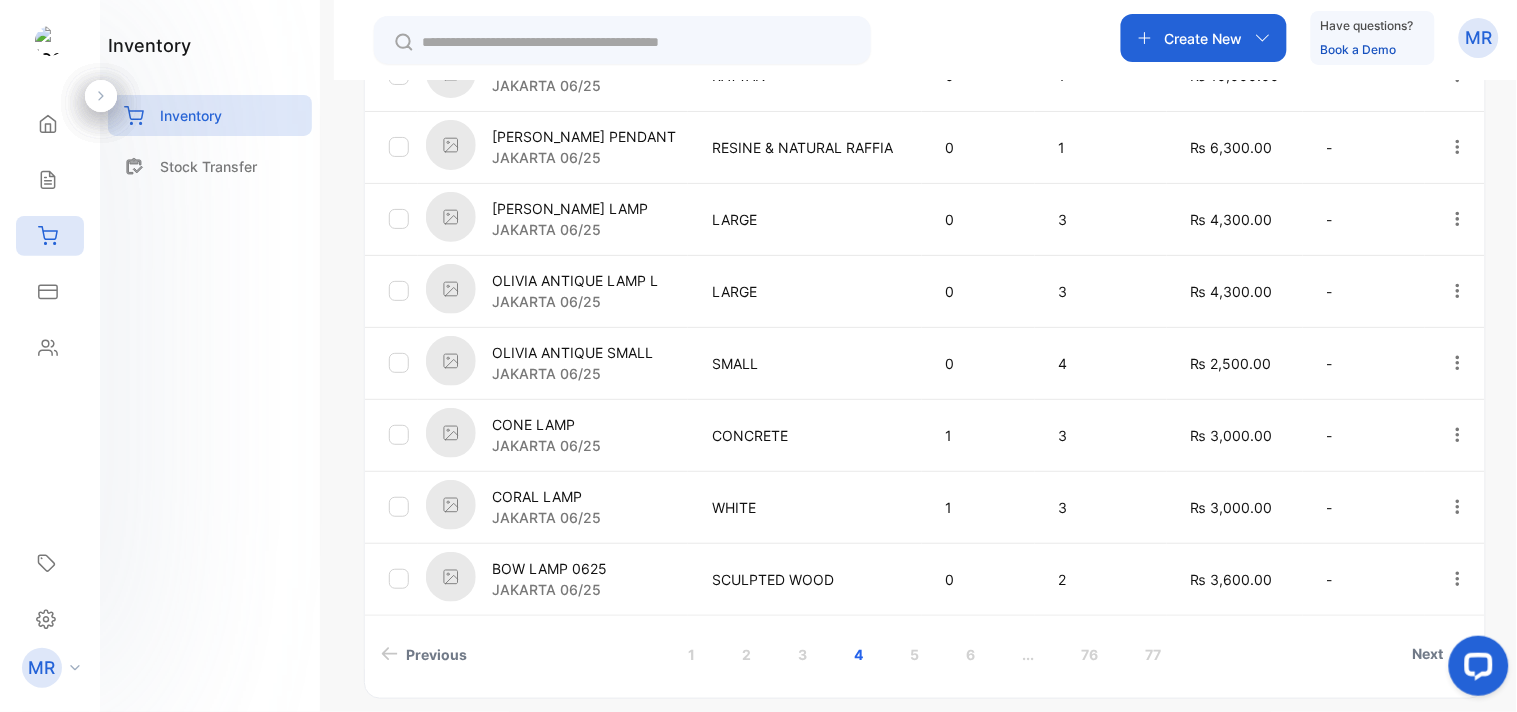scroll, scrollTop: 706, scrollLeft: 0, axis: vertical 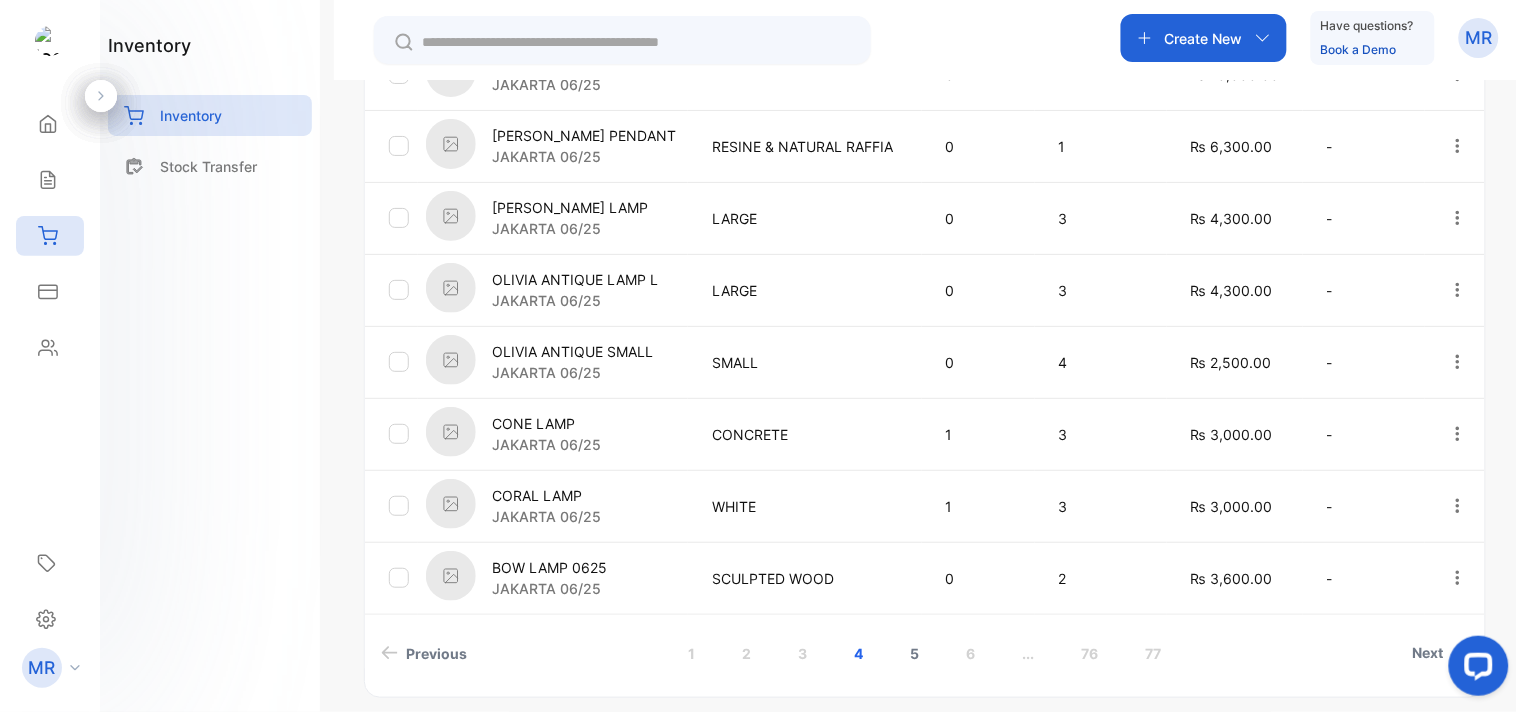click on "5" at bounding box center [914, 653] 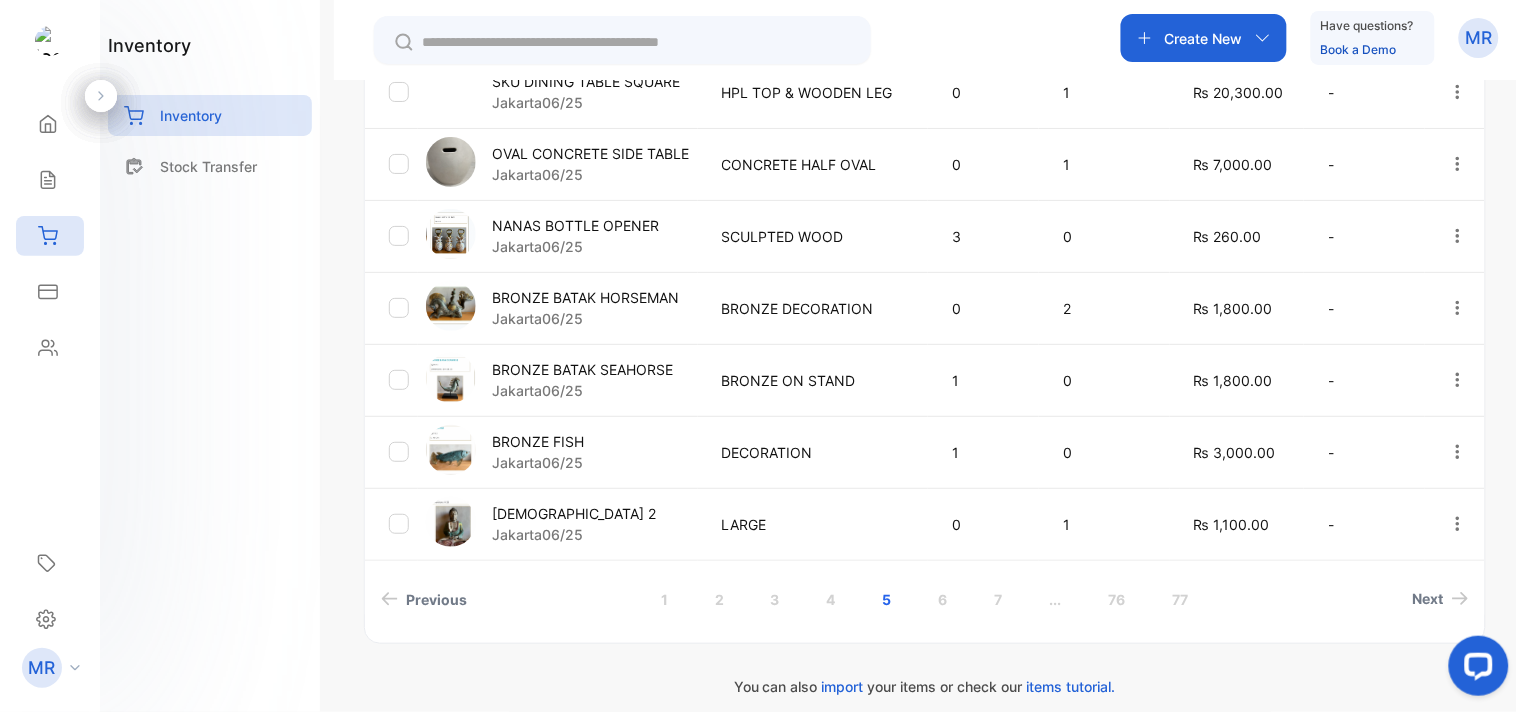 scroll, scrollTop: 776, scrollLeft: 0, axis: vertical 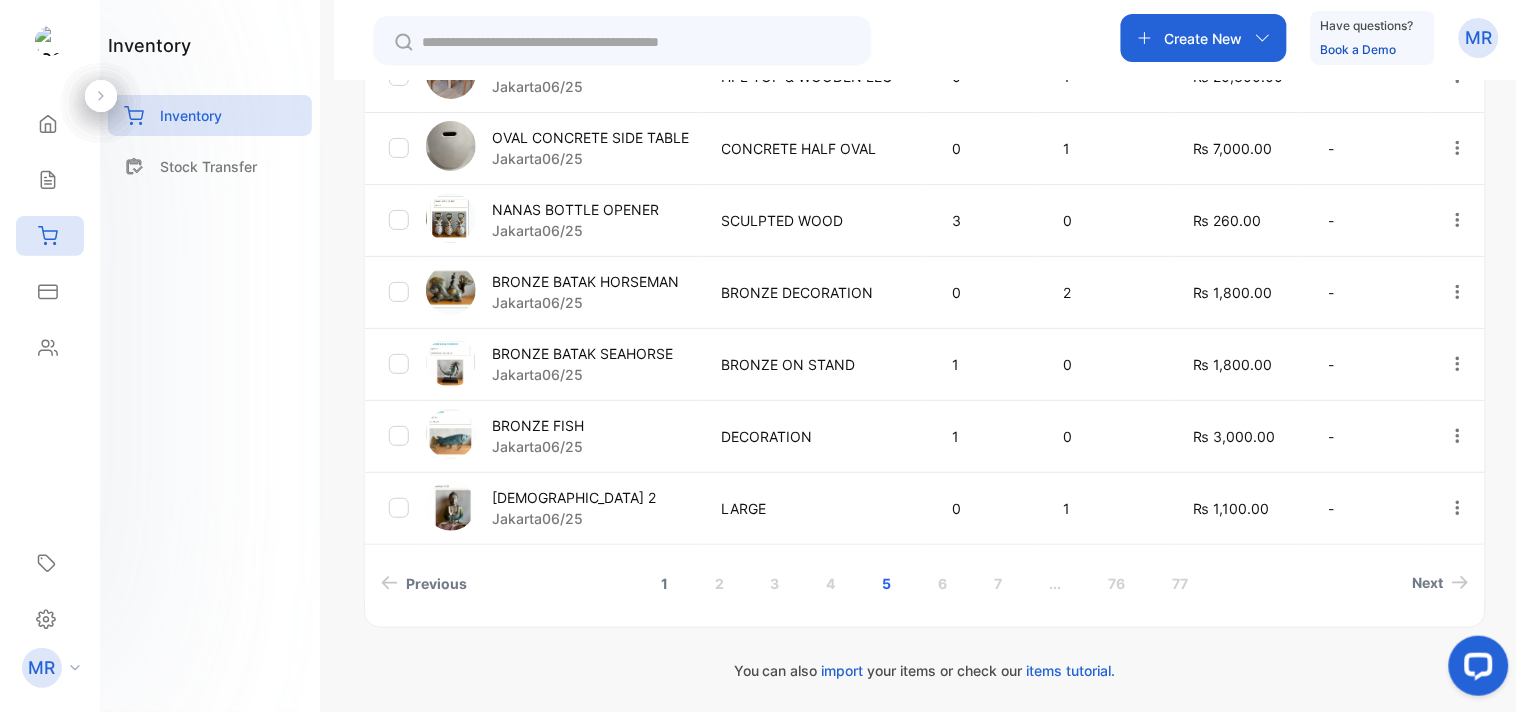 click on "1" at bounding box center (664, 583) 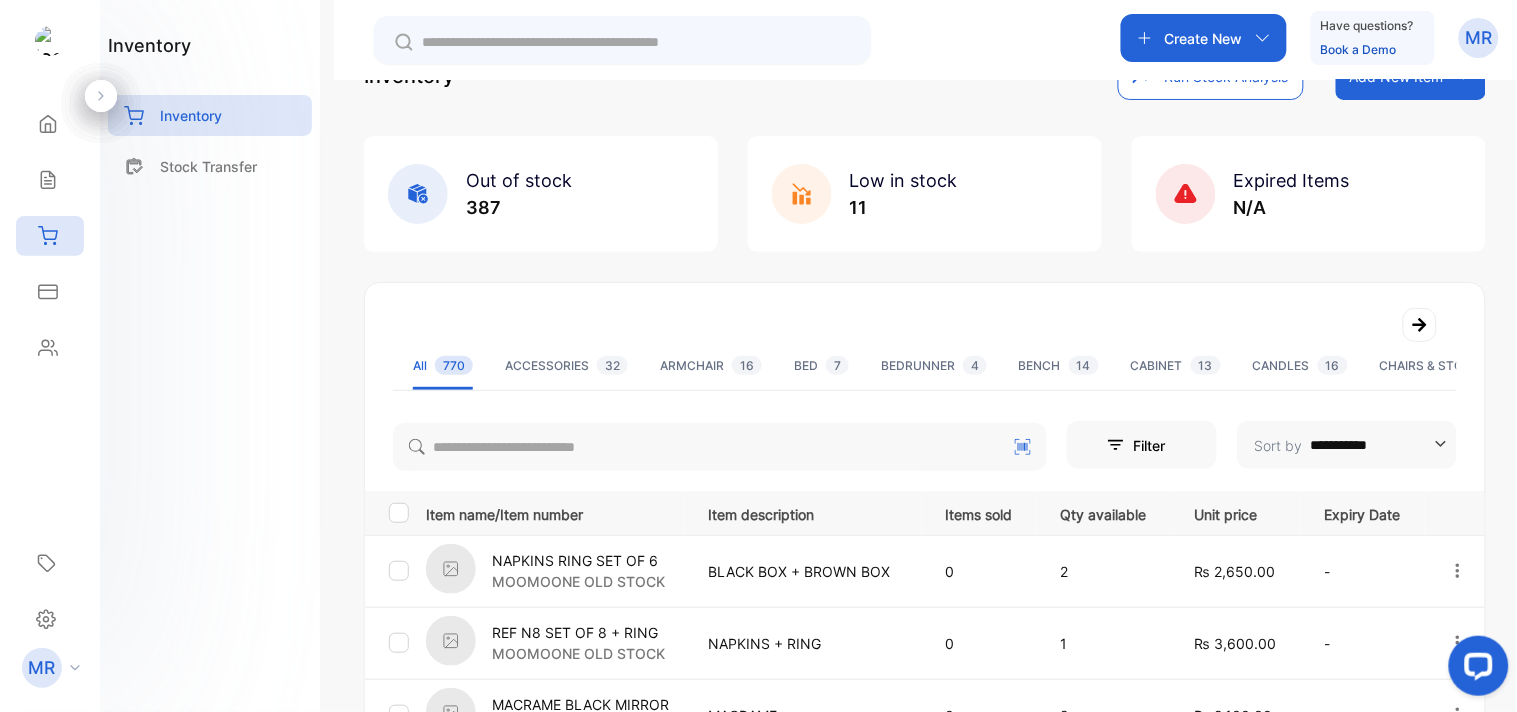 scroll, scrollTop: 0, scrollLeft: 0, axis: both 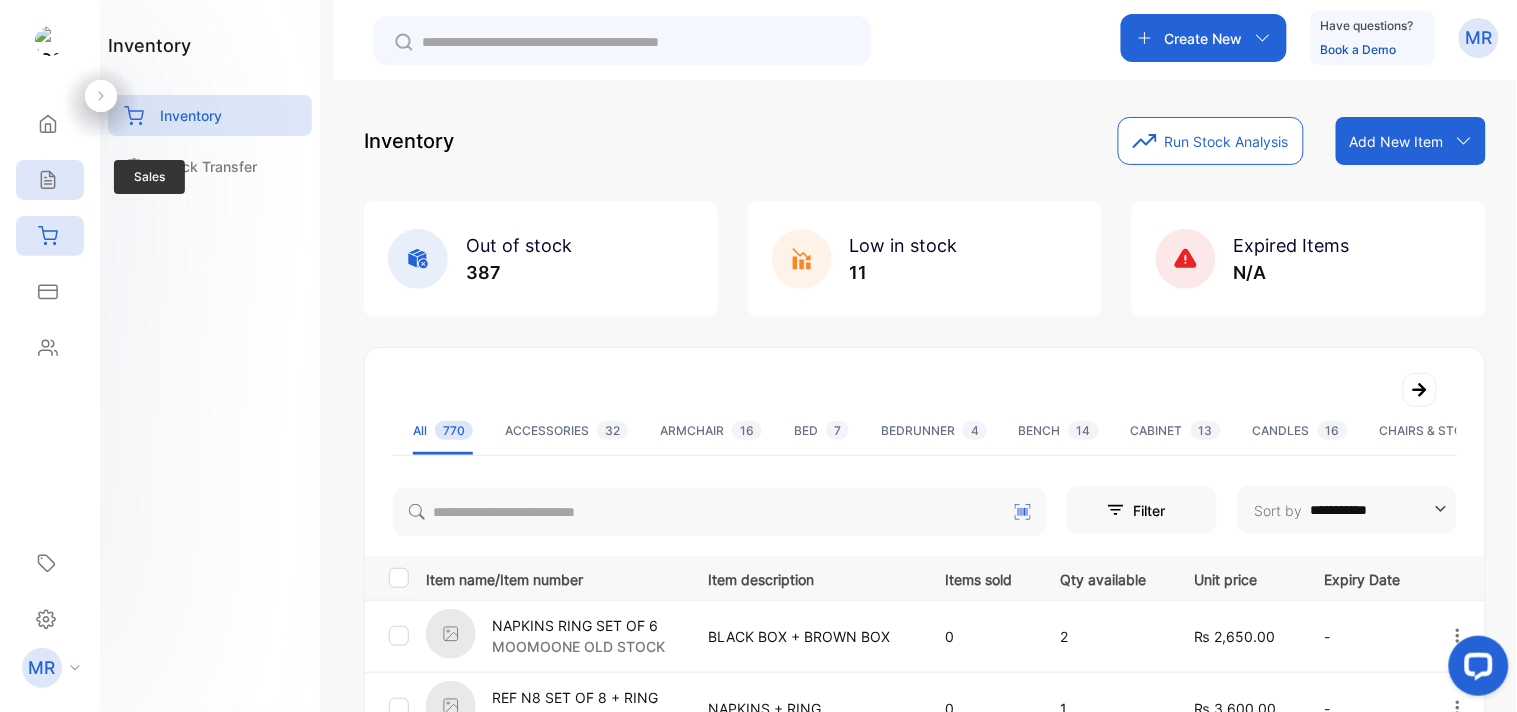 click 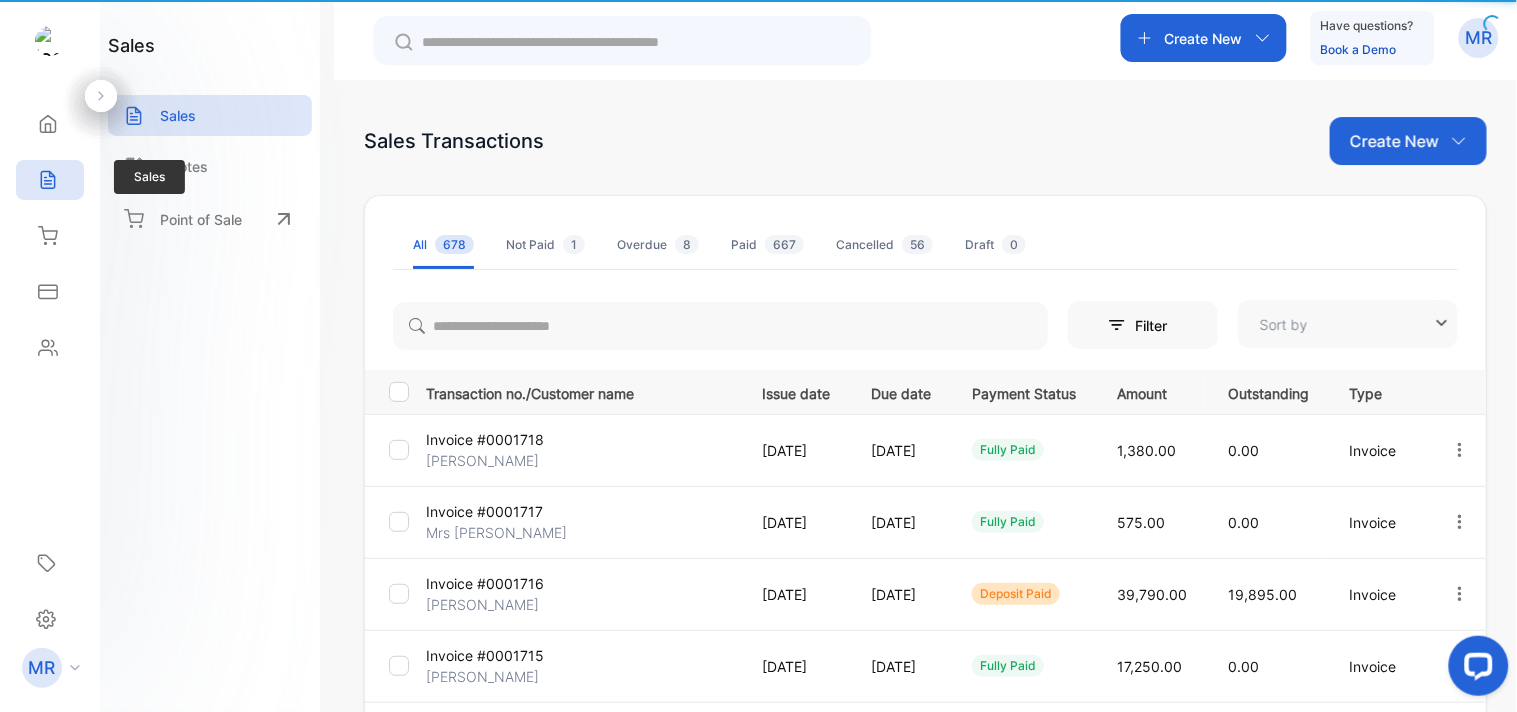 type on "**********" 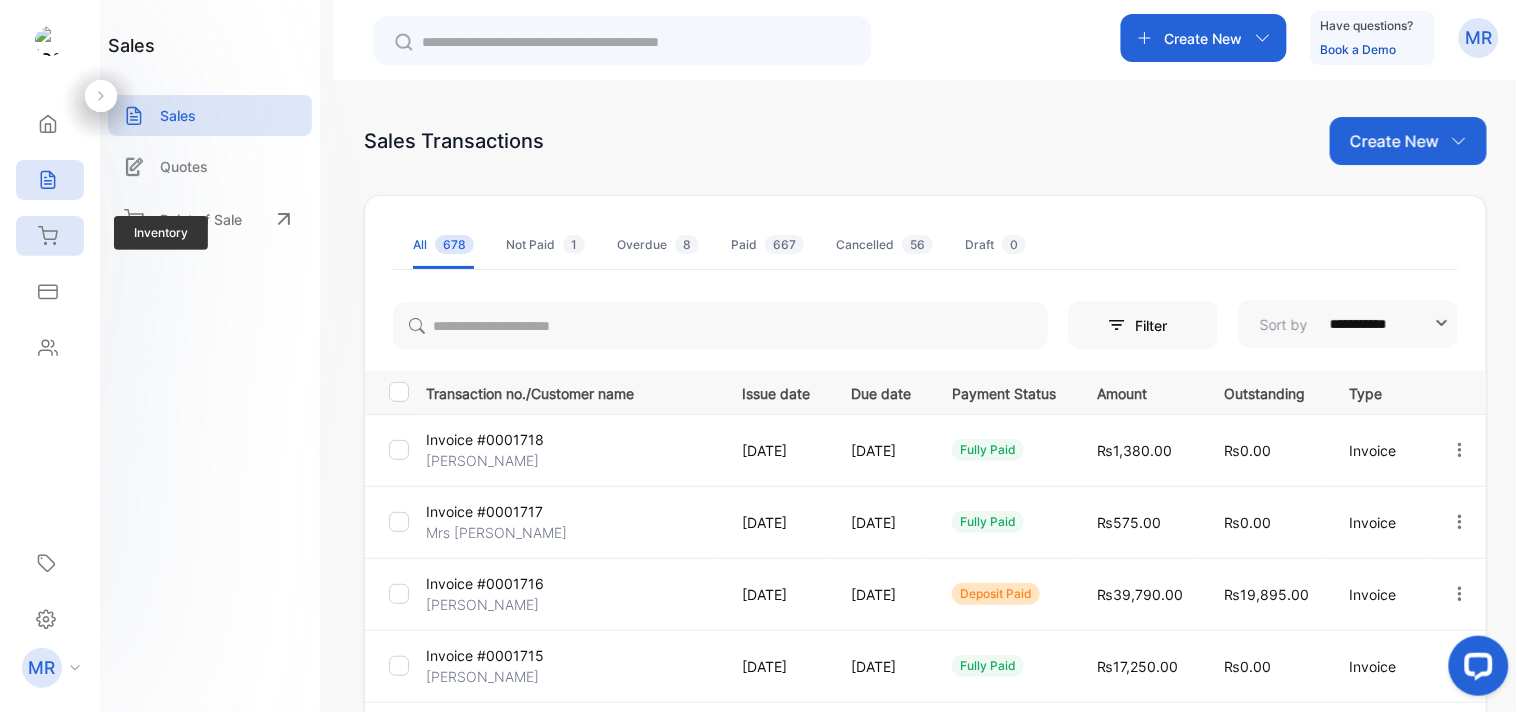 click 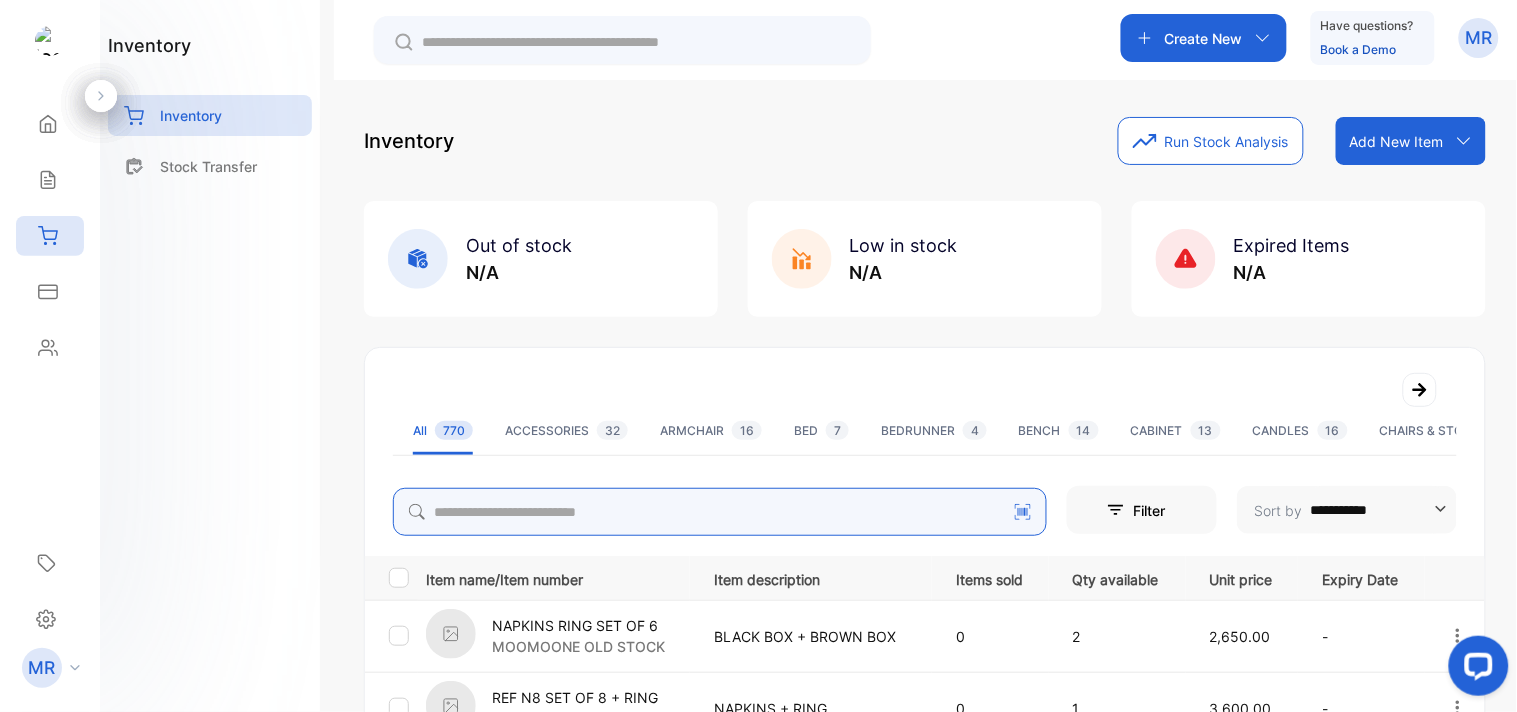 click at bounding box center [720, 512] 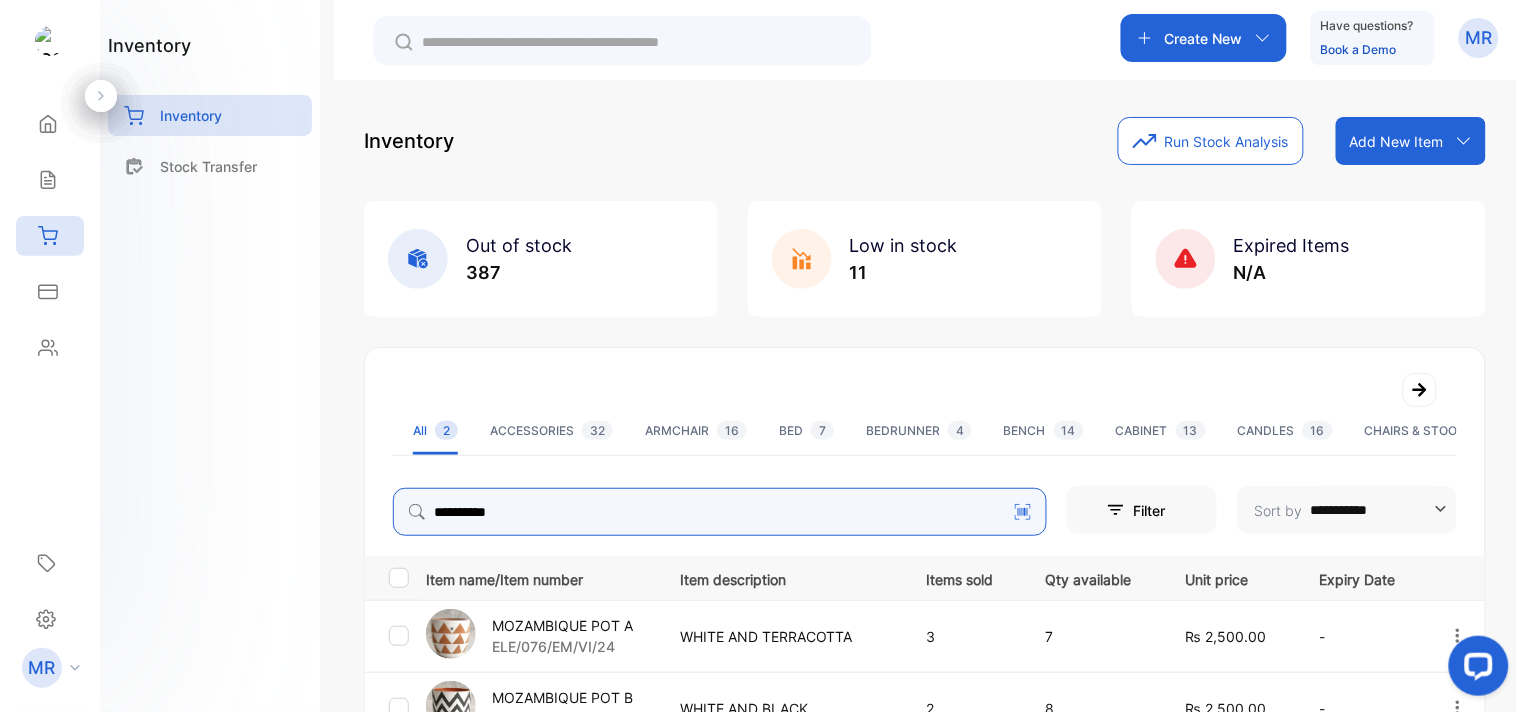 scroll, scrollTop: 201, scrollLeft: 0, axis: vertical 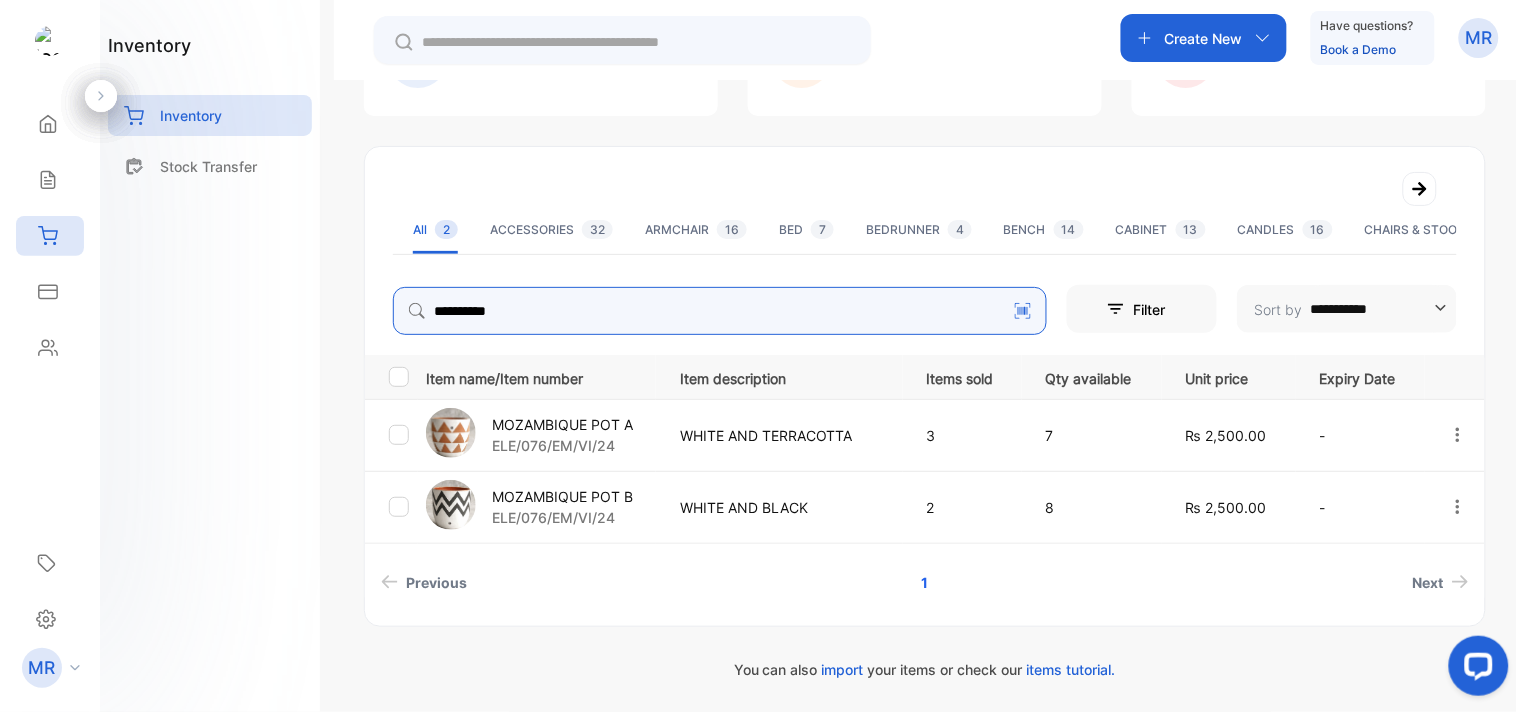 type on "**********" 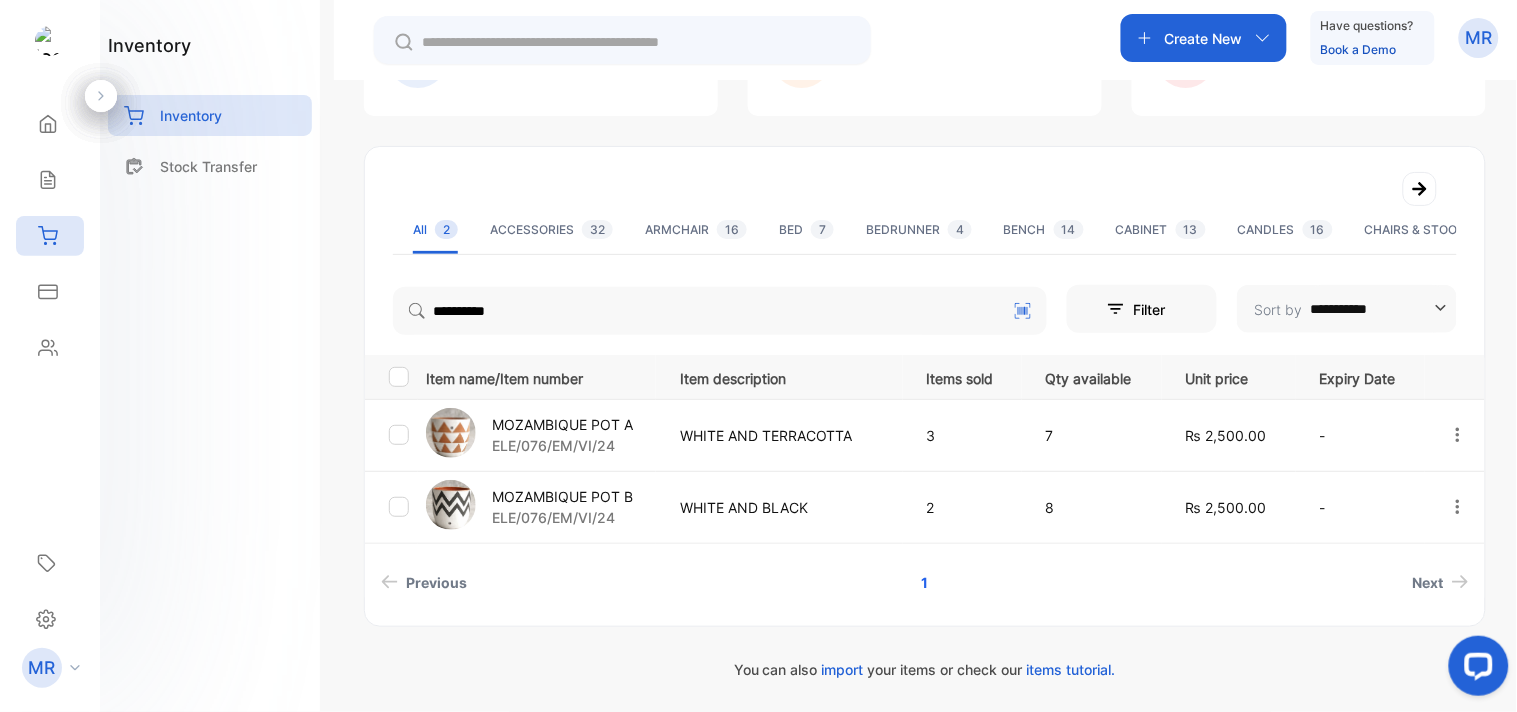 click on "MOZAMBIQUE POT B" at bounding box center (562, 496) 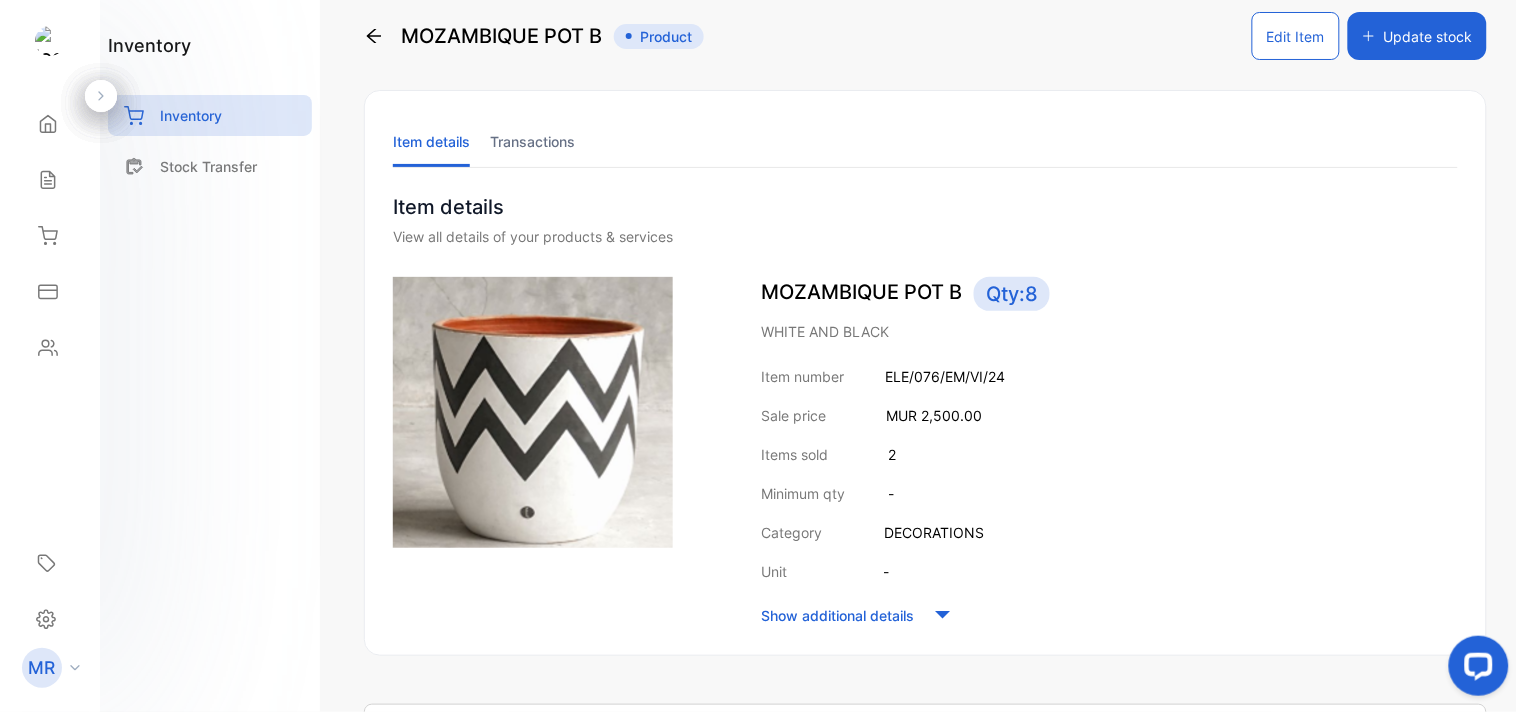 scroll, scrollTop: 0, scrollLeft: 0, axis: both 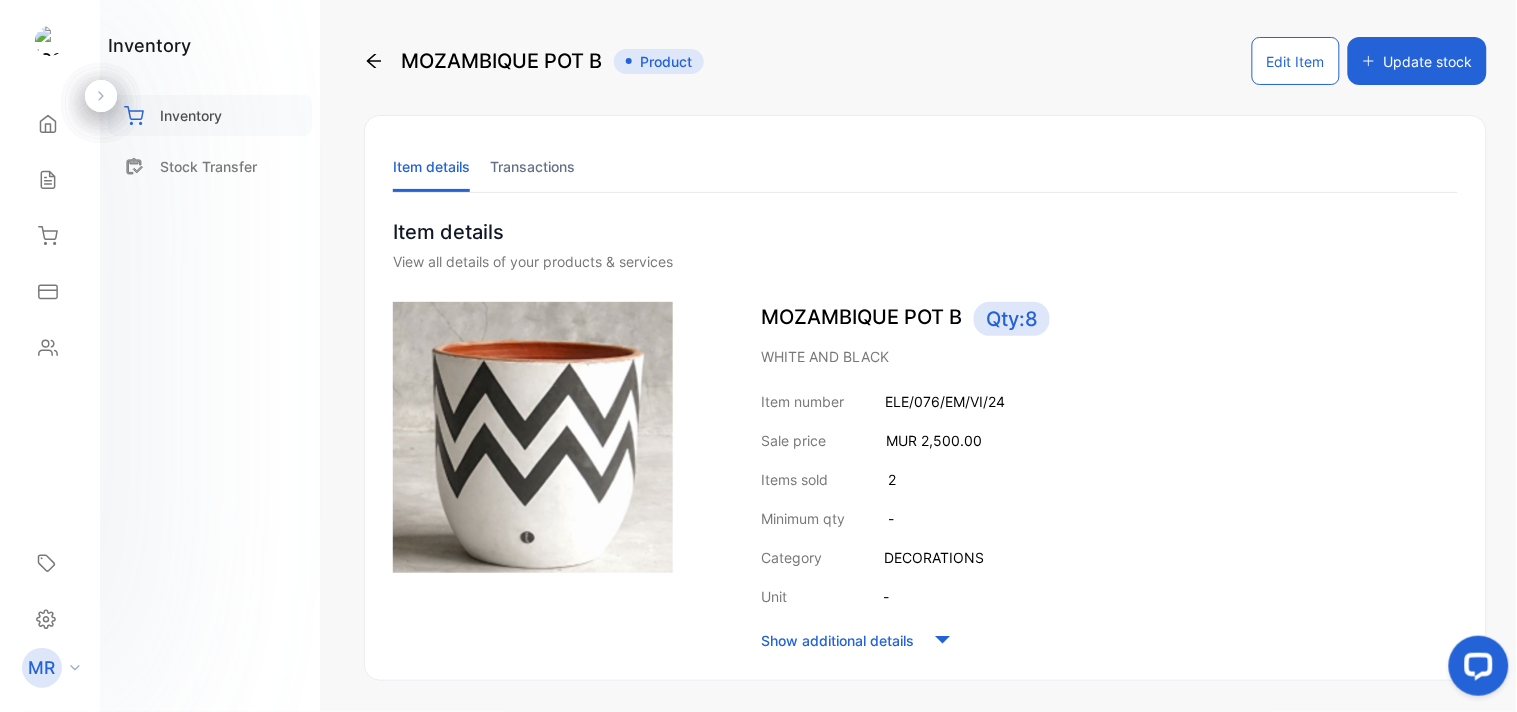click on "Inventory" at bounding box center (191, 115) 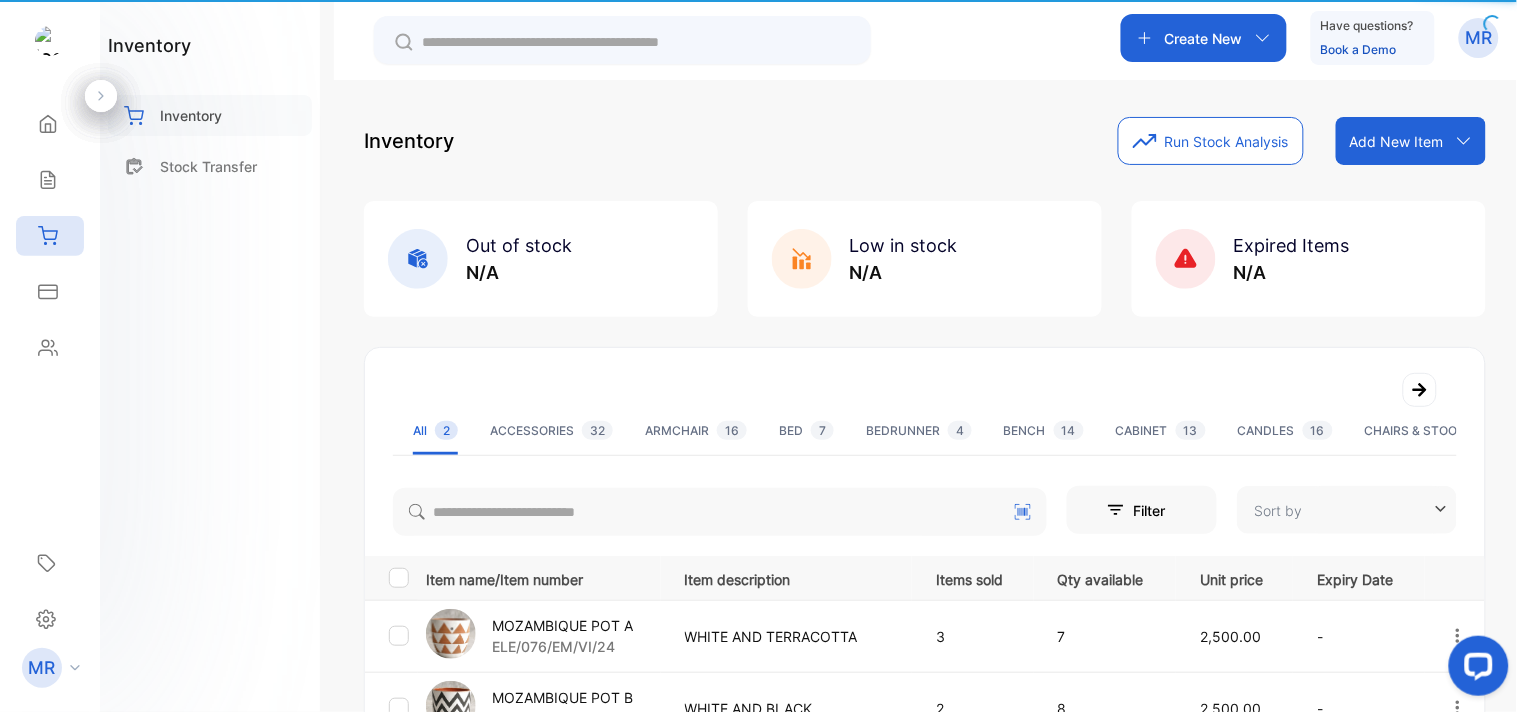 type on "**********" 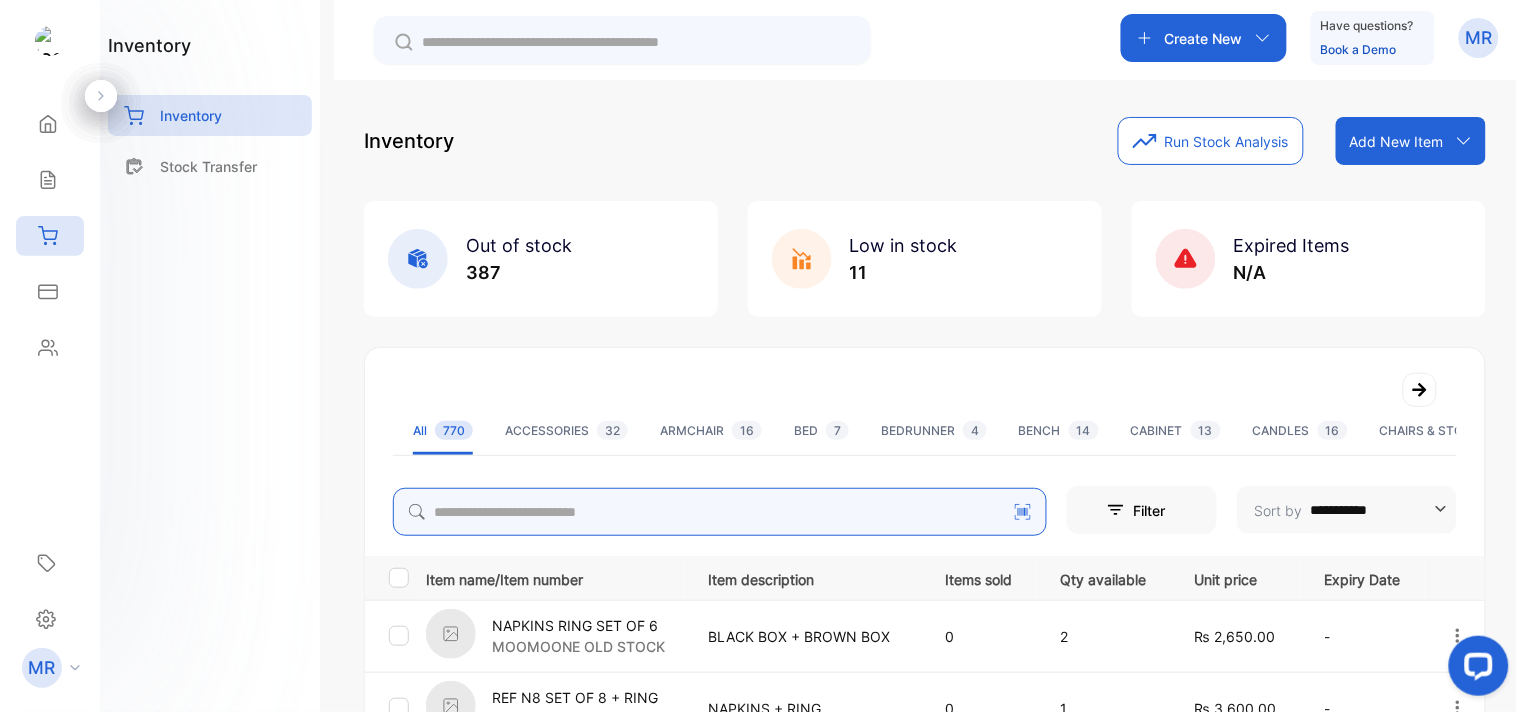 click at bounding box center [720, 512] 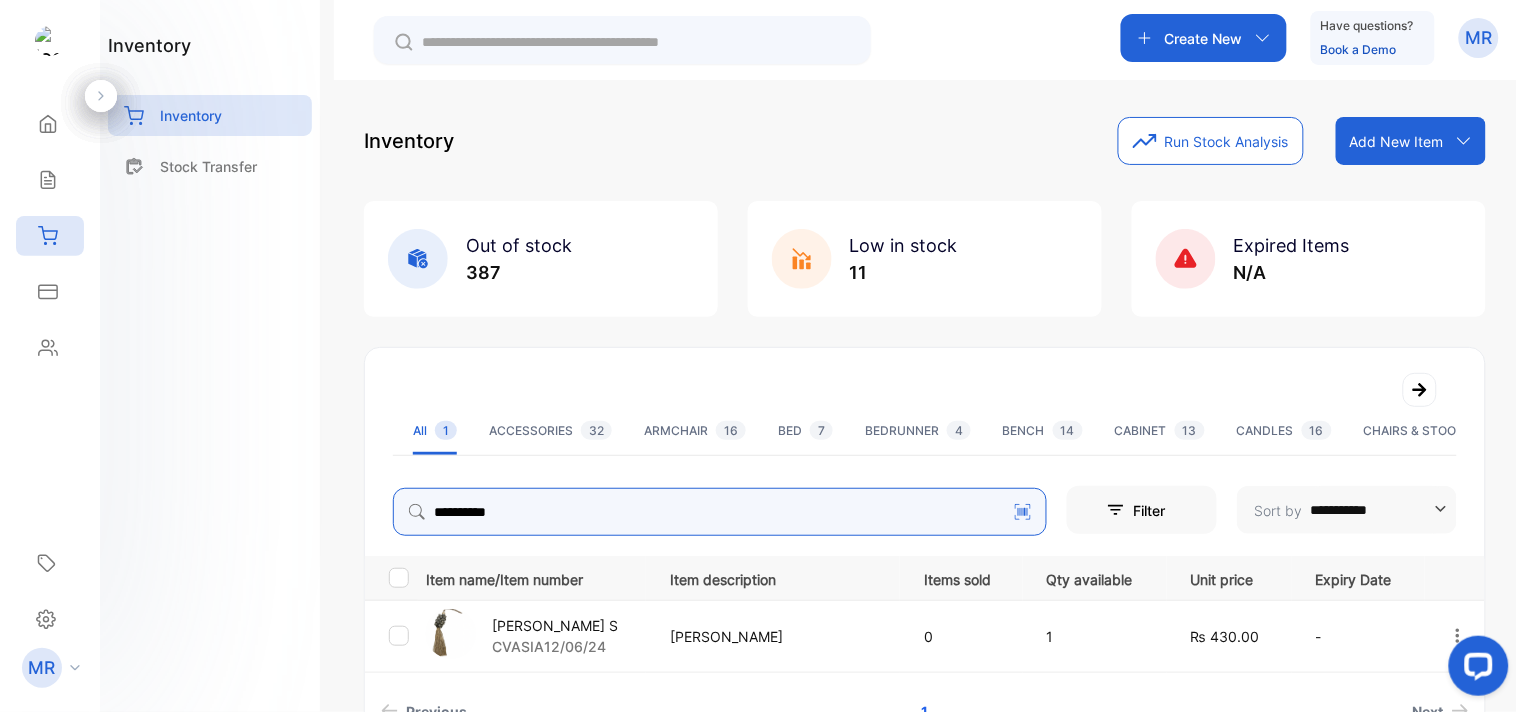 type on "**********" 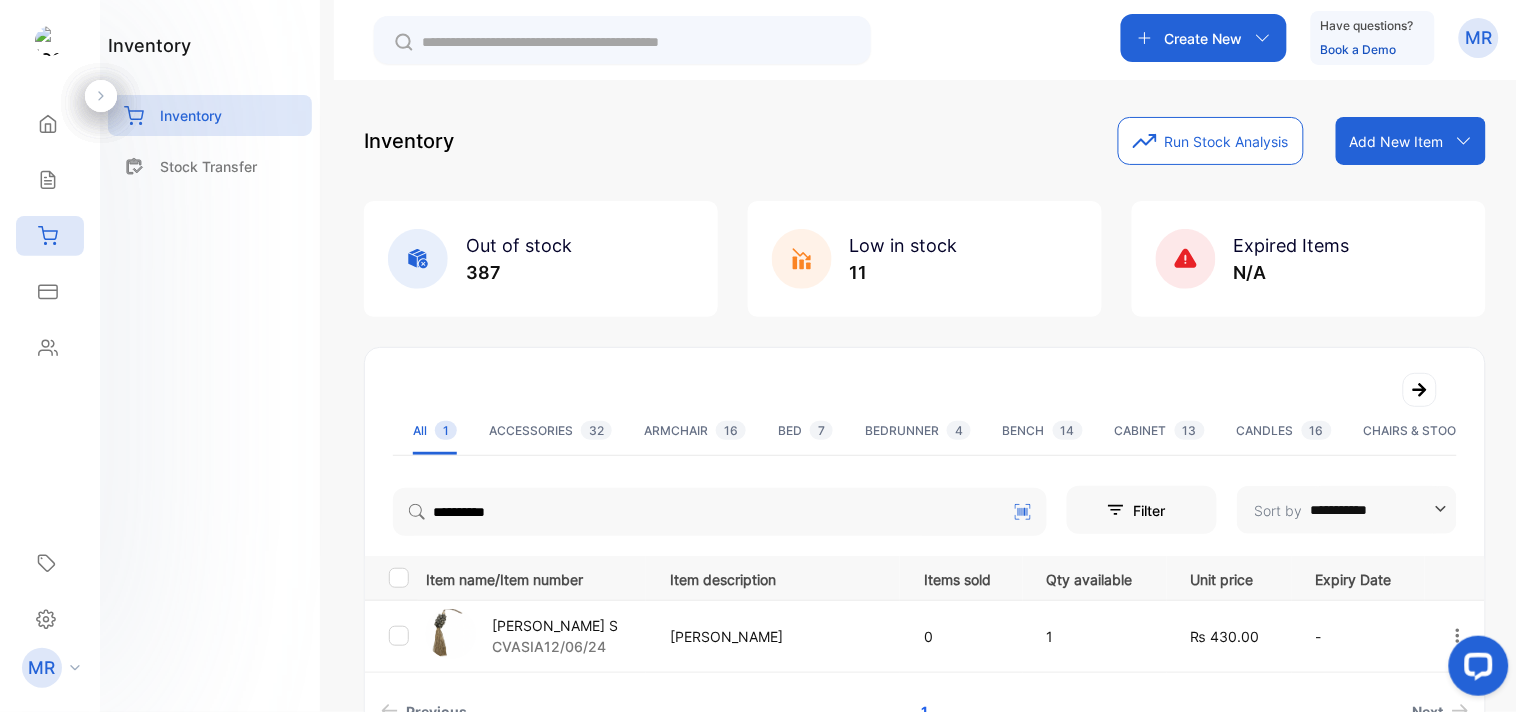 click on "RAFFIA TASSLE S" at bounding box center [555, 625] 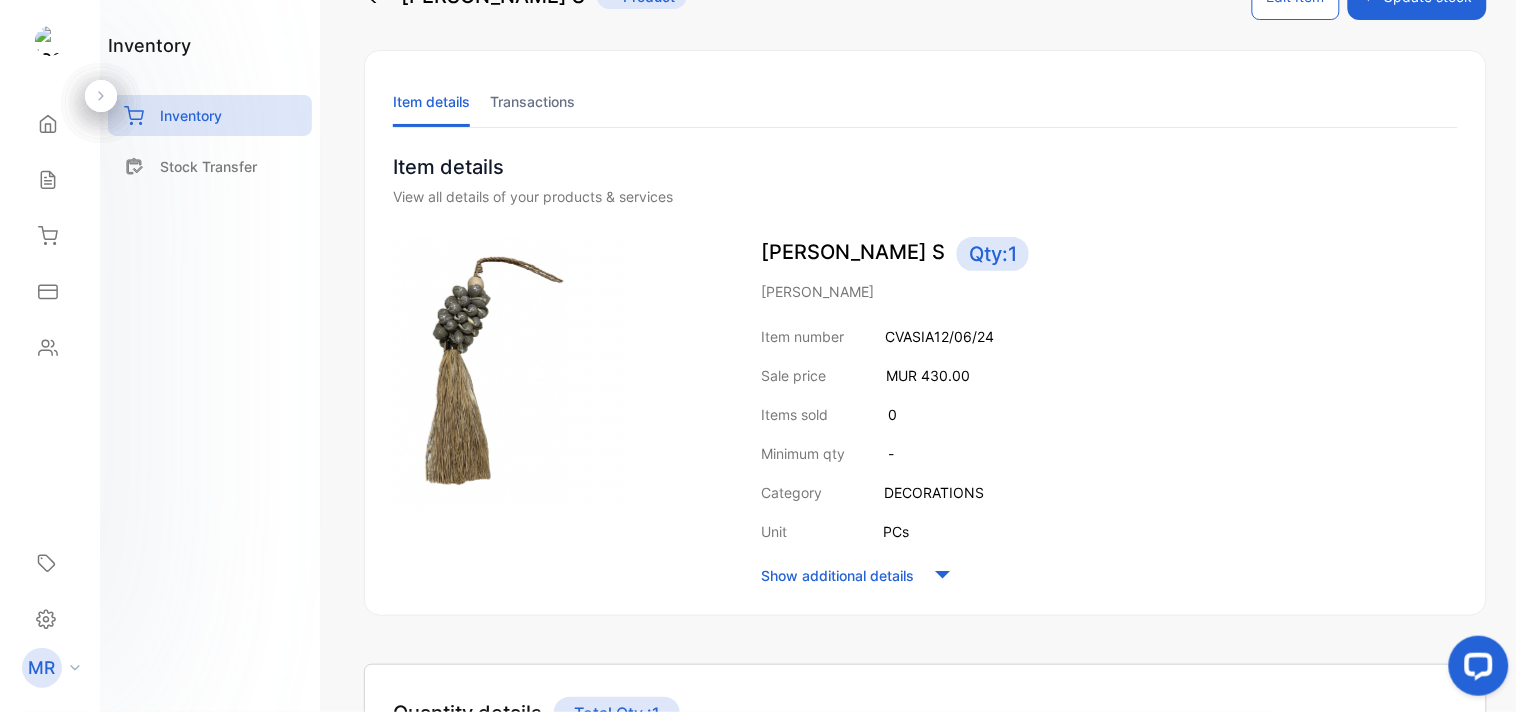 scroll, scrollTop: 0, scrollLeft: 0, axis: both 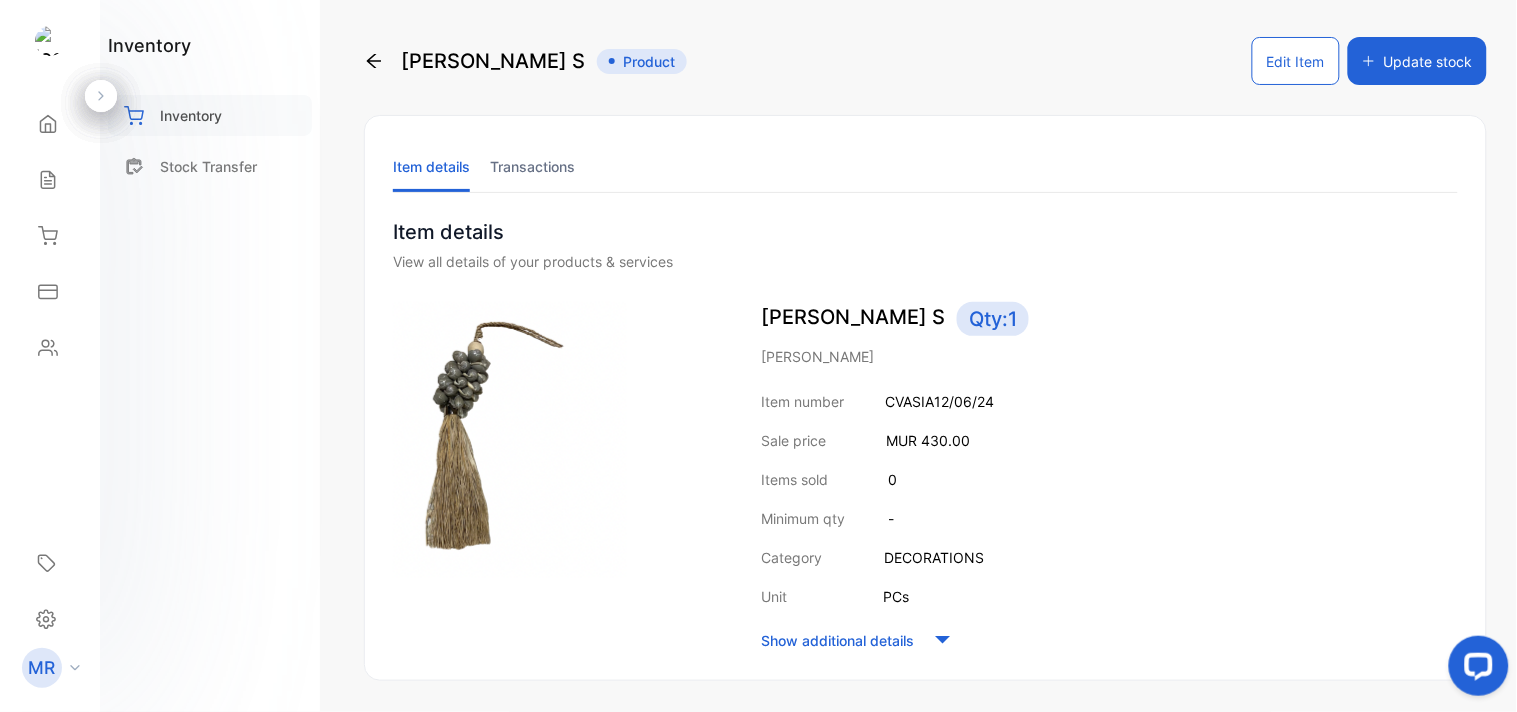 click on "Inventory" at bounding box center (191, 115) 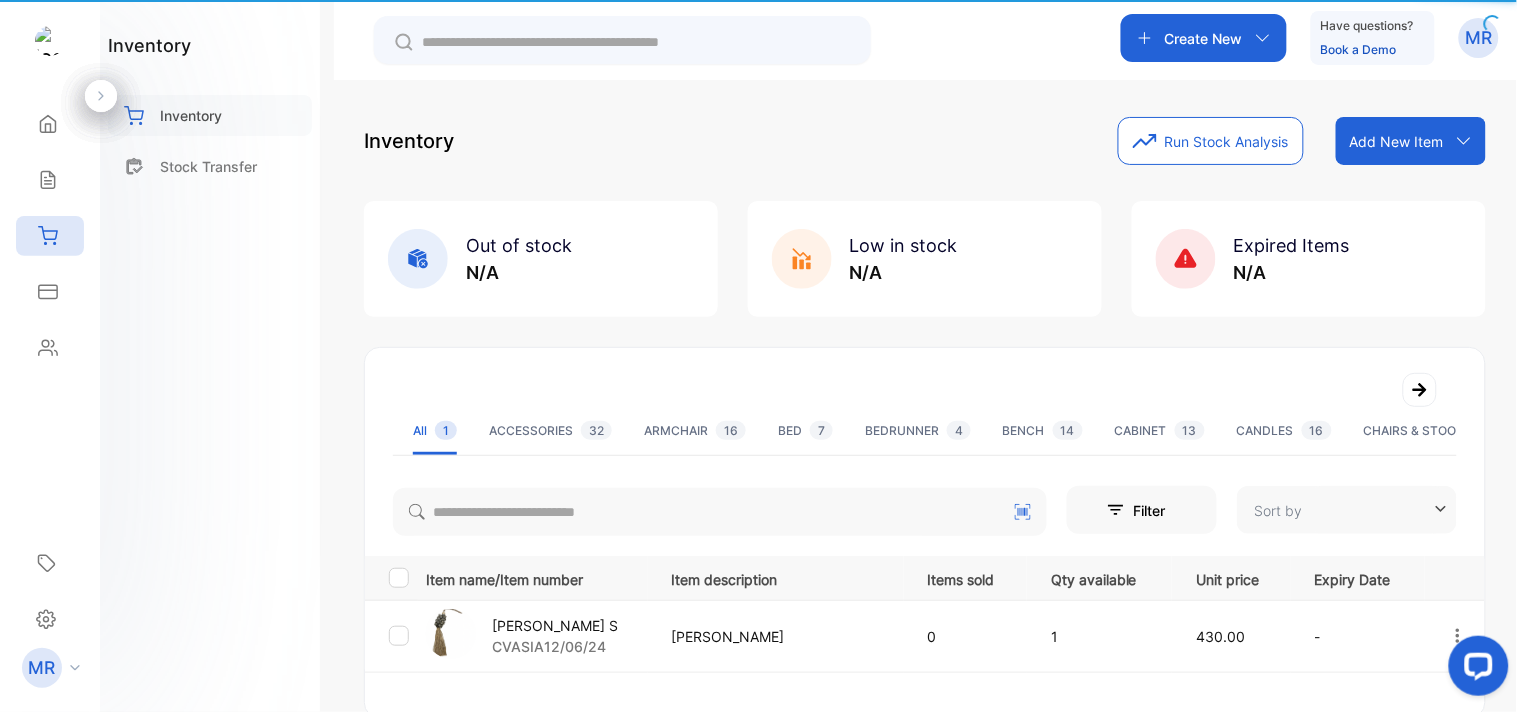 type on "**********" 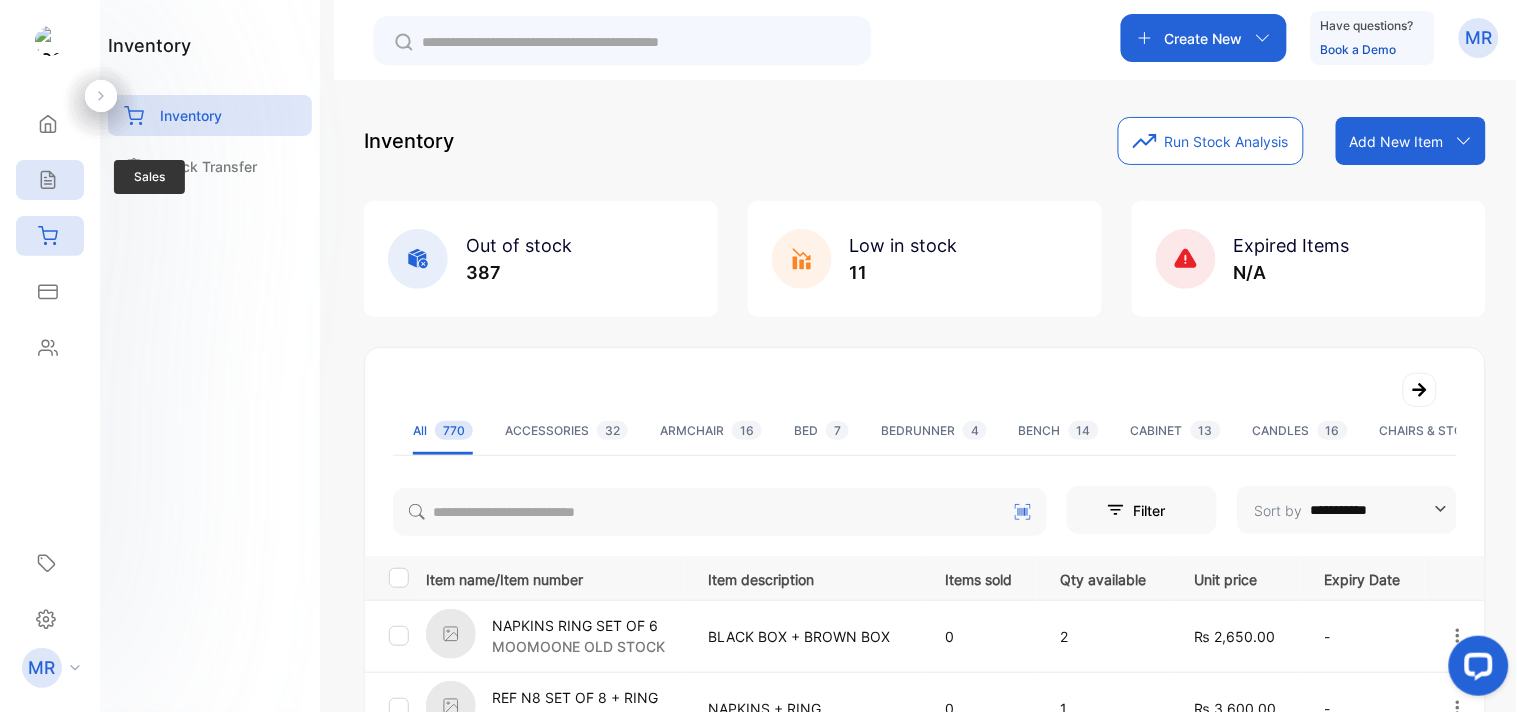 click on "Sales" at bounding box center [50, 180] 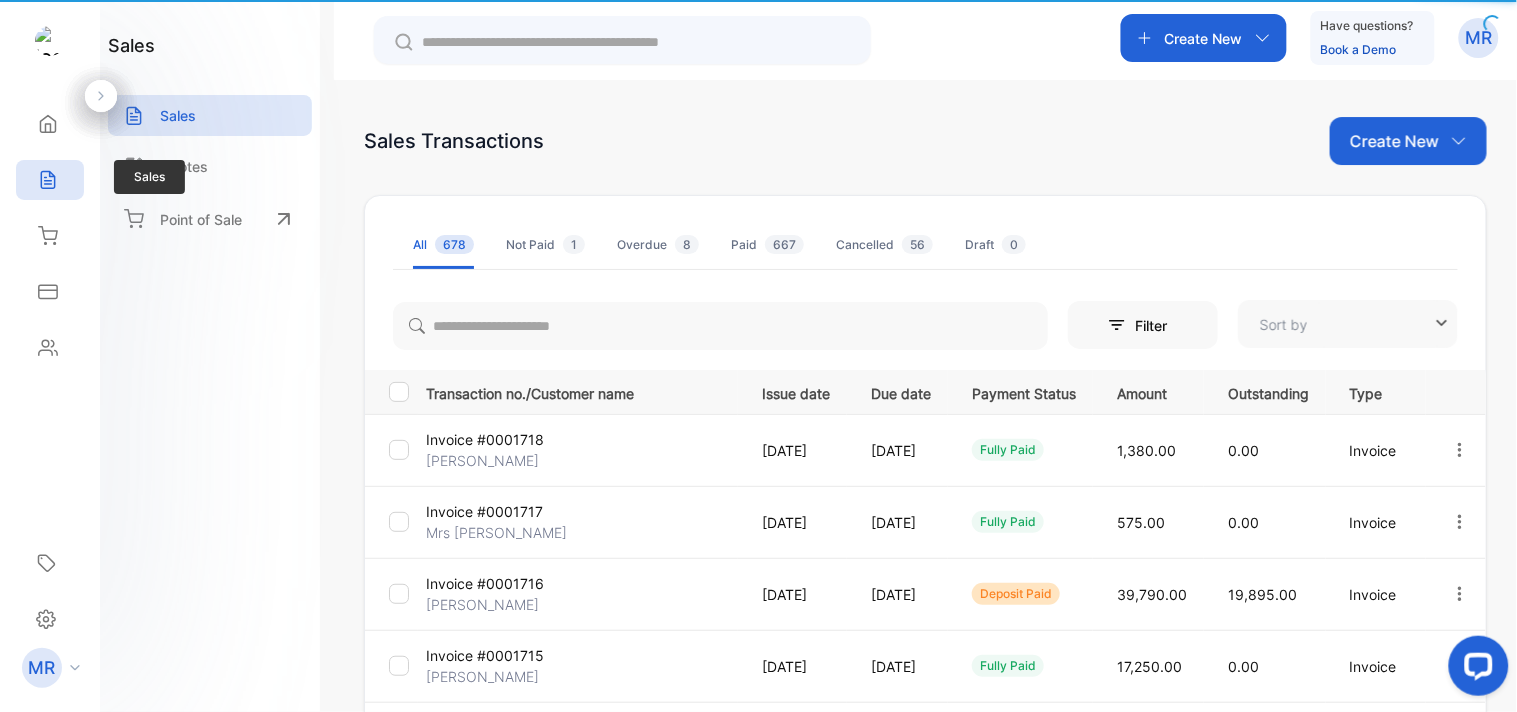 type on "**********" 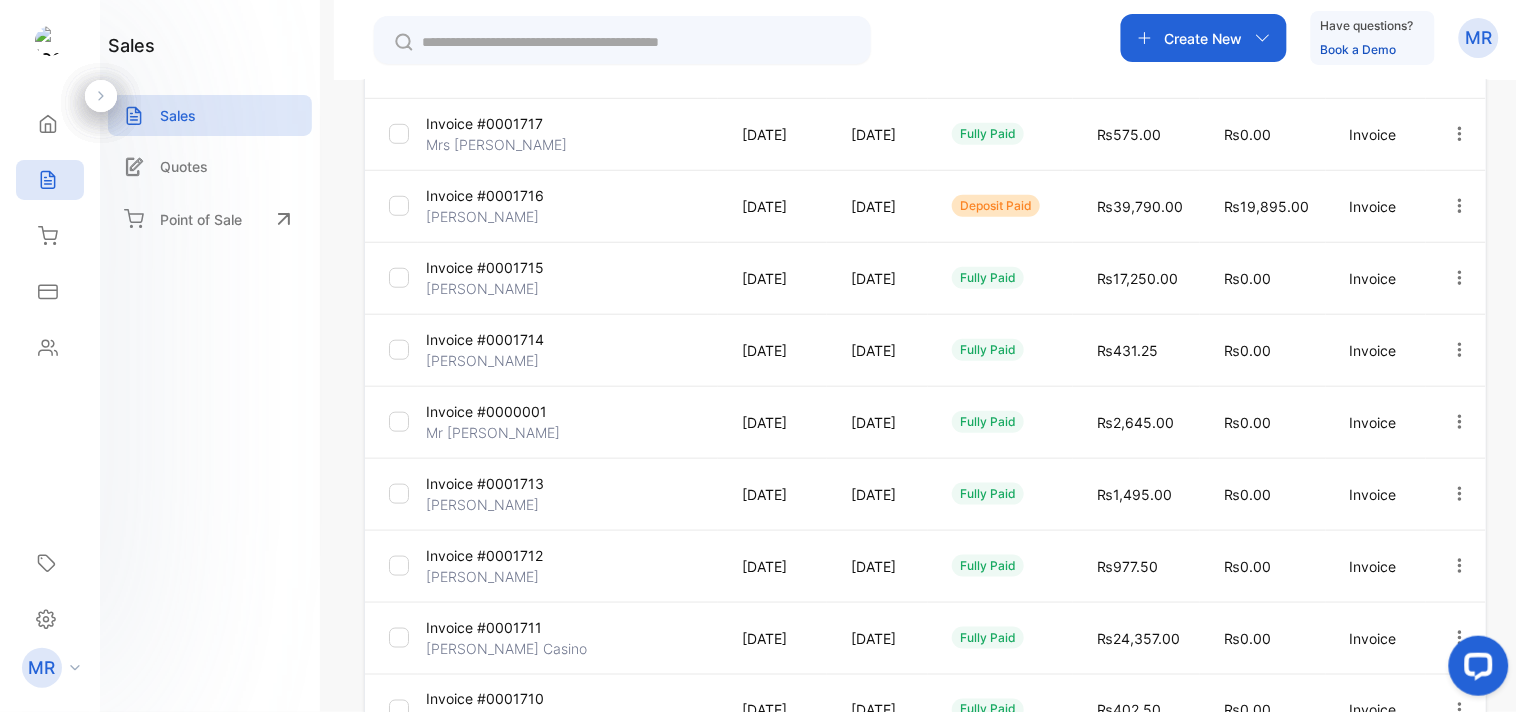 scroll, scrollTop: 598, scrollLeft: 0, axis: vertical 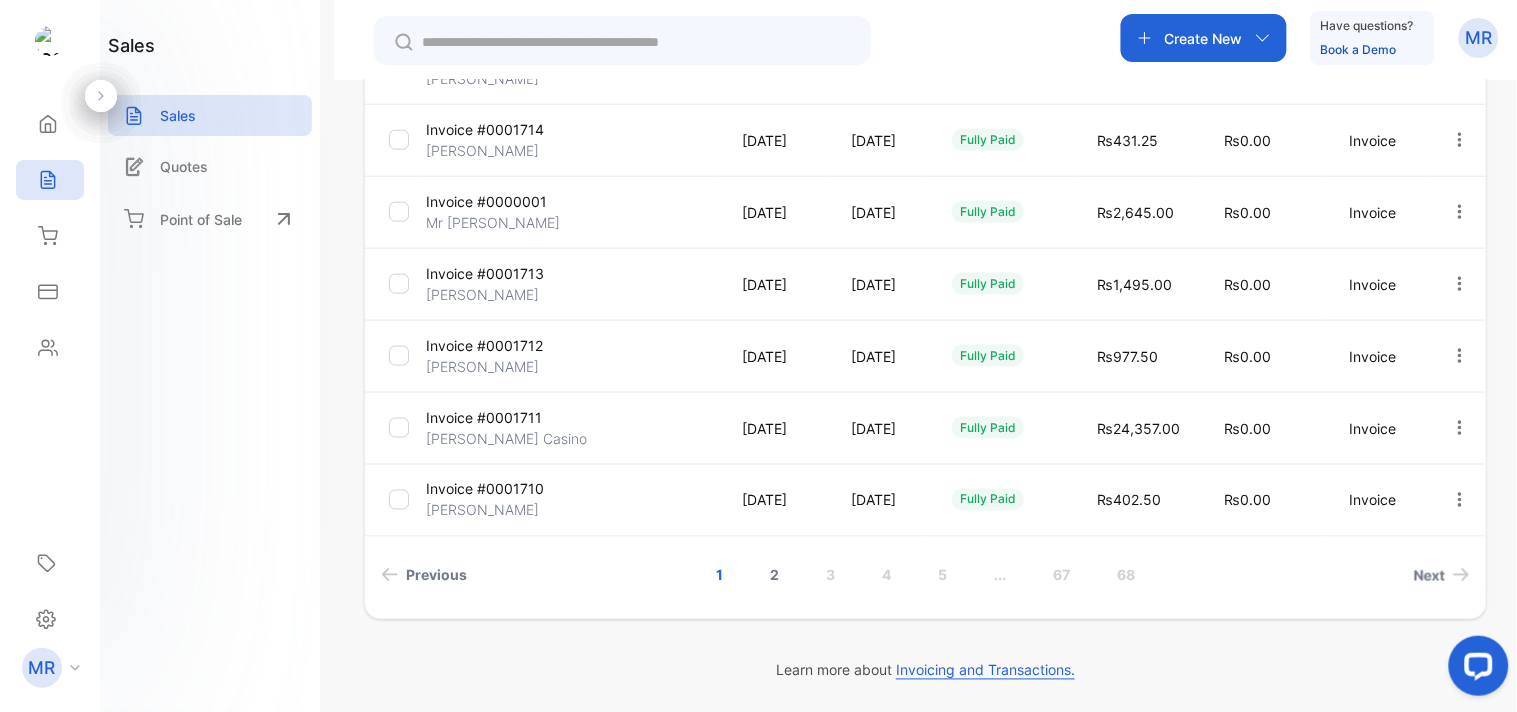 click on "2" at bounding box center [774, 575] 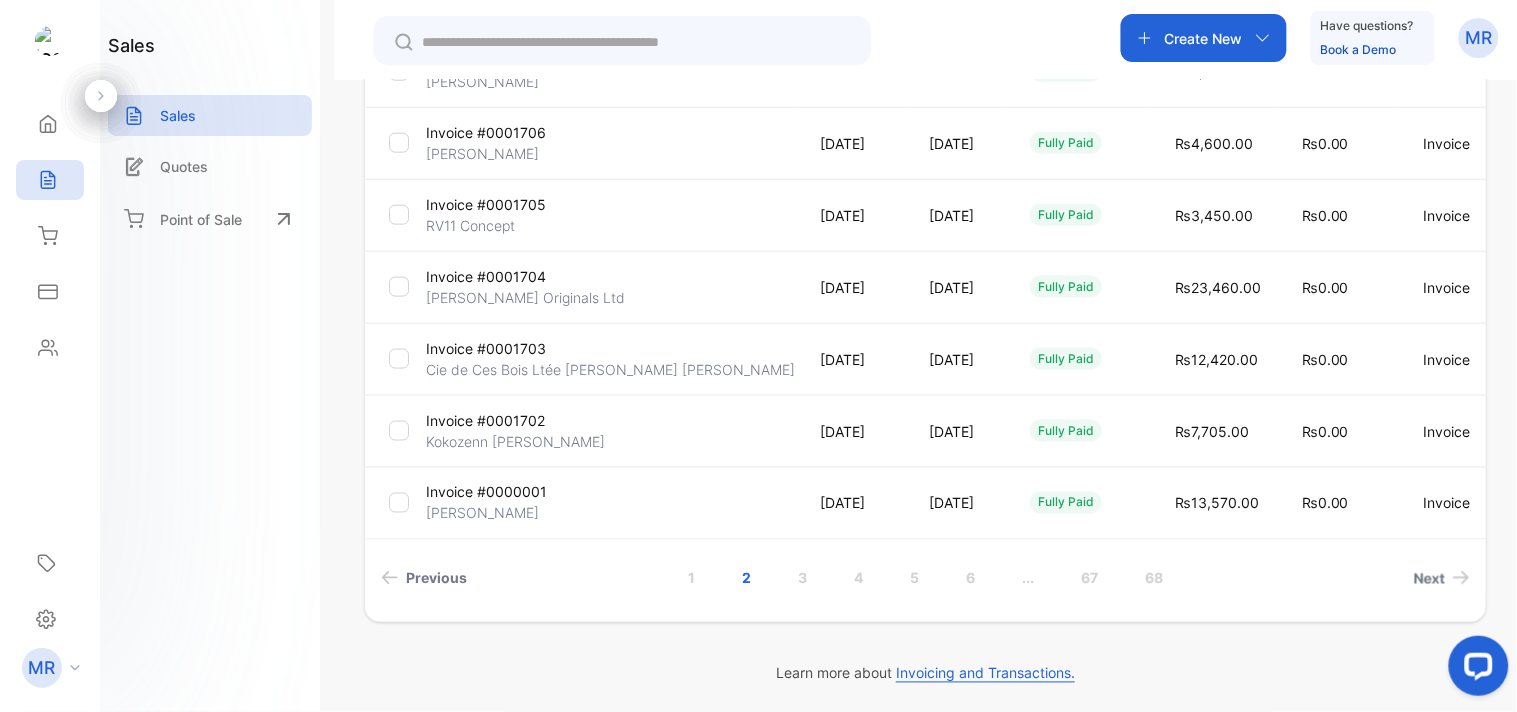 scroll, scrollTop: 598, scrollLeft: 0, axis: vertical 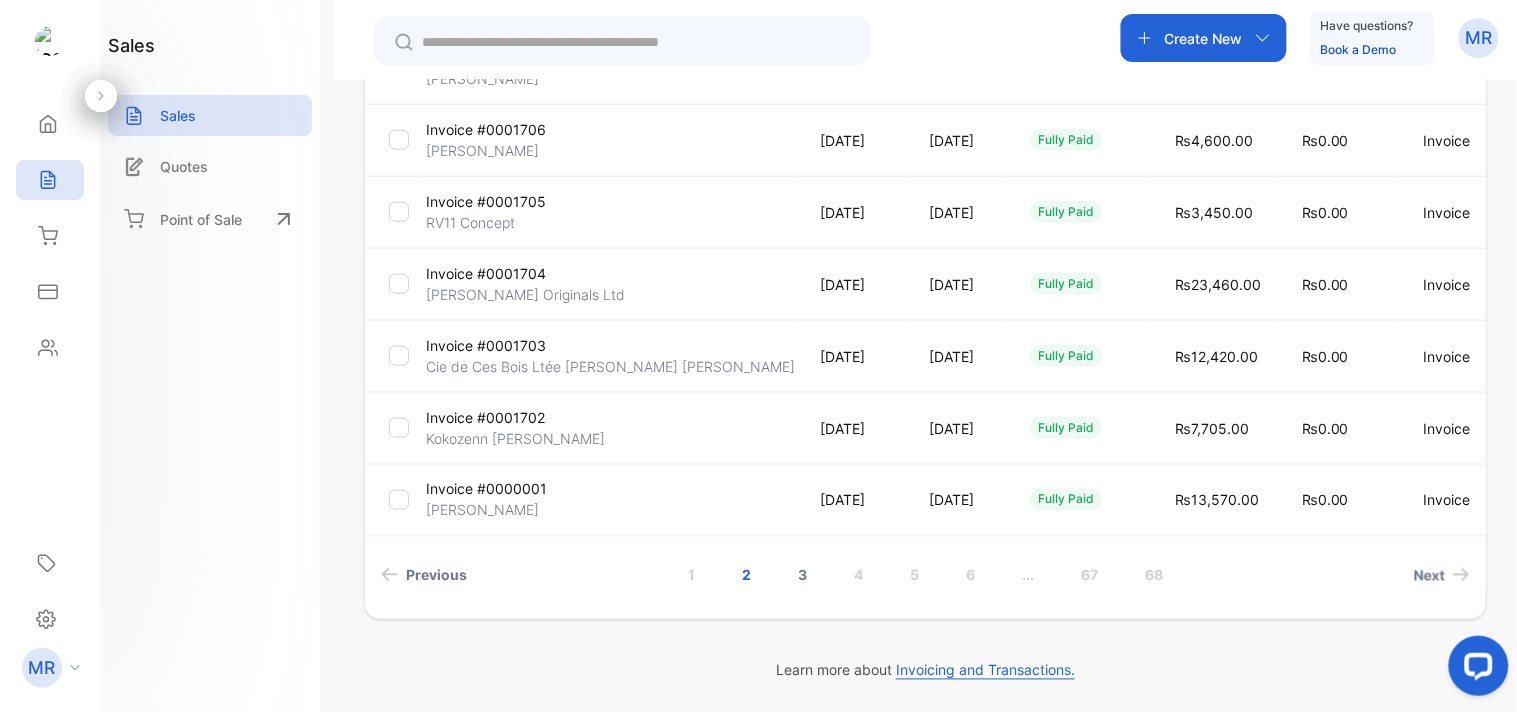 click on "3" at bounding box center (802, 575) 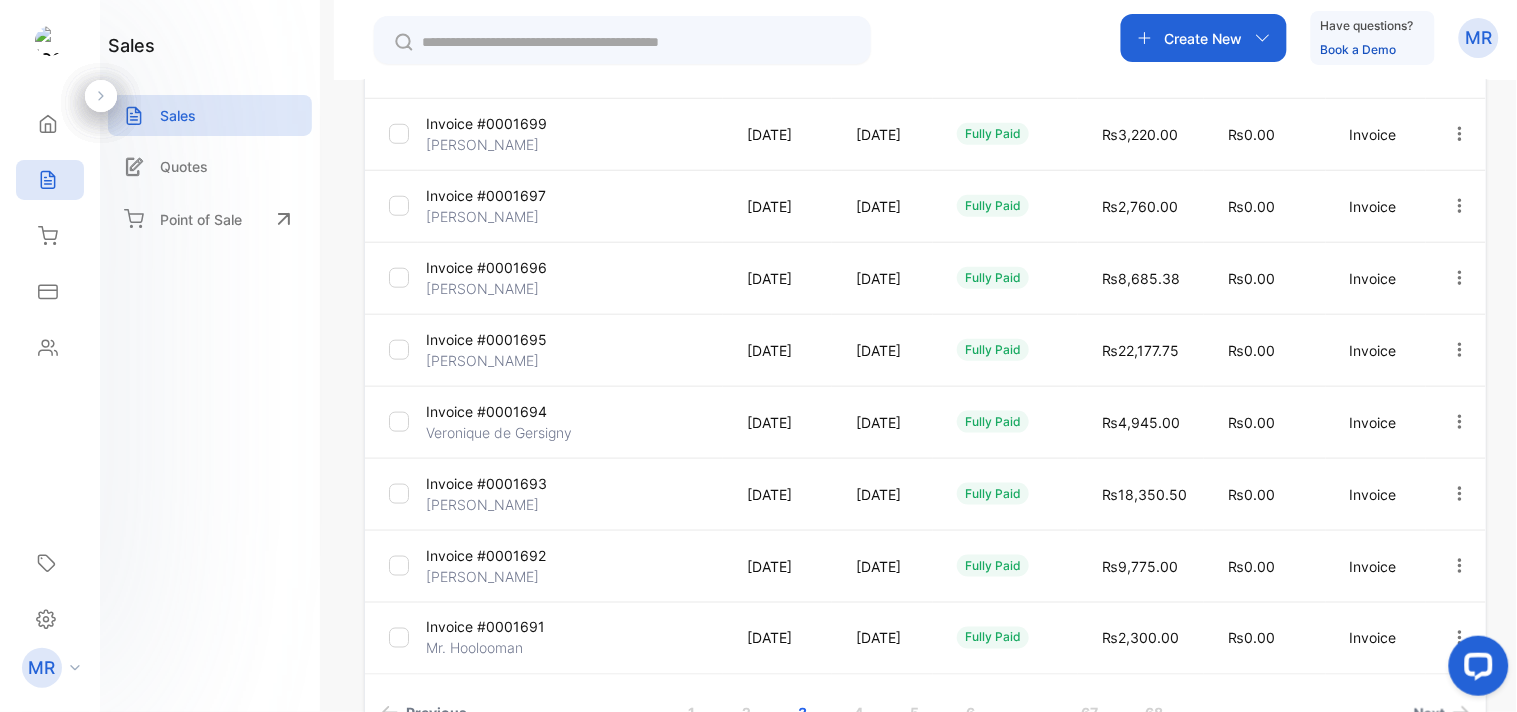 scroll, scrollTop: 598, scrollLeft: 0, axis: vertical 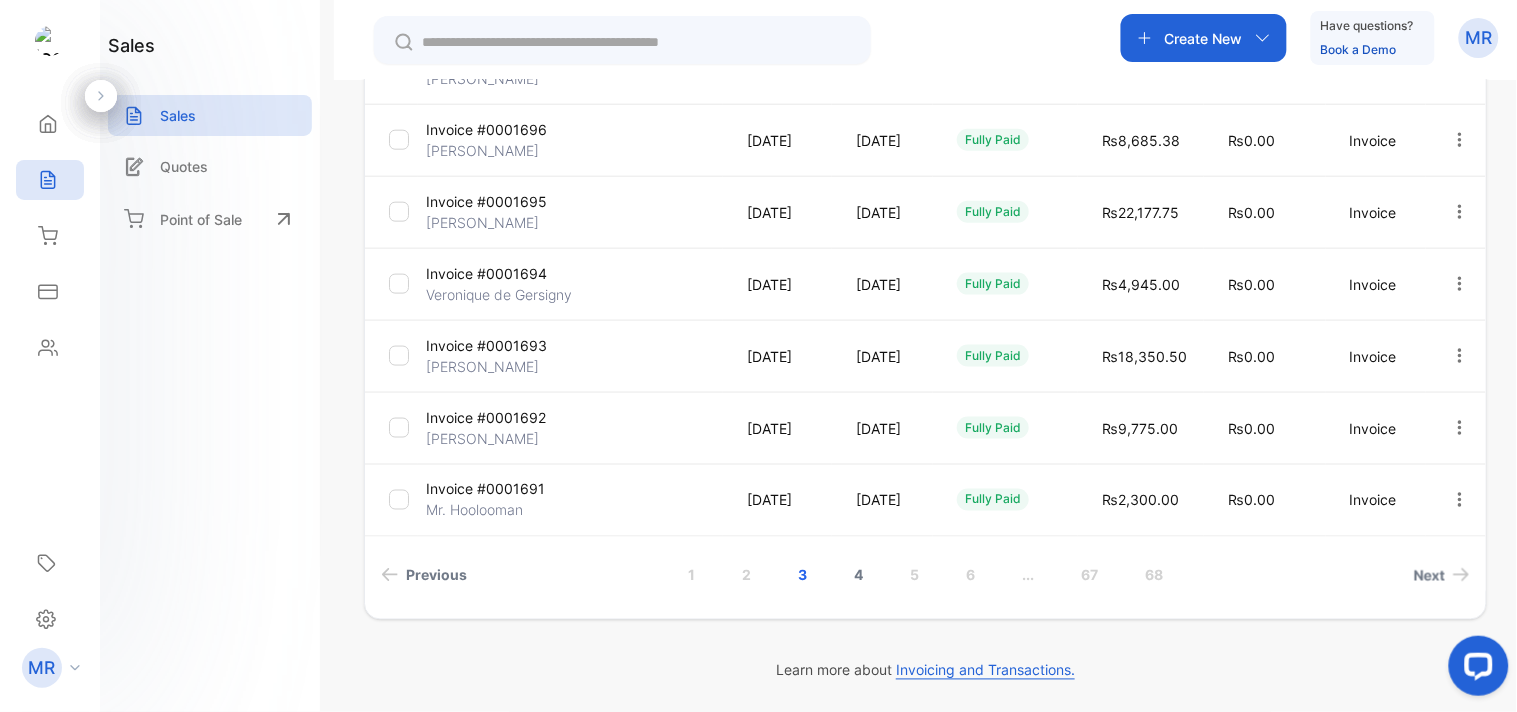 click on "4" at bounding box center [858, 575] 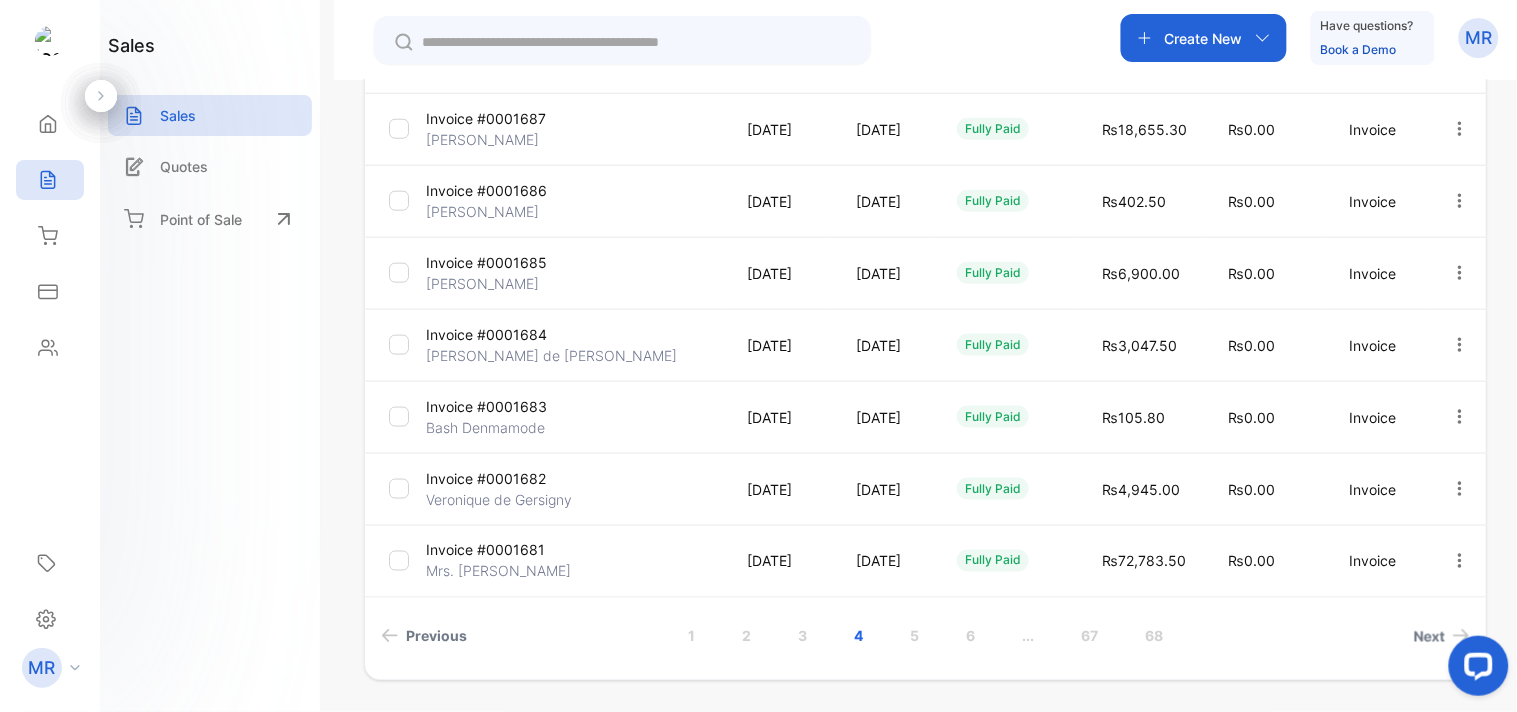 scroll, scrollTop: 597, scrollLeft: 0, axis: vertical 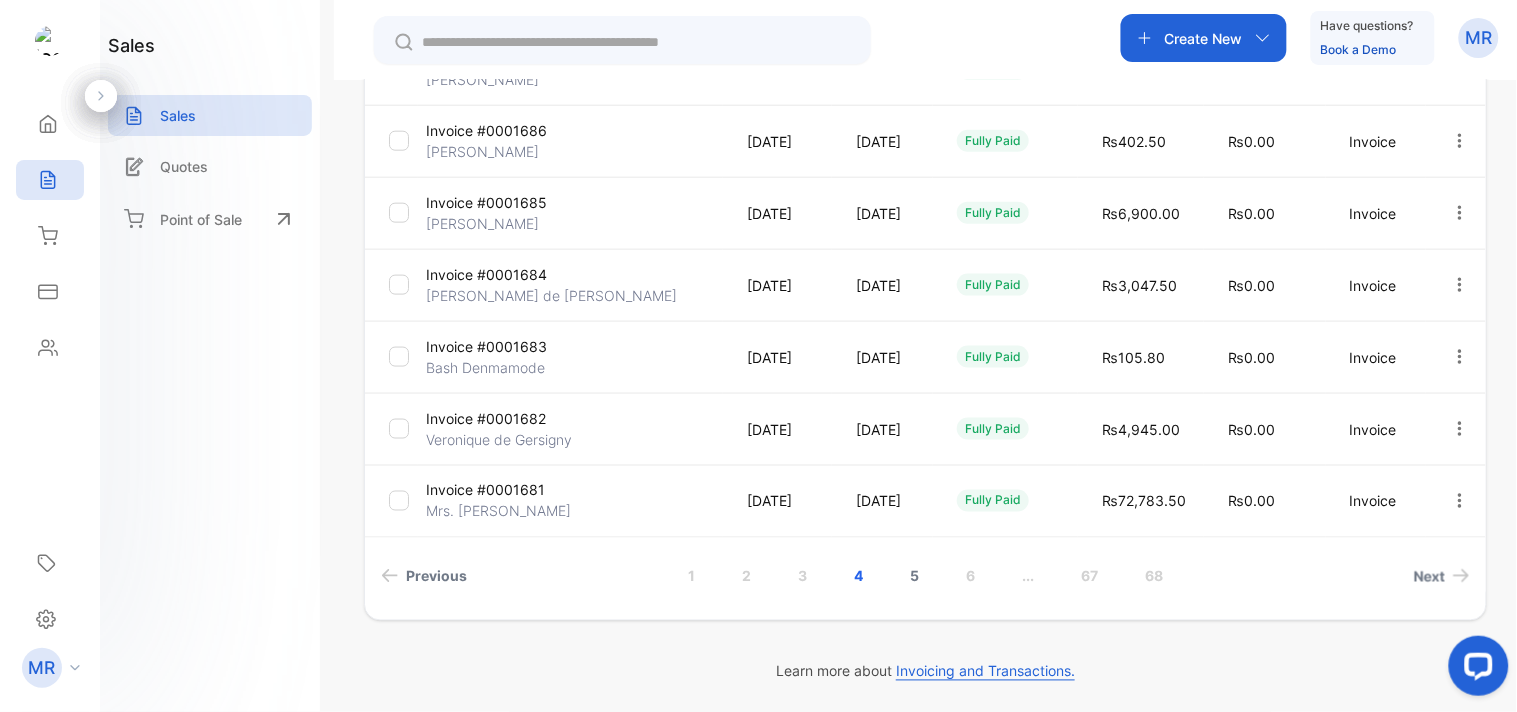 click on "5" at bounding box center [914, 576] 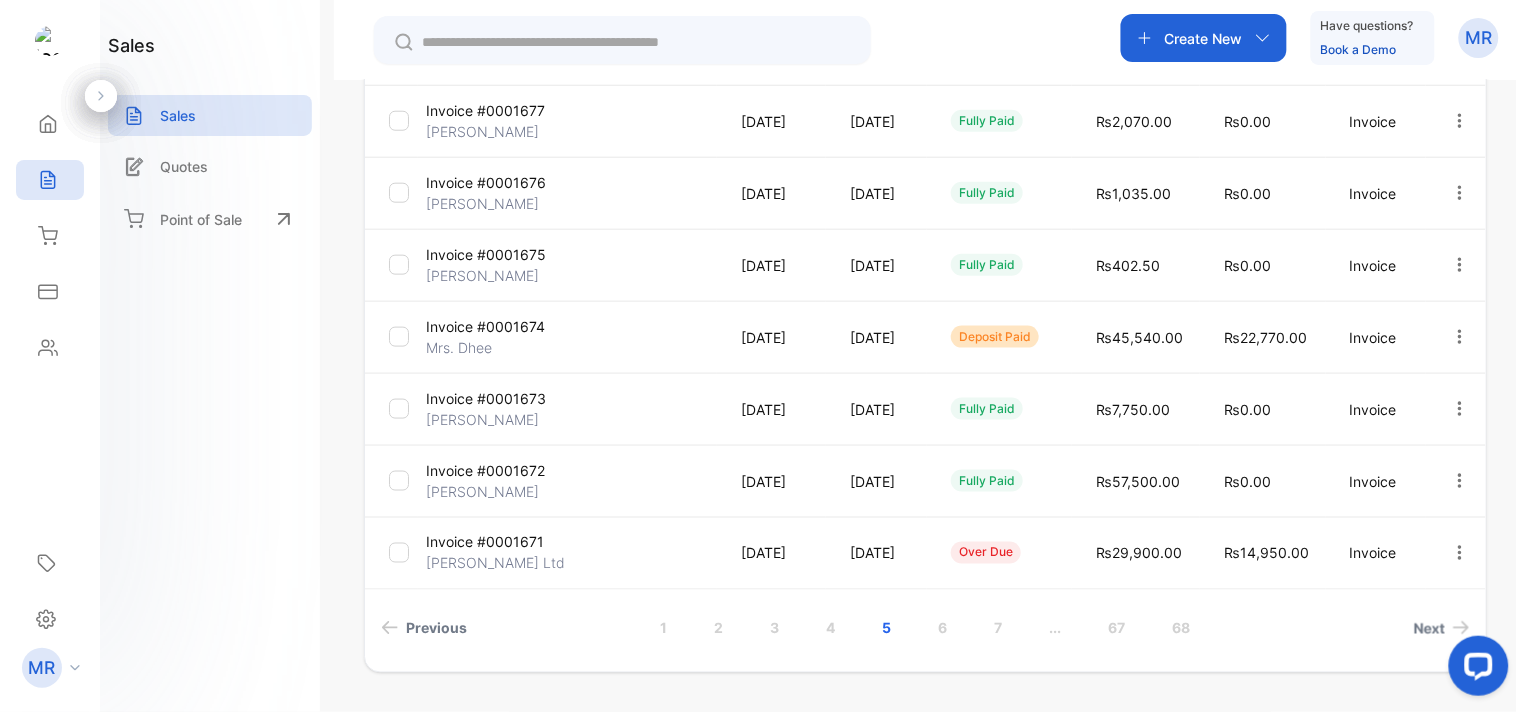 scroll, scrollTop: 563, scrollLeft: 0, axis: vertical 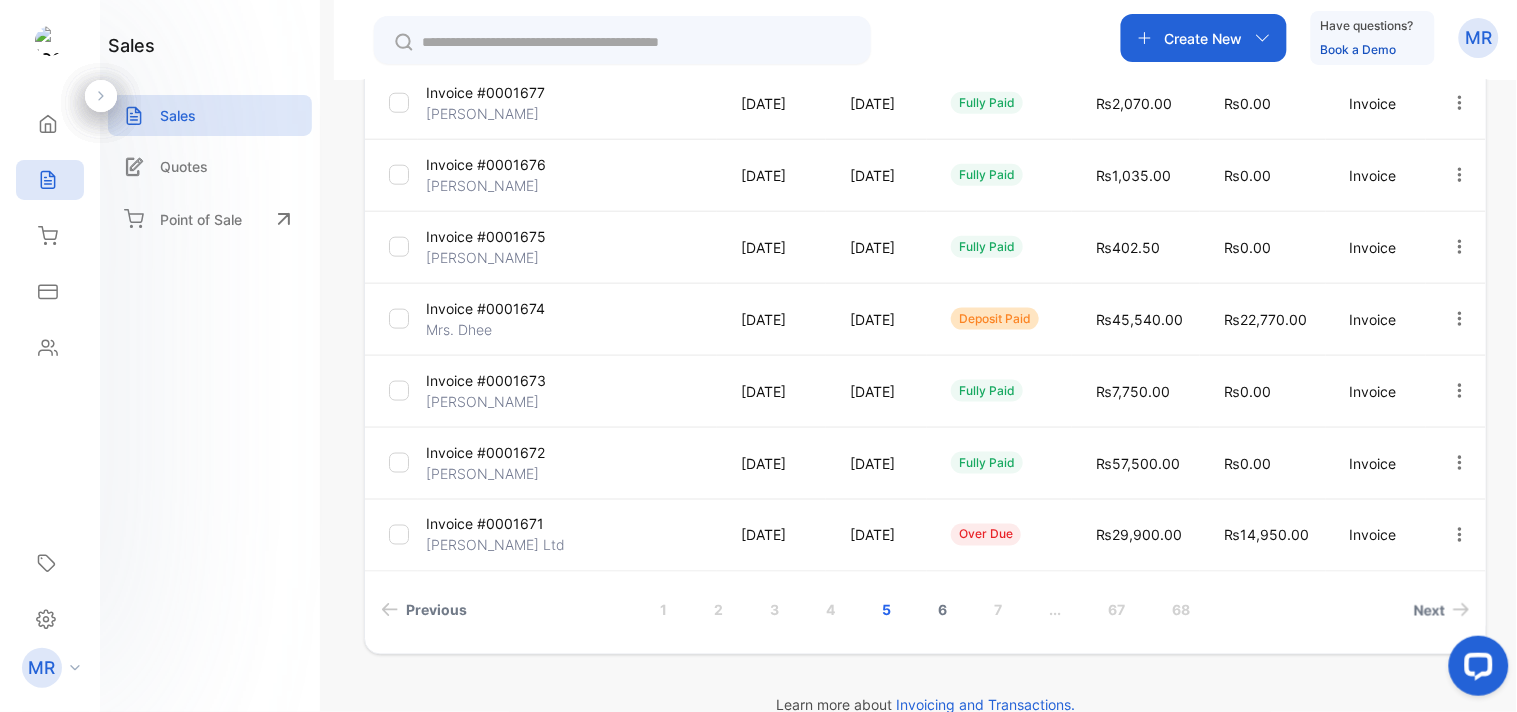 click on "6" at bounding box center [943, 610] 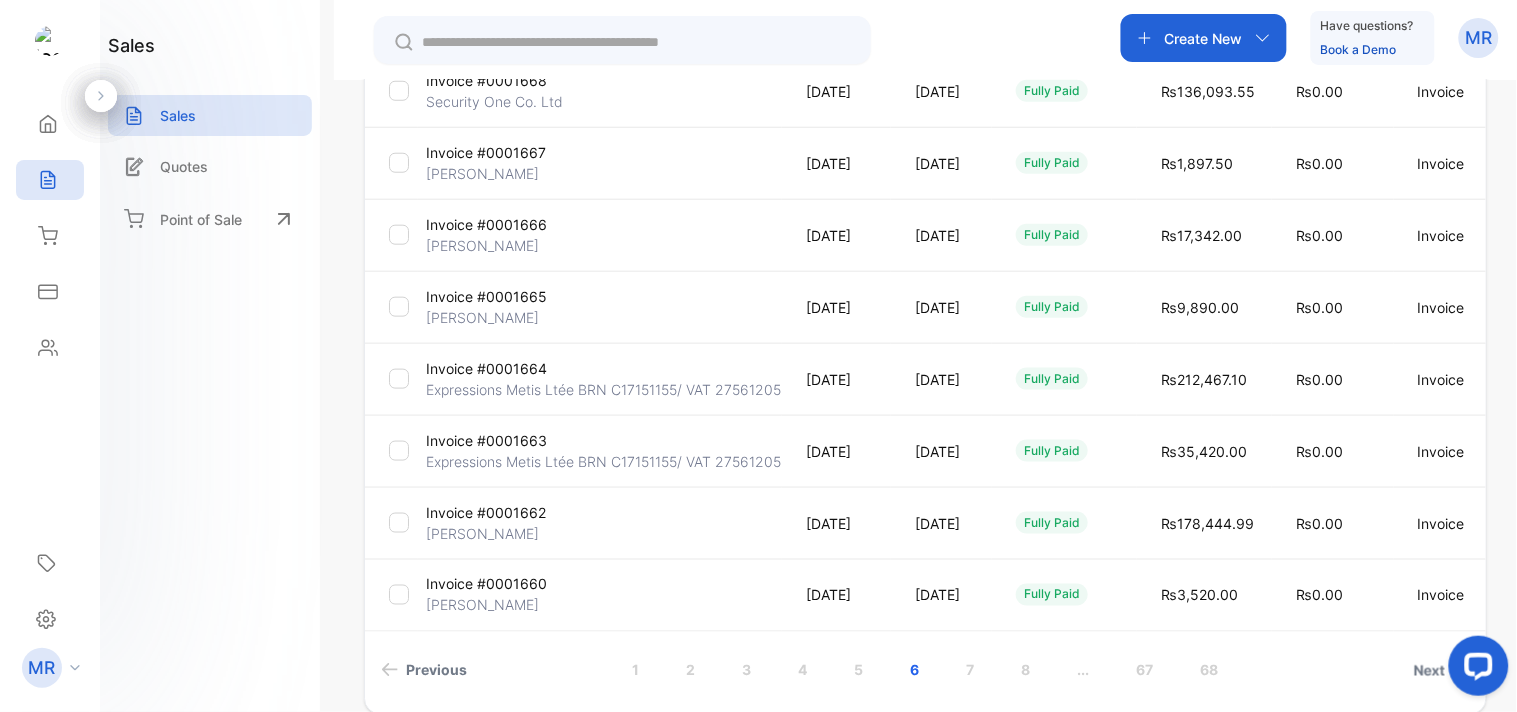 scroll, scrollTop: 505, scrollLeft: 0, axis: vertical 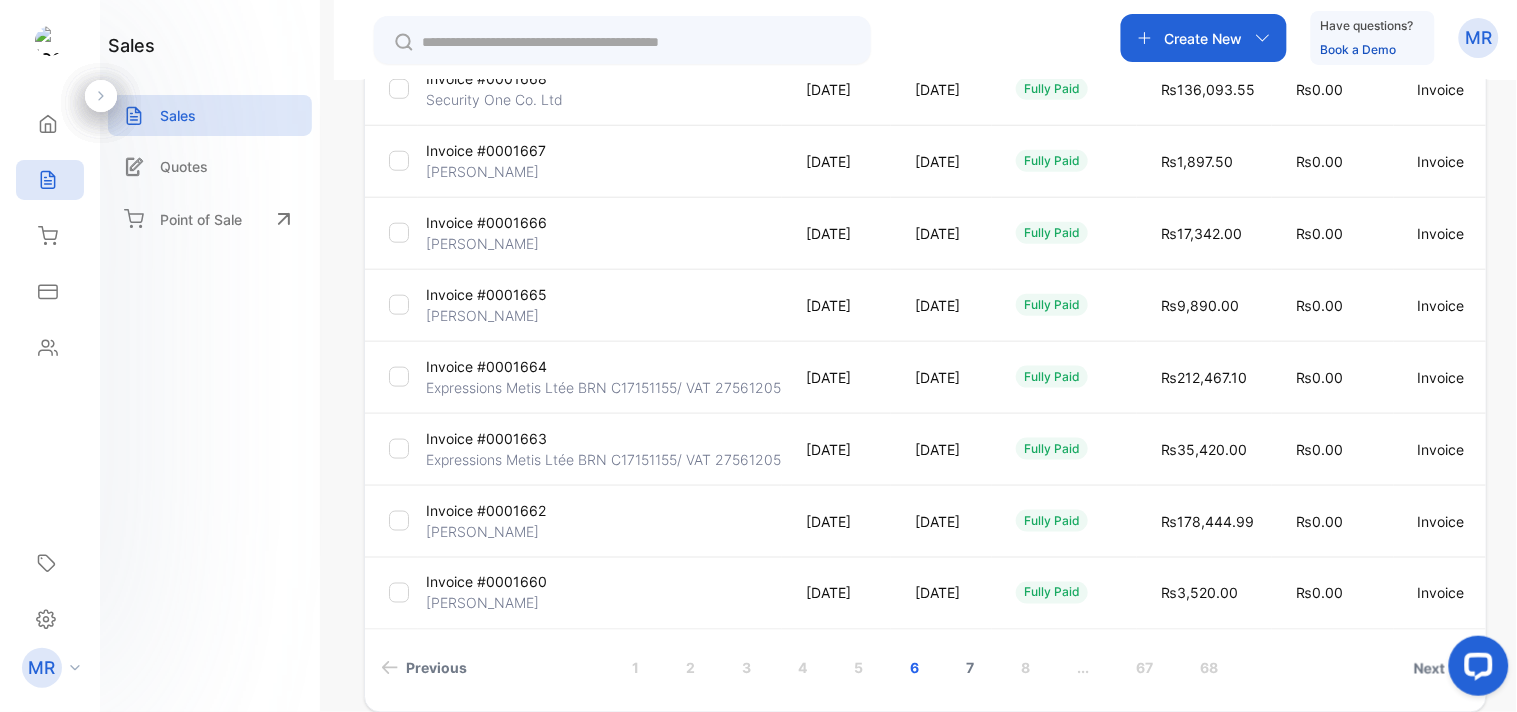 click on "7" at bounding box center (971, 668) 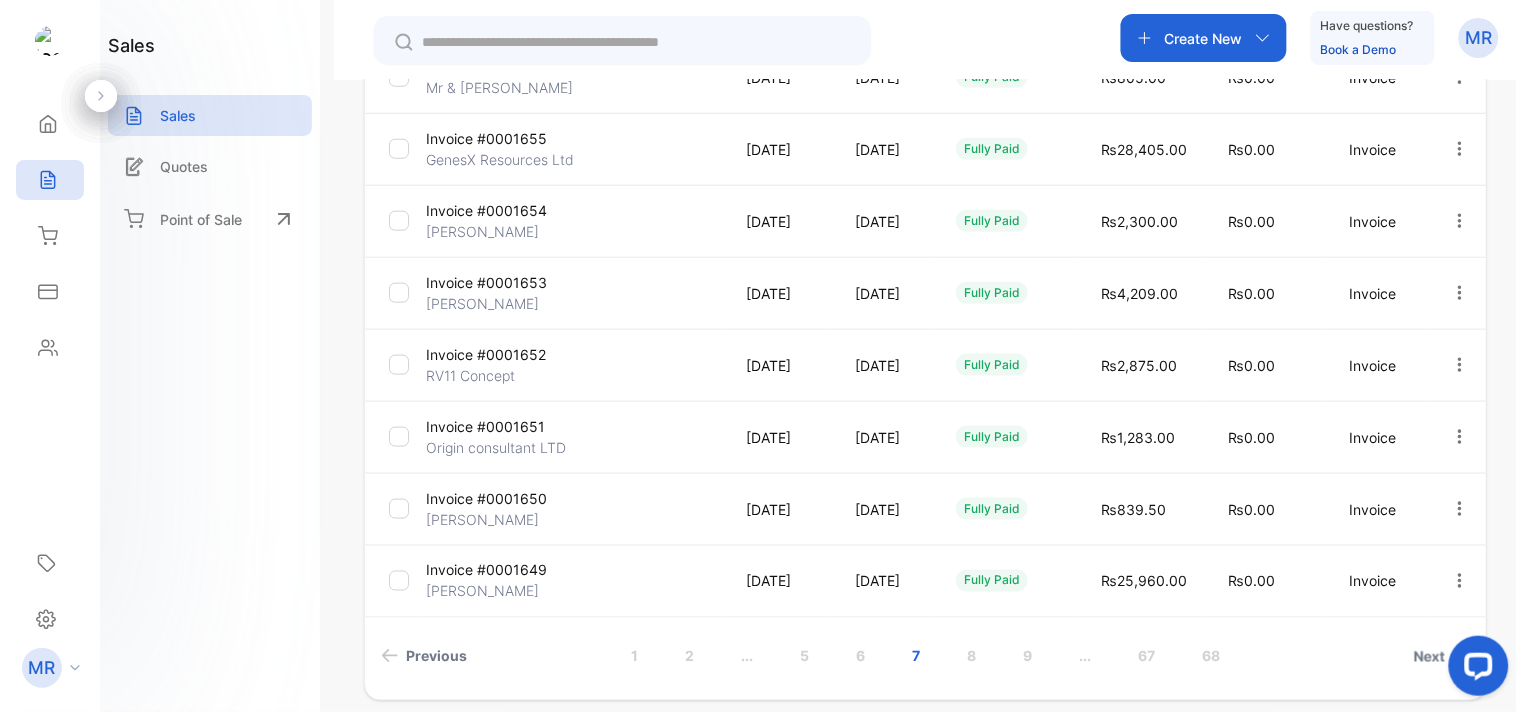 scroll, scrollTop: 524, scrollLeft: 0, axis: vertical 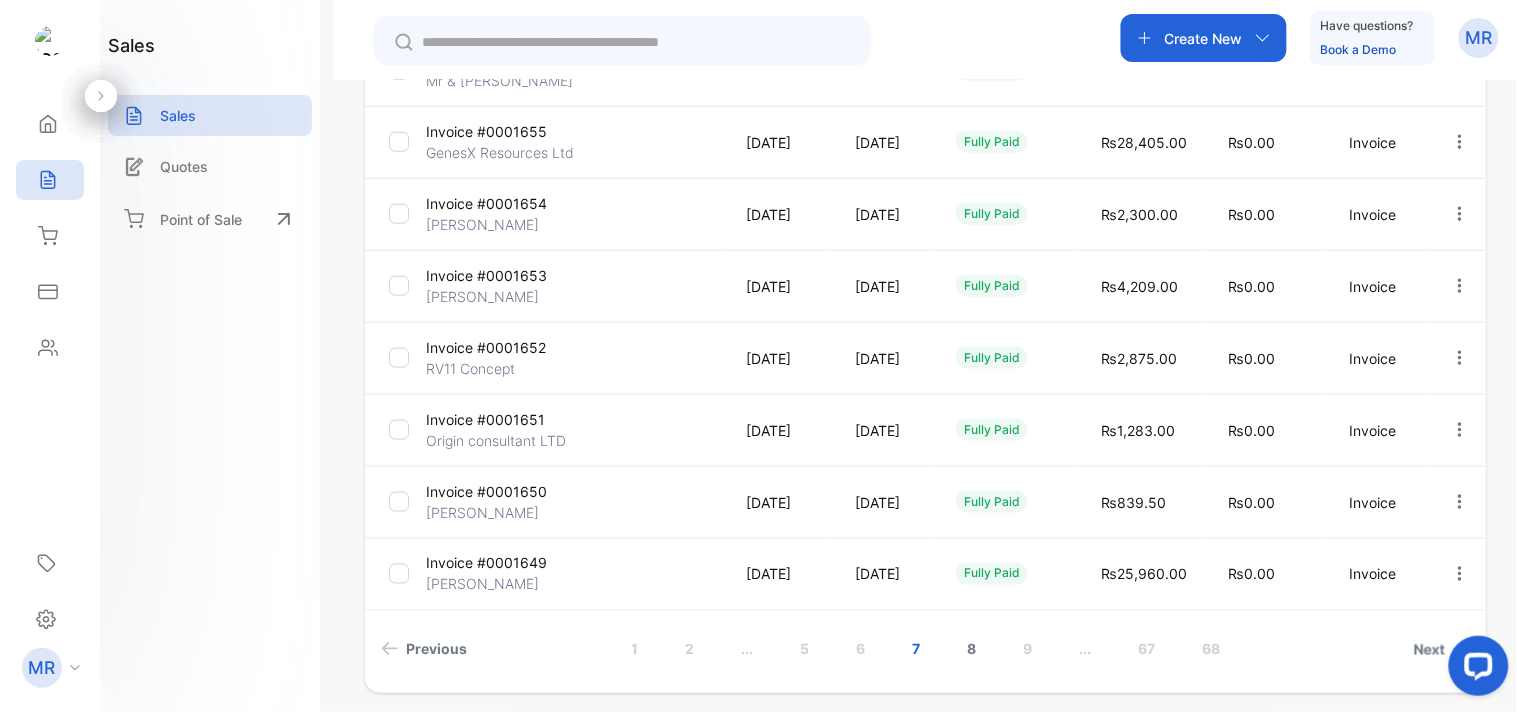 click on "8" at bounding box center [971, 649] 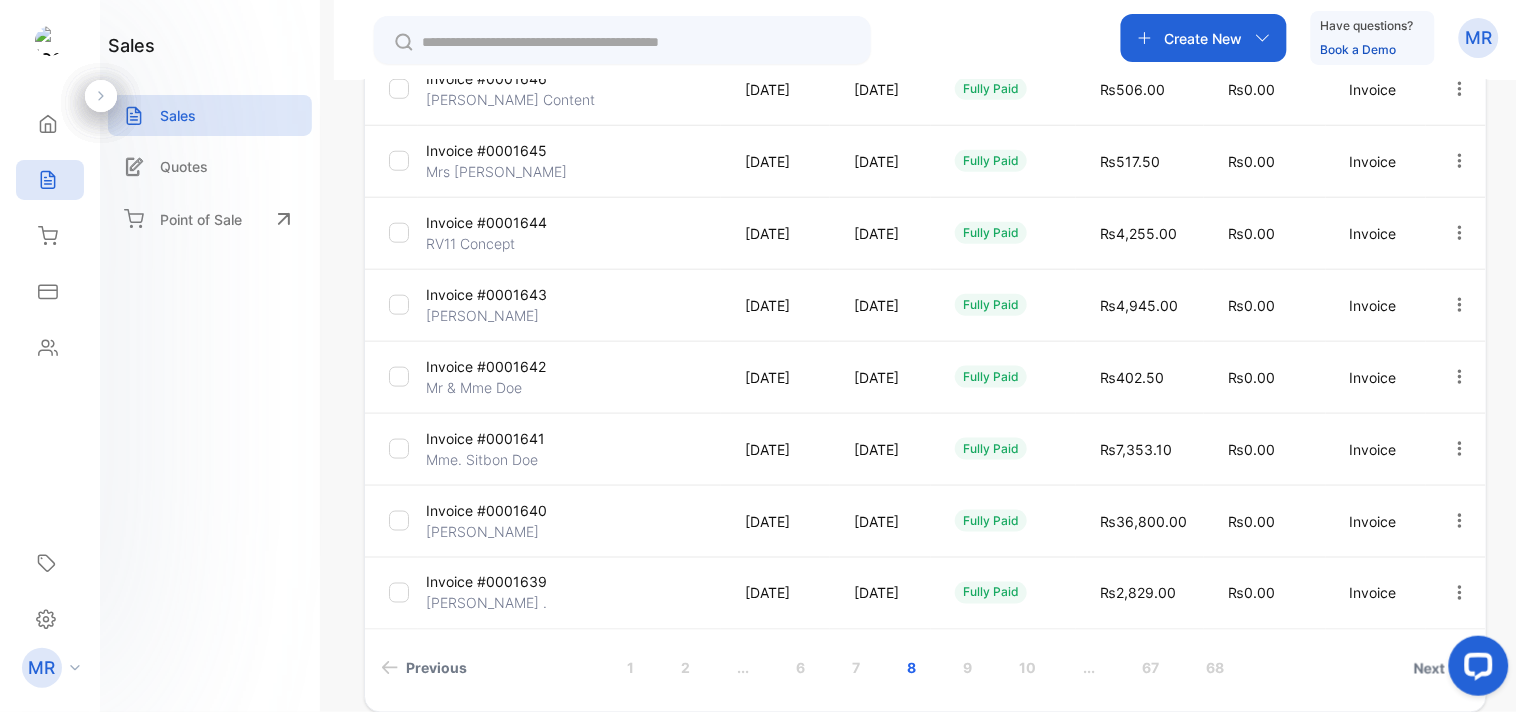 scroll, scrollTop: 506, scrollLeft: 0, axis: vertical 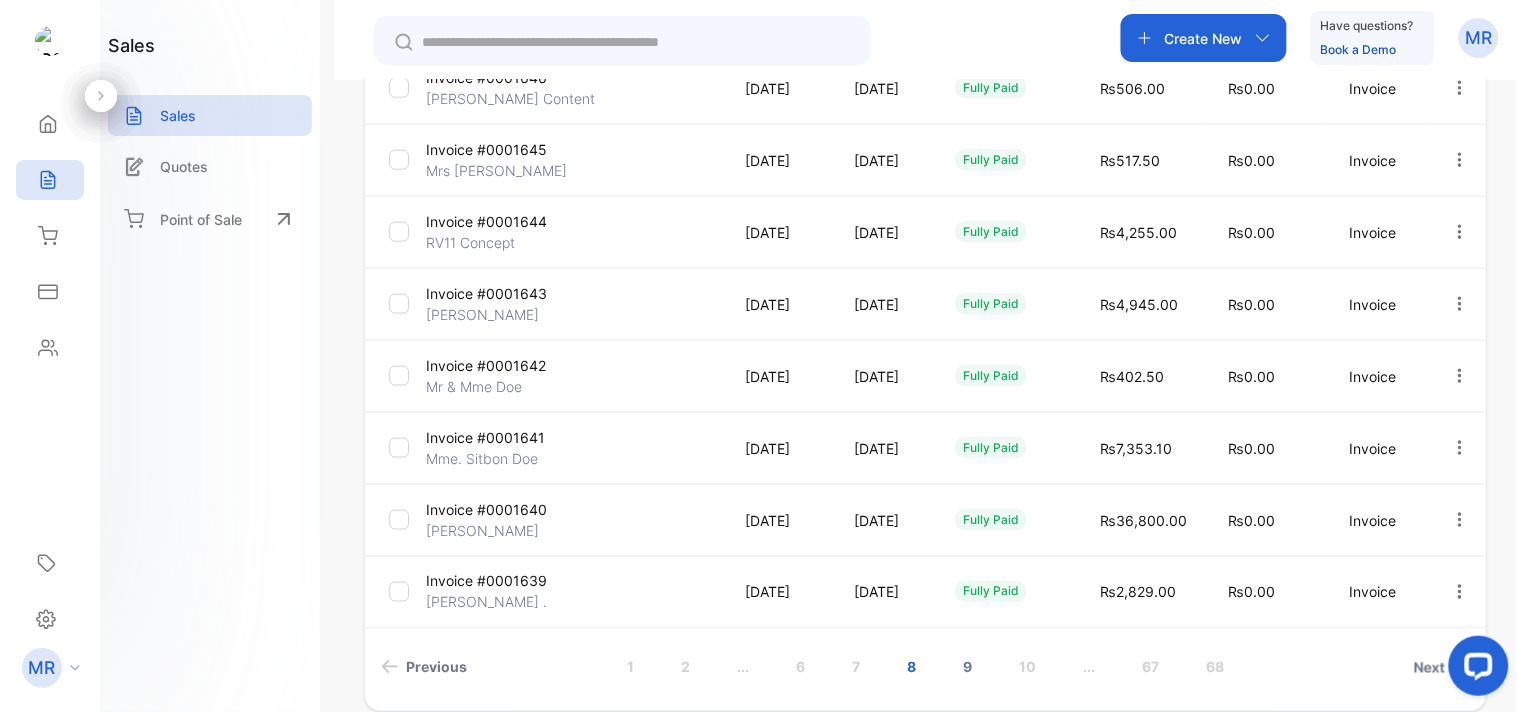 click on "9" at bounding box center [967, 667] 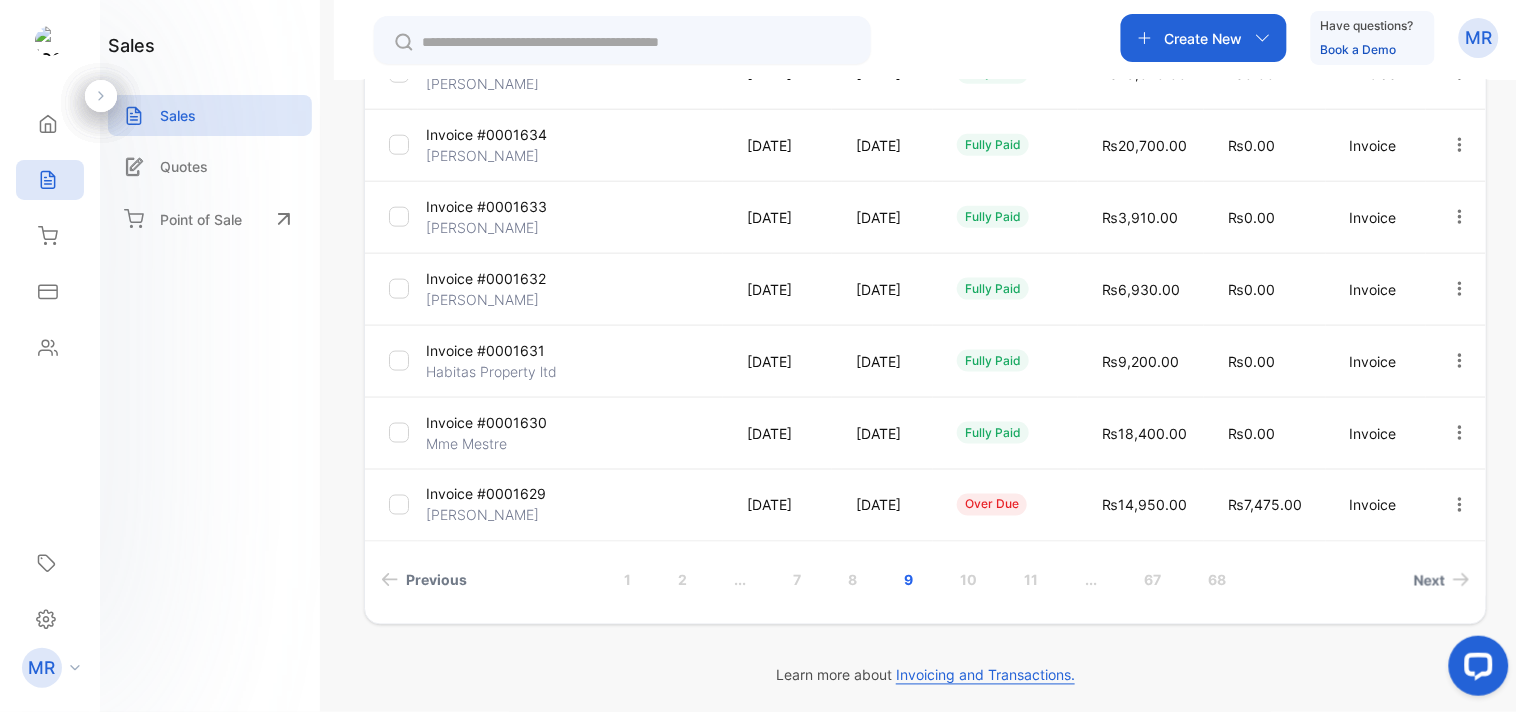 scroll, scrollTop: 598, scrollLeft: 0, axis: vertical 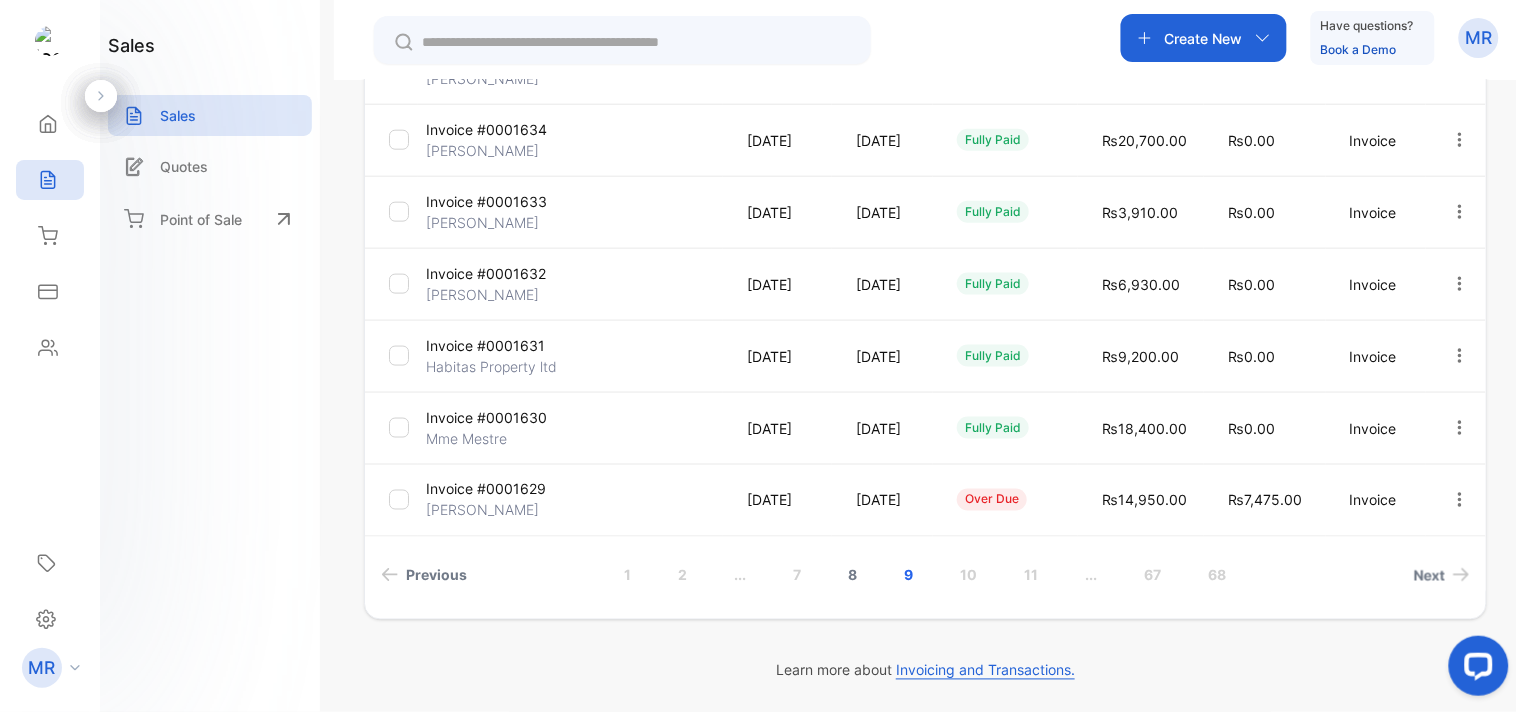 click on "8" at bounding box center [853, 575] 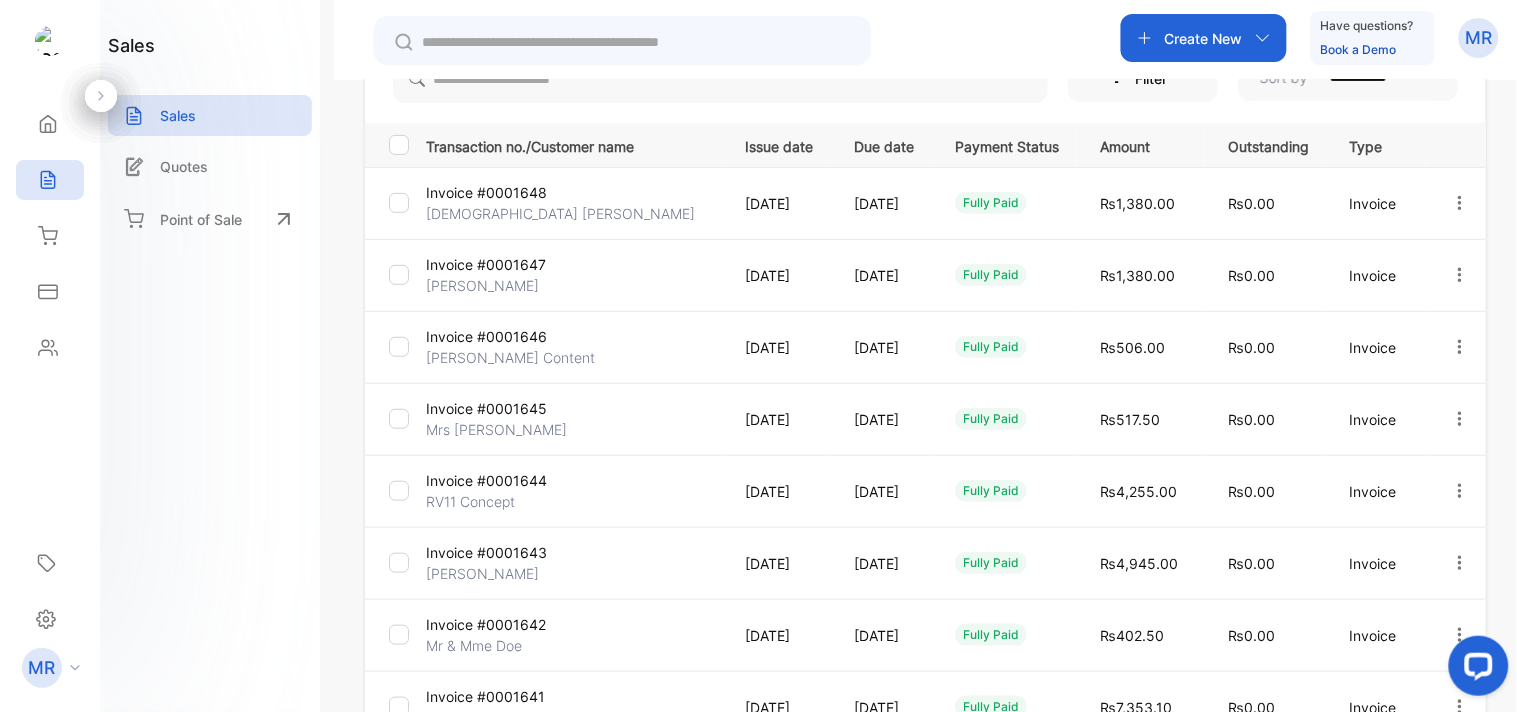 scroll, scrollTop: 246, scrollLeft: 0, axis: vertical 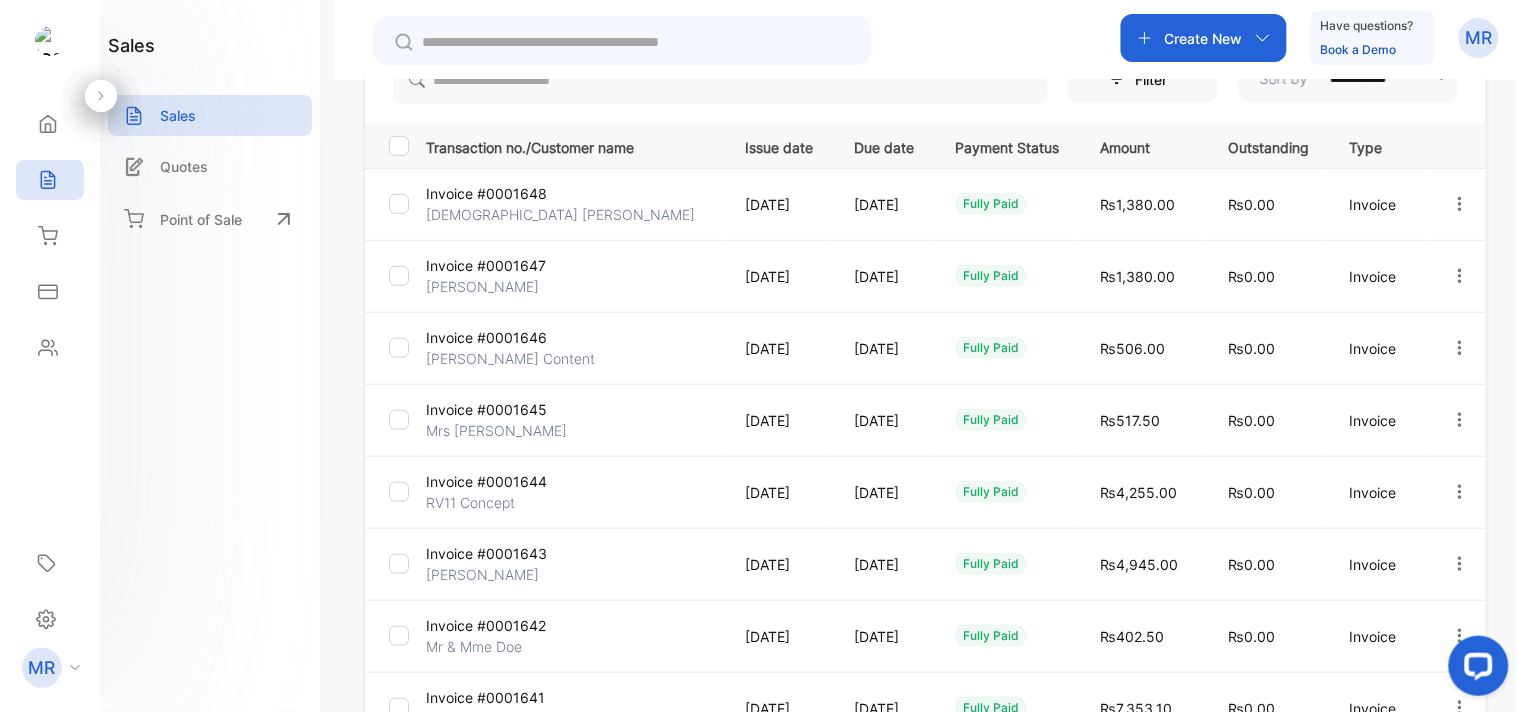 click 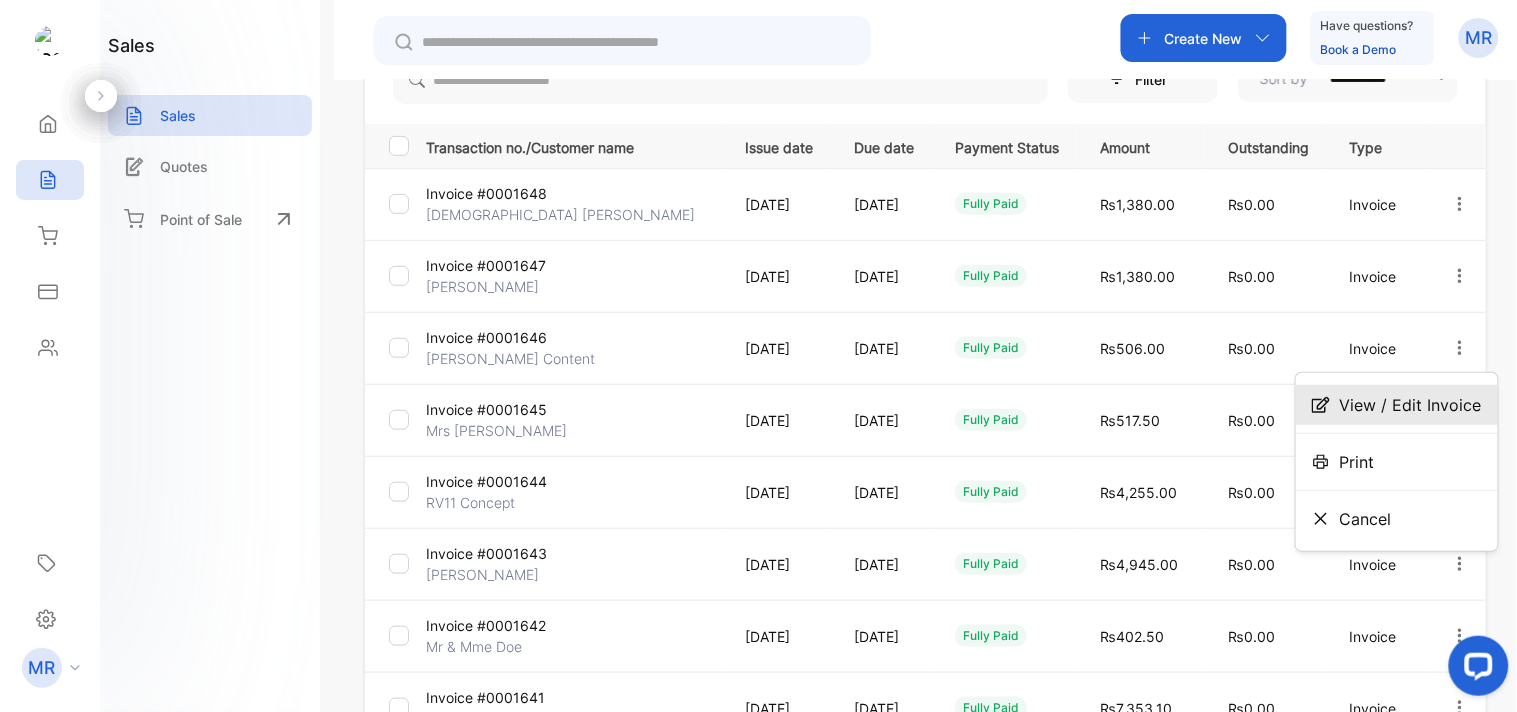 click on "View / Edit Invoice" at bounding box center [1397, 405] 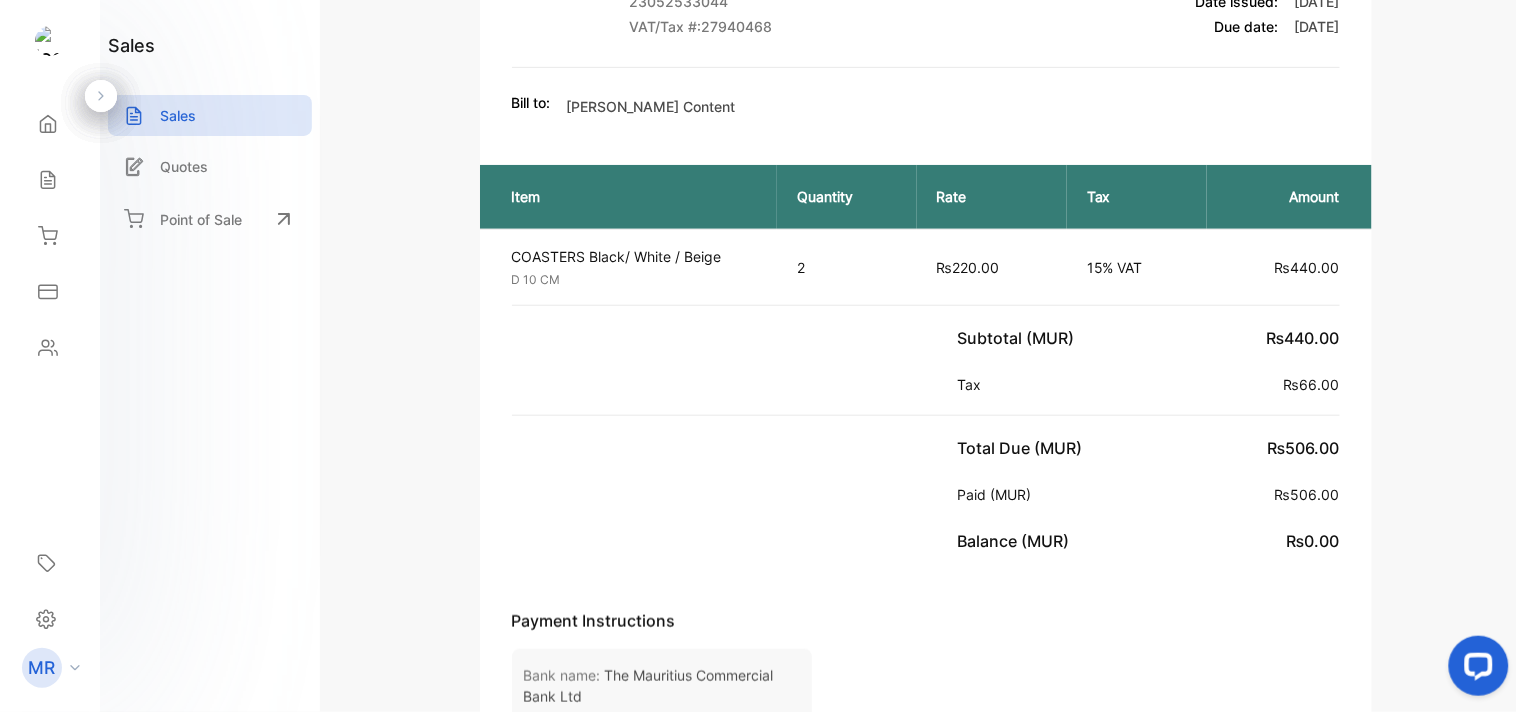 scroll, scrollTop: 0, scrollLeft: 0, axis: both 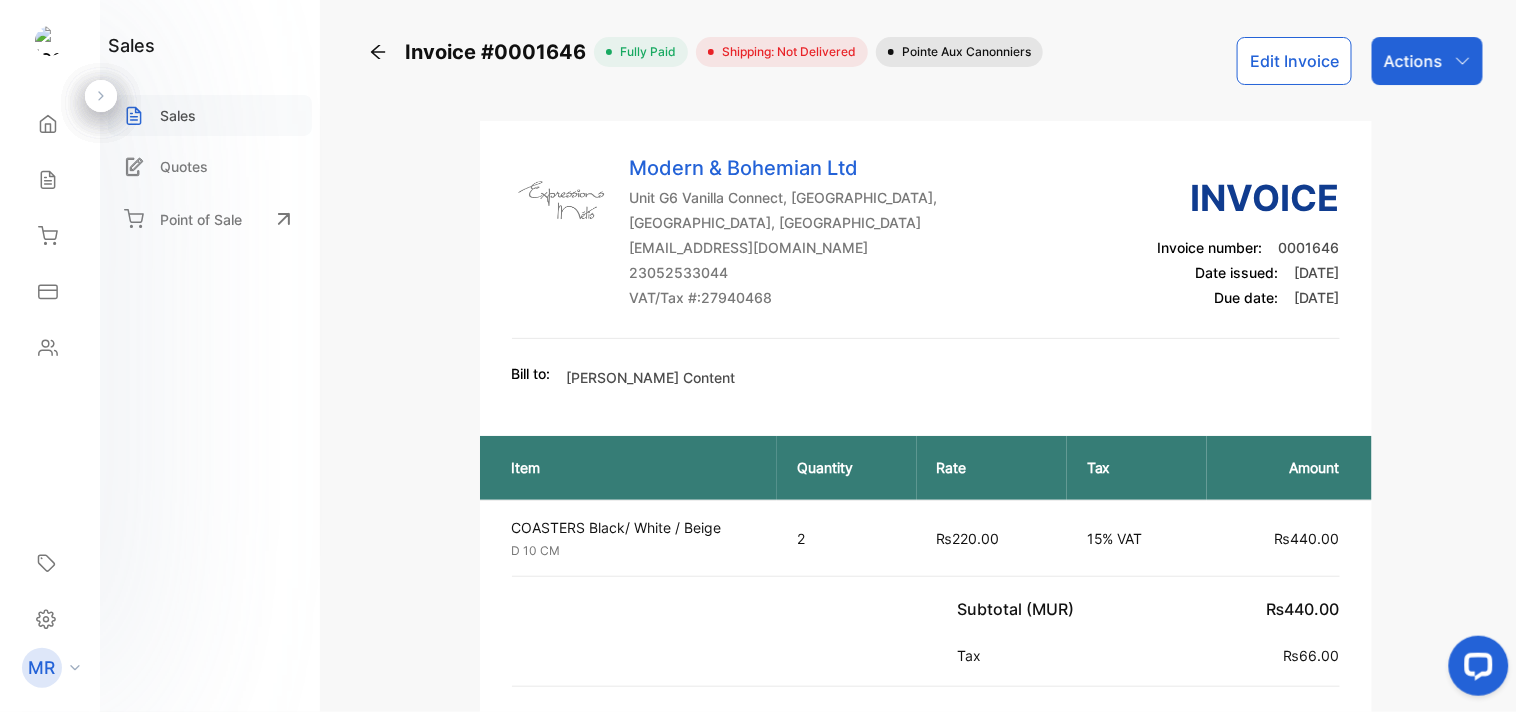 click on "Sales" at bounding box center [210, 115] 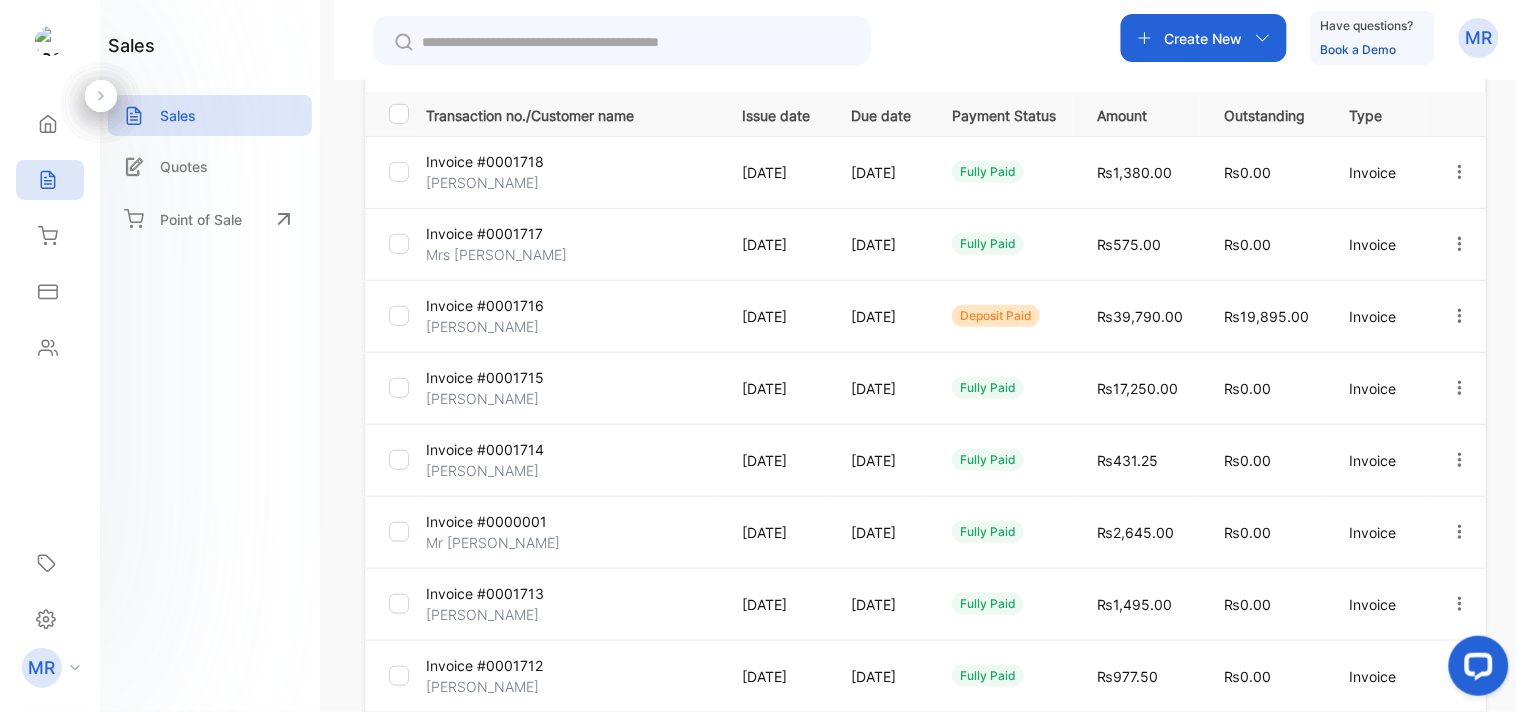 scroll, scrollTop: 0, scrollLeft: 0, axis: both 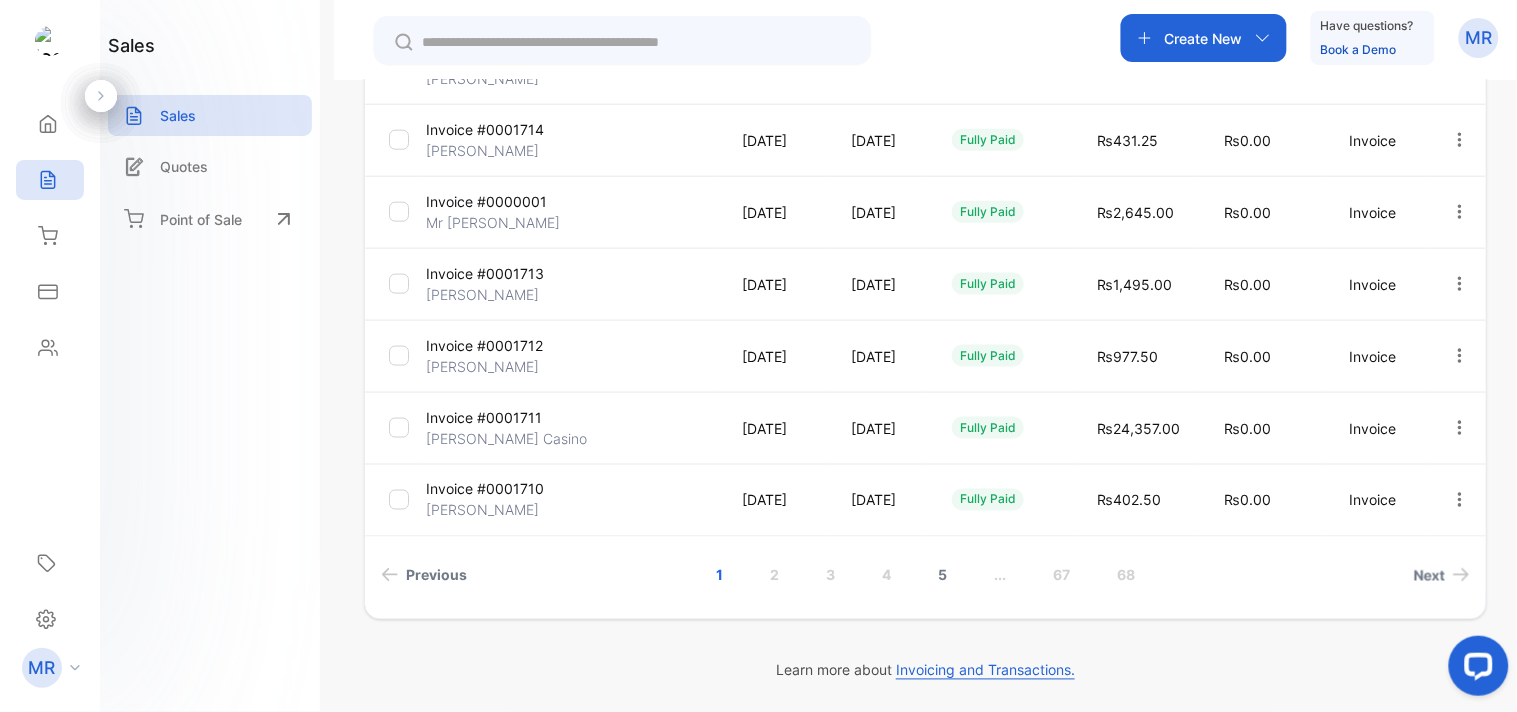 click on "5" at bounding box center (942, 575) 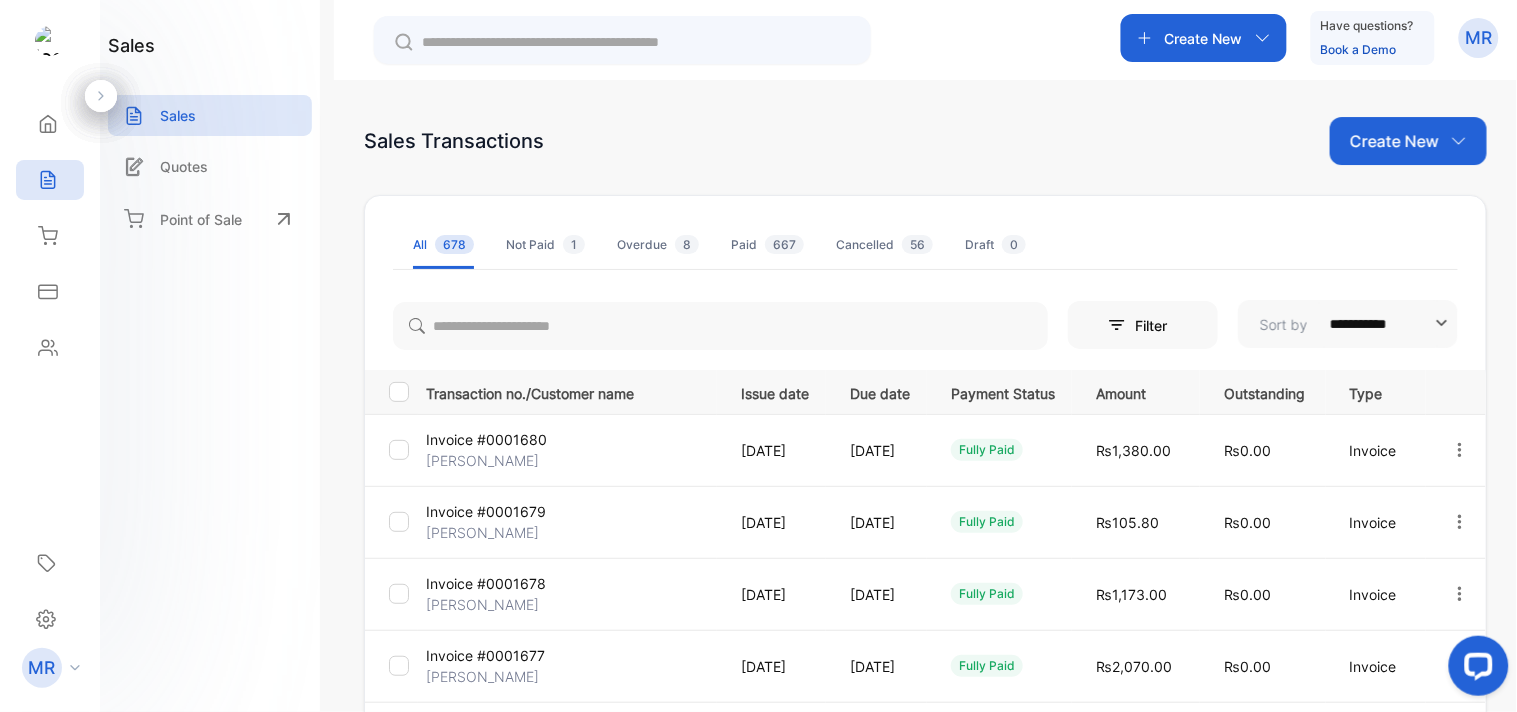 scroll, scrollTop: 598, scrollLeft: 0, axis: vertical 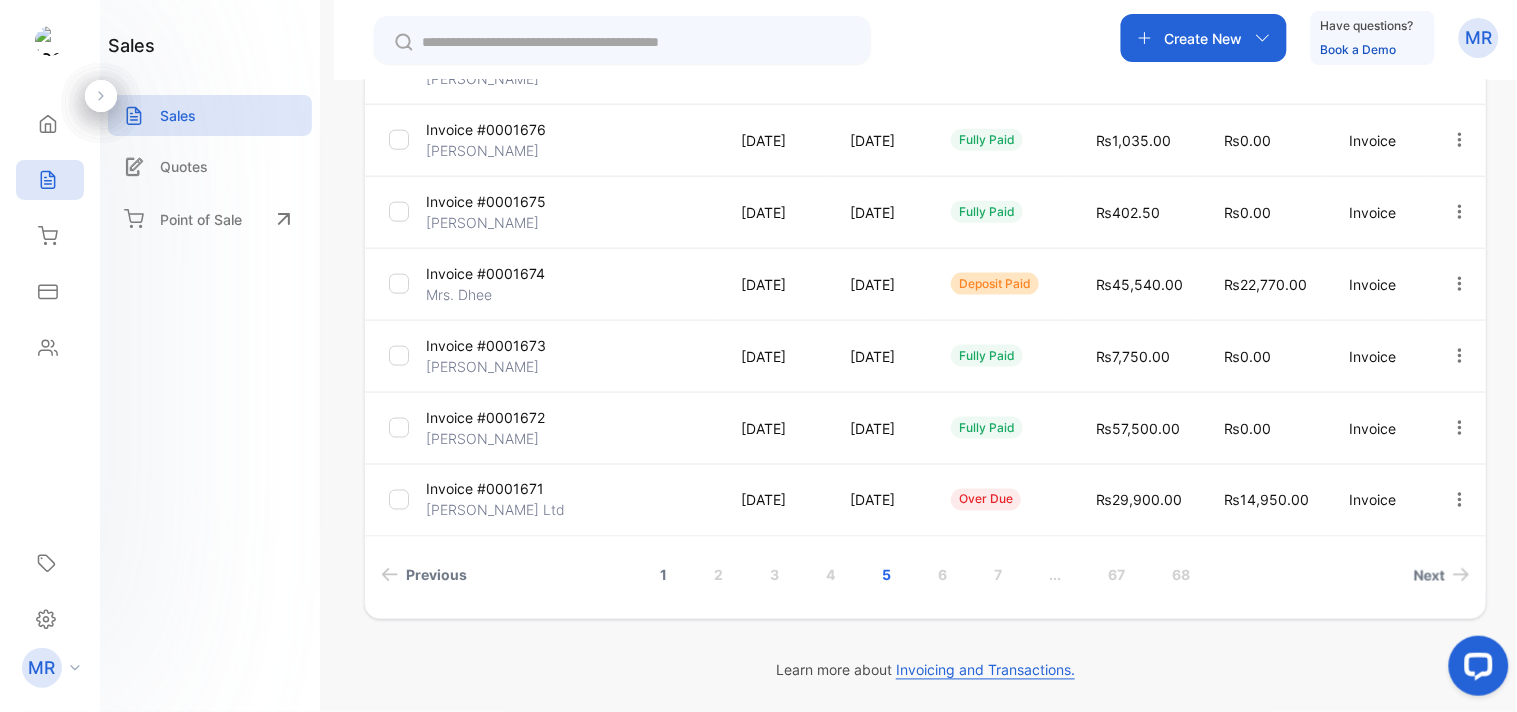 click on "1" at bounding box center [664, 575] 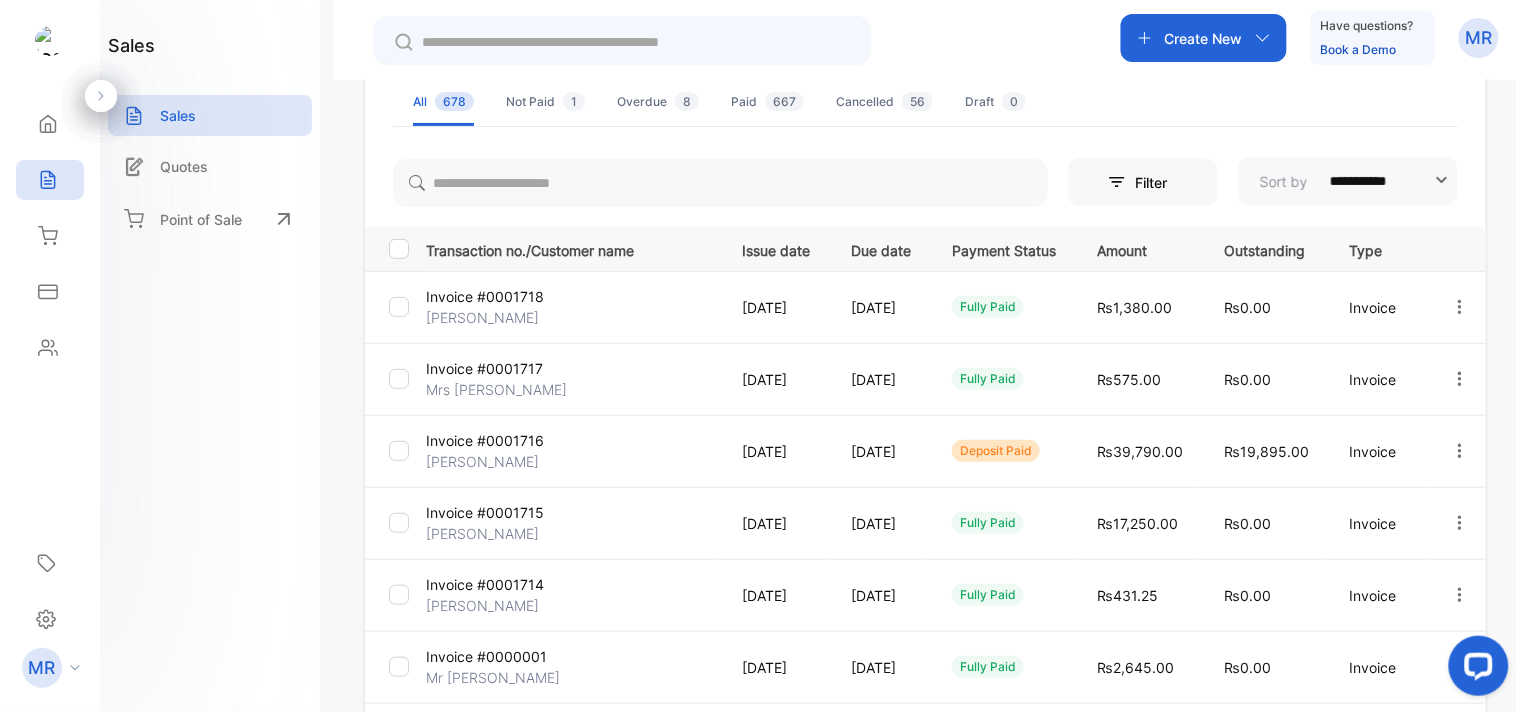 scroll, scrollTop: 0, scrollLeft: 0, axis: both 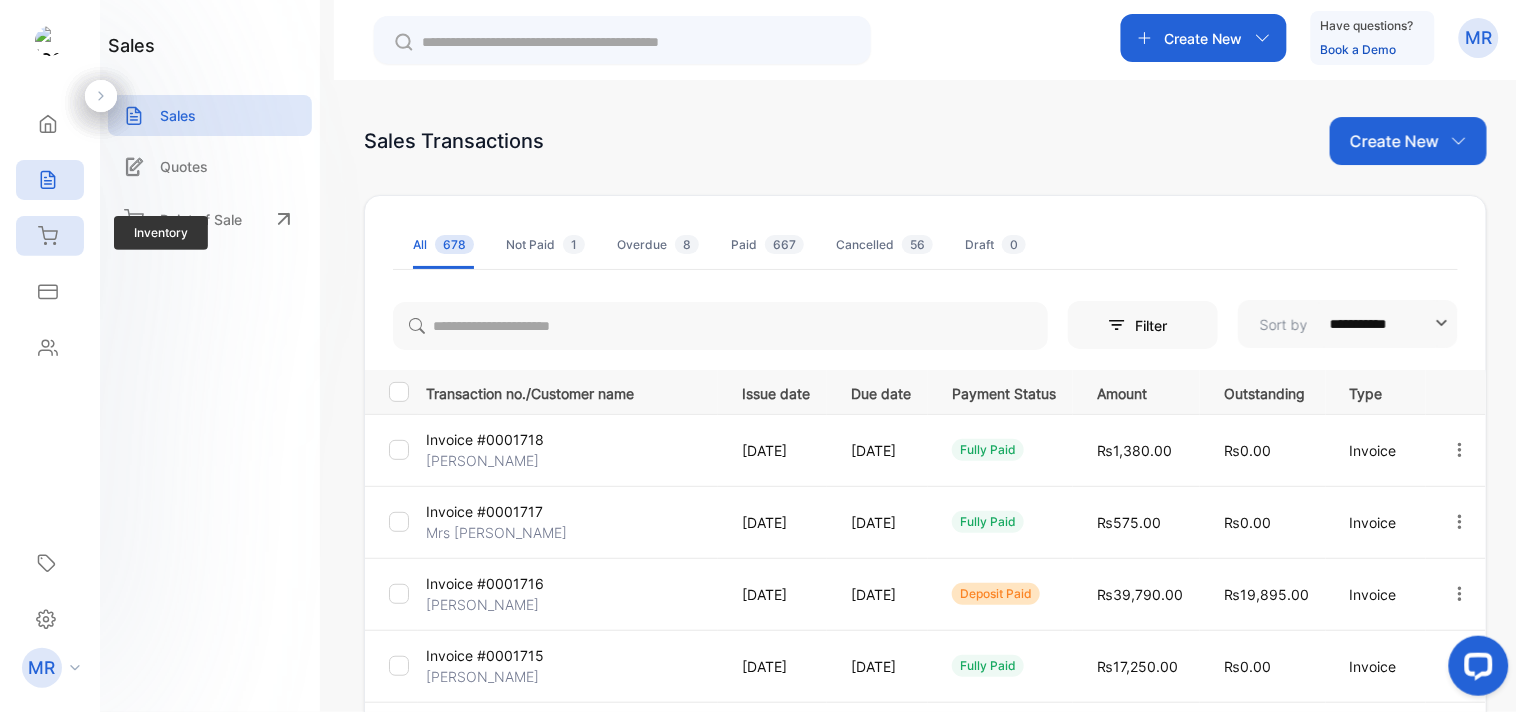 click on "Inventory" at bounding box center [50, 236] 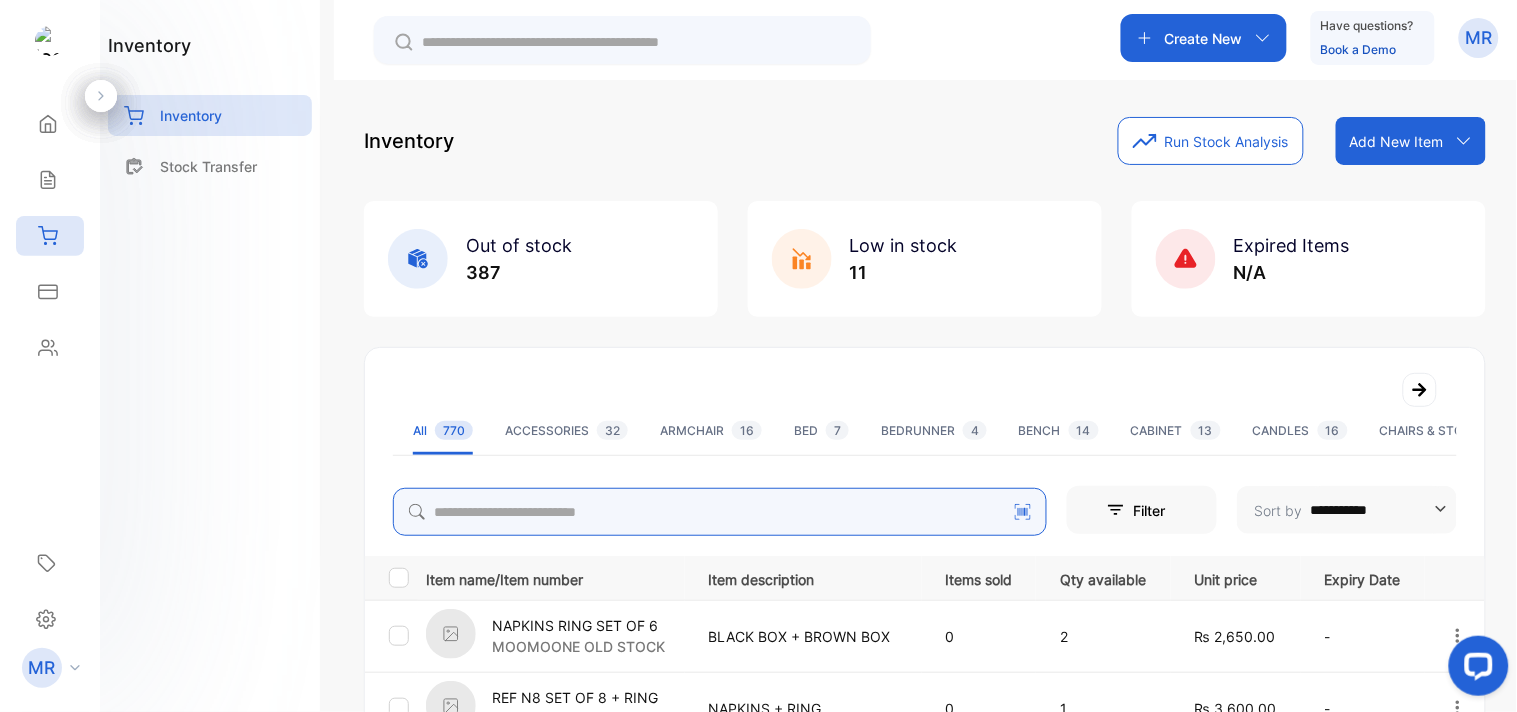 click at bounding box center (720, 512) 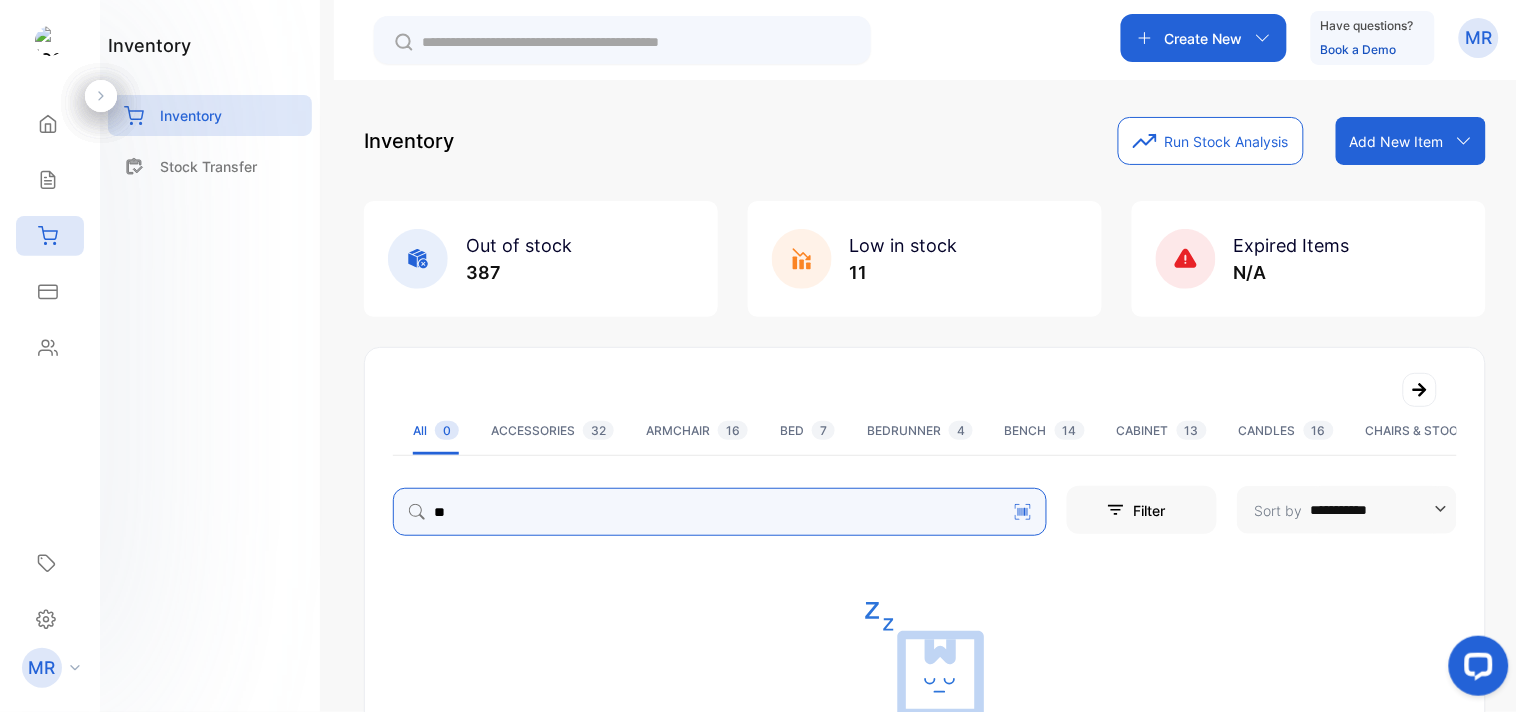 type on "*" 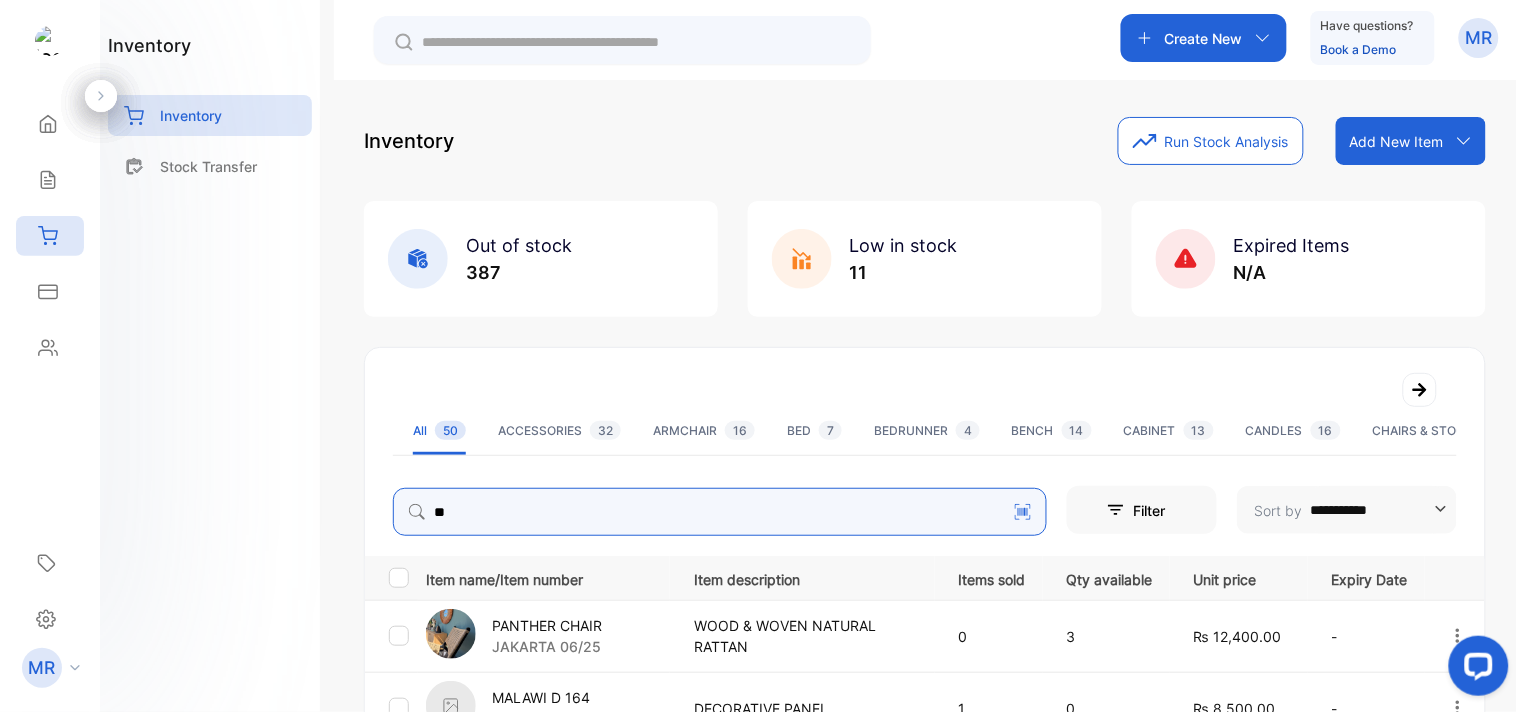 type on "**" 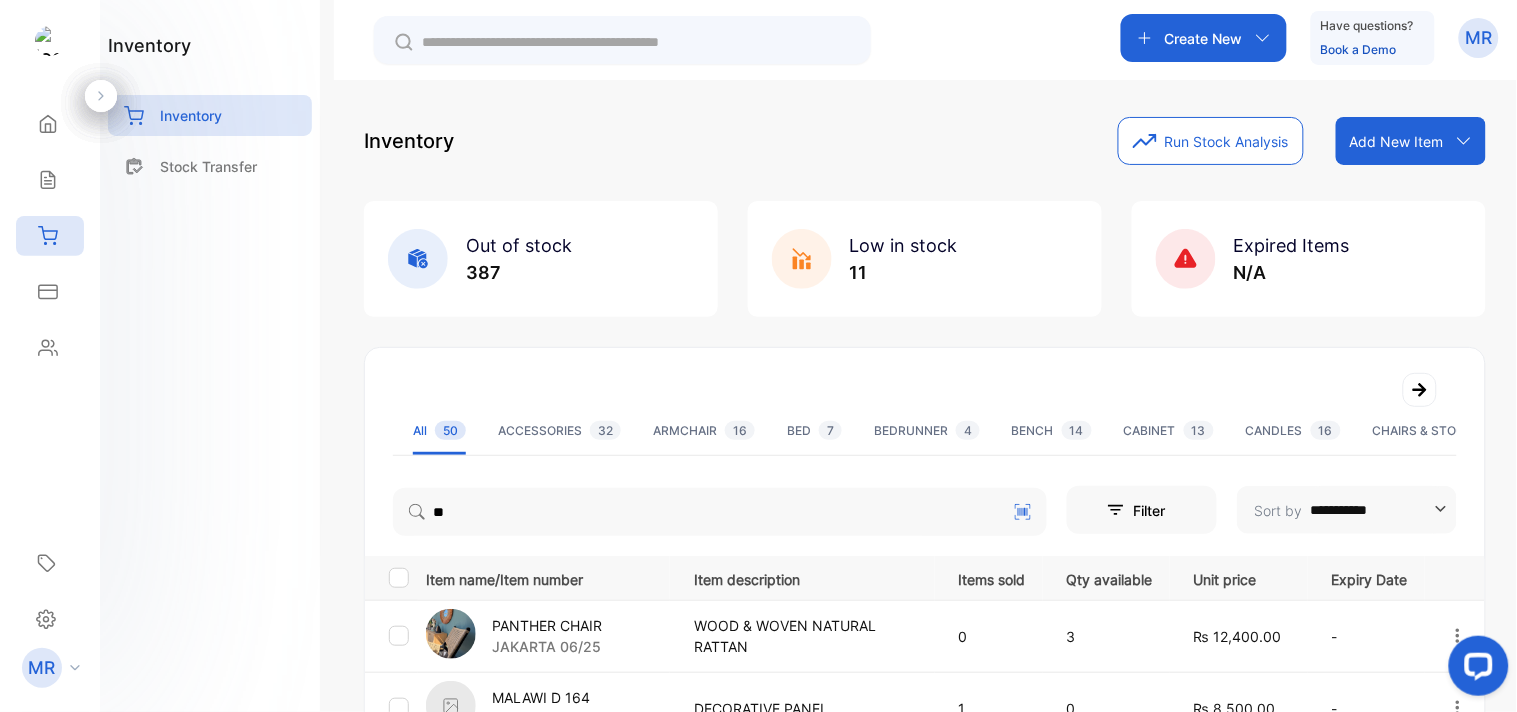 click on "PANTHER CHAIR" at bounding box center (547, 625) 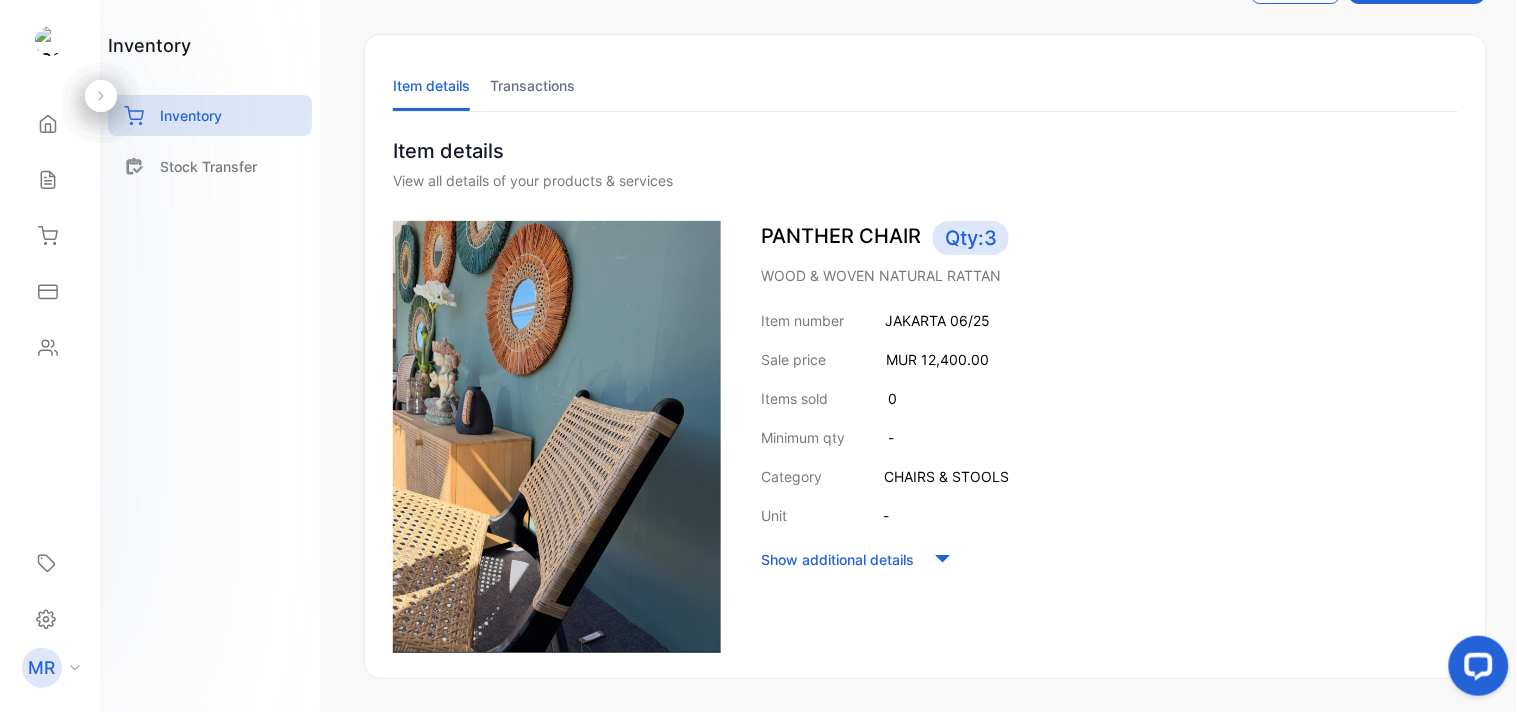 scroll, scrollTop: 74, scrollLeft: 0, axis: vertical 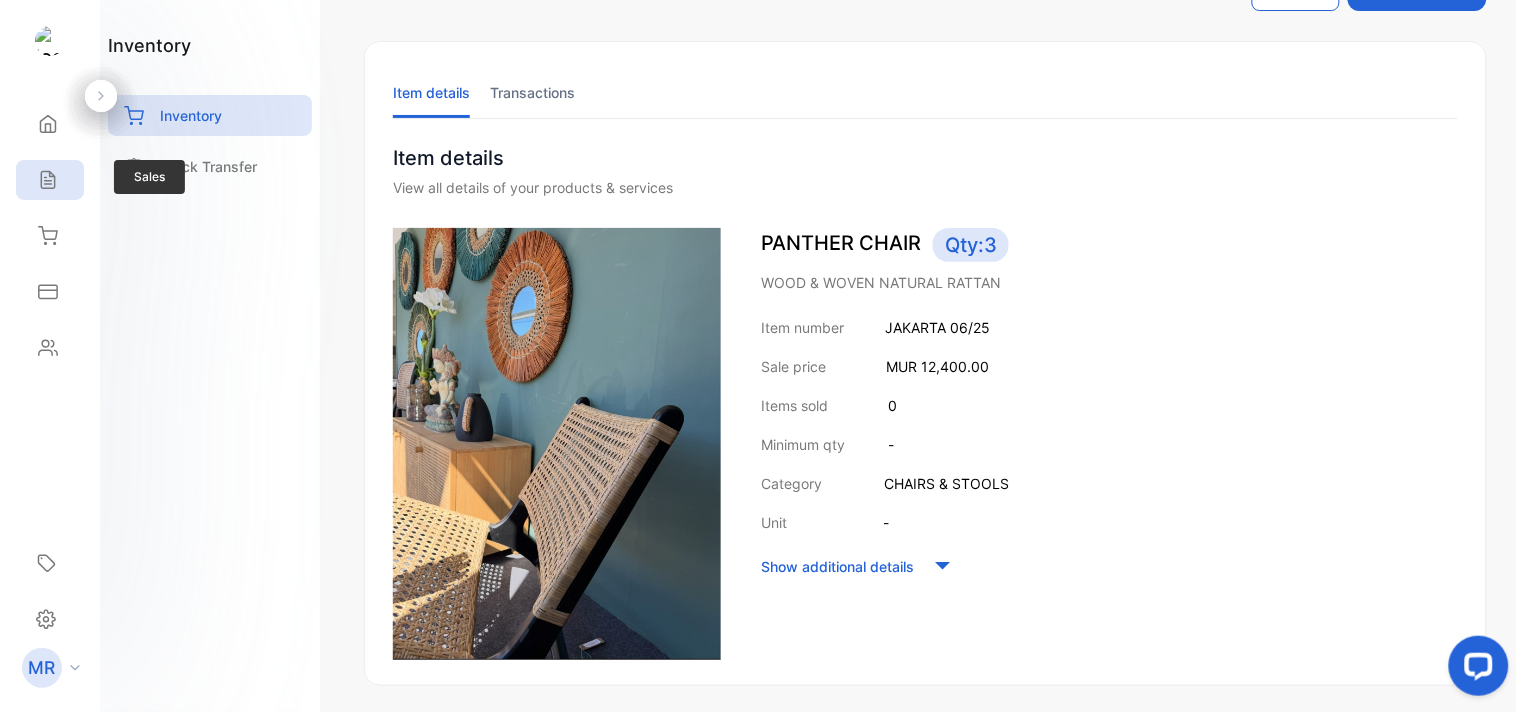 click 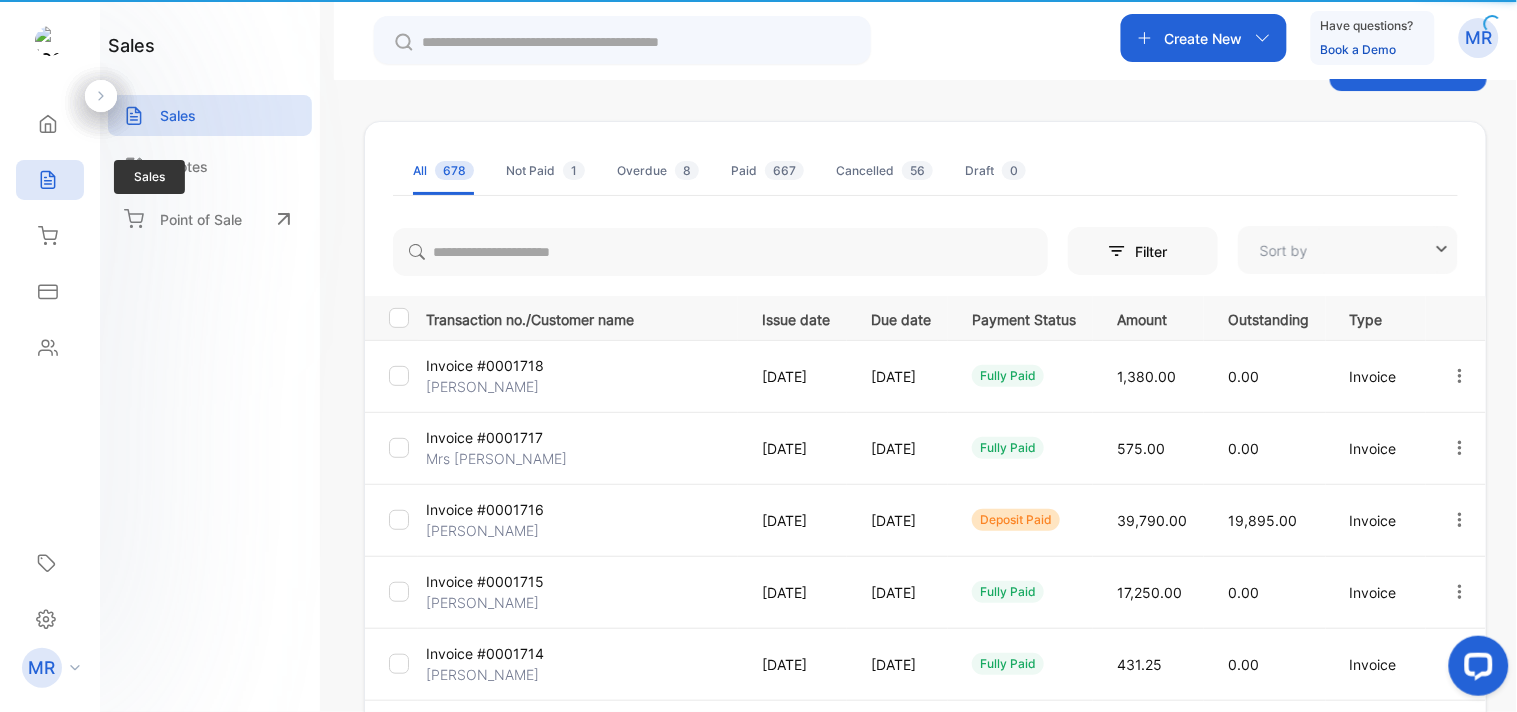 type on "**********" 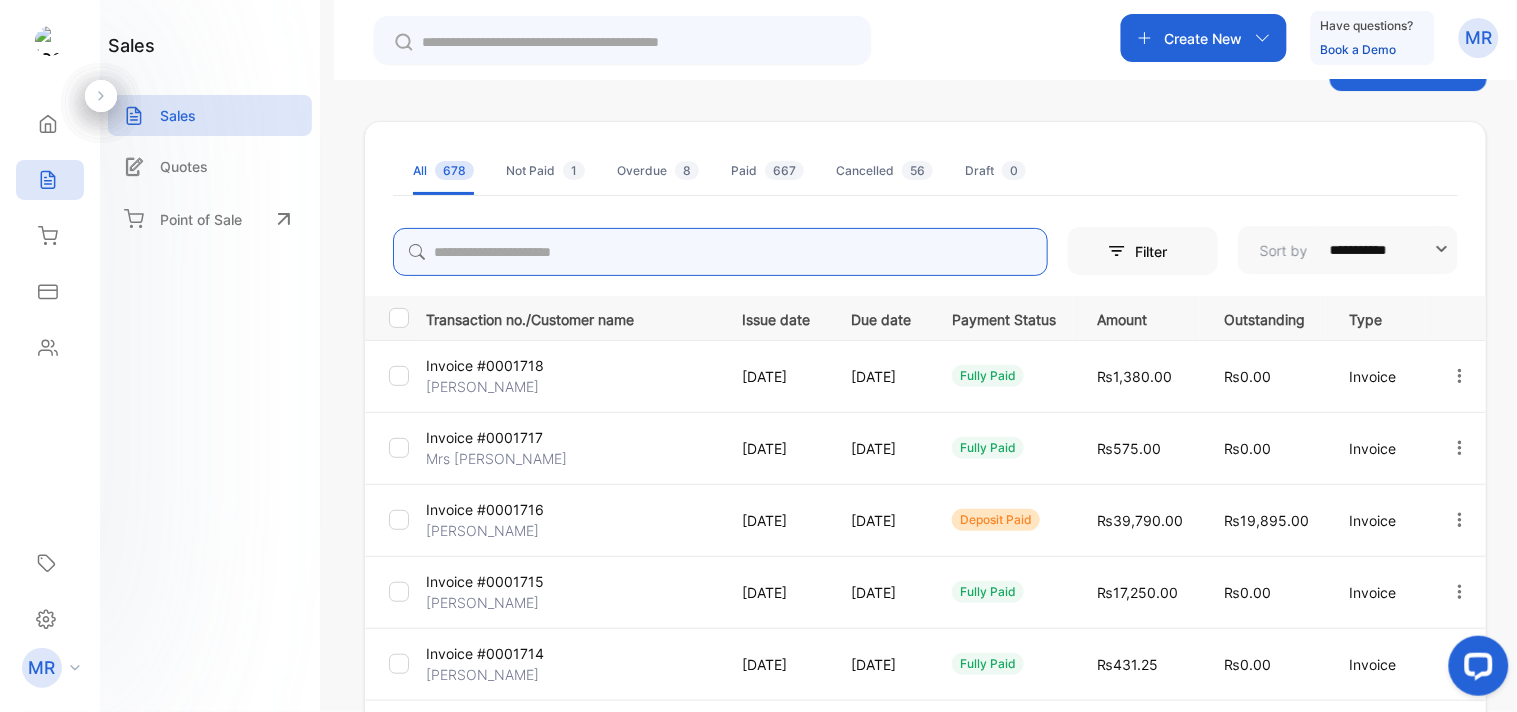 click at bounding box center [720, 252] 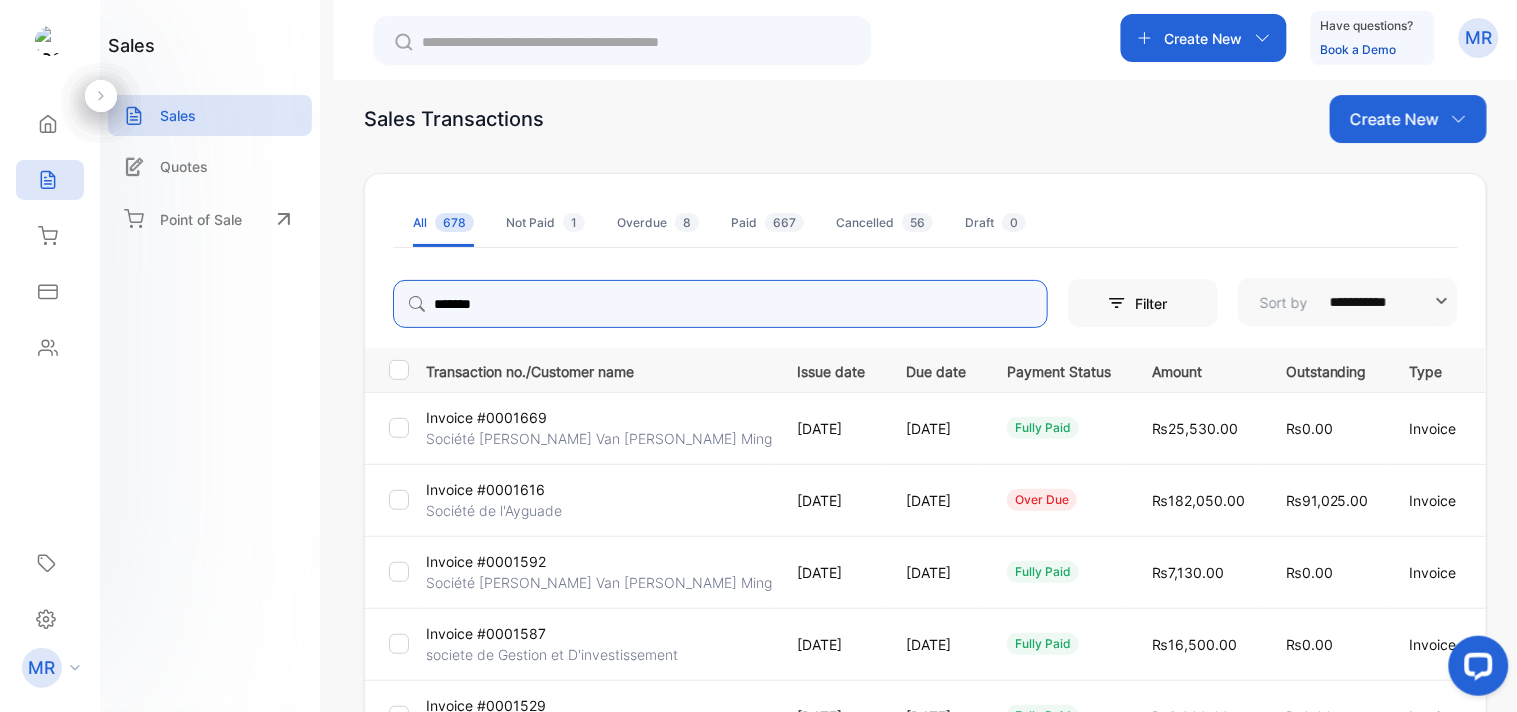 scroll, scrollTop: 74, scrollLeft: 0, axis: vertical 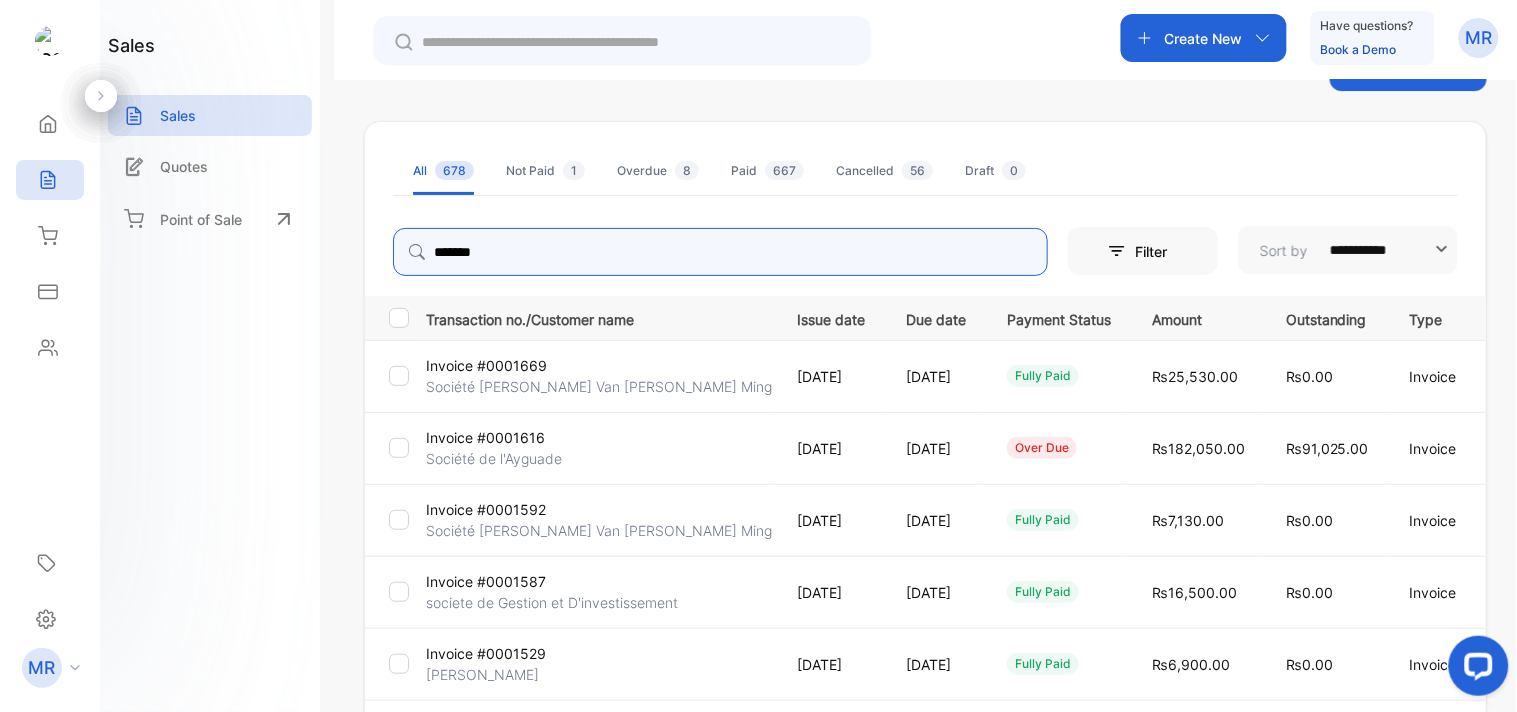 type on "*******" 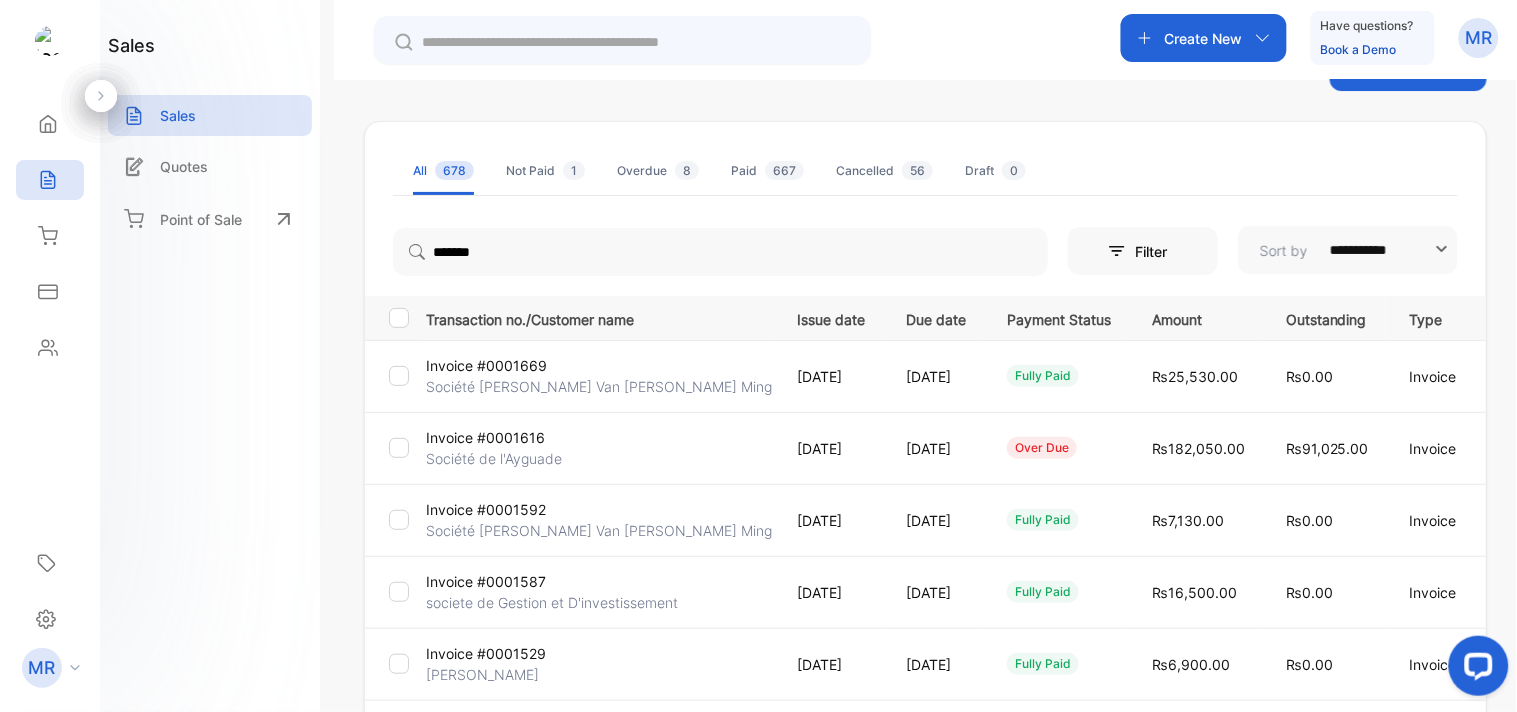 click on "Société Klem Lee Van Yue Chi Ming" at bounding box center [599, 386] 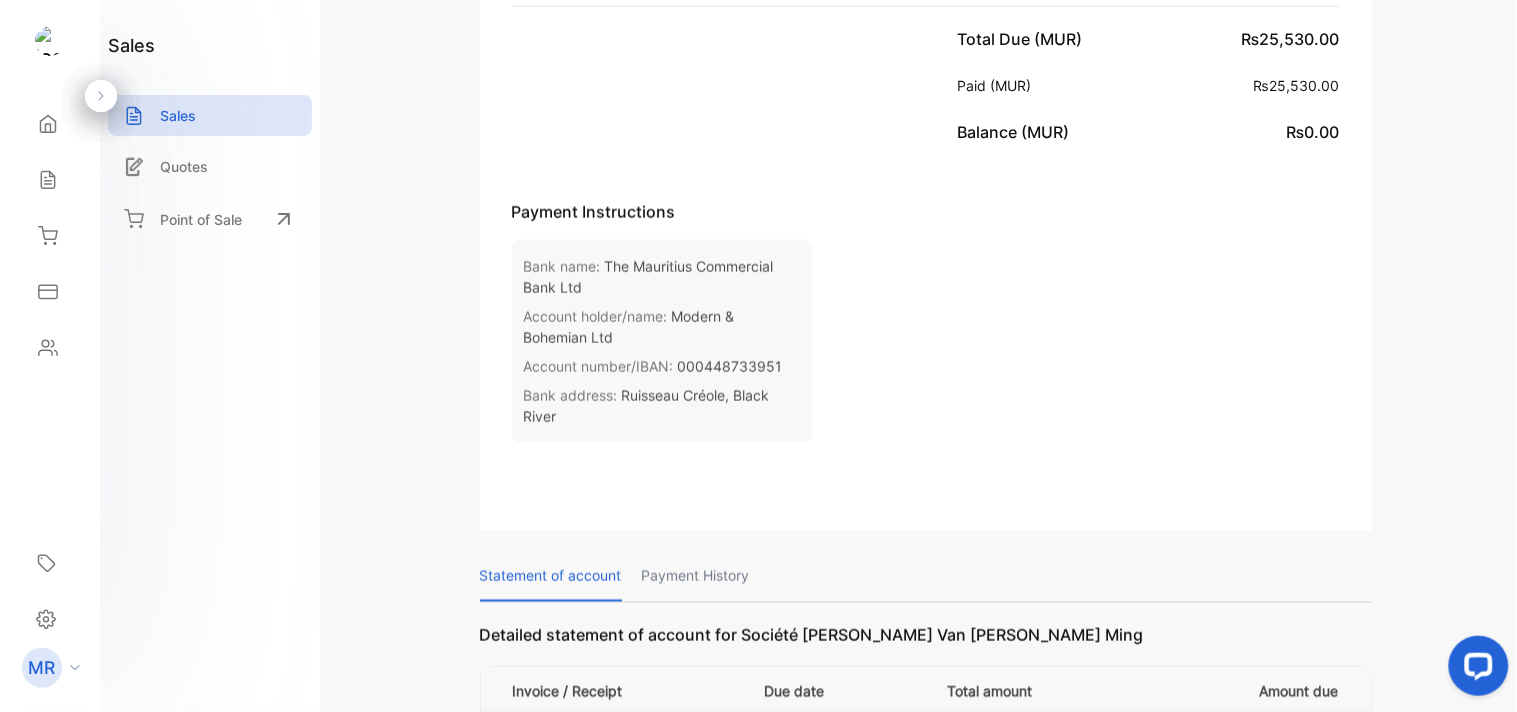scroll, scrollTop: 0, scrollLeft: 0, axis: both 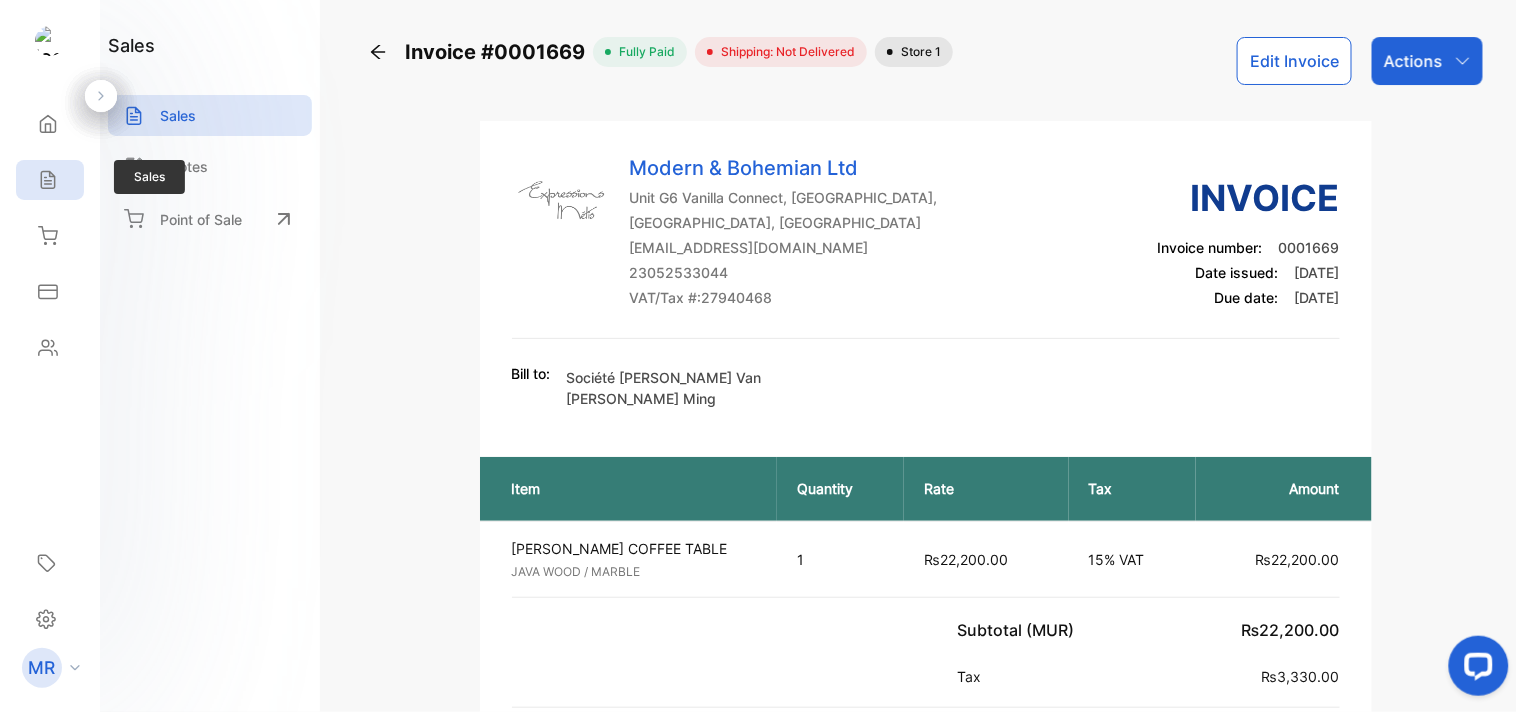 click 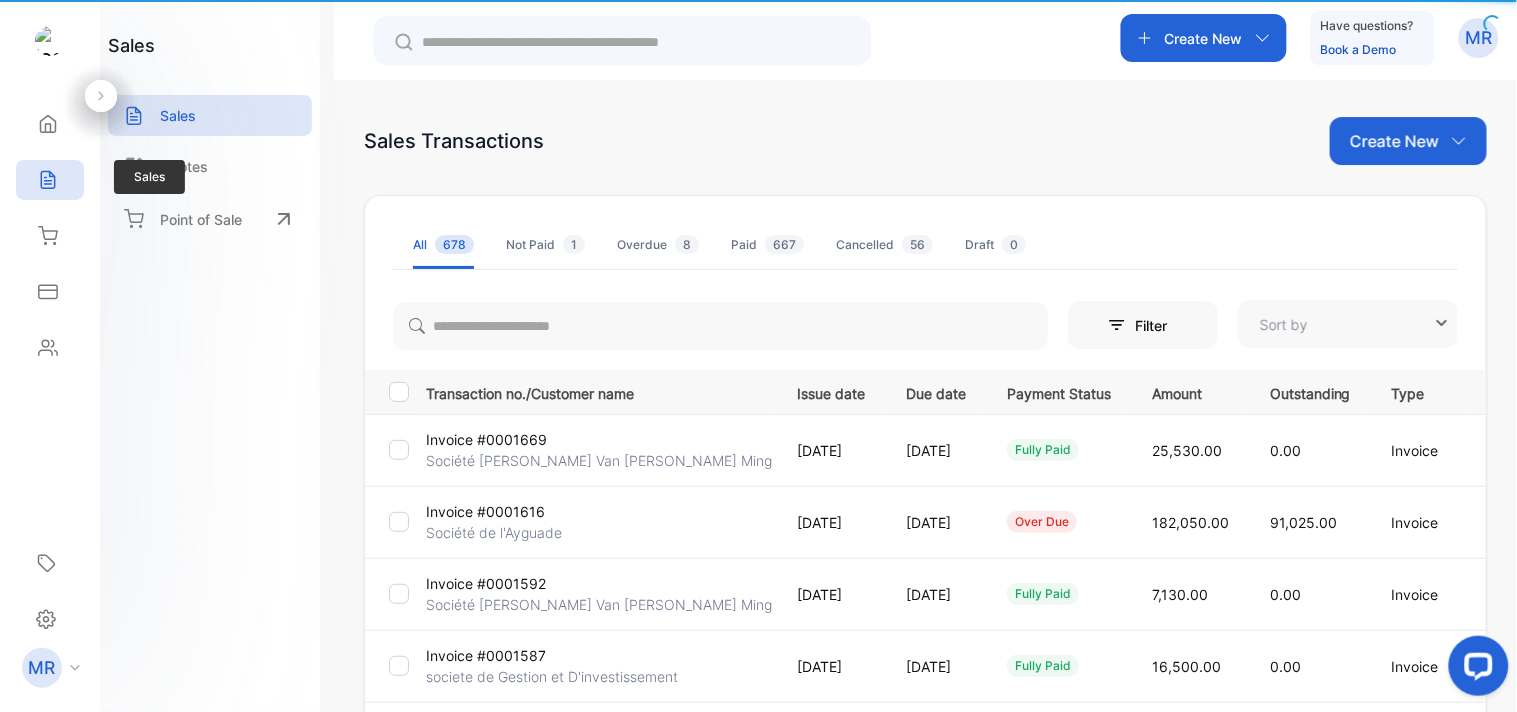 type on "**********" 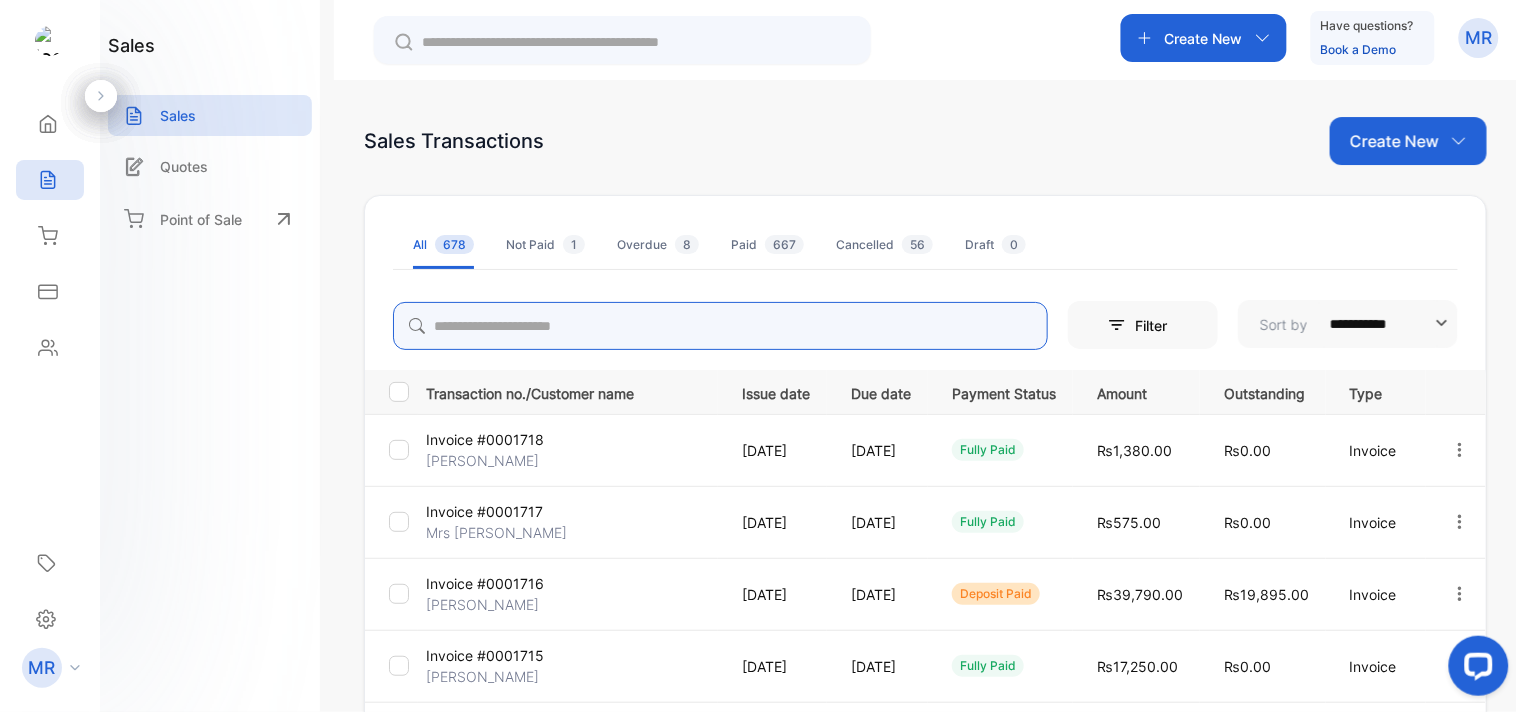 click at bounding box center (720, 326) 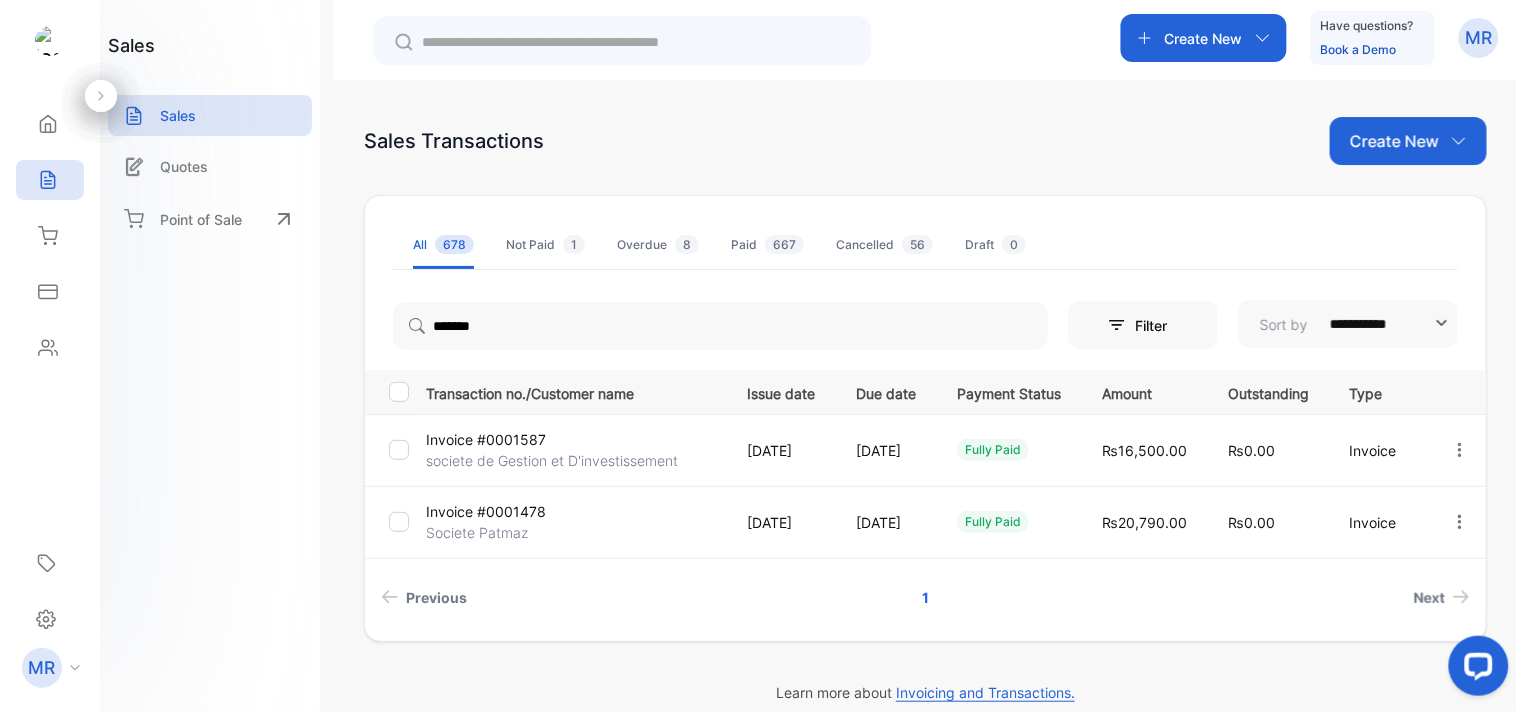 click on "Invoice #0001587 societe de Gestion et D'investissement" at bounding box center (570, 450) 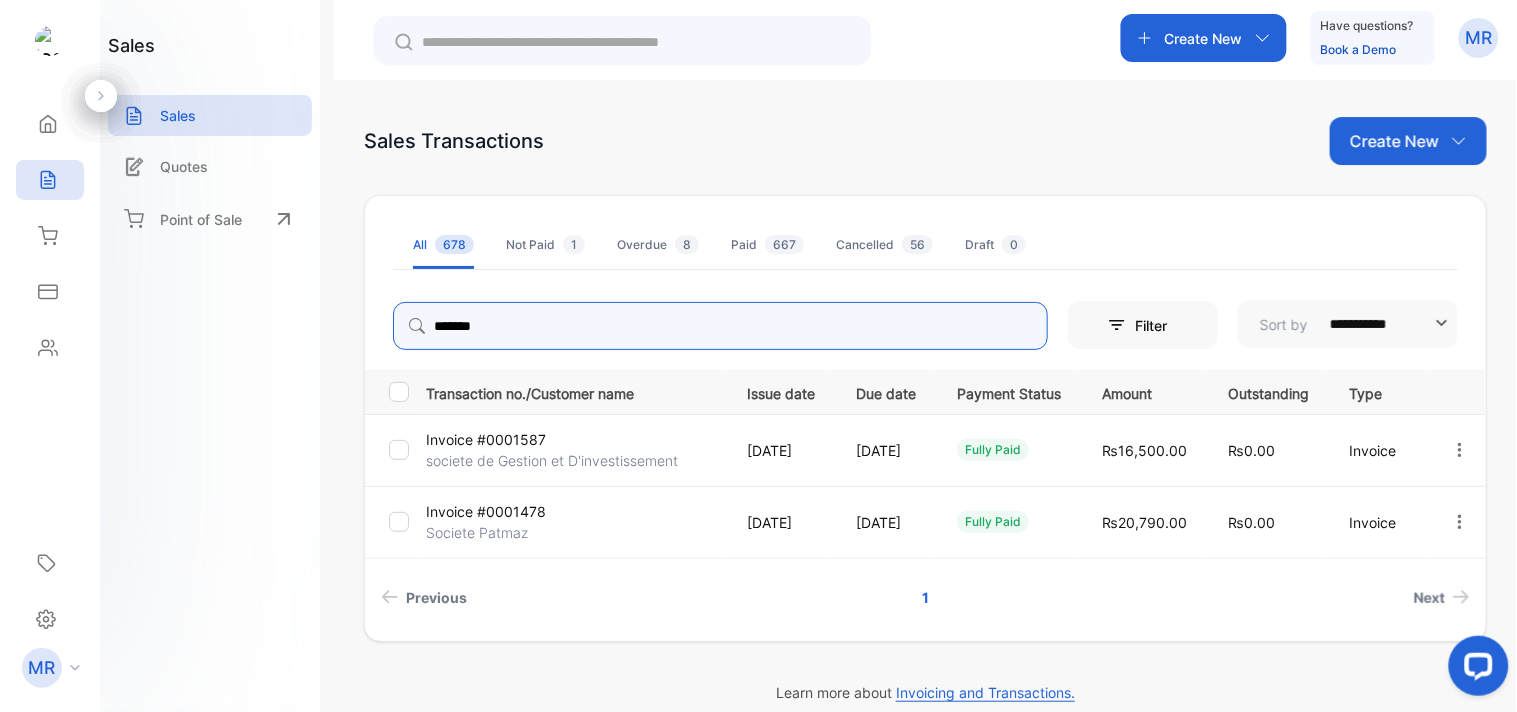 click on "*******" at bounding box center (720, 326) 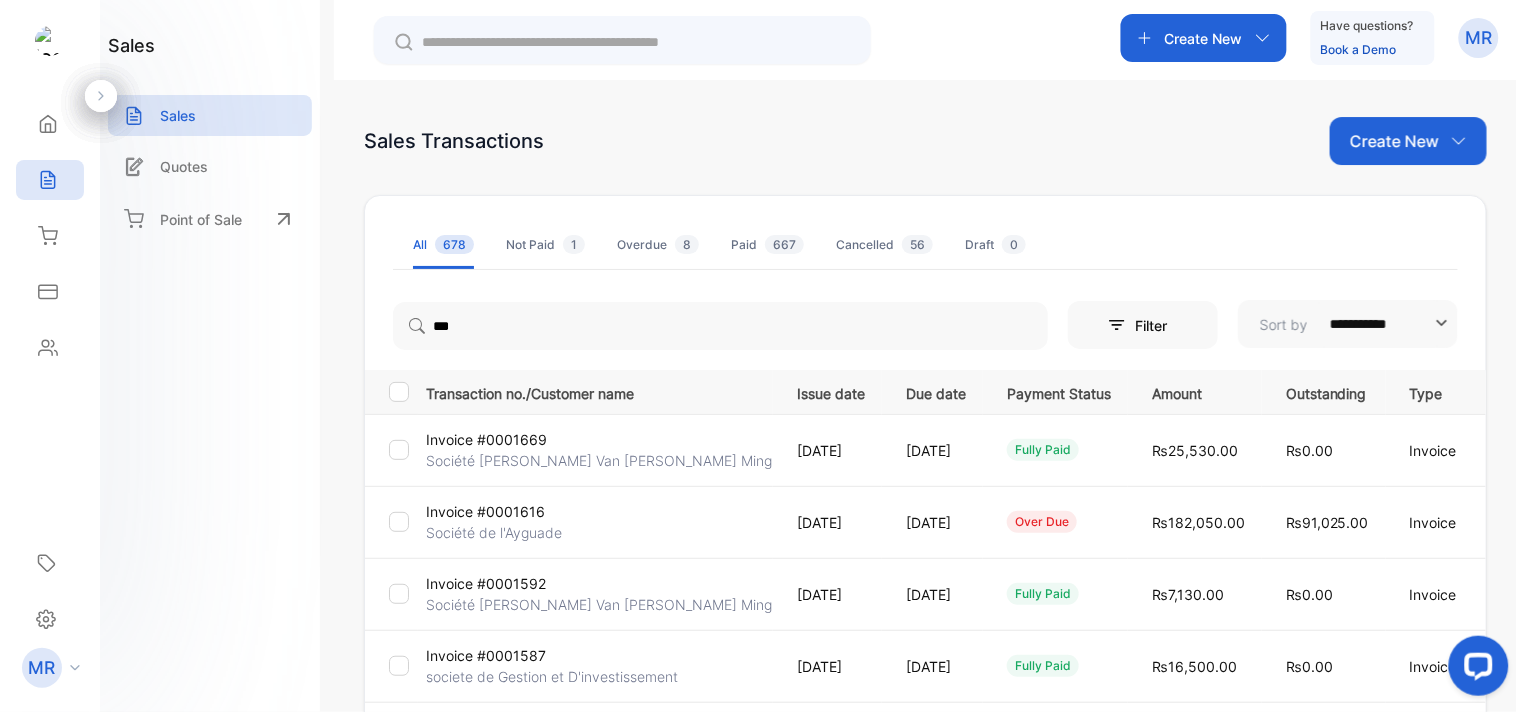 click on "Invoice #0001616 Société de l'Ayguade" at bounding box center (595, 522) 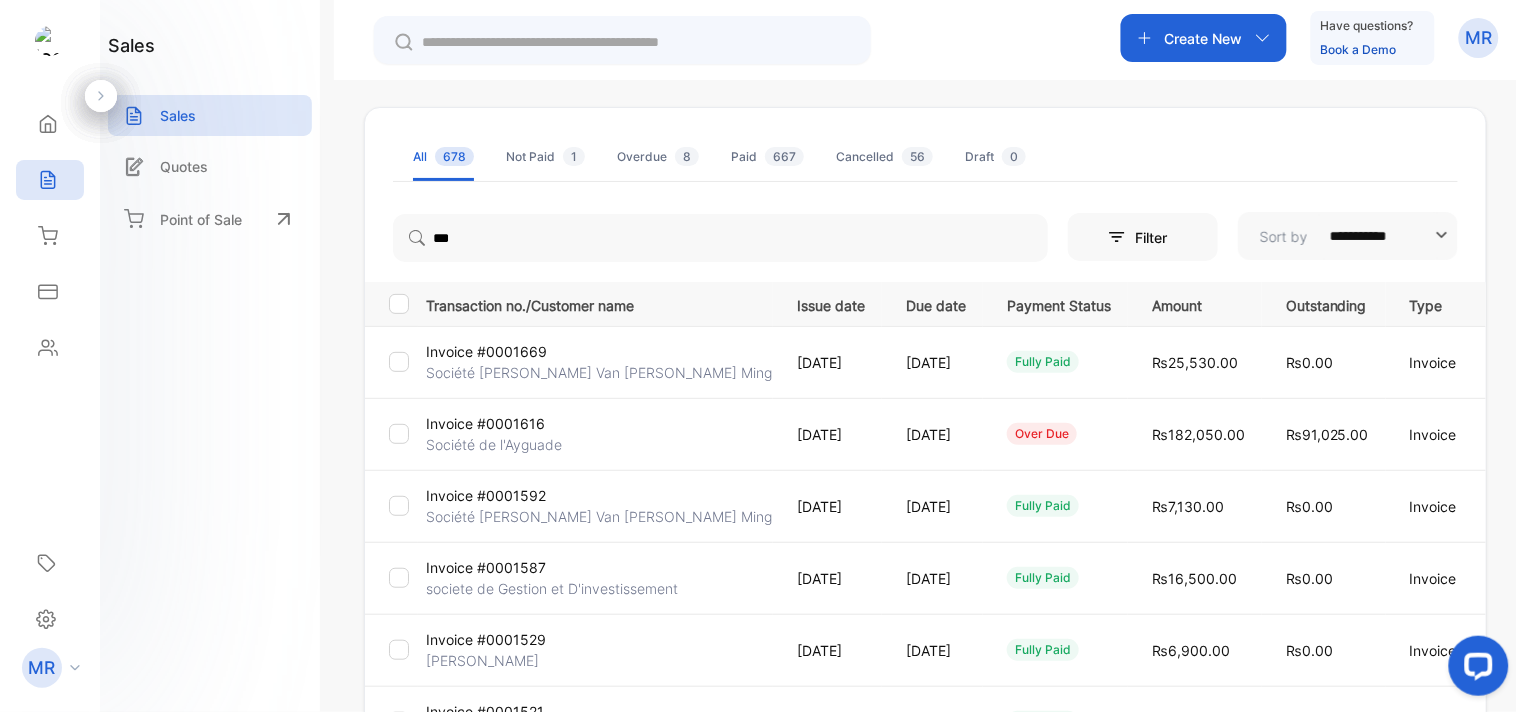 scroll, scrollTop: 0, scrollLeft: 0, axis: both 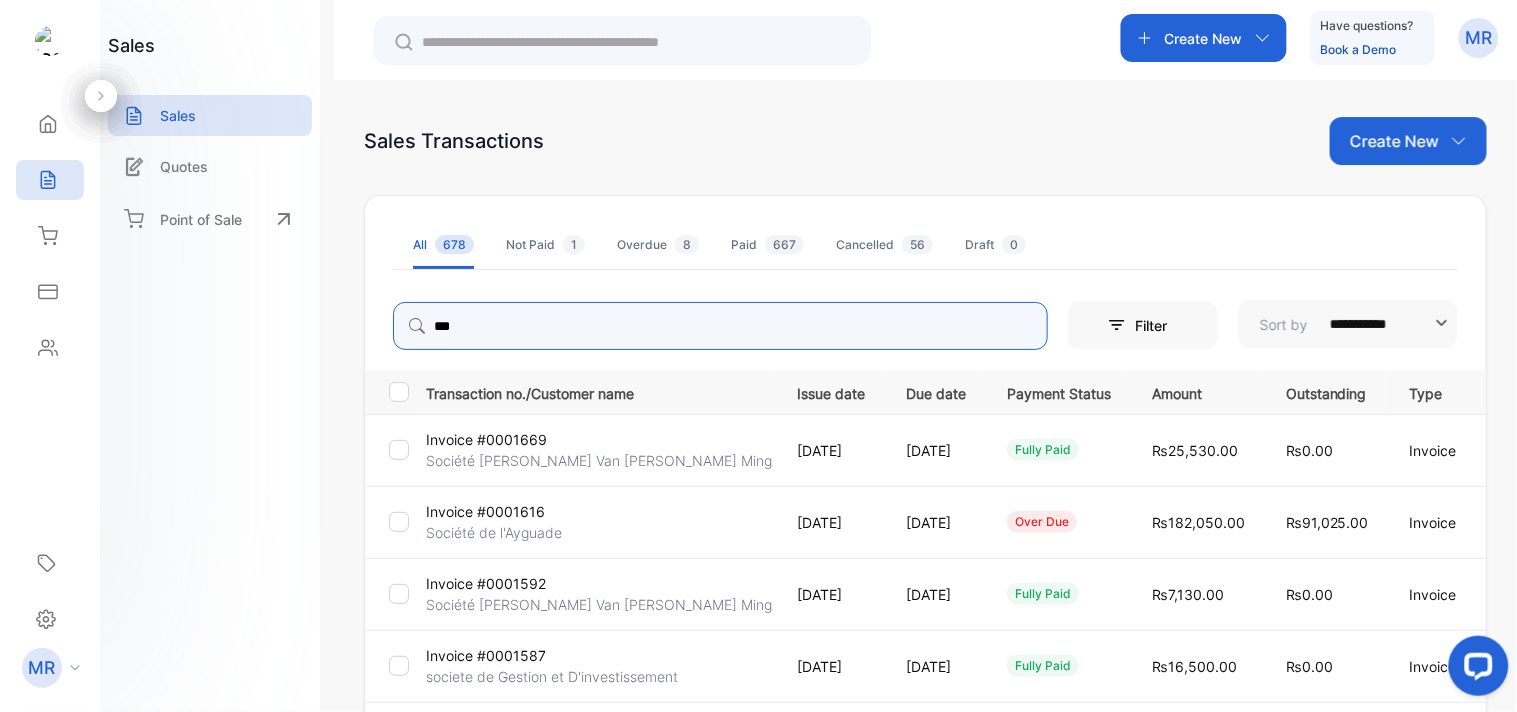 click on "***" at bounding box center [720, 326] 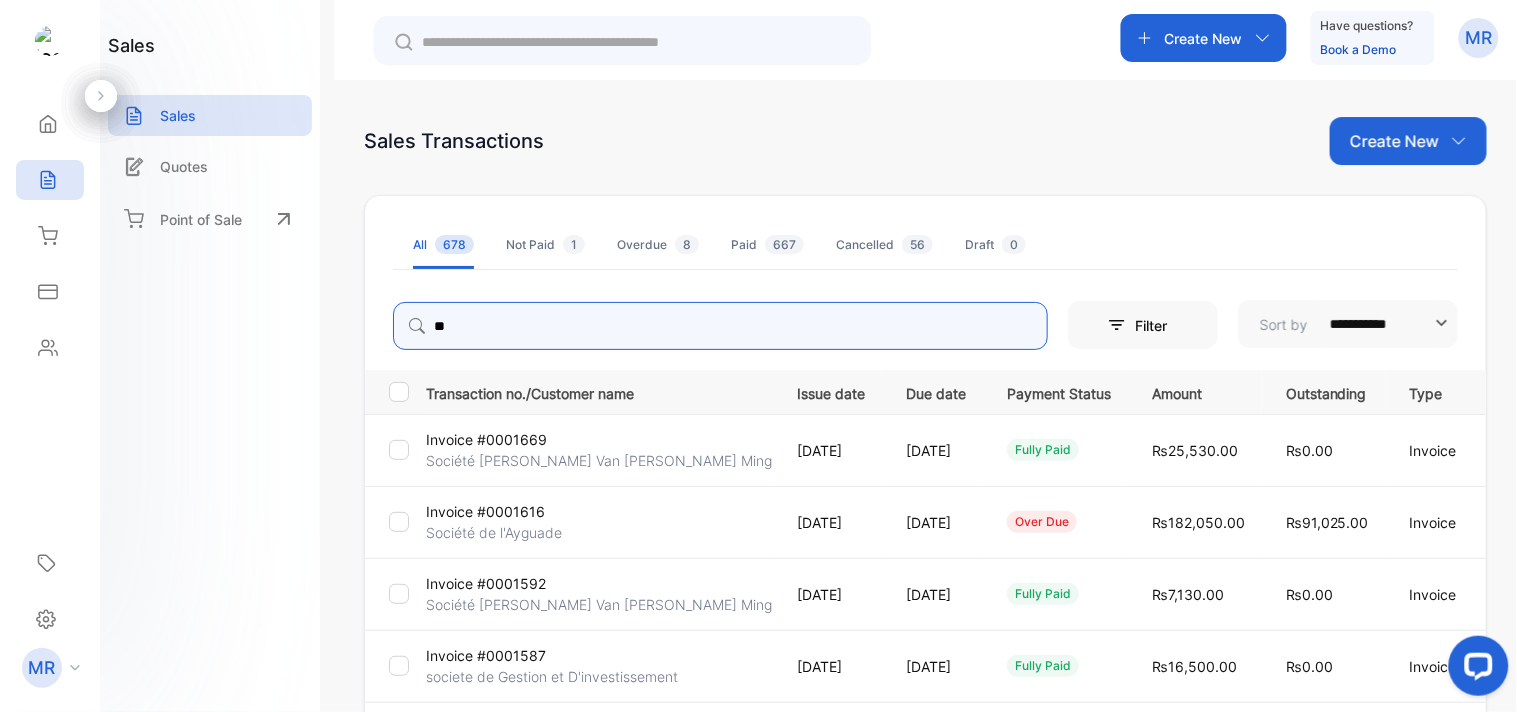 type on "*" 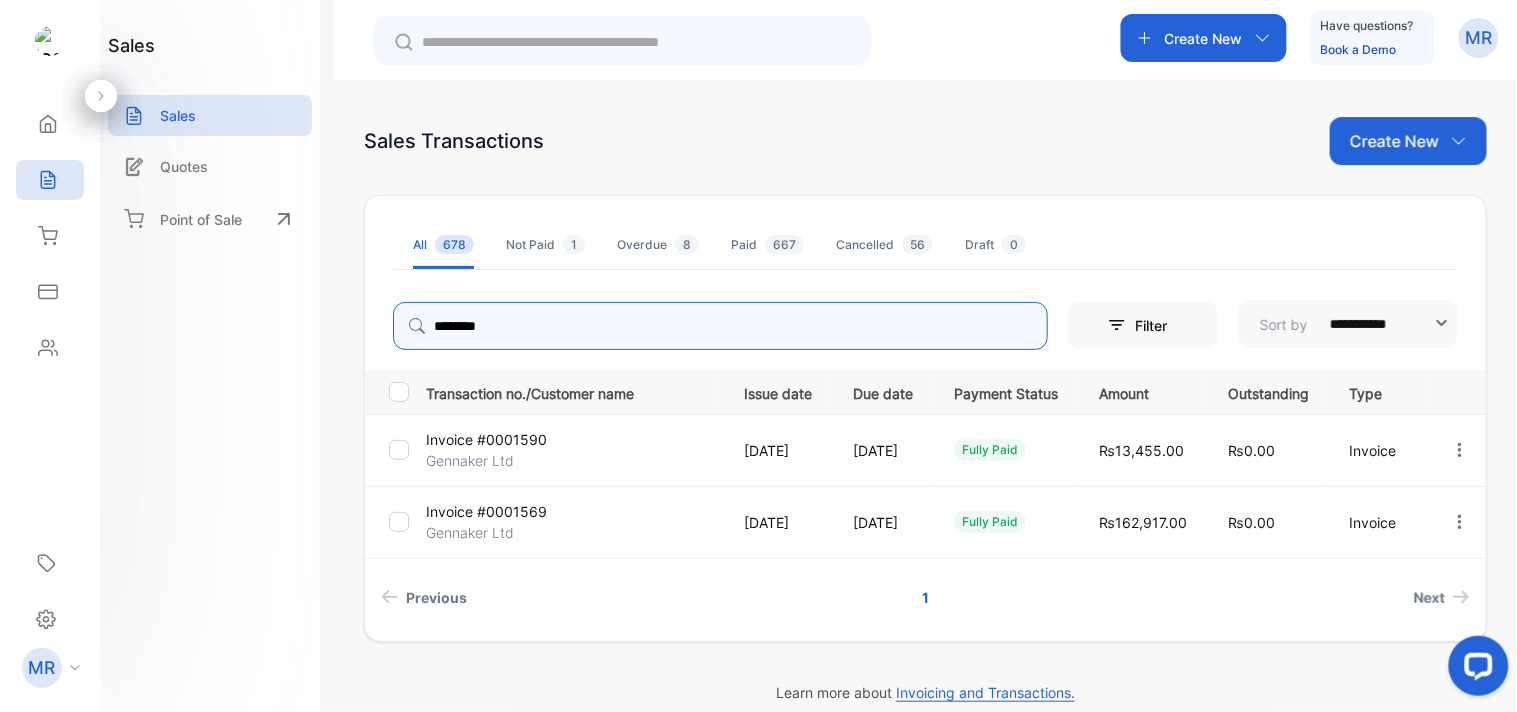 type on "********" 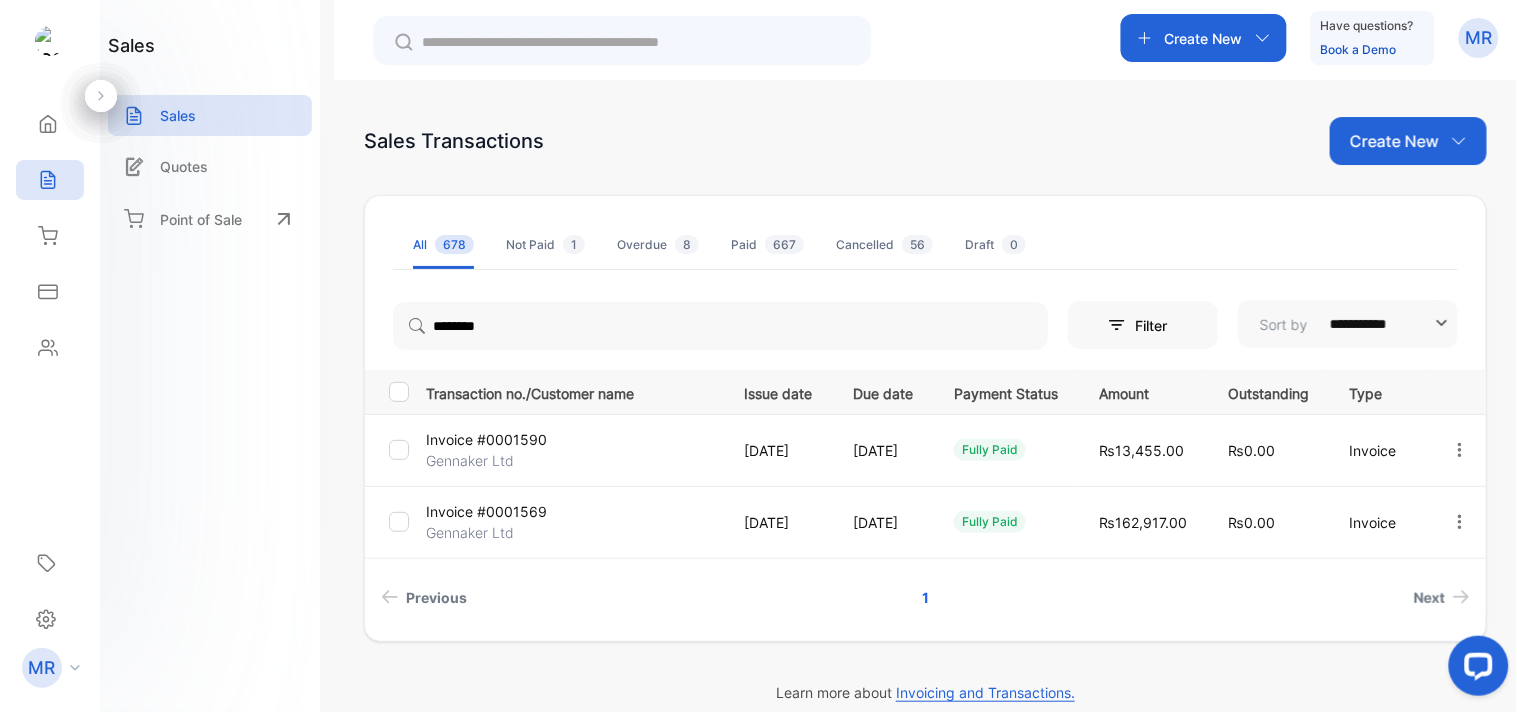 click on "Invoice #0001569 Gennaker  Ltd" at bounding box center (569, 522) 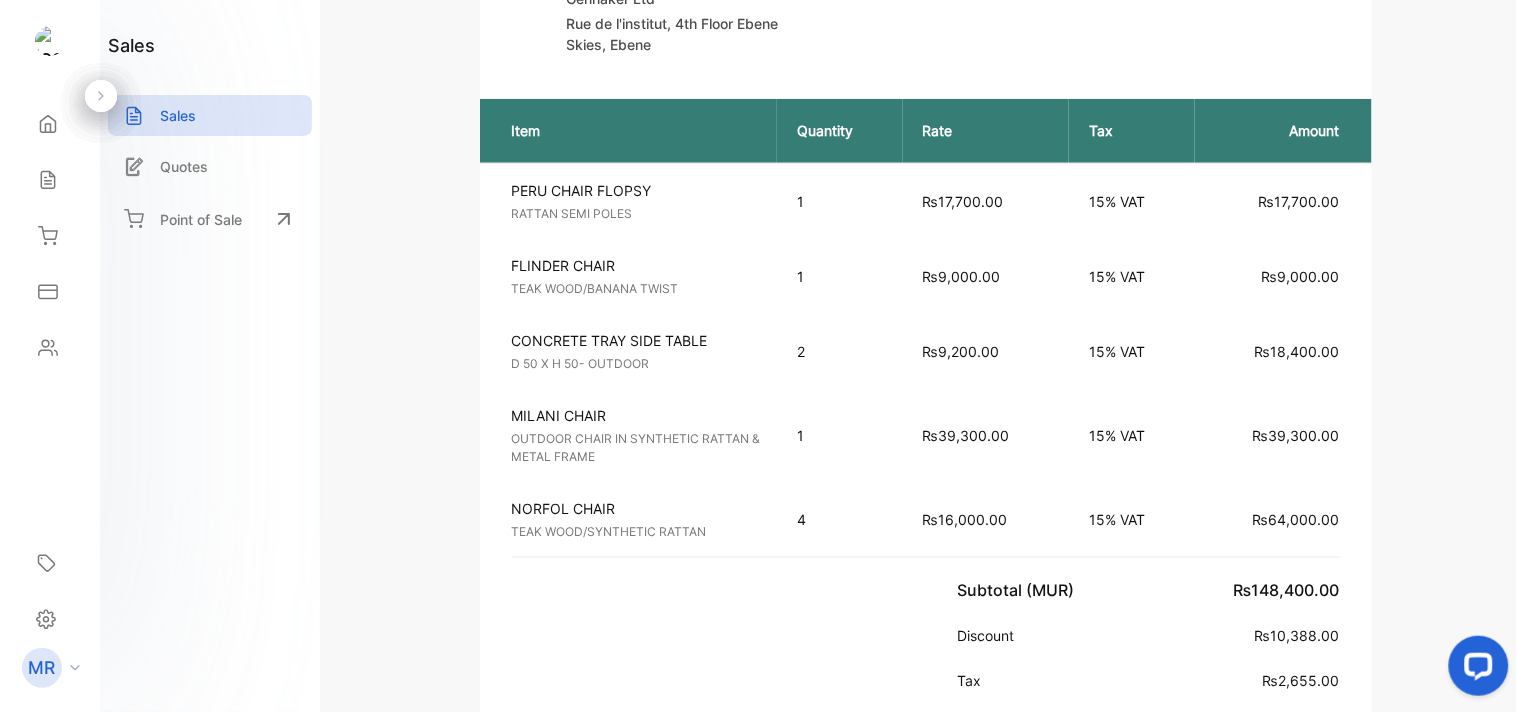 scroll, scrollTop: 0, scrollLeft: 0, axis: both 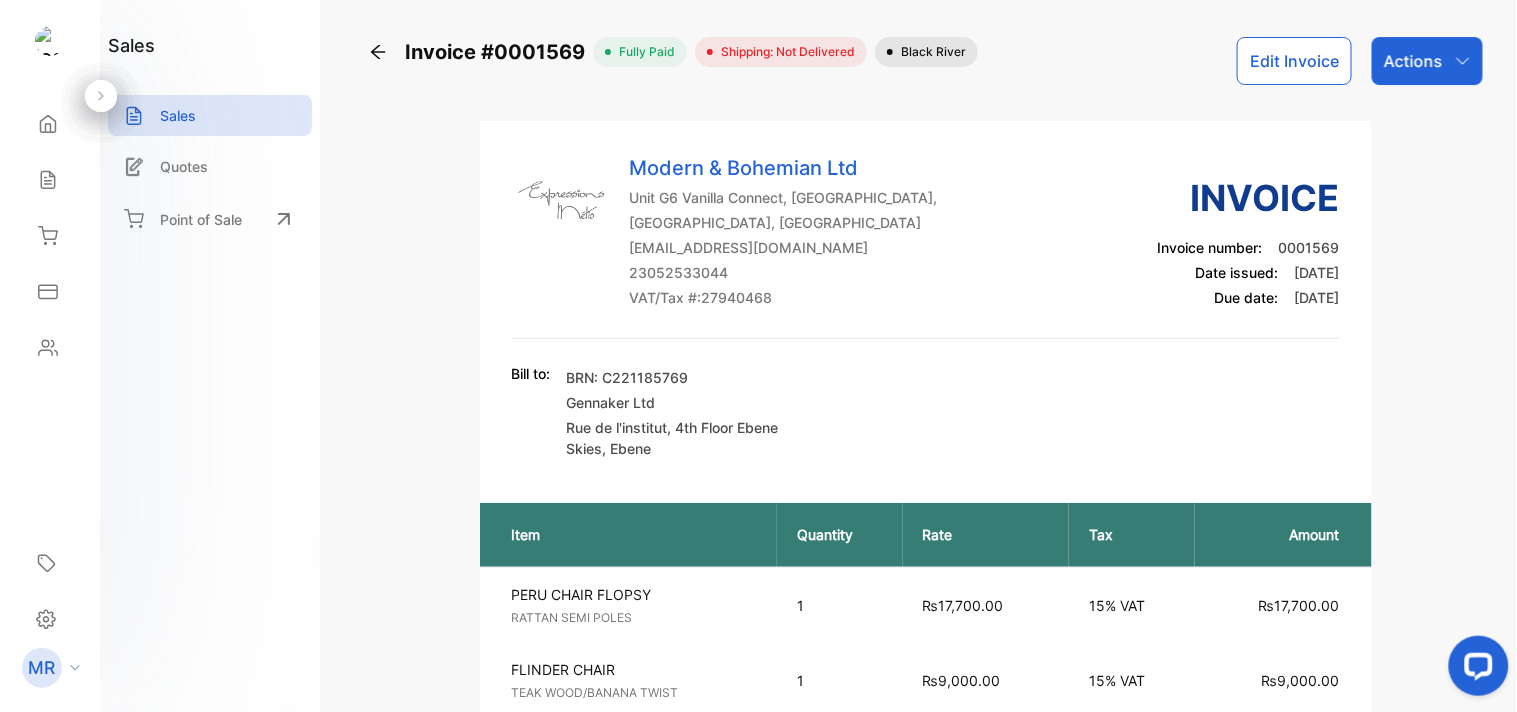 click on "Actions" at bounding box center (1413, 61) 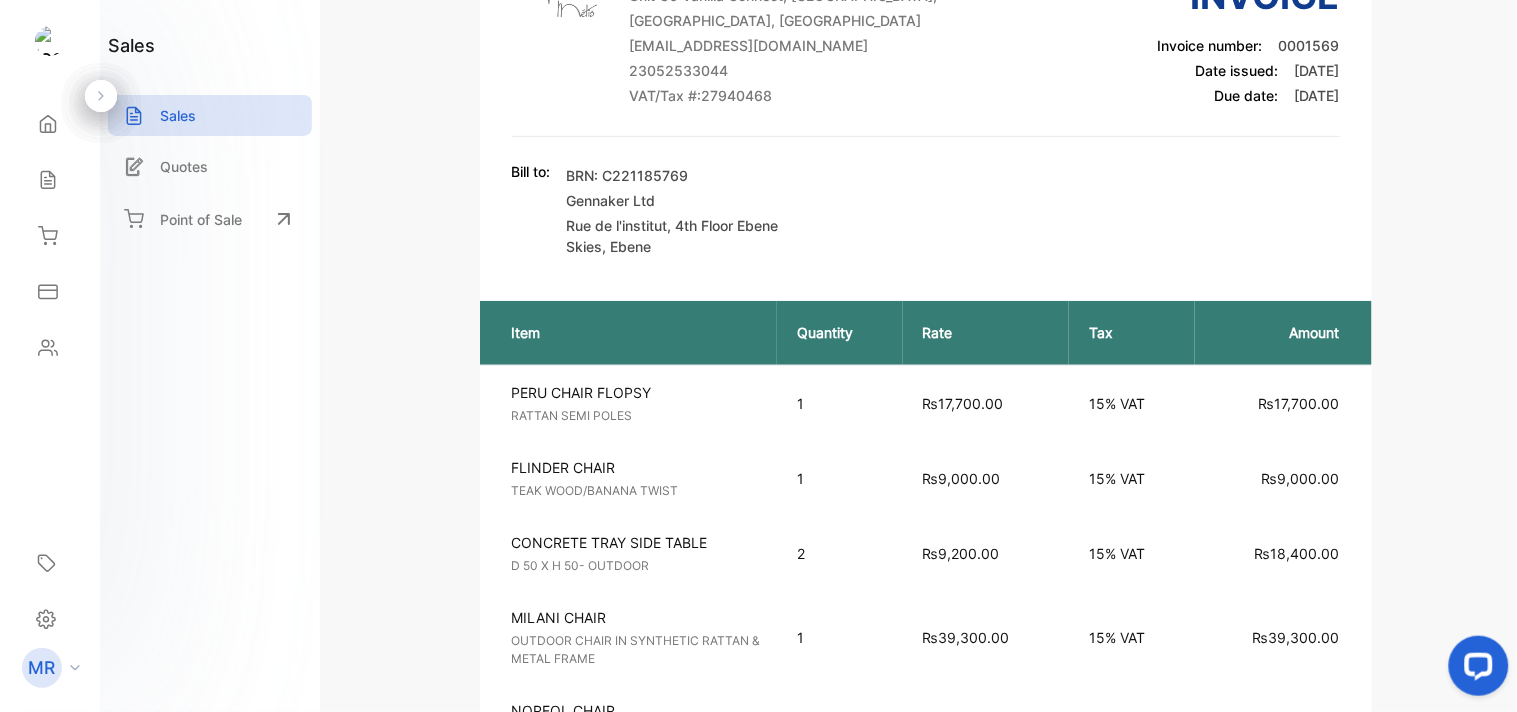 scroll, scrollTop: 0, scrollLeft: 0, axis: both 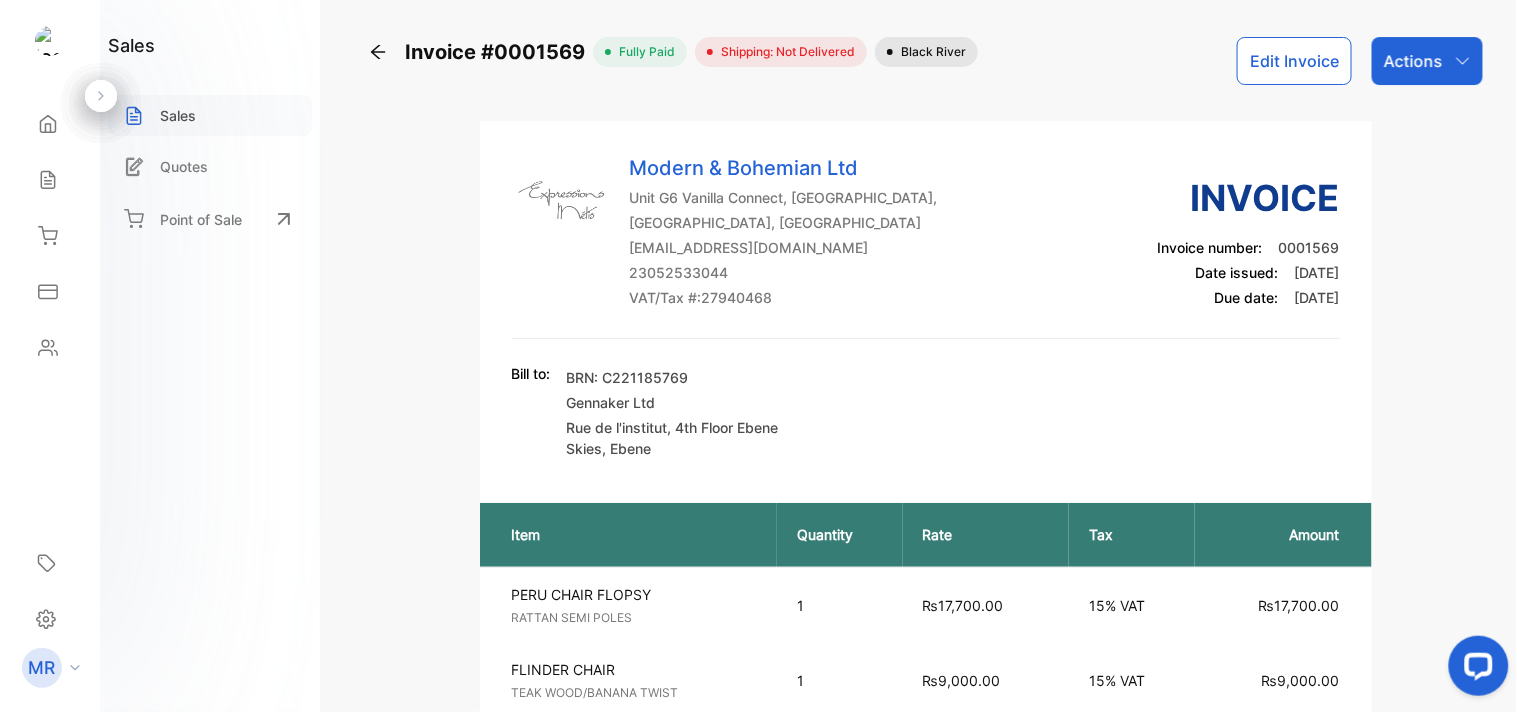 click on "Sales" at bounding box center [178, 115] 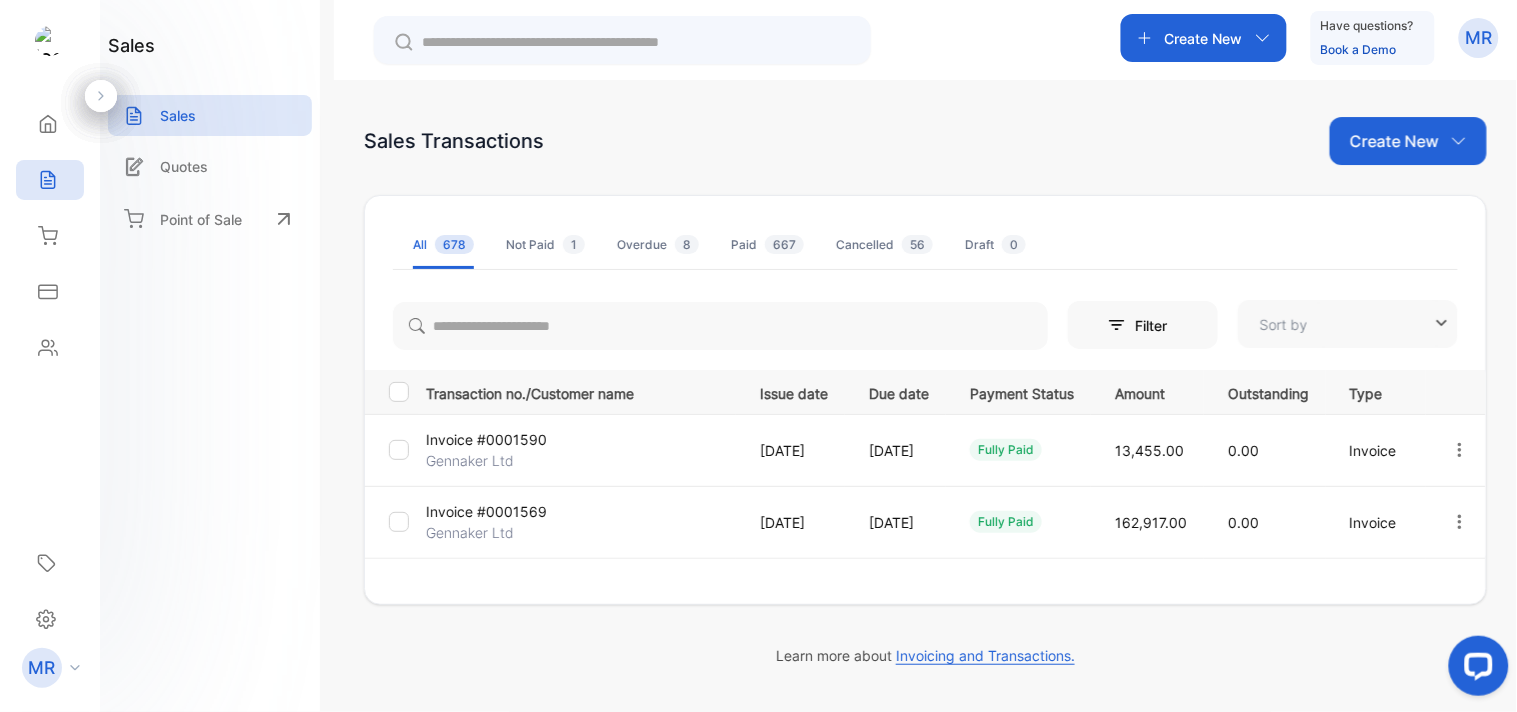 type on "**********" 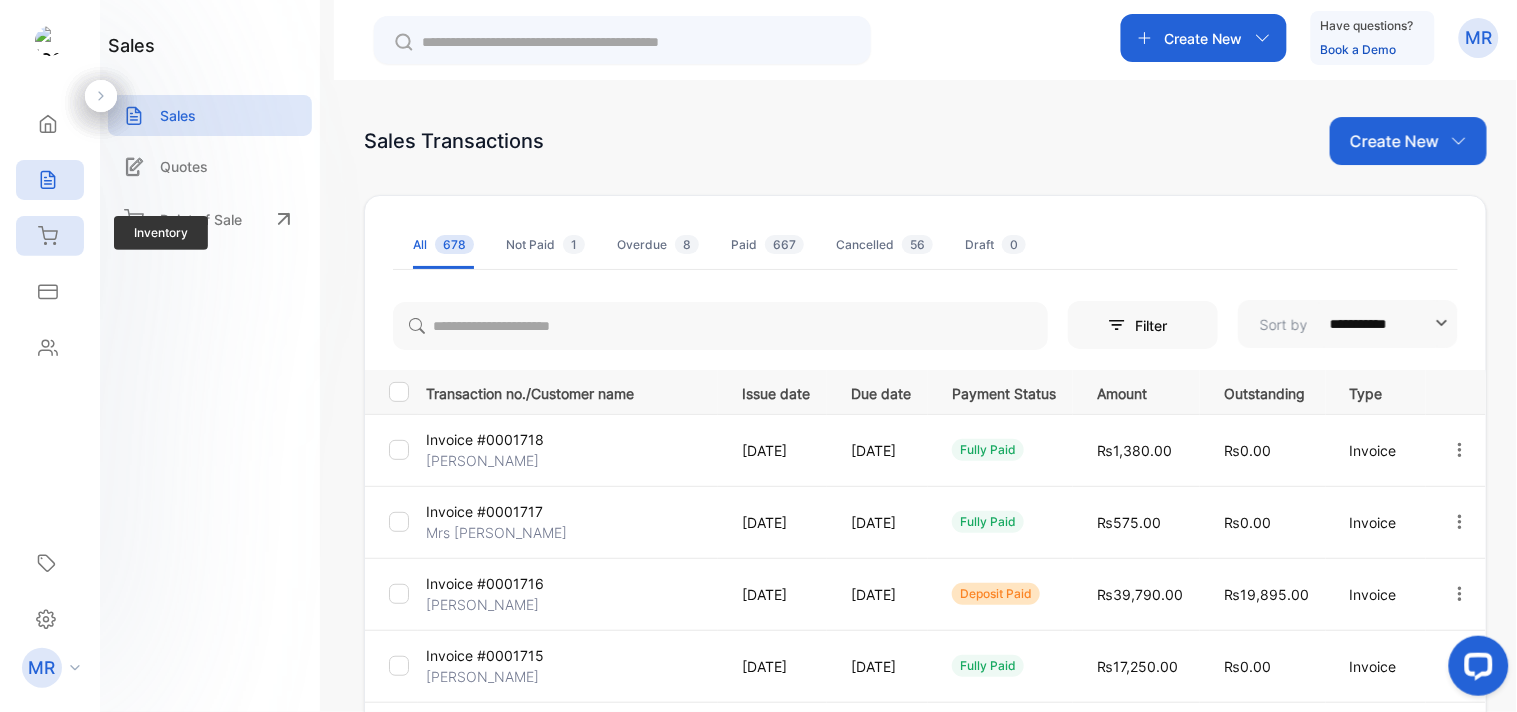 click 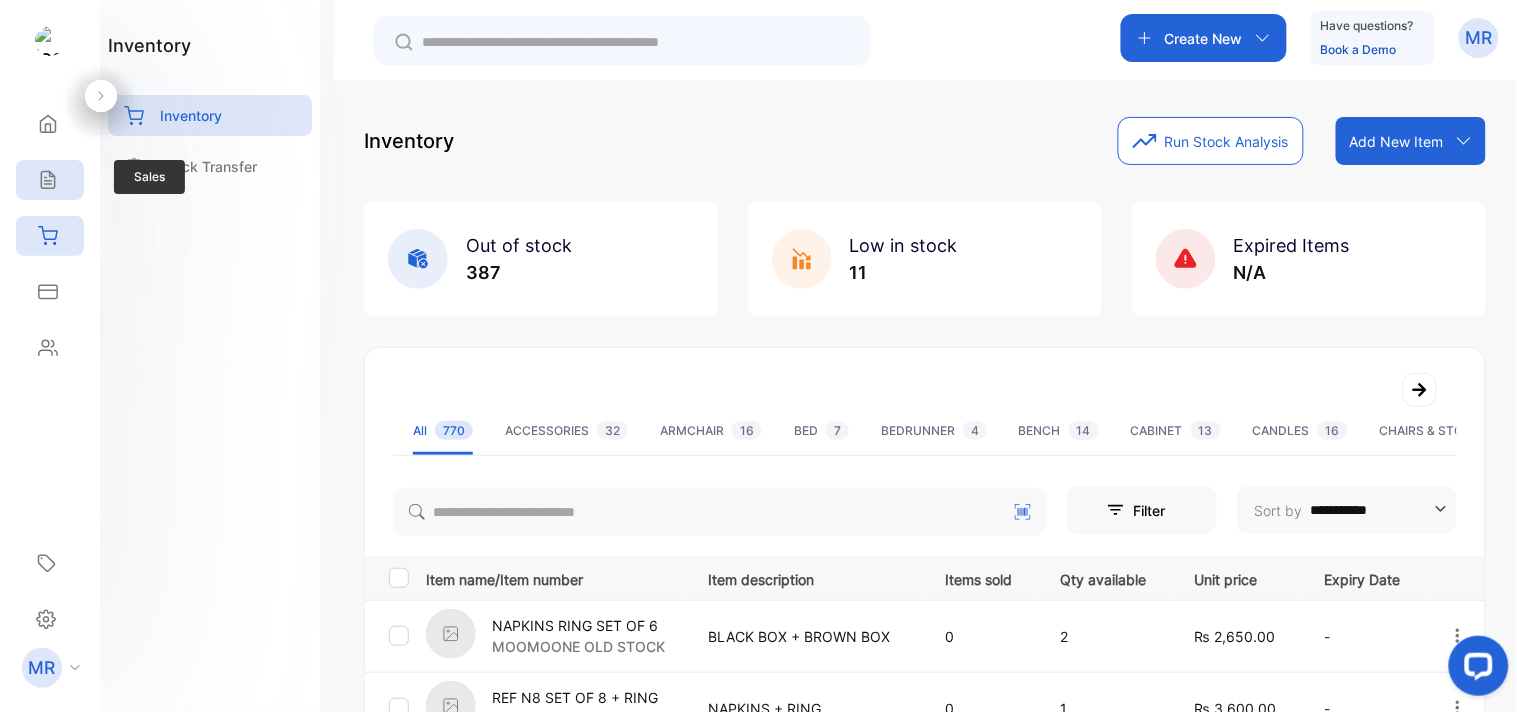 click 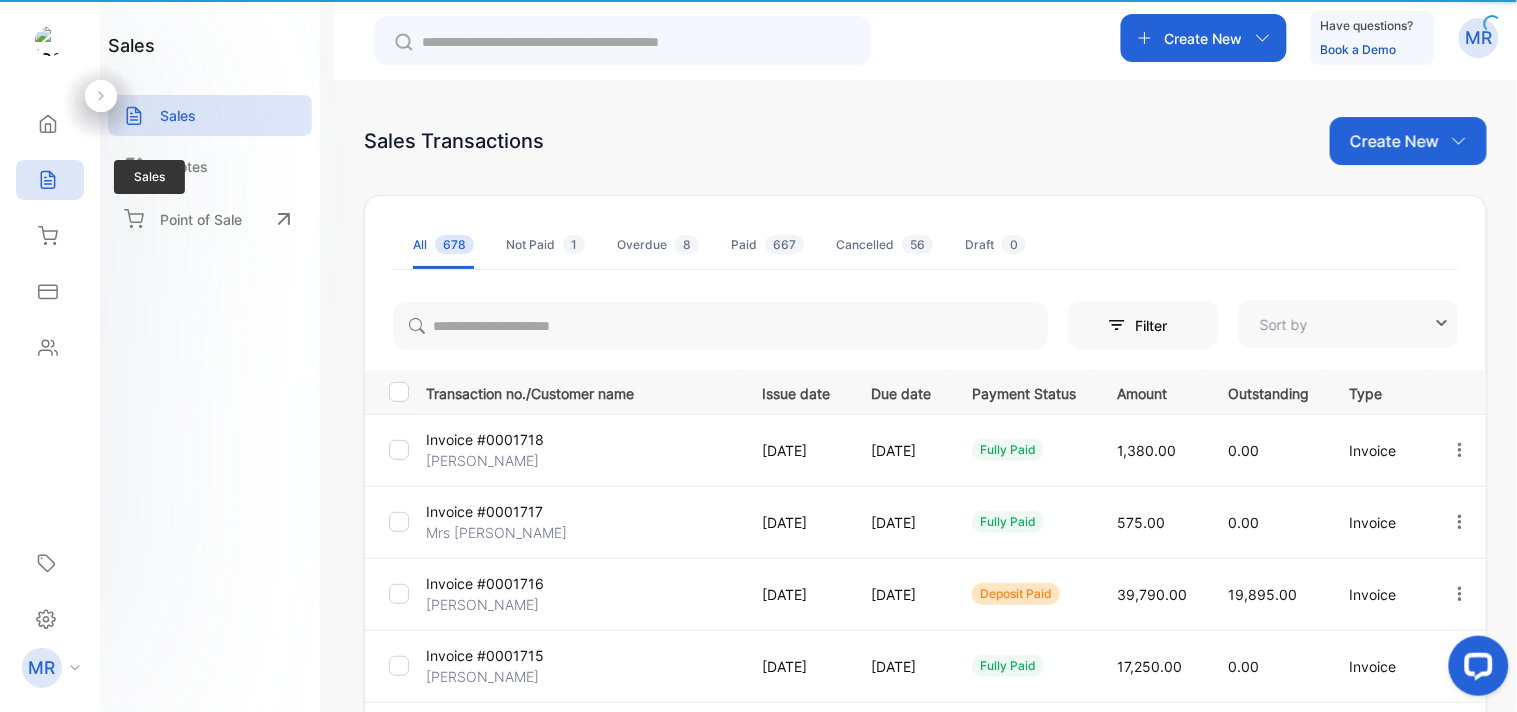type on "**********" 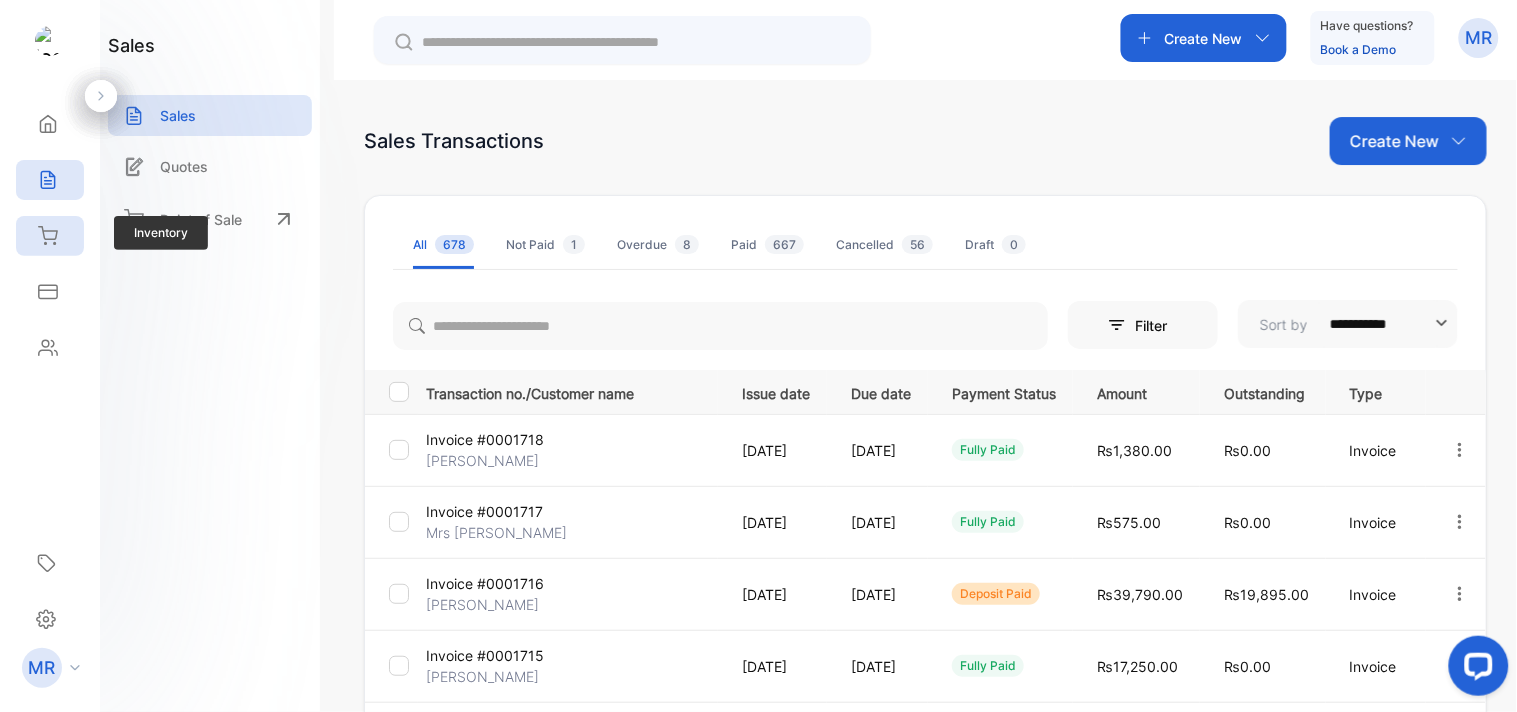 click 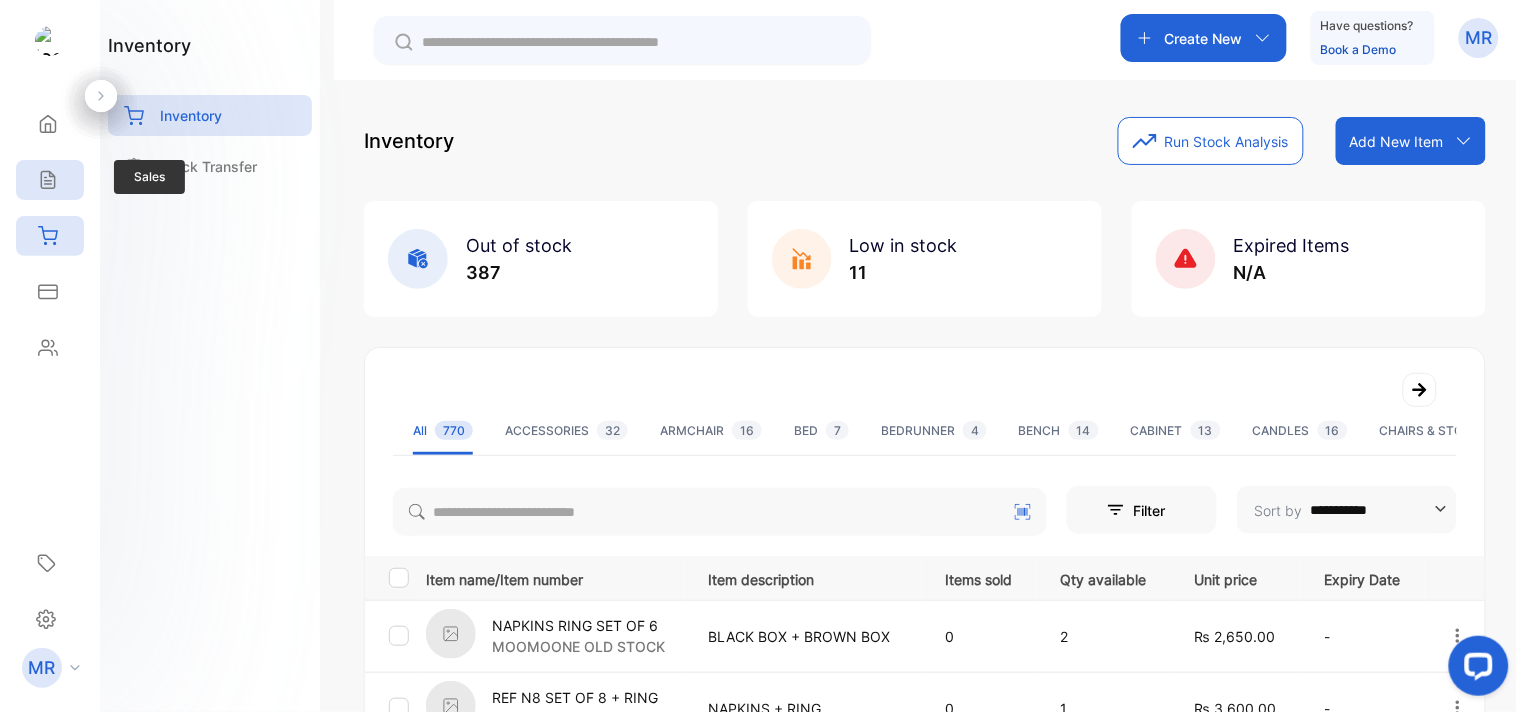 click 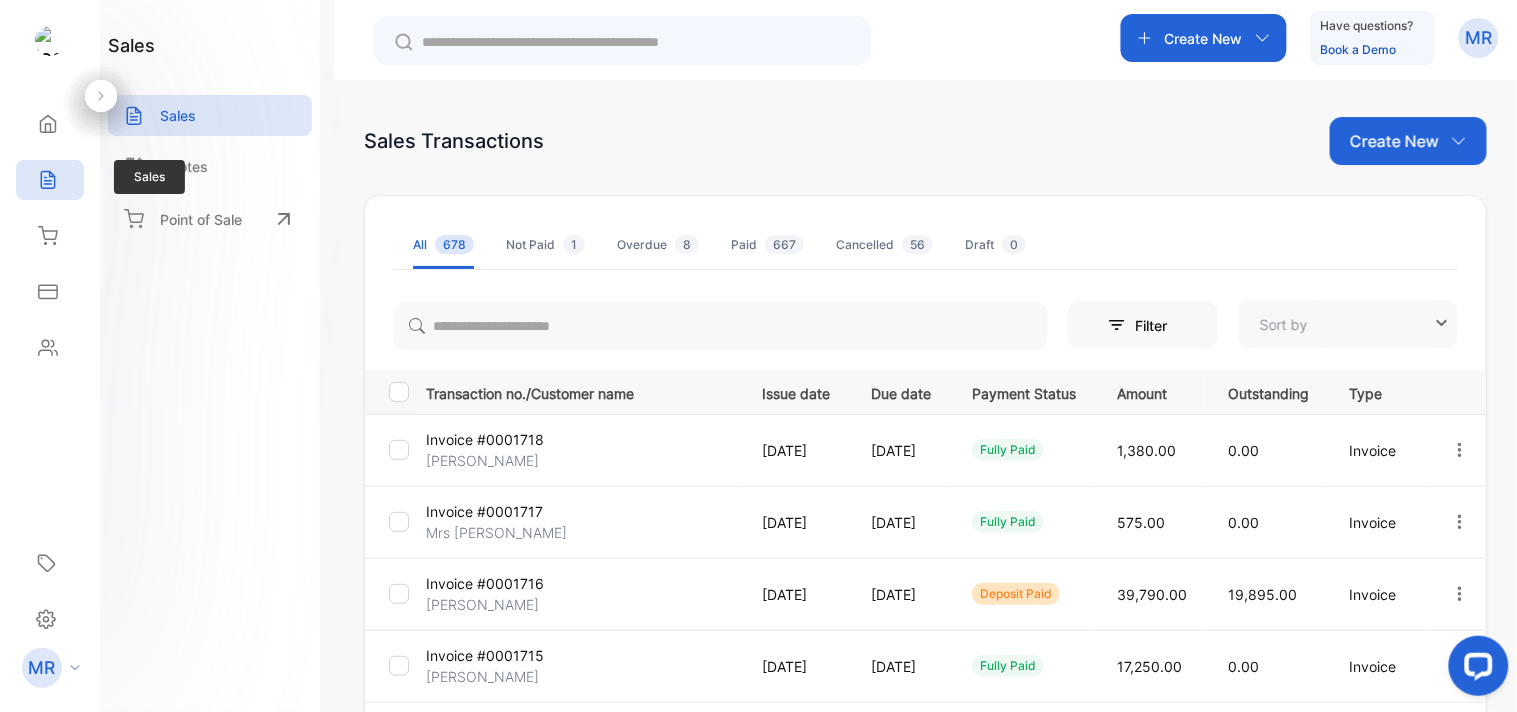type on "**********" 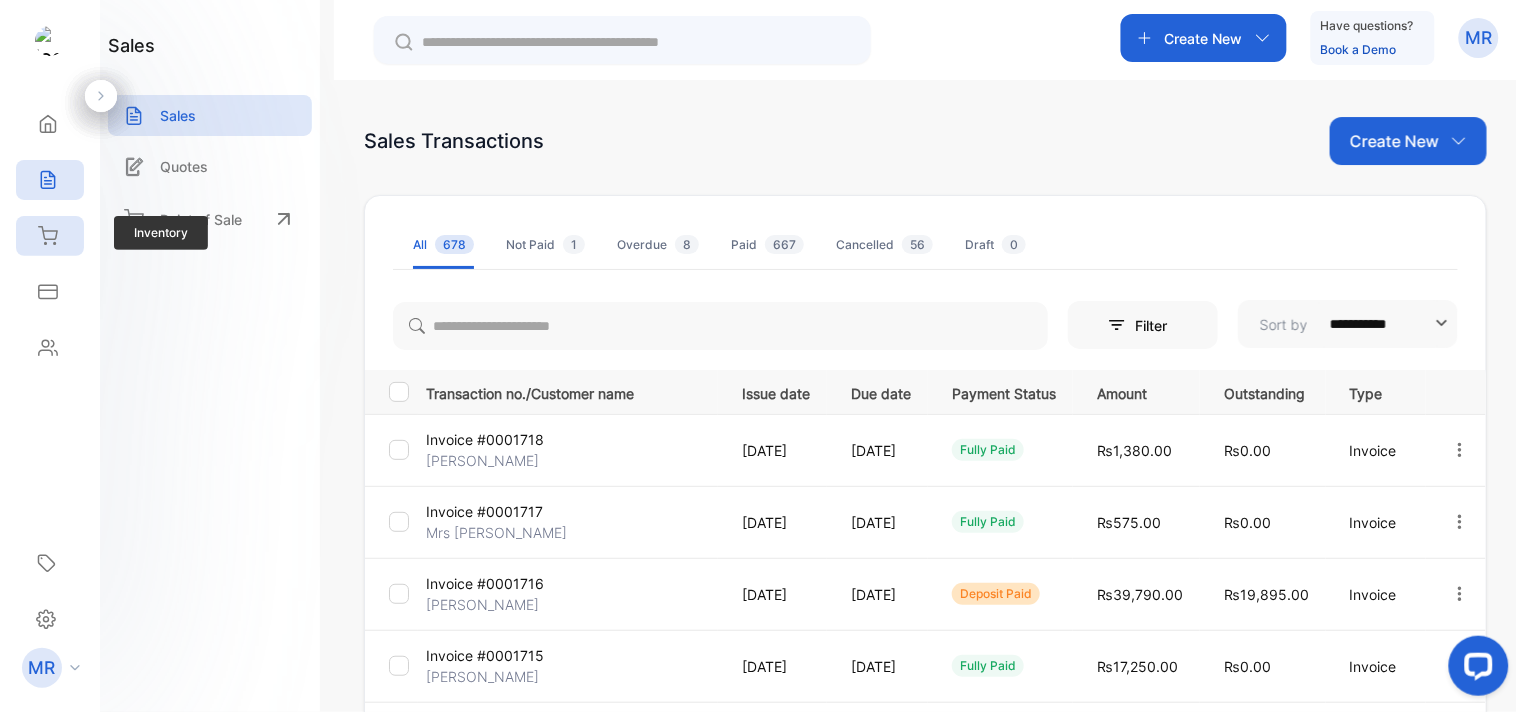 click on "Inventory" at bounding box center [50, 236] 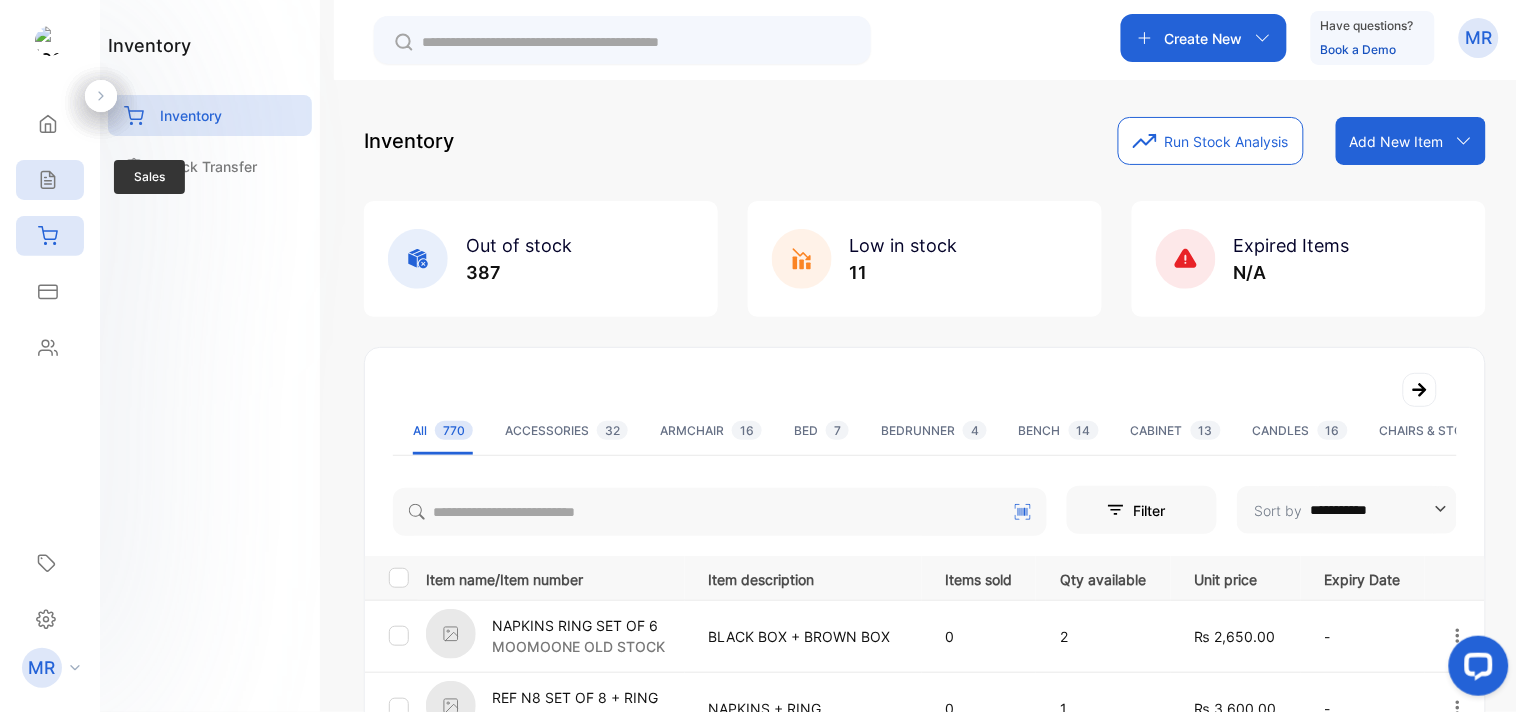 click 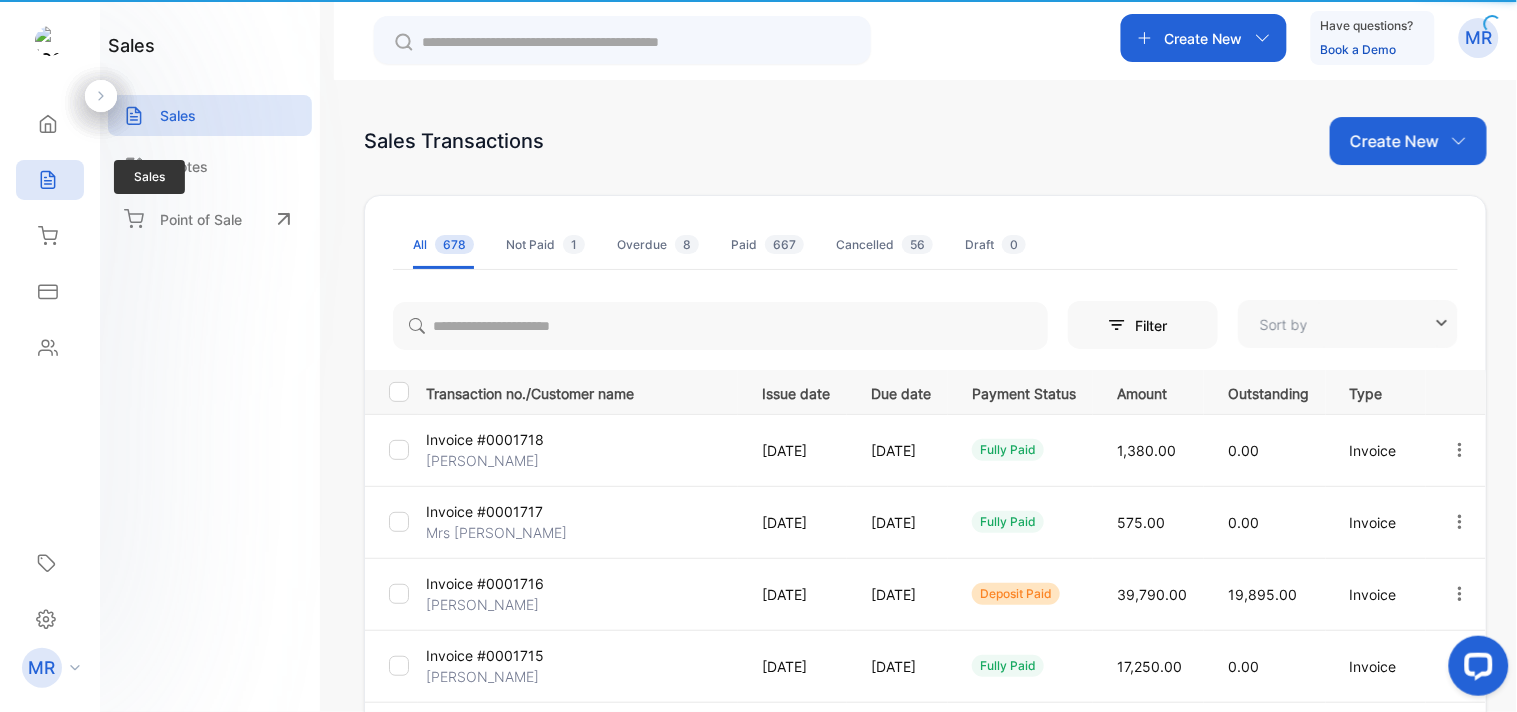 type on "**********" 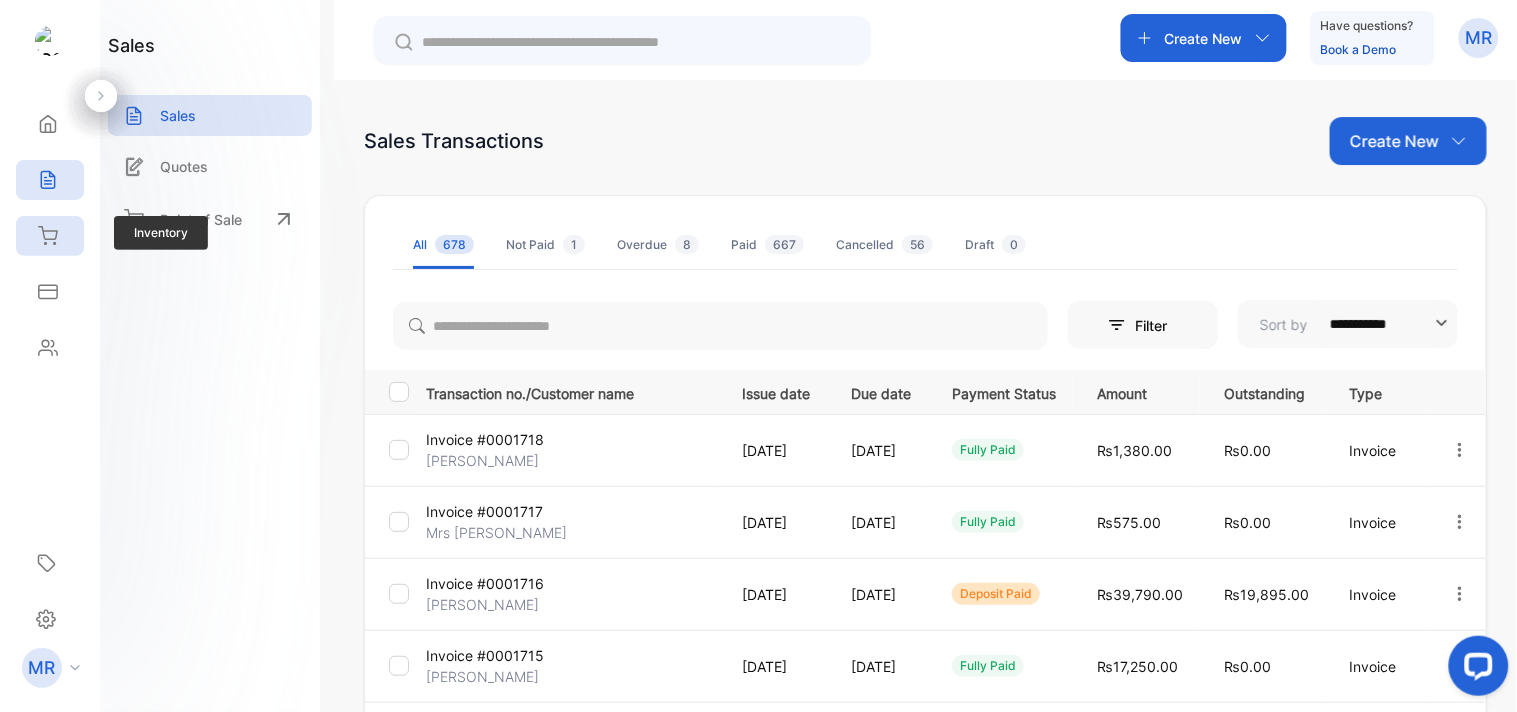 click 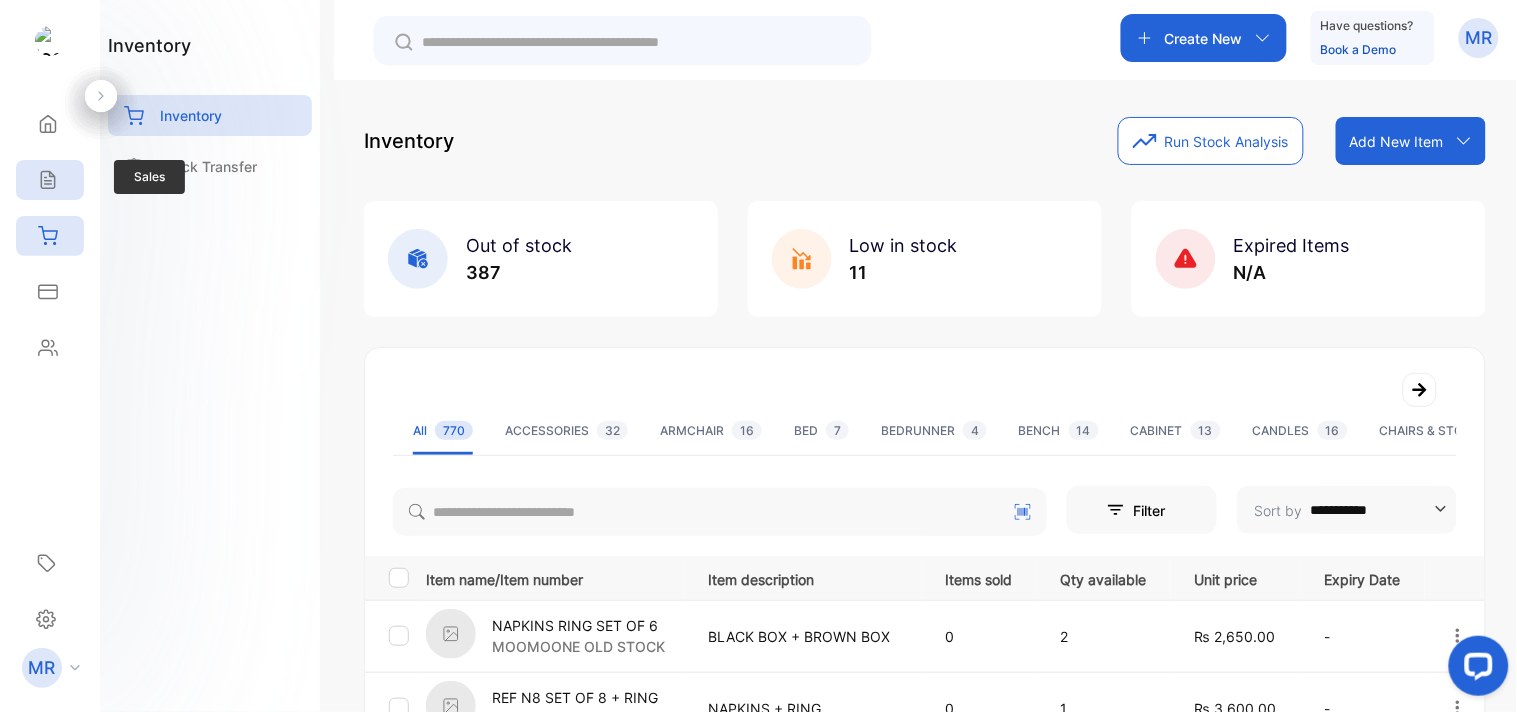 click 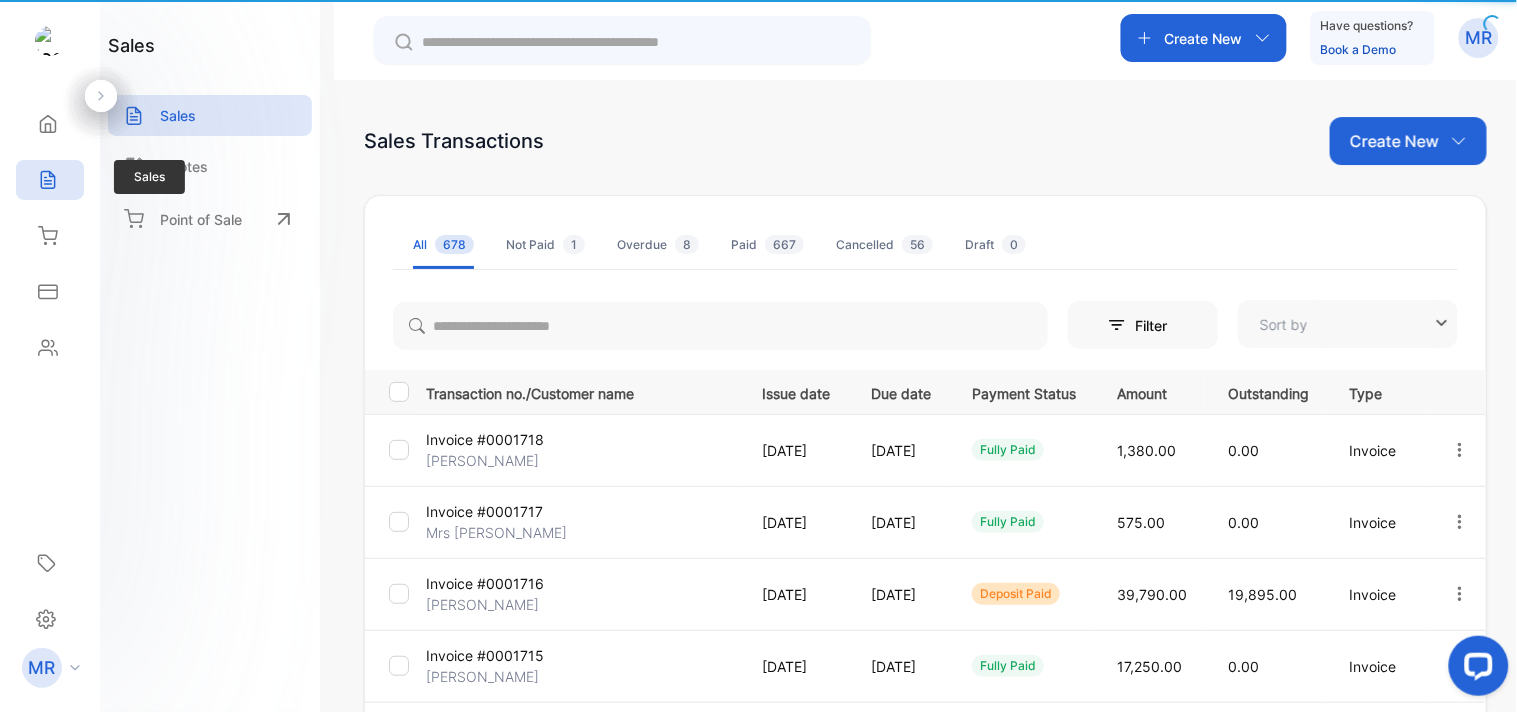 type on "**********" 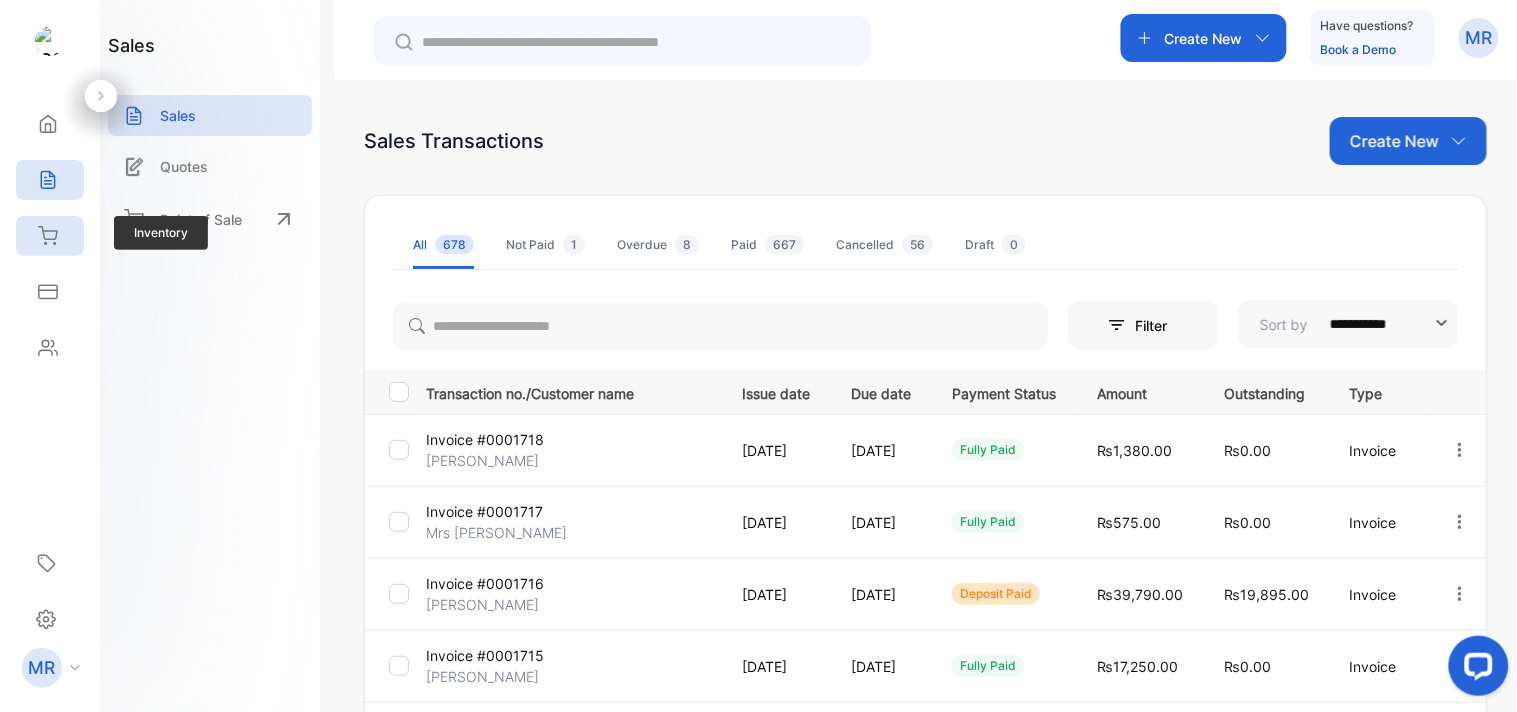 click 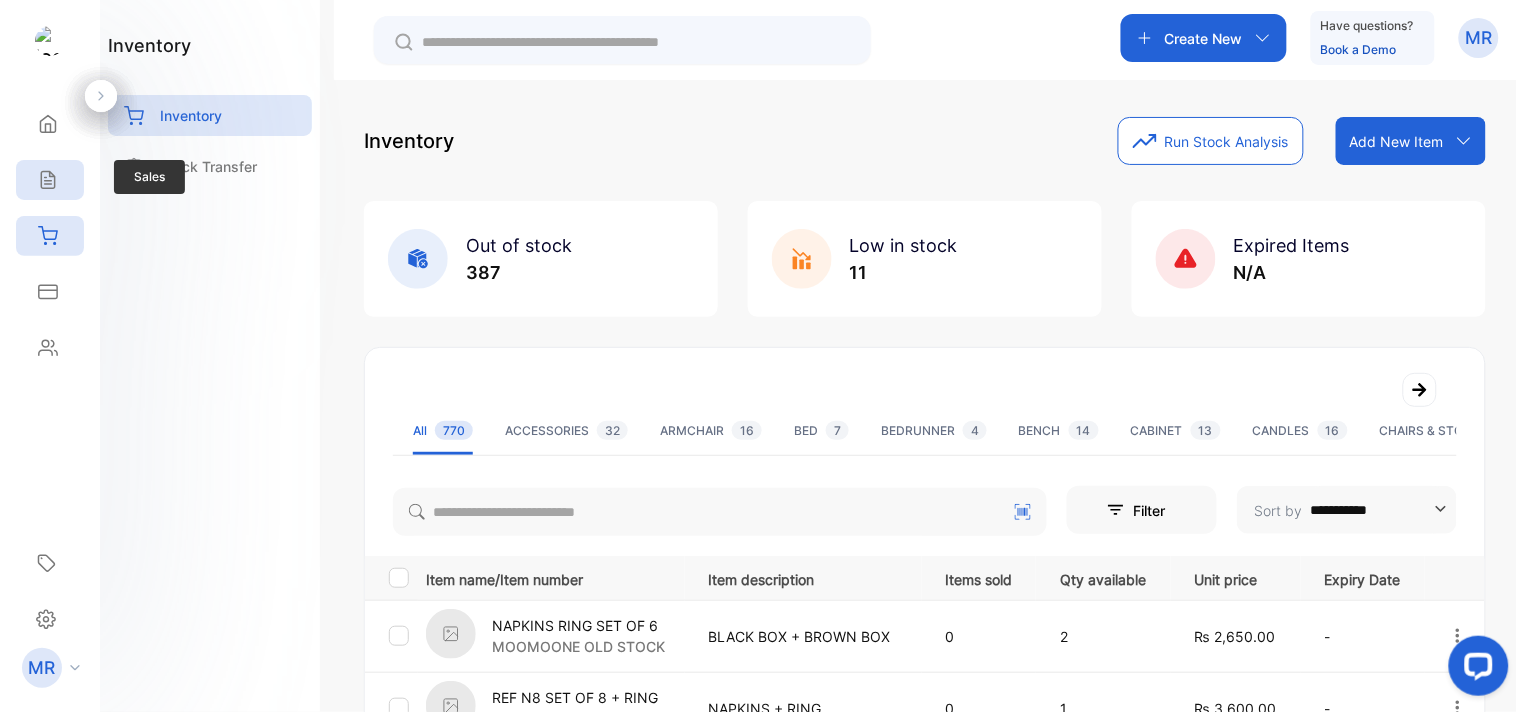 click 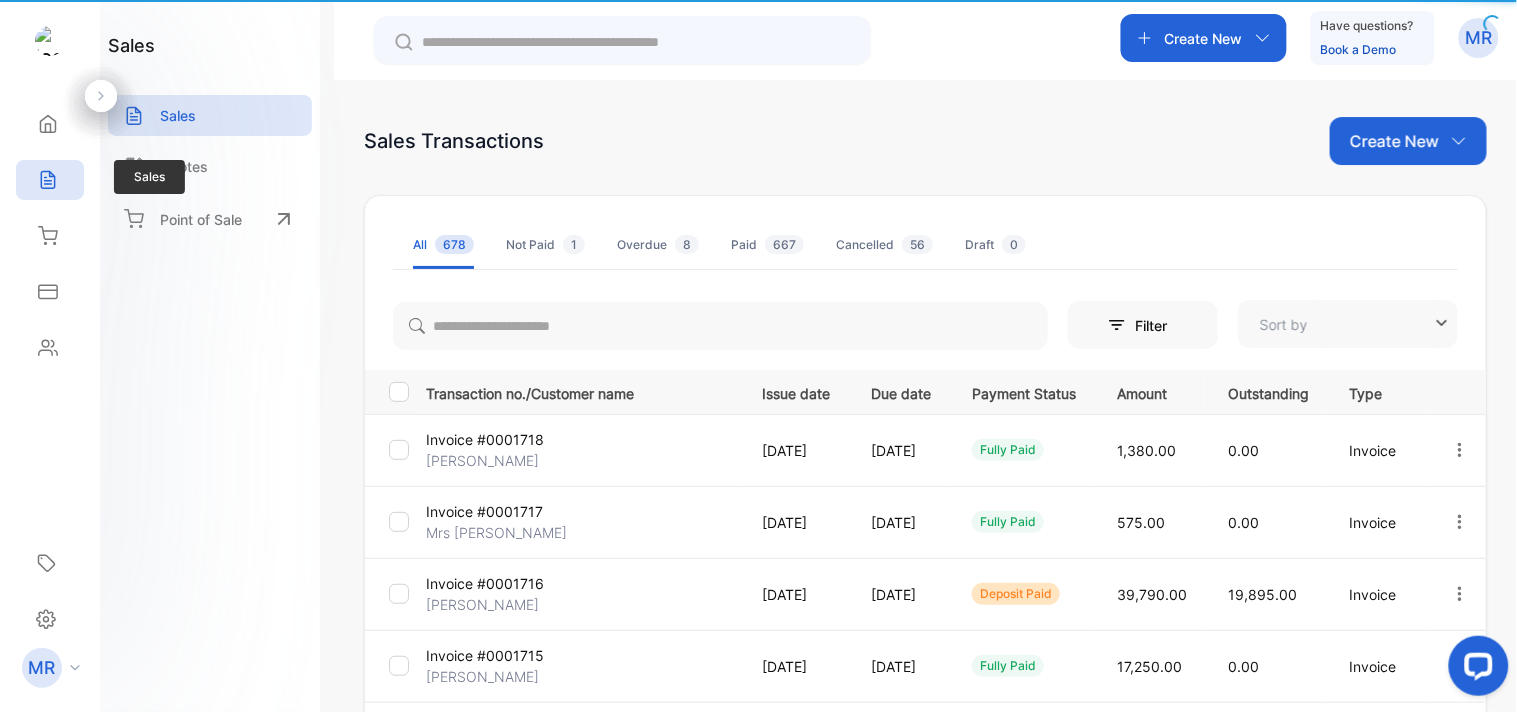 type on "**********" 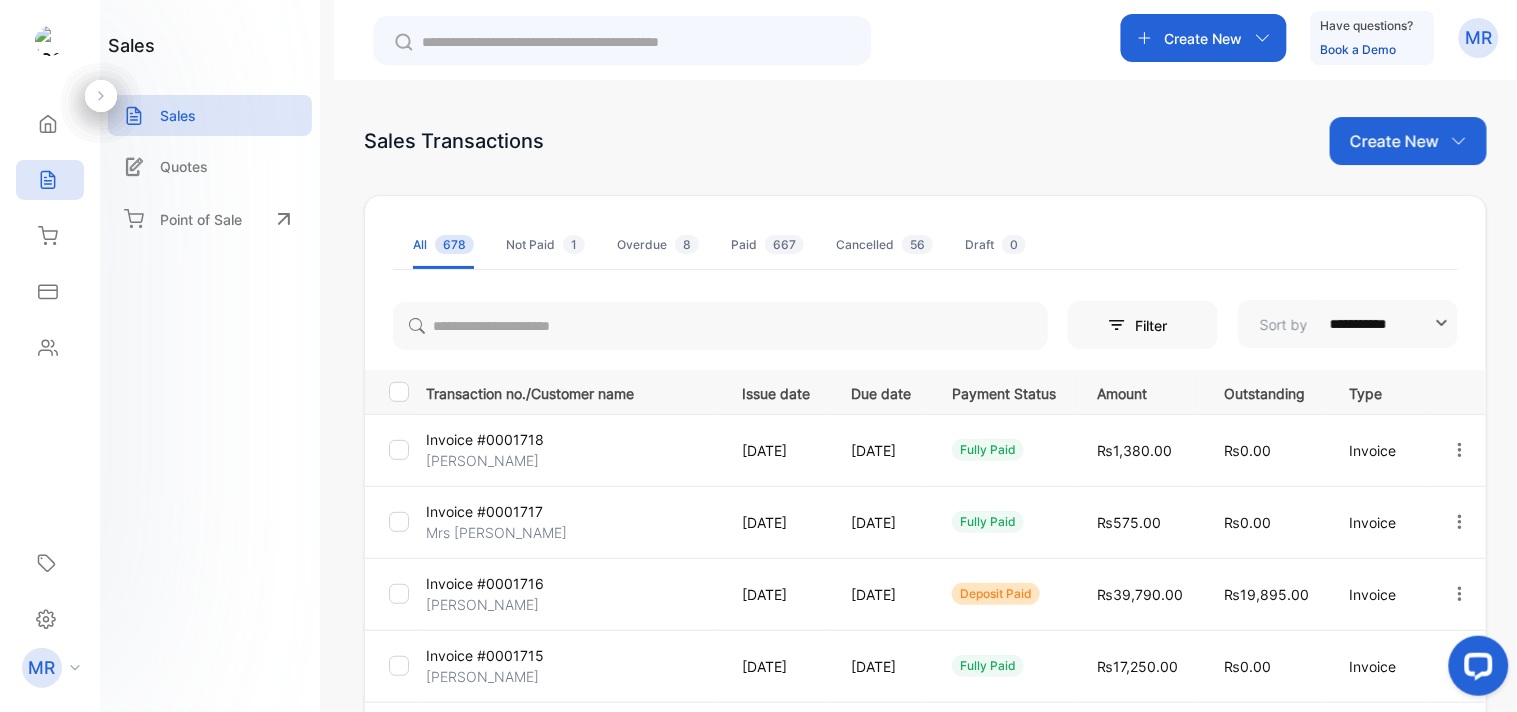 click on "Create New" at bounding box center (1394, 141) 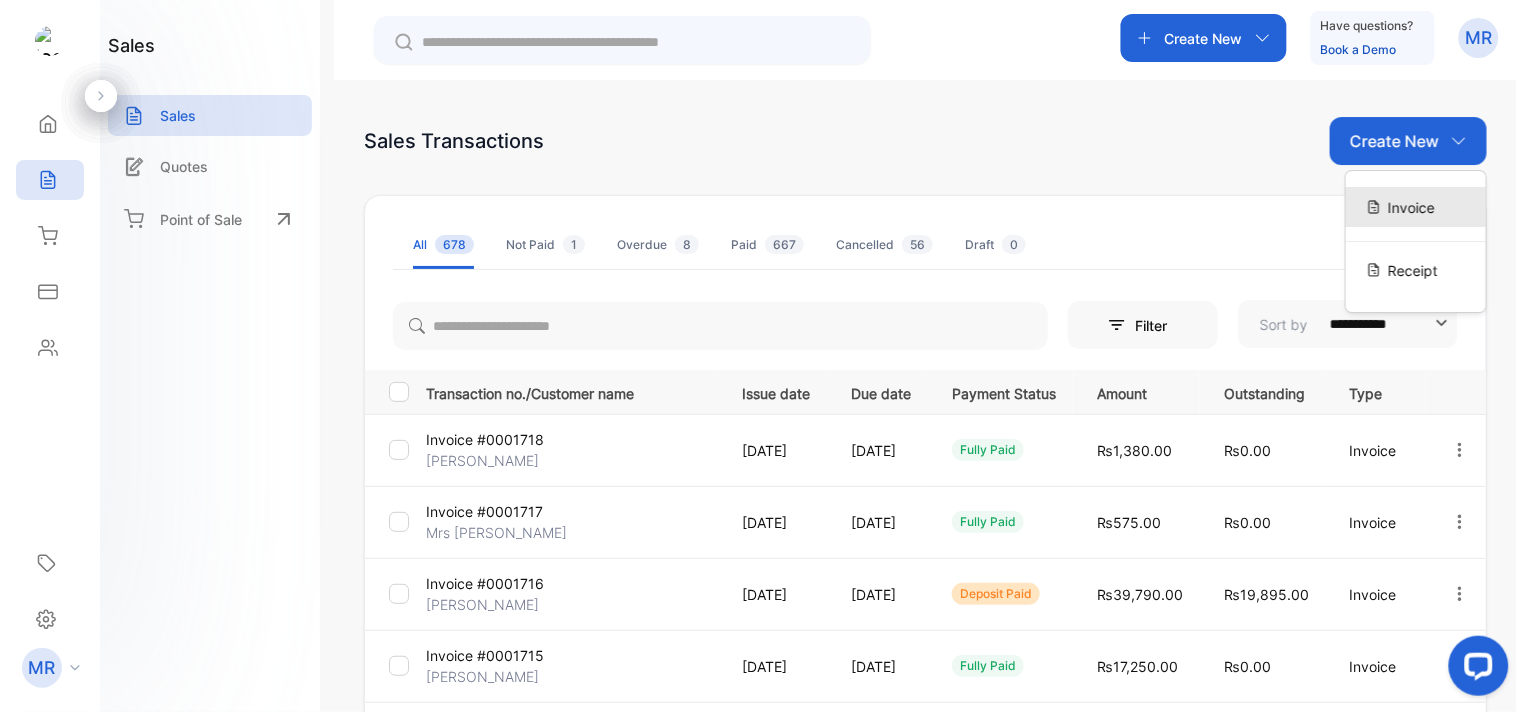 click on "Invoice" at bounding box center (1411, 207) 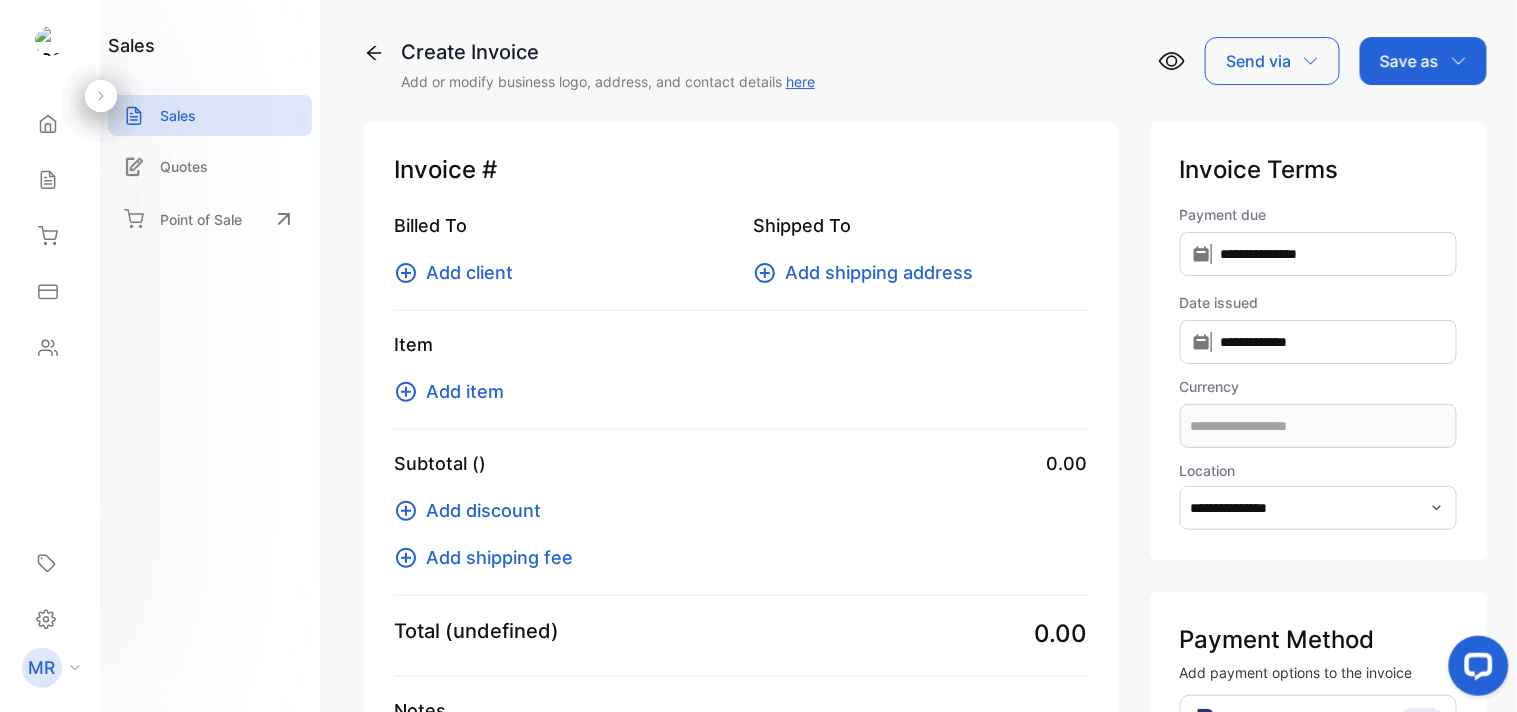 type on "**********" 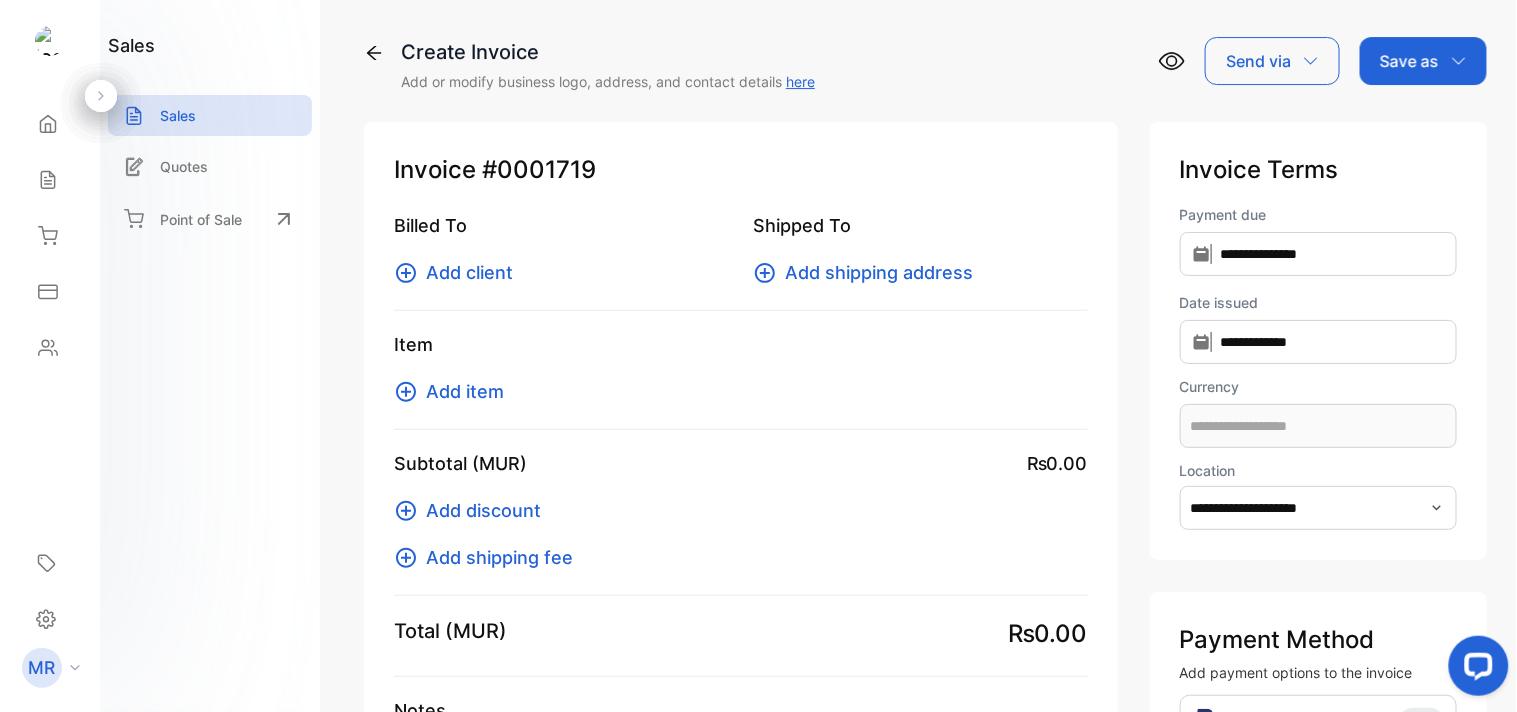 type on "**********" 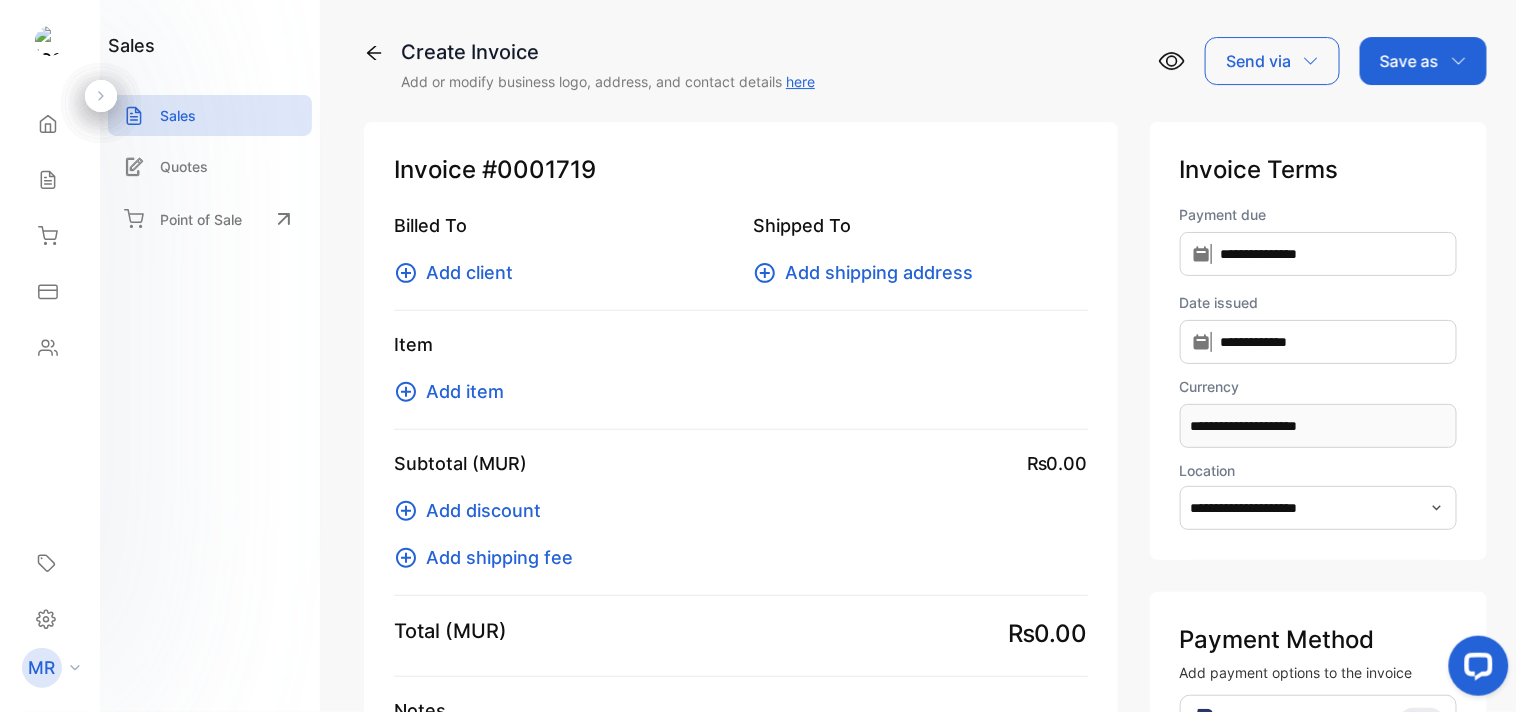 click on "Add item" at bounding box center (465, 391) 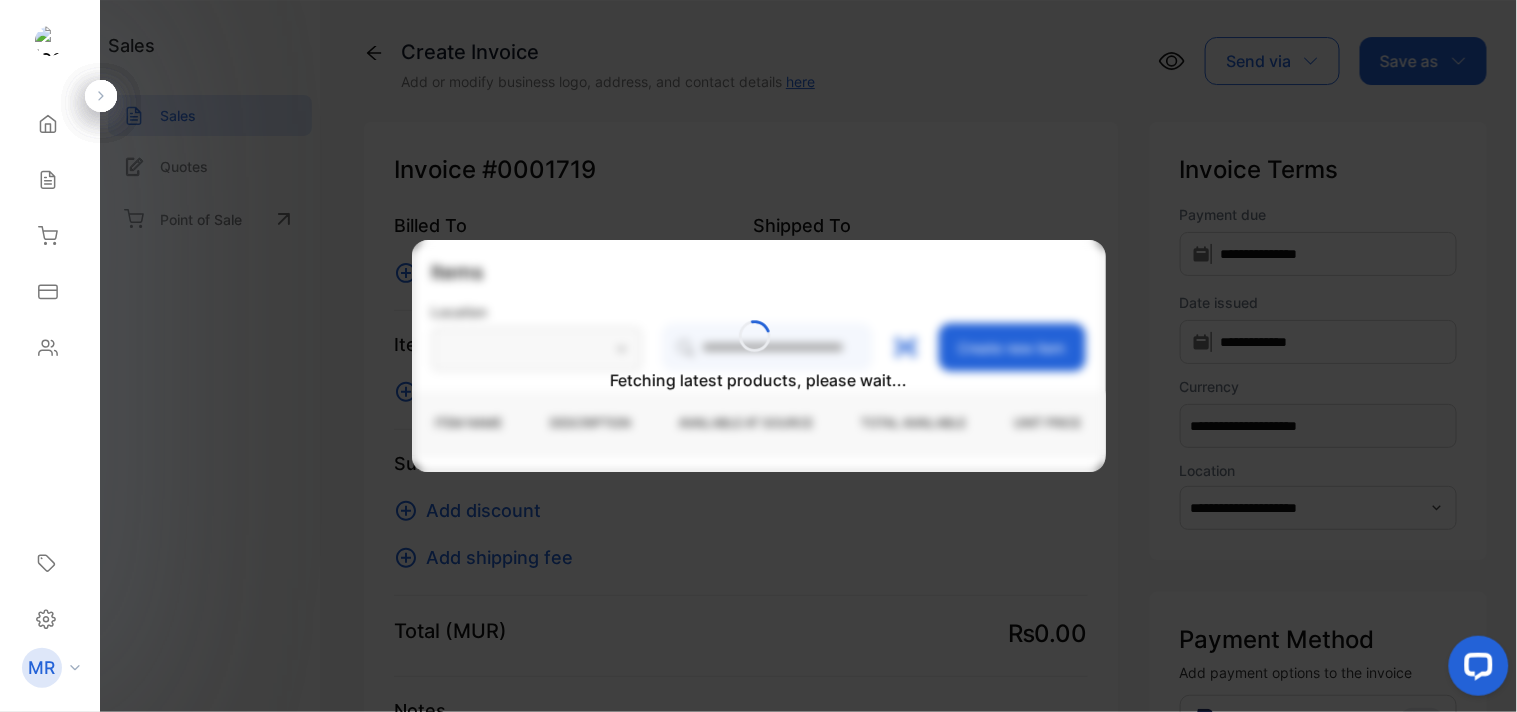 type on "**********" 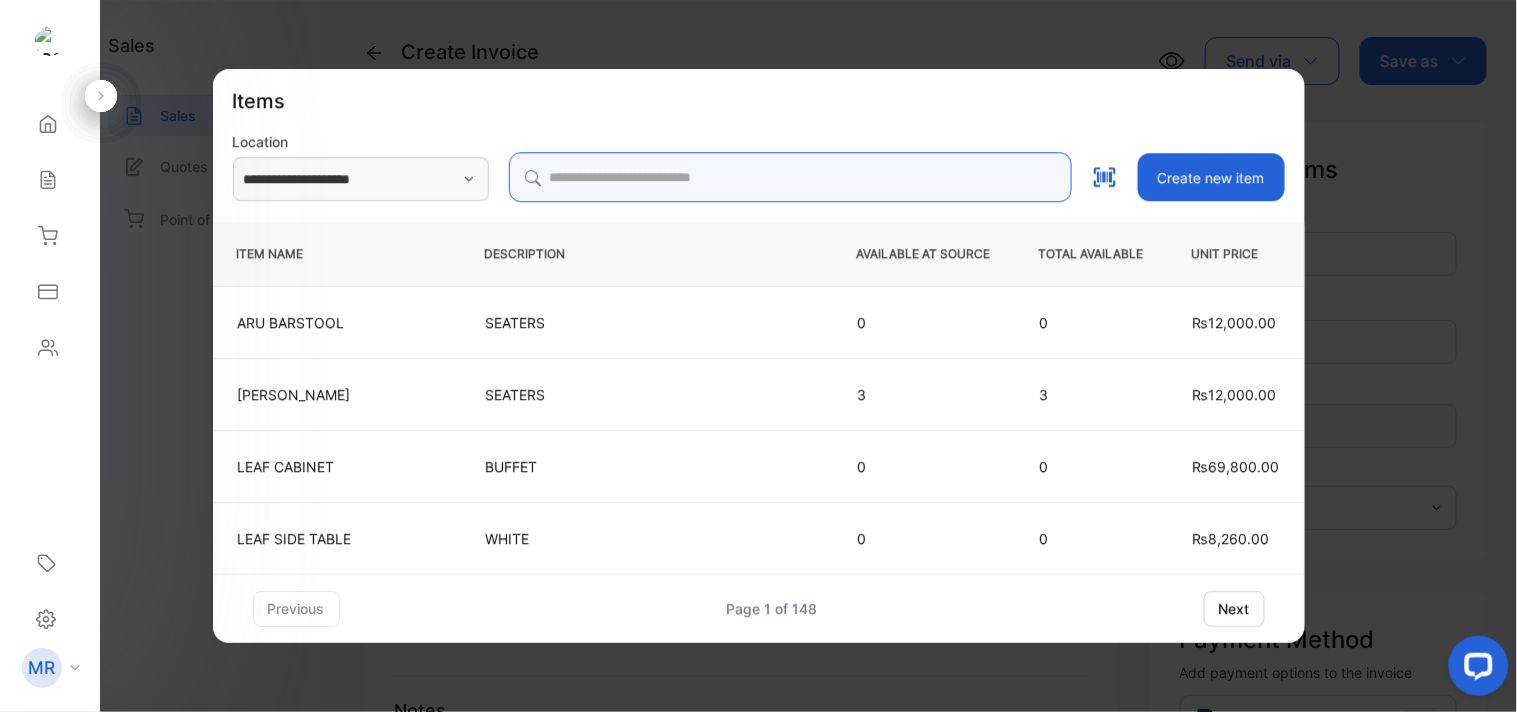 click at bounding box center [790, 177] 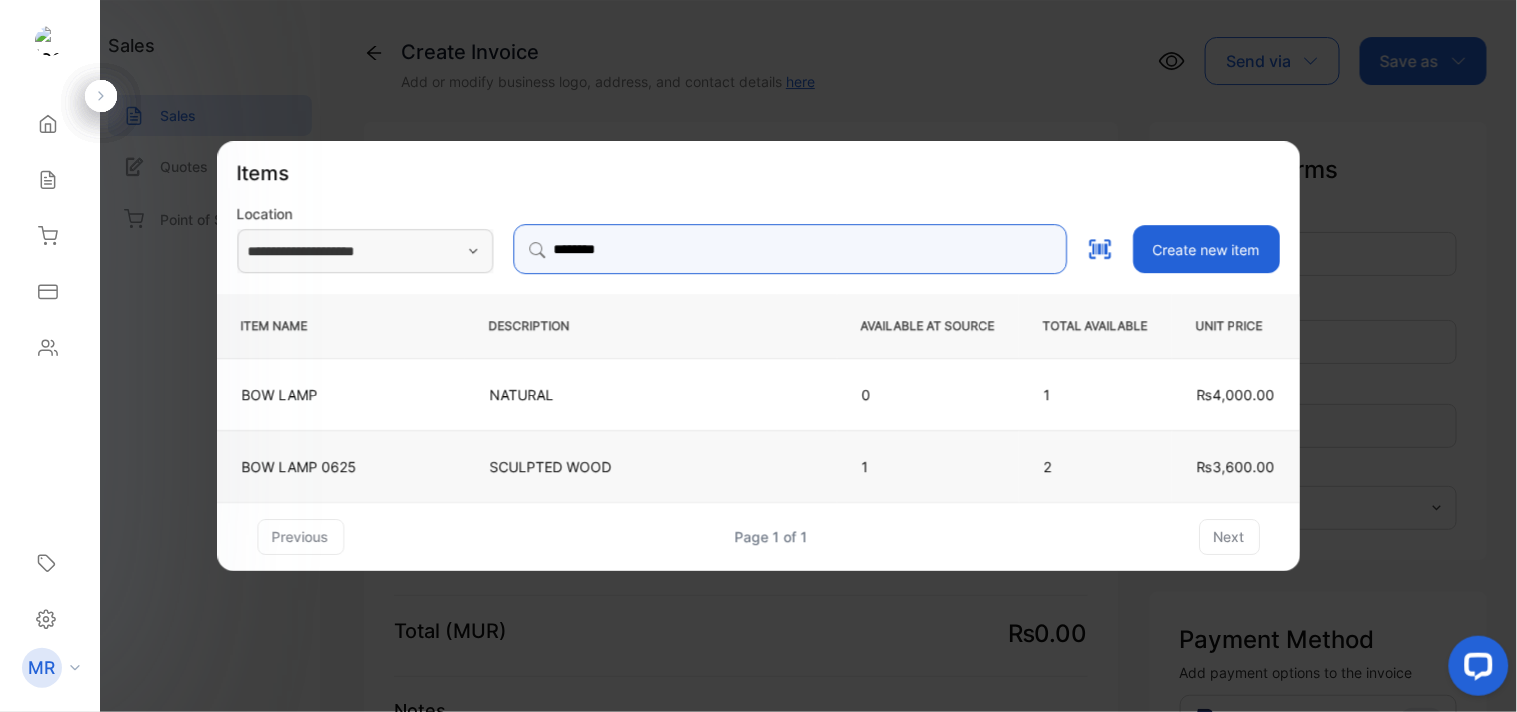 type on "********" 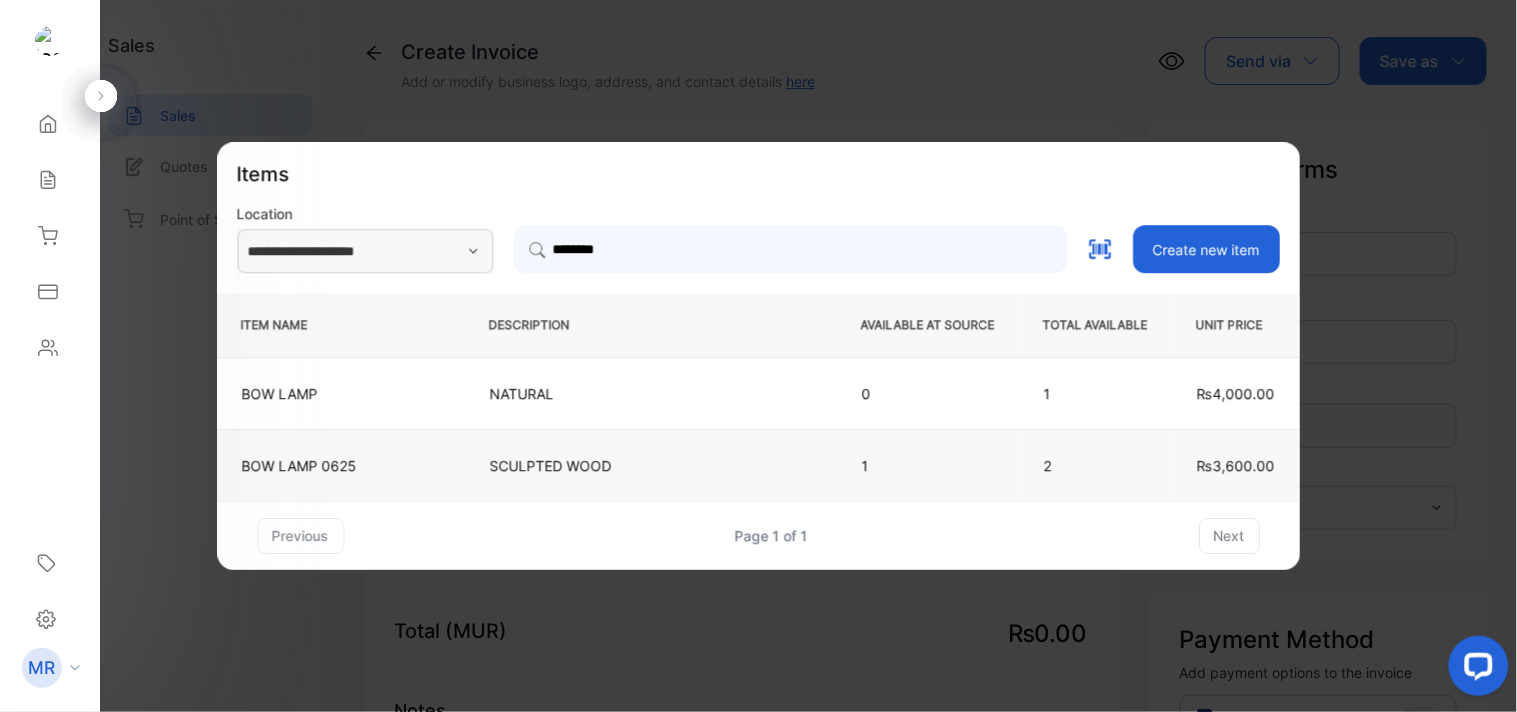 click on "SCULPTED WOOD" at bounding box center (651, 465) 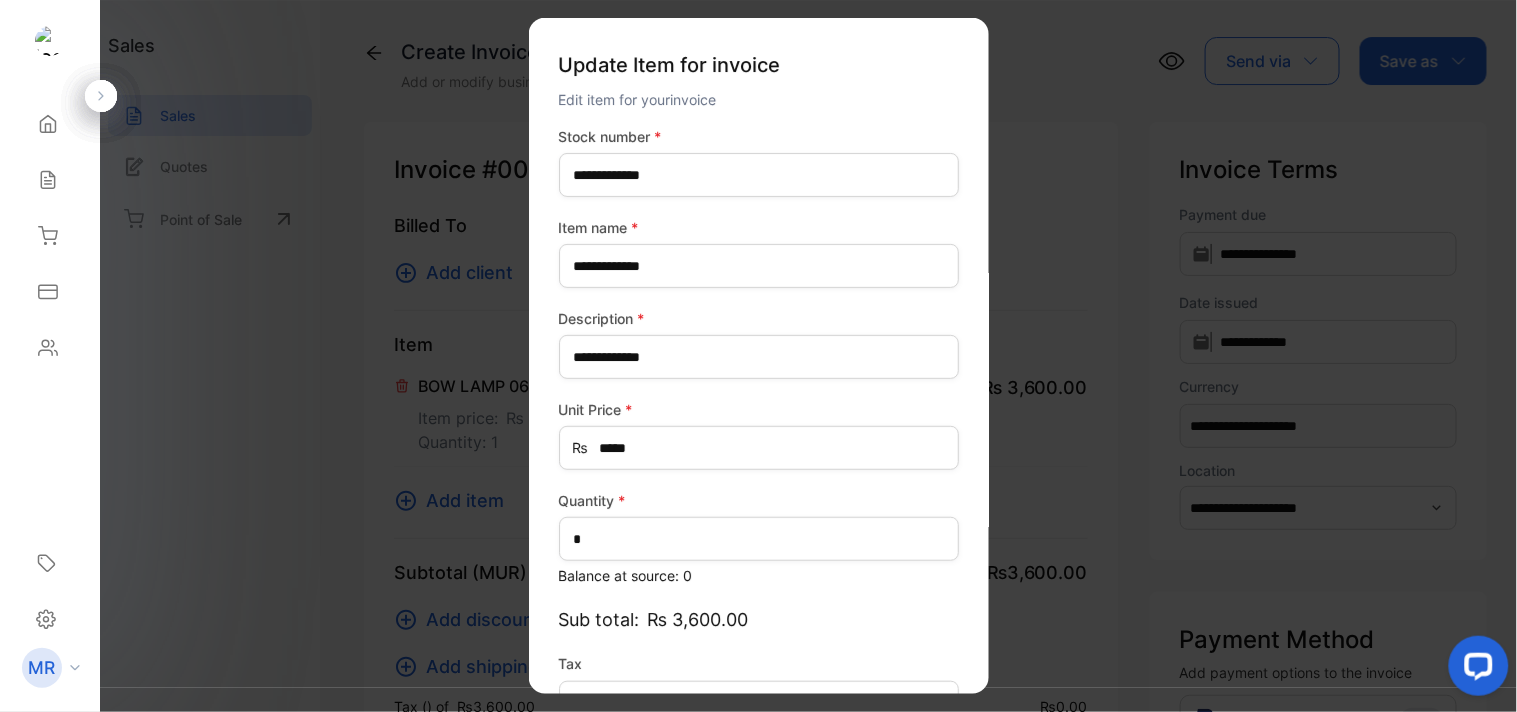 scroll, scrollTop: 130, scrollLeft: 0, axis: vertical 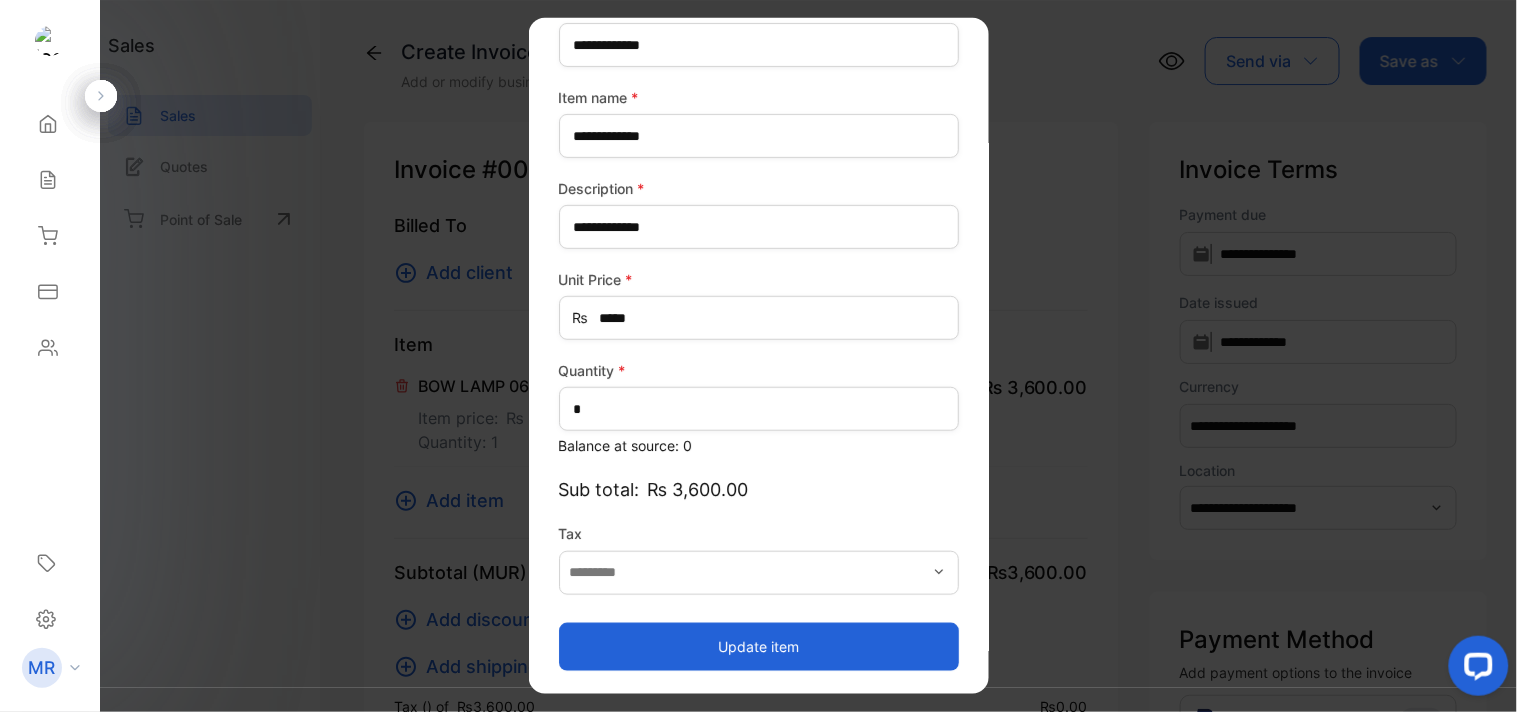 type on "*******" 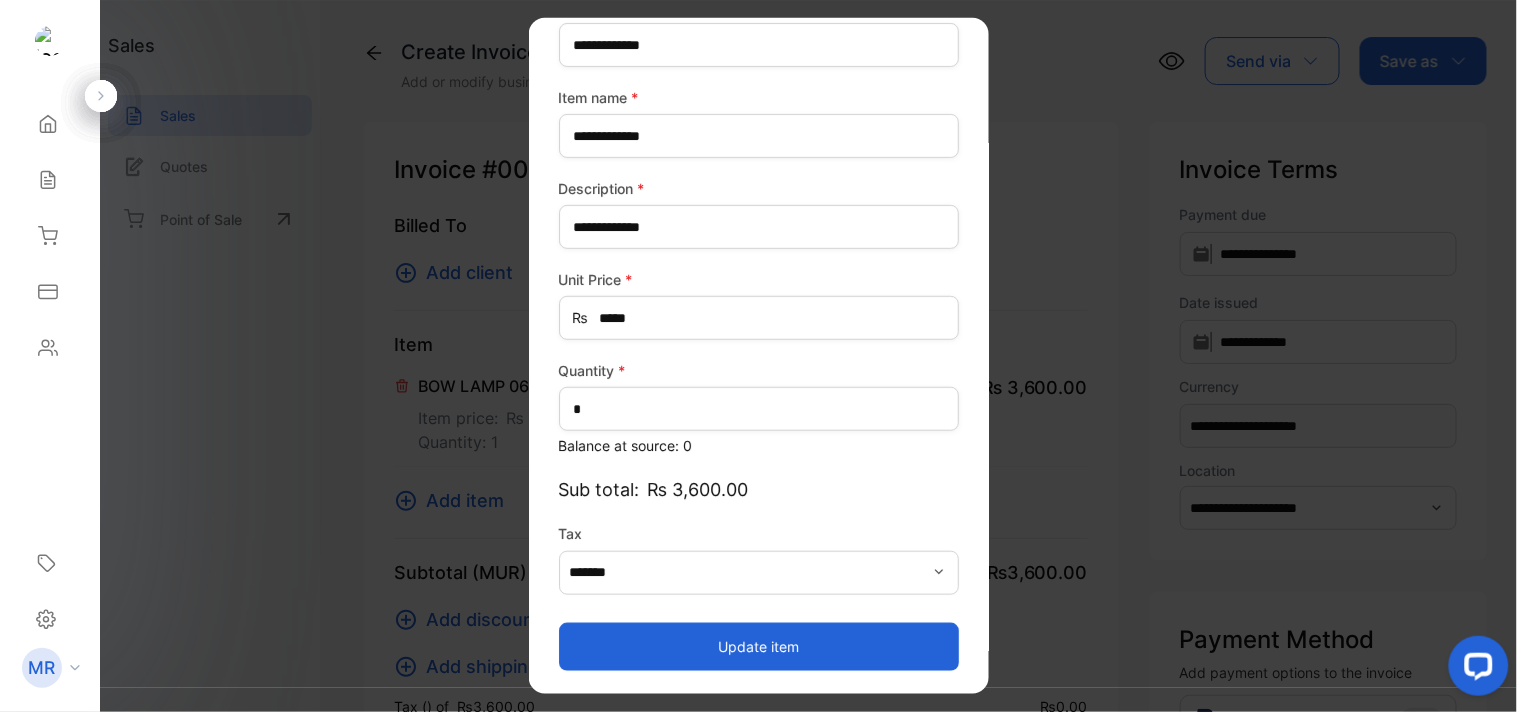 click on "Update item" at bounding box center [759, 646] 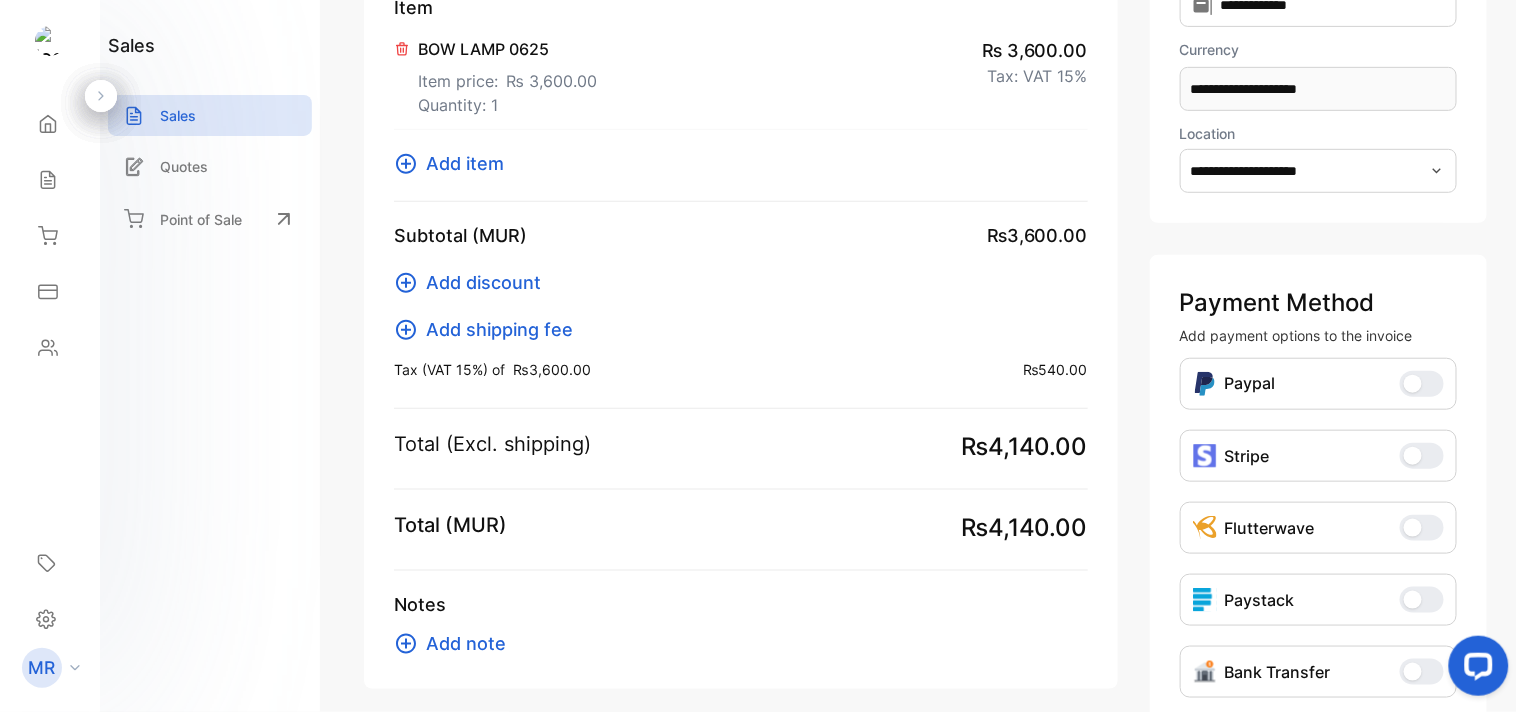 scroll, scrollTop: 190, scrollLeft: 0, axis: vertical 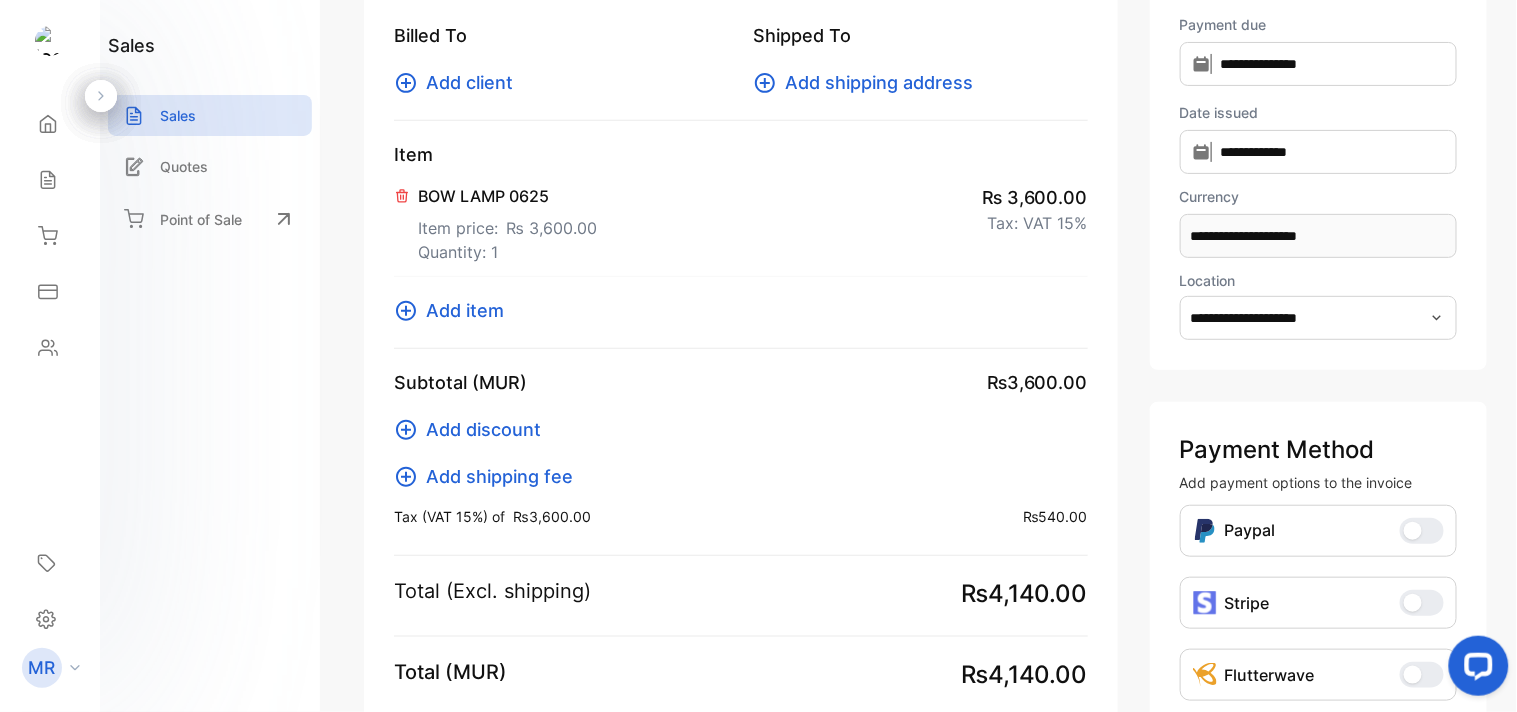 click 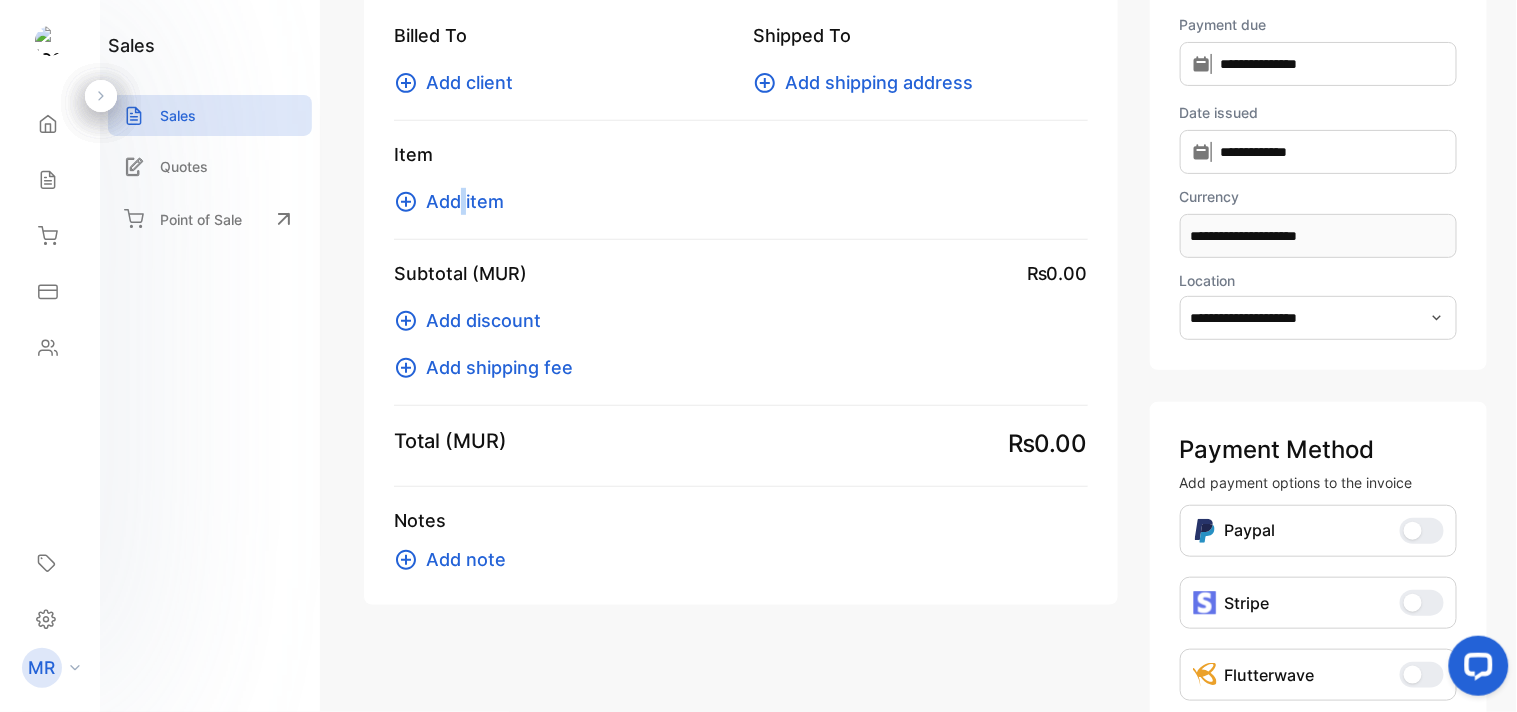 drag, startPoint x: 458, startPoint y: 180, endPoint x: 465, endPoint y: 192, distance: 13.892444 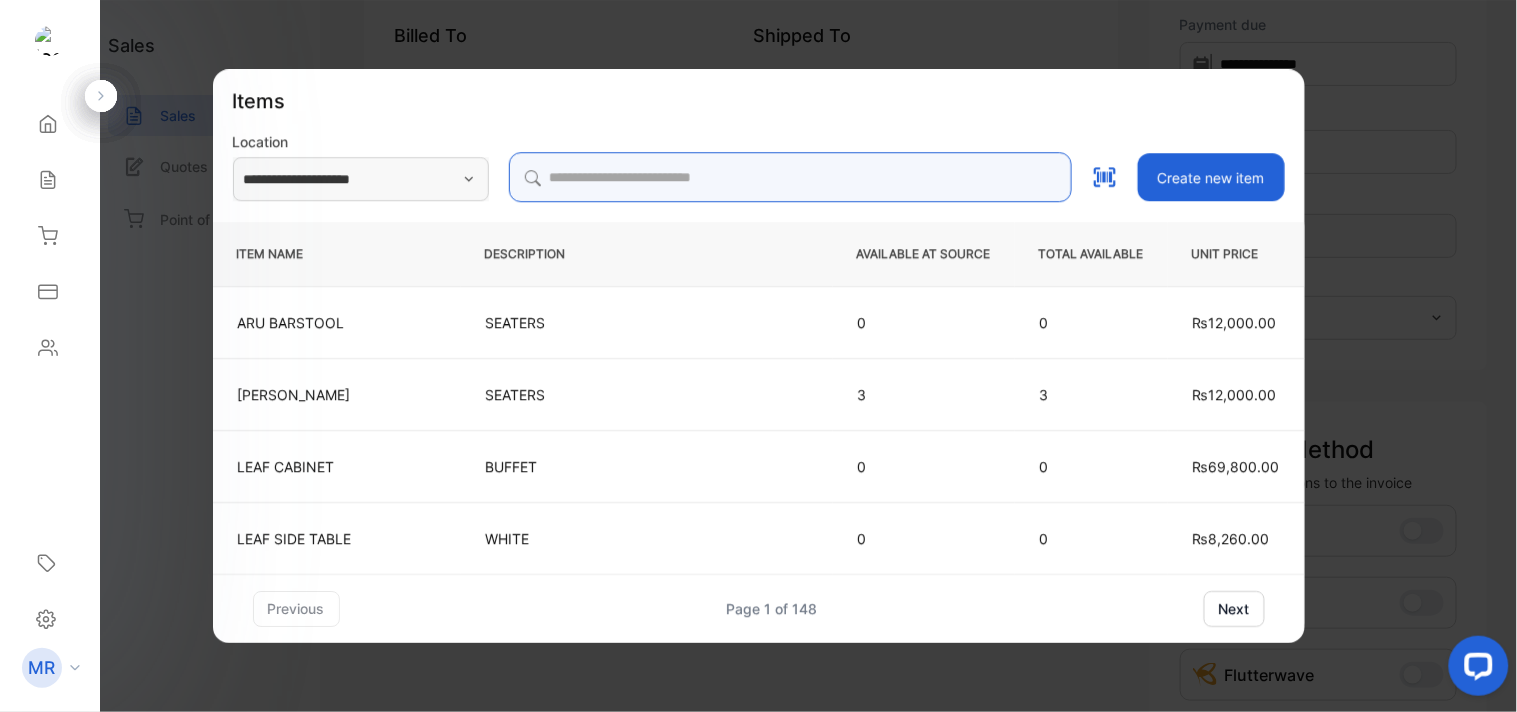 click at bounding box center (790, 177) 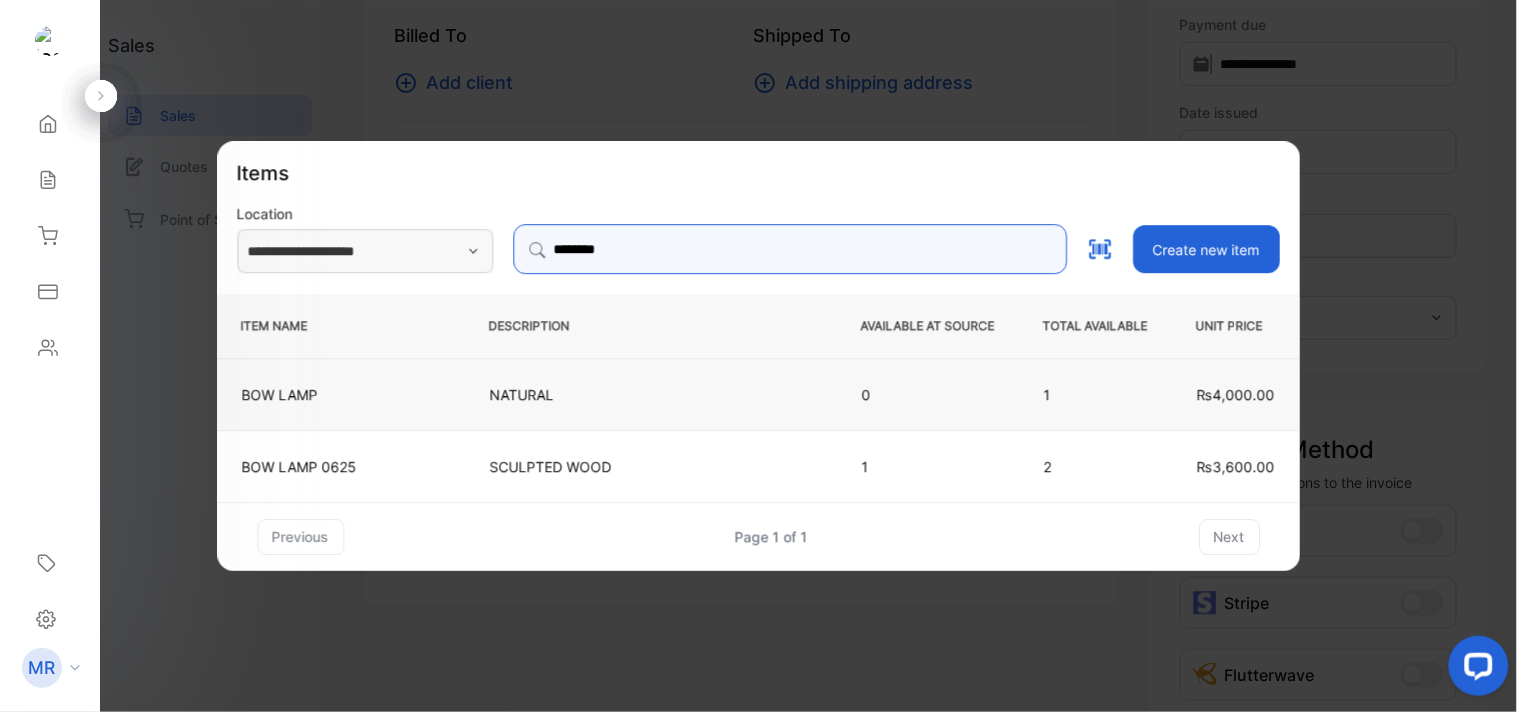 type on "********" 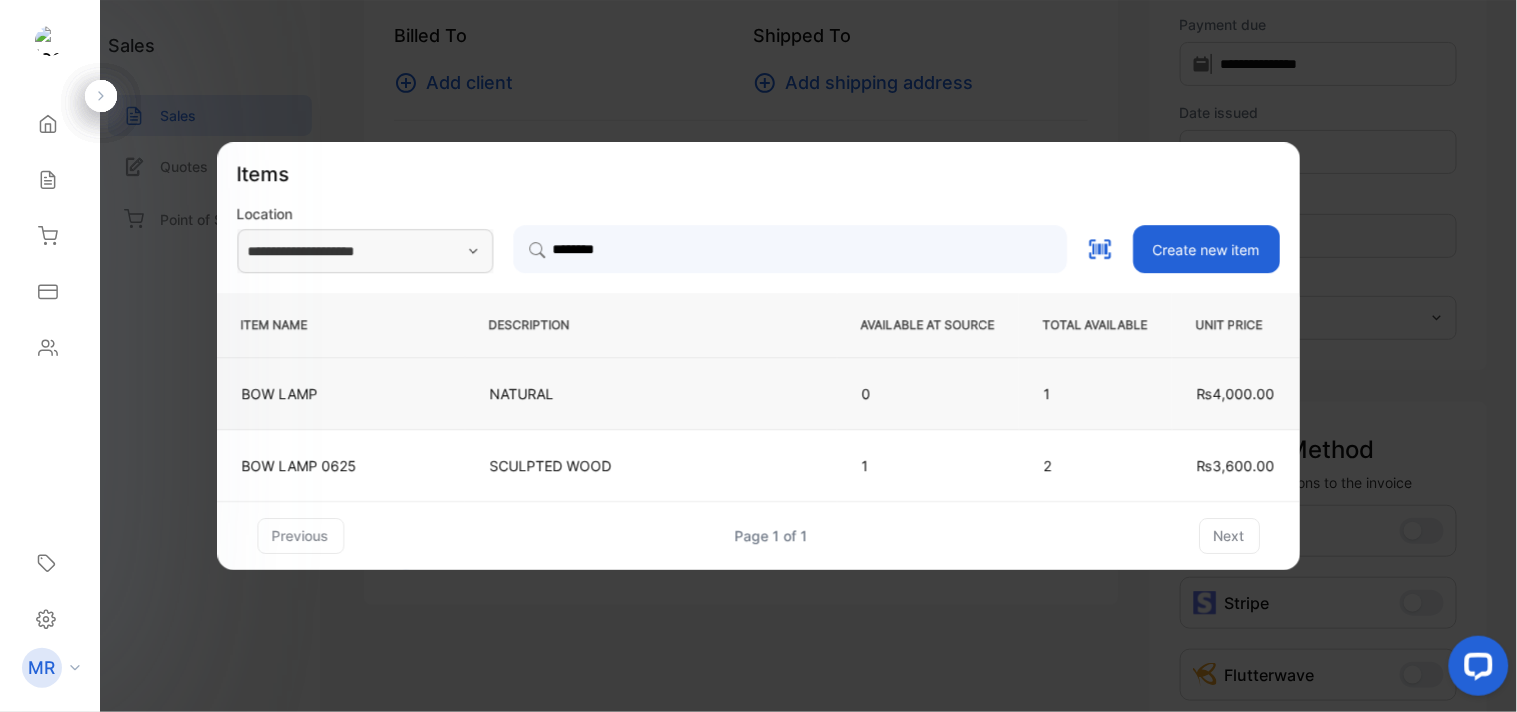 click on "NATURAL" at bounding box center (651, 393) 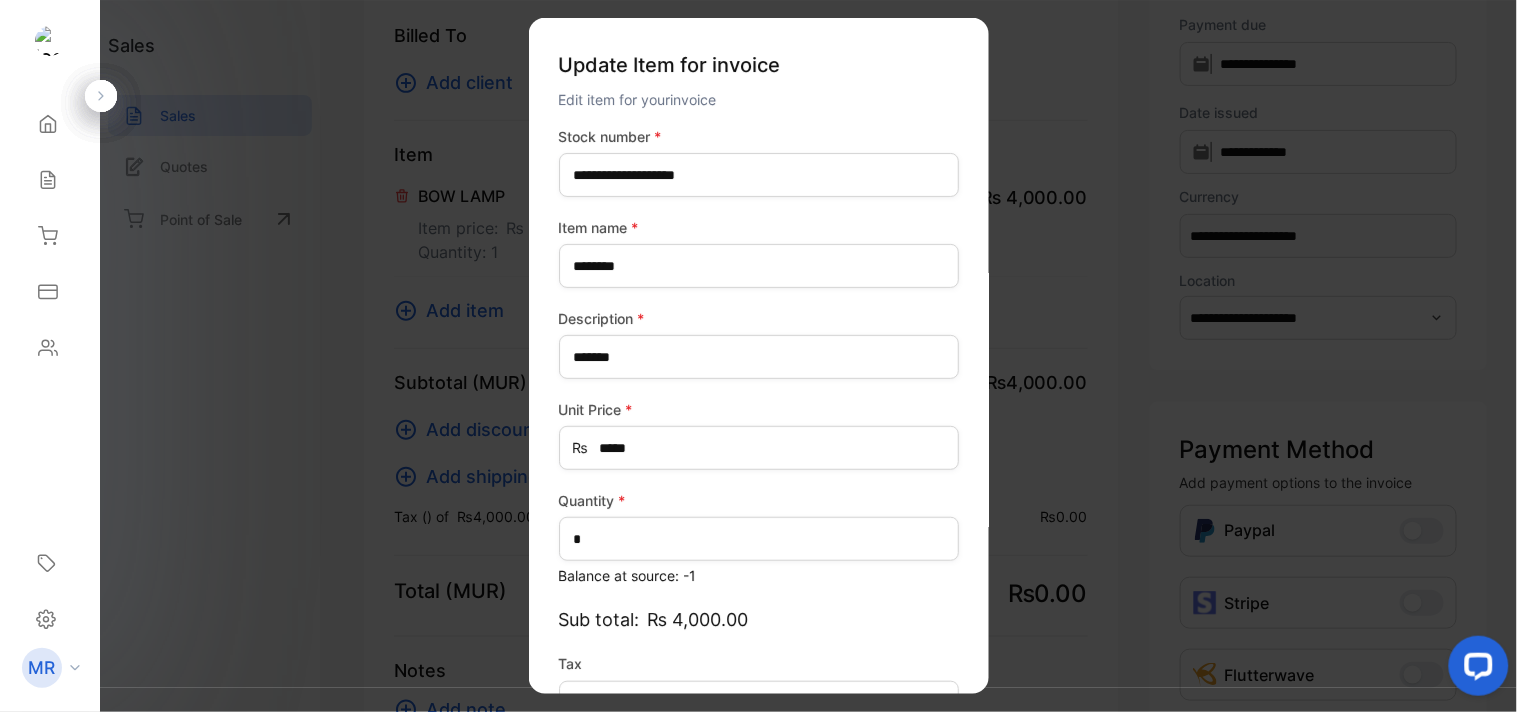 type on "*******" 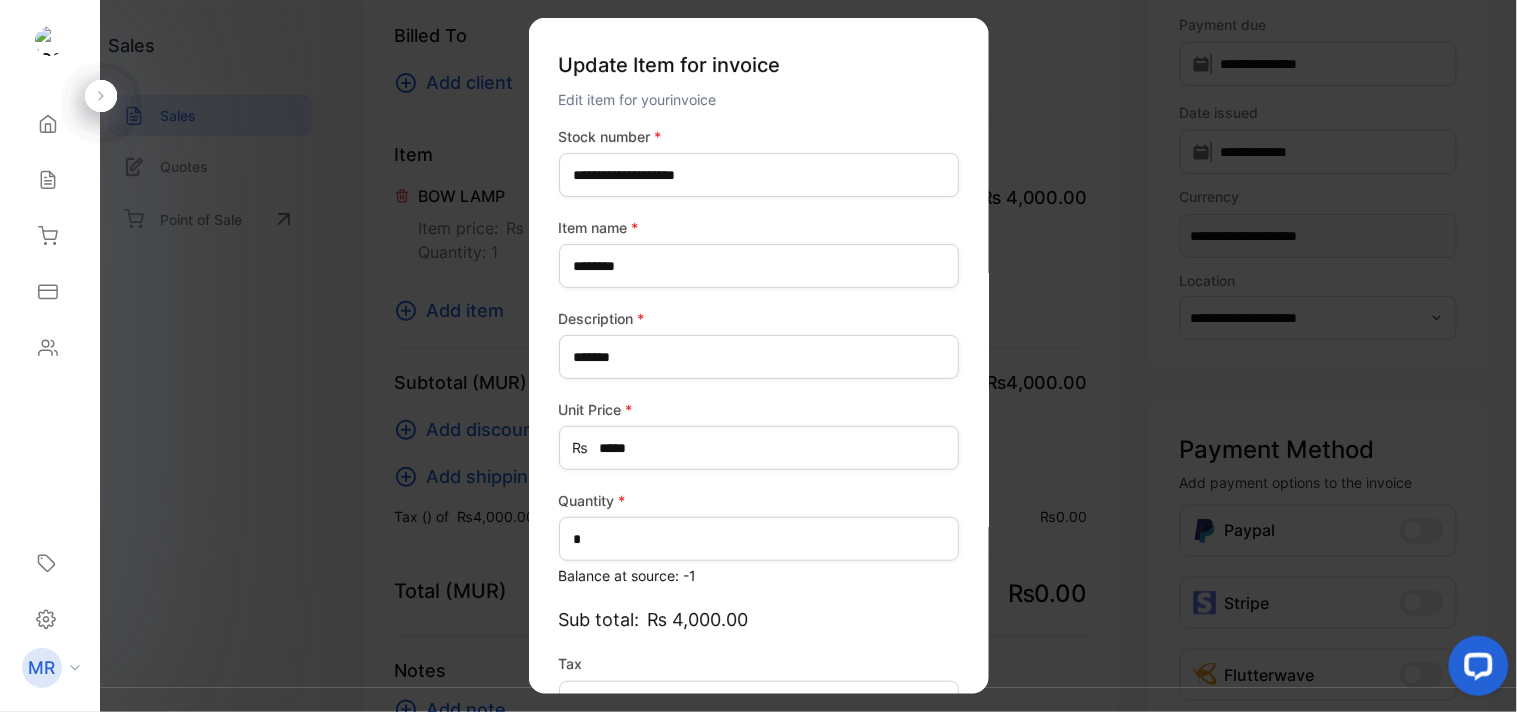 scroll, scrollTop: 130, scrollLeft: 0, axis: vertical 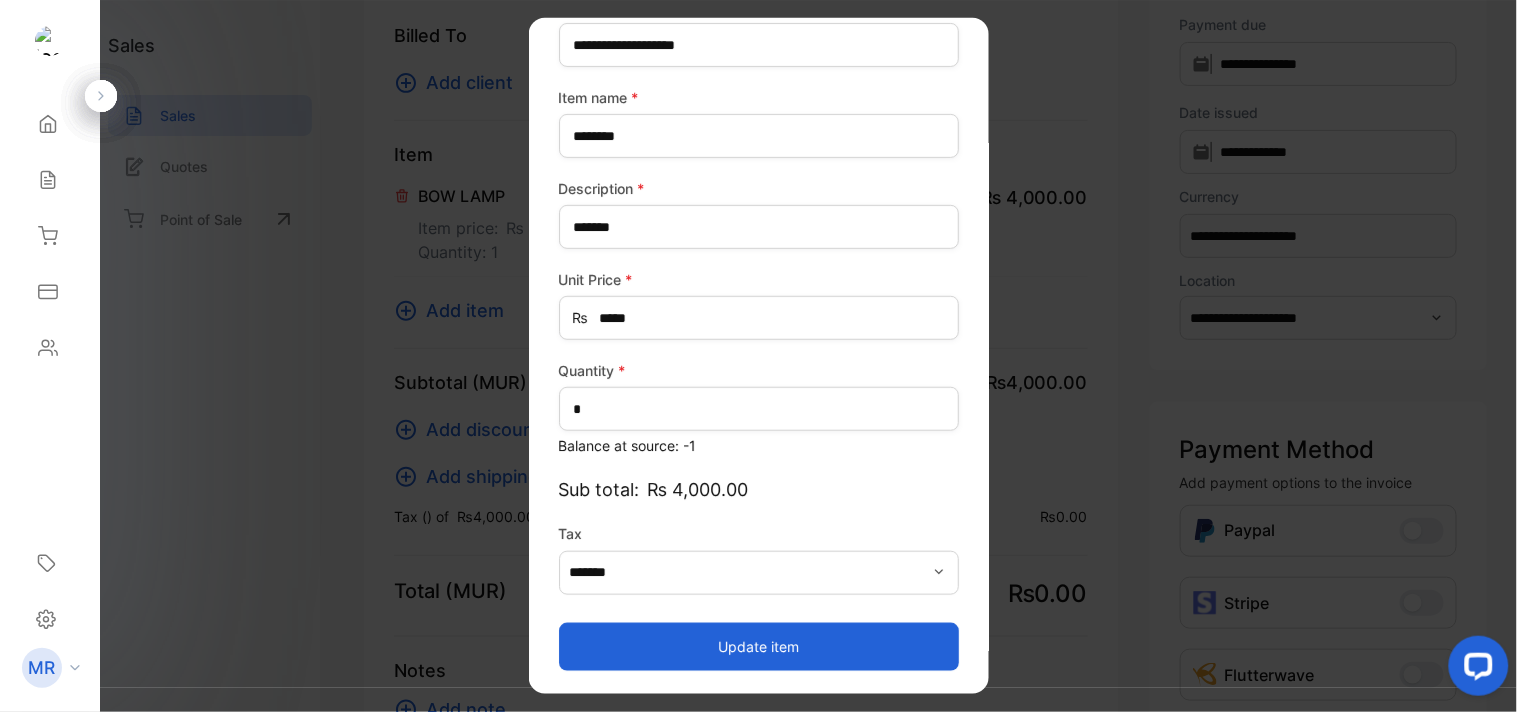 click on "Update item" at bounding box center (759, 646) 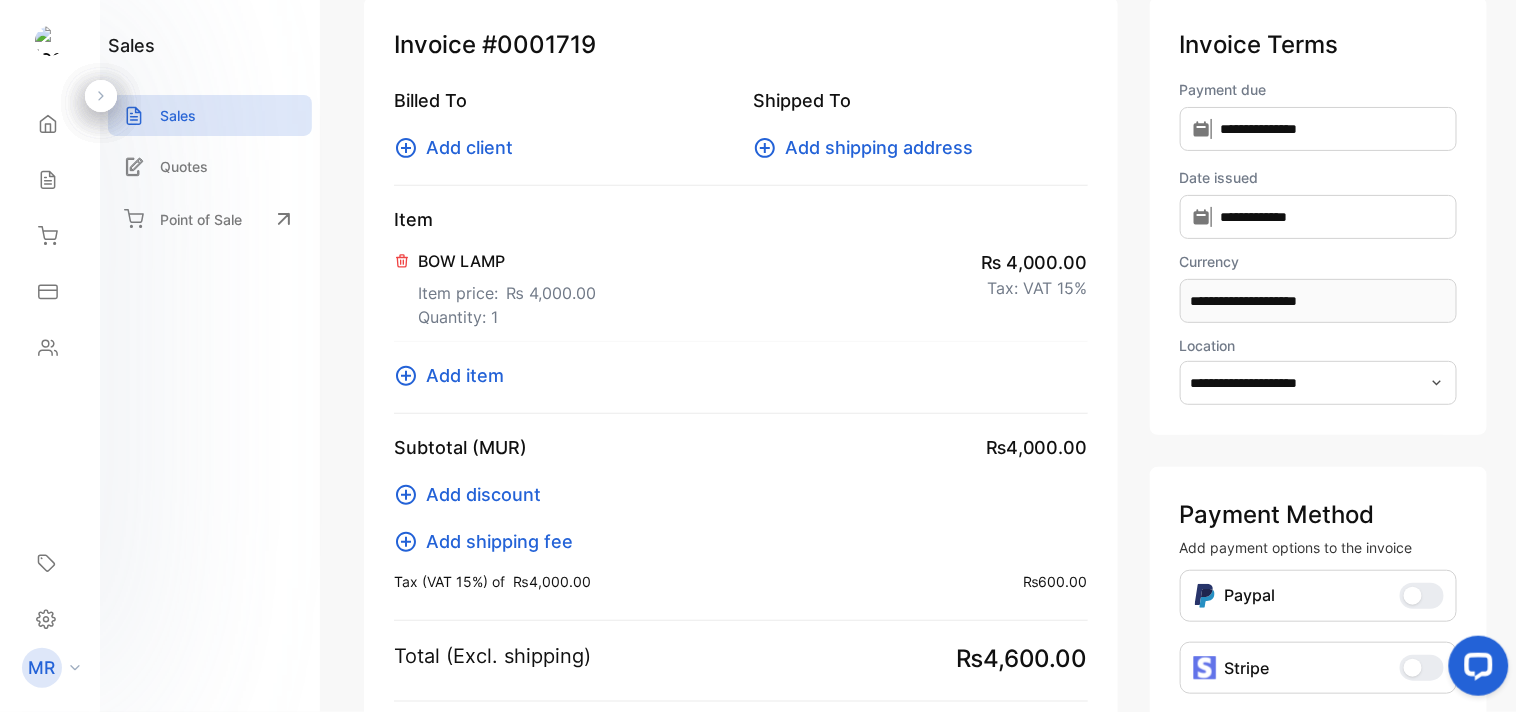 scroll, scrollTop: 91, scrollLeft: 0, axis: vertical 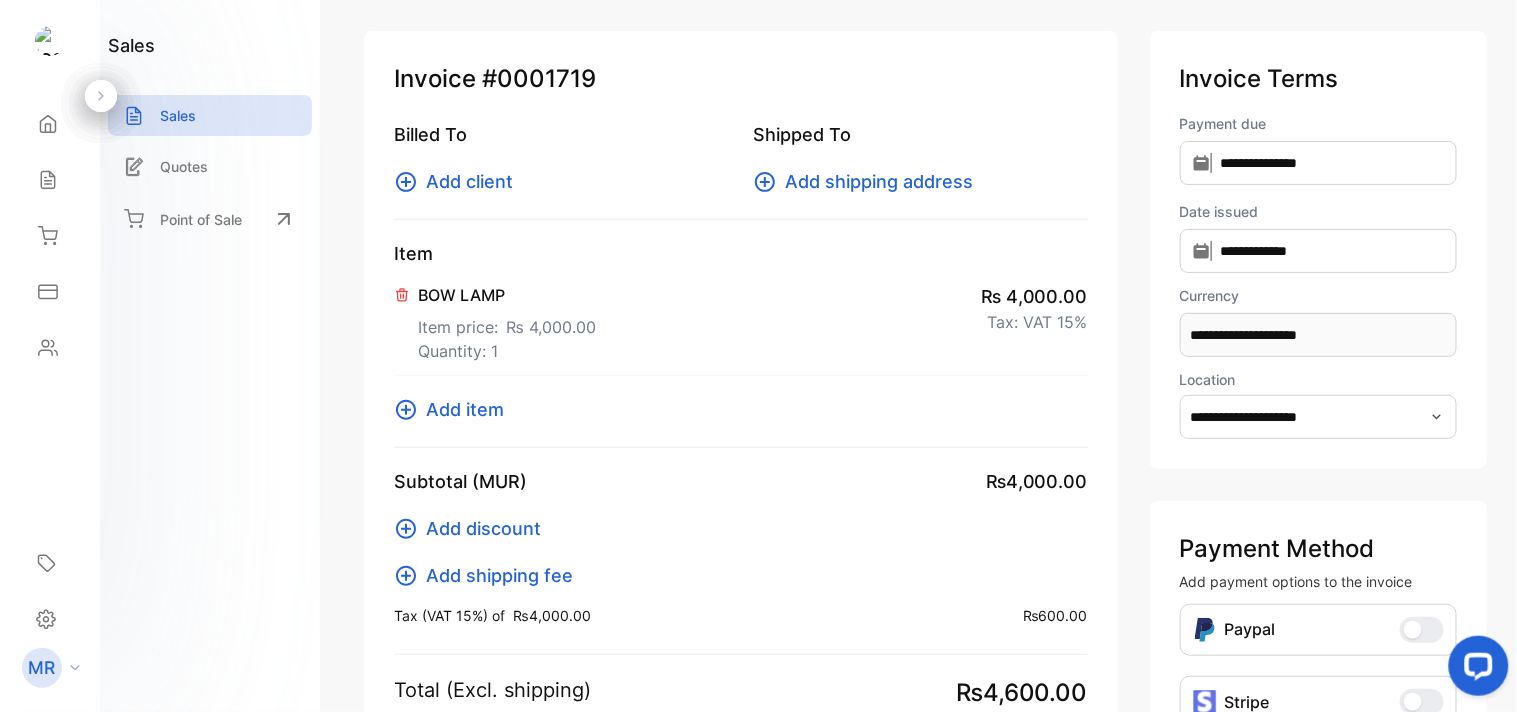 click 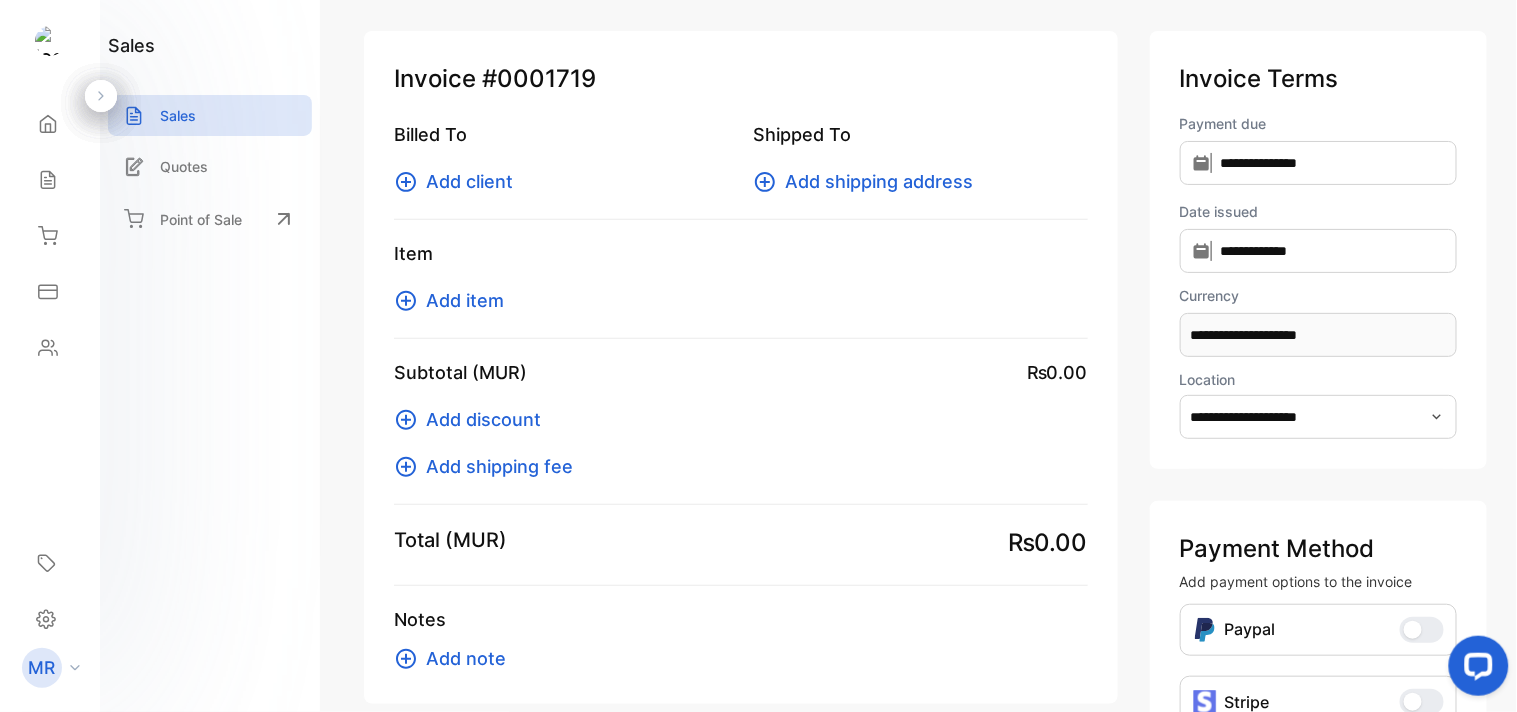 click on "Add item" at bounding box center [465, 300] 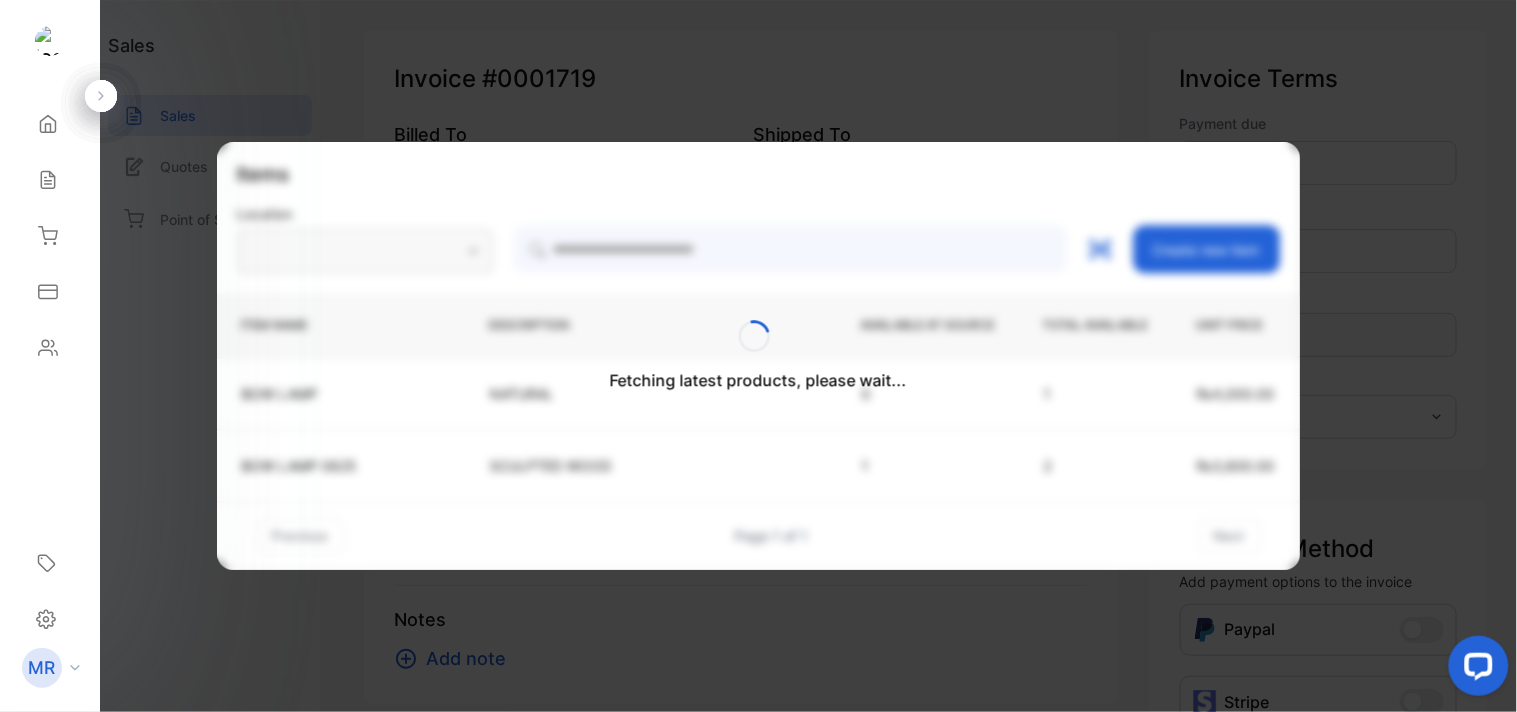 type on "**********" 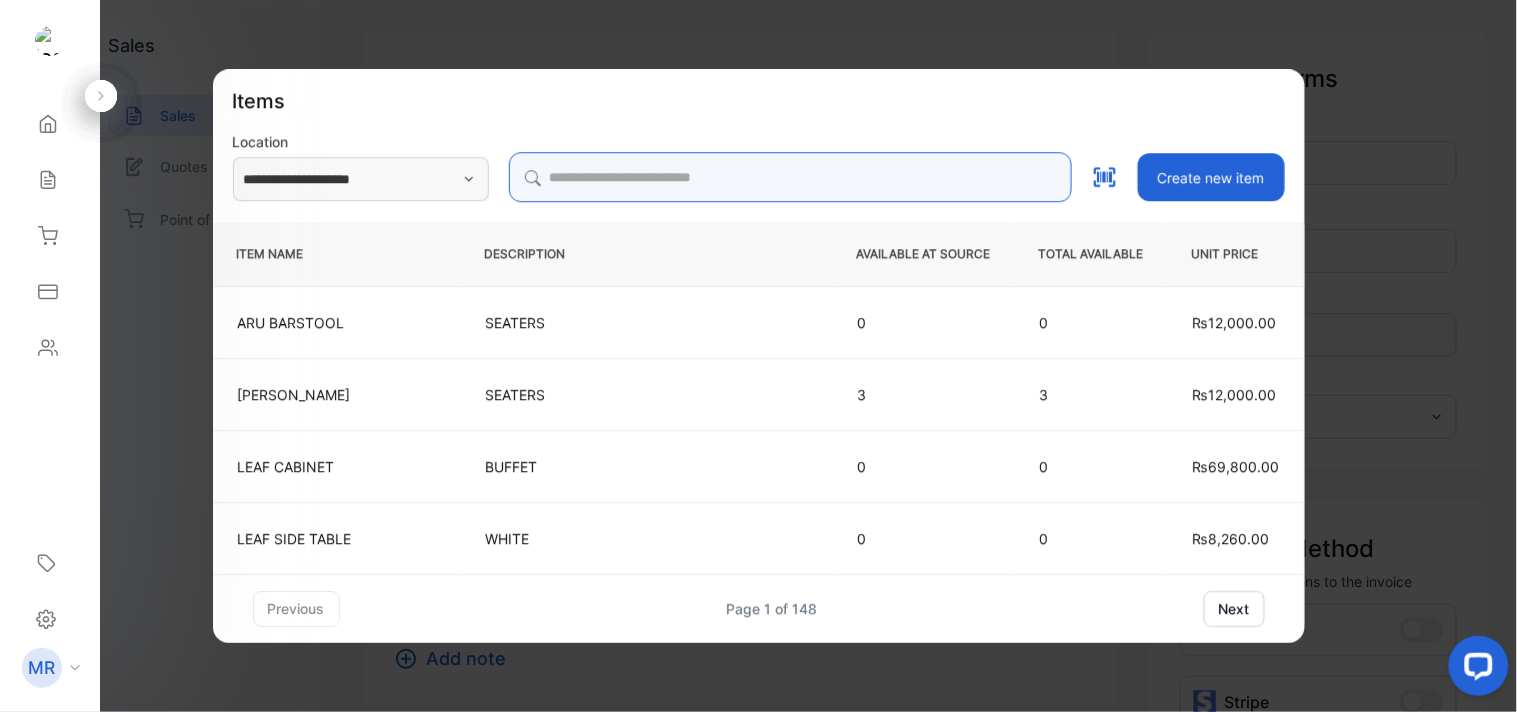 click at bounding box center (790, 177) 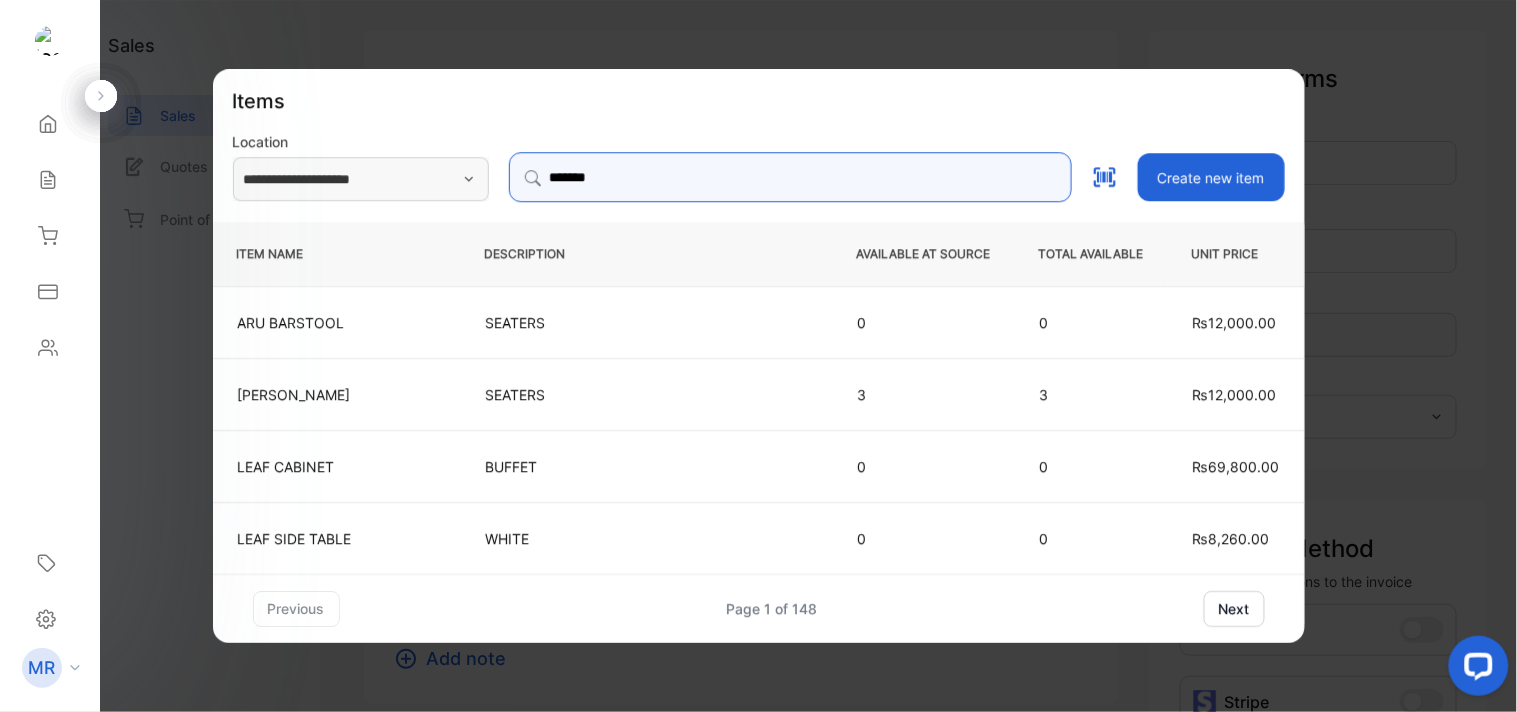 type on "********" 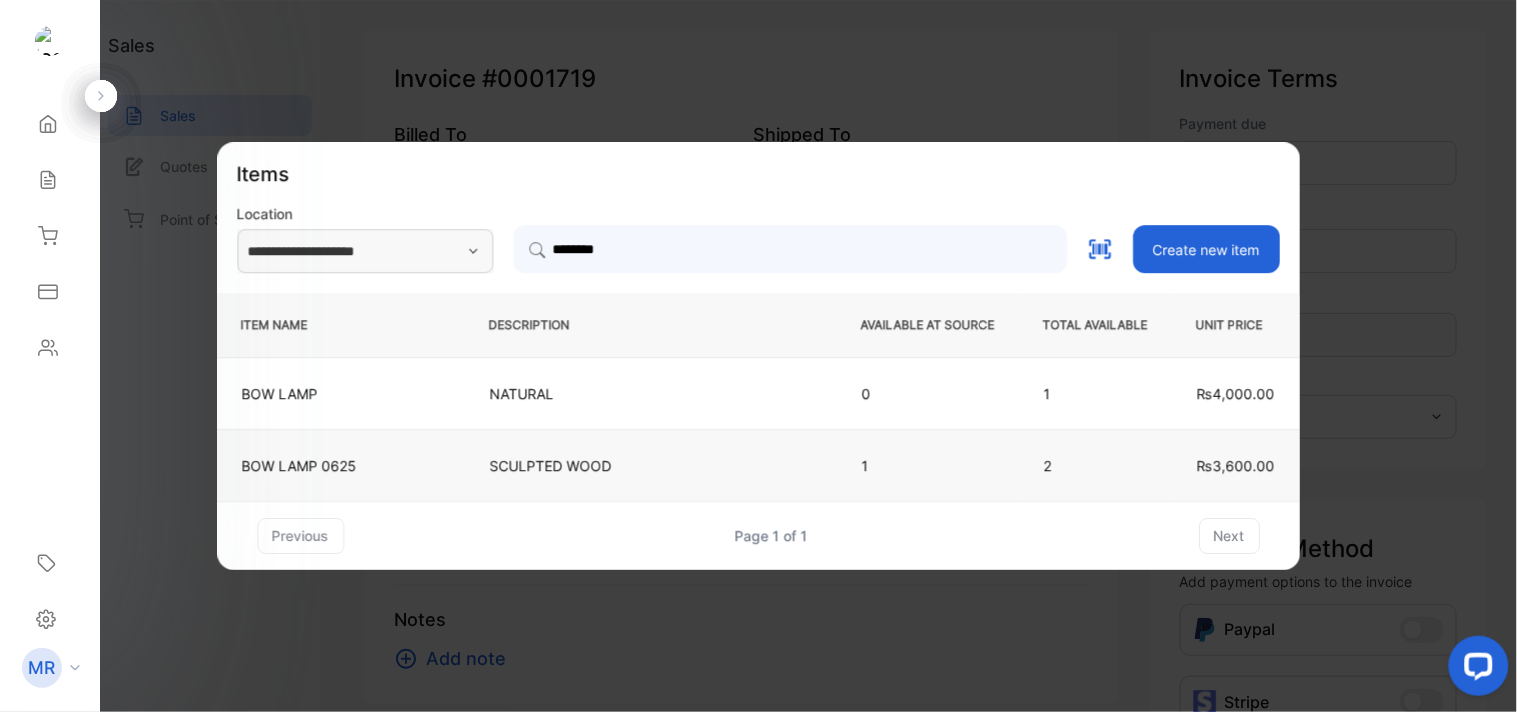 click on "SCULPTED WOOD" at bounding box center [651, 465] 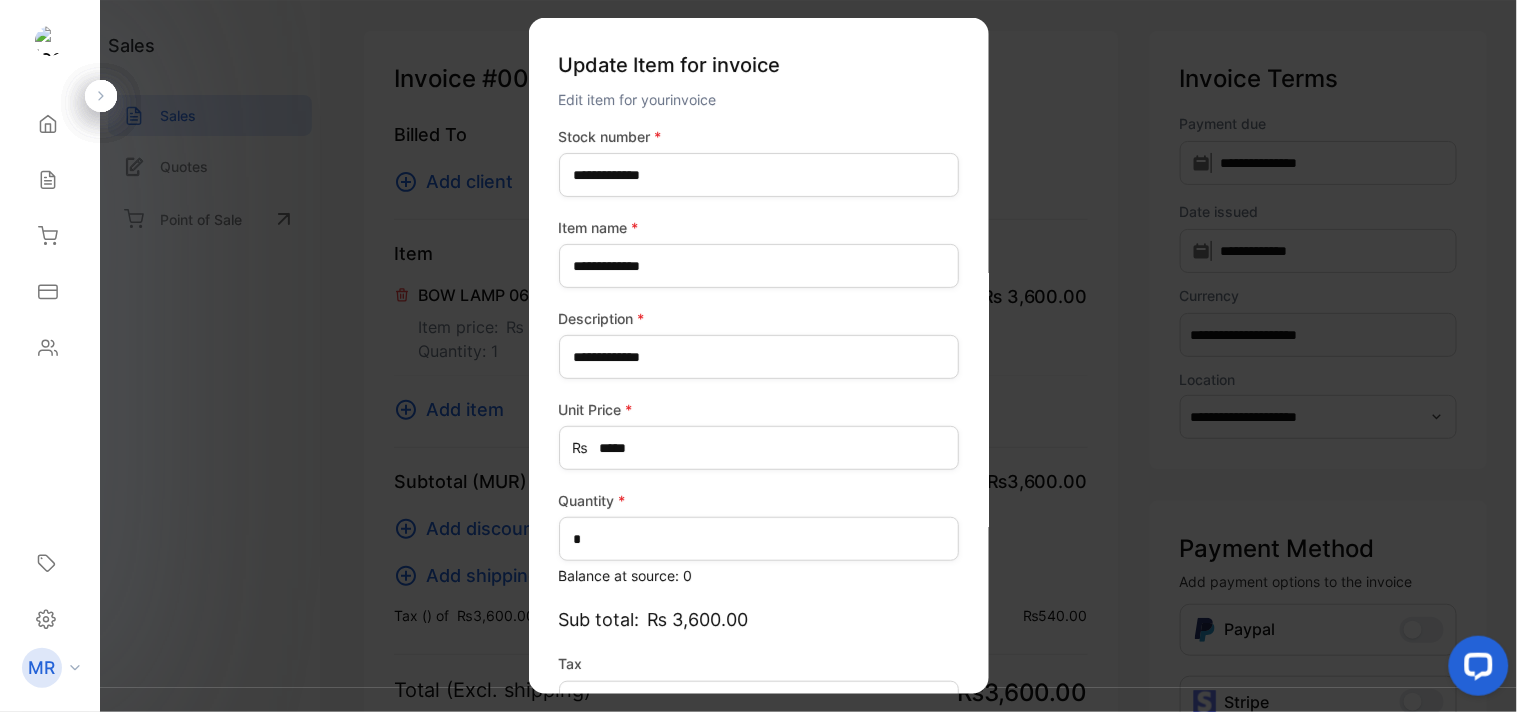 scroll, scrollTop: 130, scrollLeft: 0, axis: vertical 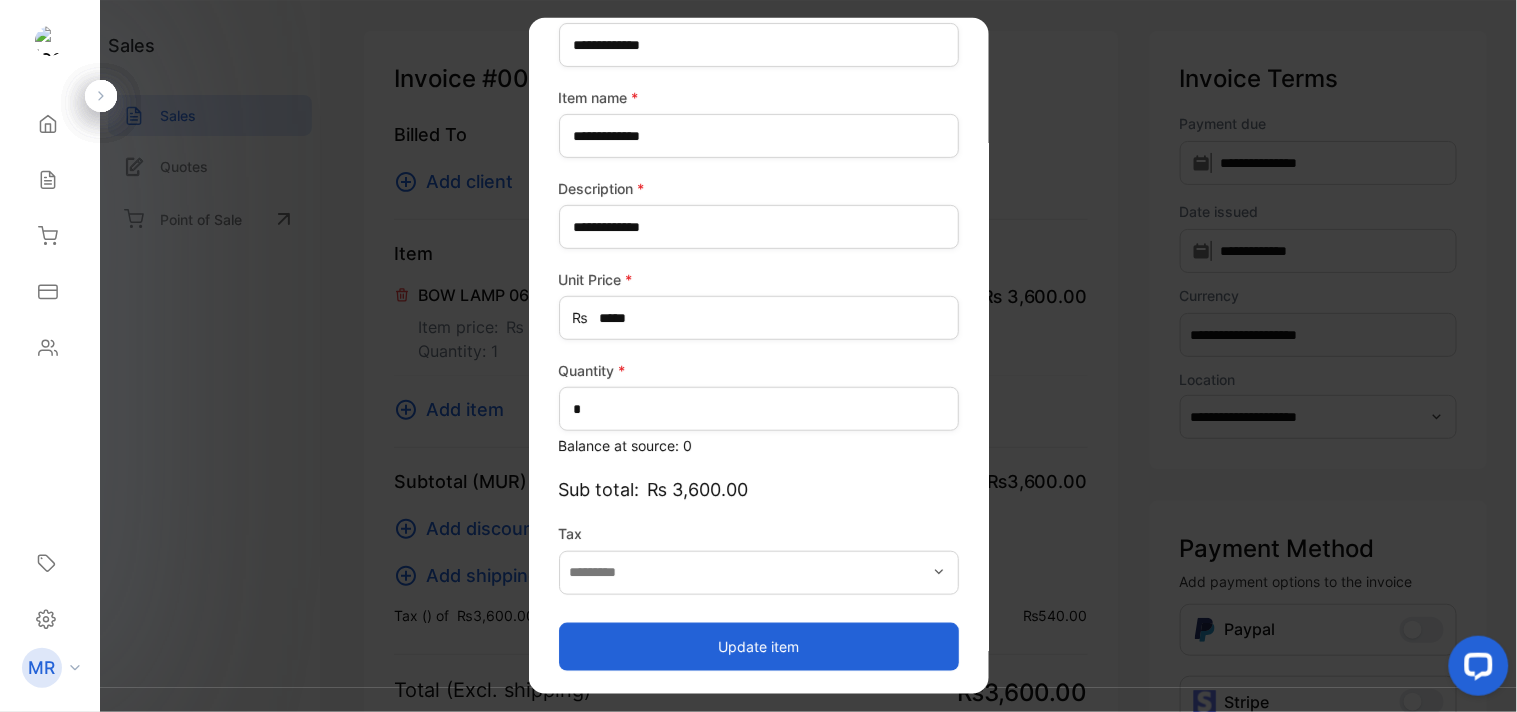 type on "*******" 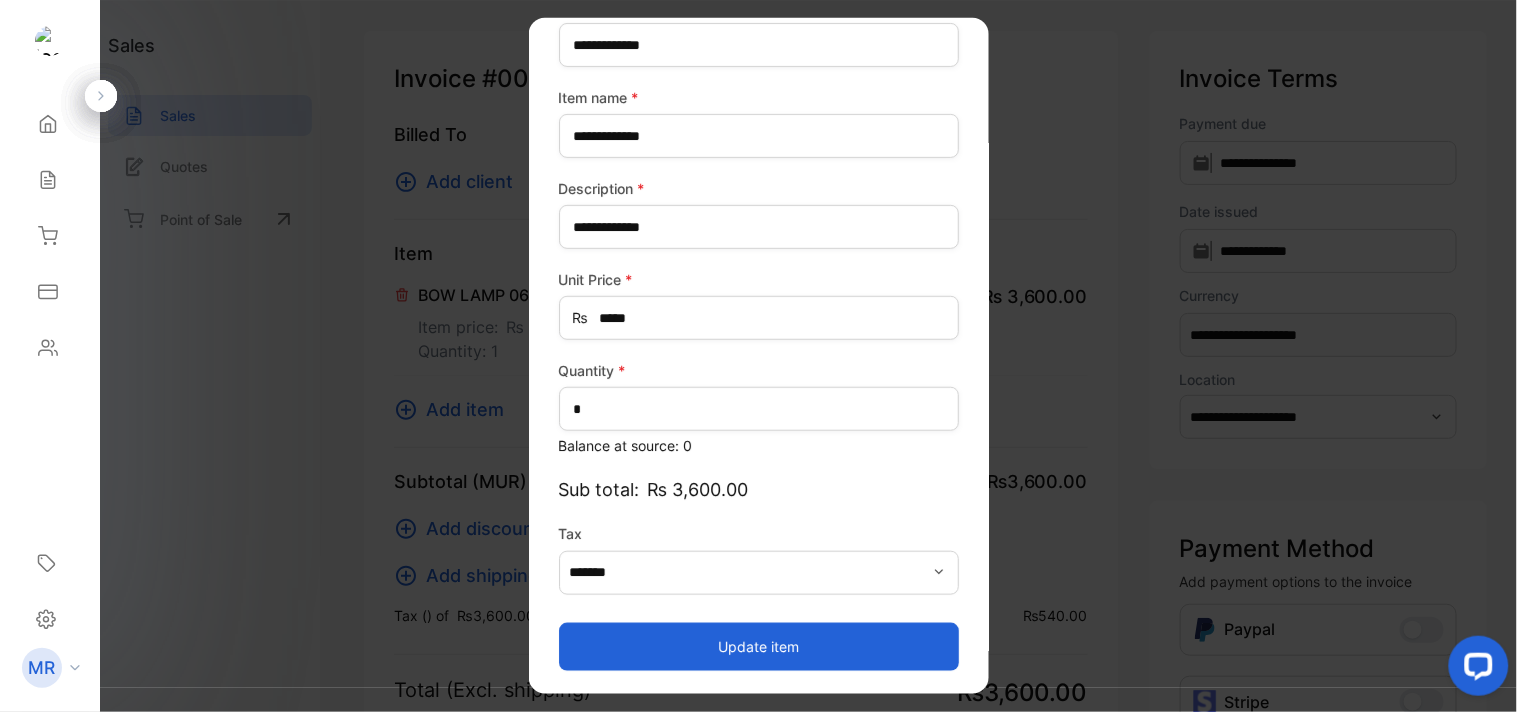 click on "Update item" at bounding box center [759, 646] 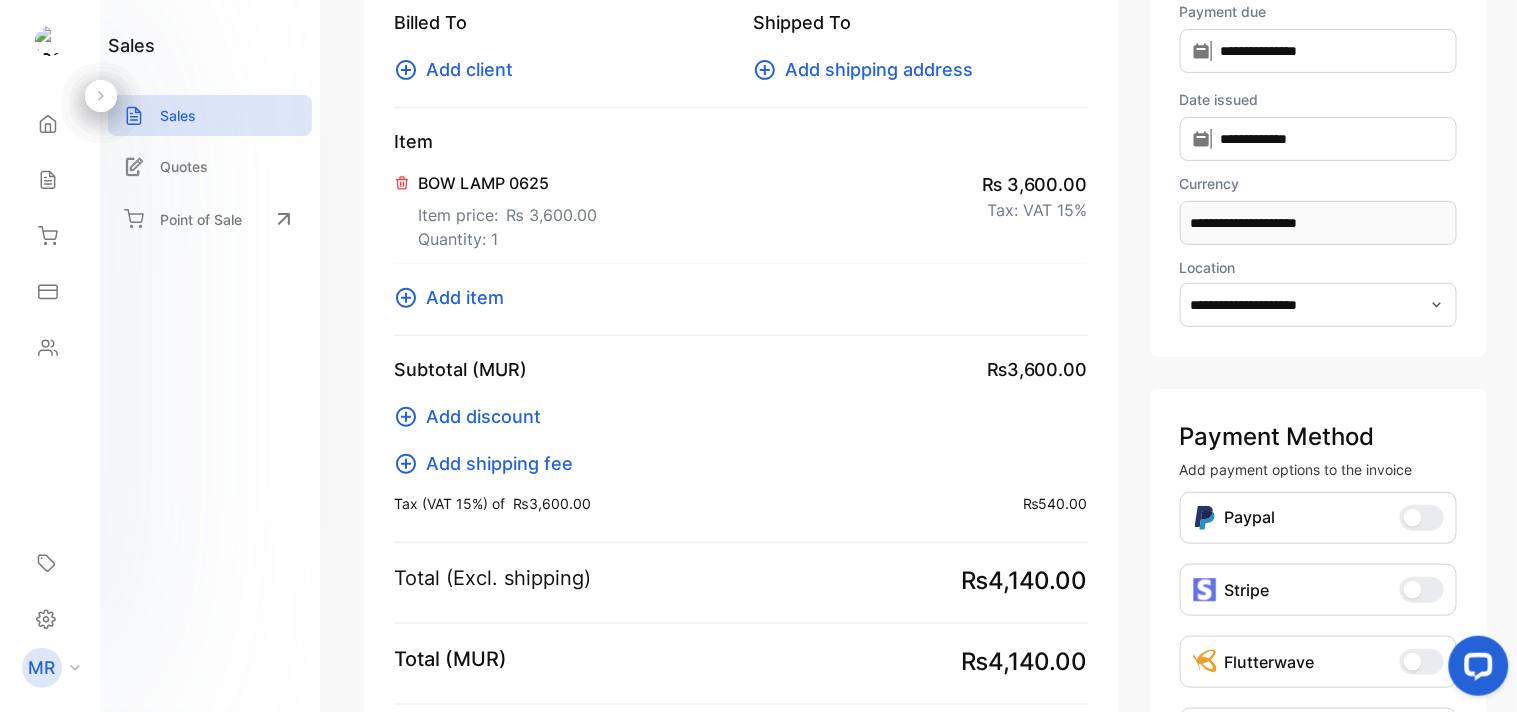 scroll, scrollTop: 202, scrollLeft: 0, axis: vertical 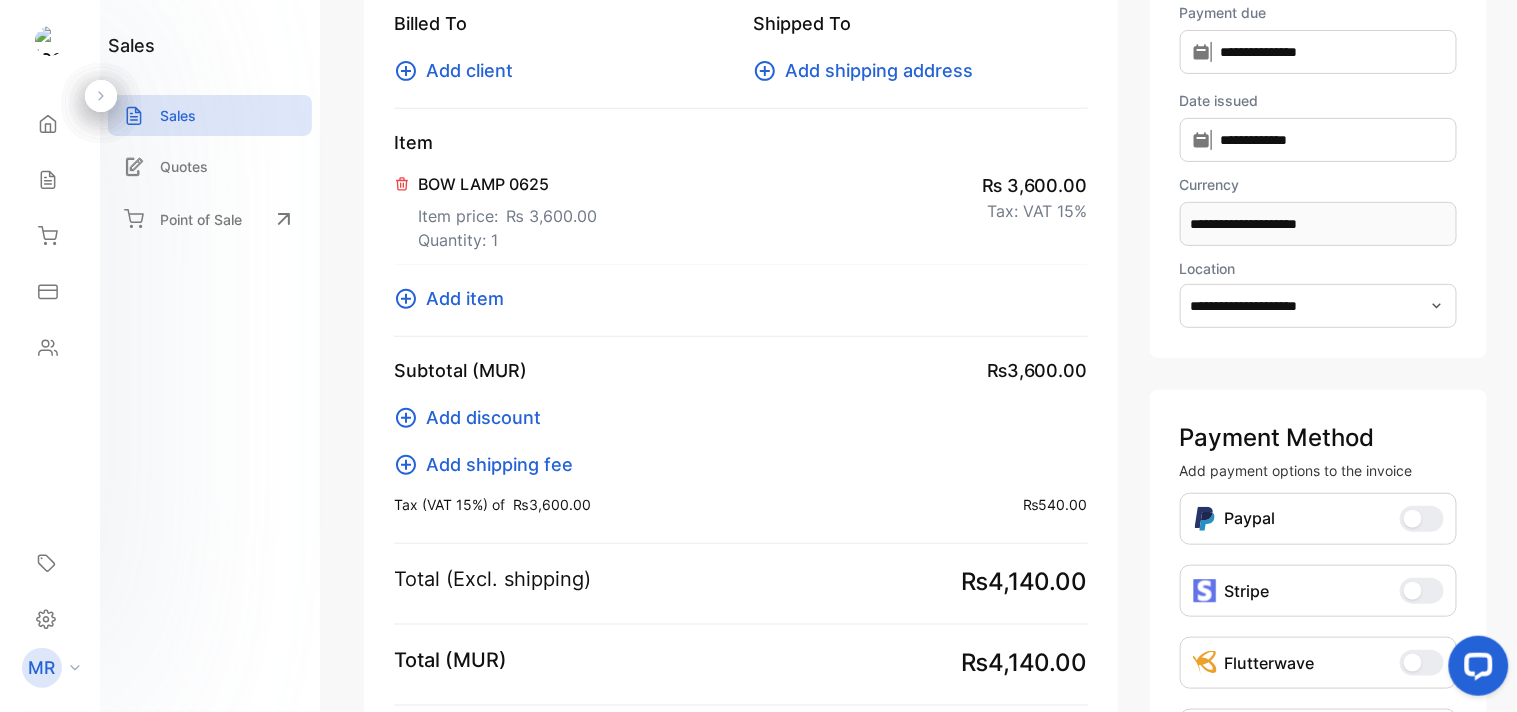 click 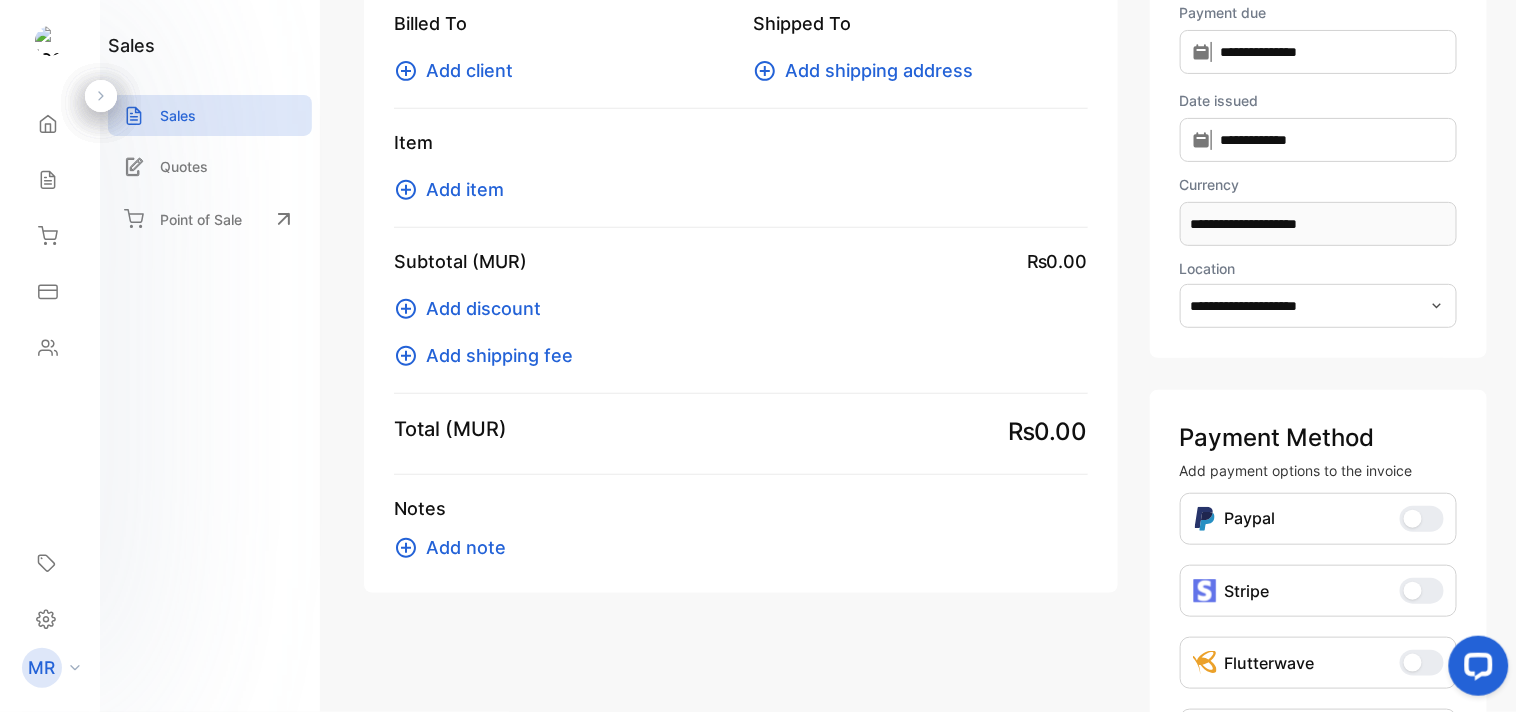 scroll, scrollTop: 0, scrollLeft: 0, axis: both 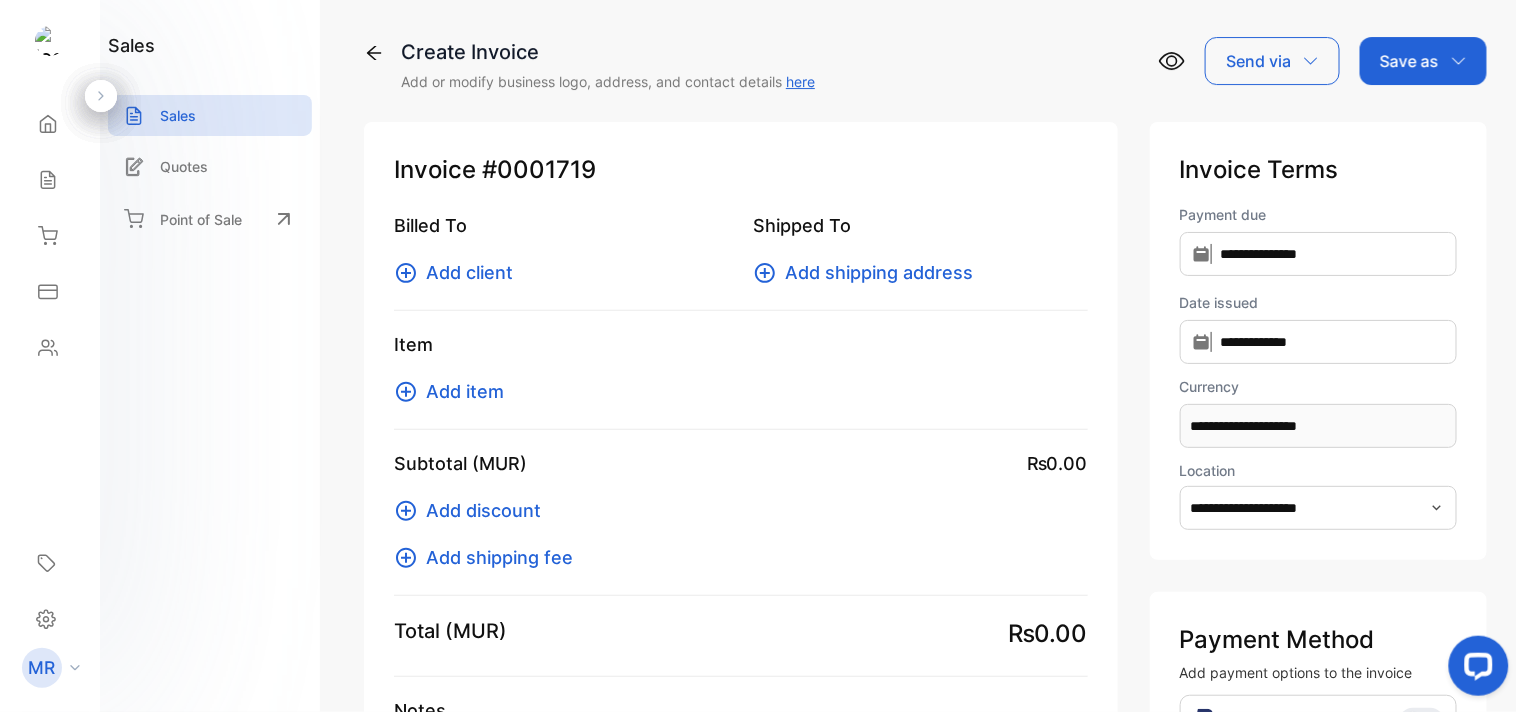 click on "Add item" at bounding box center [465, 391] 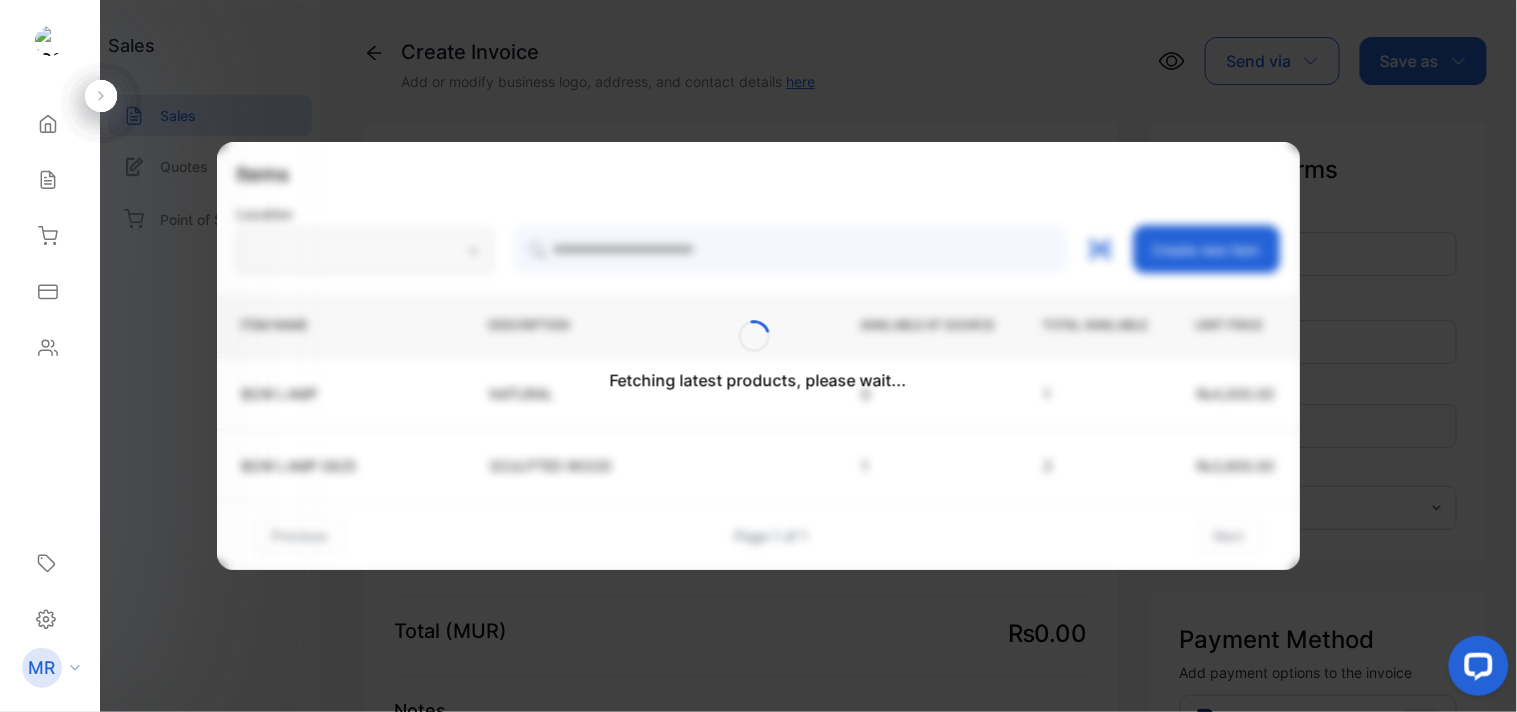 type on "**********" 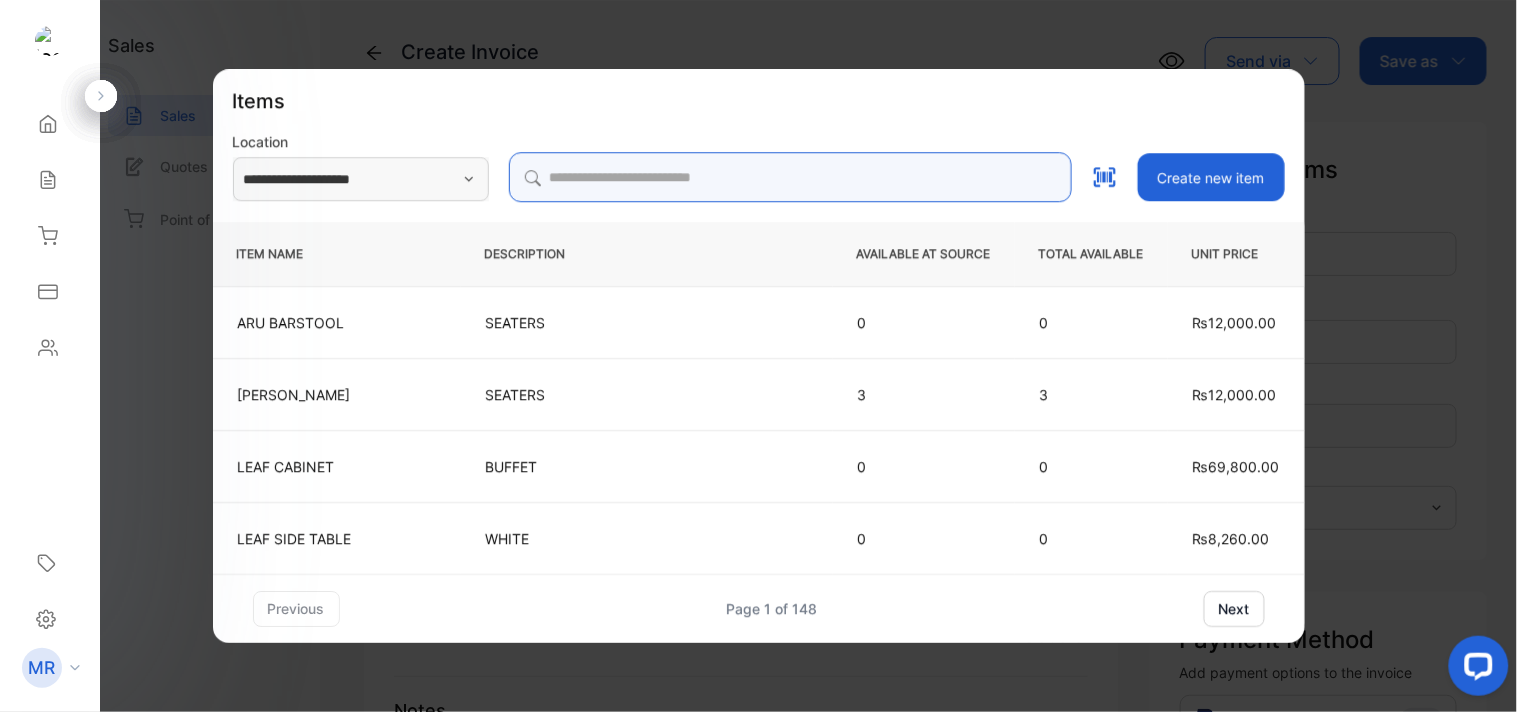 click at bounding box center (790, 177) 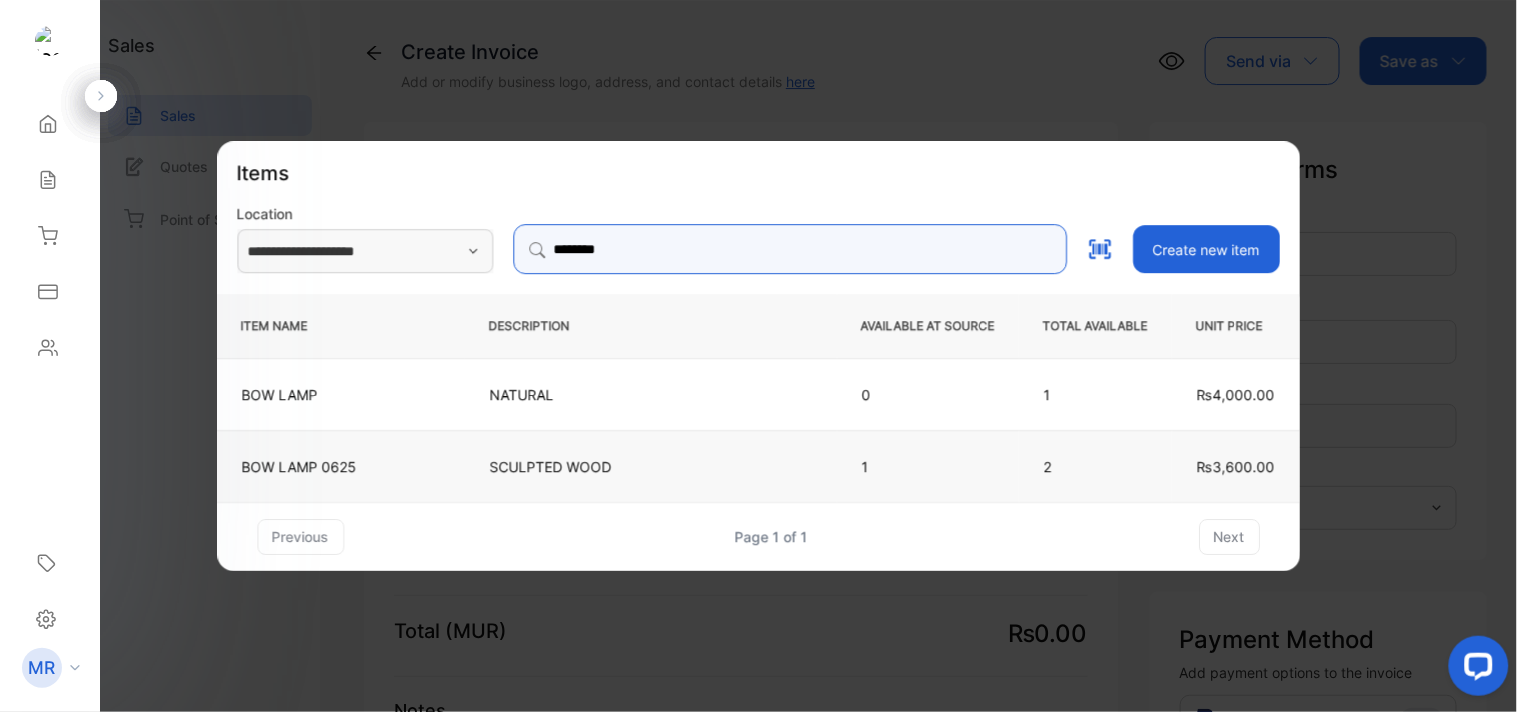 type on "********" 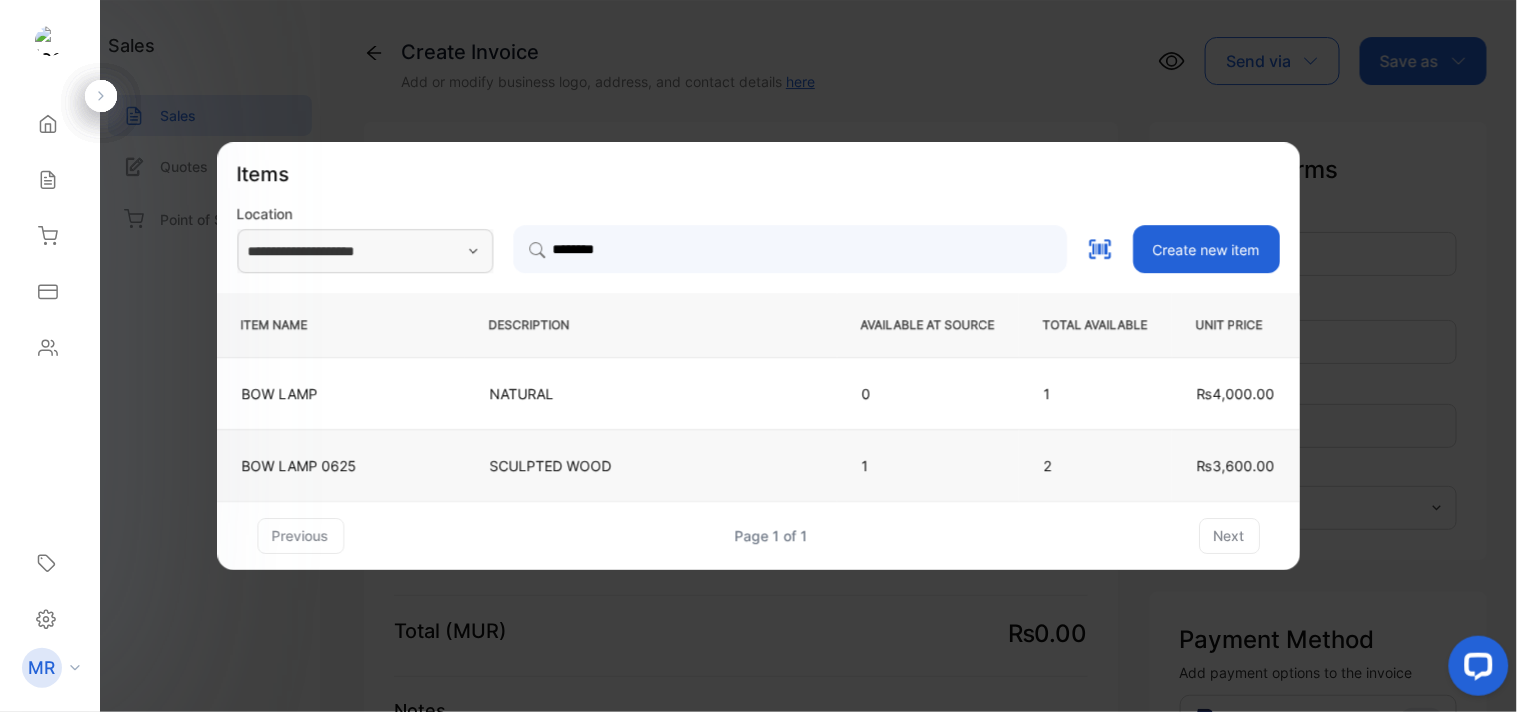click on "SCULPTED WOOD" at bounding box center (651, 465) 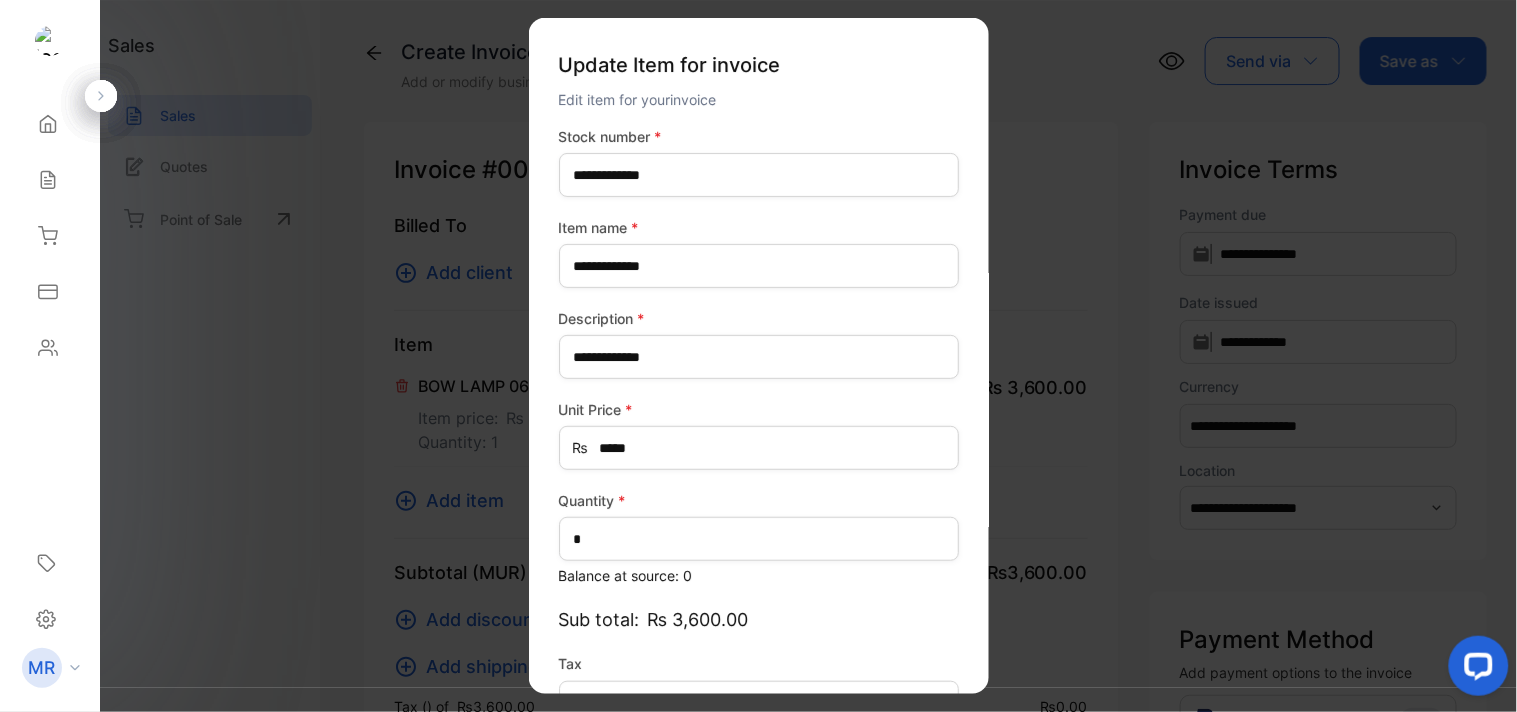 scroll, scrollTop: 130, scrollLeft: 0, axis: vertical 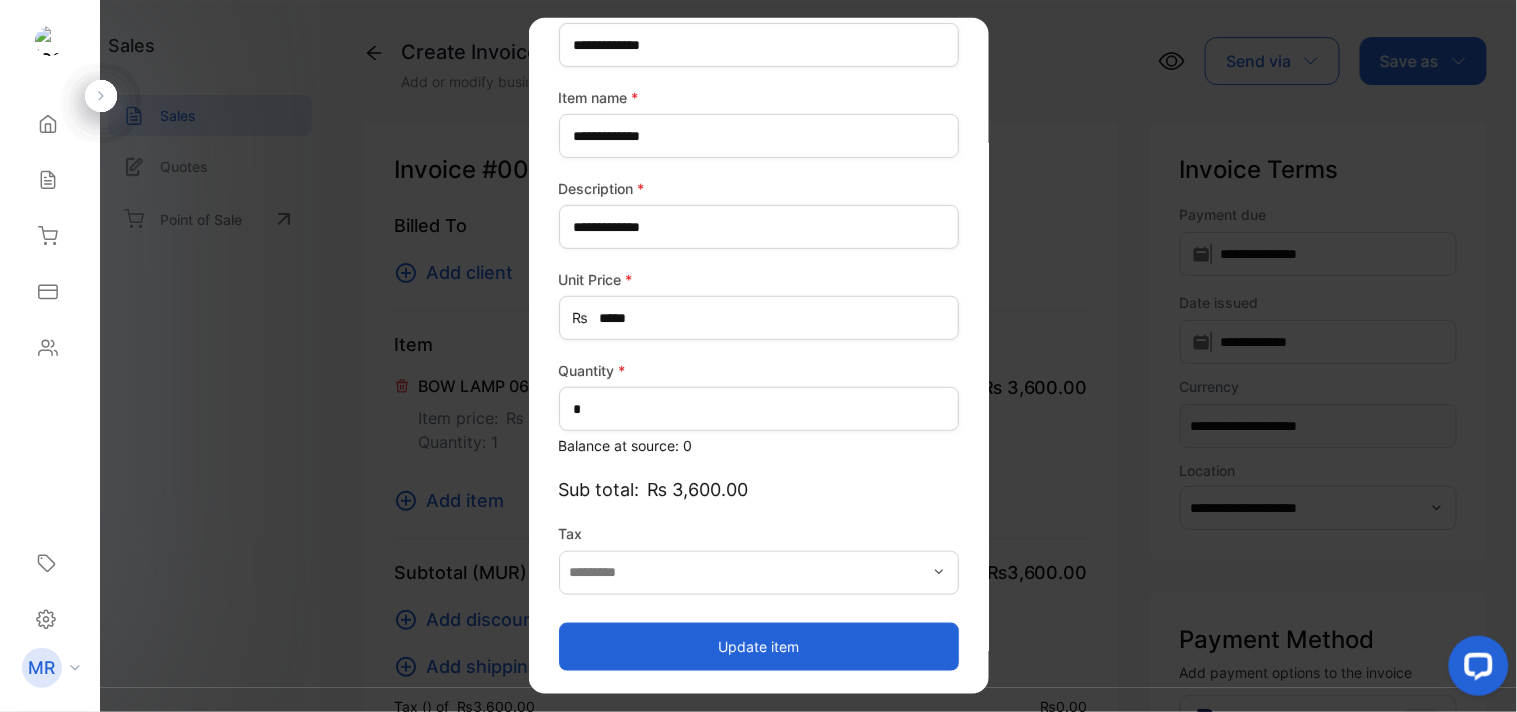 type on "*******" 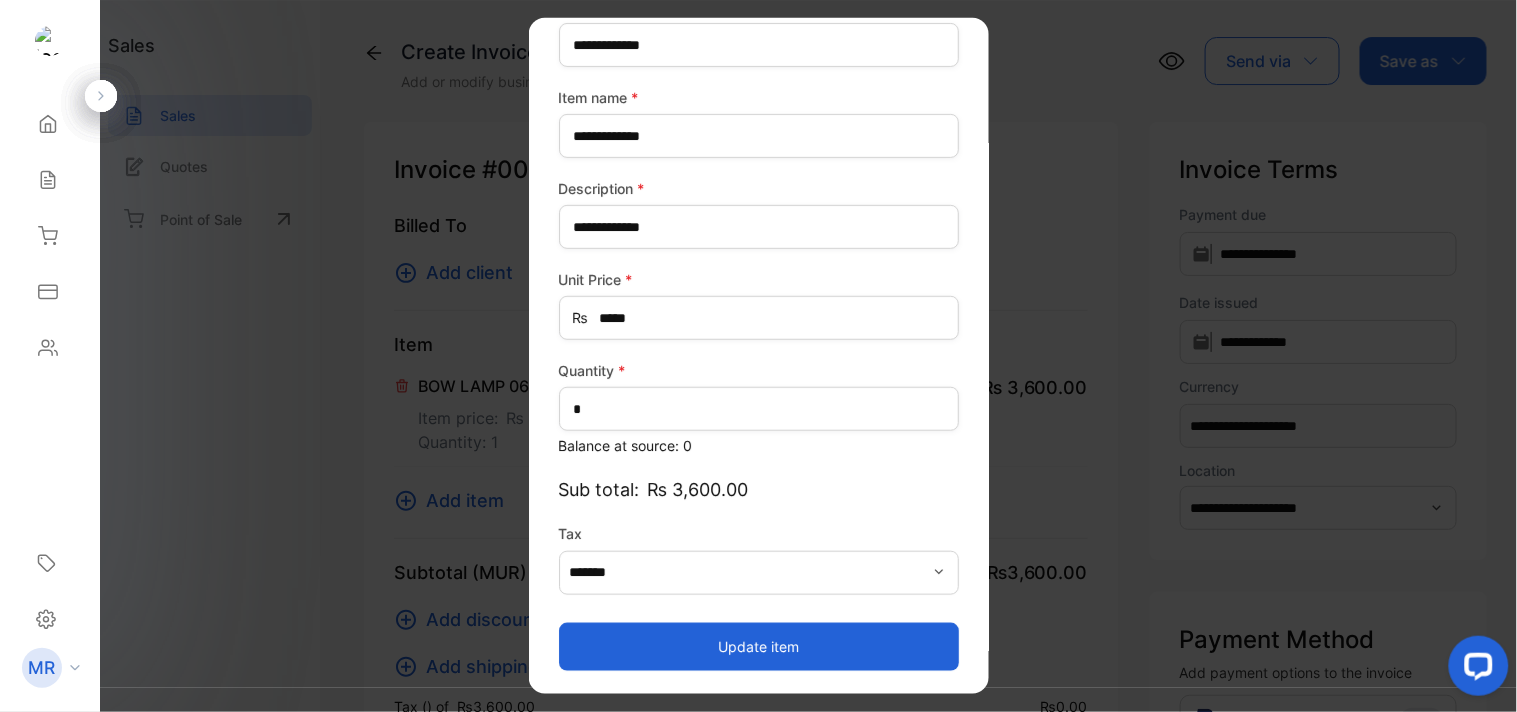 click on "Update item" at bounding box center [759, 646] 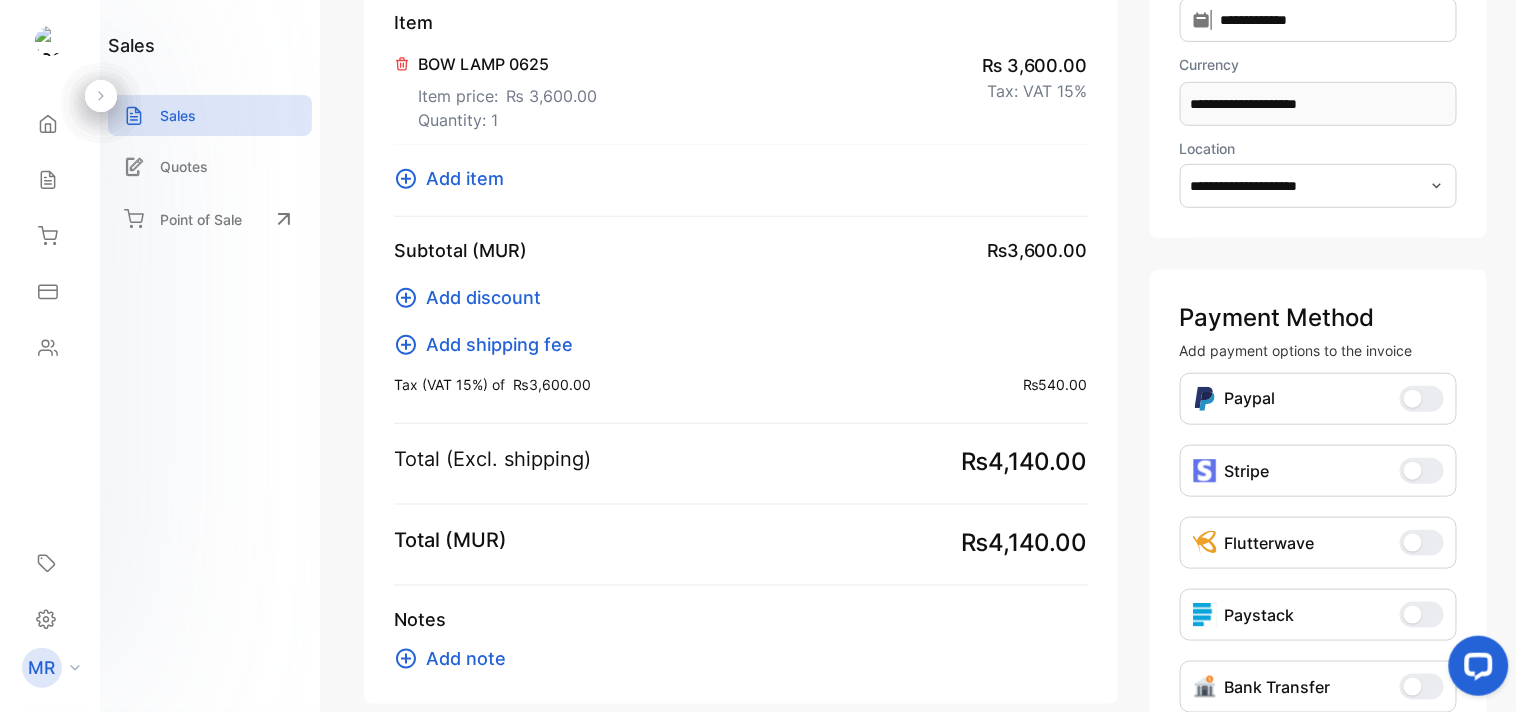 scroll, scrollTop: 142, scrollLeft: 0, axis: vertical 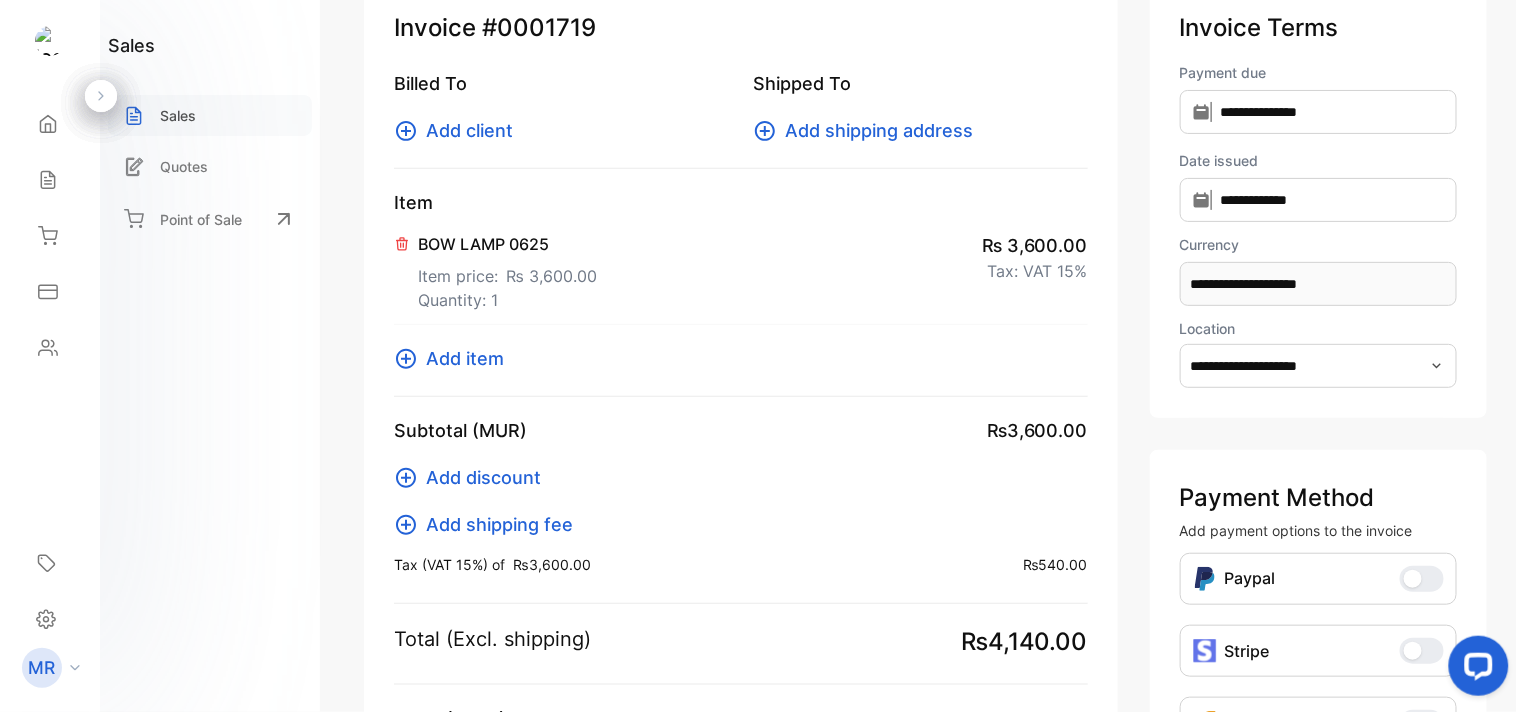 click on "Sales" at bounding box center (210, 115) 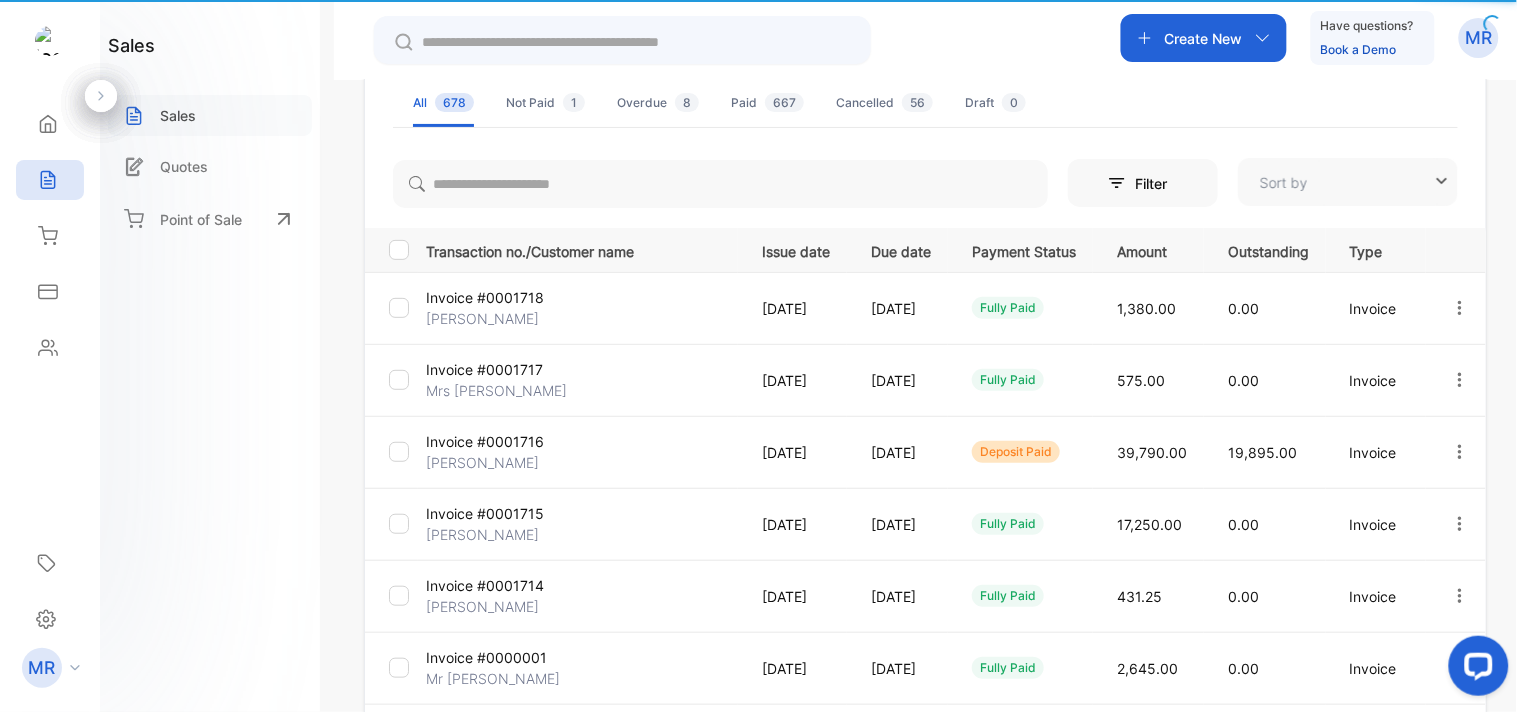 type on "**********" 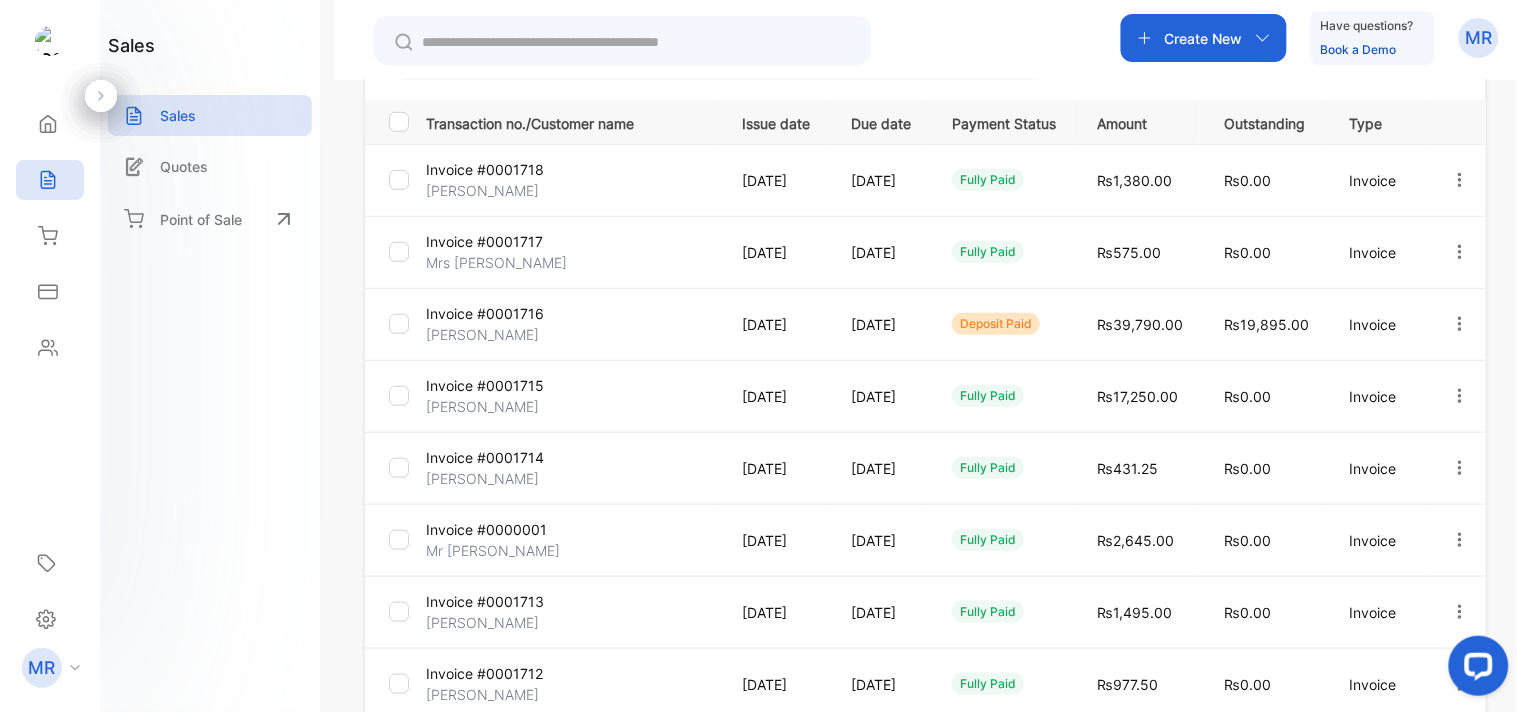 scroll, scrollTop: 0, scrollLeft: 0, axis: both 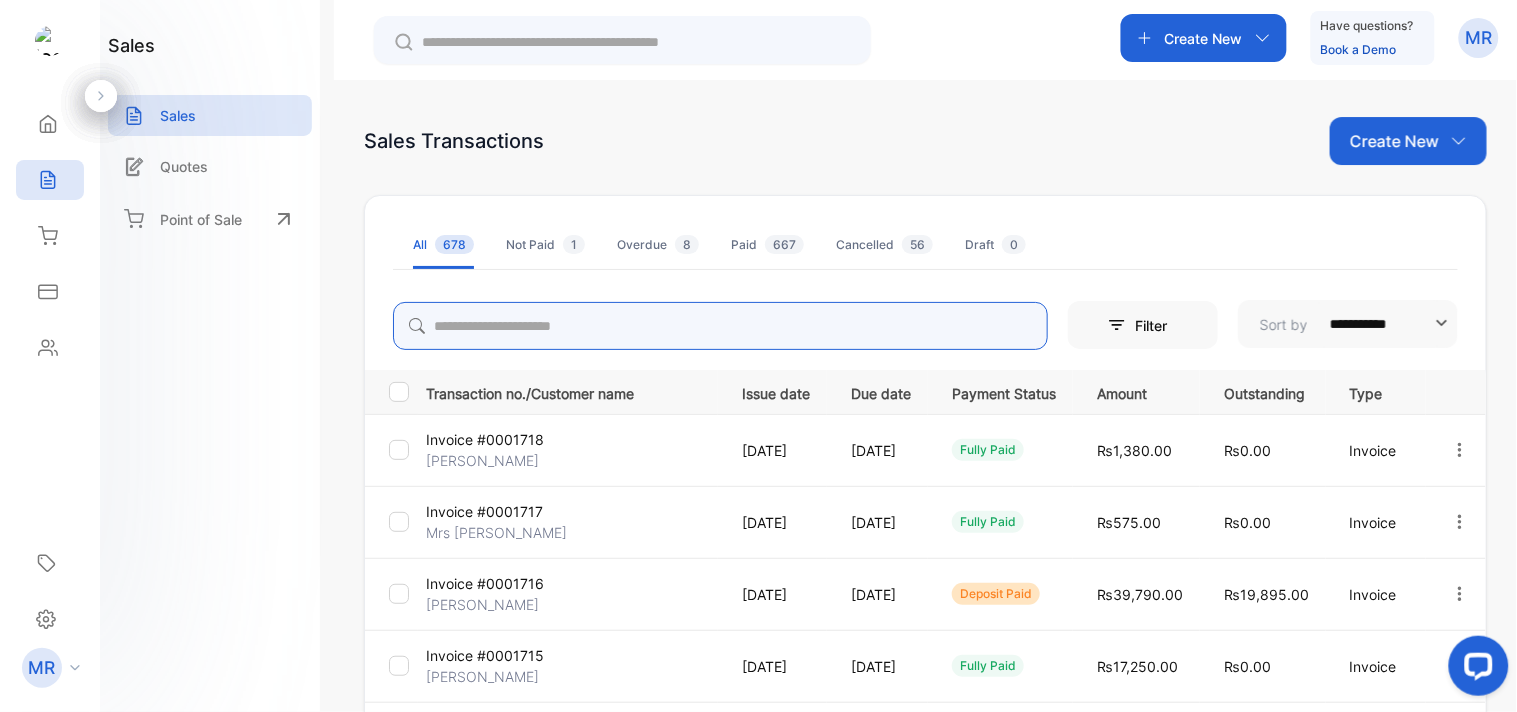 click at bounding box center (720, 326) 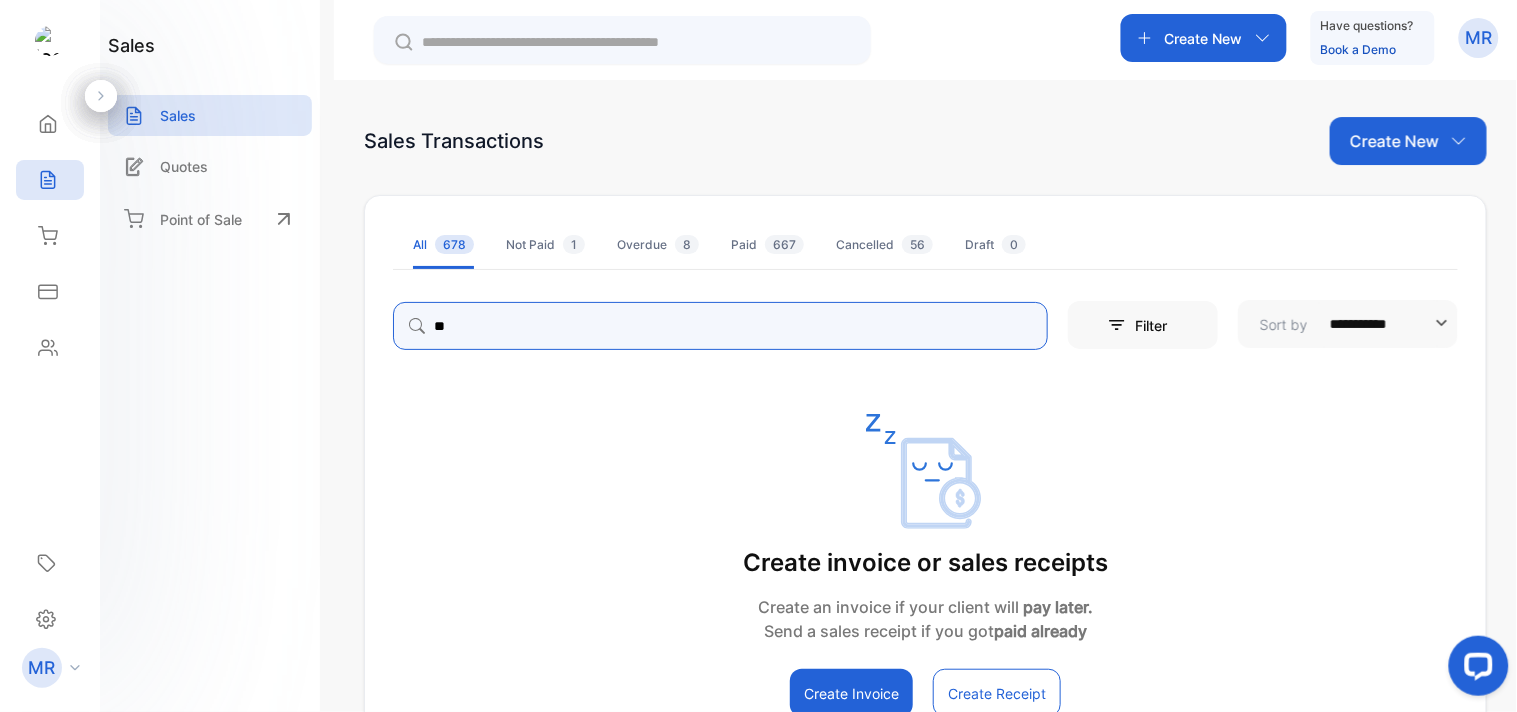 type on "*" 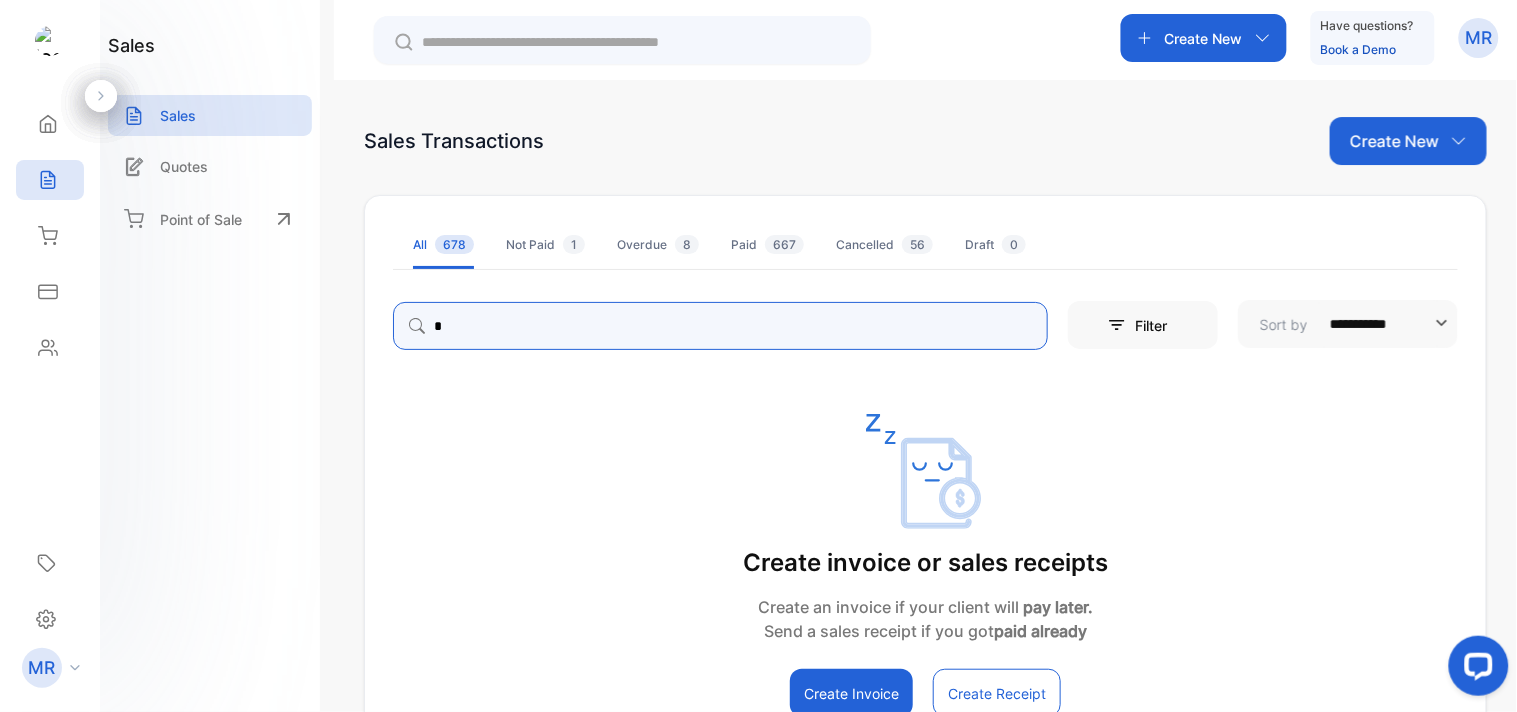 type 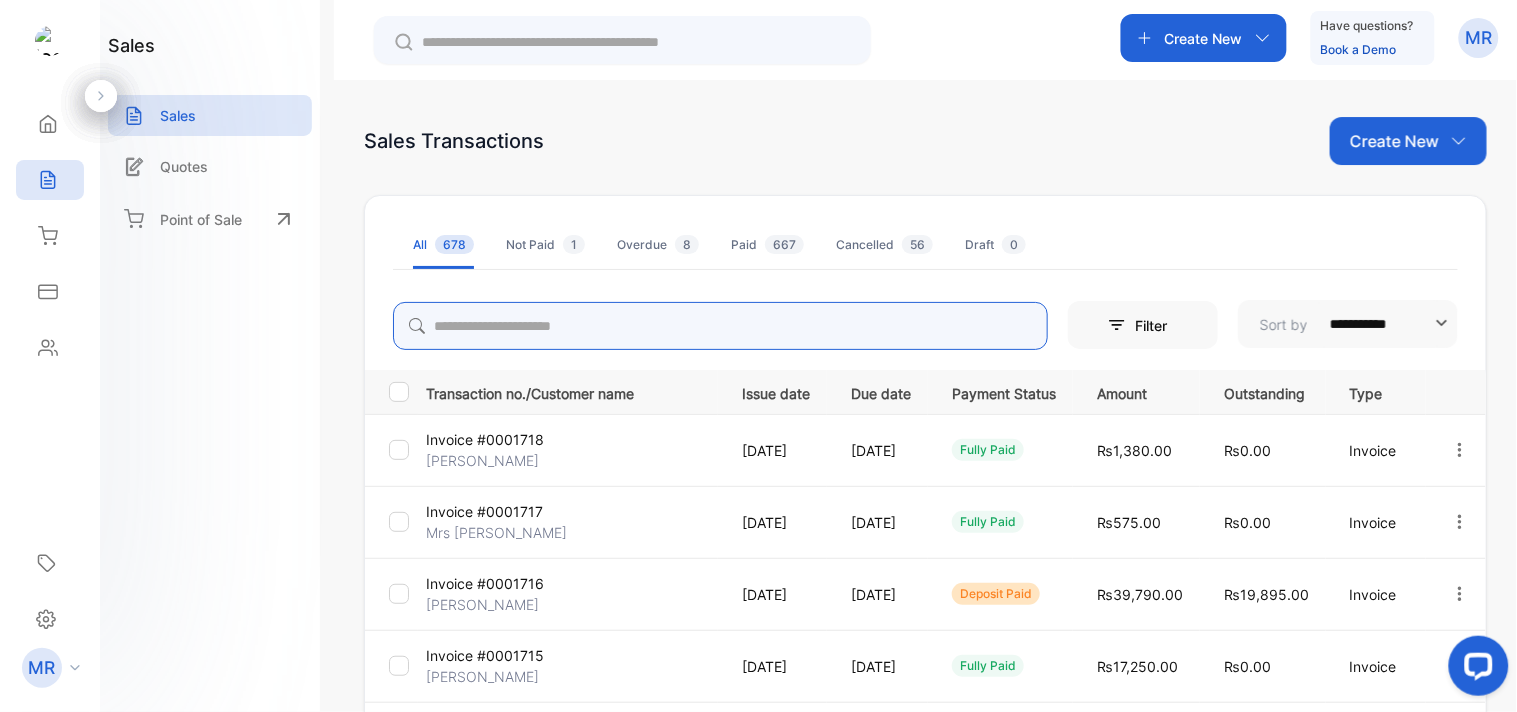 click on "Create New" at bounding box center [1394, 141] 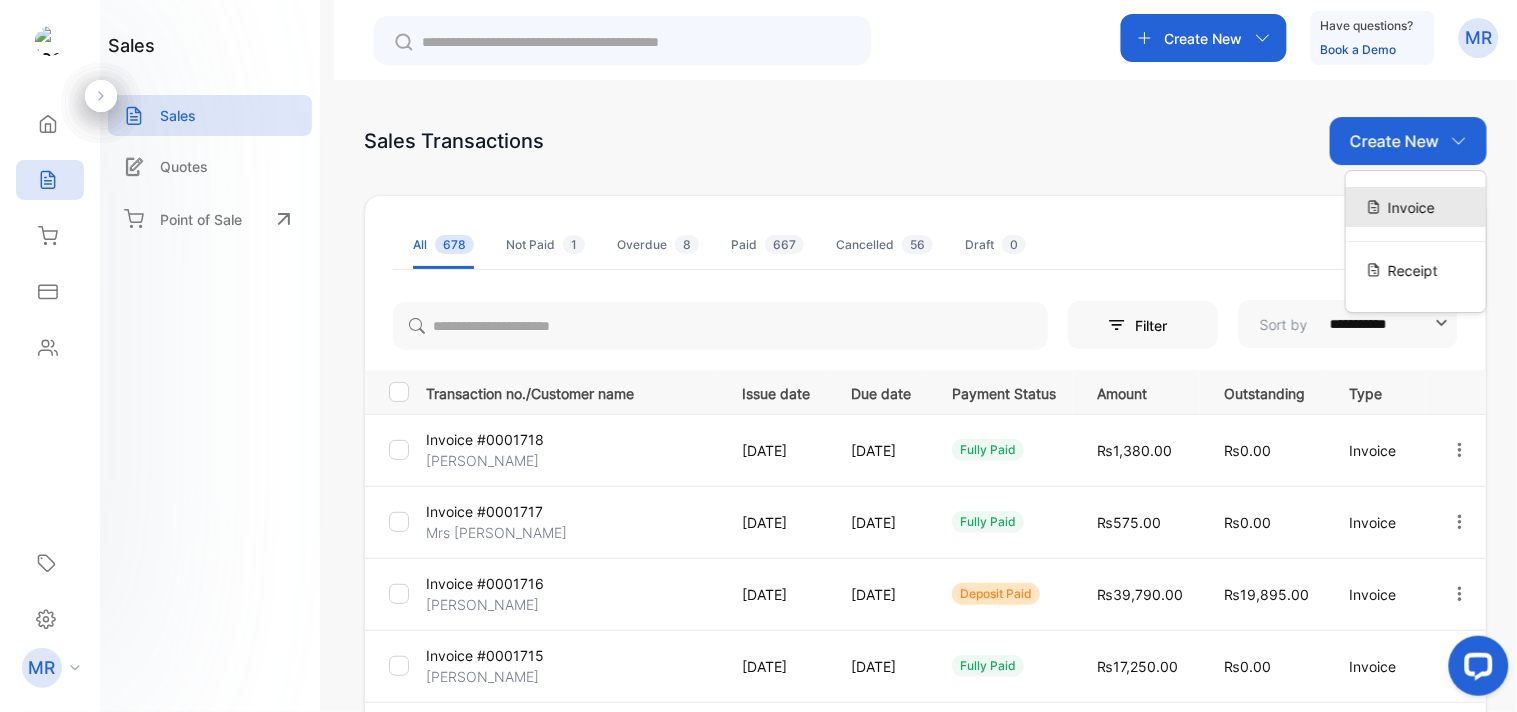 click on "Invoice" at bounding box center (1411, 207) 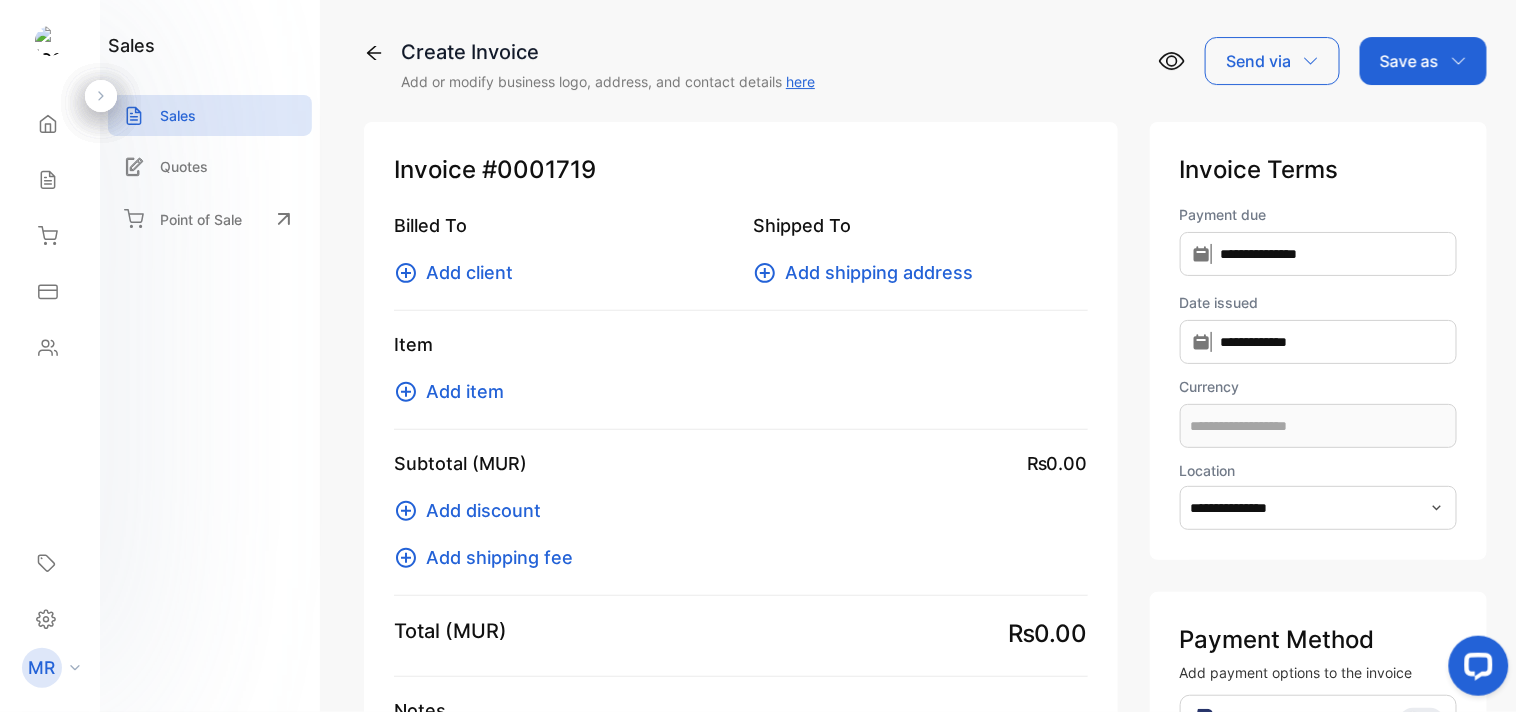 type on "**********" 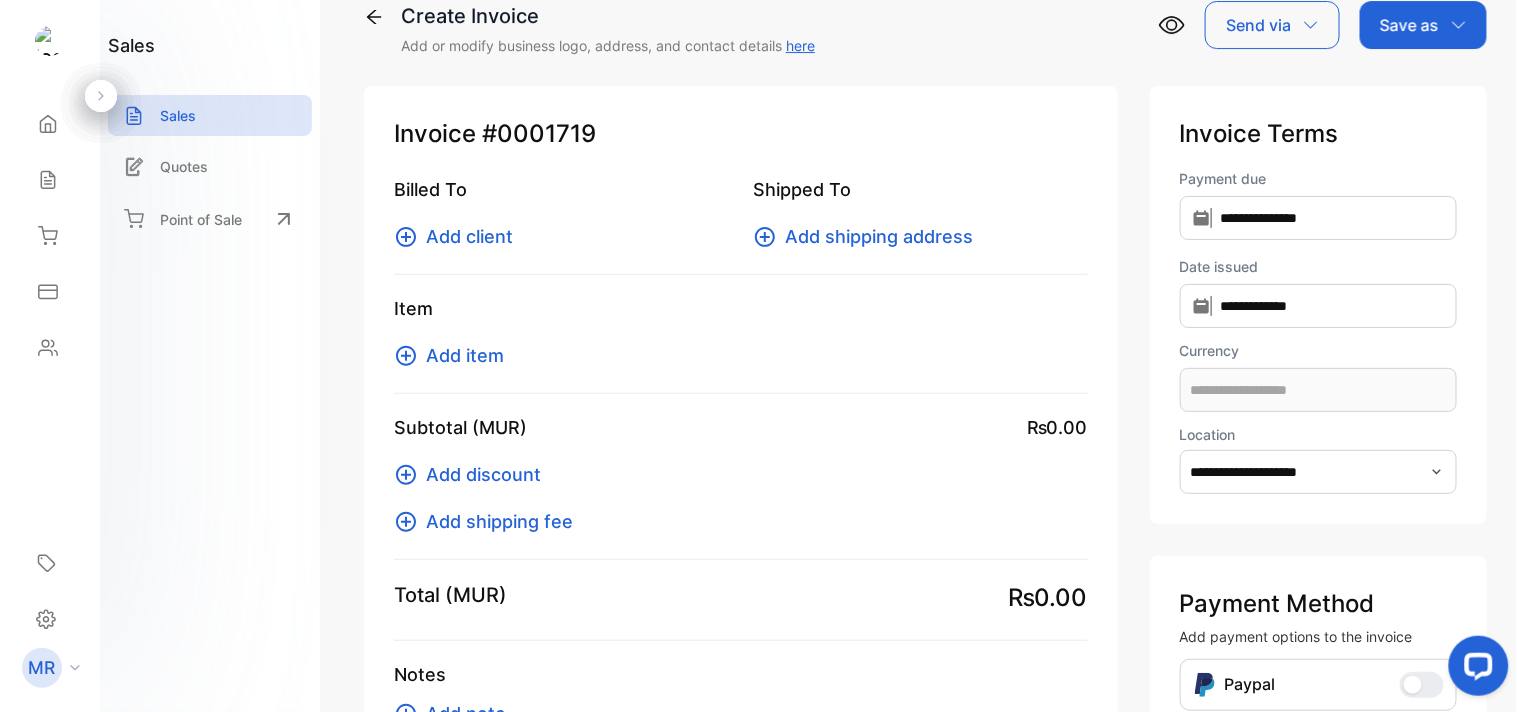 scroll, scrollTop: 0, scrollLeft: 0, axis: both 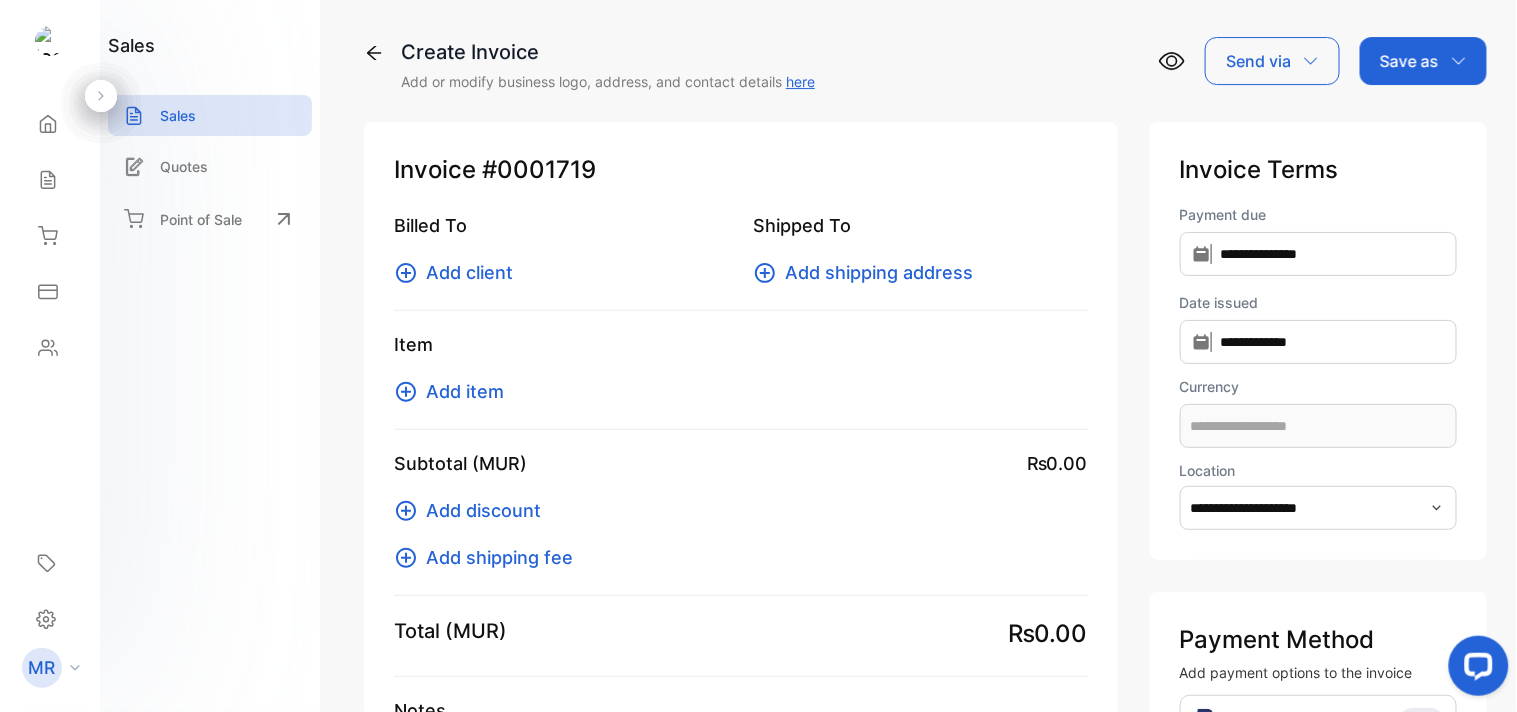 click on "Add item" at bounding box center (465, 391) 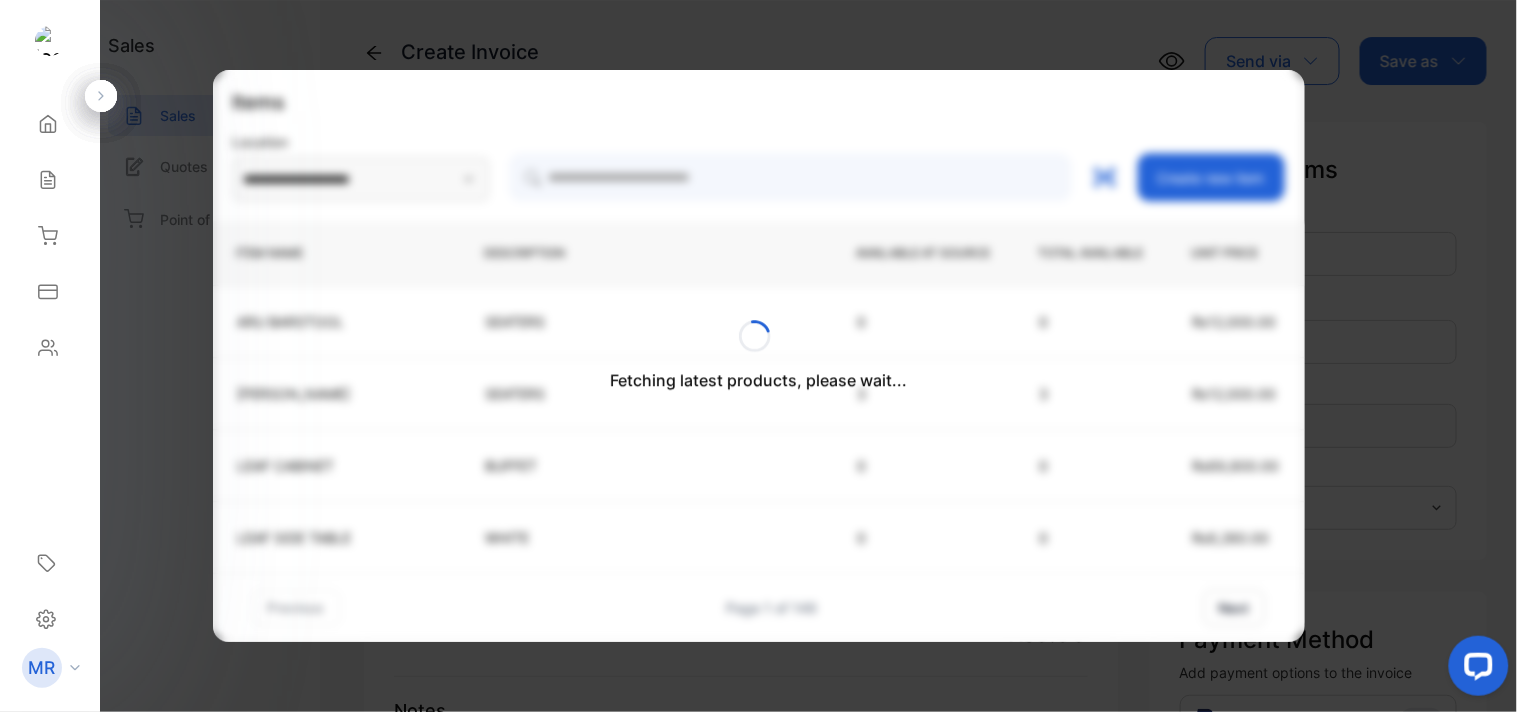 type on "**********" 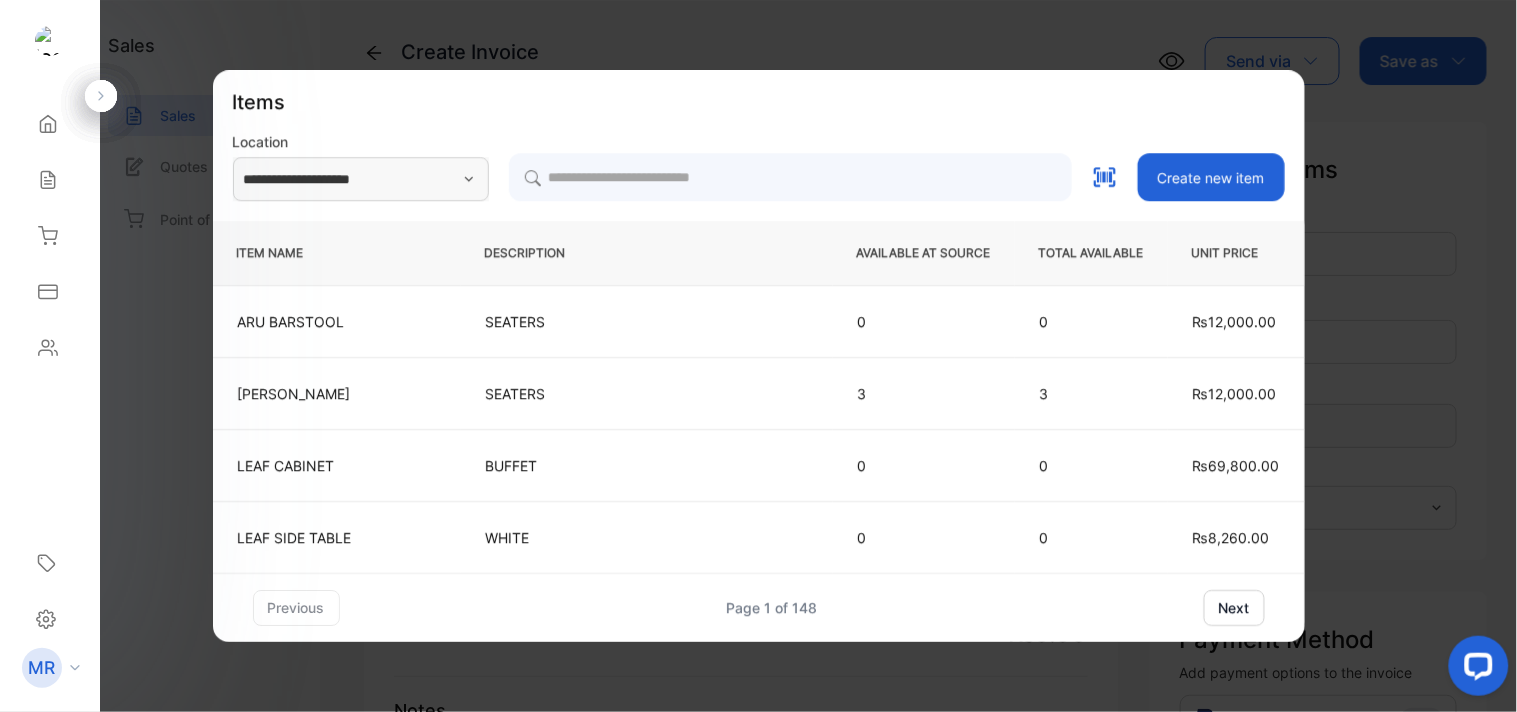 click on "**********" at bounding box center [759, 144] 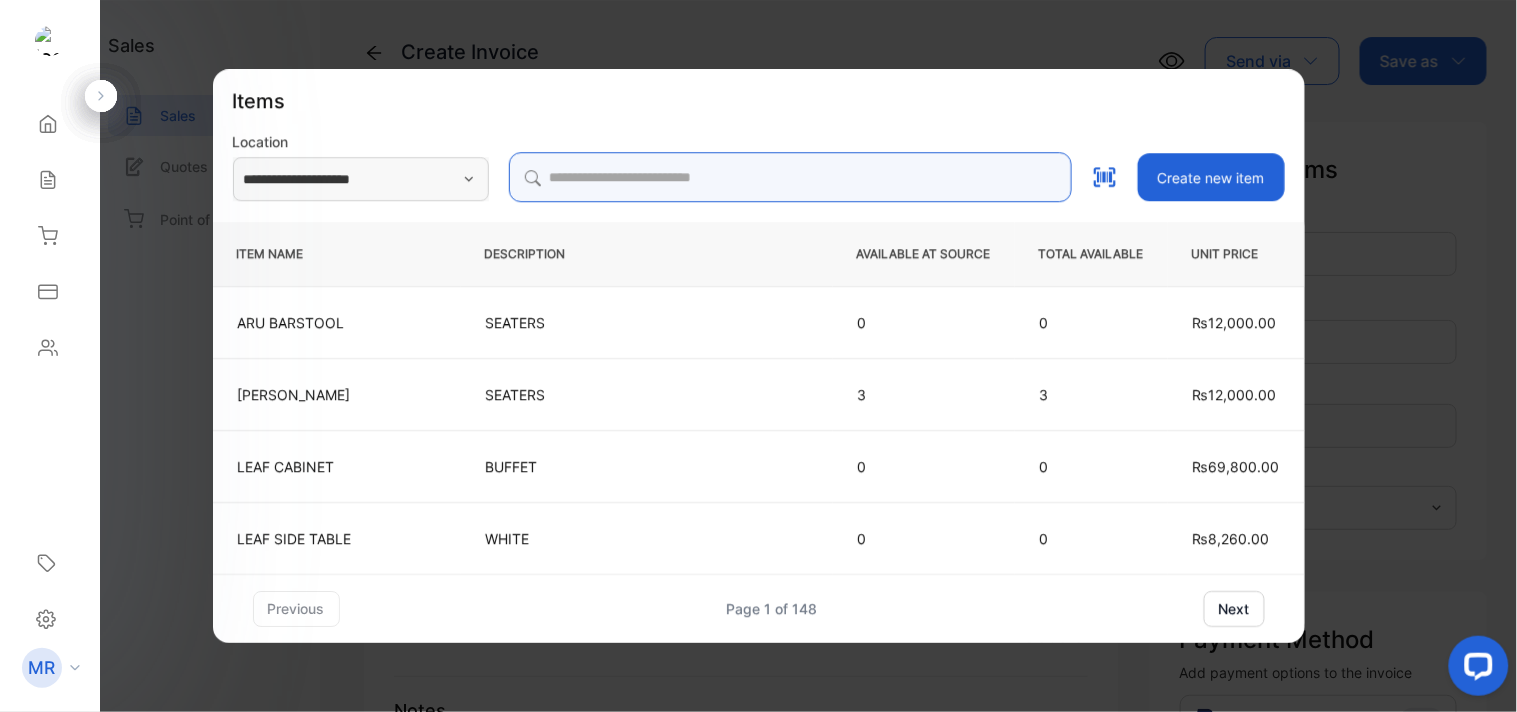 click at bounding box center [790, 177] 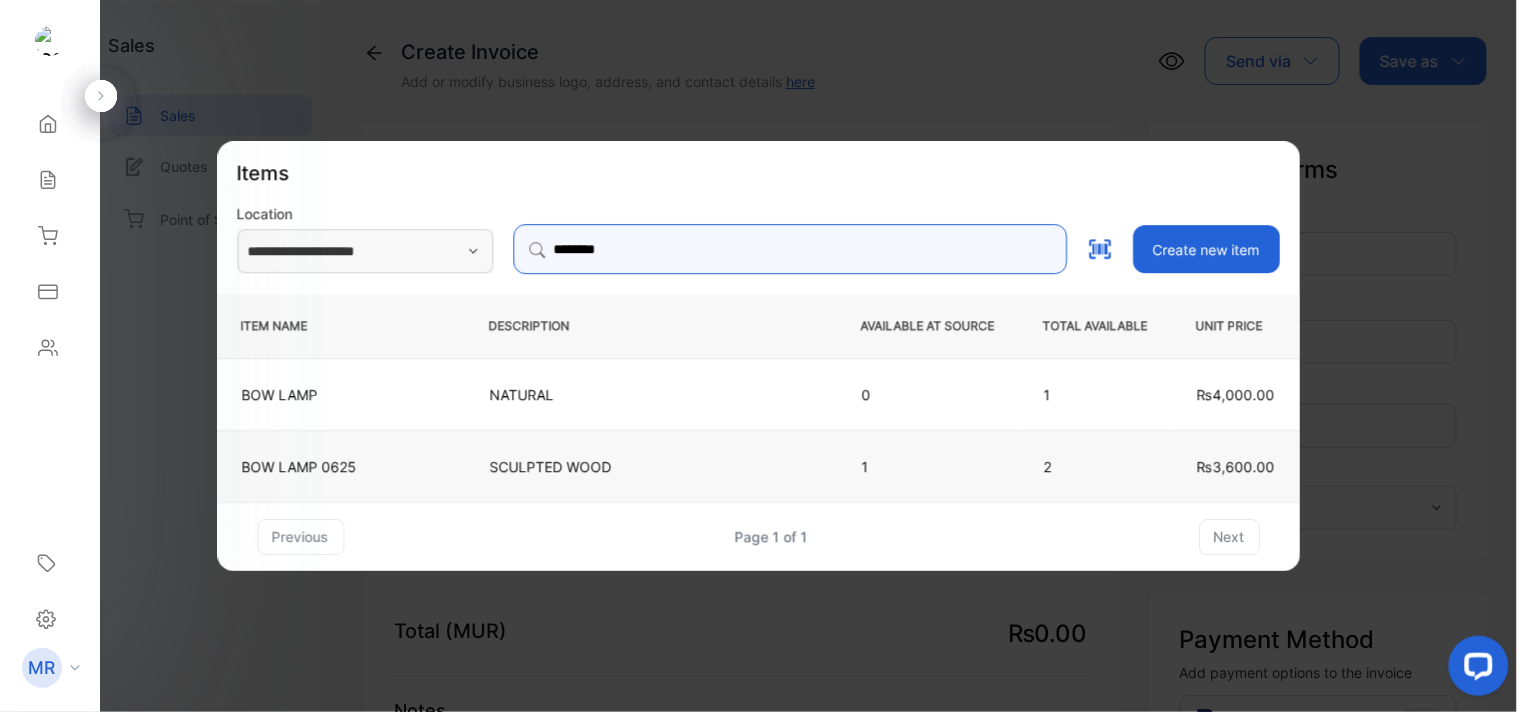 type on "********" 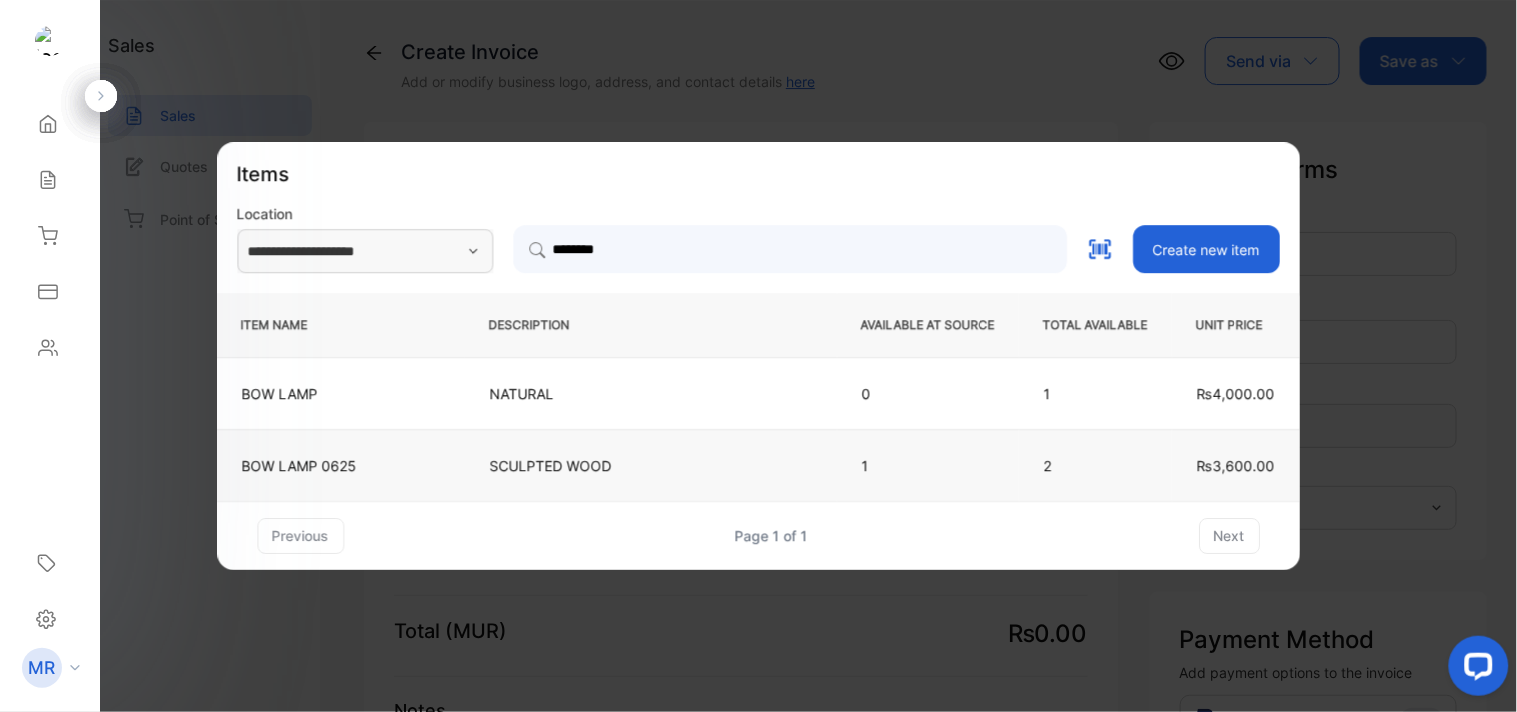 click on "SCULPTED WOOD" at bounding box center [651, 465] 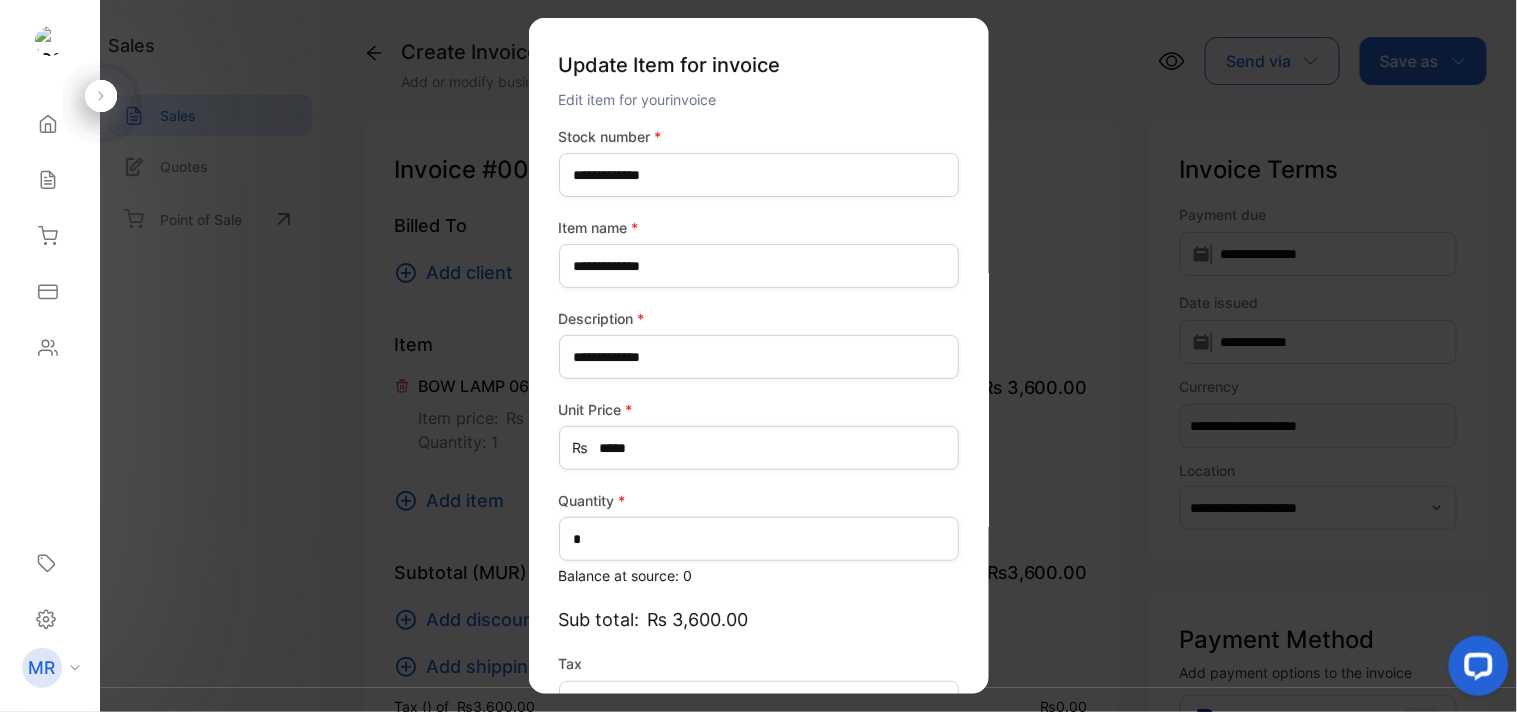 scroll, scrollTop: 130, scrollLeft: 0, axis: vertical 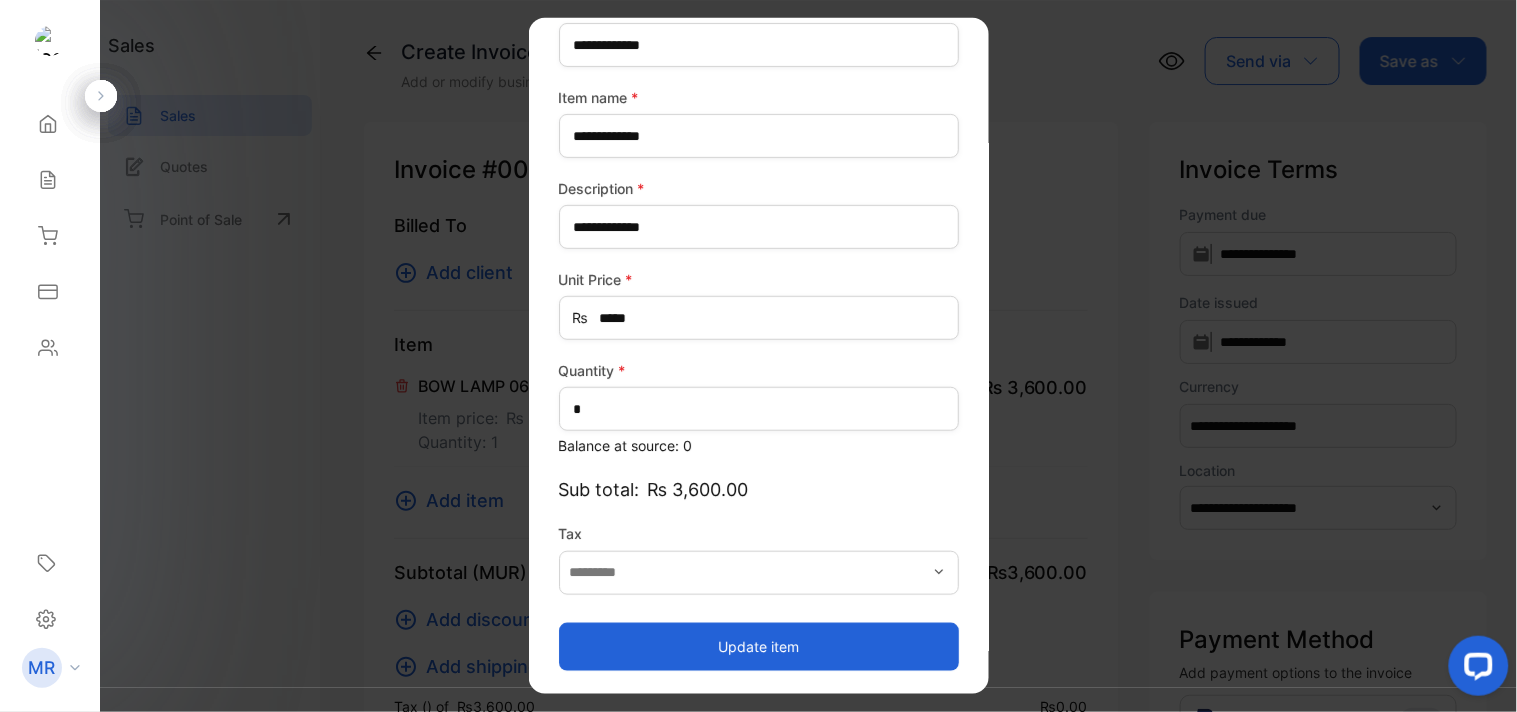 type on "*******" 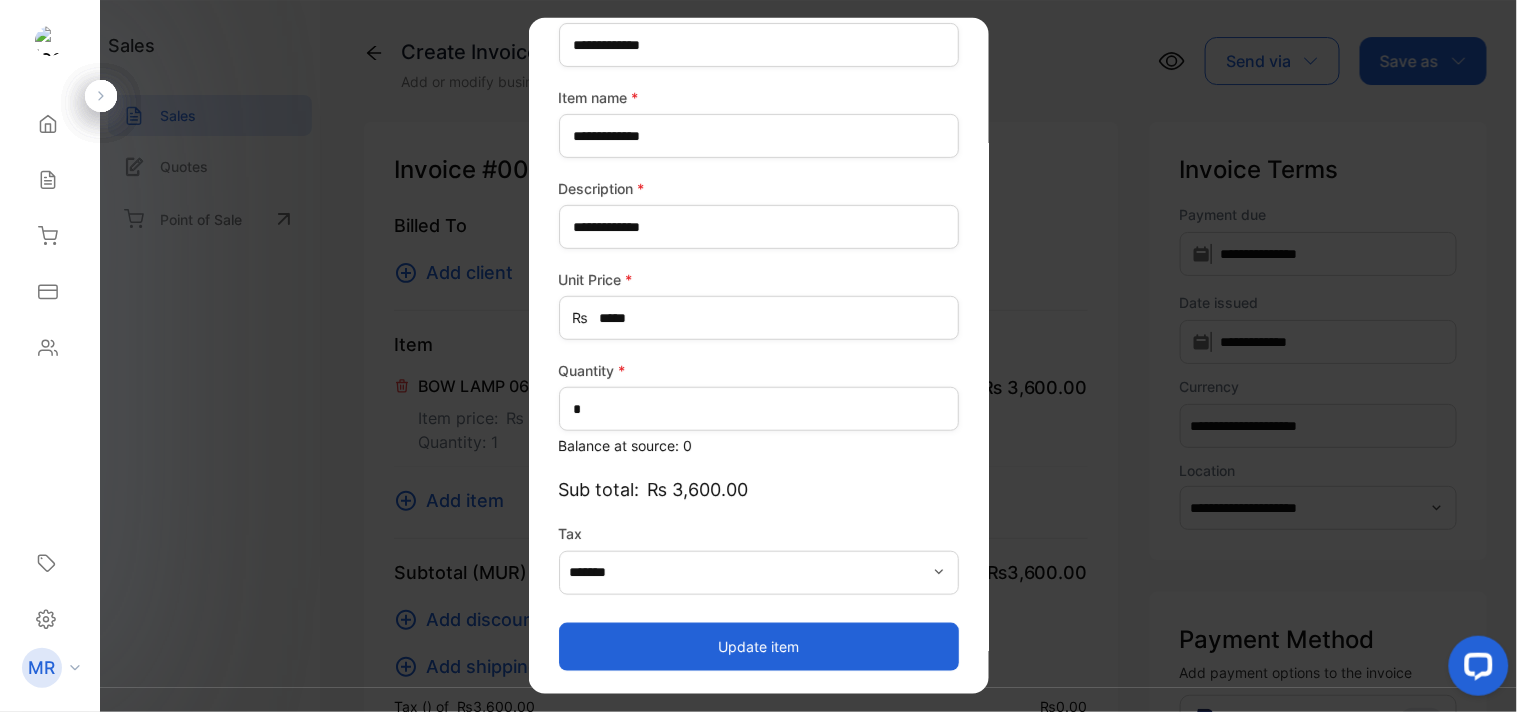 click on "Update item" at bounding box center (759, 646) 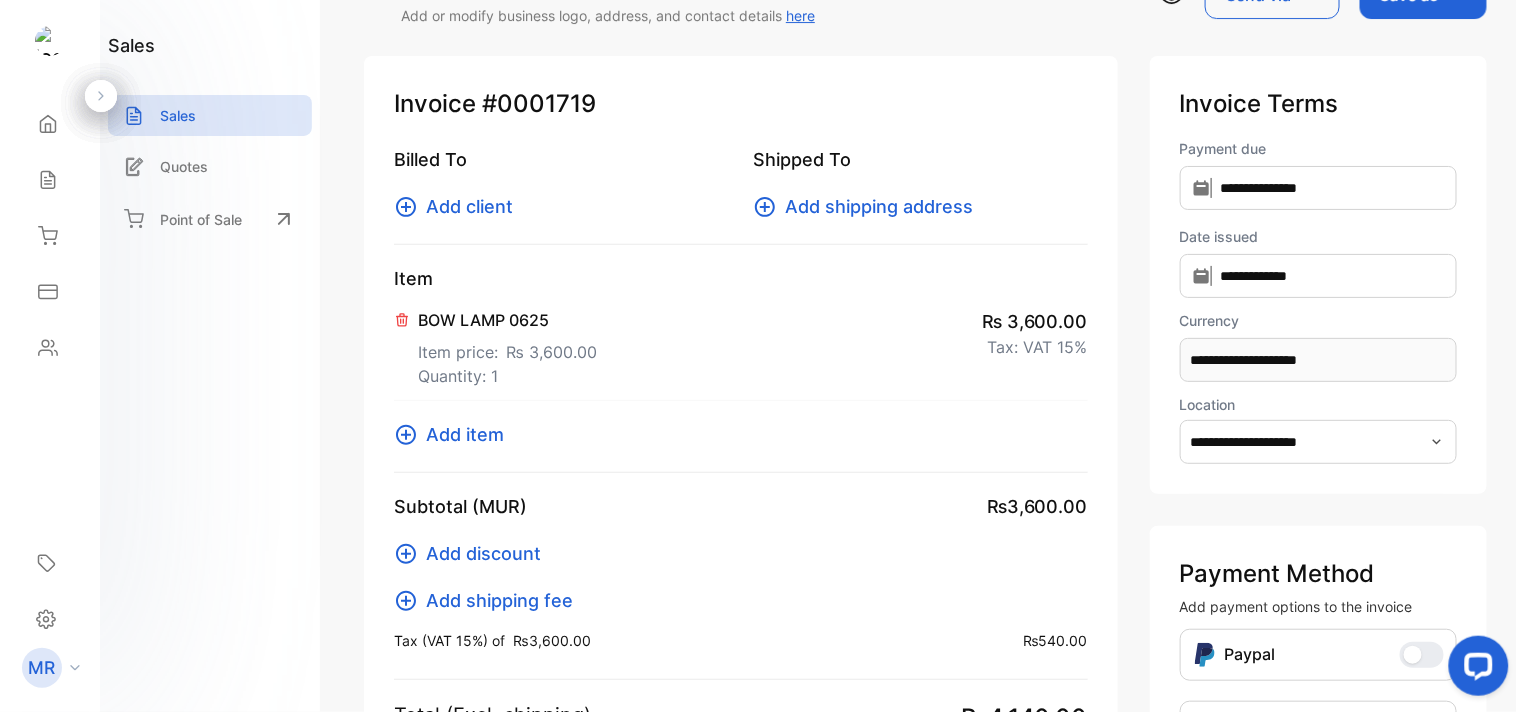 scroll, scrollTop: 65, scrollLeft: 0, axis: vertical 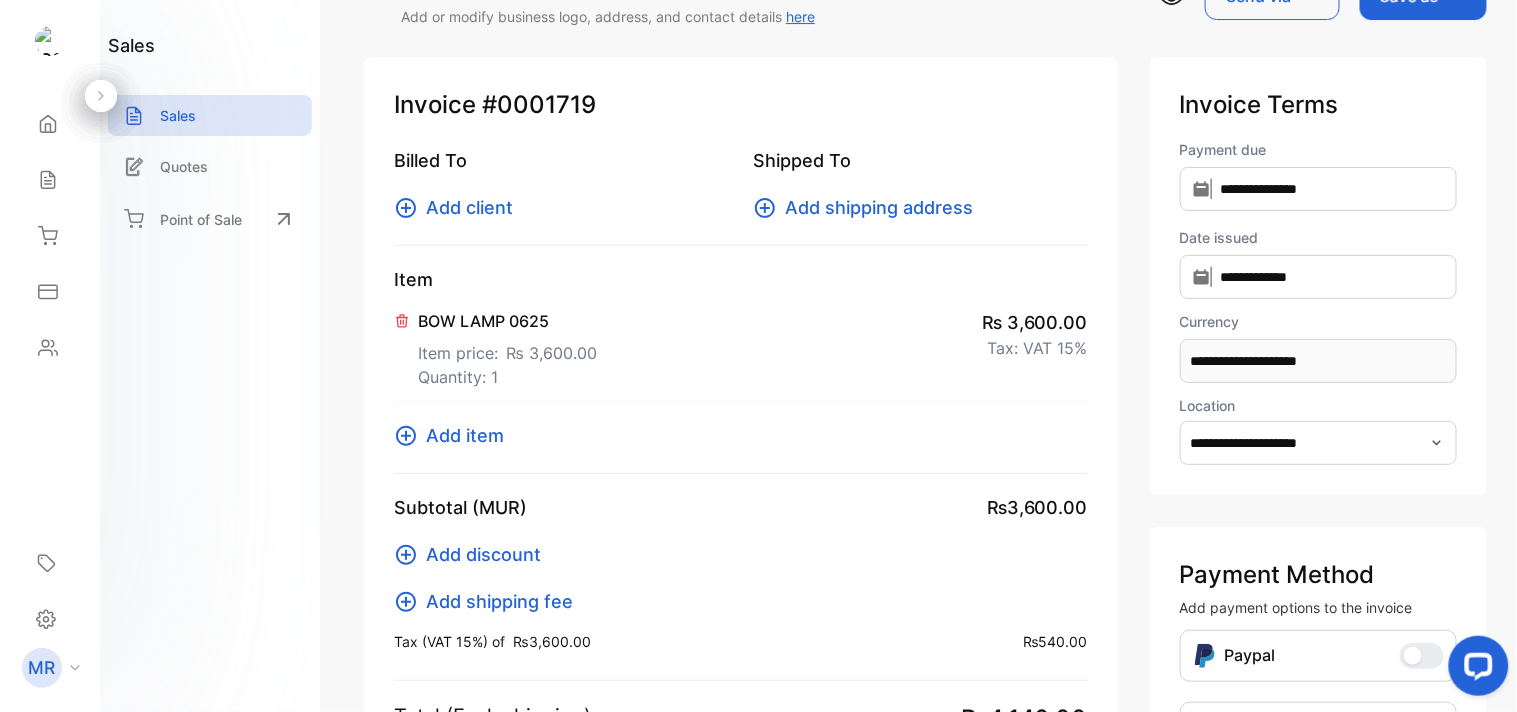 click at bounding box center [404, 319] 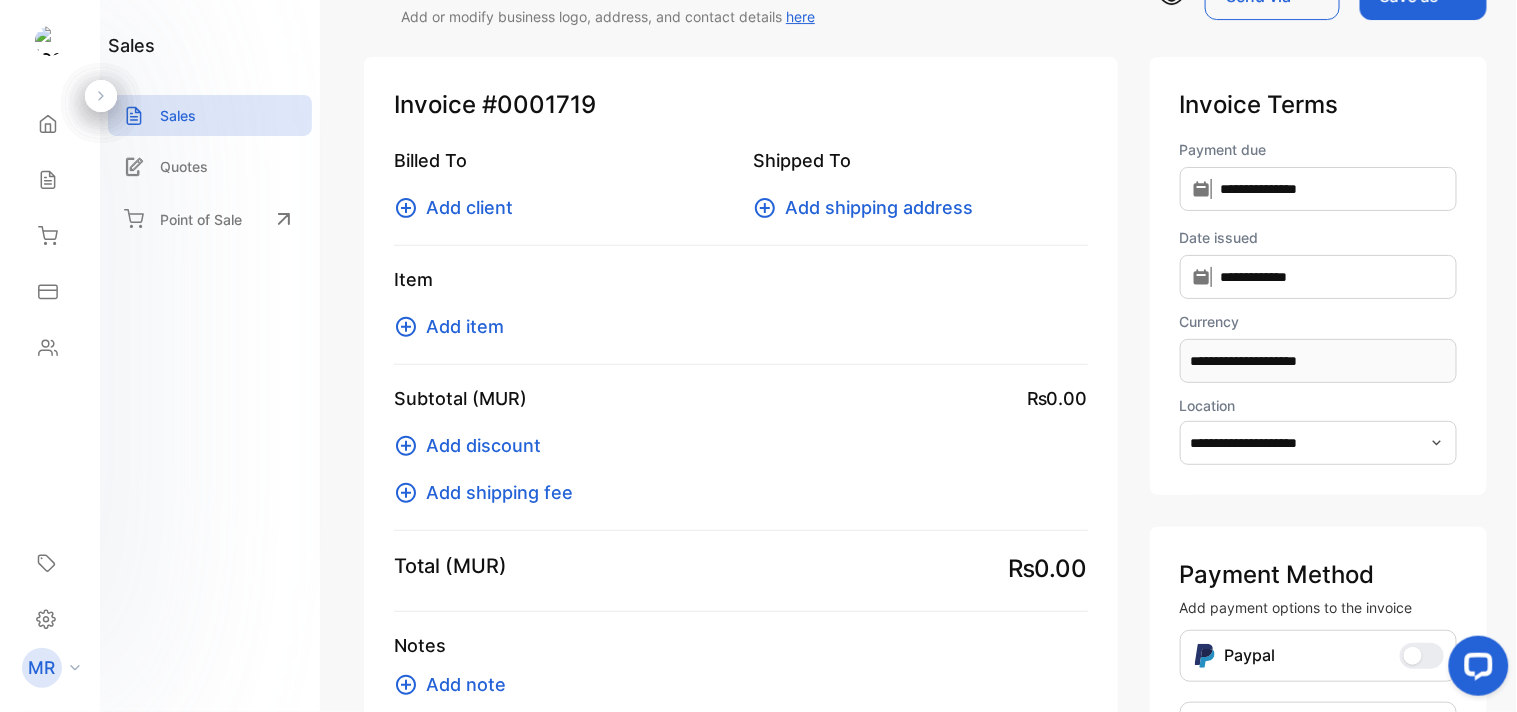 scroll, scrollTop: 0, scrollLeft: 0, axis: both 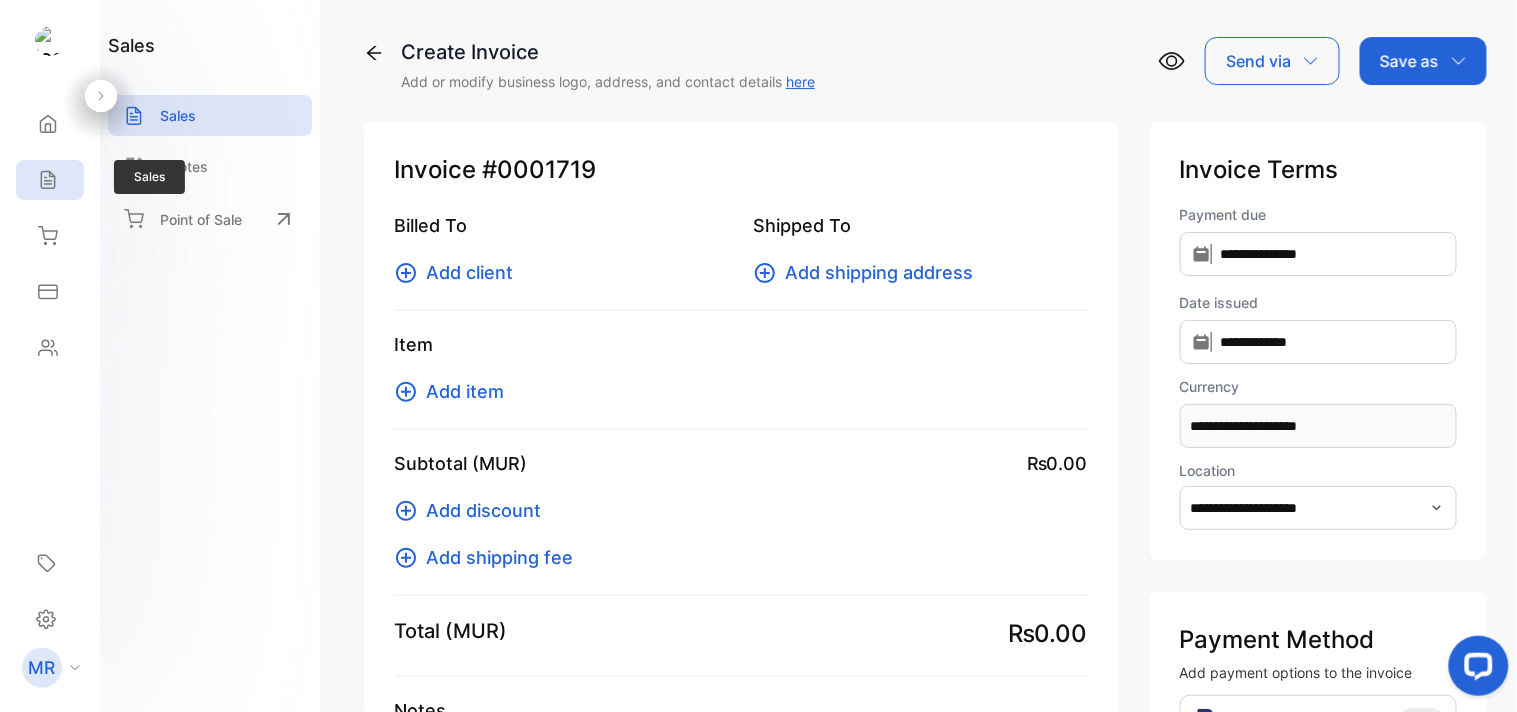 click on "Sales" at bounding box center (45, 180) 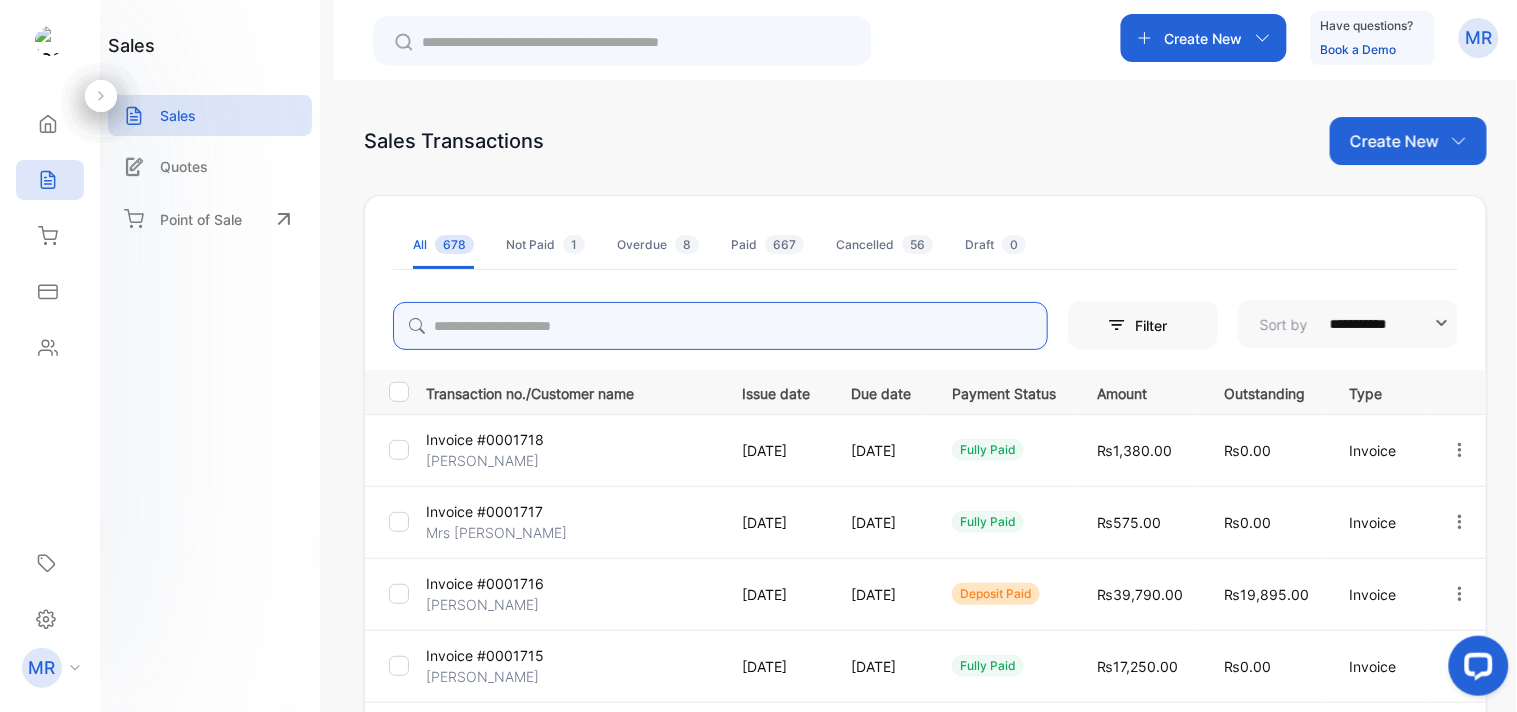 click at bounding box center (720, 326) 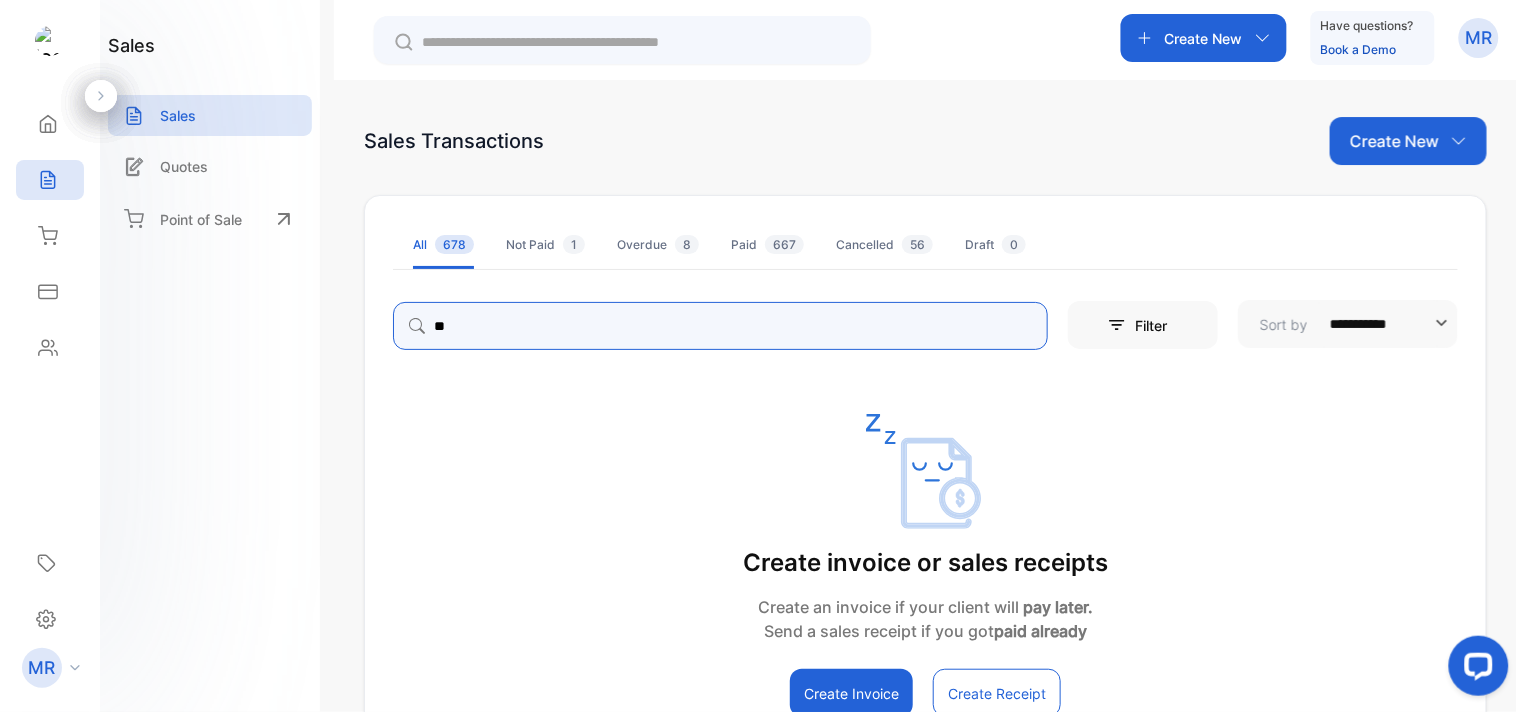 type on "*" 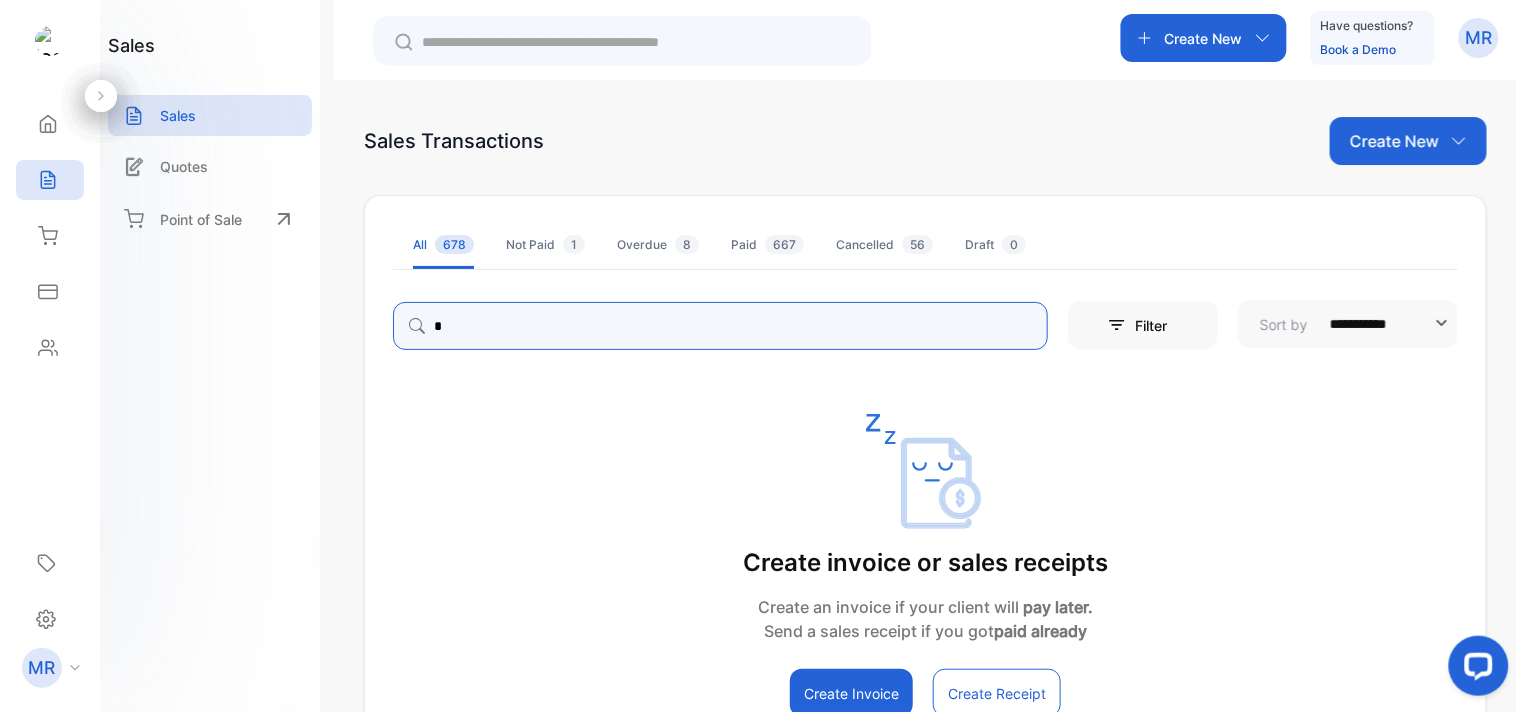 type 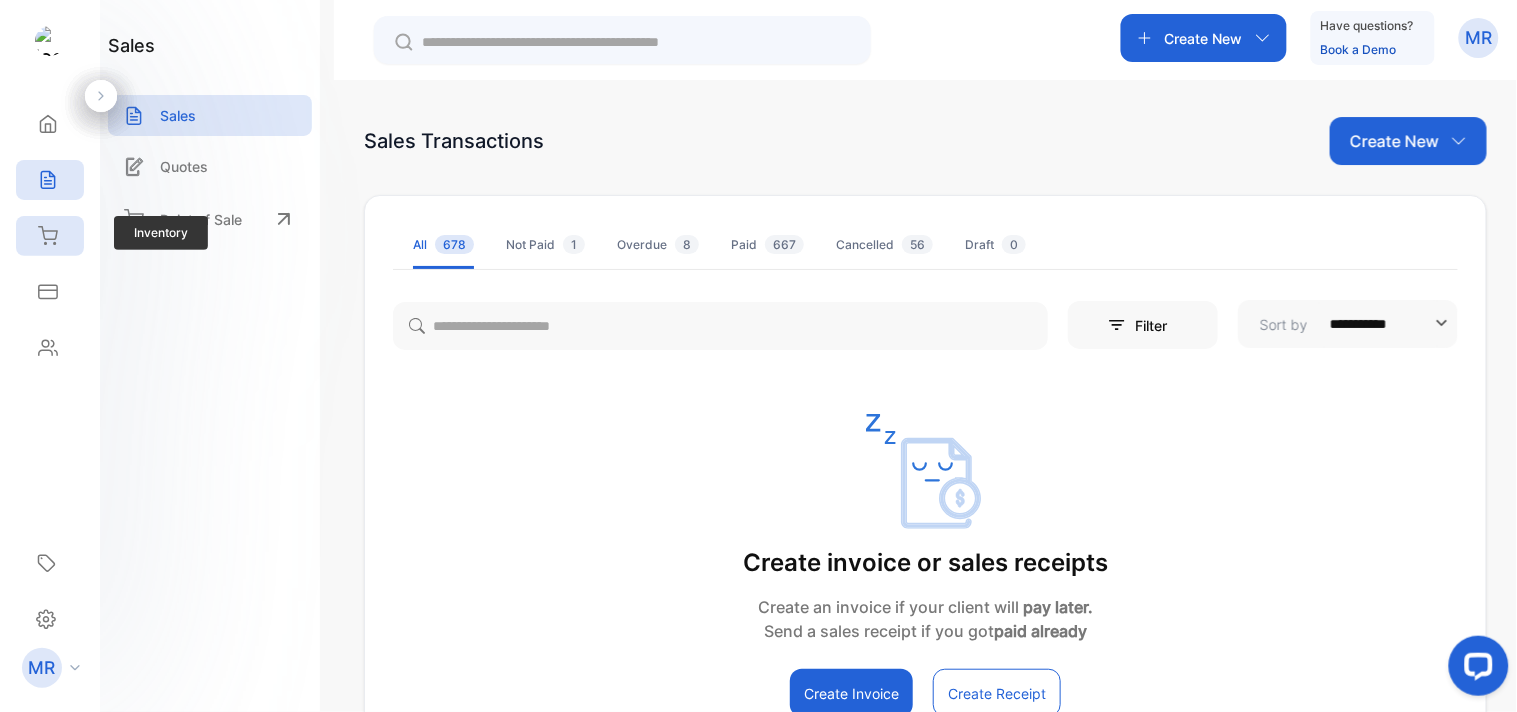 click 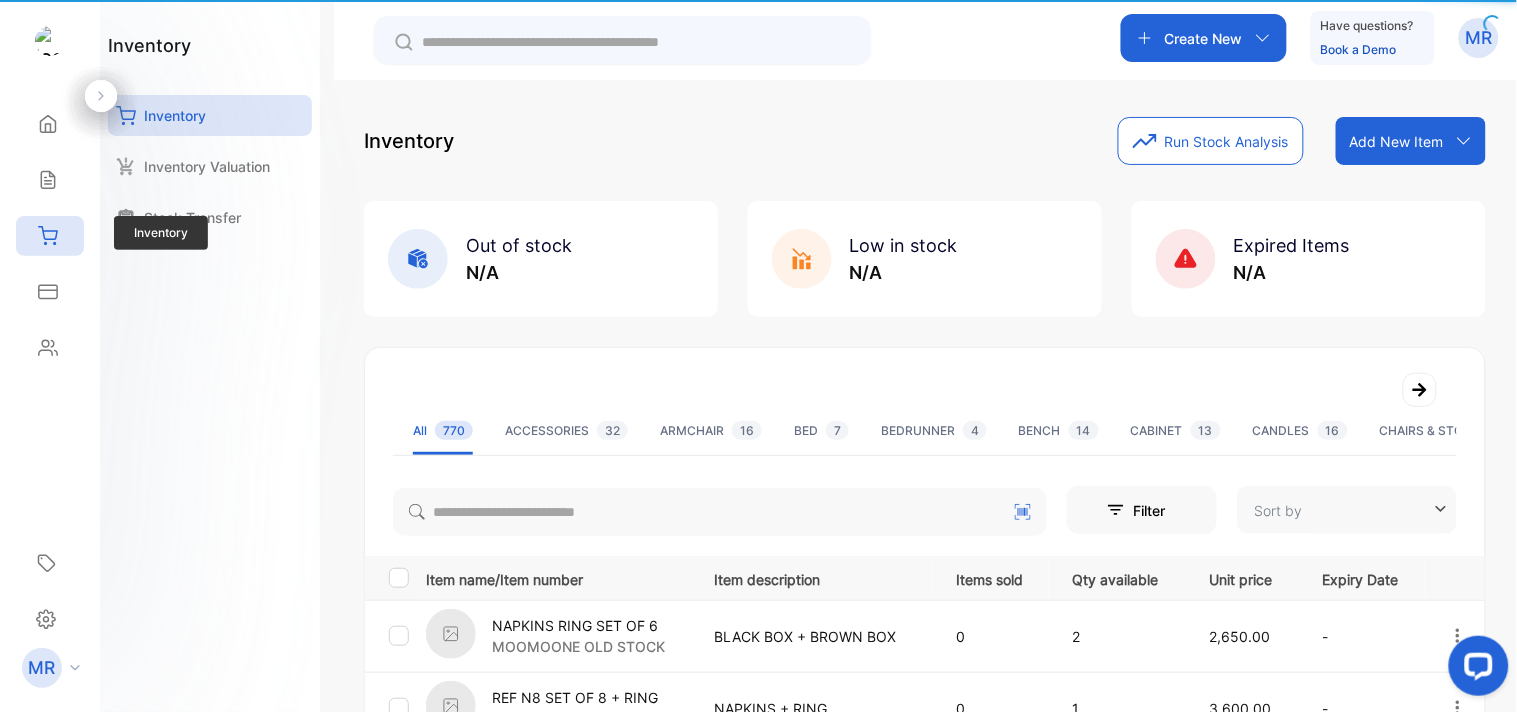 type on "**********" 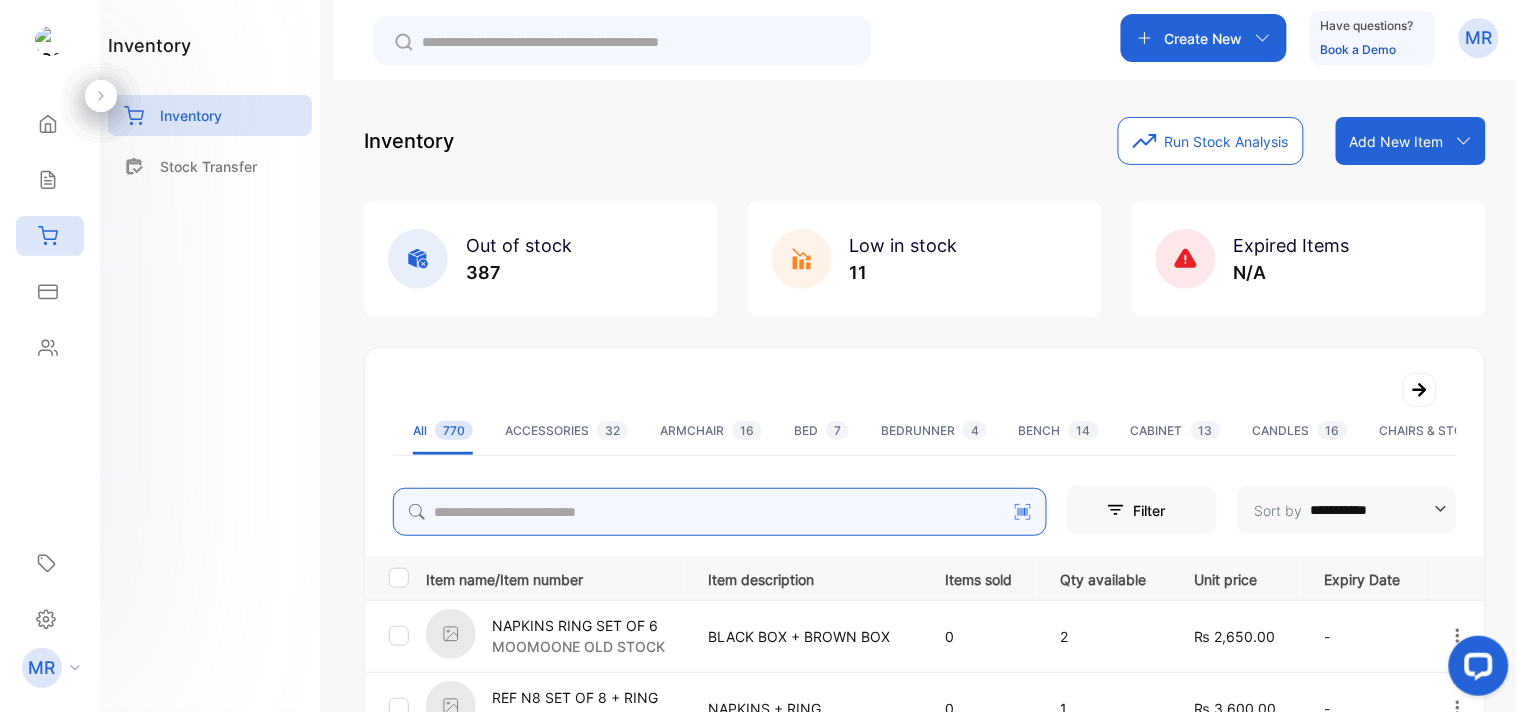 click at bounding box center (720, 512) 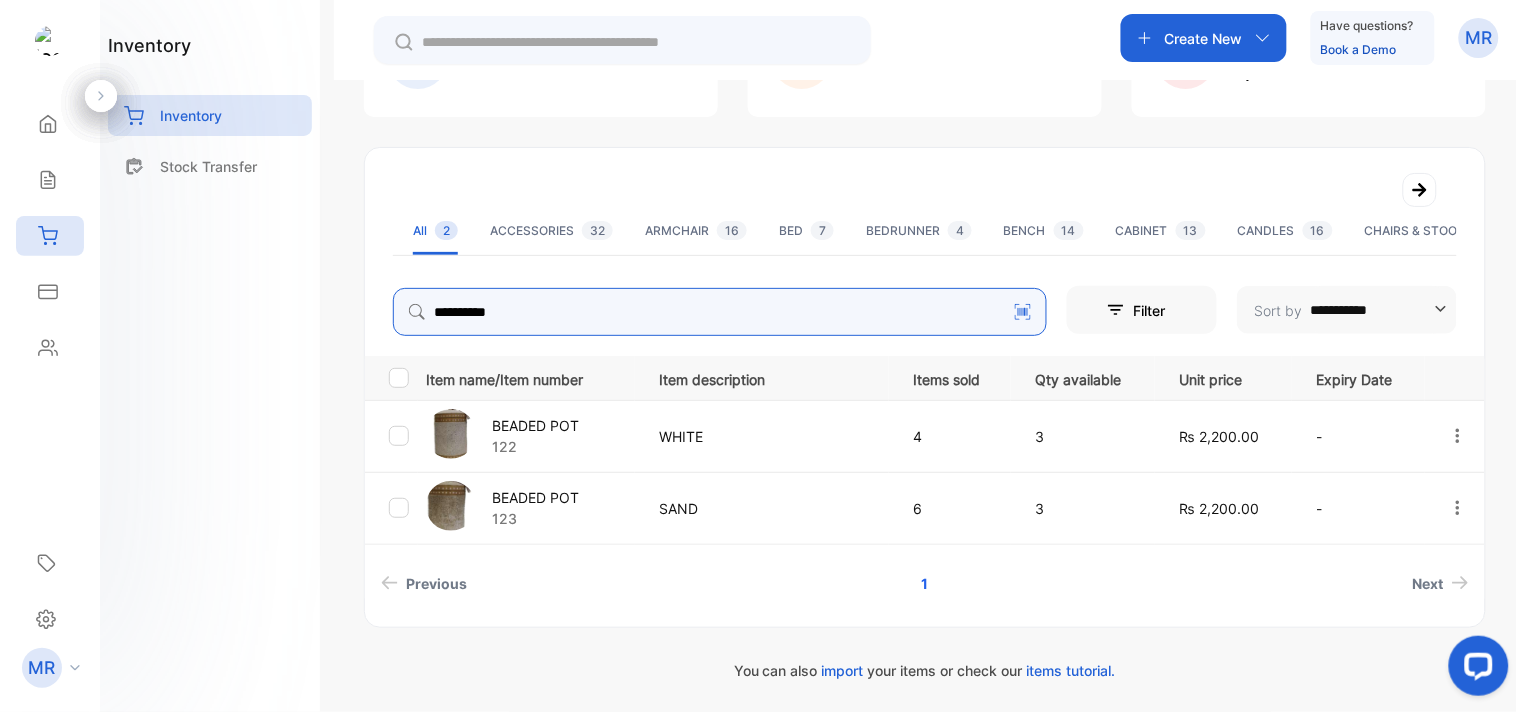 scroll, scrollTop: 201, scrollLeft: 0, axis: vertical 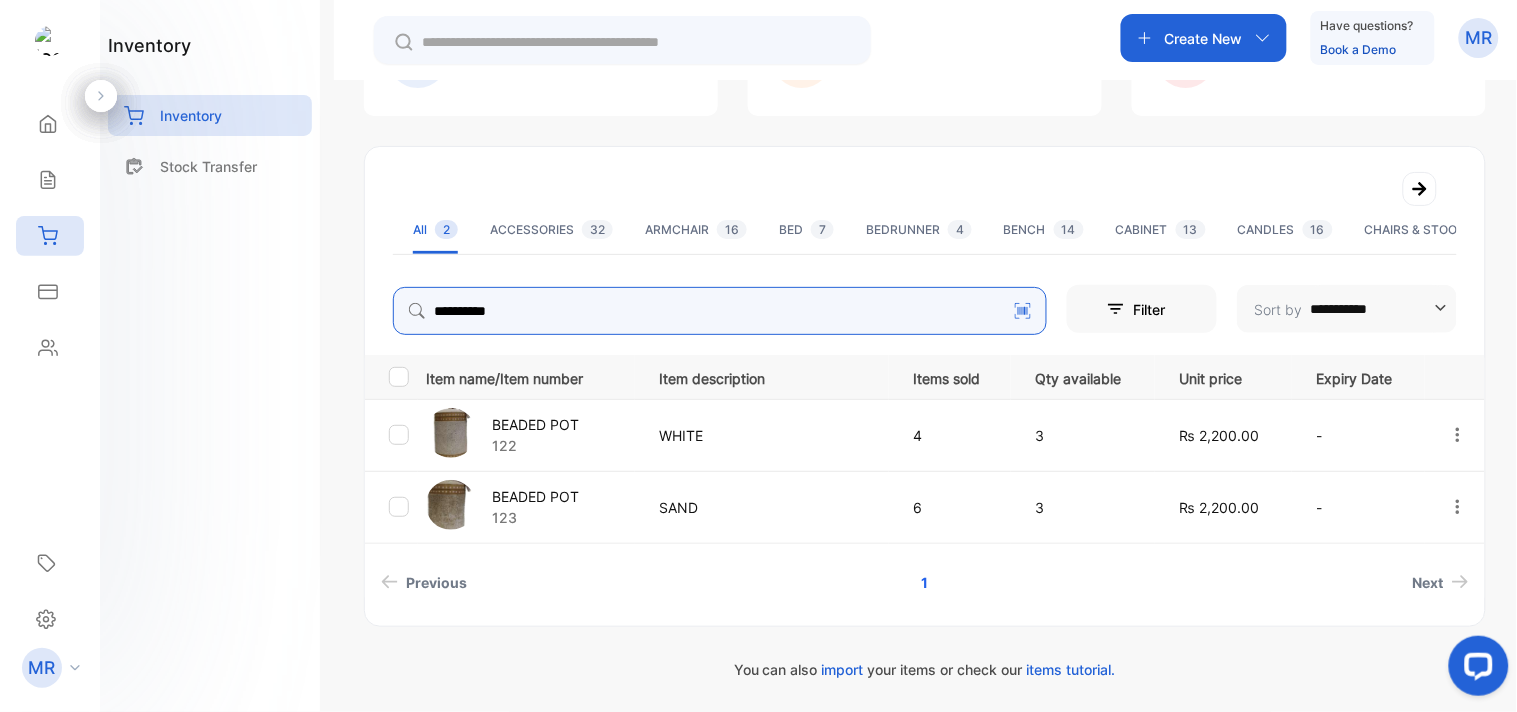 type on "**********" 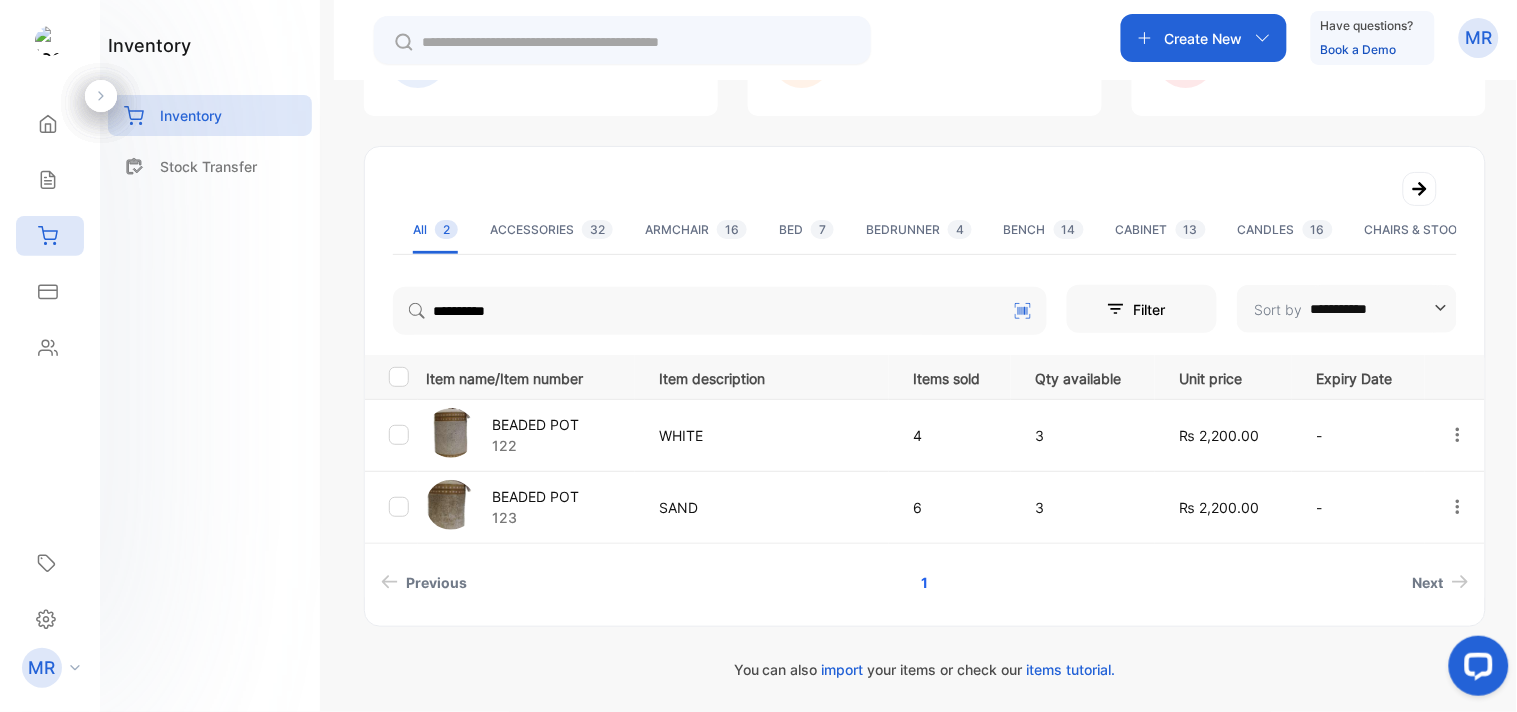 click on "122" at bounding box center (535, 445) 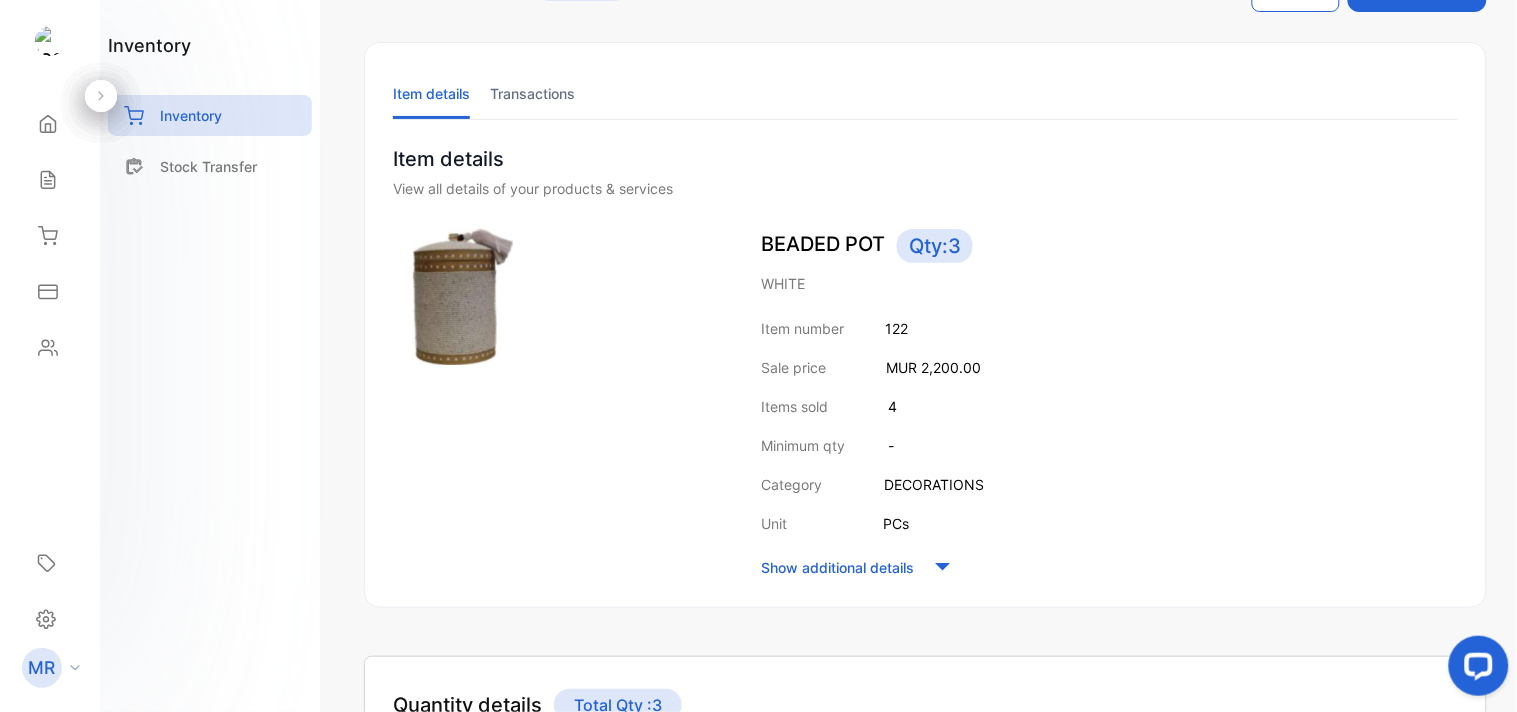 scroll, scrollTop: 0, scrollLeft: 0, axis: both 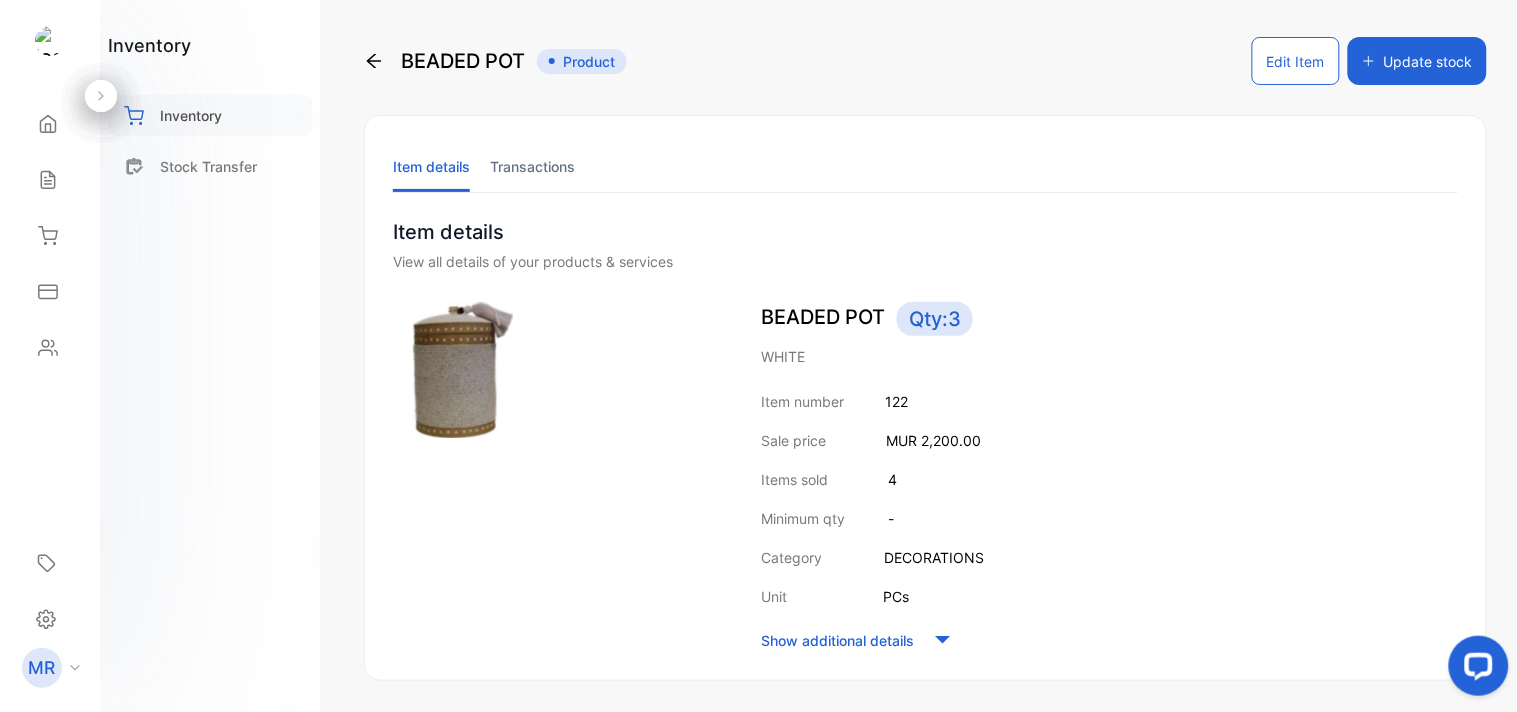click on "Inventory" at bounding box center (210, 115) 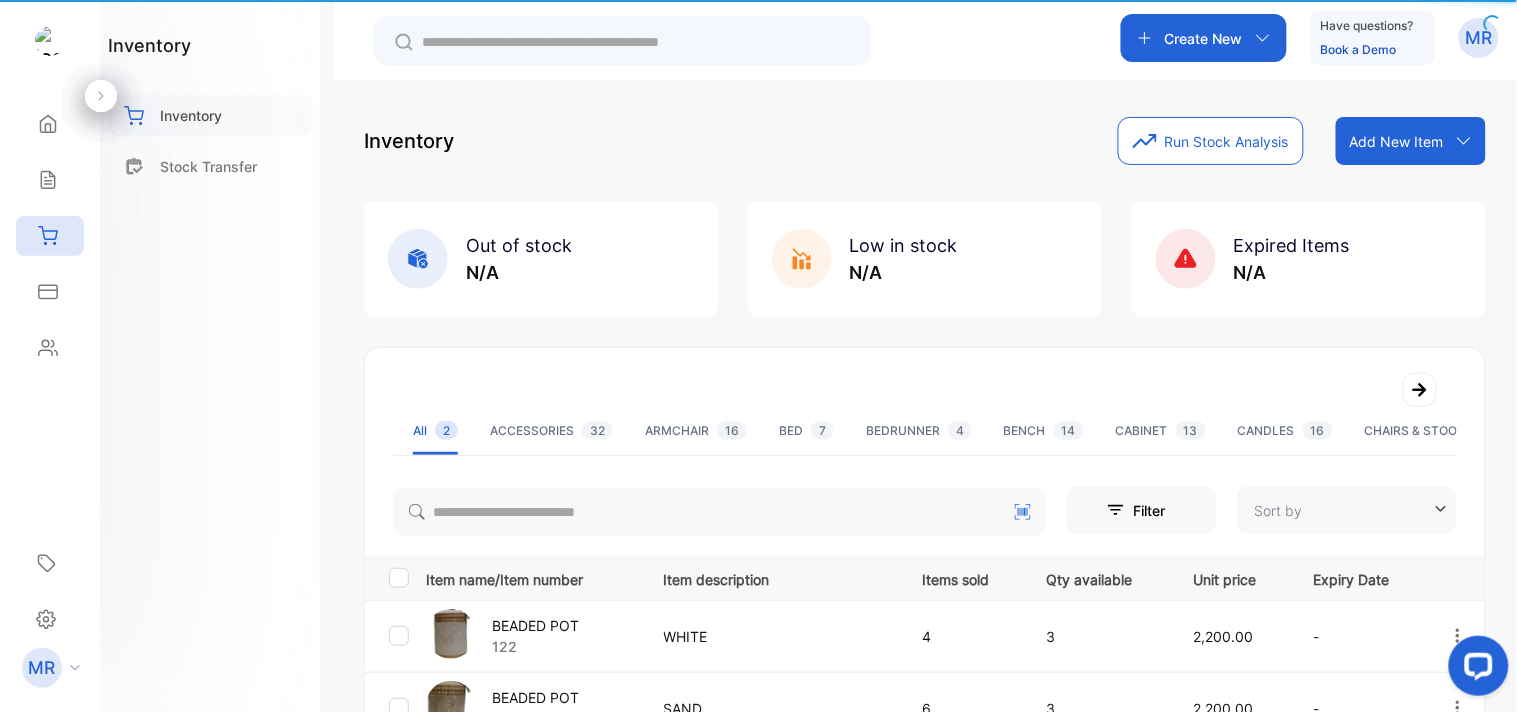 type on "**********" 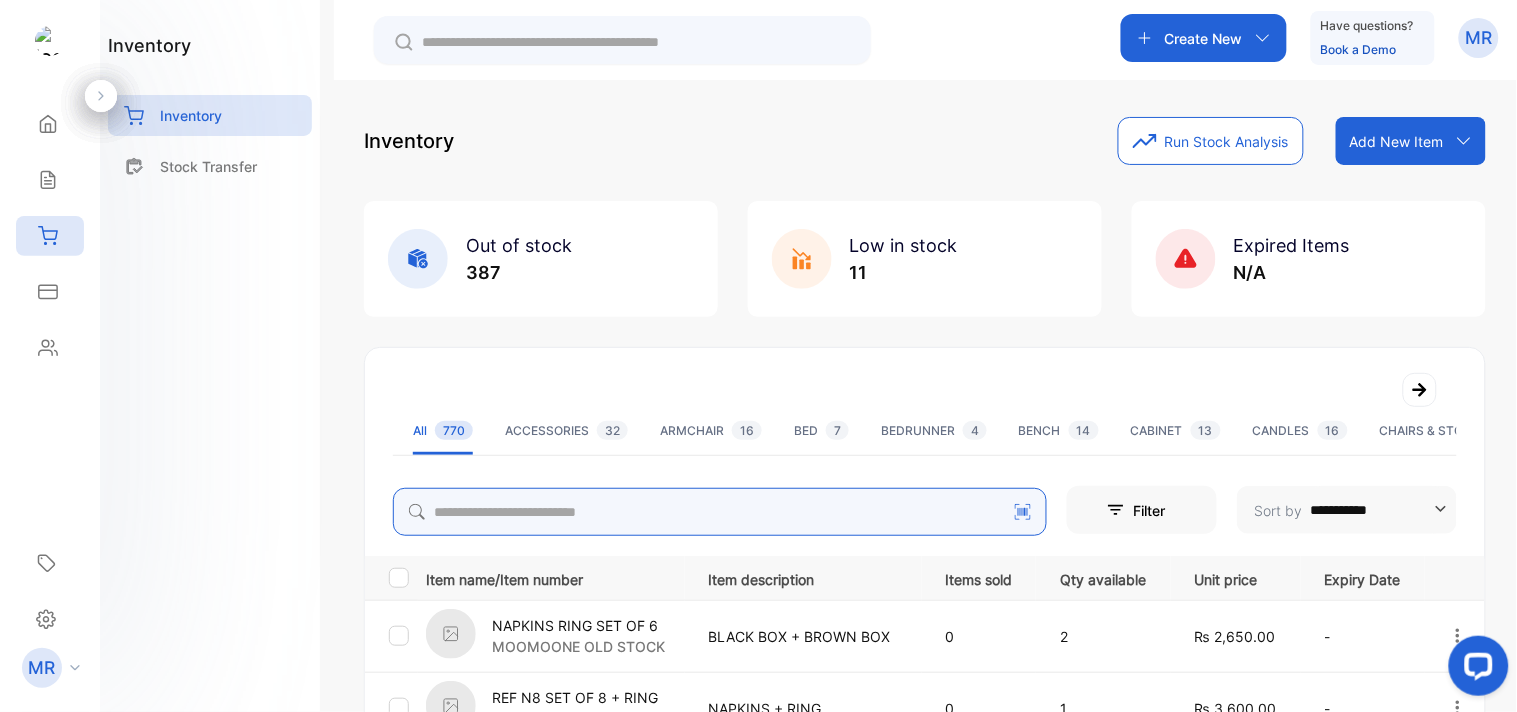 click at bounding box center [720, 512] 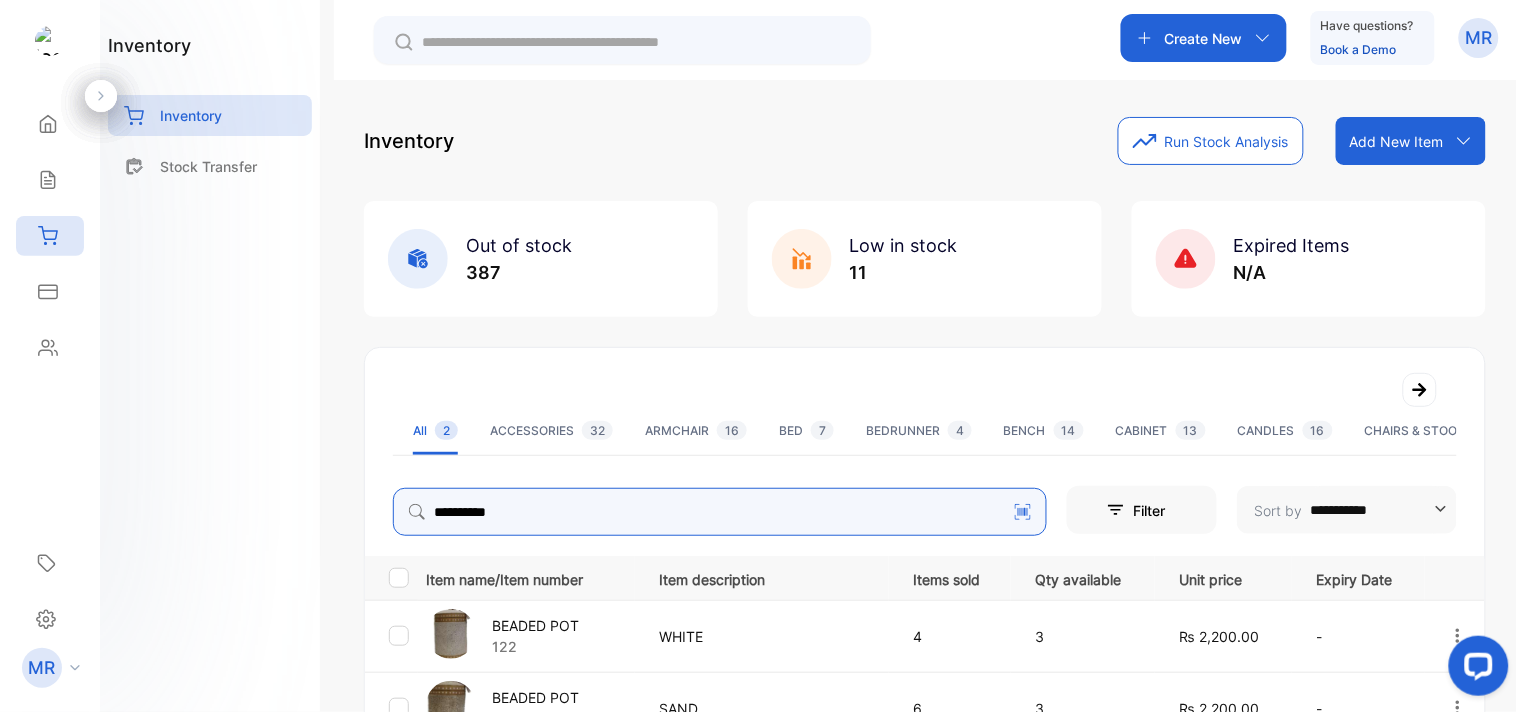 scroll, scrollTop: 201, scrollLeft: 0, axis: vertical 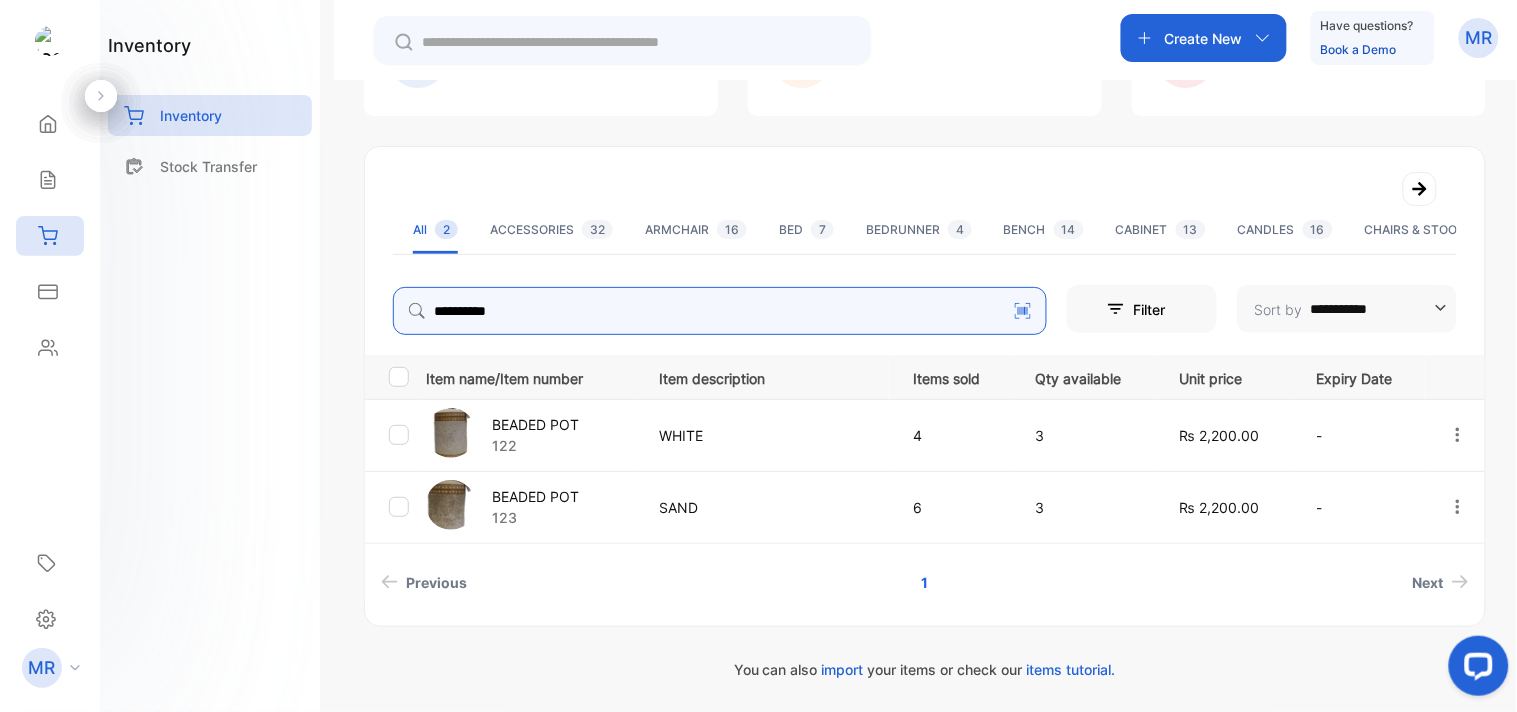 type on "**********" 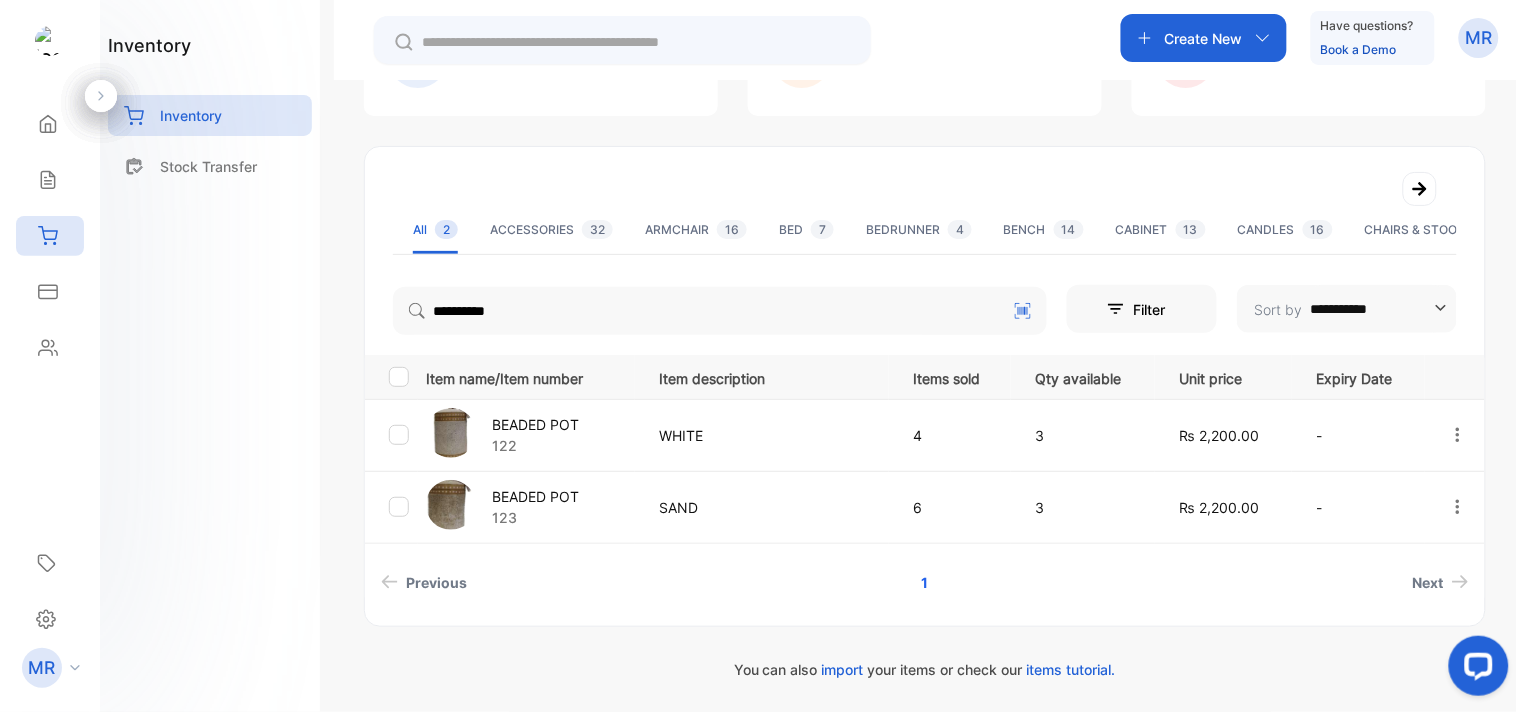 click on "BEADED POT" at bounding box center (535, 496) 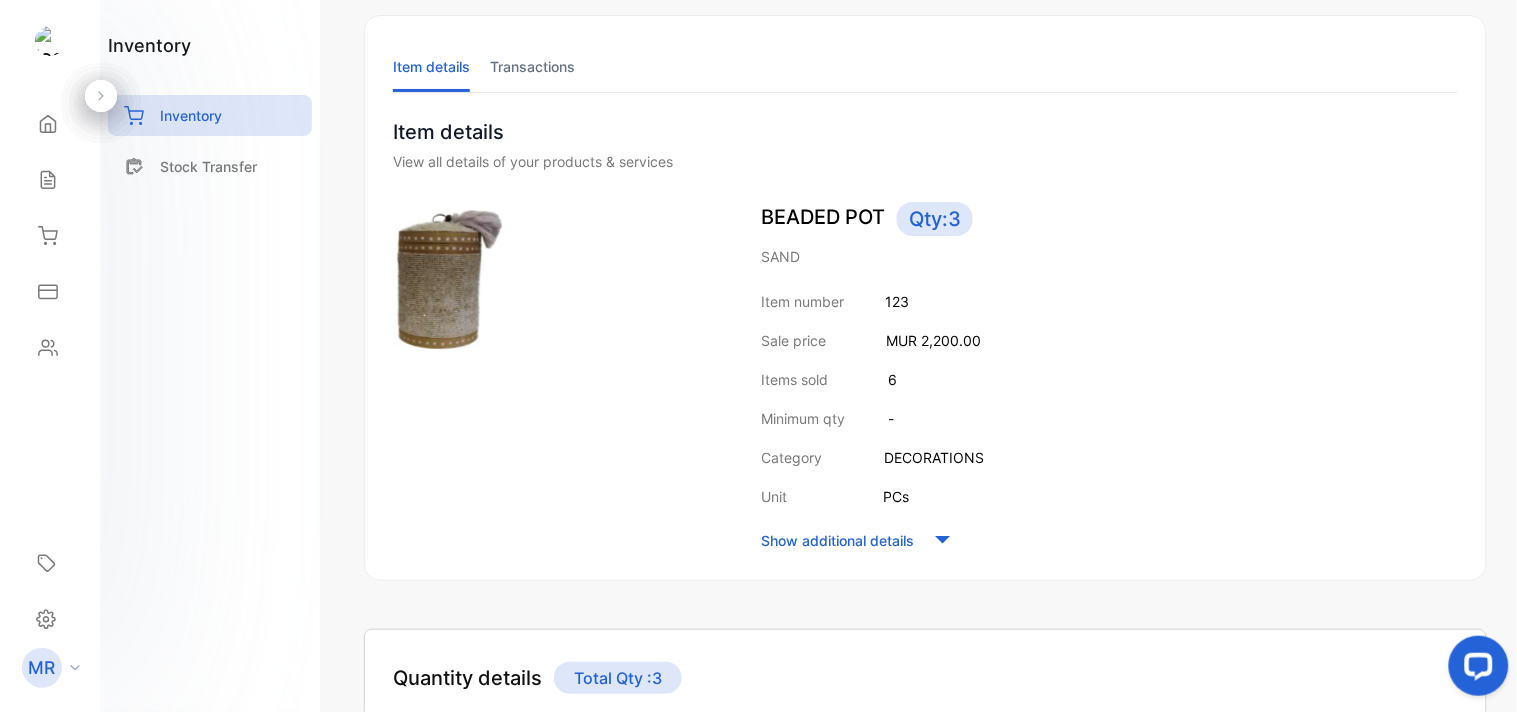 scroll, scrollTop: 0, scrollLeft: 0, axis: both 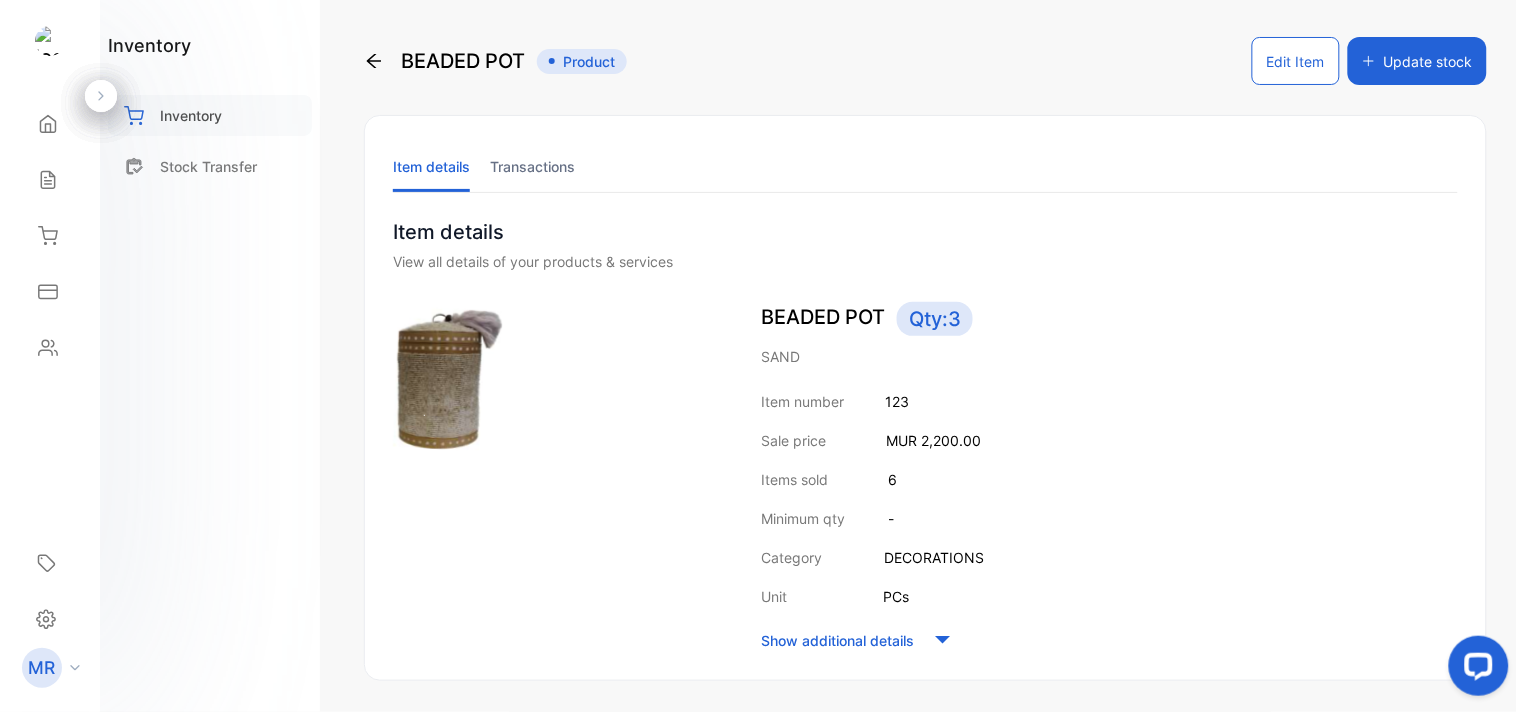 click on "Inventory" at bounding box center [210, 115] 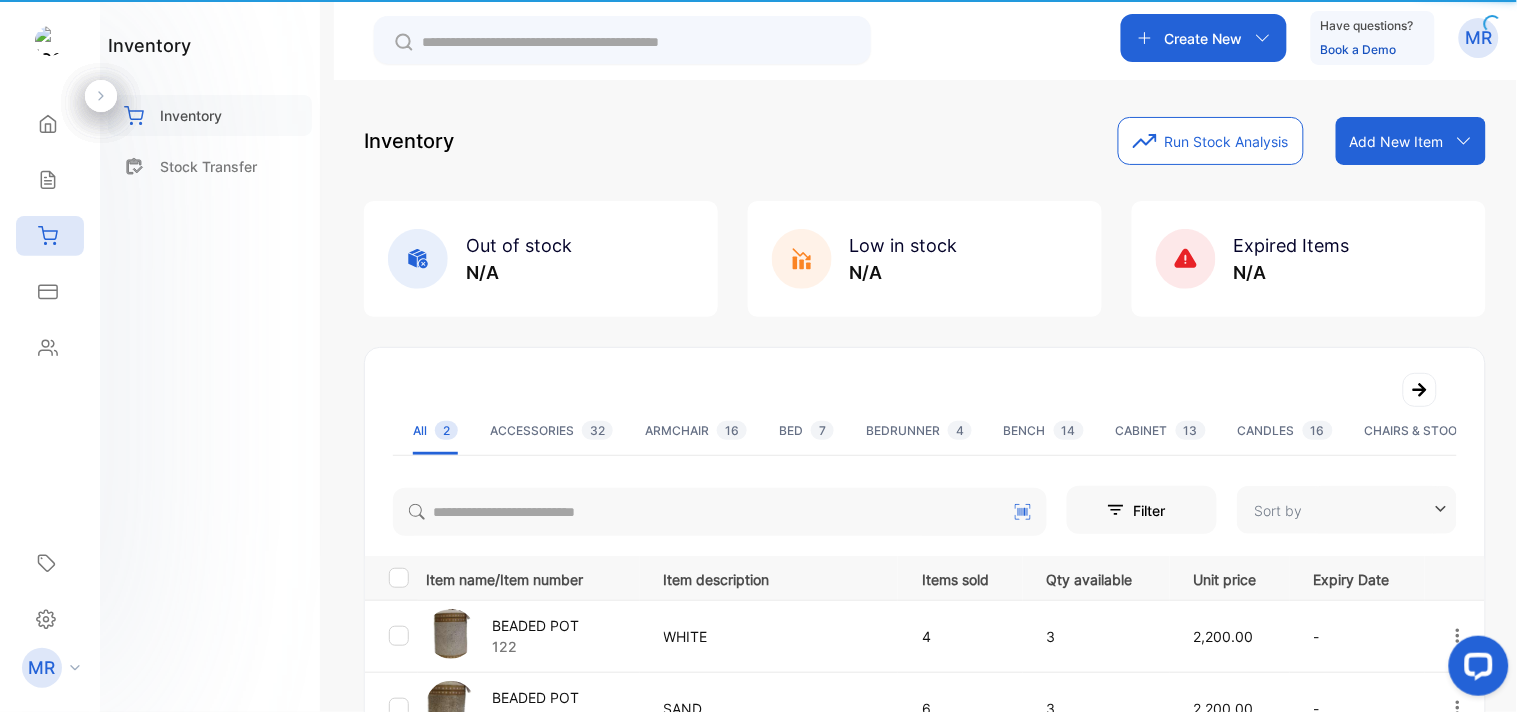 type on "**********" 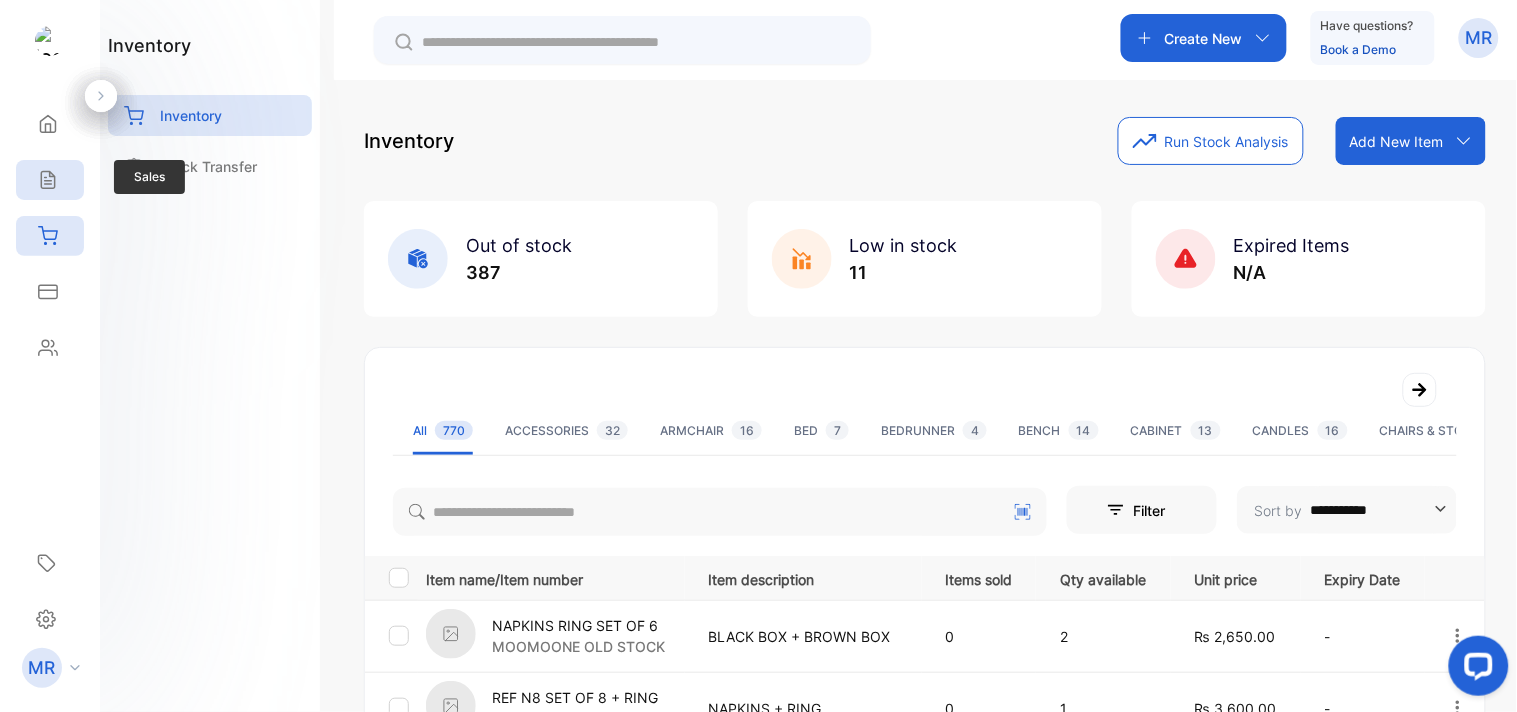 click on "Sales" at bounding box center (50, 180) 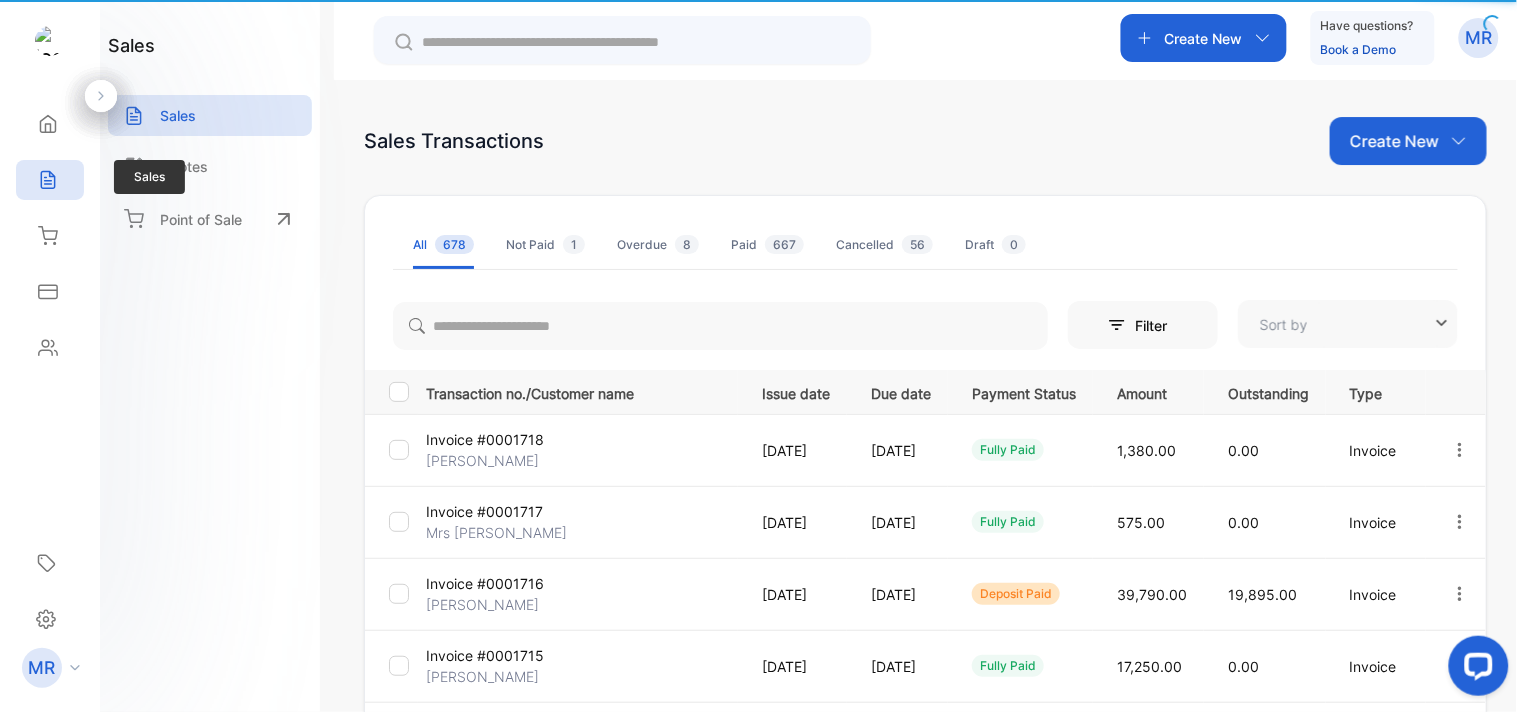 type on "**********" 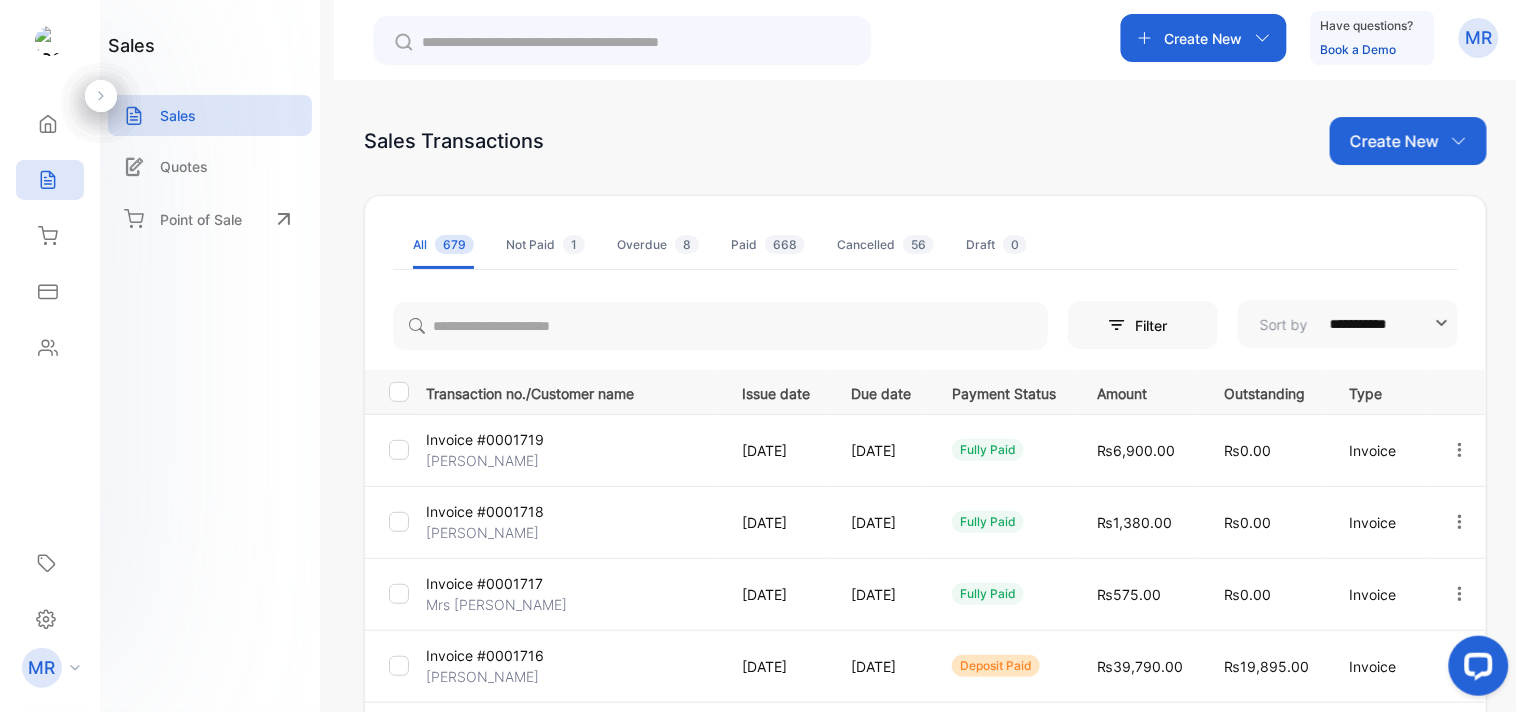 click on "₨0.00" at bounding box center (1263, 594) 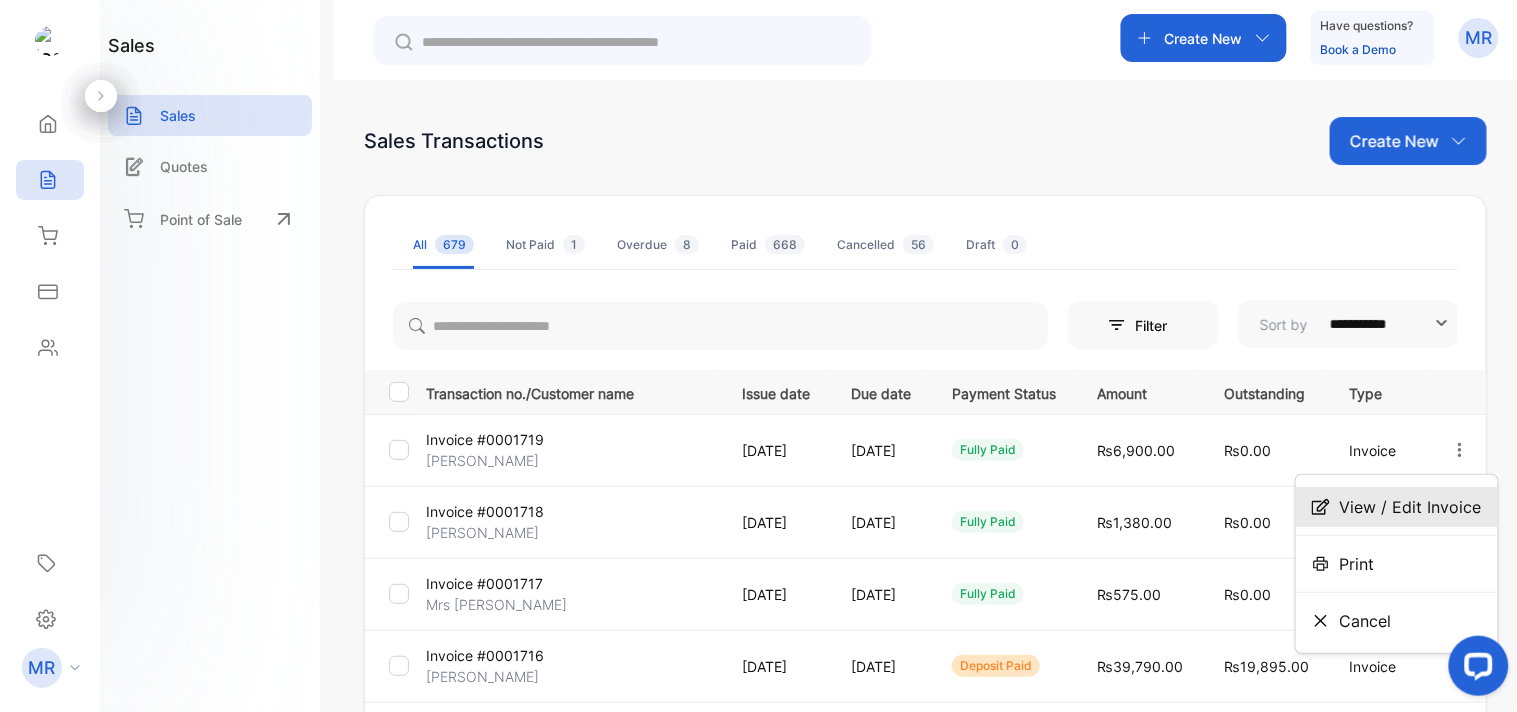 click on "View / Edit Invoice" at bounding box center [1411, 507] 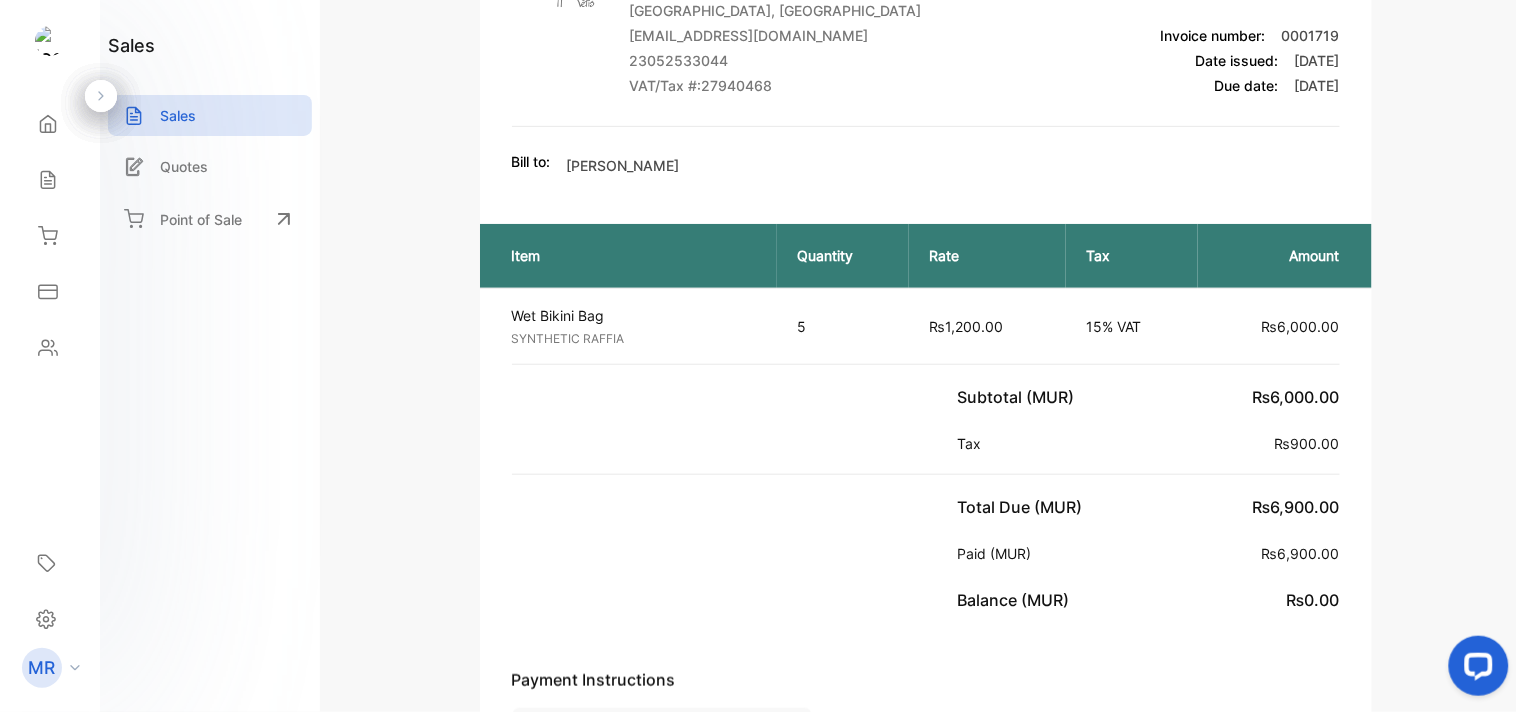 scroll, scrollTop: 0, scrollLeft: 0, axis: both 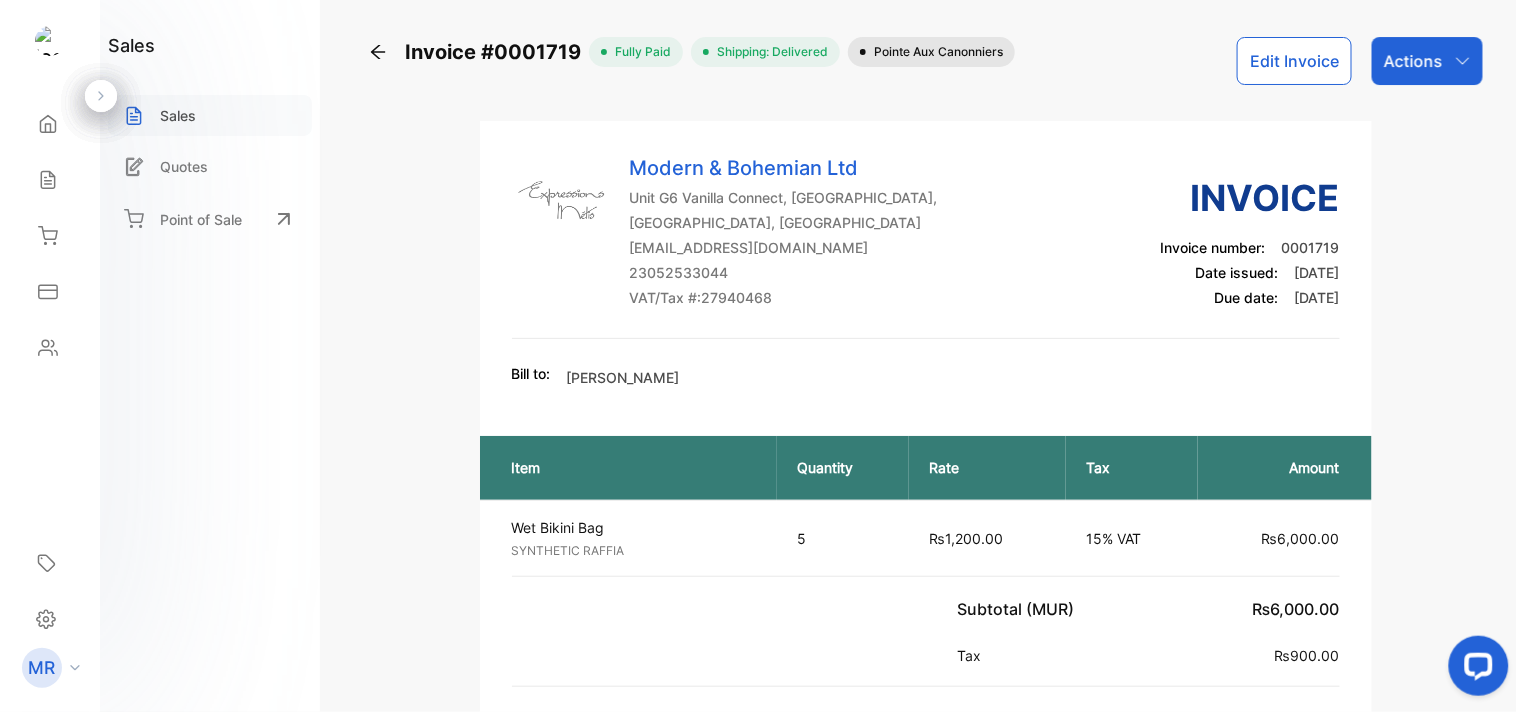 click on "Sales" at bounding box center [178, 115] 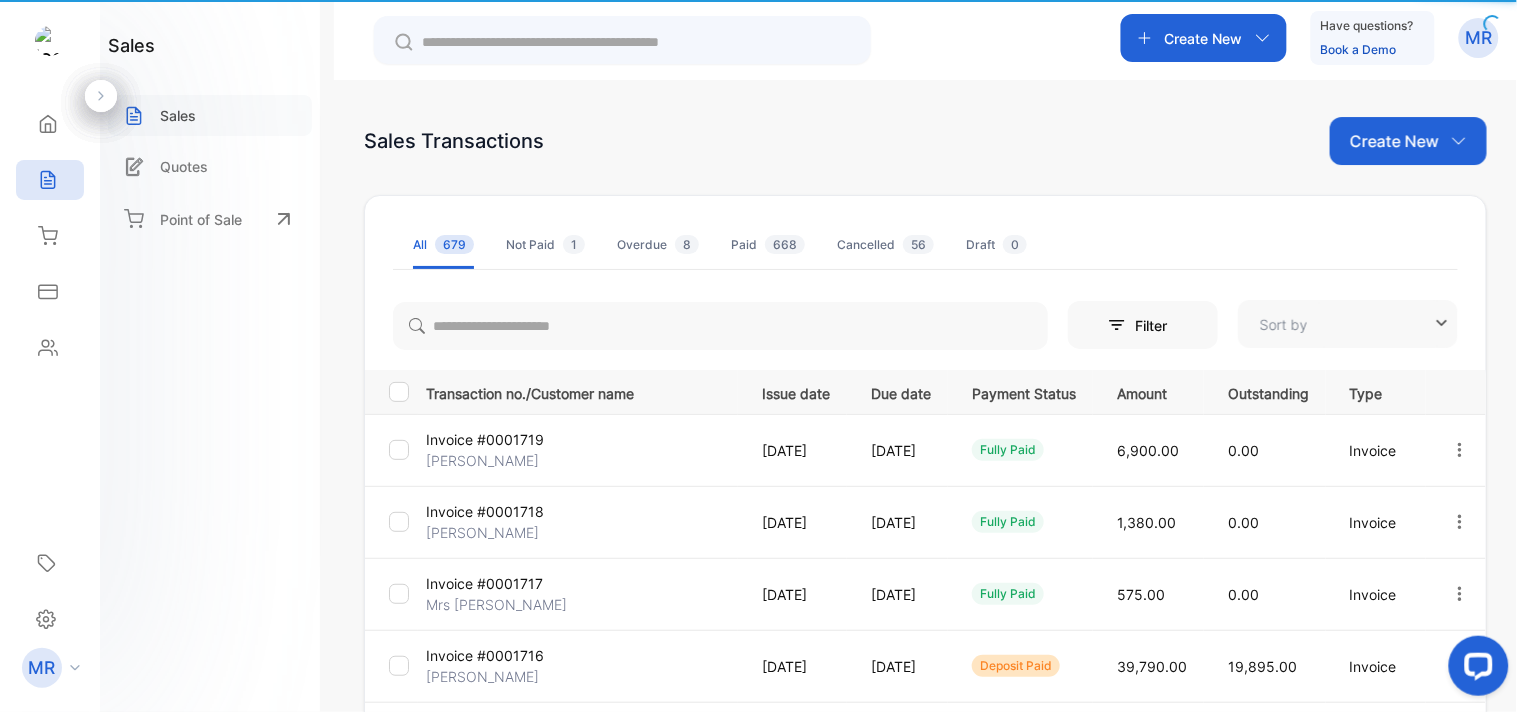 type on "**********" 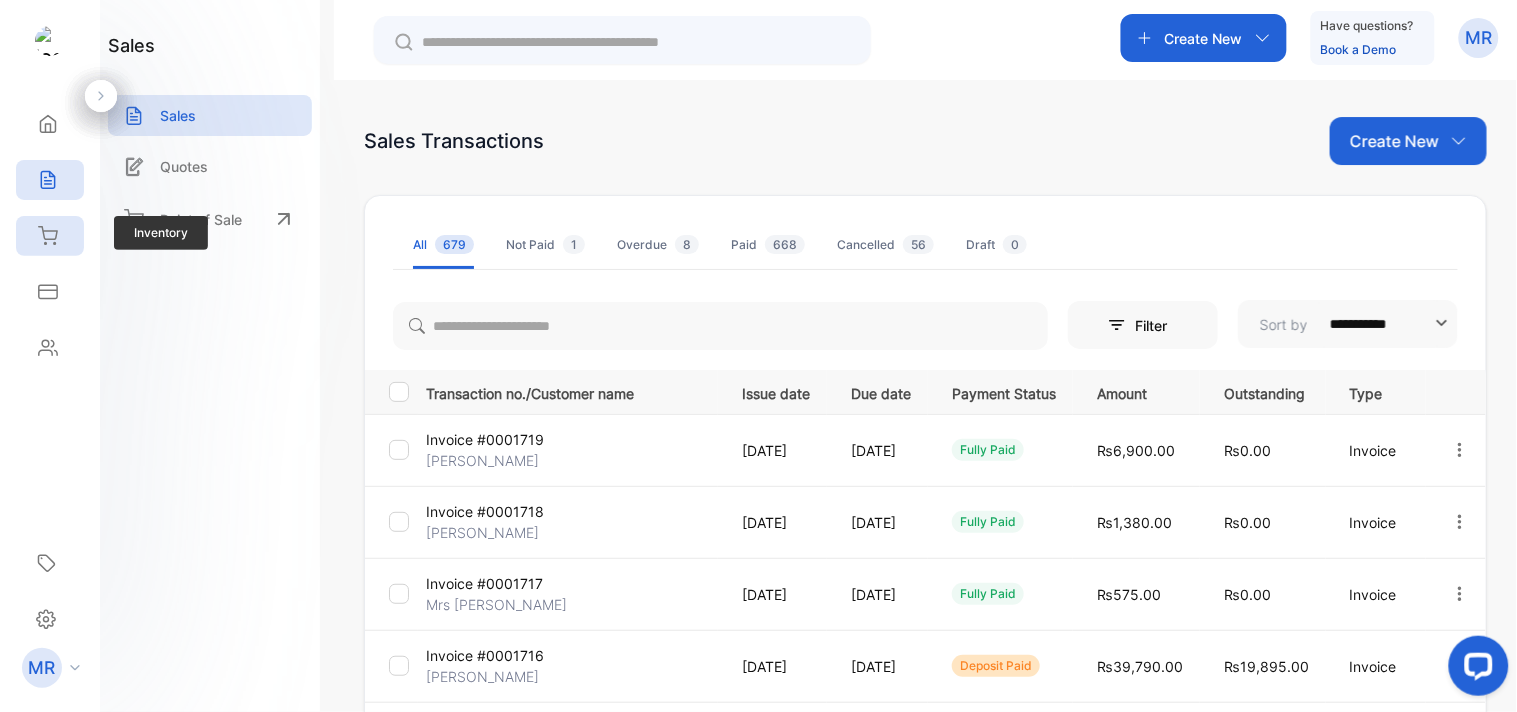click 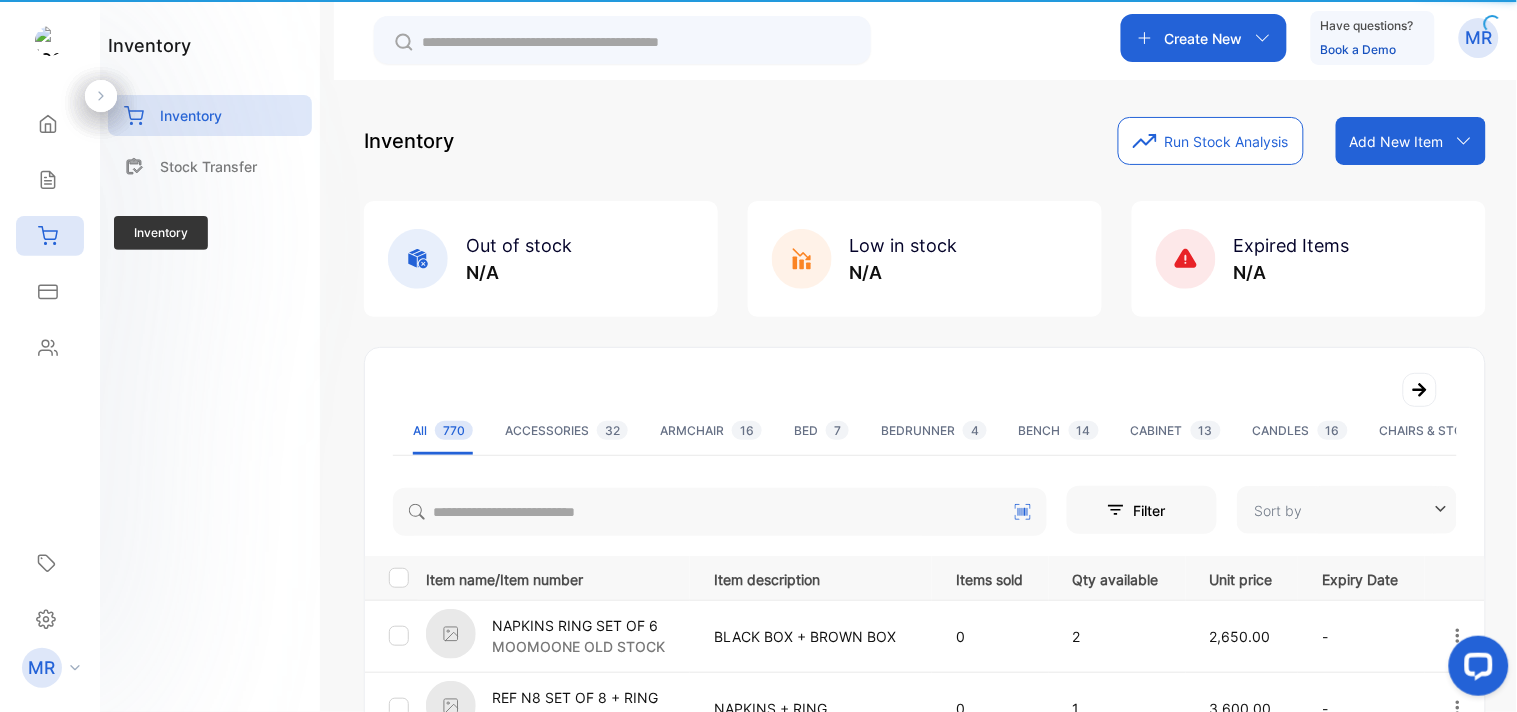 type on "**********" 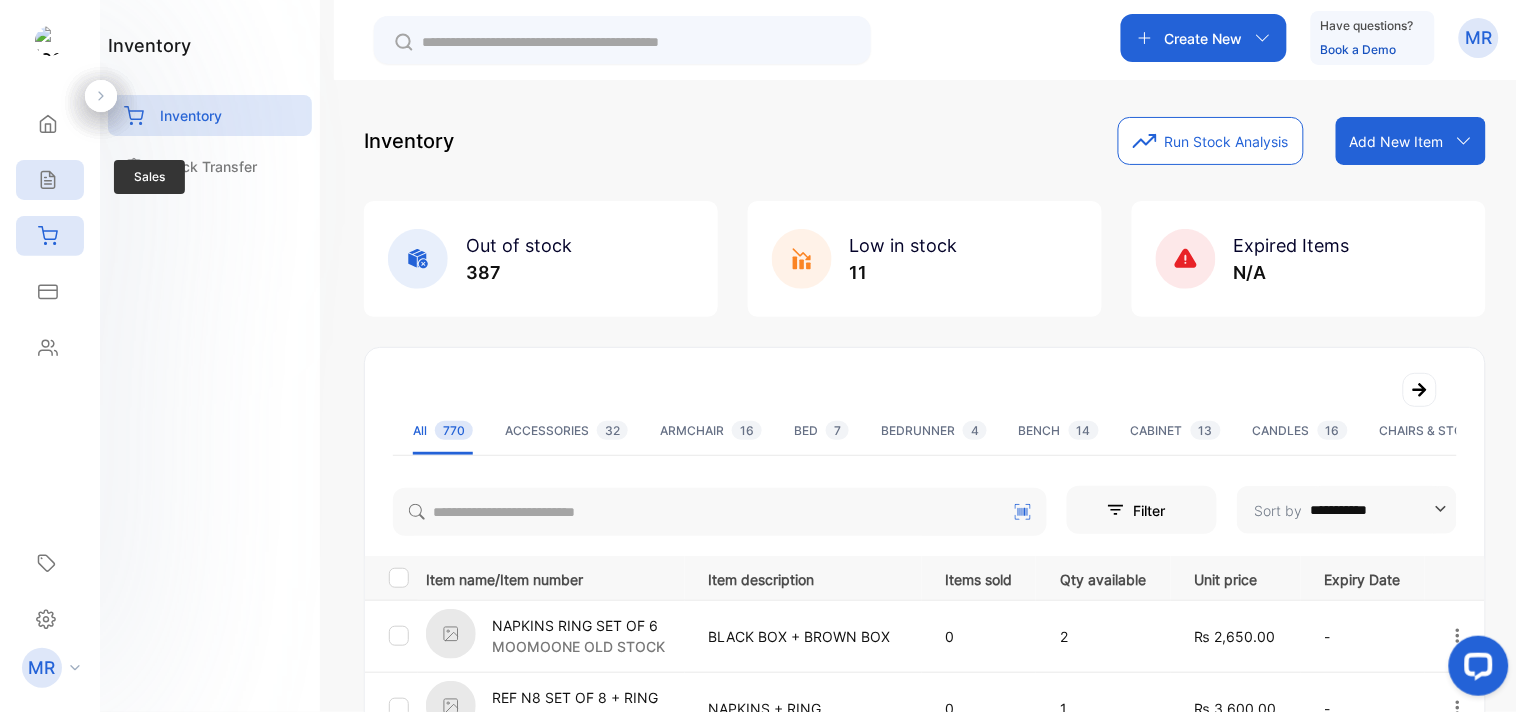 click 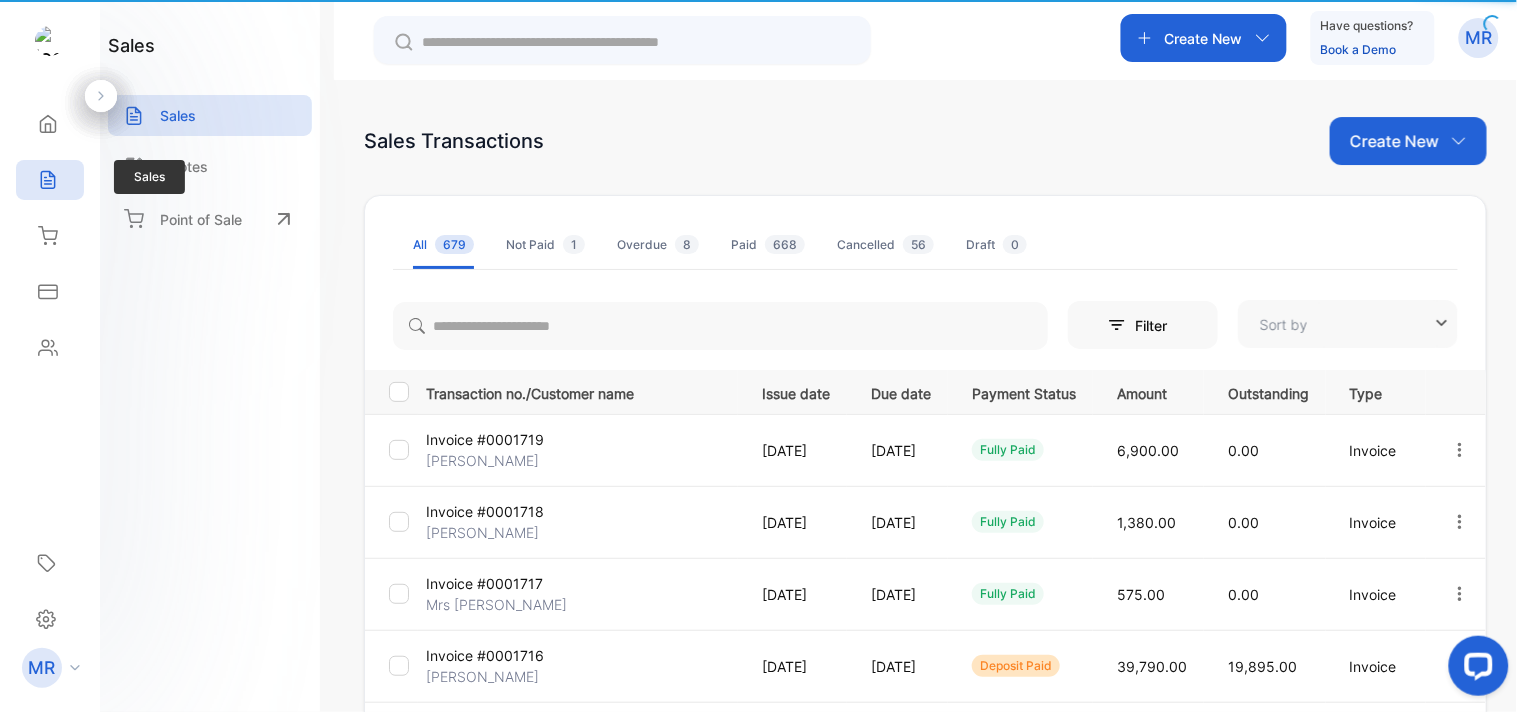 type on "**********" 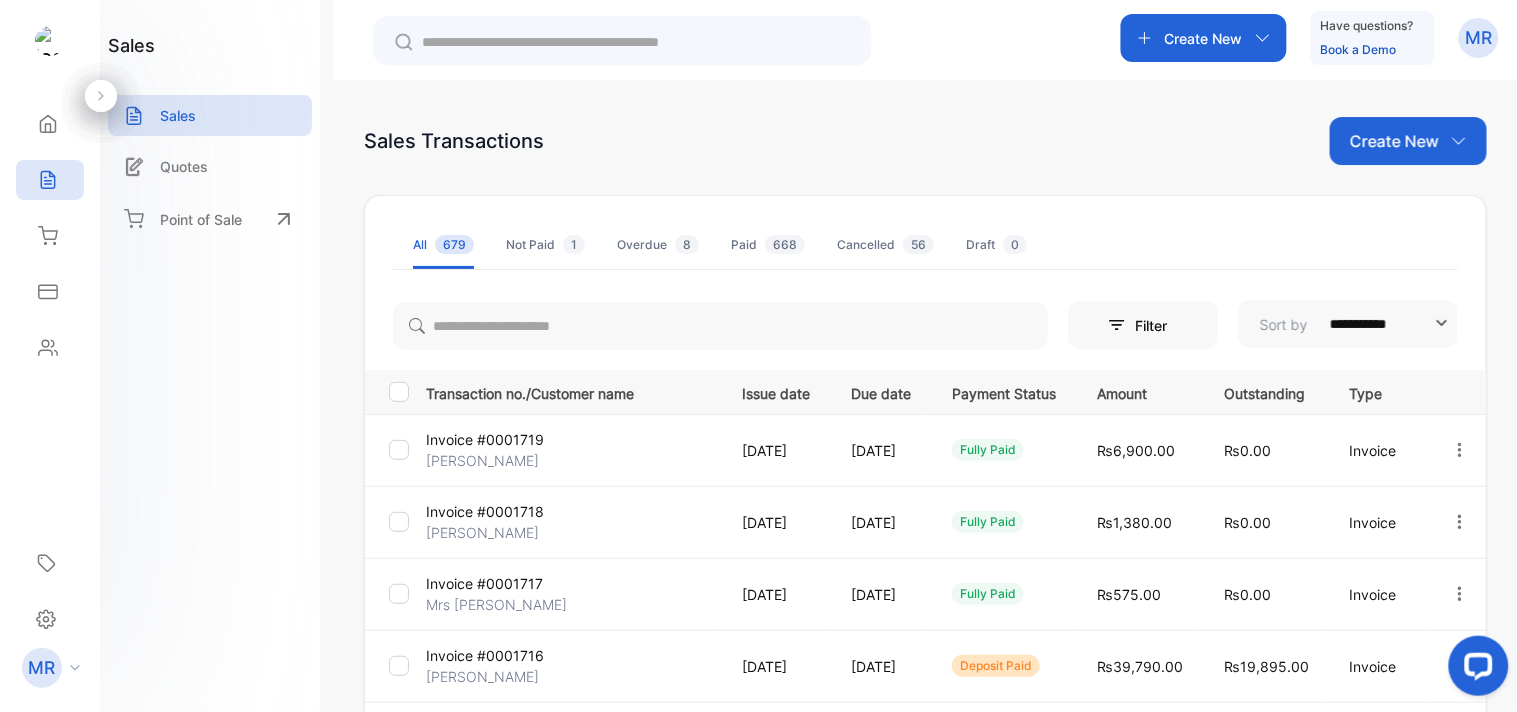 click 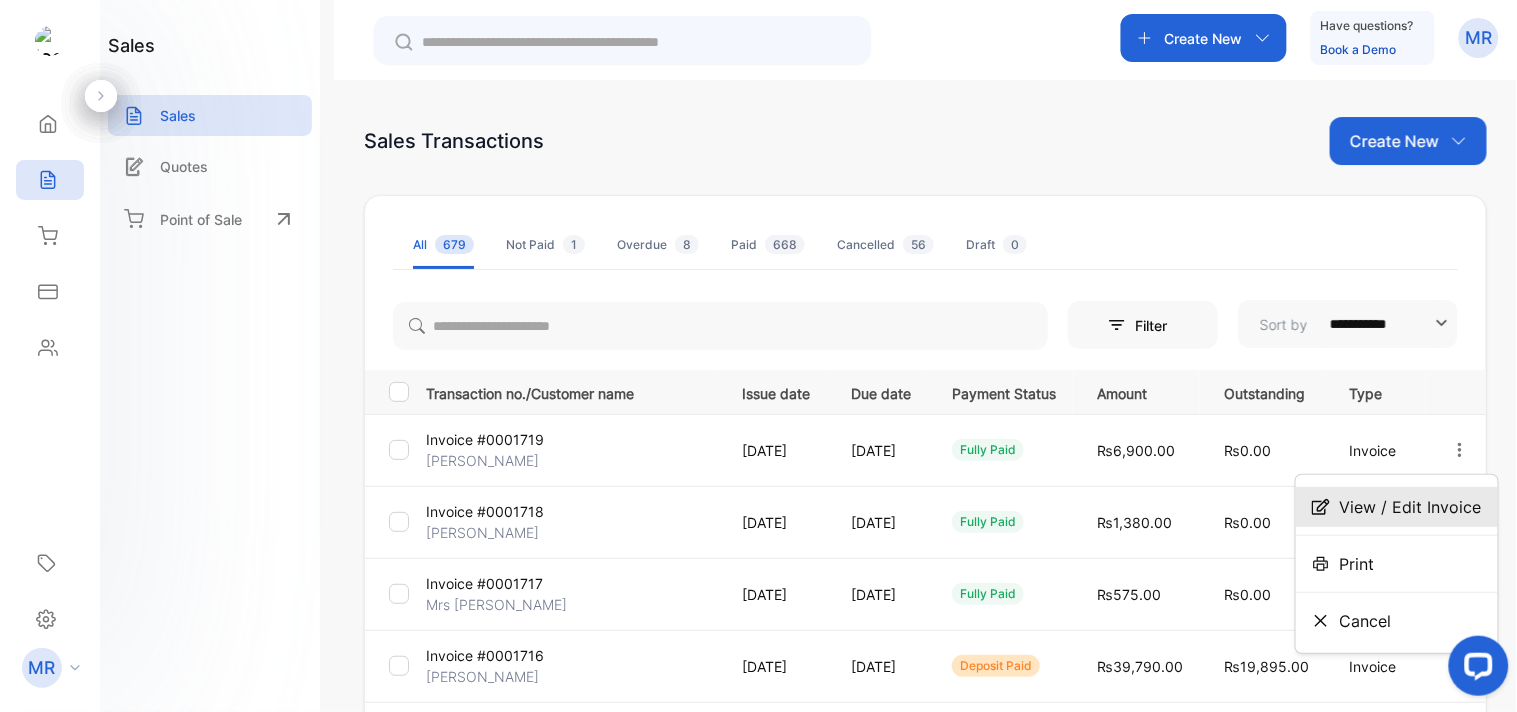 click on "View / Edit Invoice" at bounding box center [1411, 507] 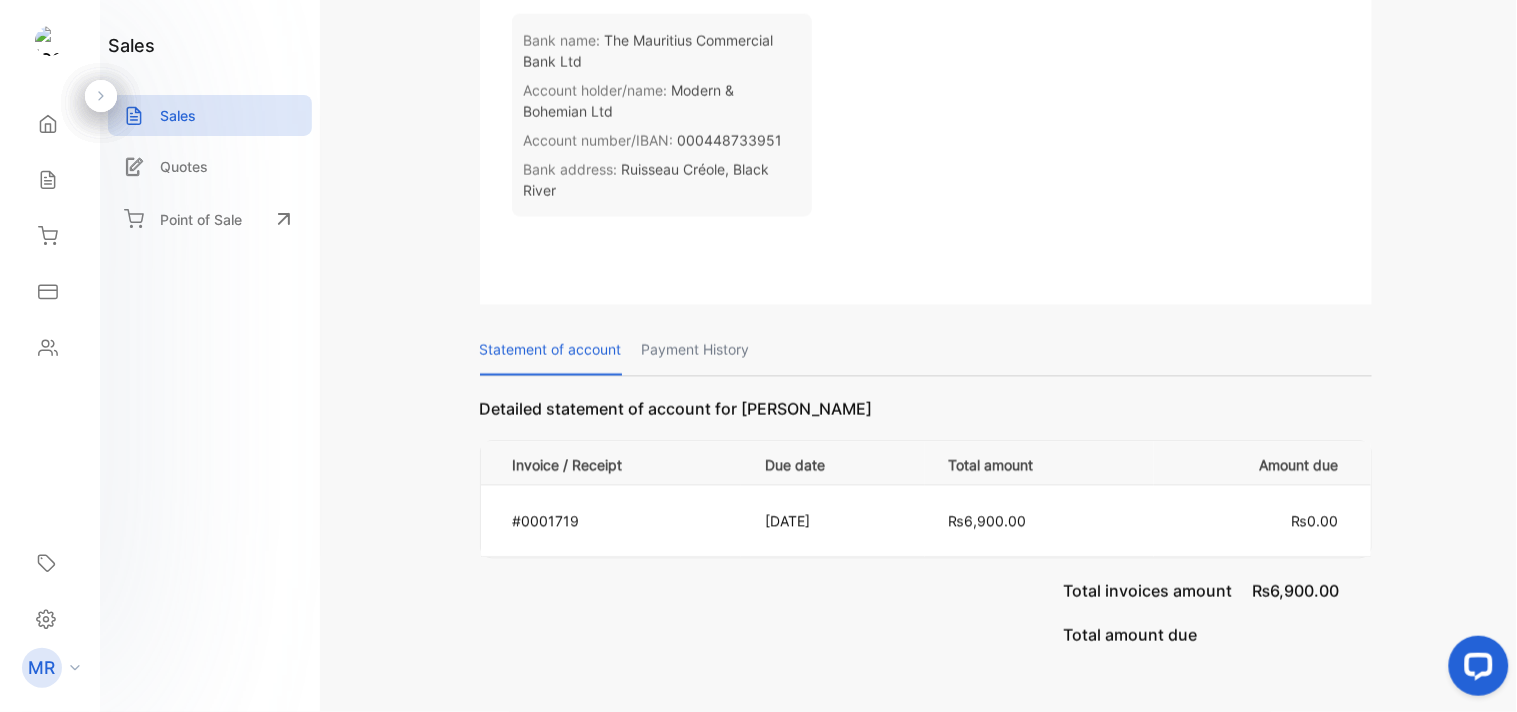 scroll, scrollTop: 907, scrollLeft: 0, axis: vertical 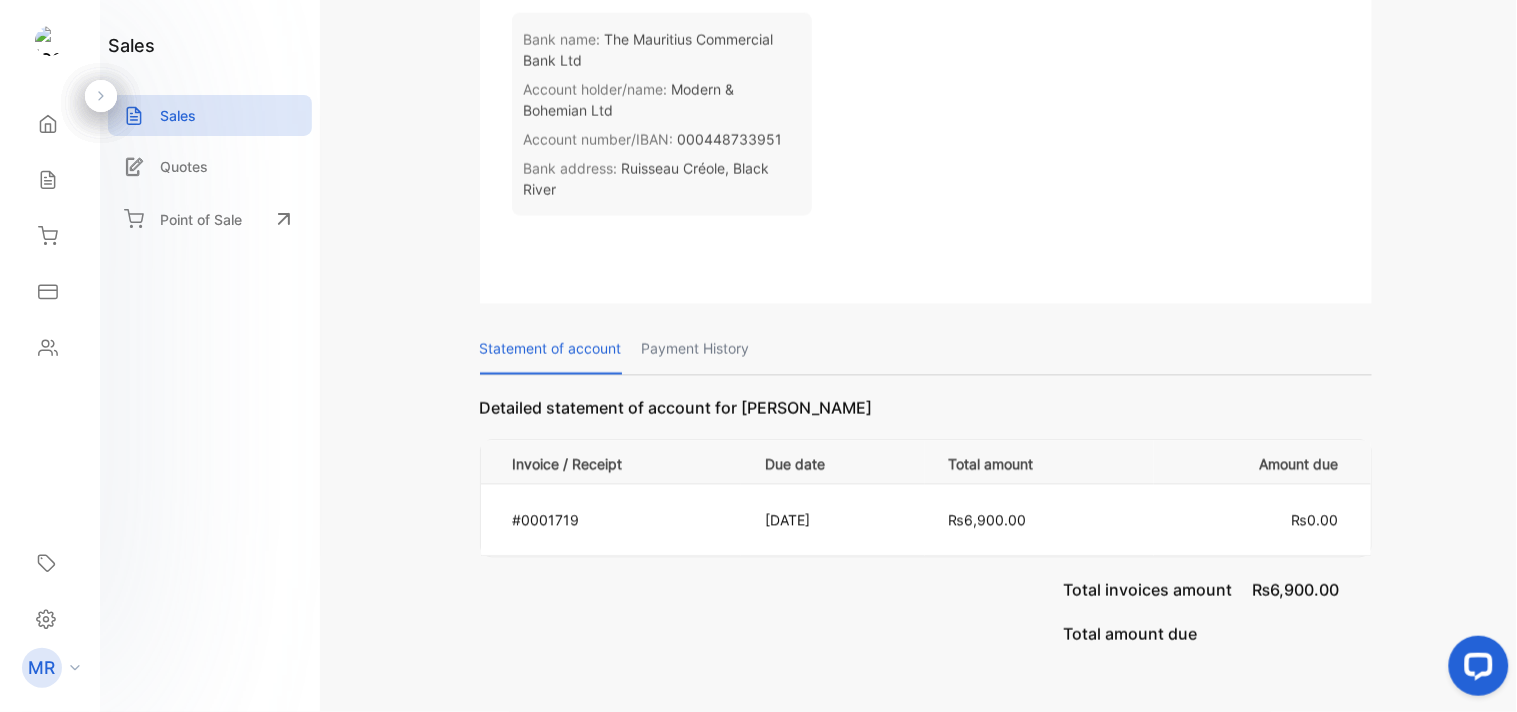 click on "Payment History" at bounding box center (696, 349) 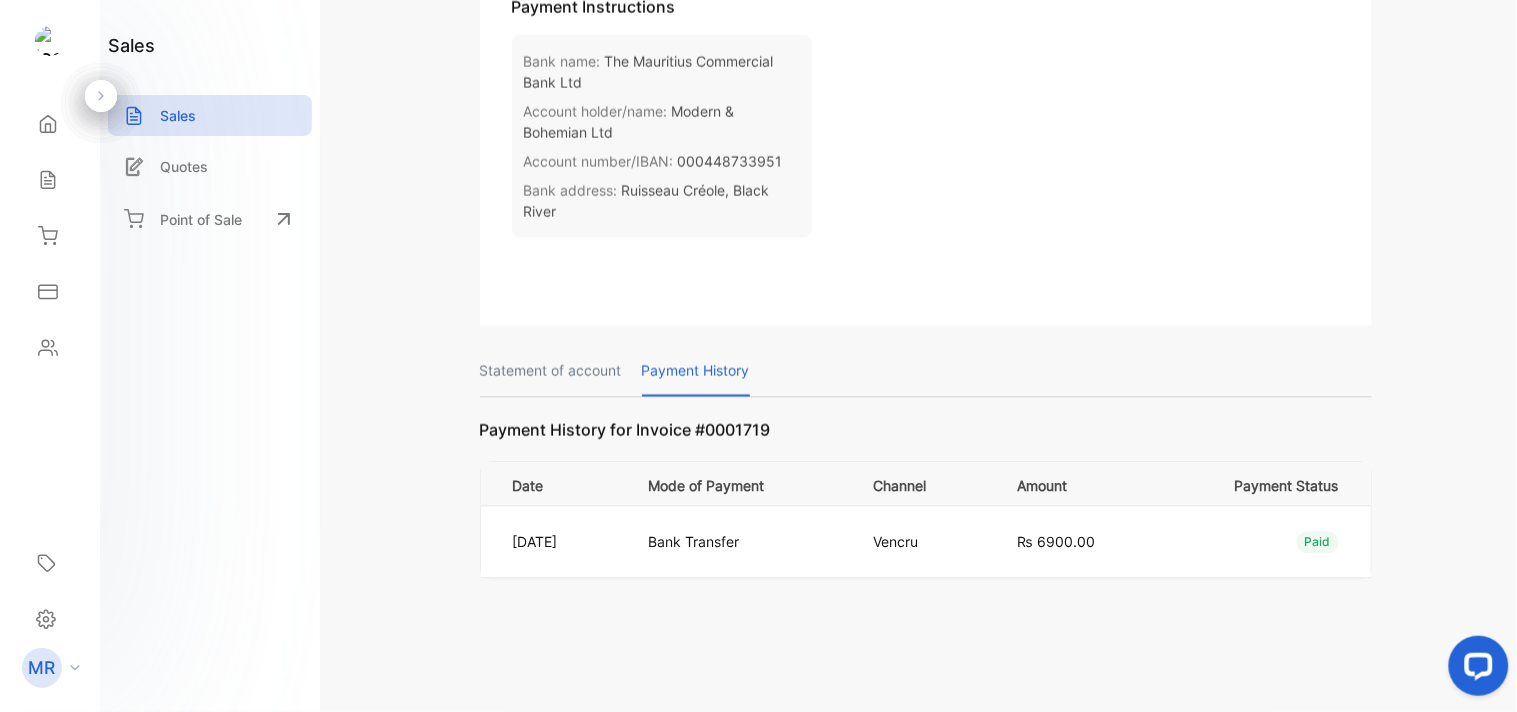 scroll, scrollTop: 884, scrollLeft: 0, axis: vertical 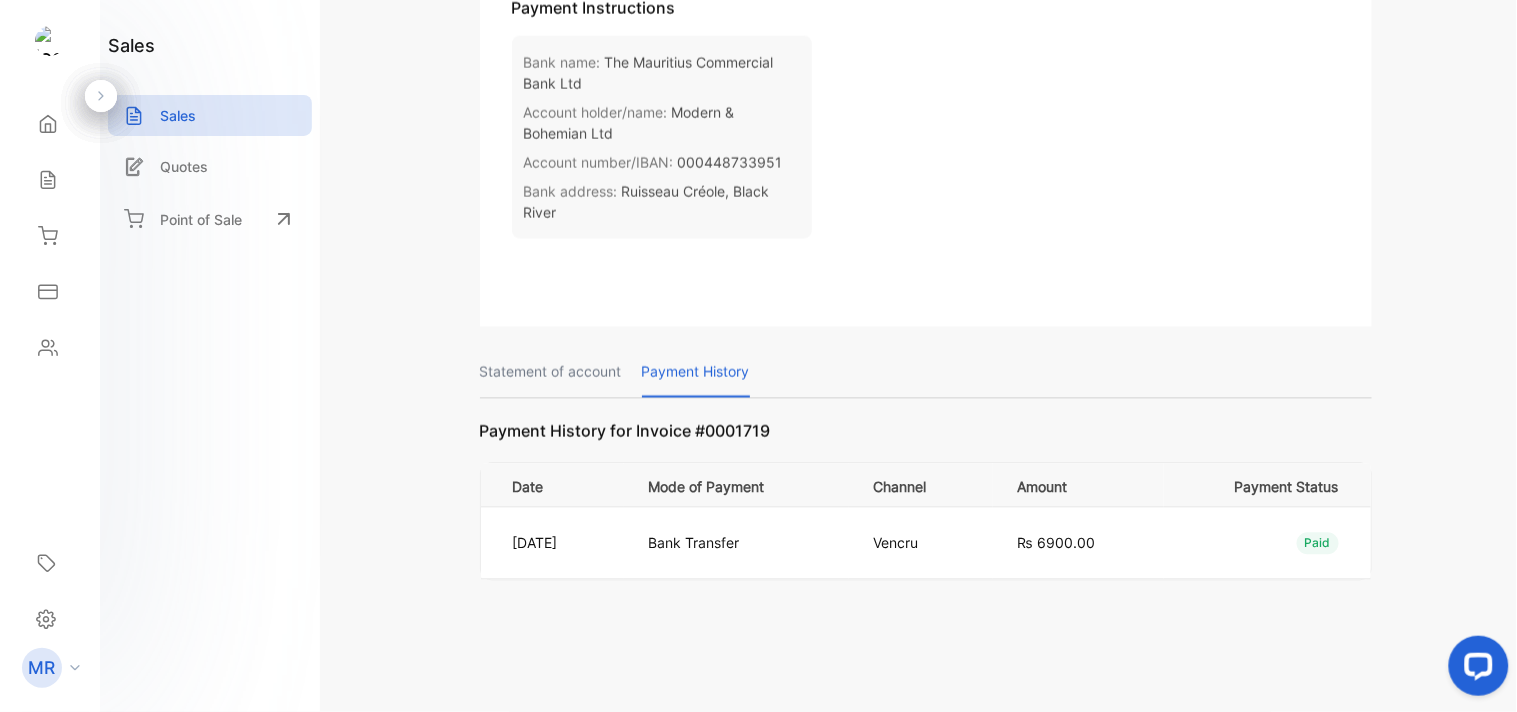 click on "Statement of account" at bounding box center [551, 372] 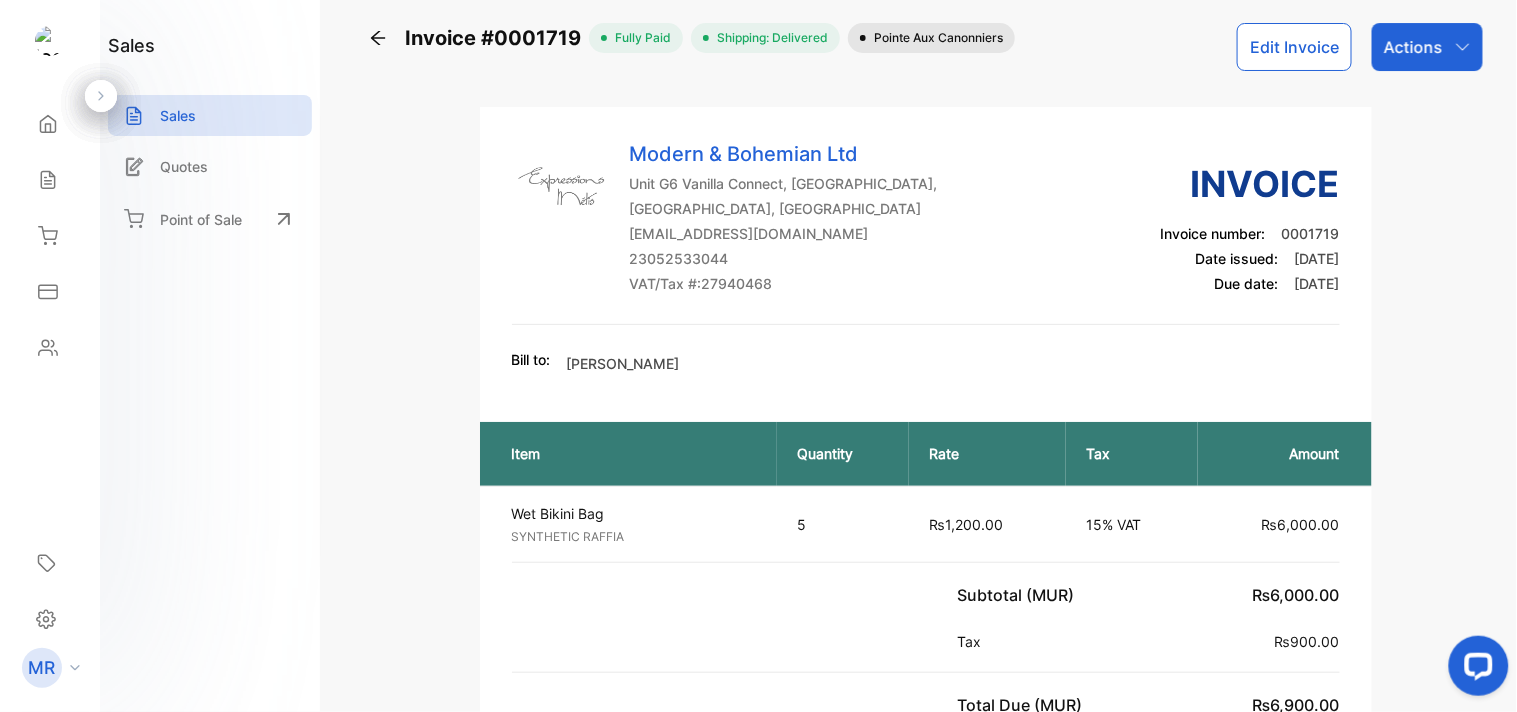 scroll, scrollTop: 0, scrollLeft: 0, axis: both 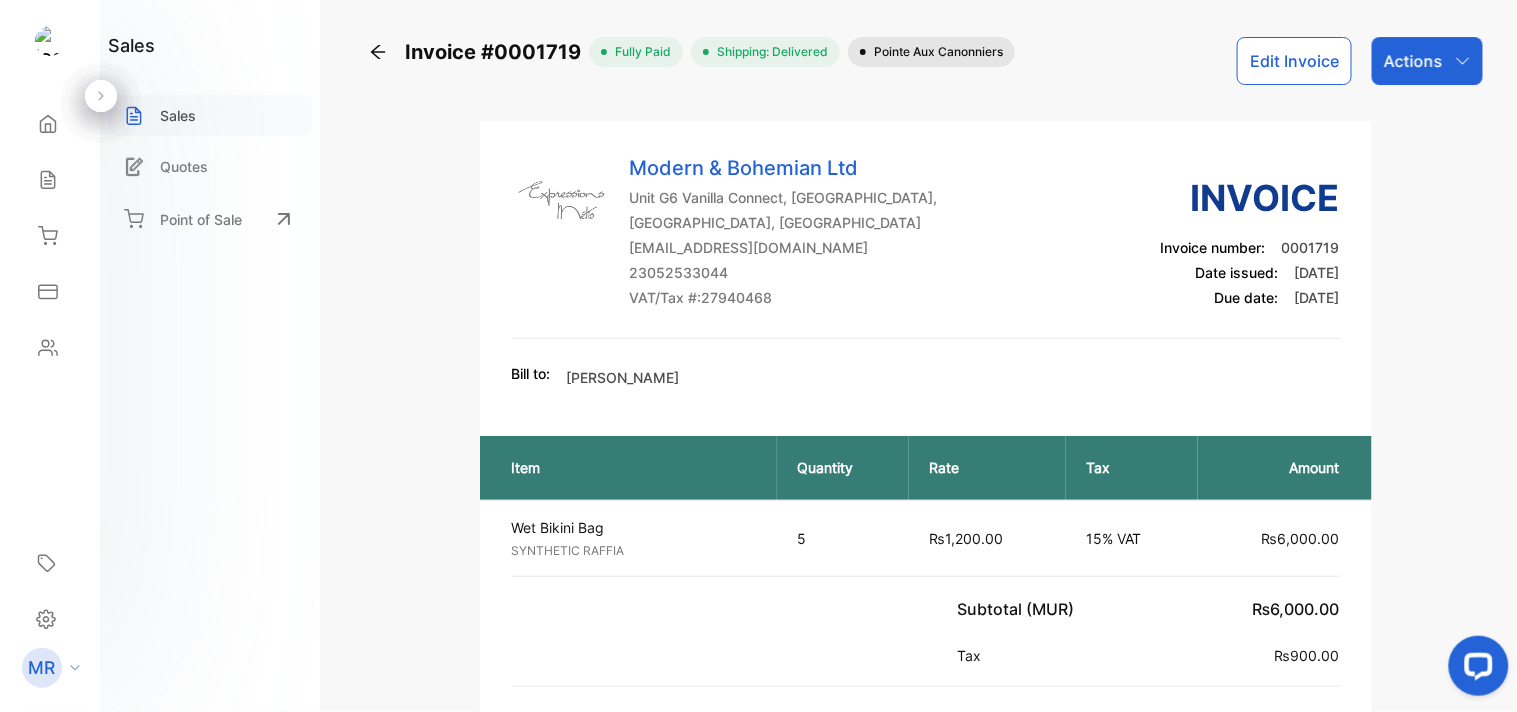 click on "Sales" at bounding box center [178, 115] 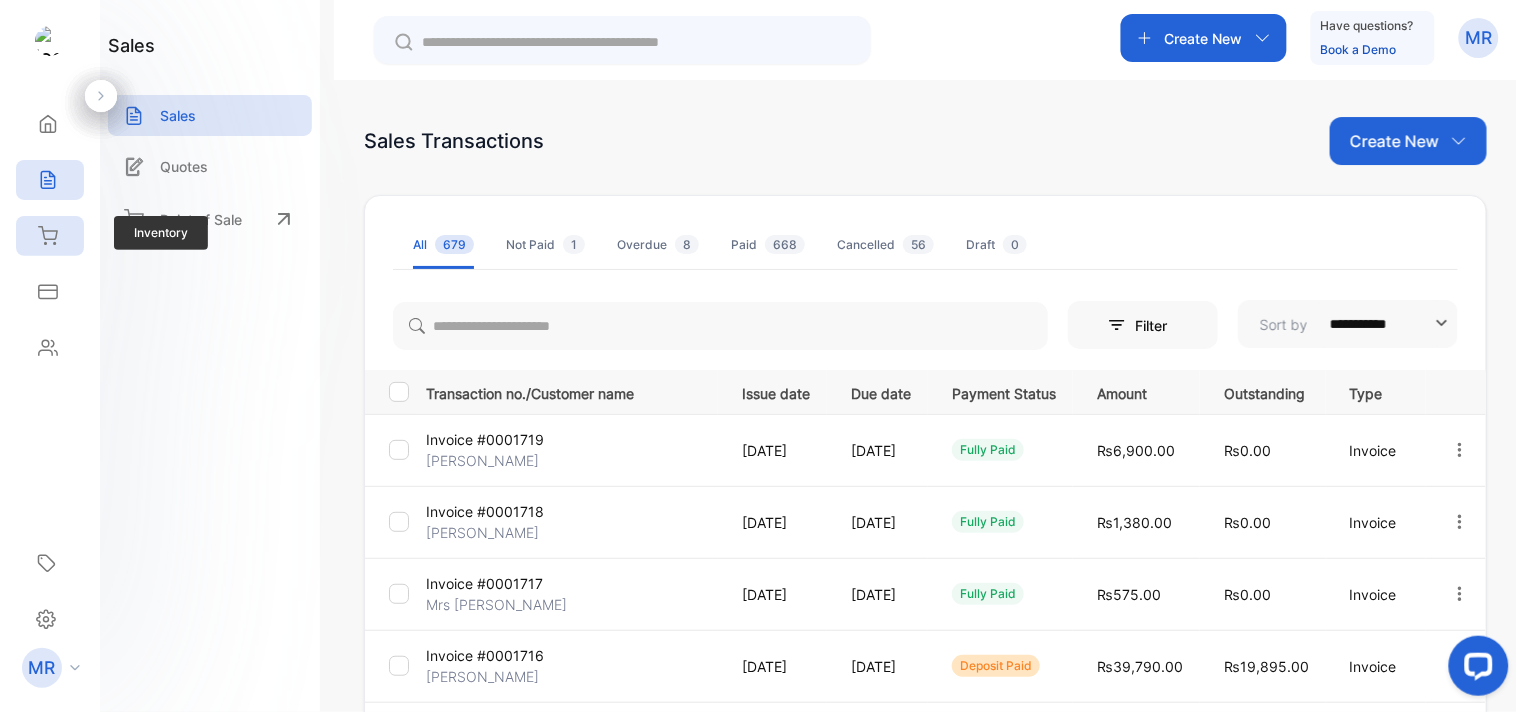click on "Inventory" at bounding box center (50, 236) 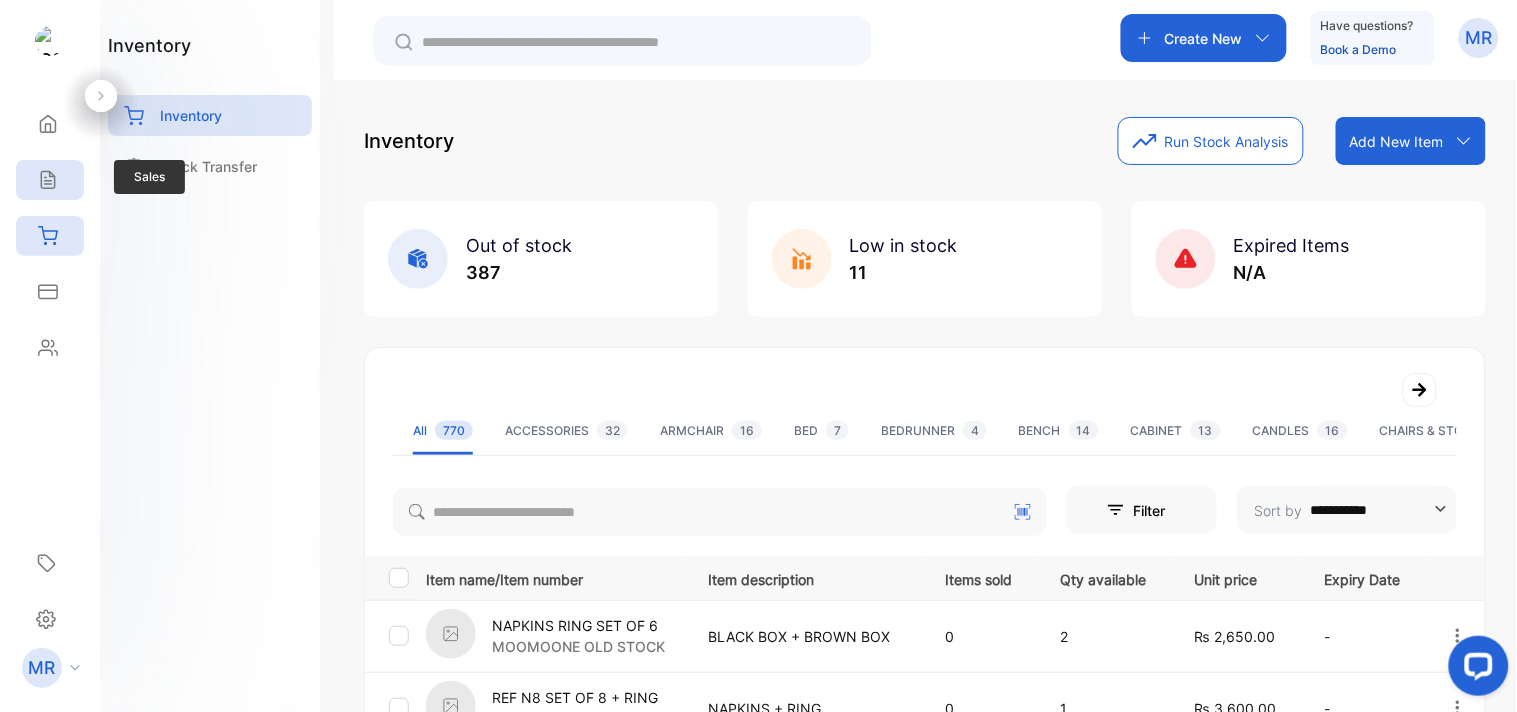 click 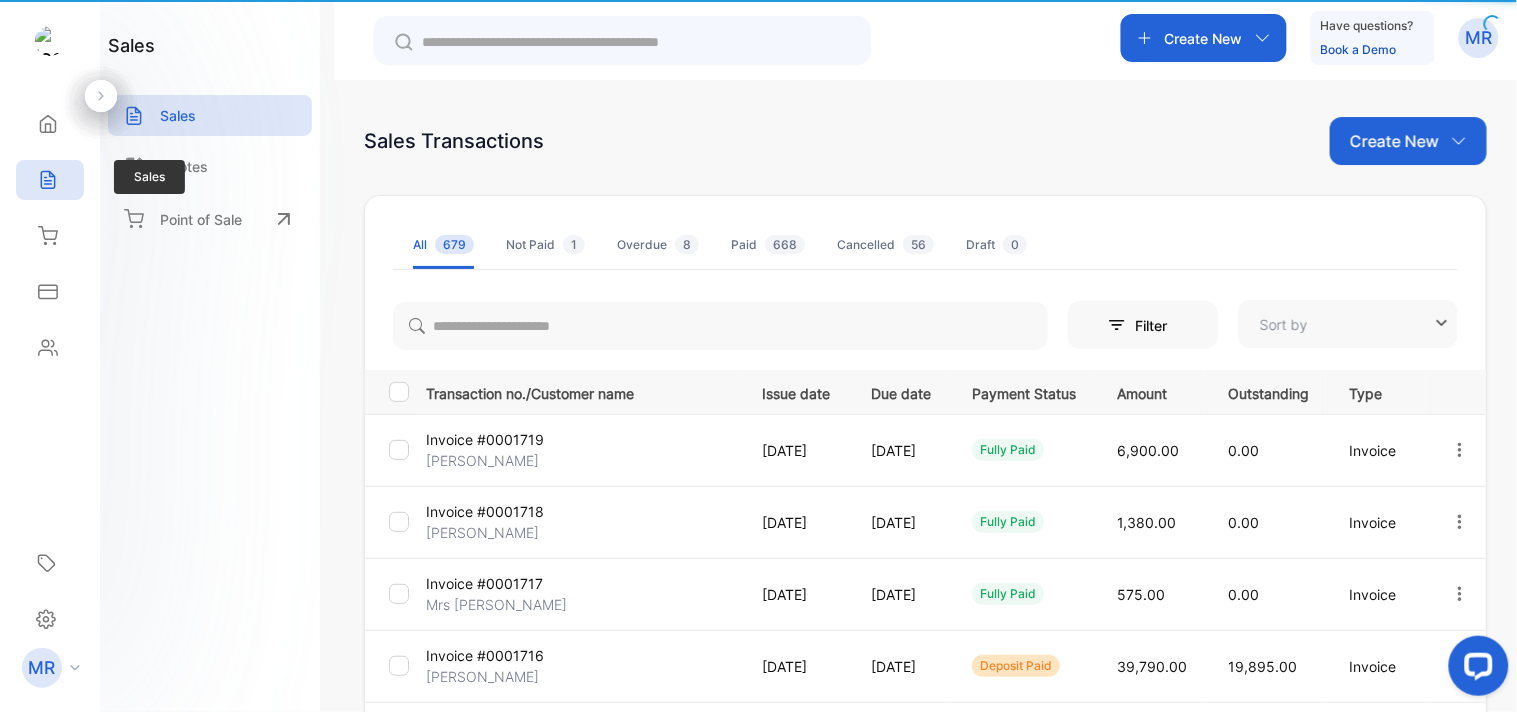 type on "**********" 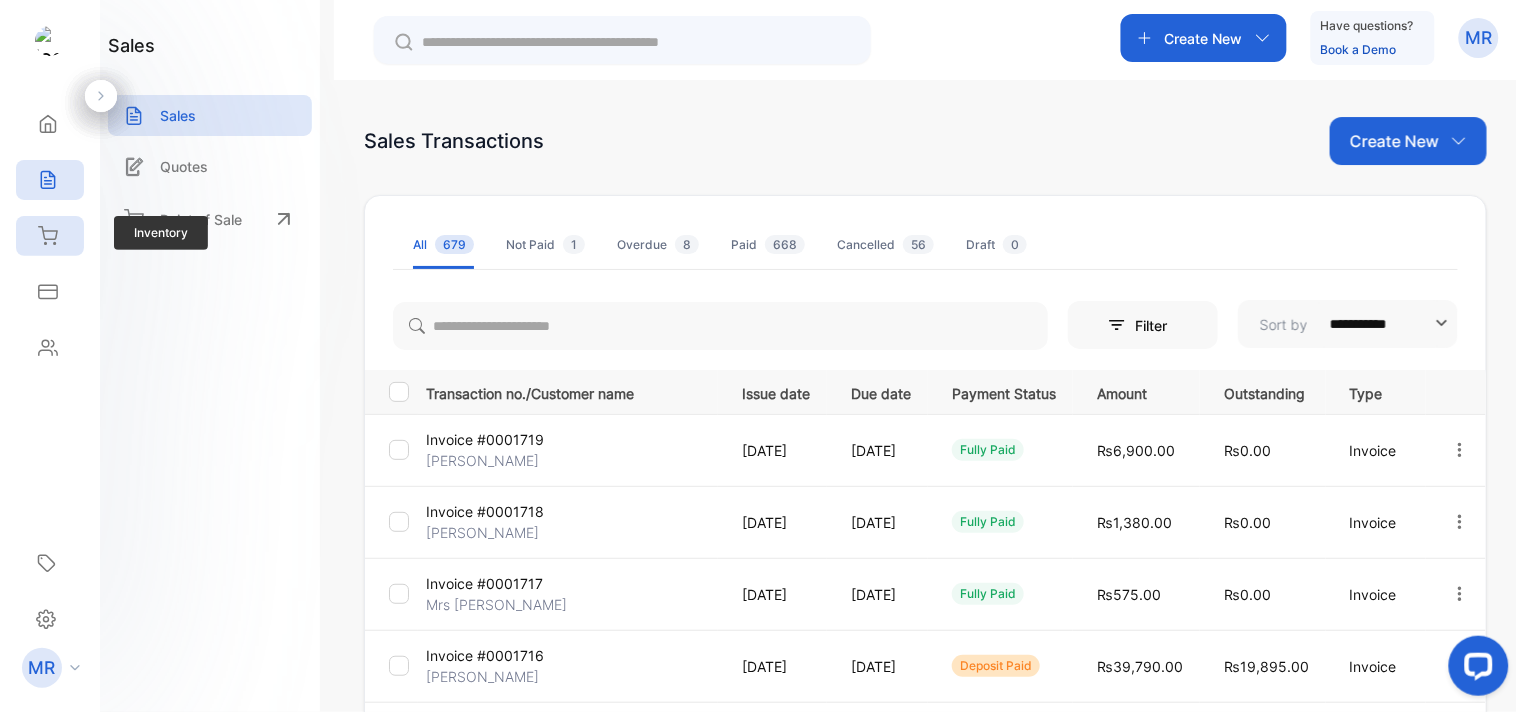 click 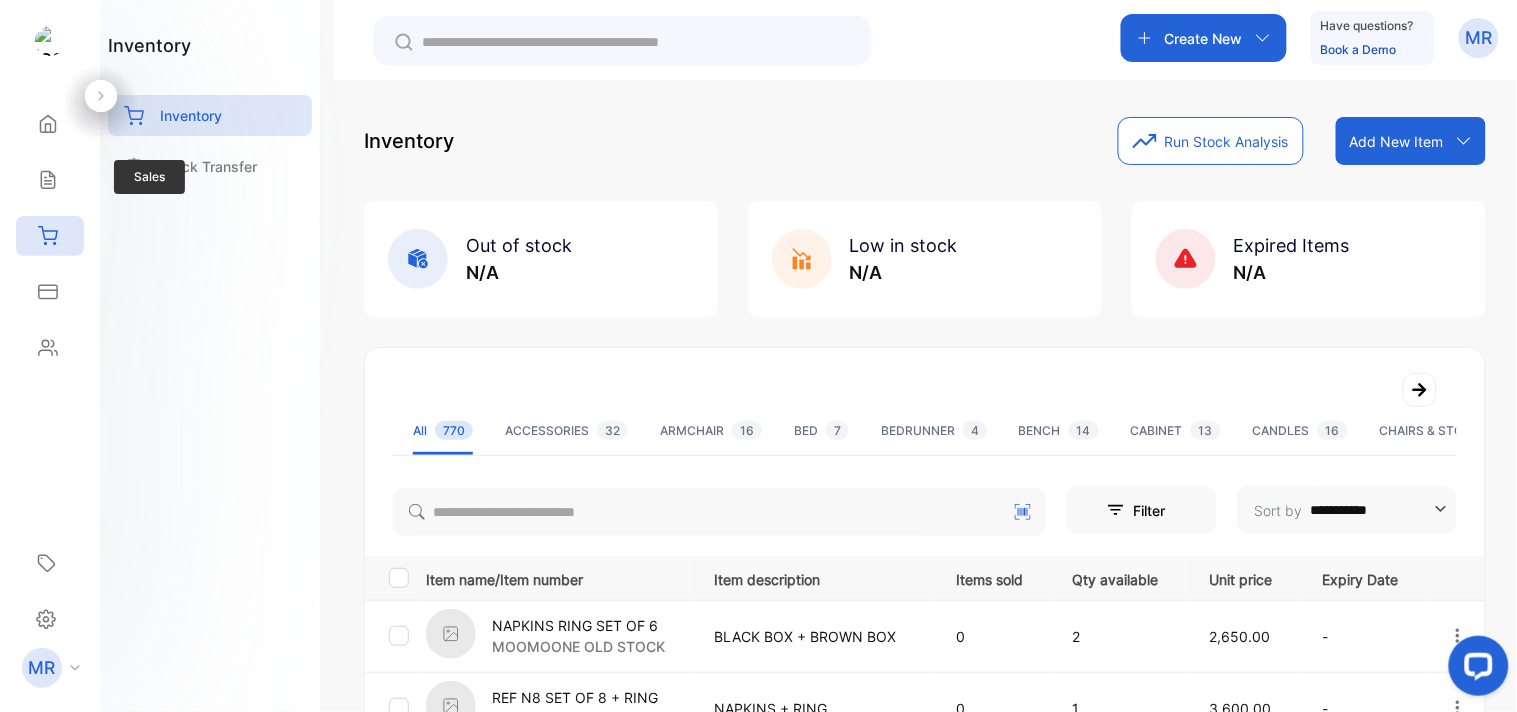 click 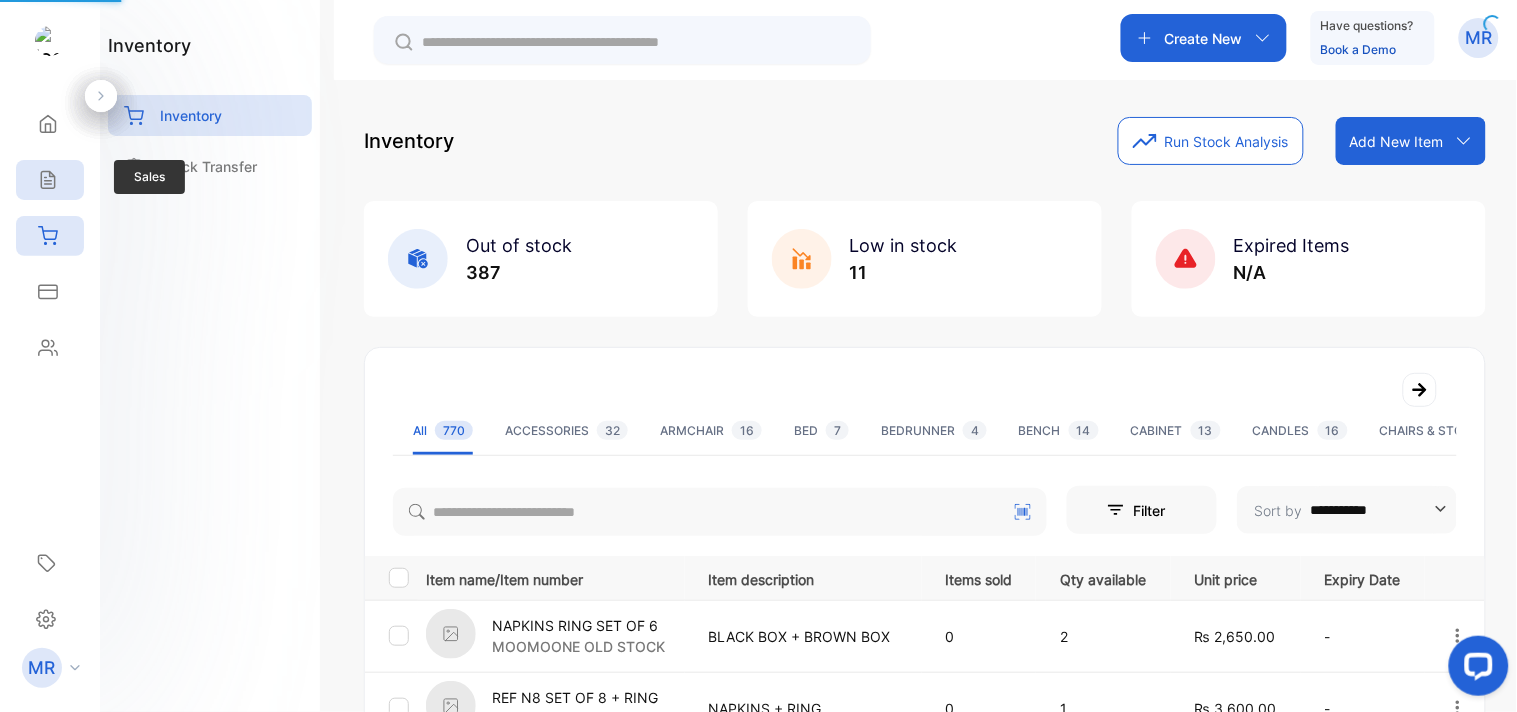 click 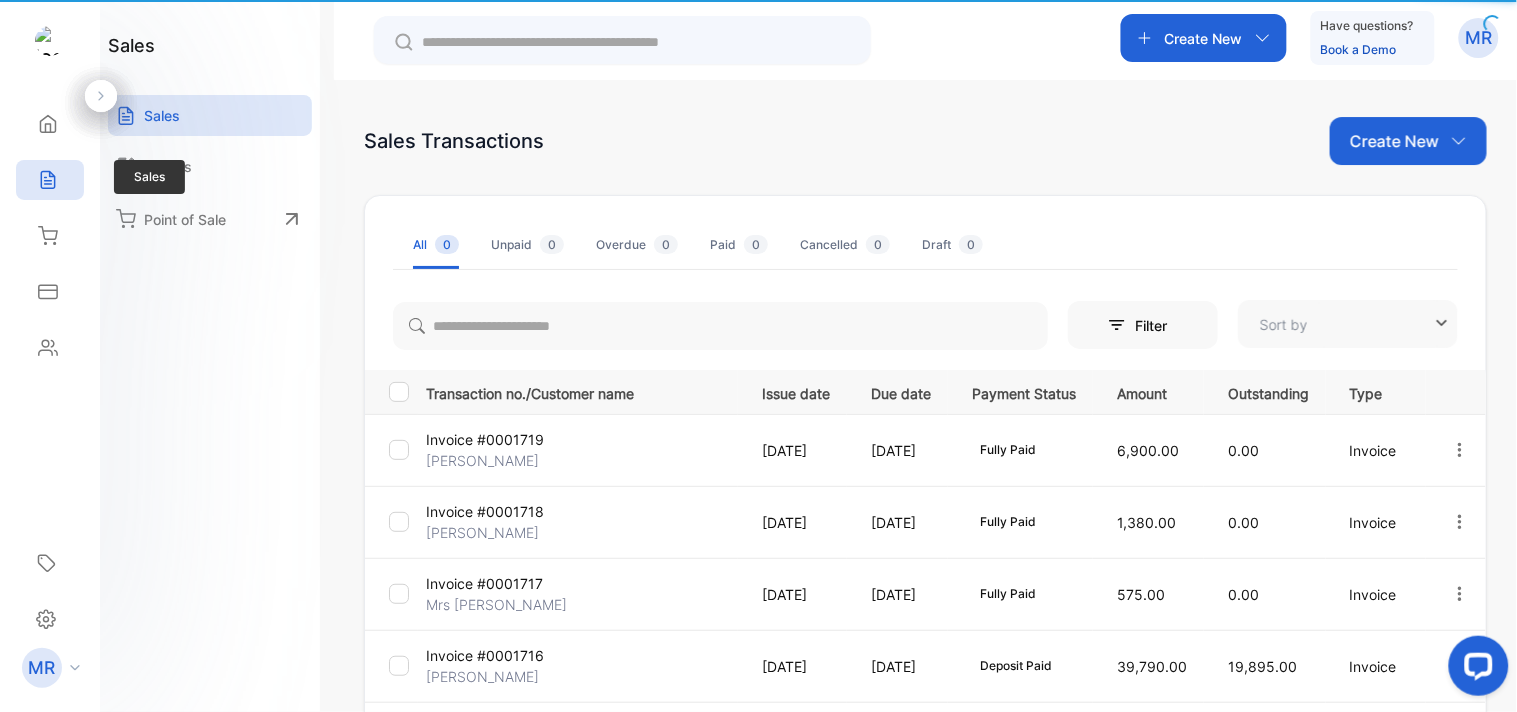 click 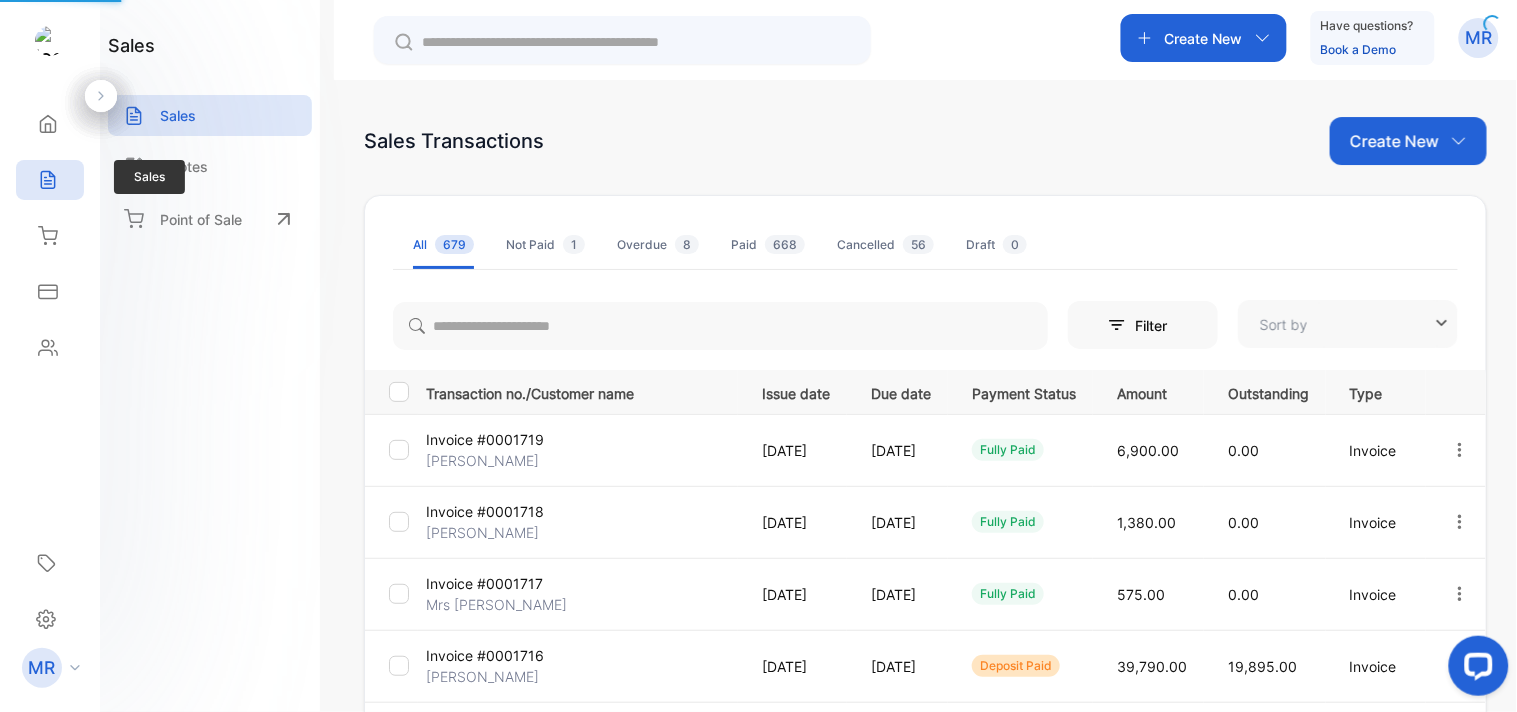 type on "**********" 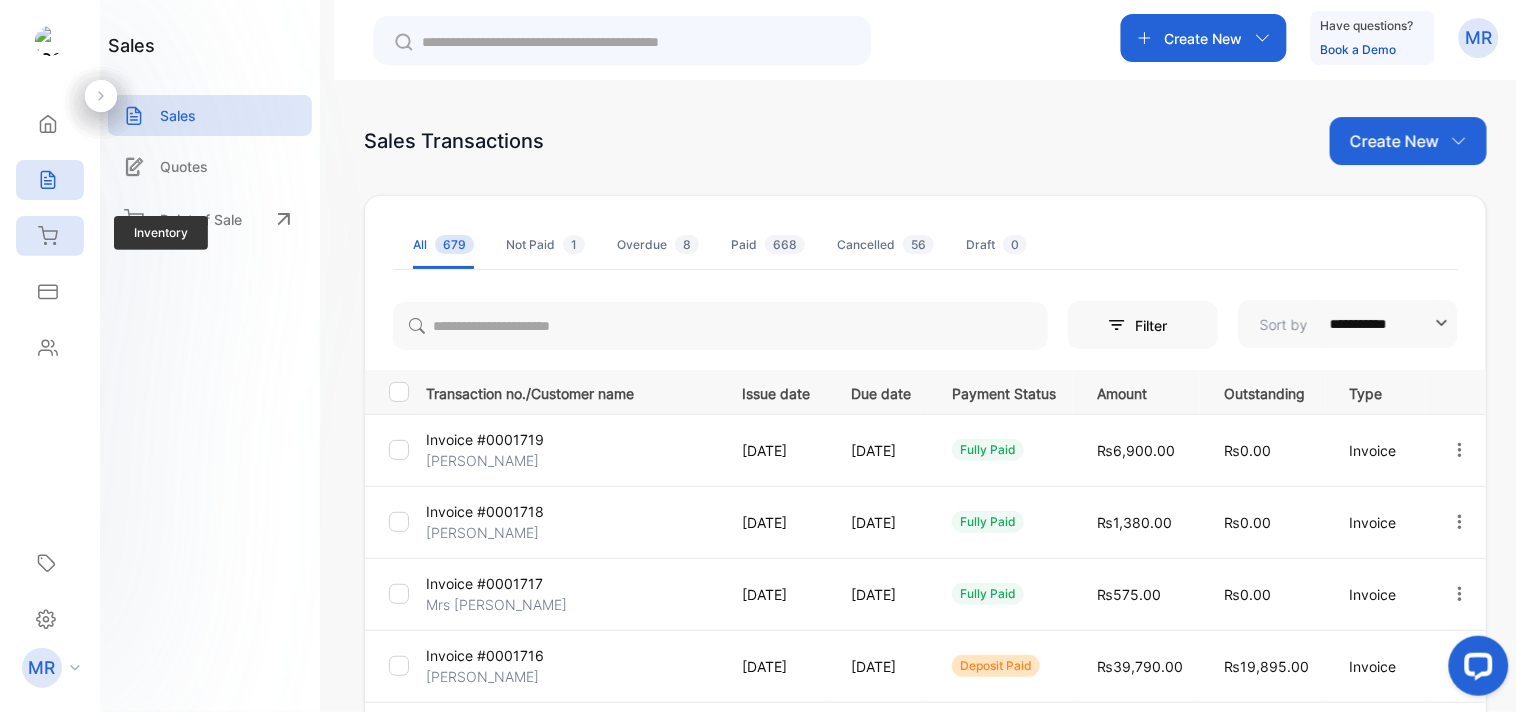 click 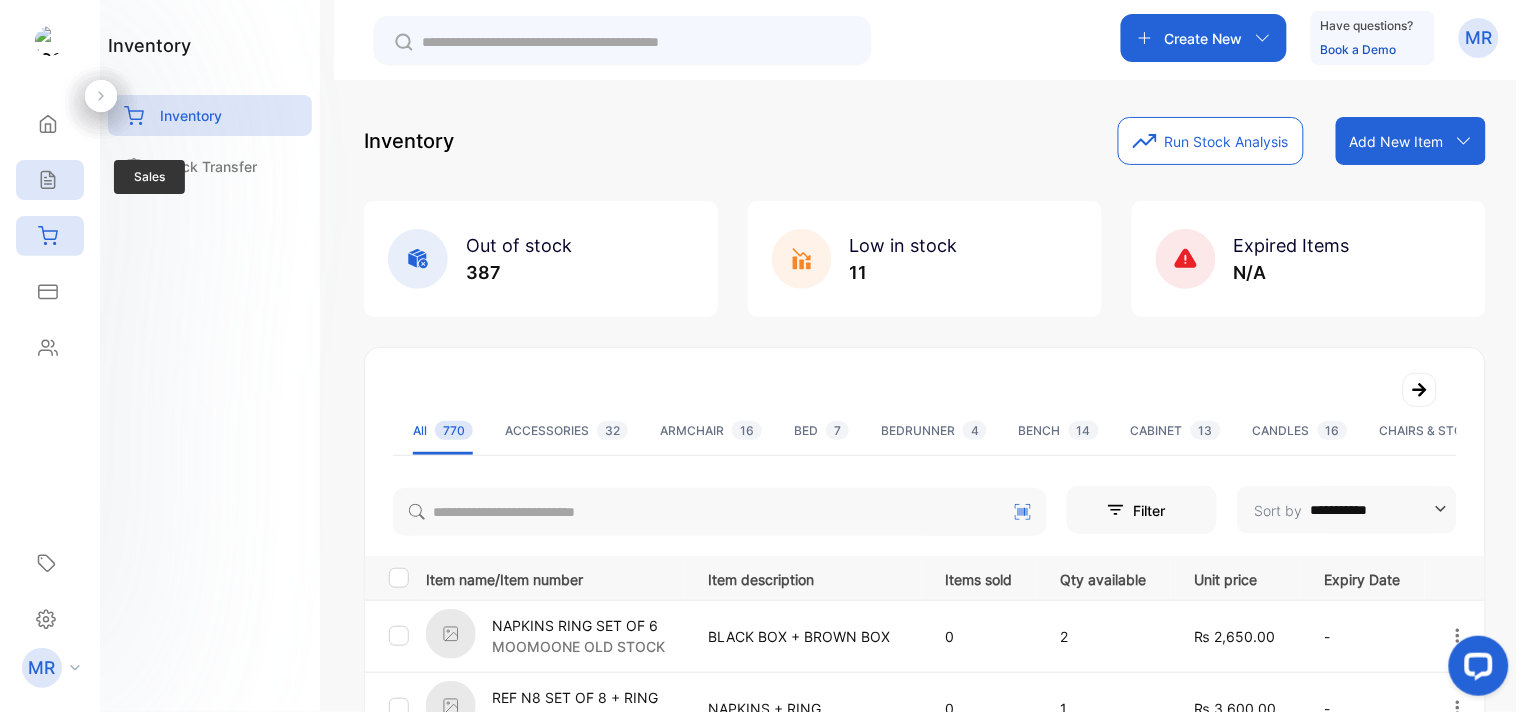 click 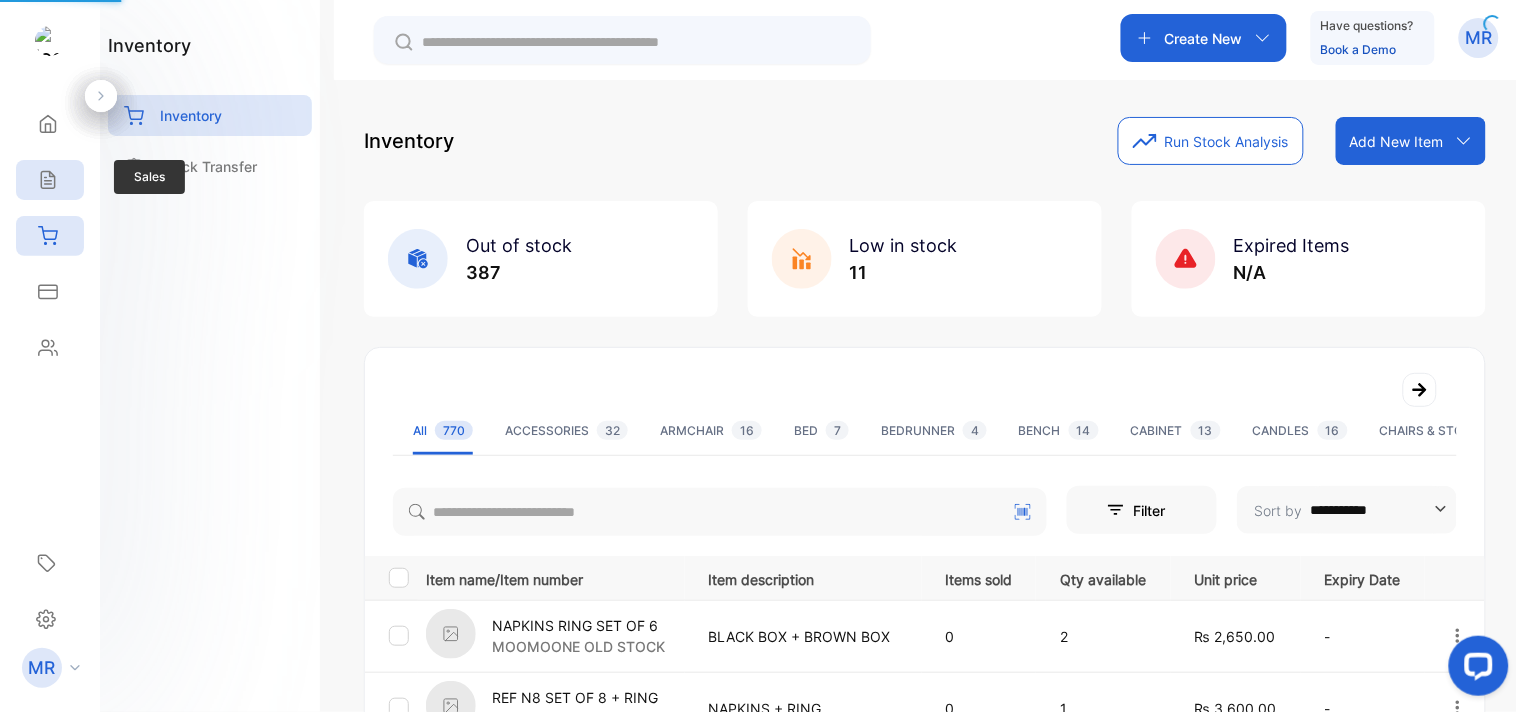 click 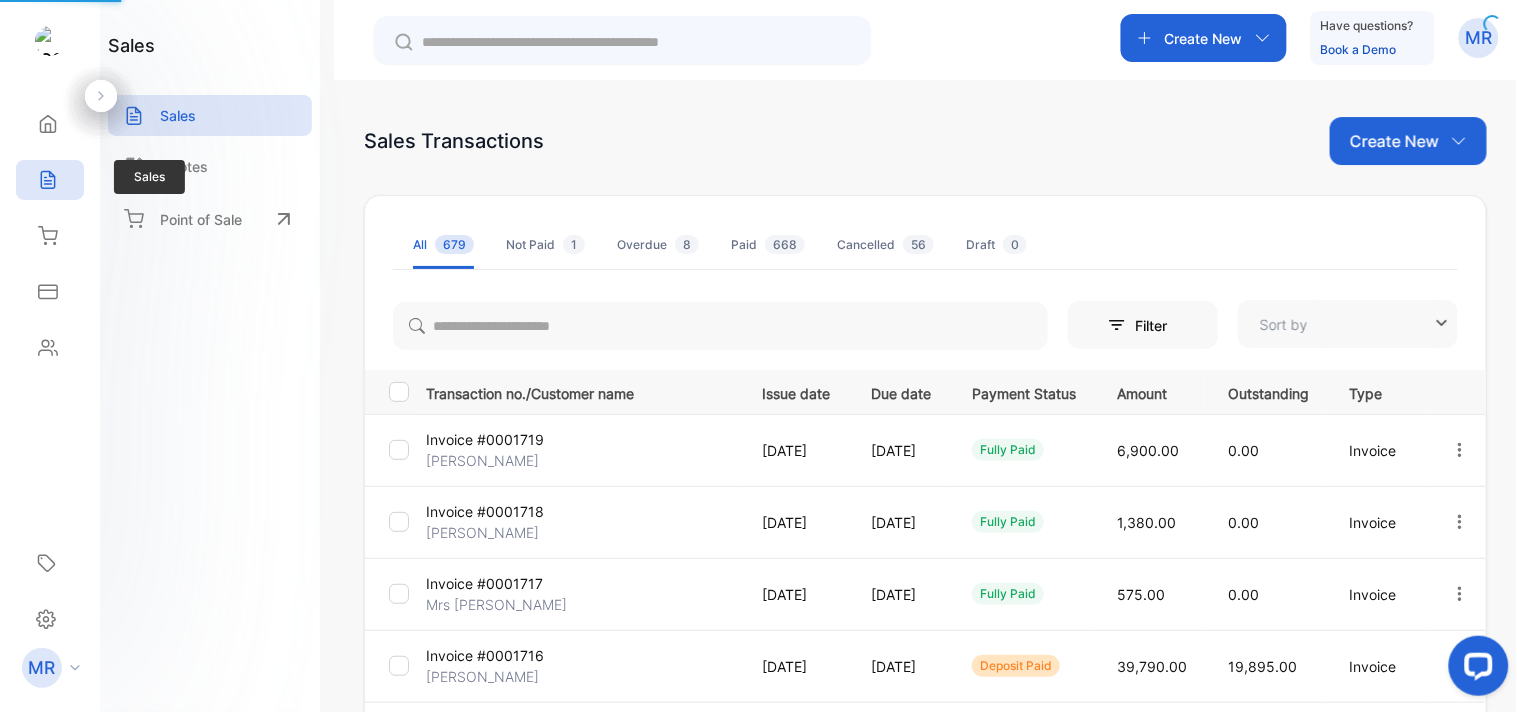 type on "**********" 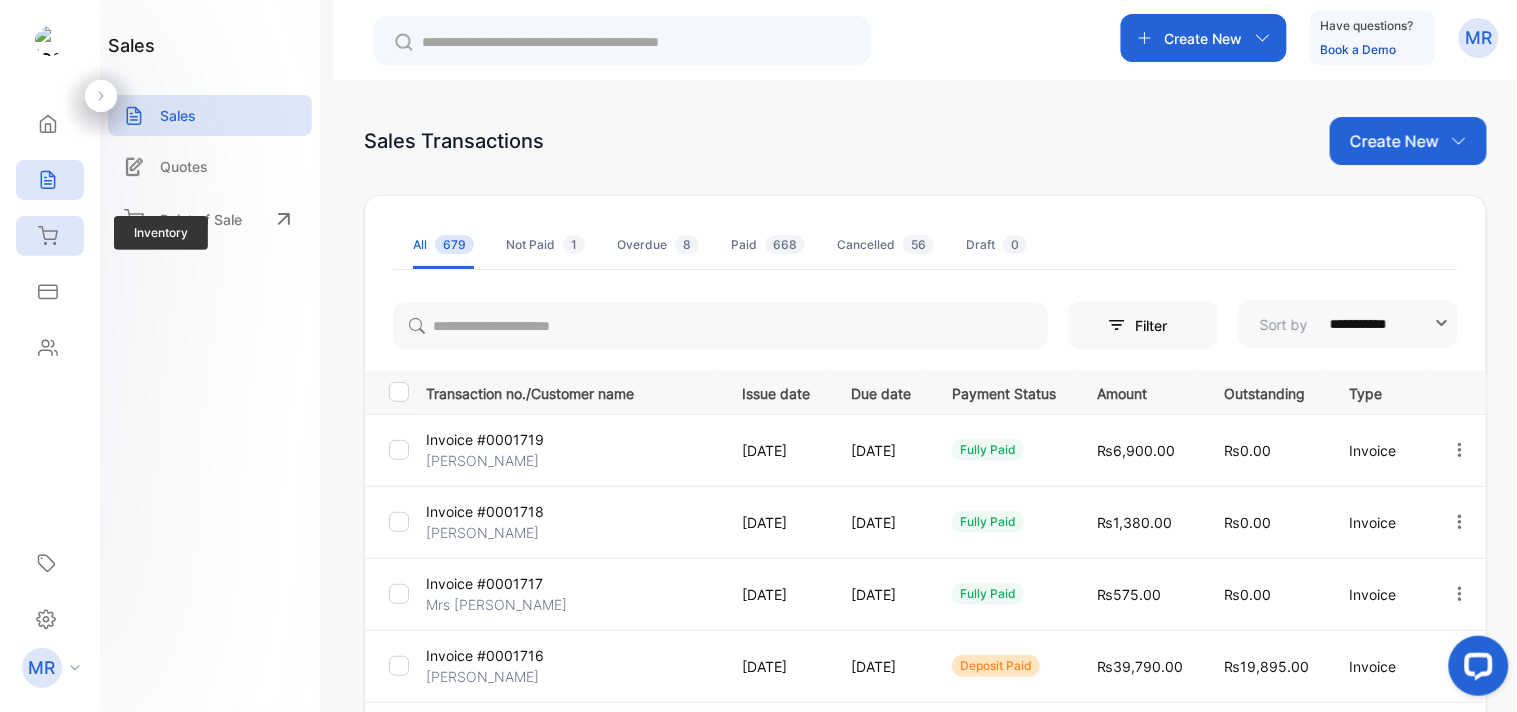 click 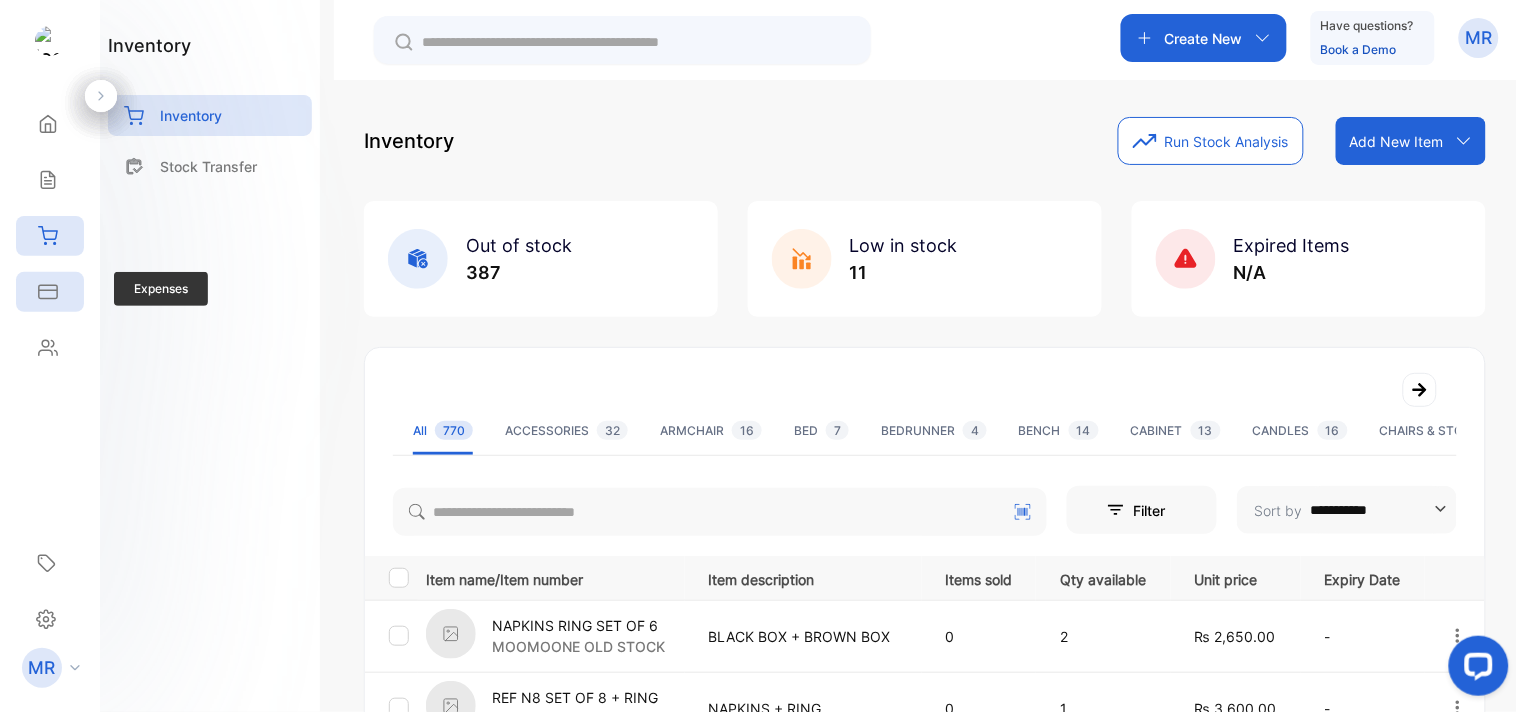 click 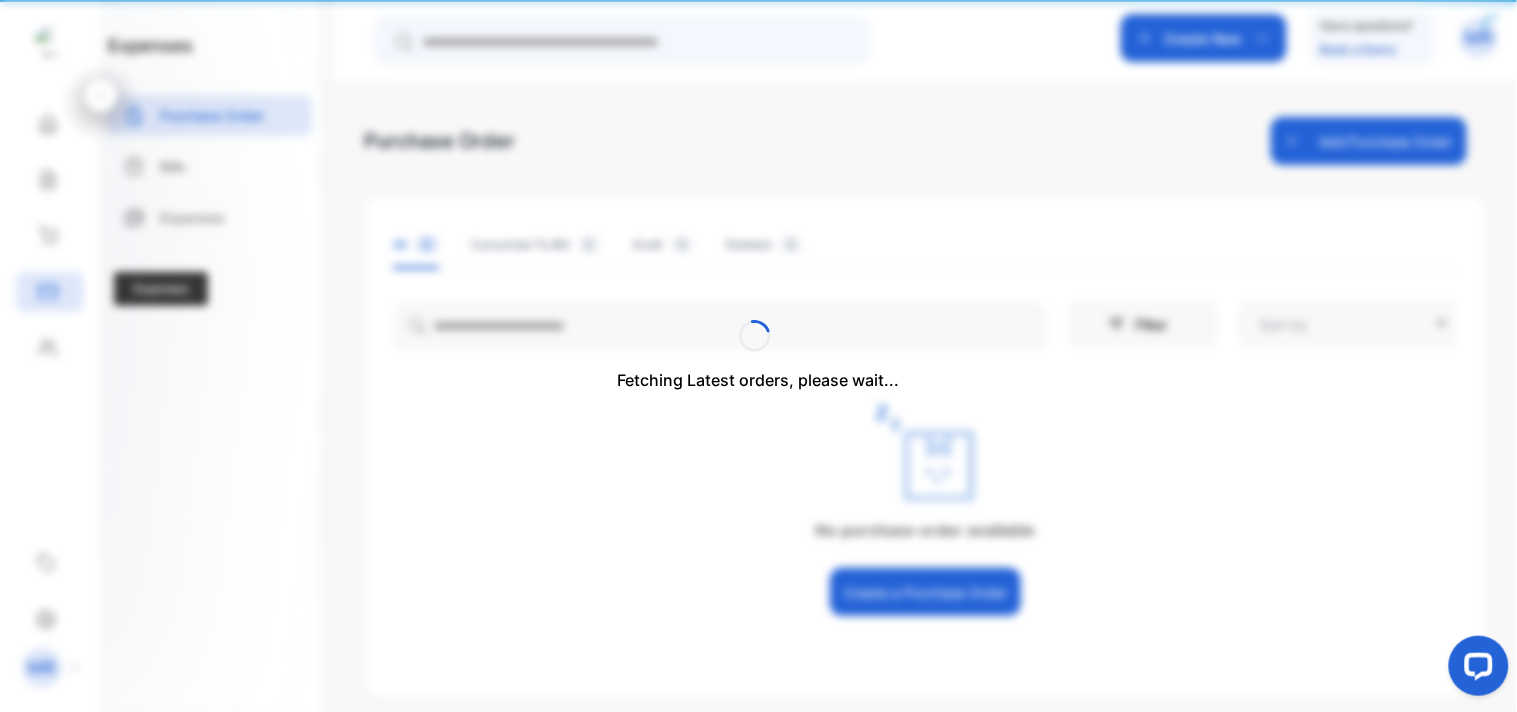 type on "**********" 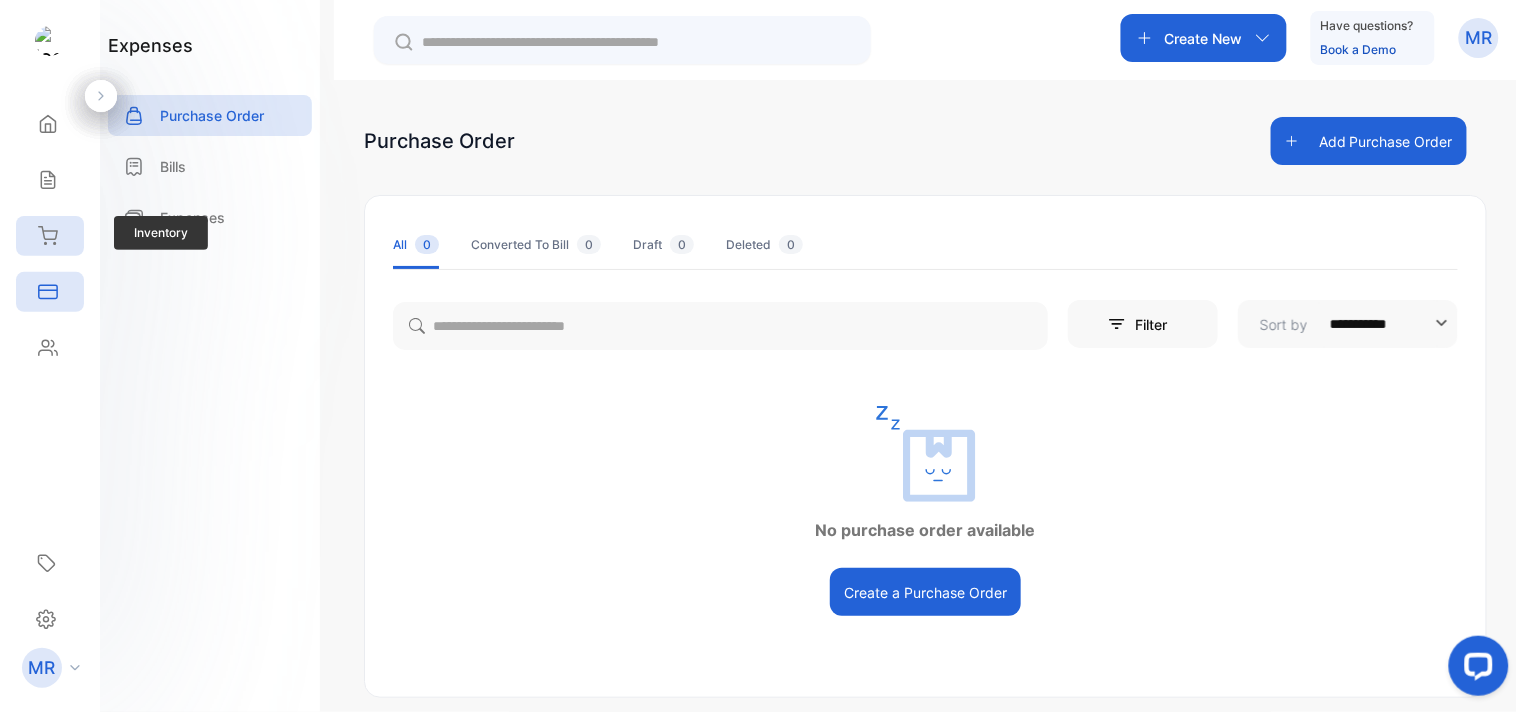 click 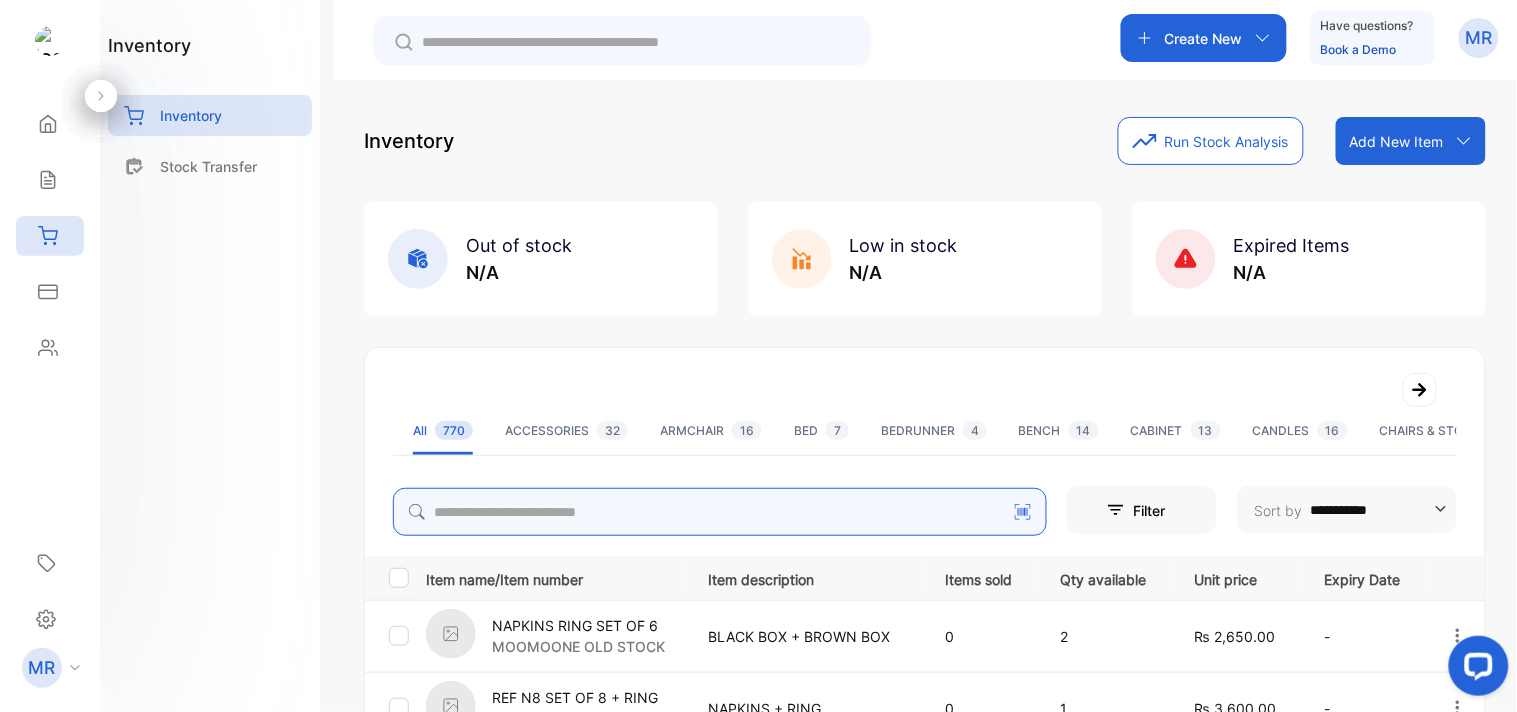 click at bounding box center (720, 512) 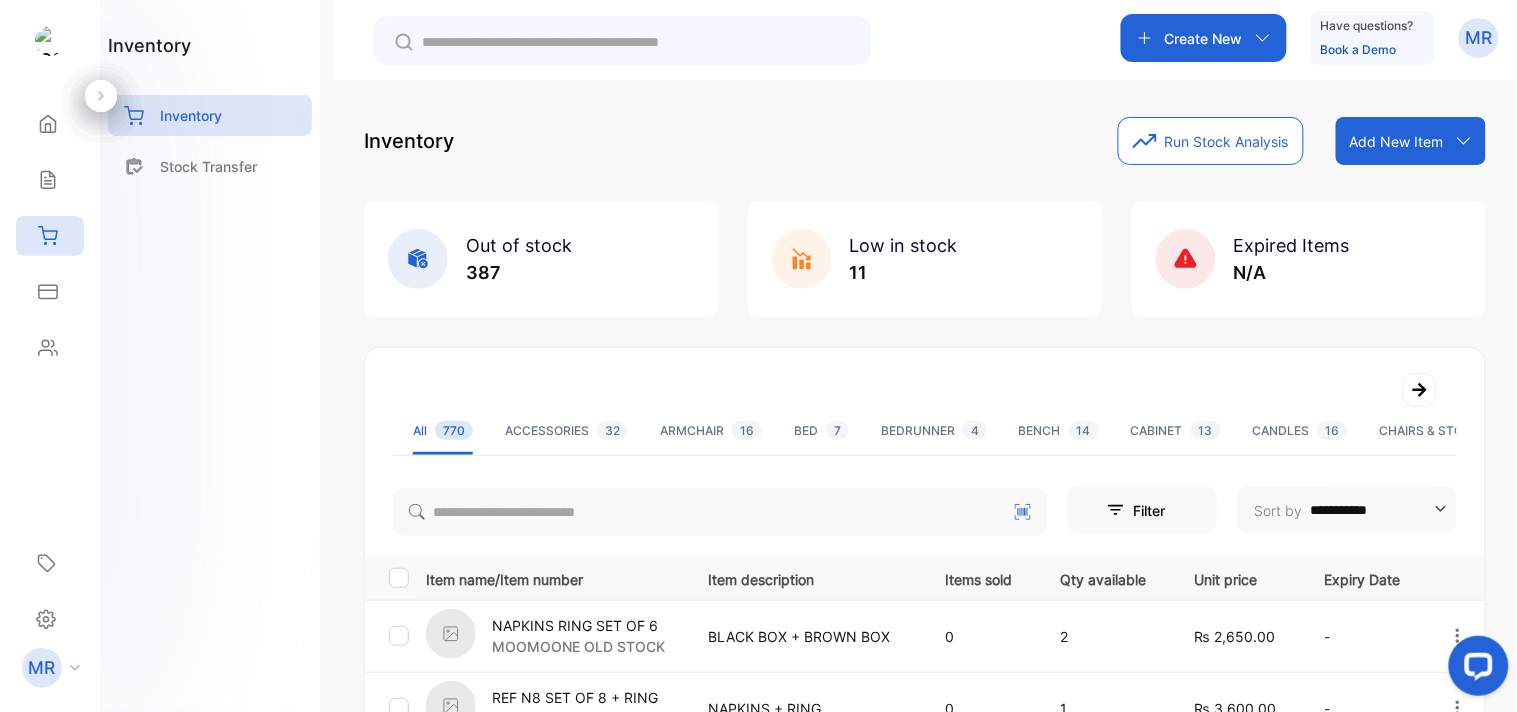 click on "inventory Inventory Stock Transfer" at bounding box center [210, 356] 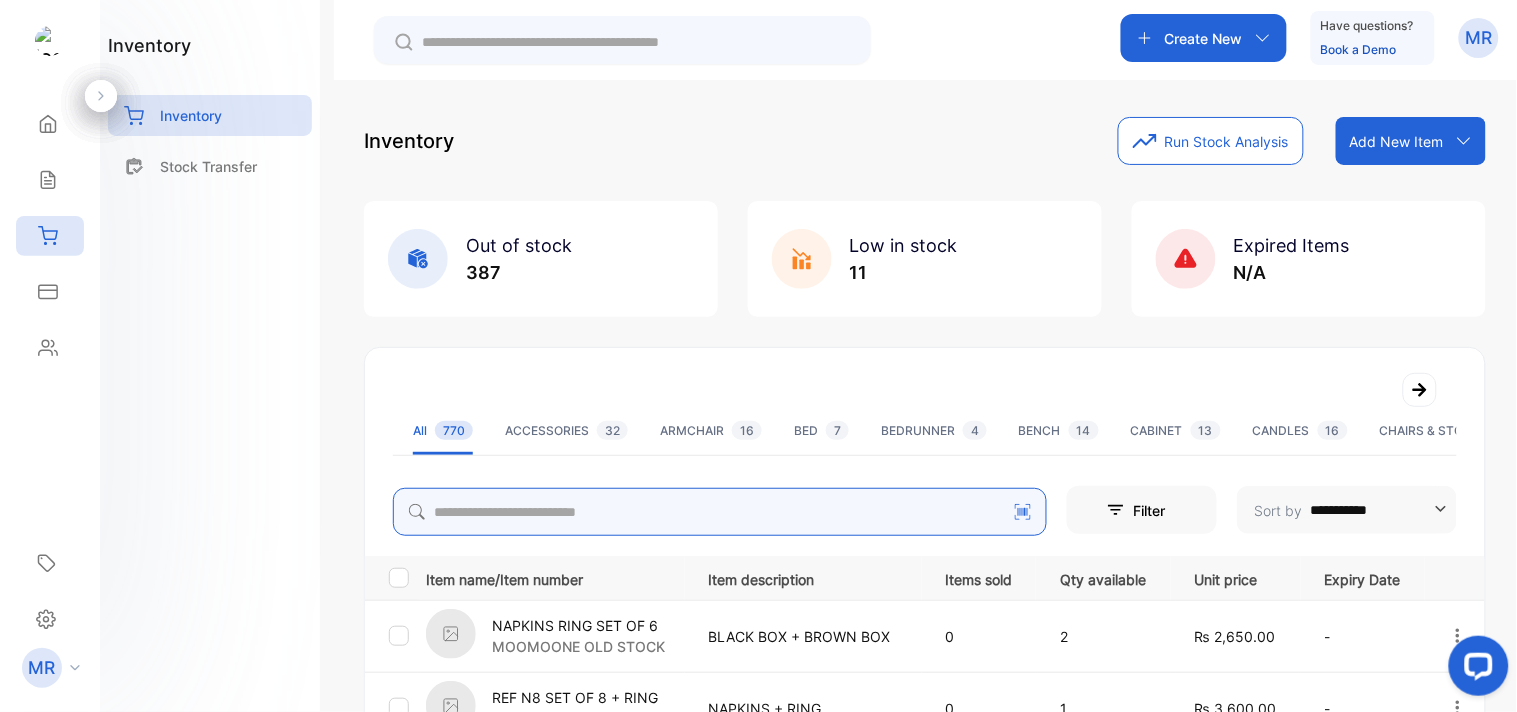 click at bounding box center (720, 512) 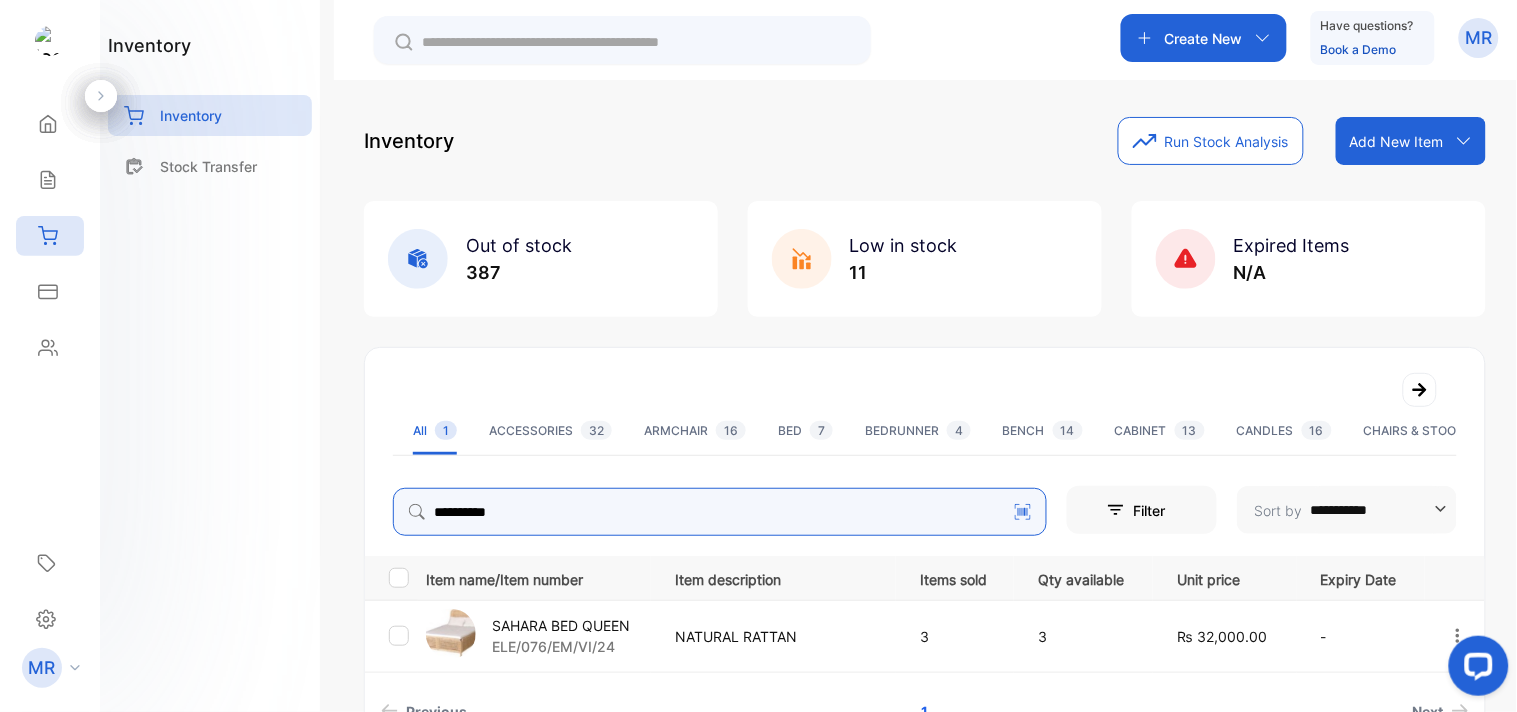 scroll, scrollTop: 128, scrollLeft: 0, axis: vertical 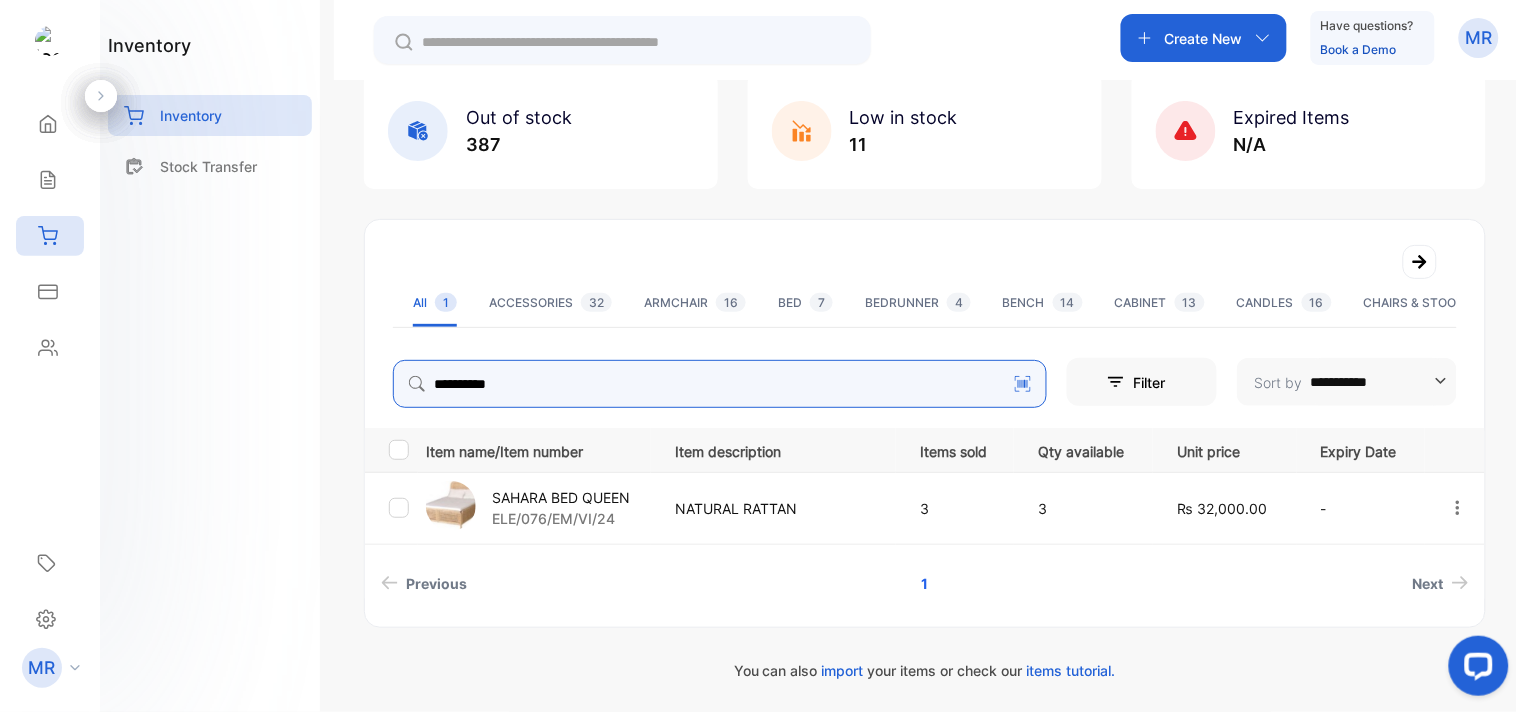 type on "**********" 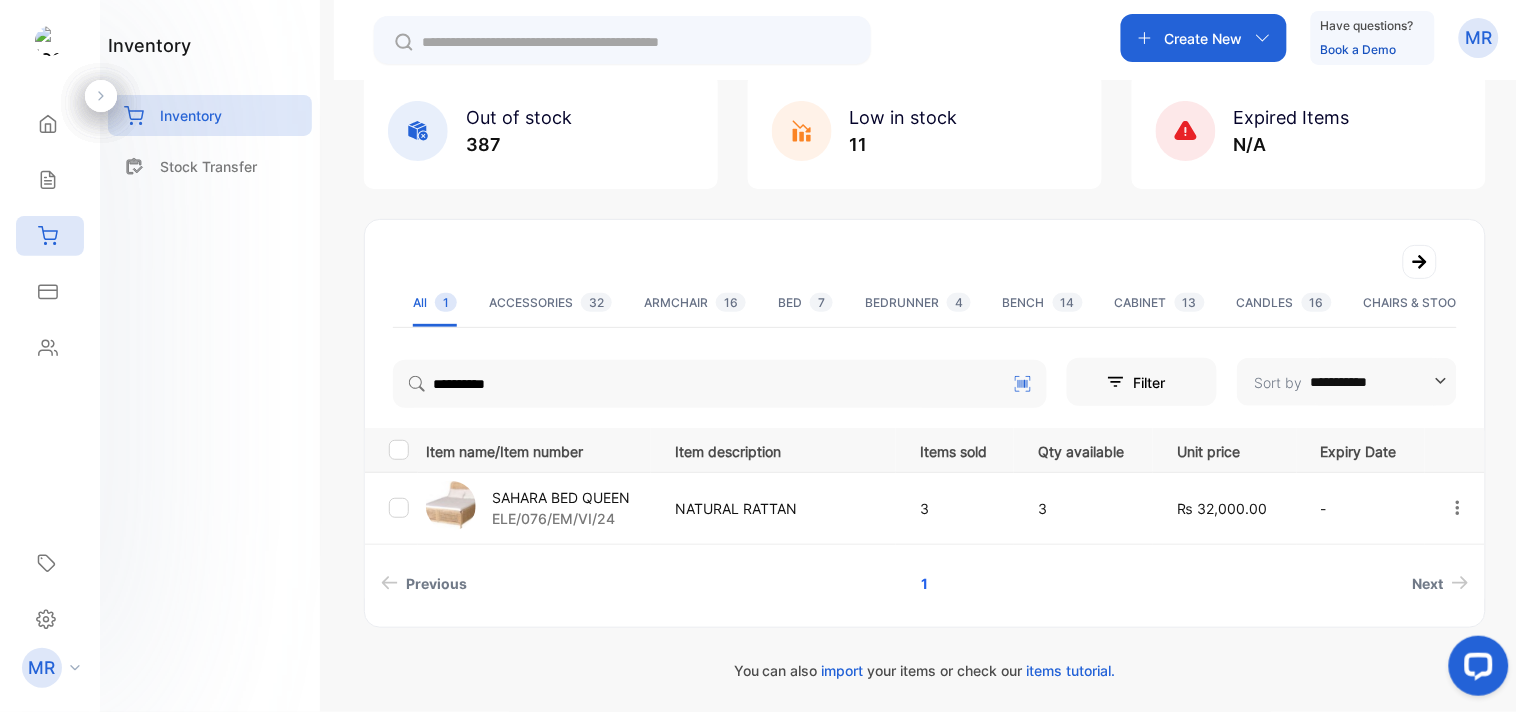 click on "SAHARA BED QUEEN" at bounding box center (561, 497) 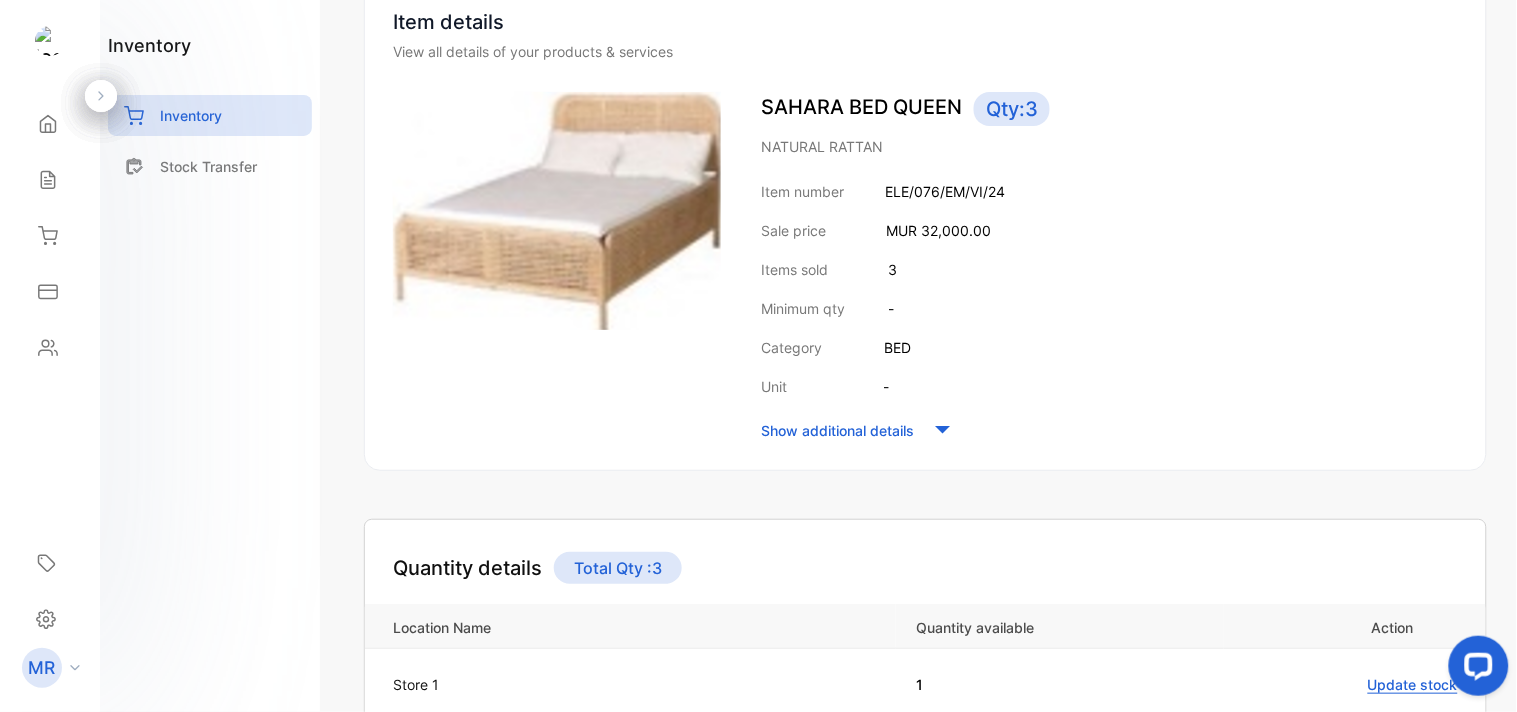 scroll, scrollTop: 0, scrollLeft: 0, axis: both 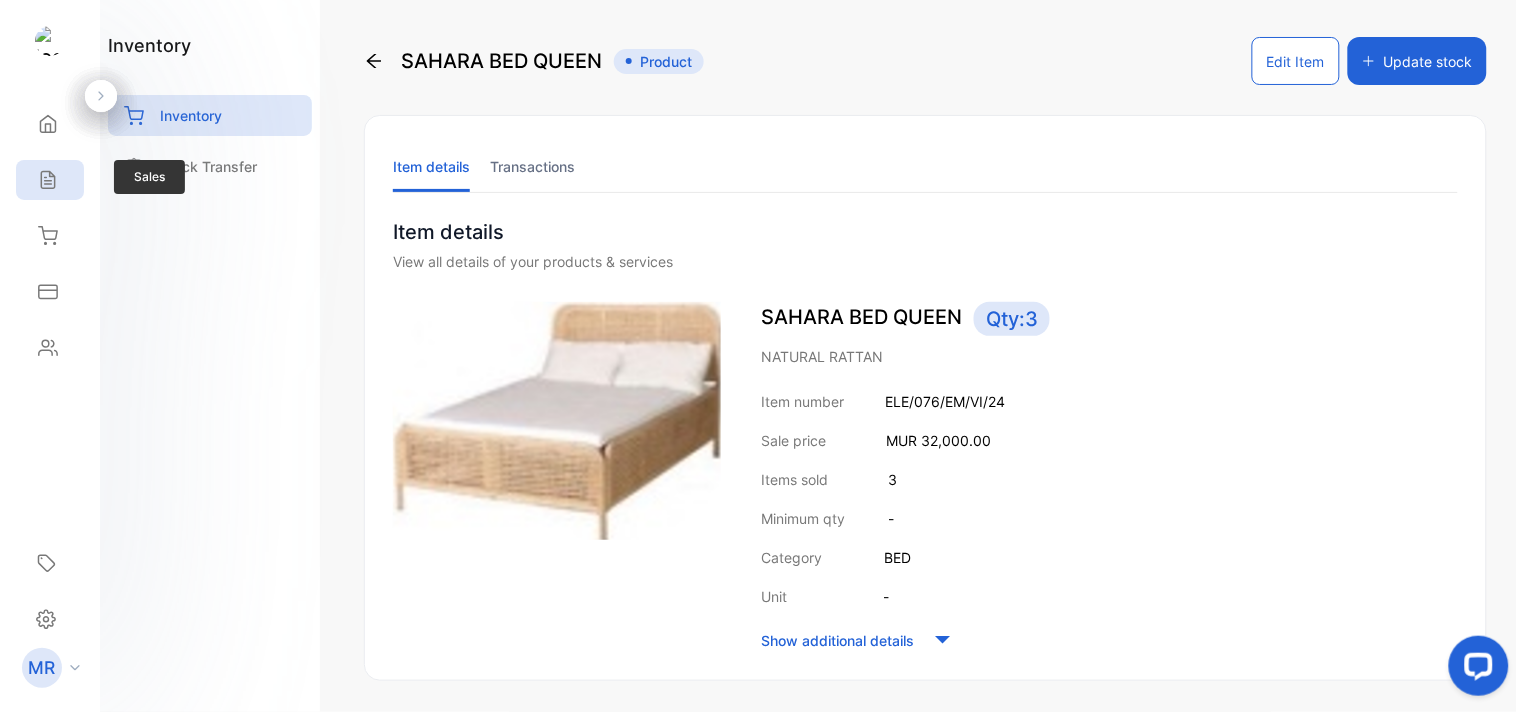 click 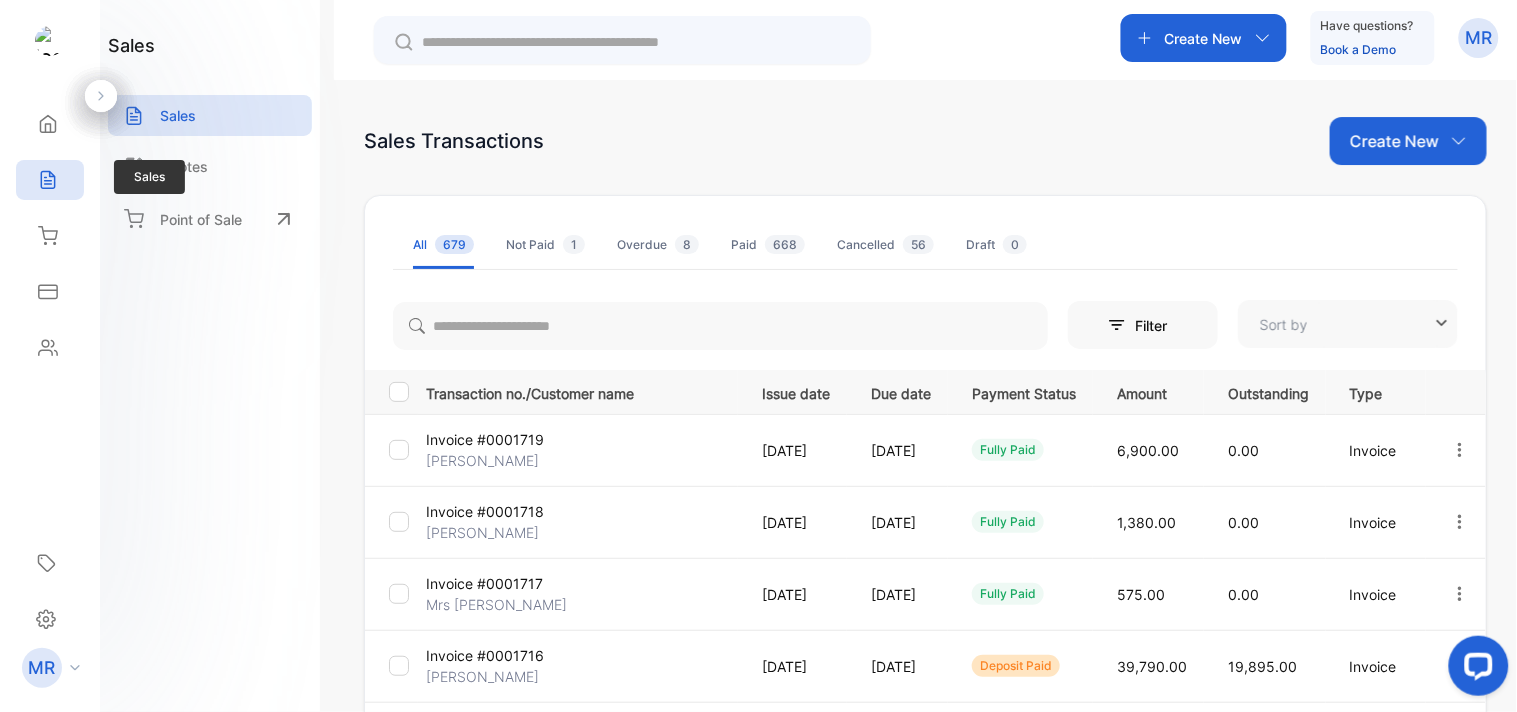 type on "**********" 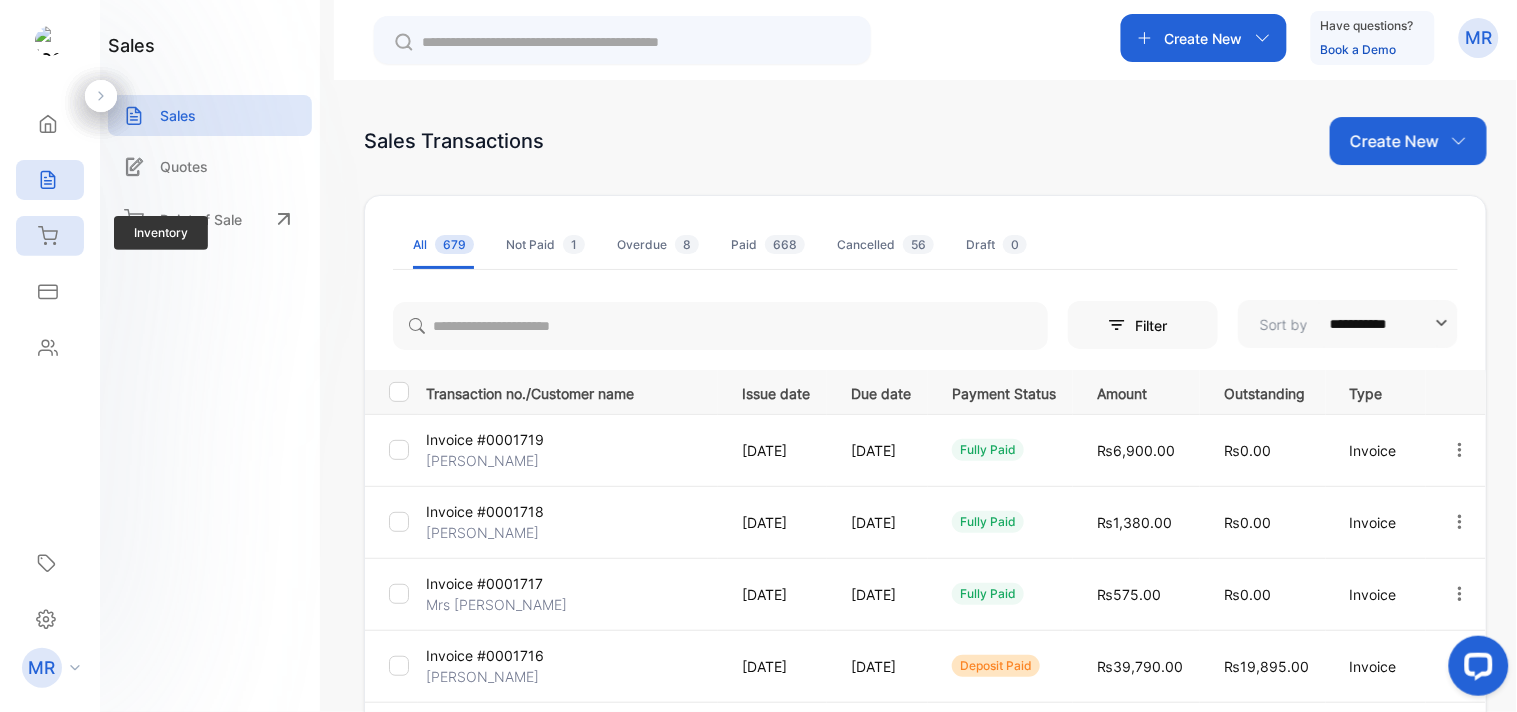 click 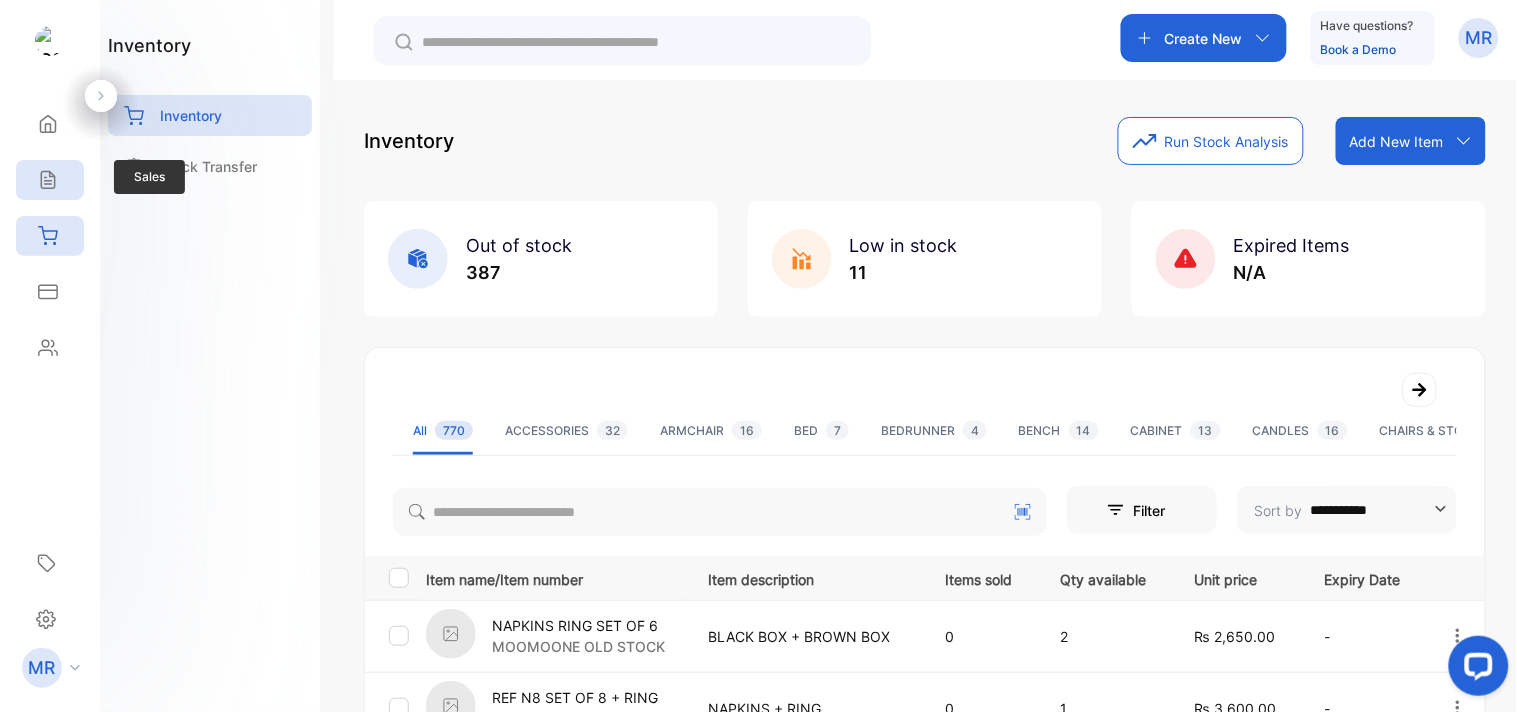 click 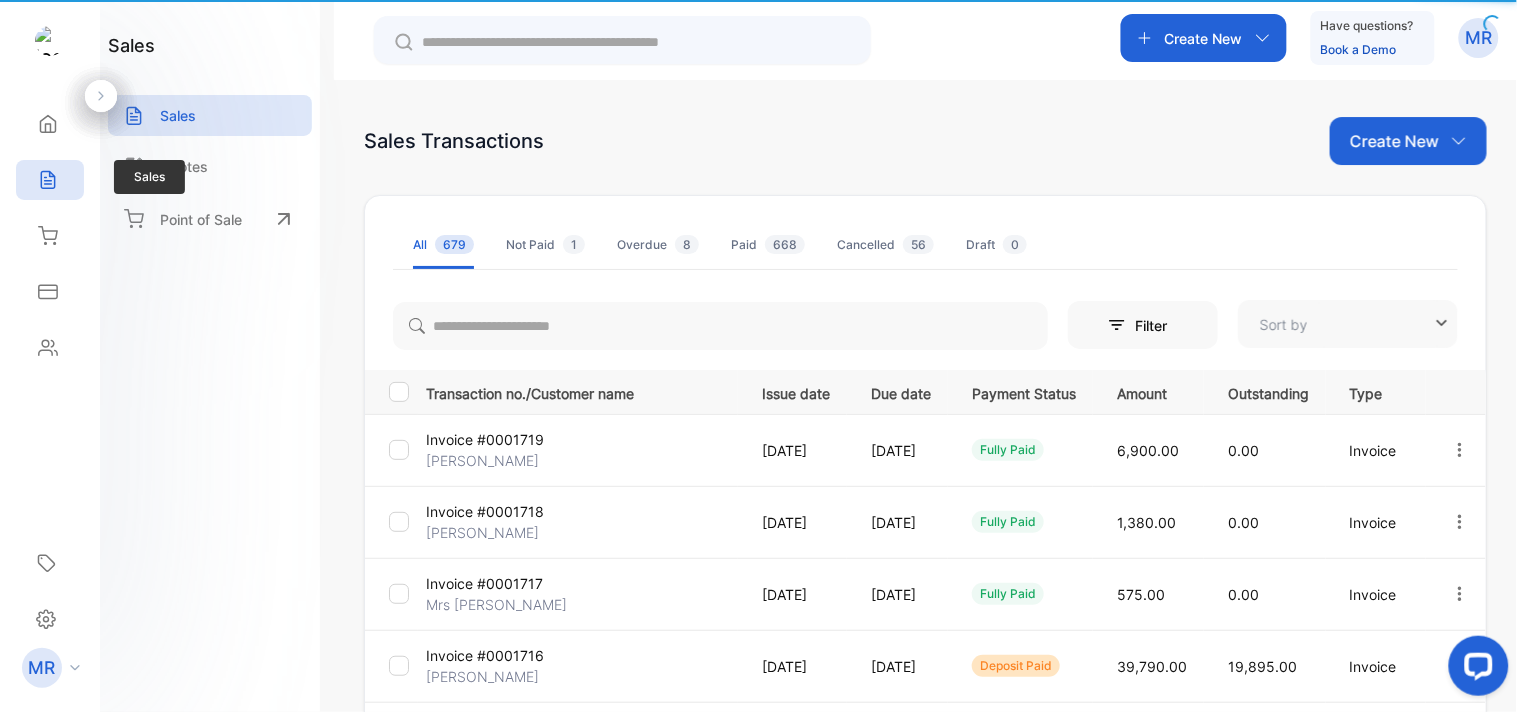 type on "**********" 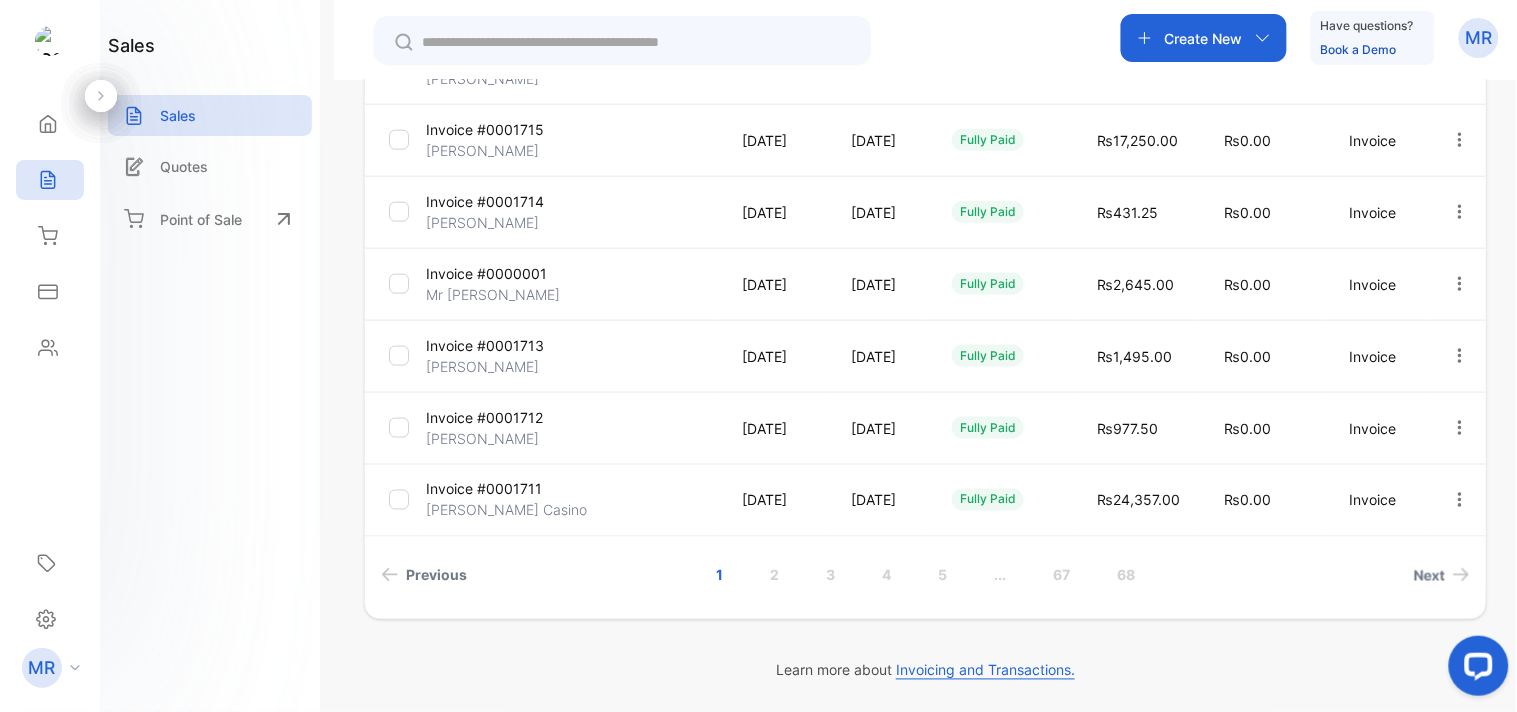 scroll, scrollTop: 0, scrollLeft: 0, axis: both 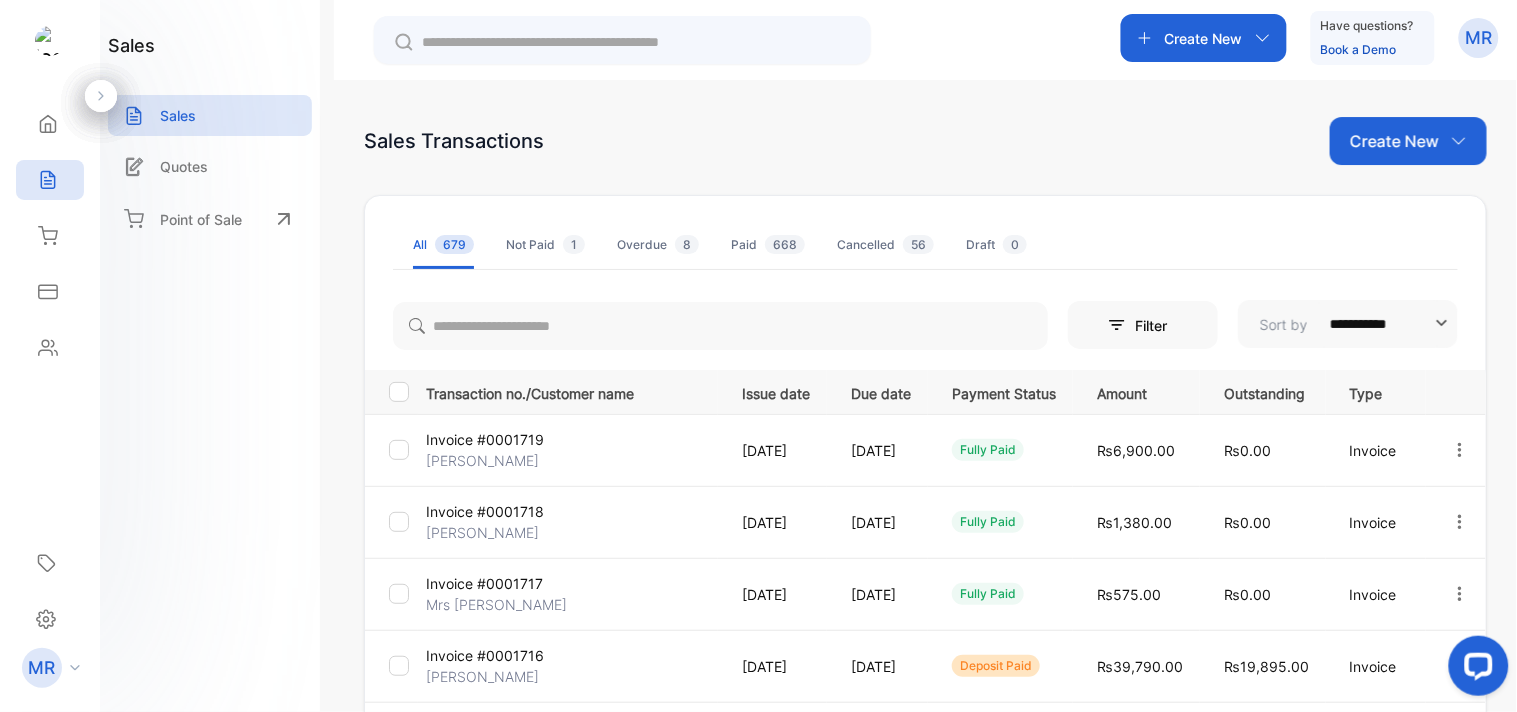 drag, startPoint x: 921, startPoint y: 16, endPoint x: 528, endPoint y: -78, distance: 404.0854 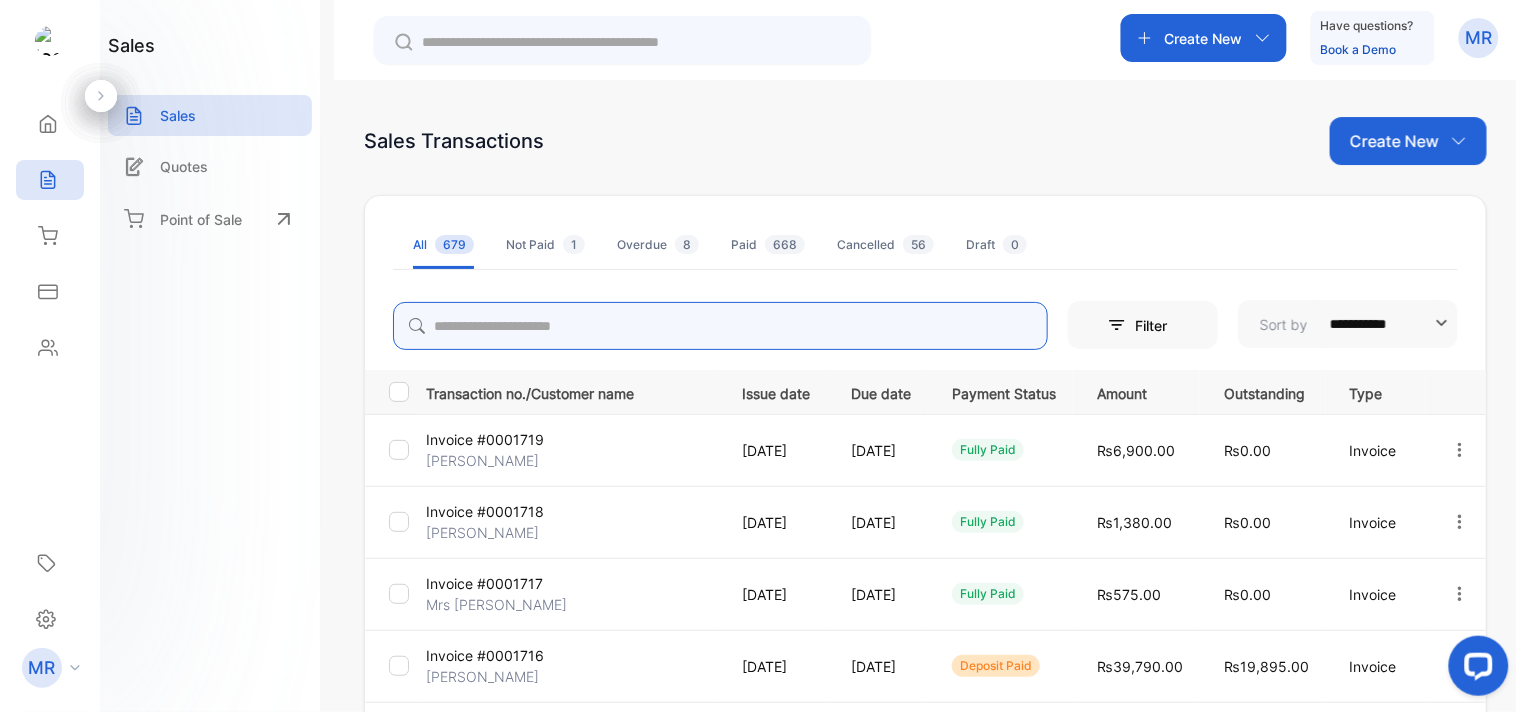 click at bounding box center [720, 326] 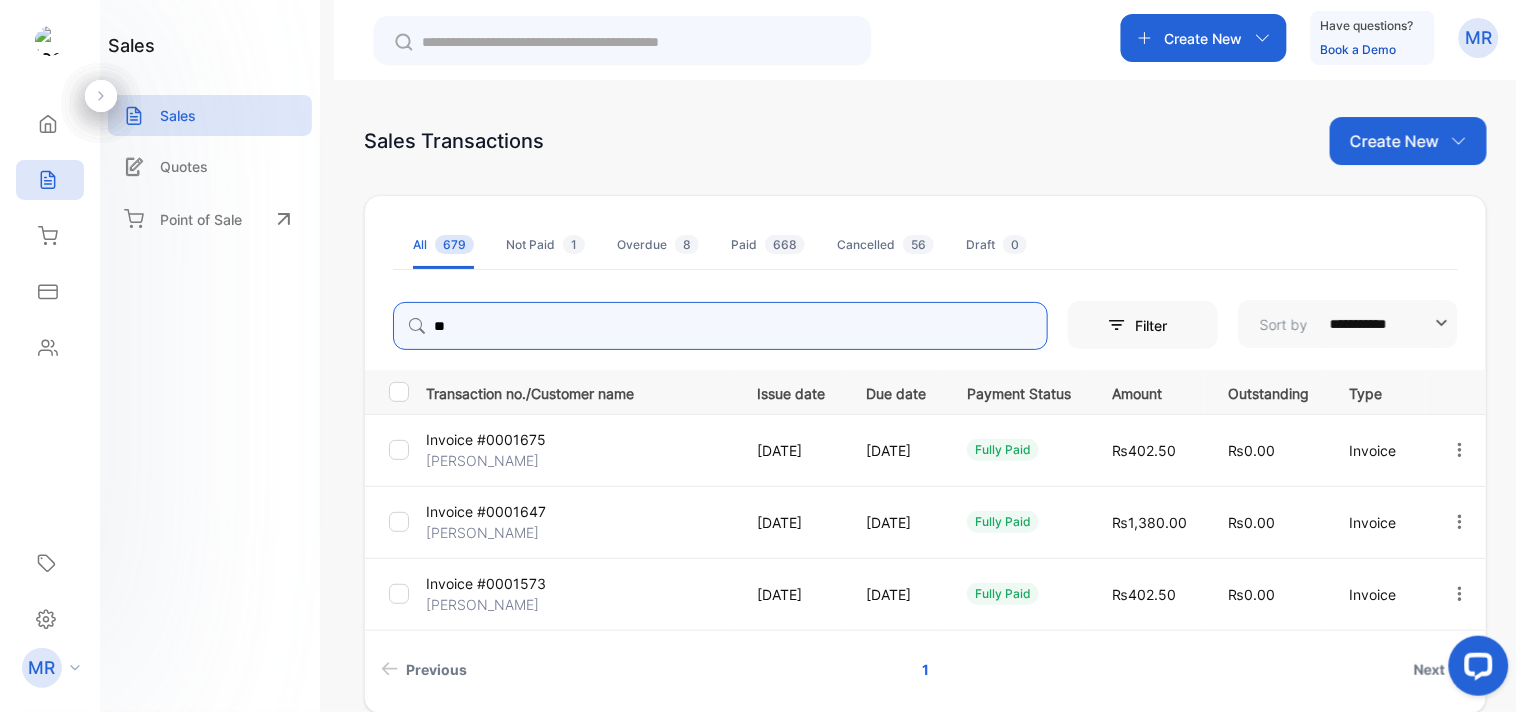 type on "*" 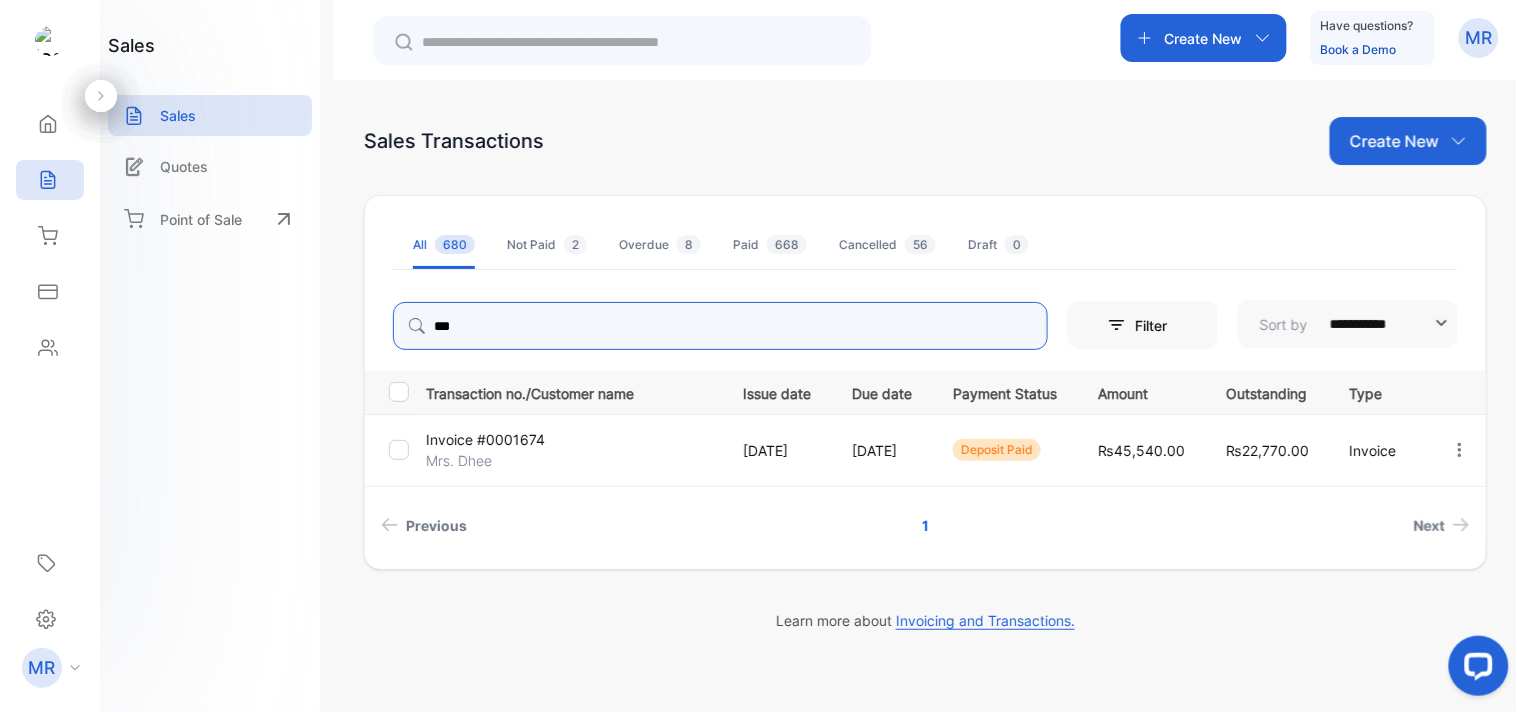 type on "***" 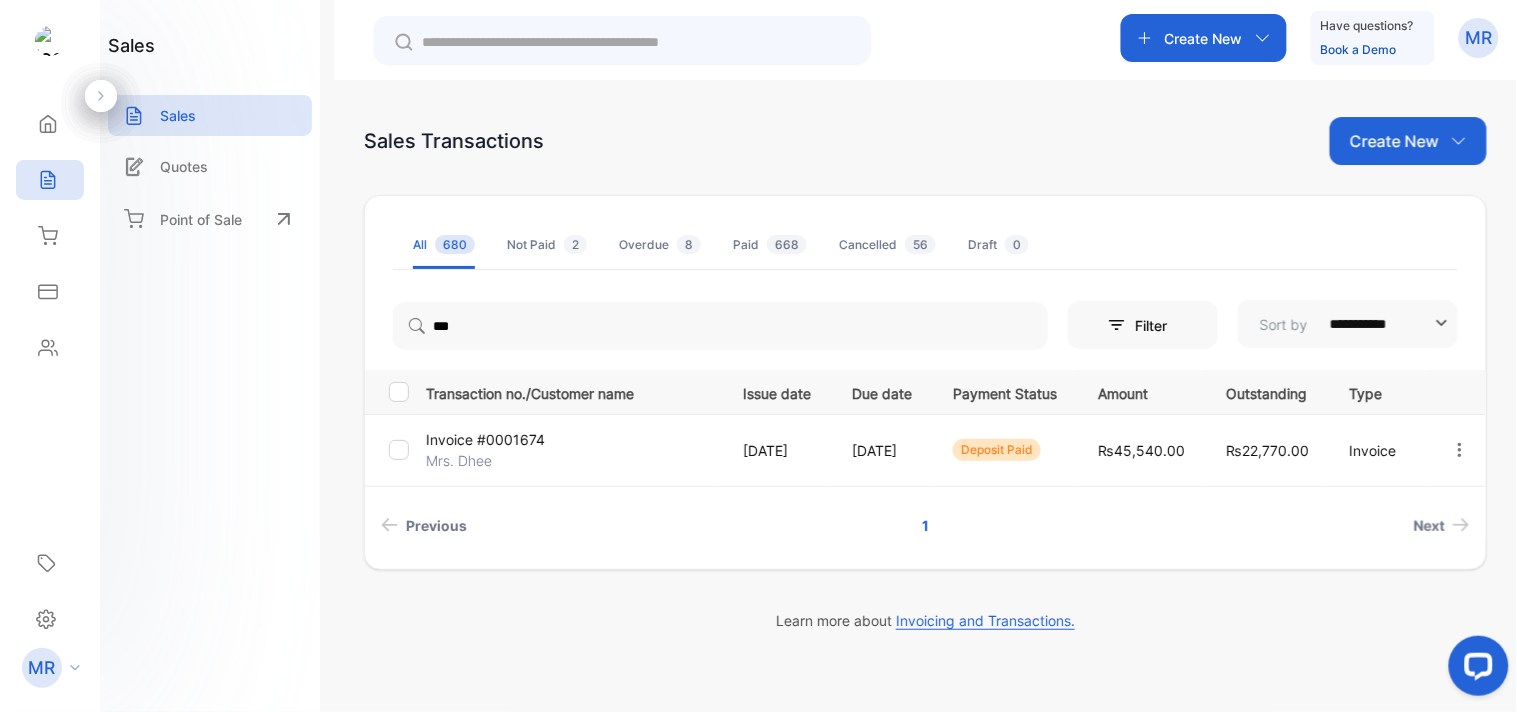 click on "Mrs. Dhee" at bounding box center (474, 460) 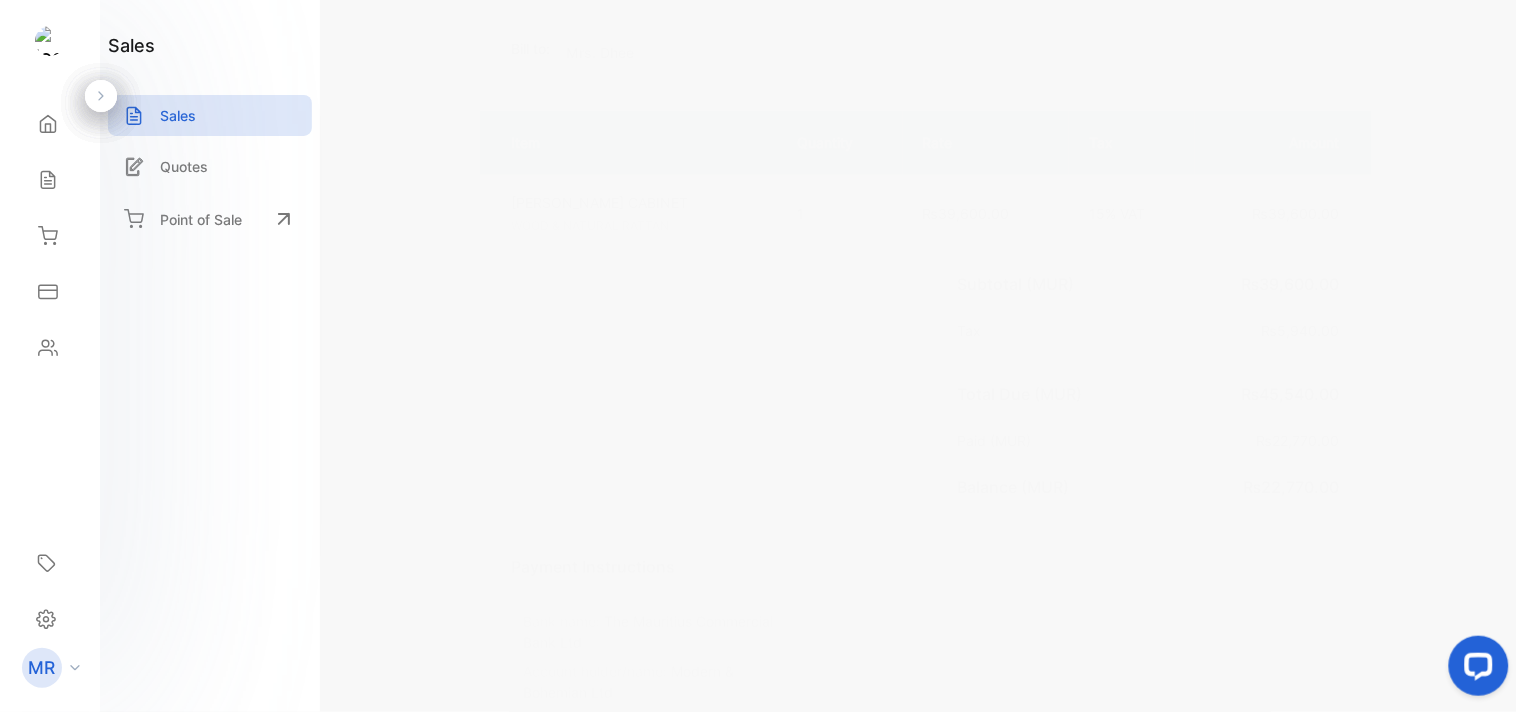 scroll, scrollTop: 328, scrollLeft: 0, axis: vertical 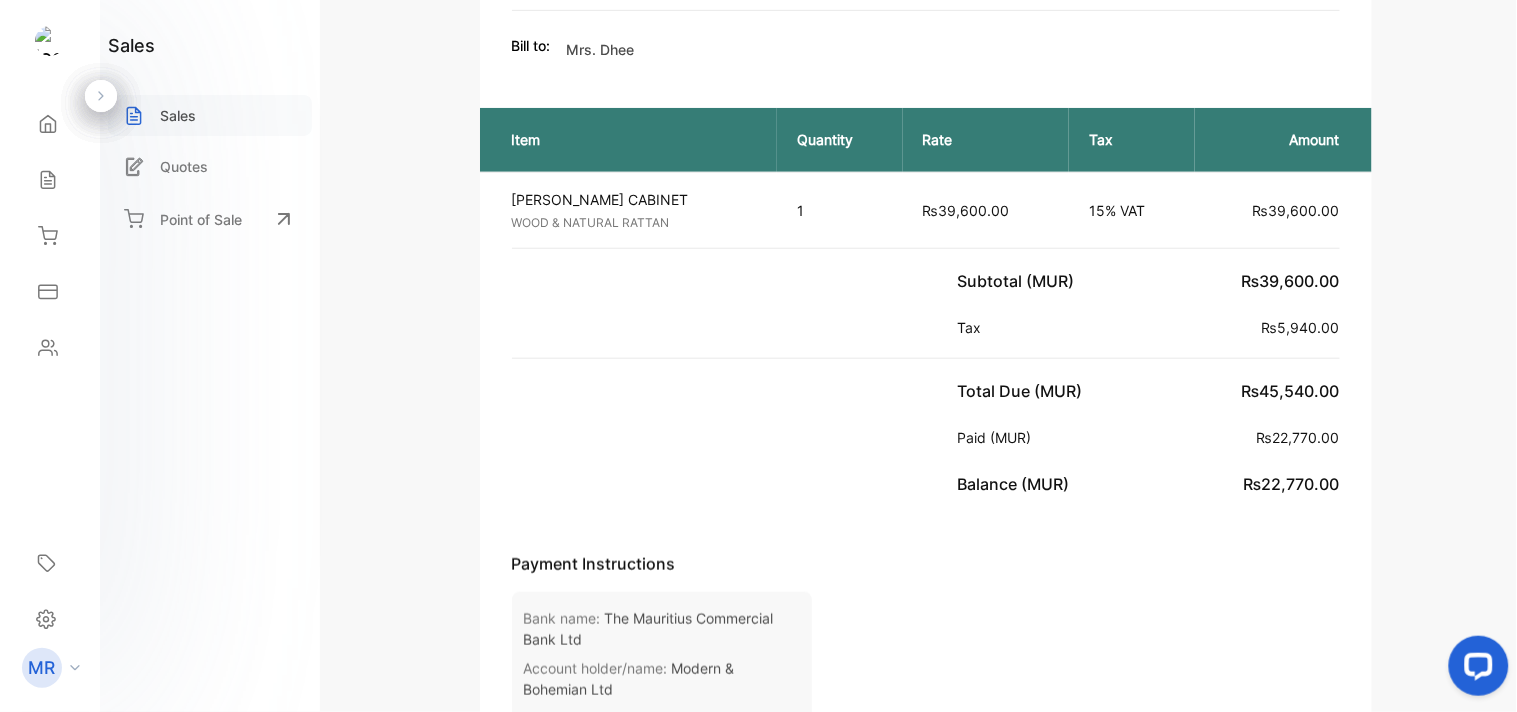click on "Sales" at bounding box center [210, 115] 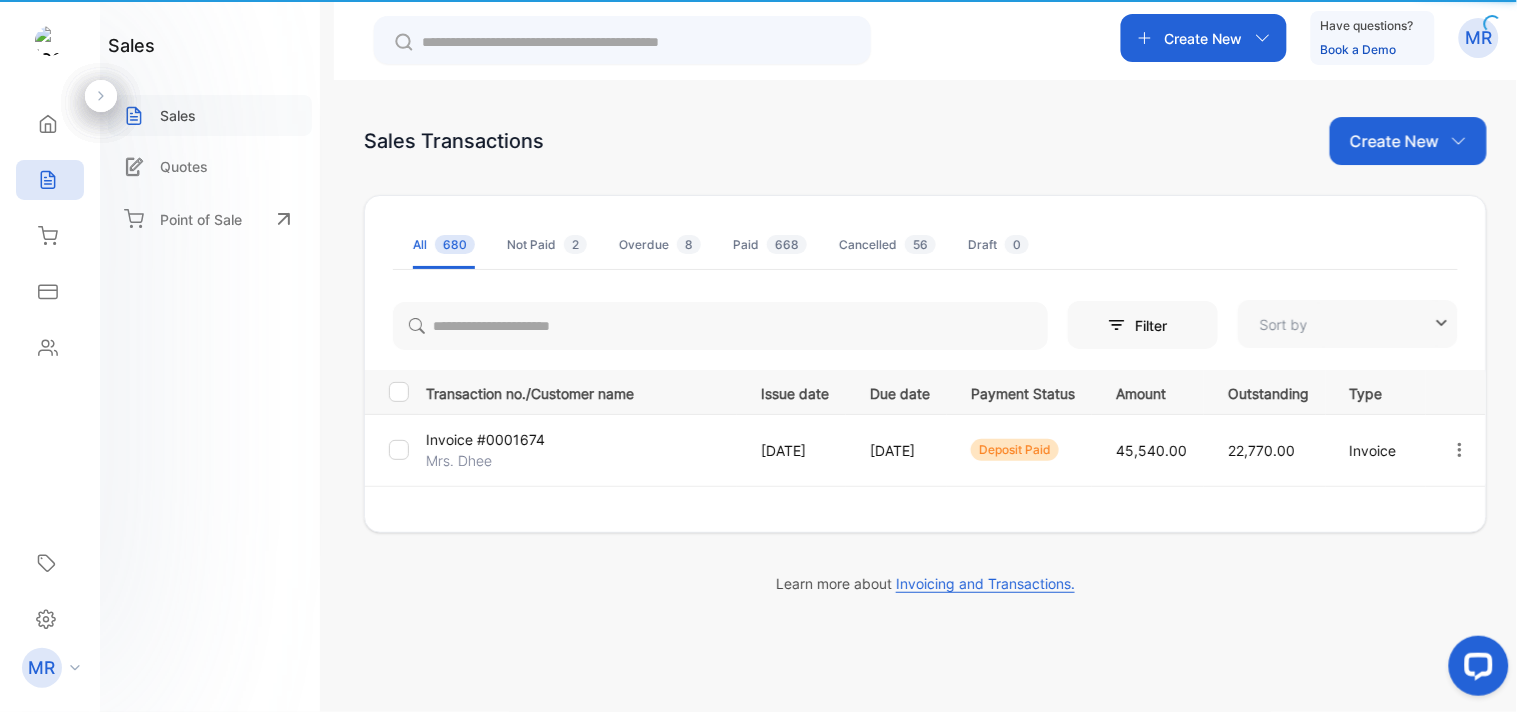 type on "**********" 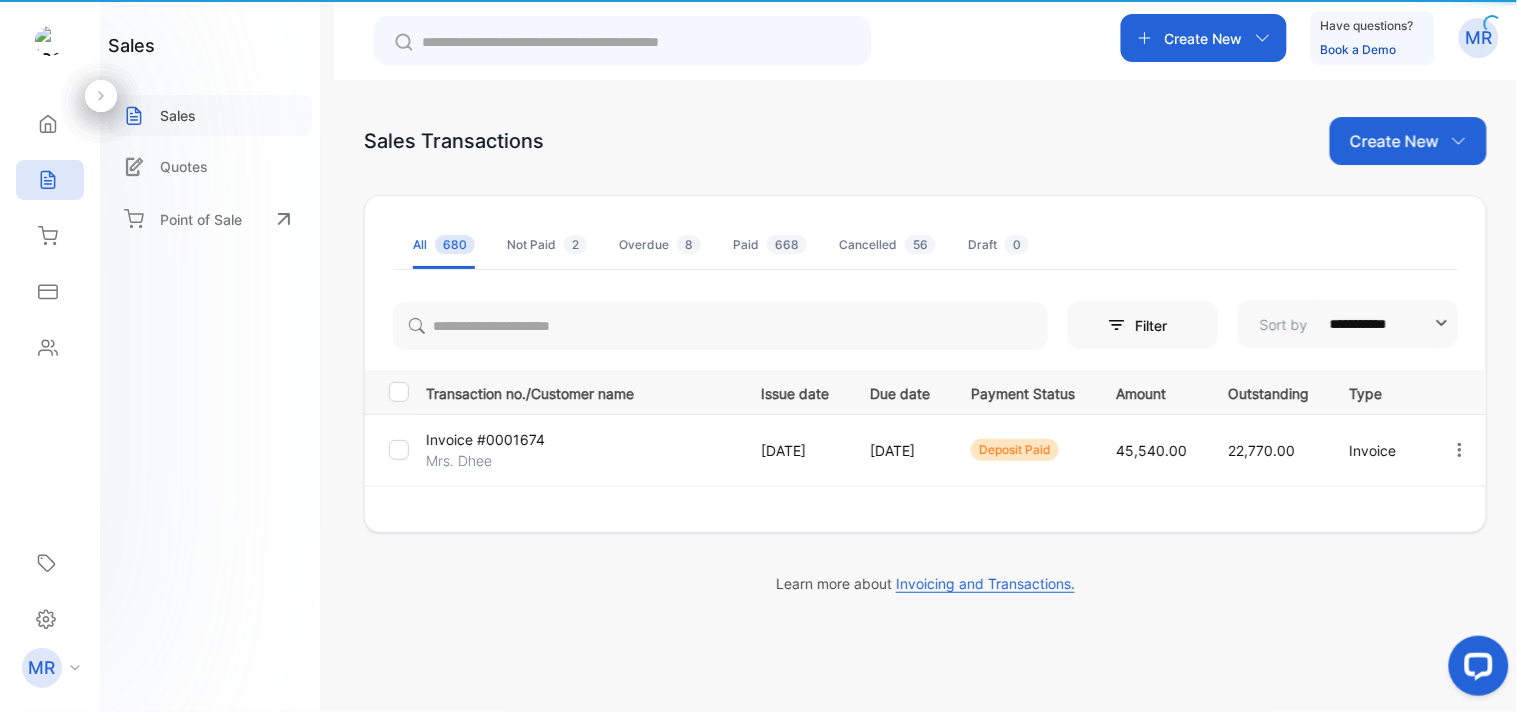 scroll, scrollTop: 0, scrollLeft: 0, axis: both 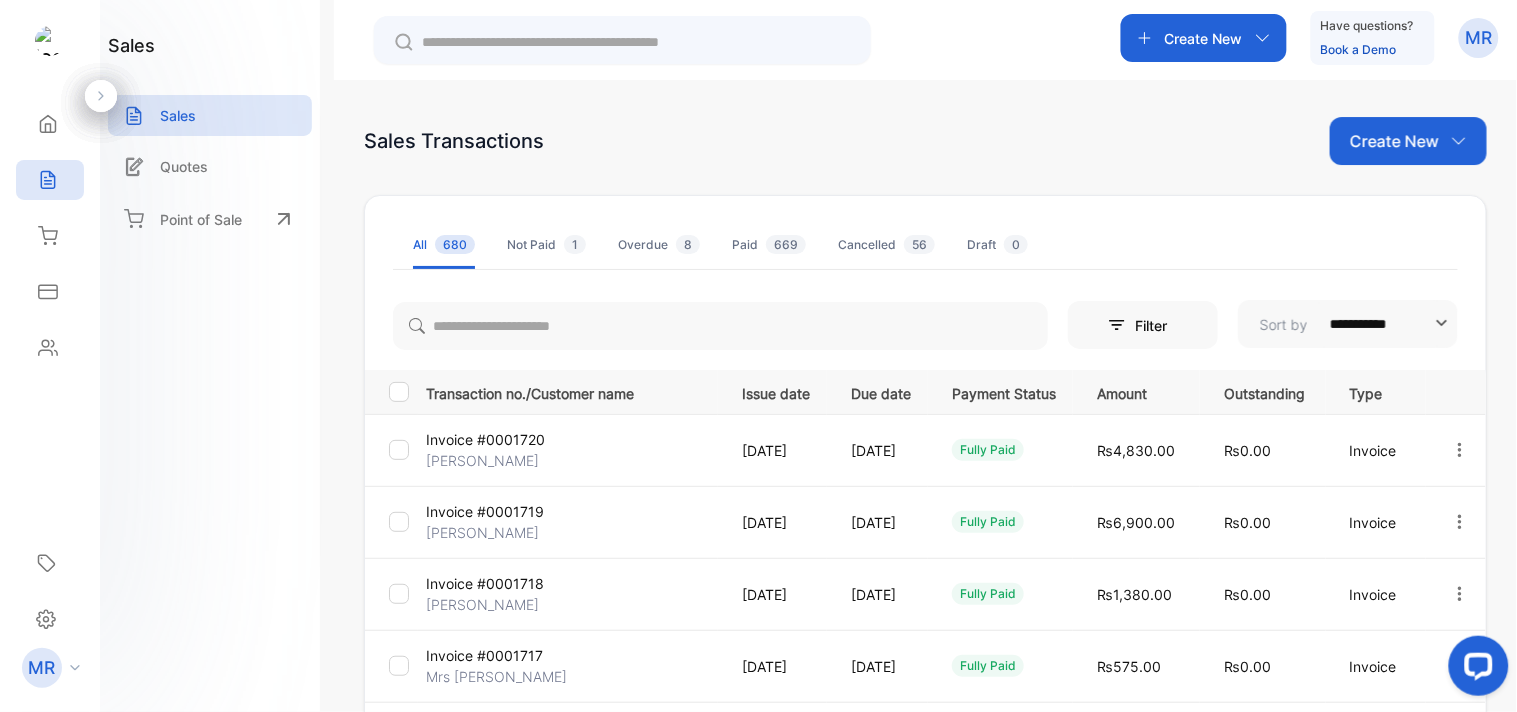 click 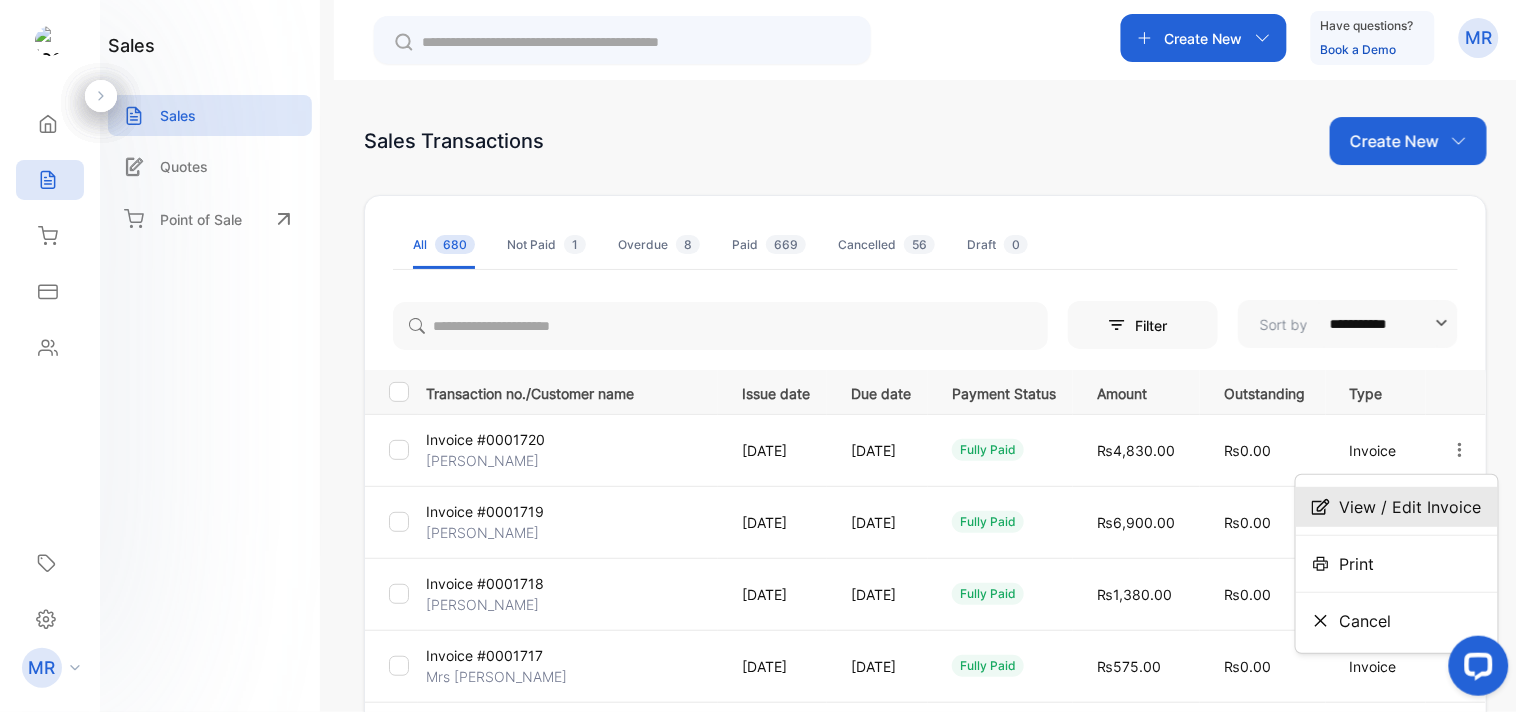 click on "View / Edit Invoice" at bounding box center (1411, 507) 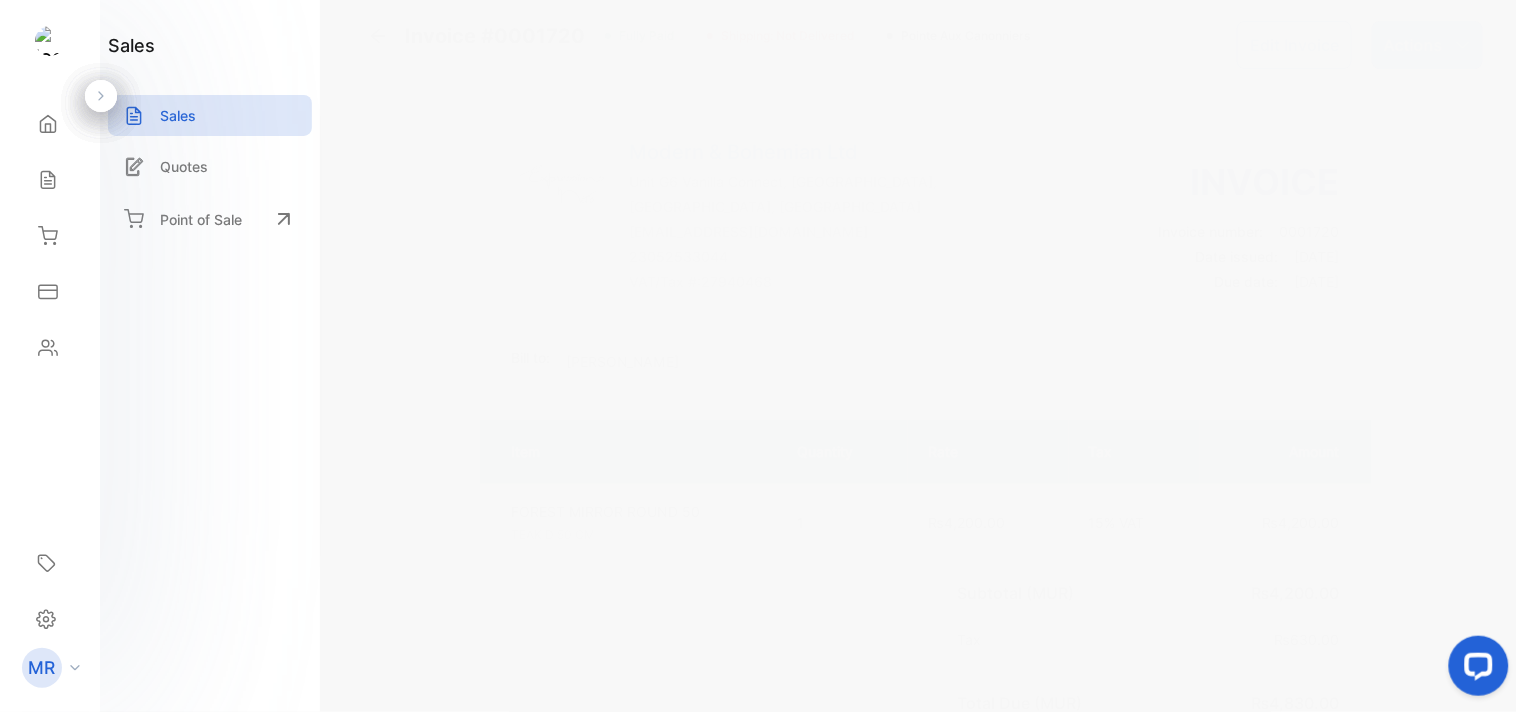 scroll, scrollTop: 0, scrollLeft: 0, axis: both 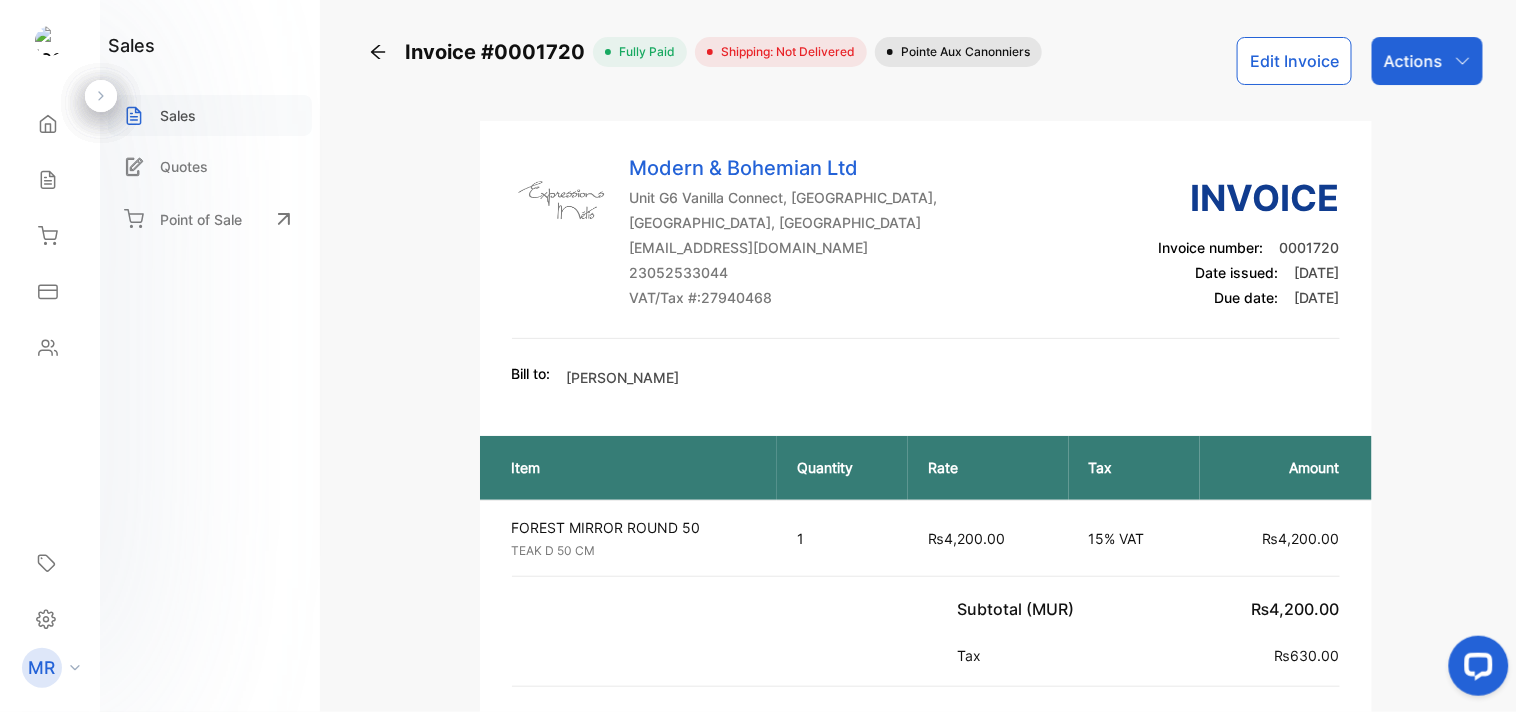 click on "Sales" at bounding box center [178, 115] 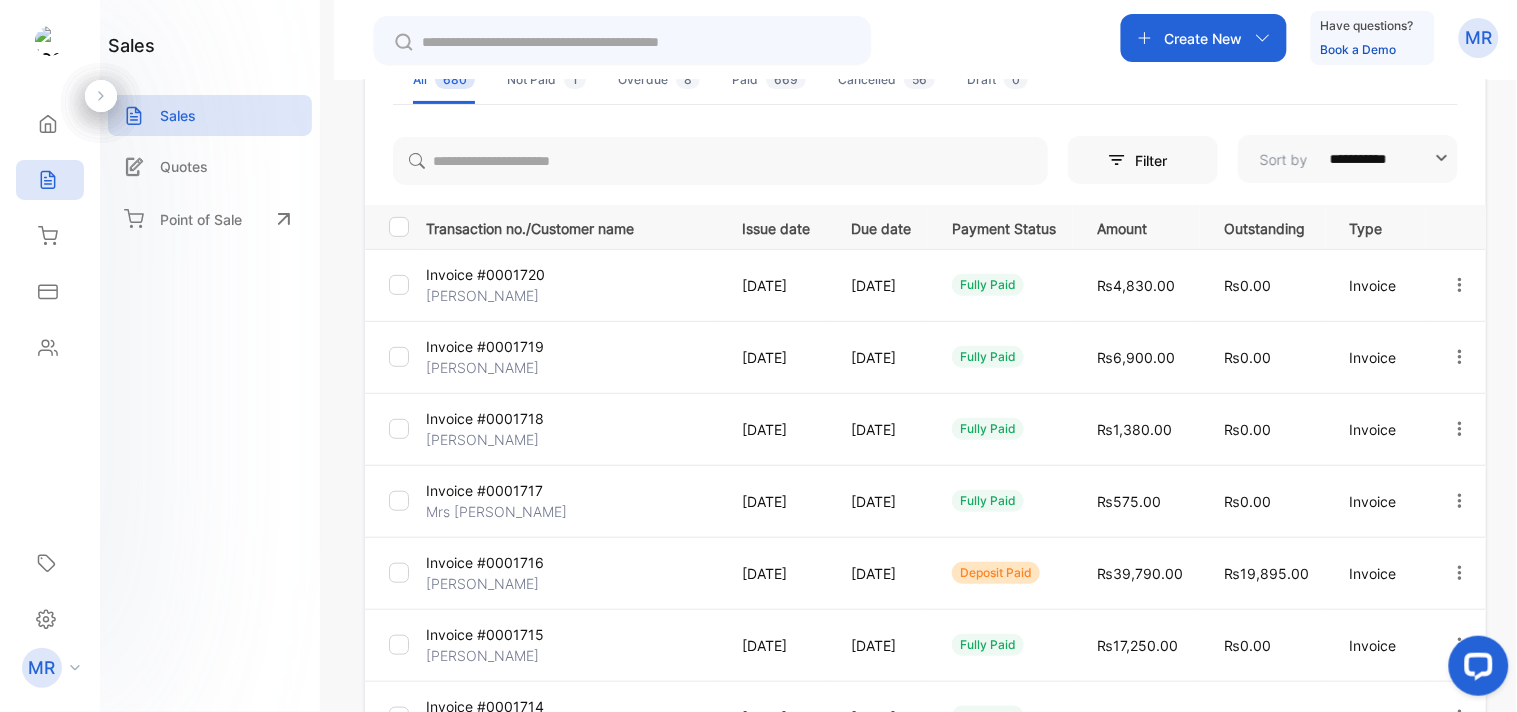 scroll, scrollTop: 35, scrollLeft: 0, axis: vertical 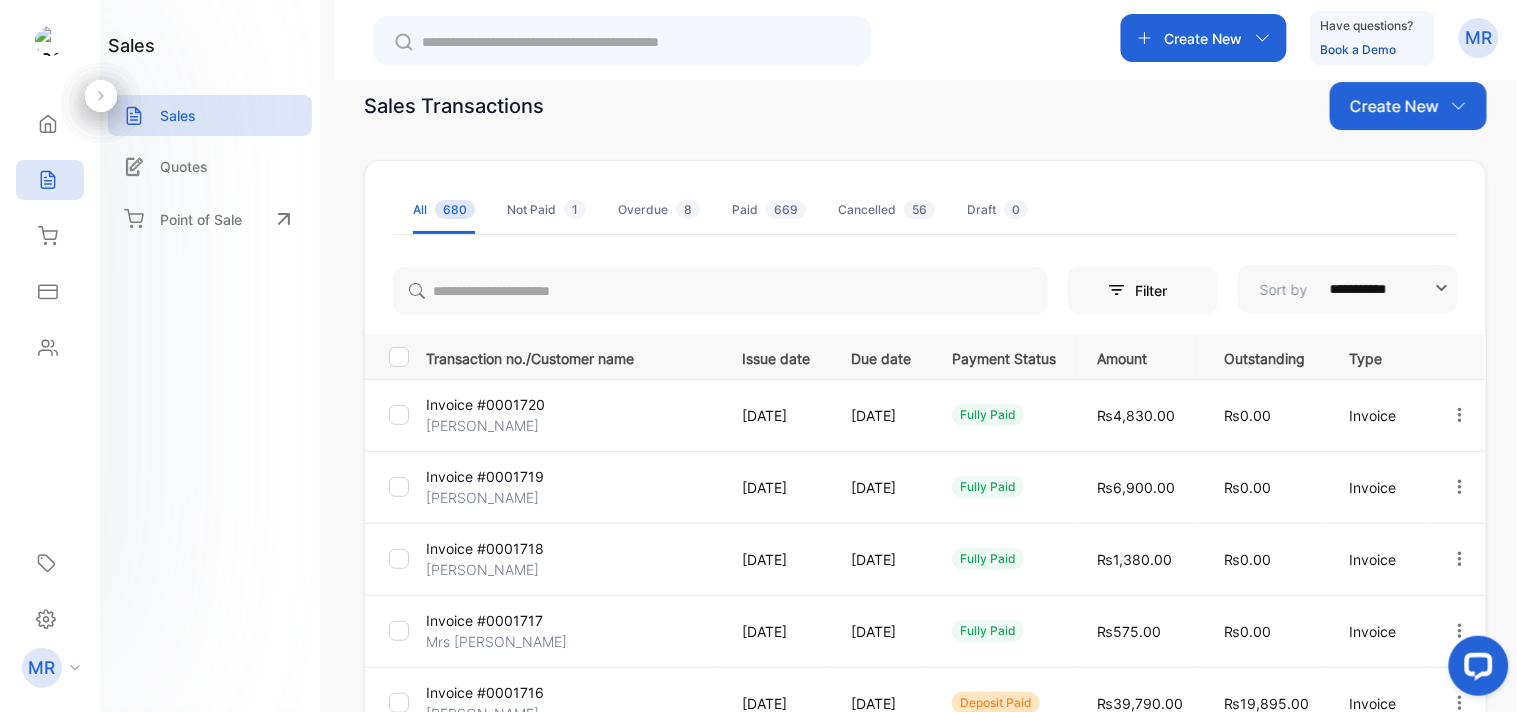 click 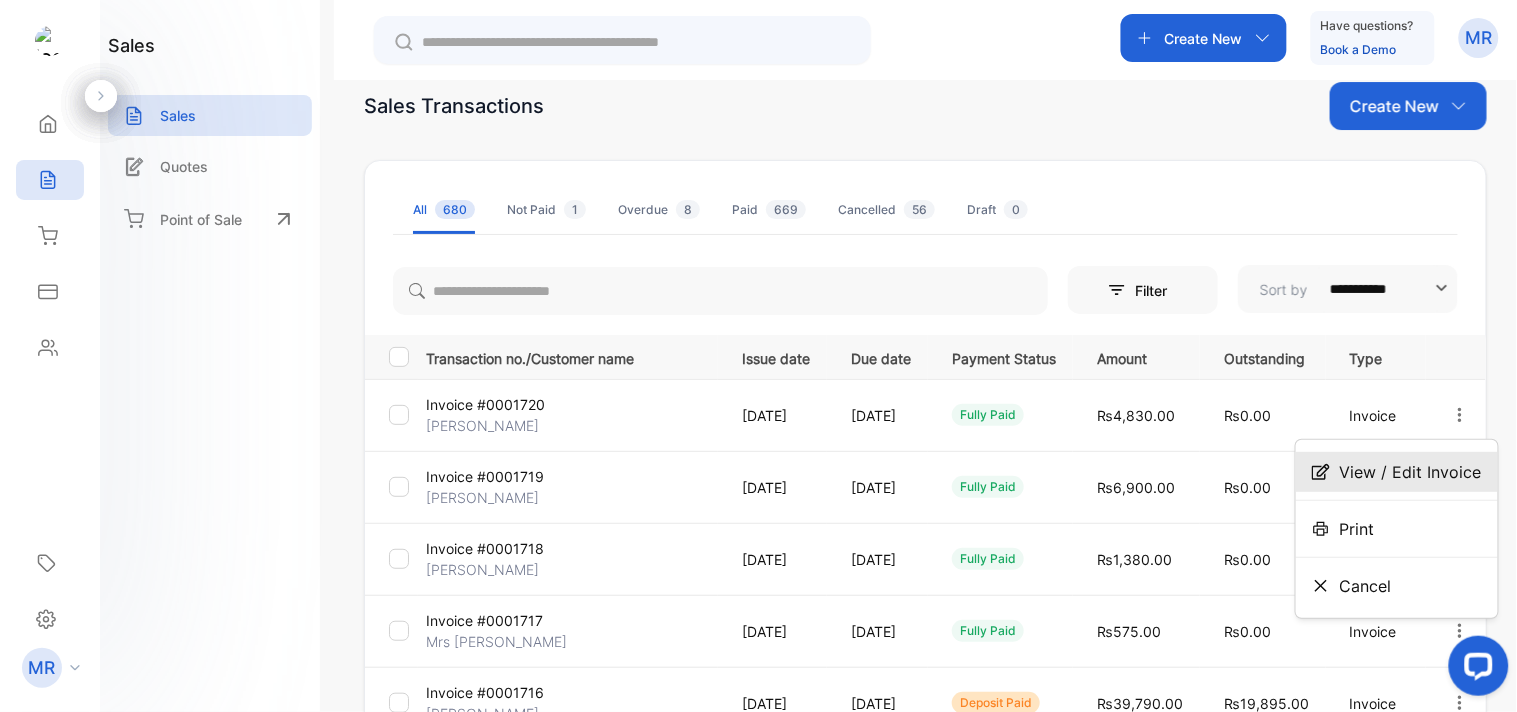 click on "View / Edit Invoice" at bounding box center [1411, 472] 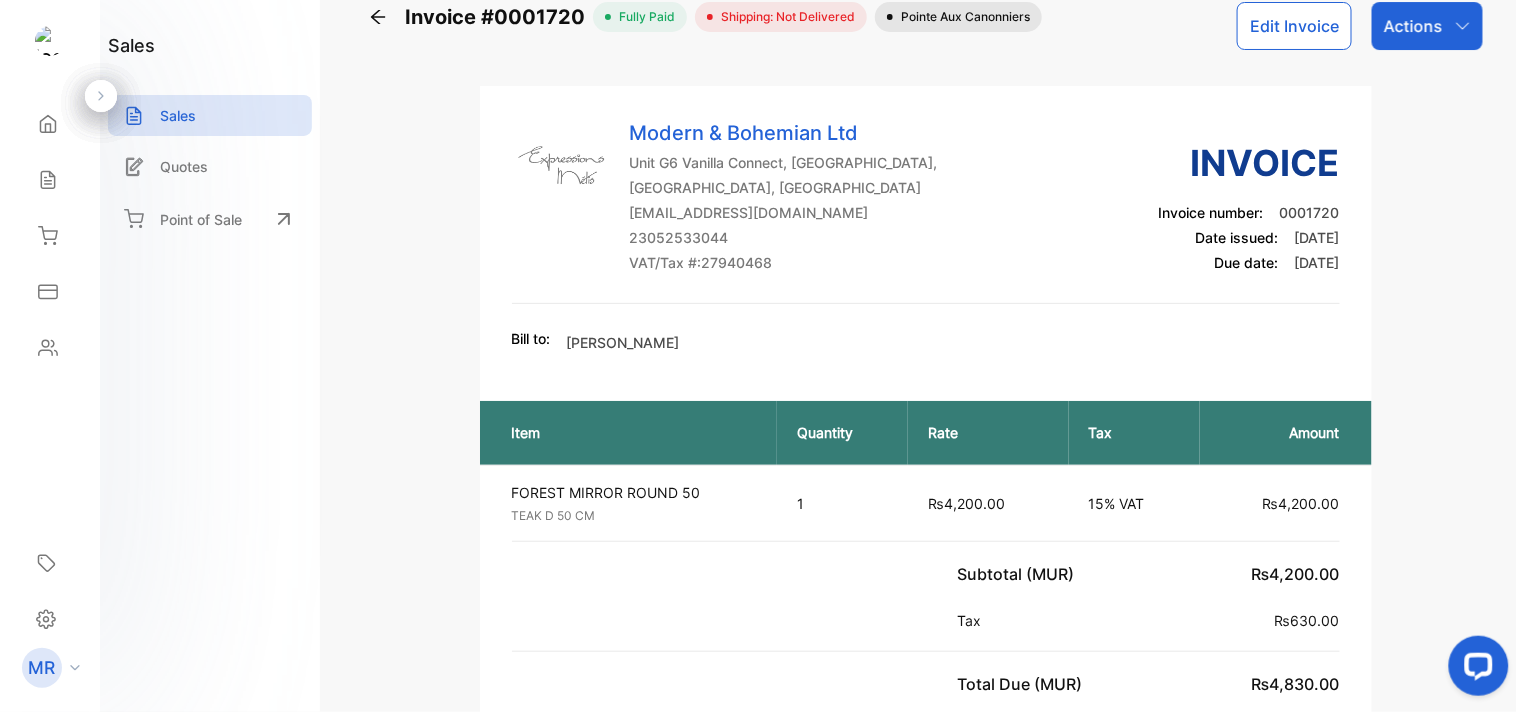 scroll, scrollTop: 0, scrollLeft: 0, axis: both 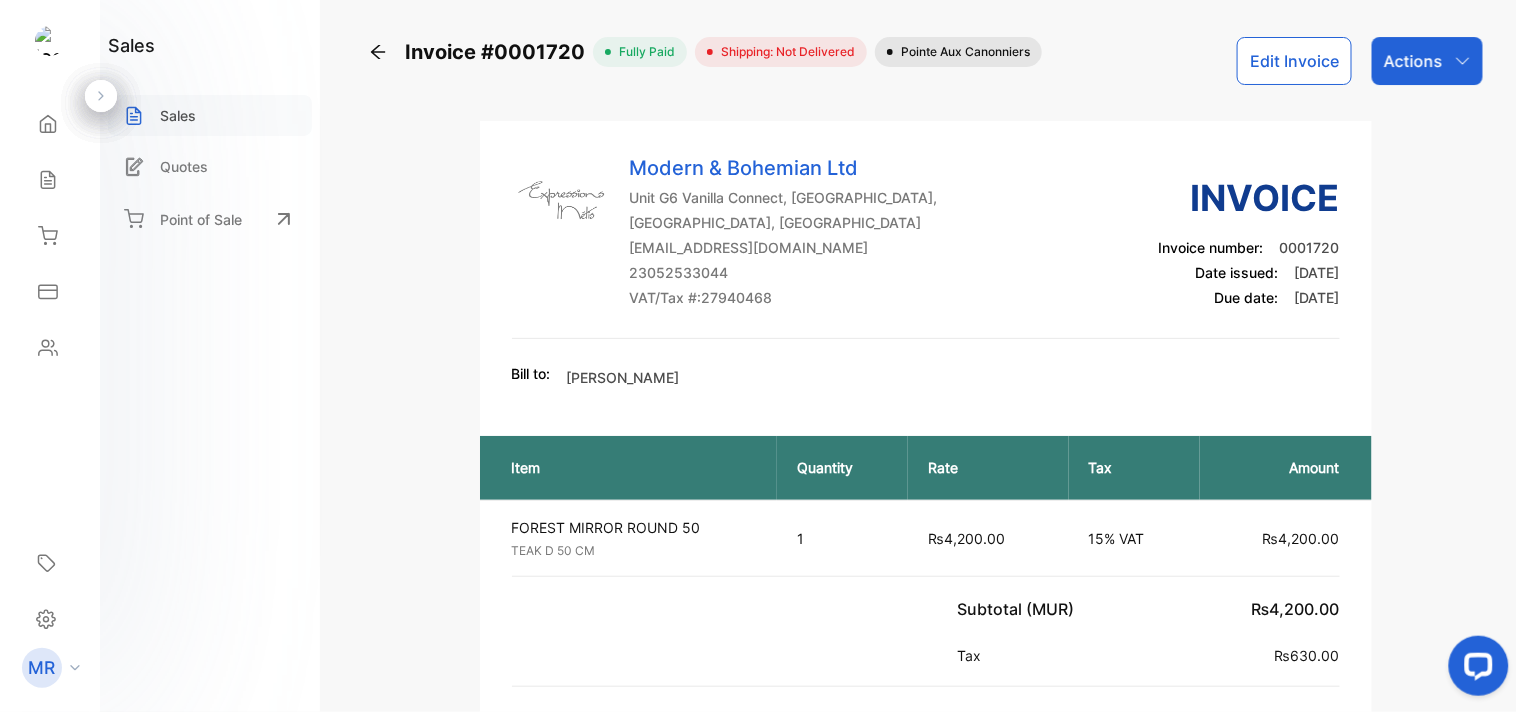 click on "Sales" at bounding box center [178, 115] 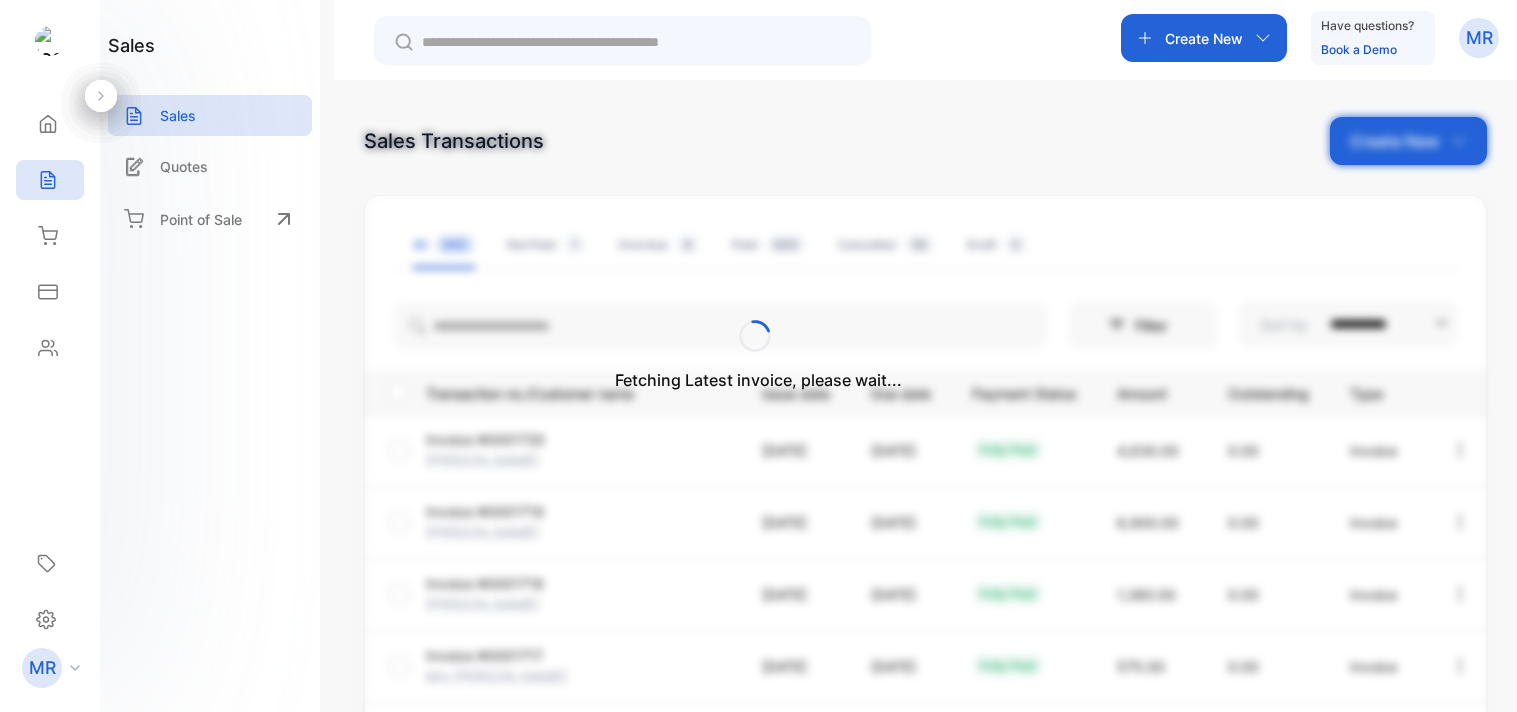 scroll, scrollTop: 0, scrollLeft: 0, axis: both 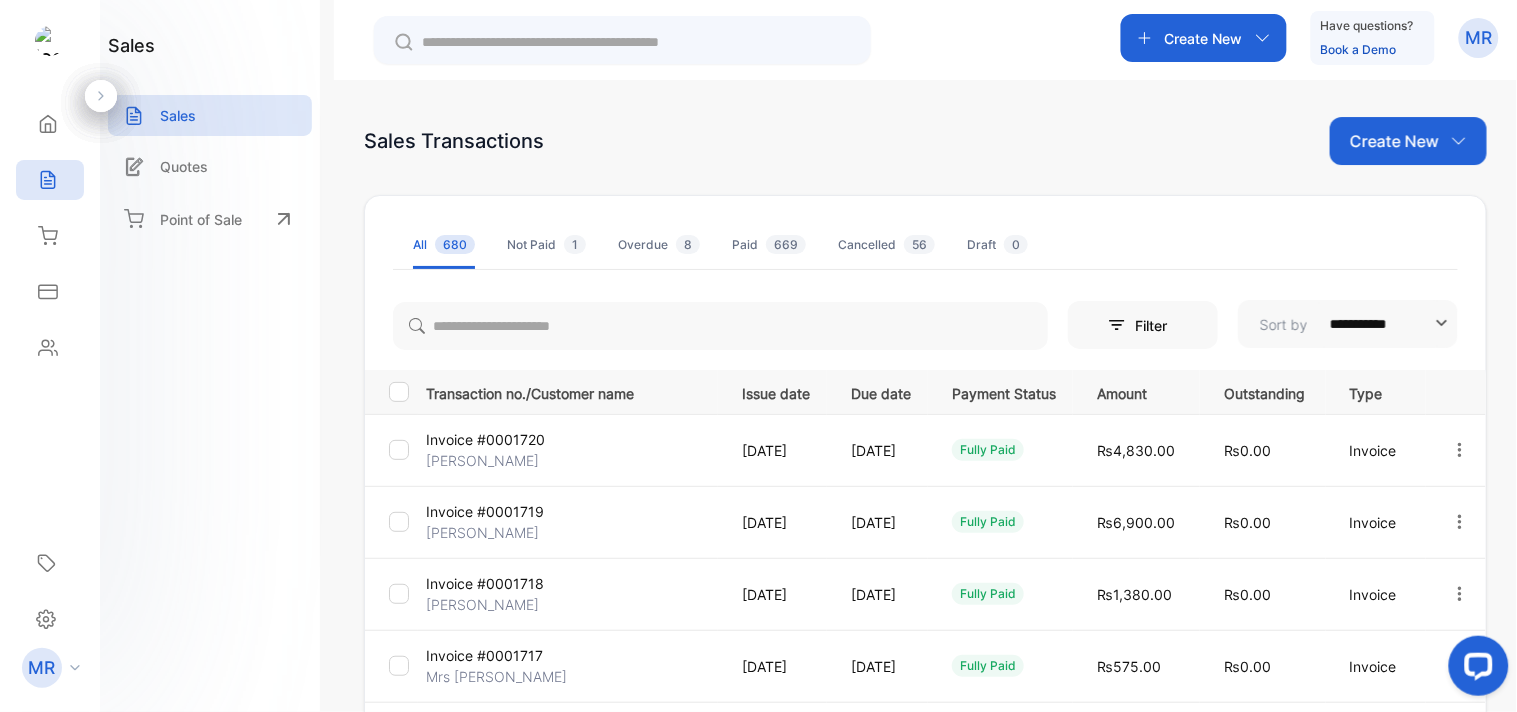 click on "Create New  Have questions? Book a Demo   MR" at bounding box center [925, 40] 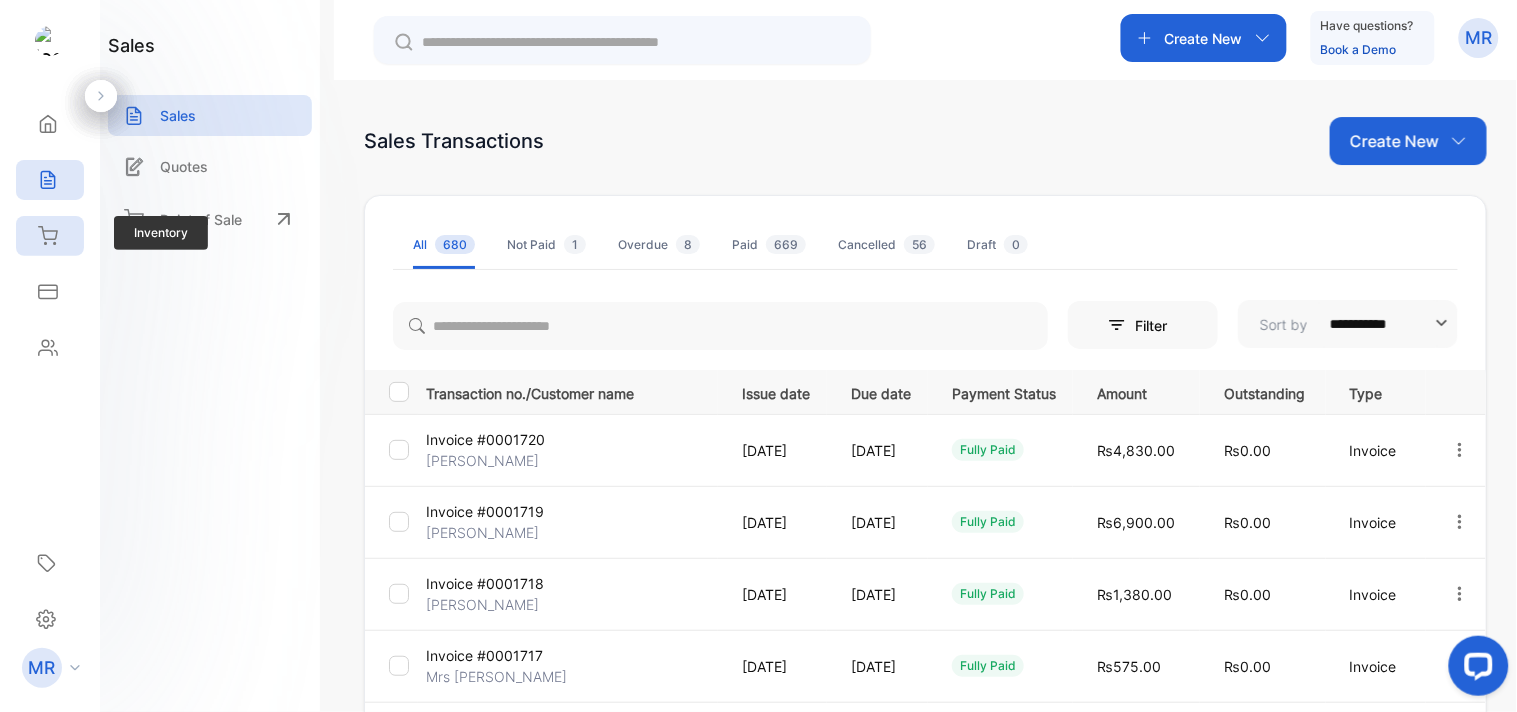 click 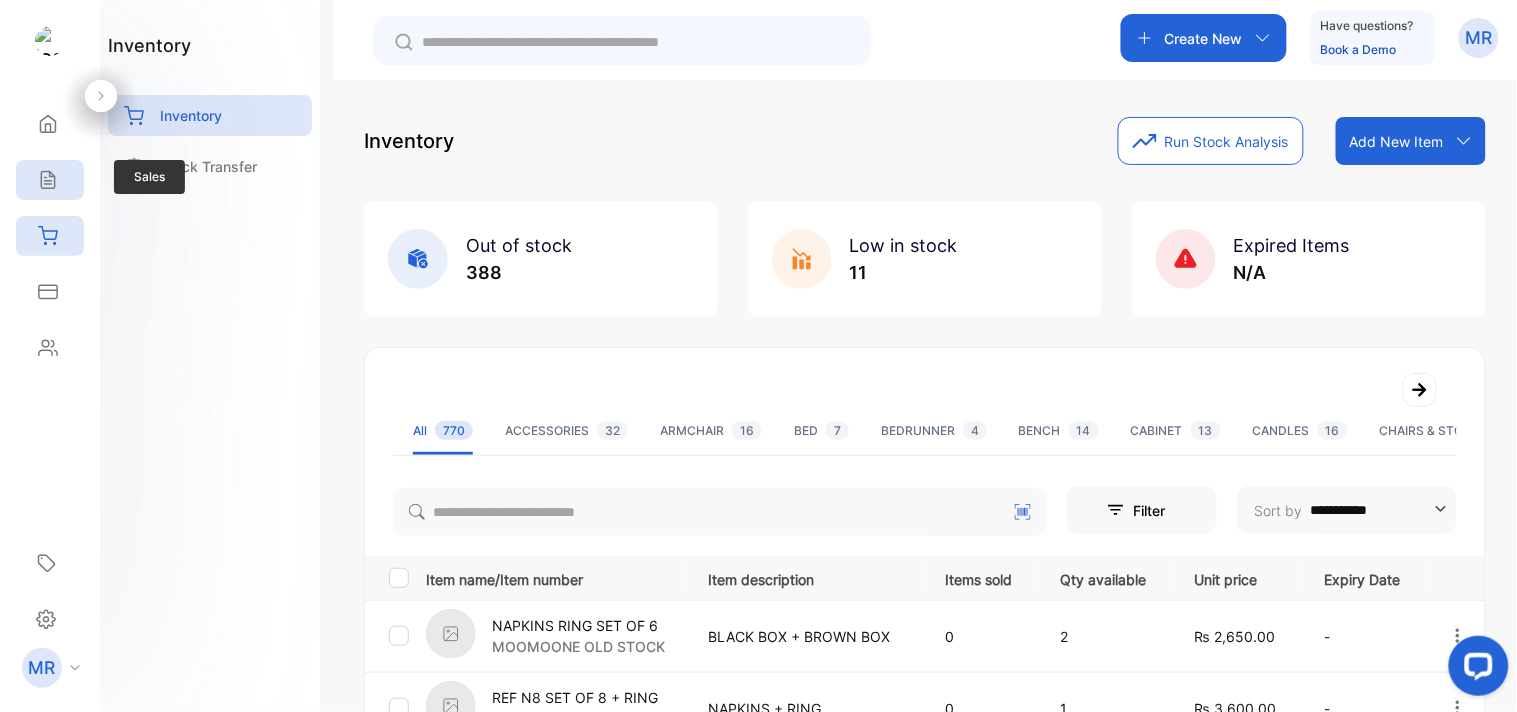 click 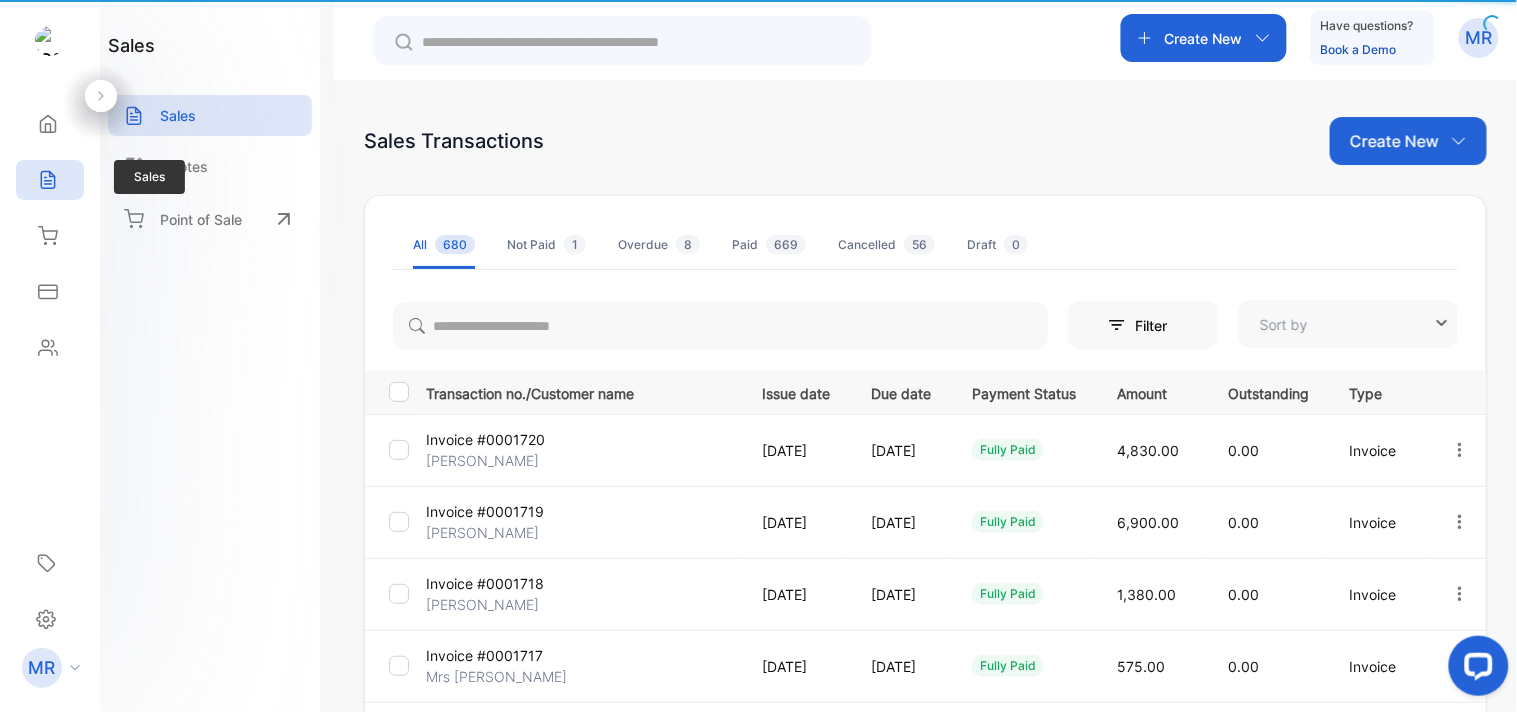 type on "**********" 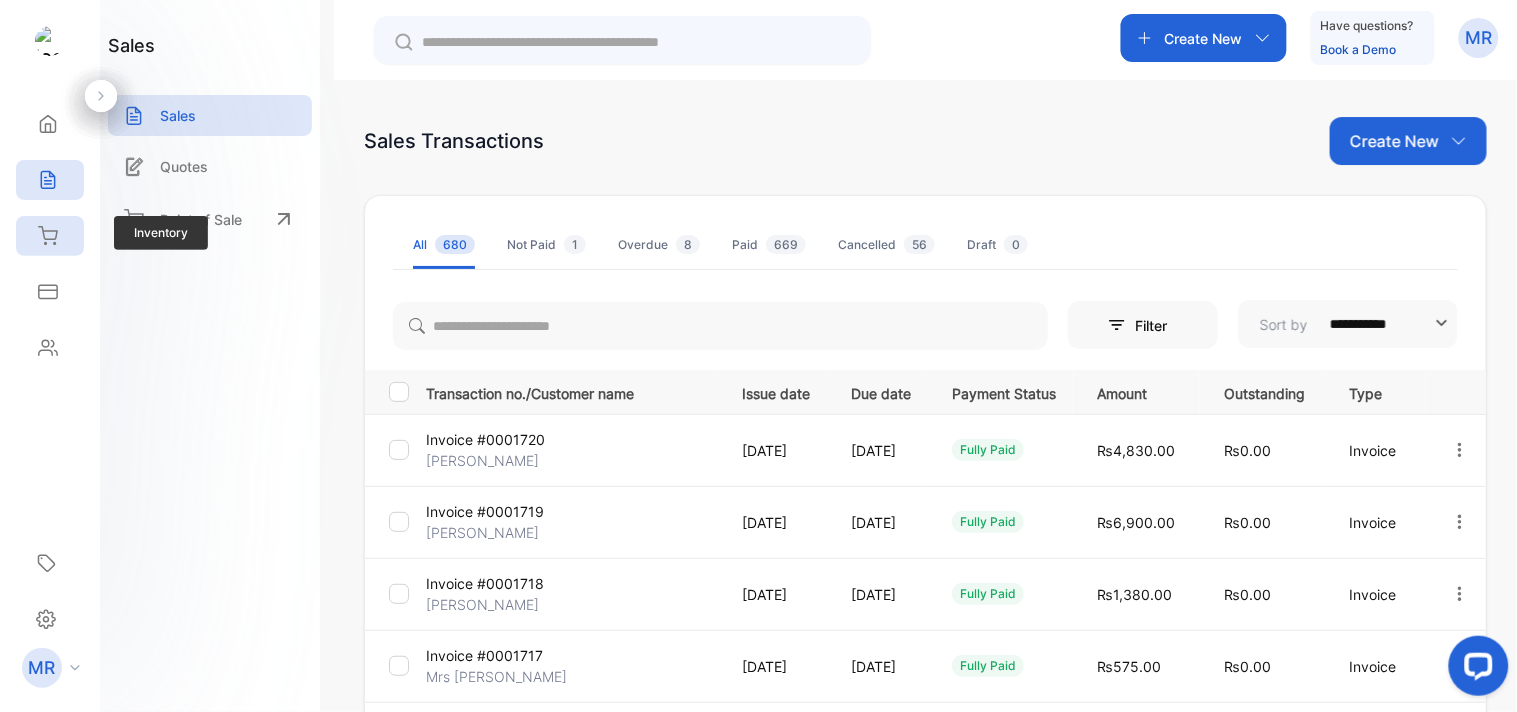 click 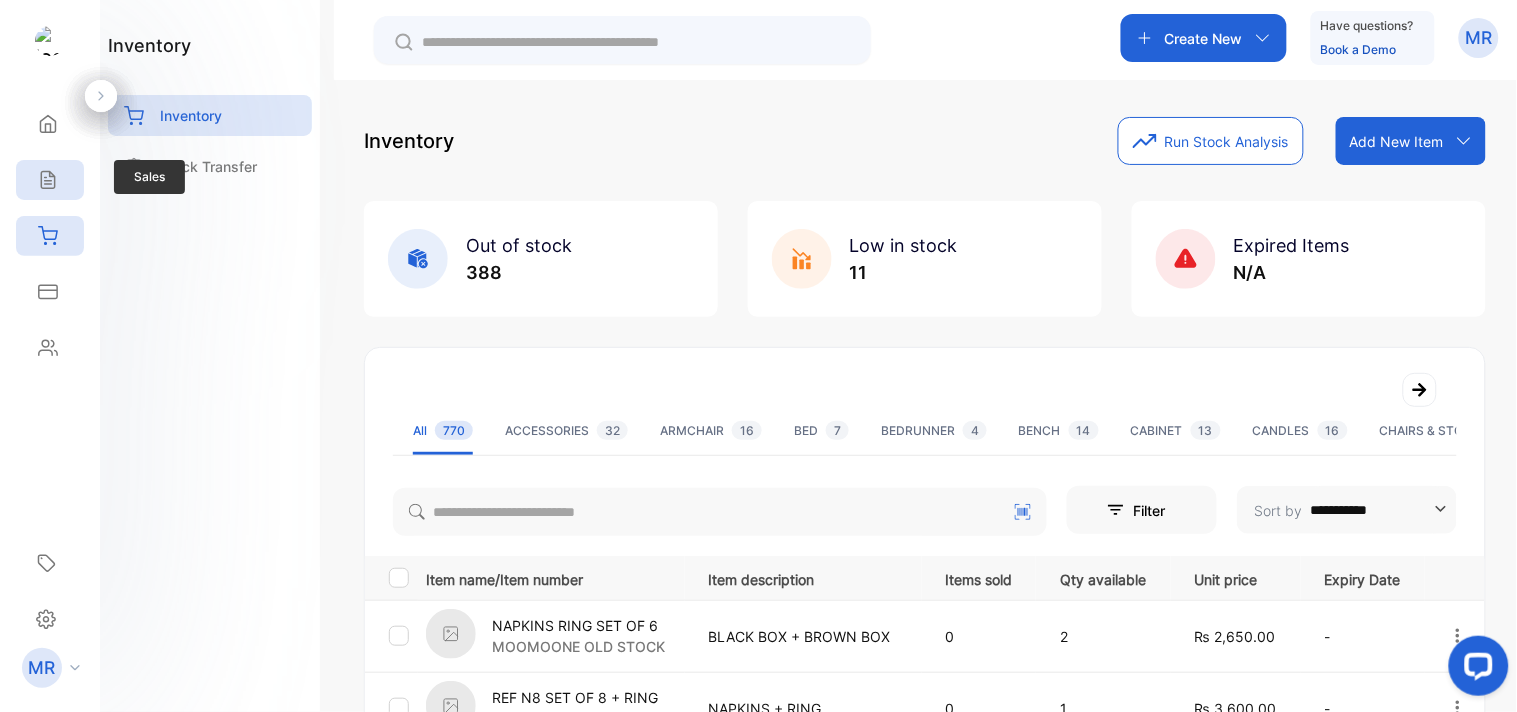 click 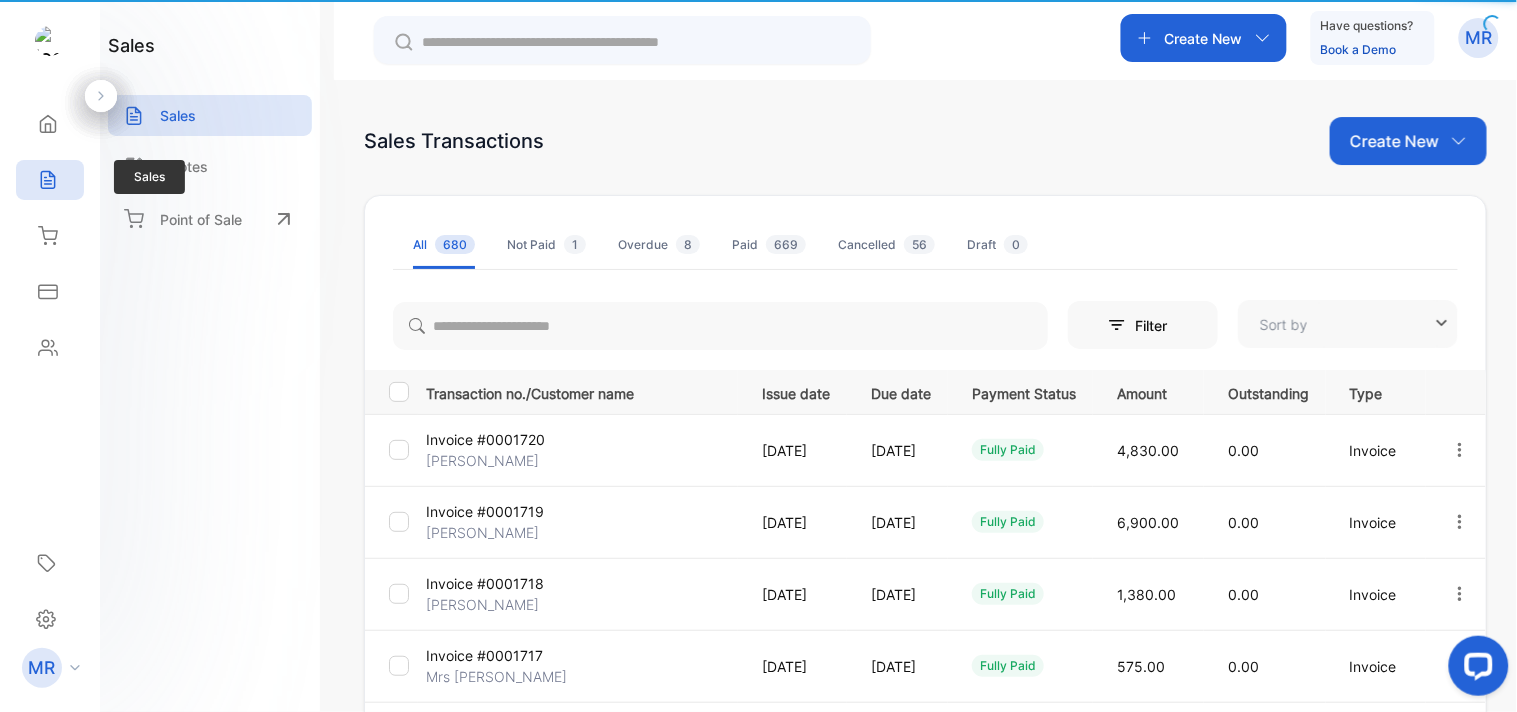 type on "**********" 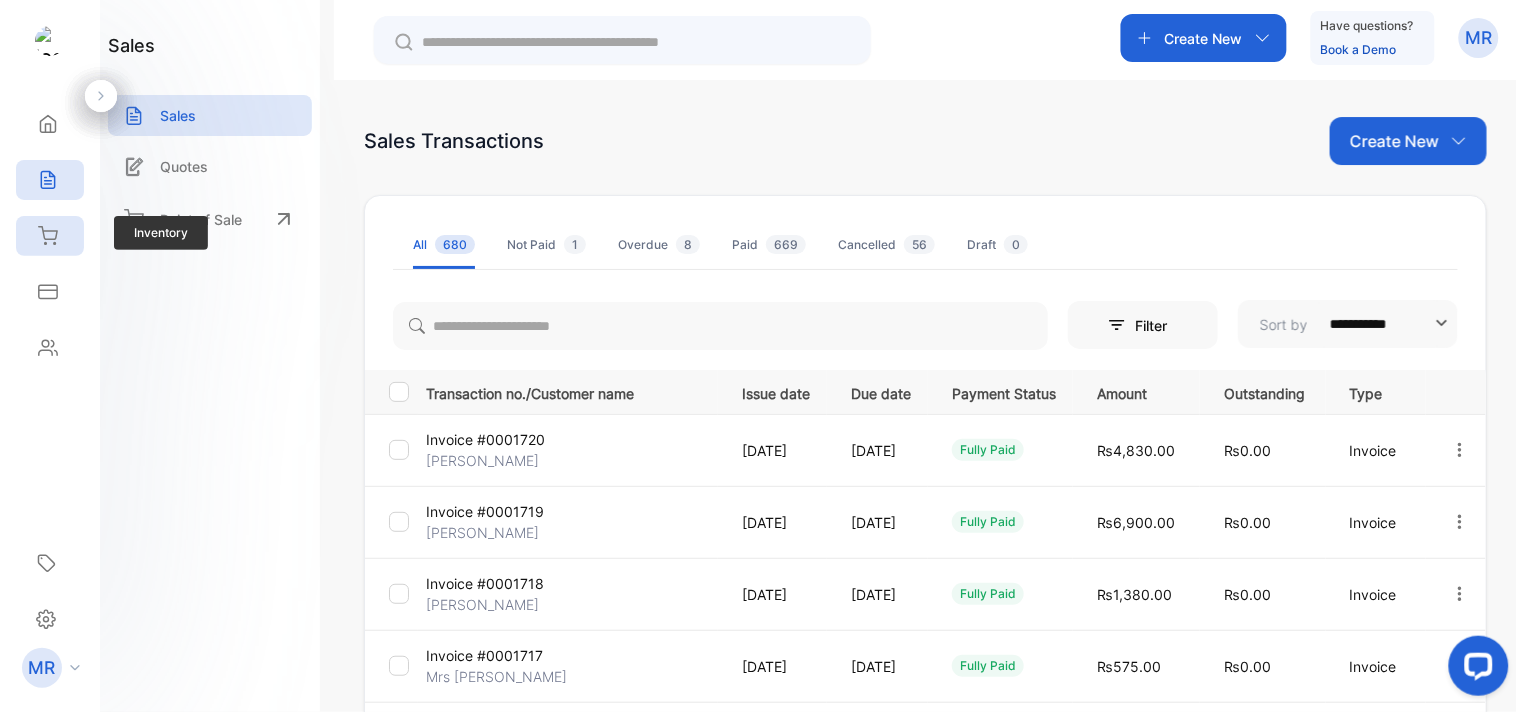 click 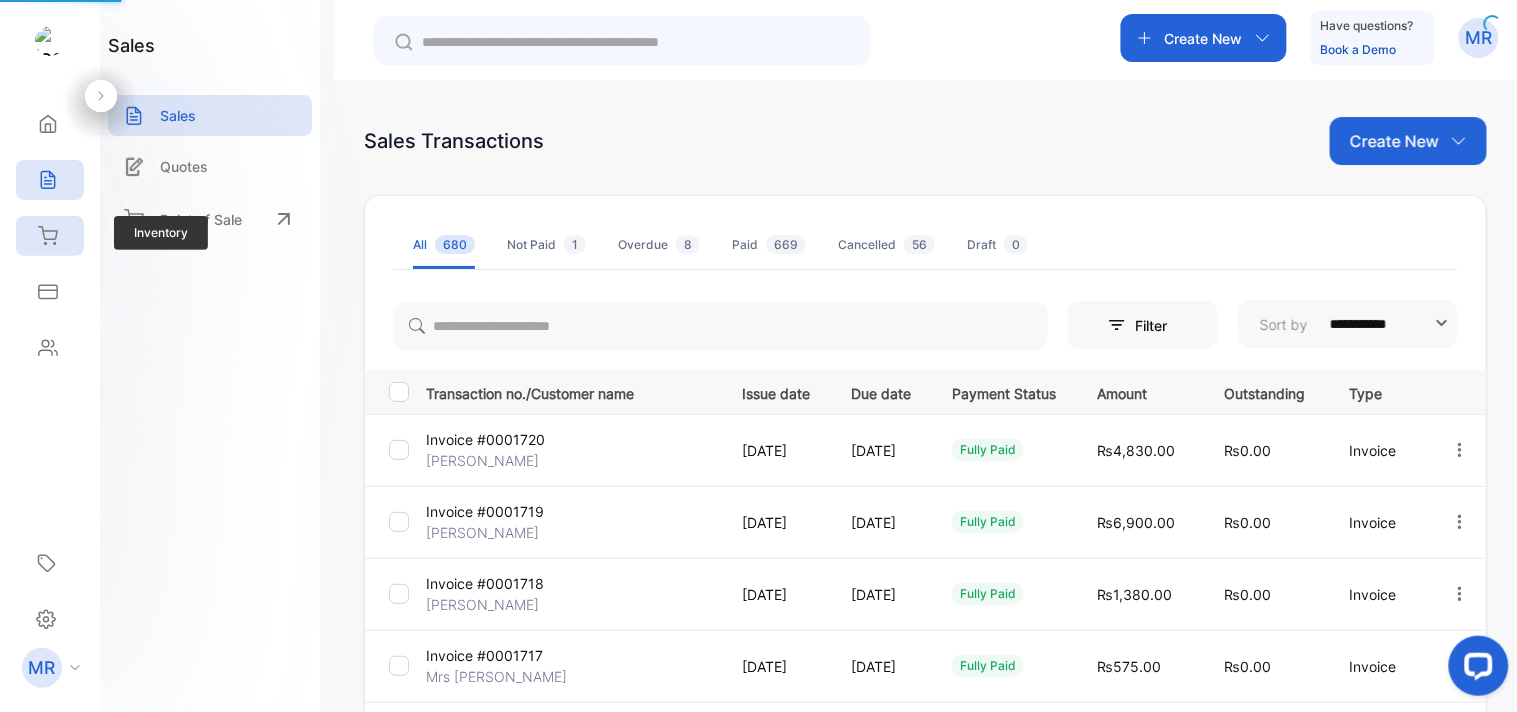 click 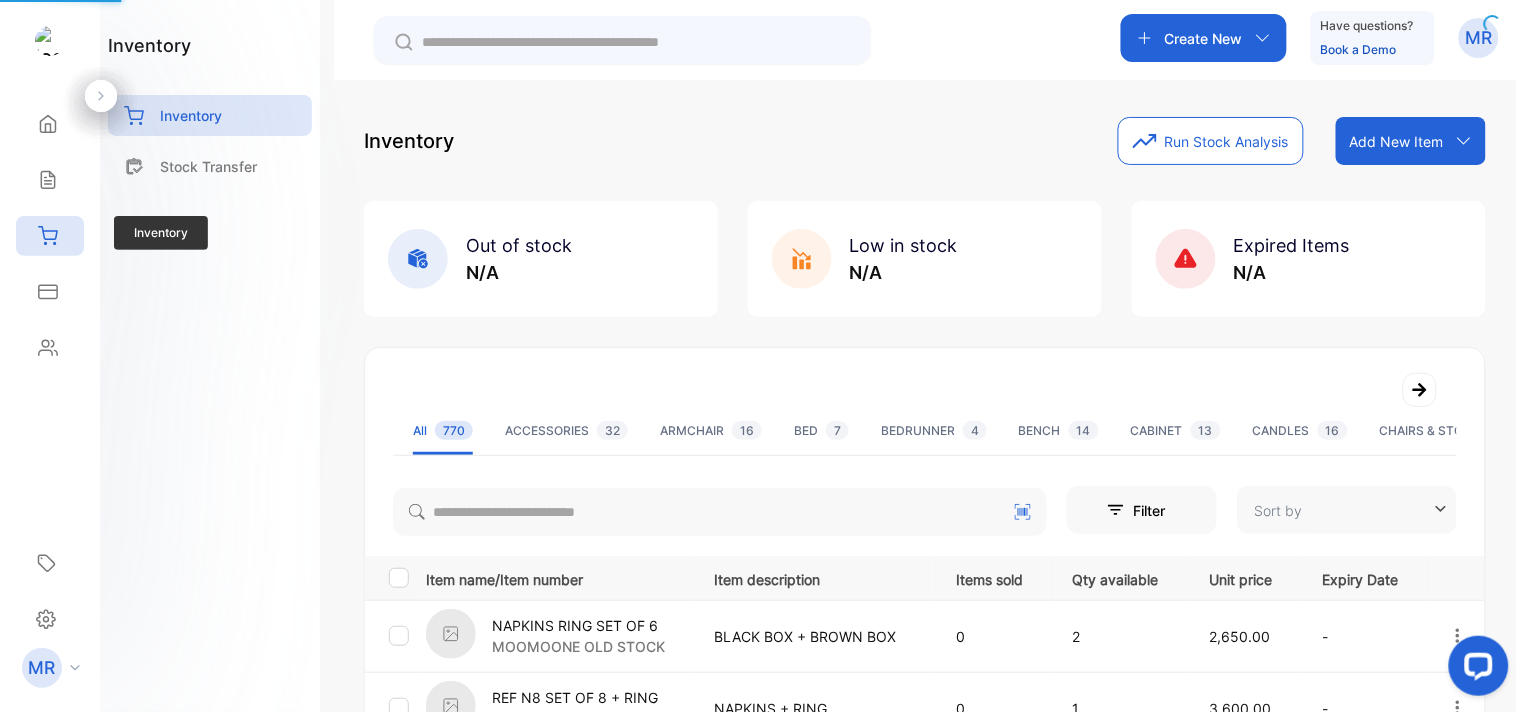 type on "**********" 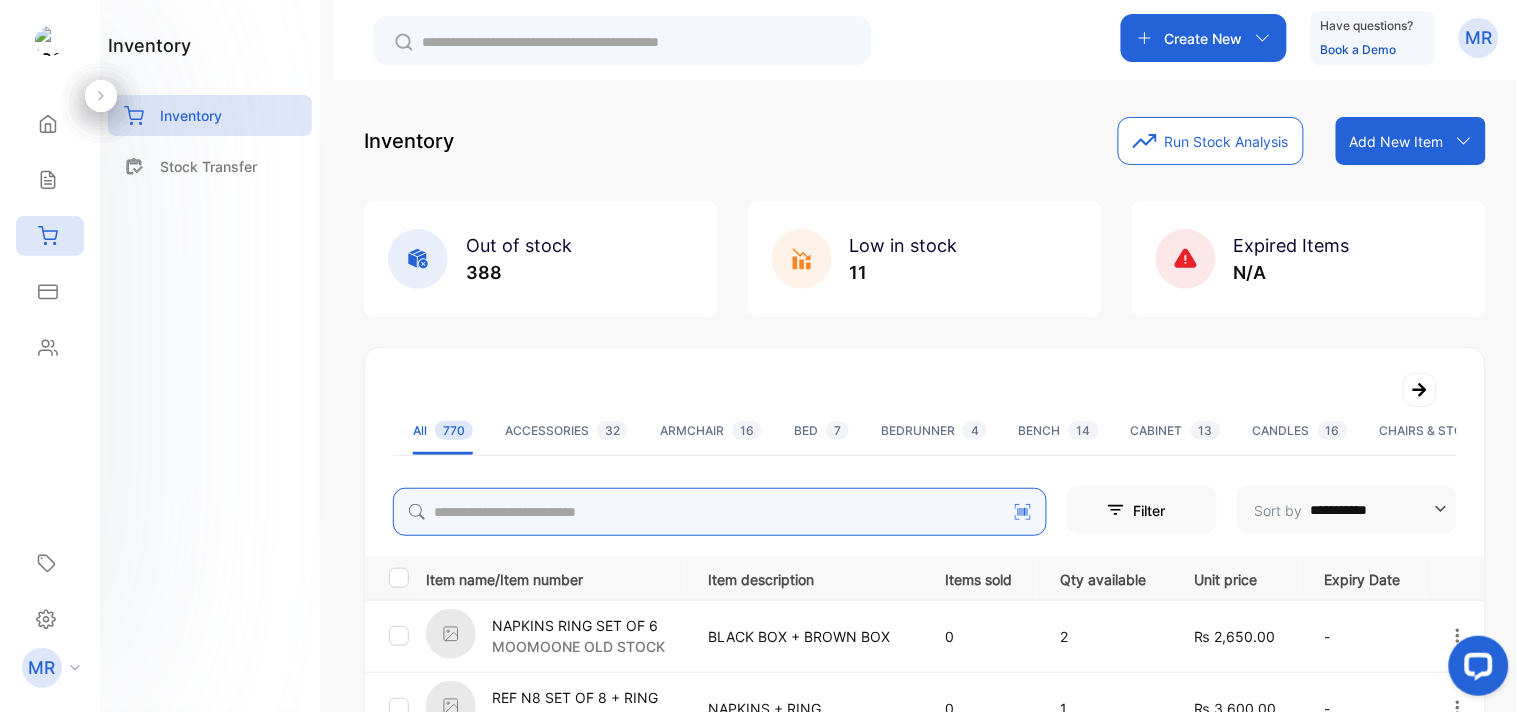 click at bounding box center [720, 512] 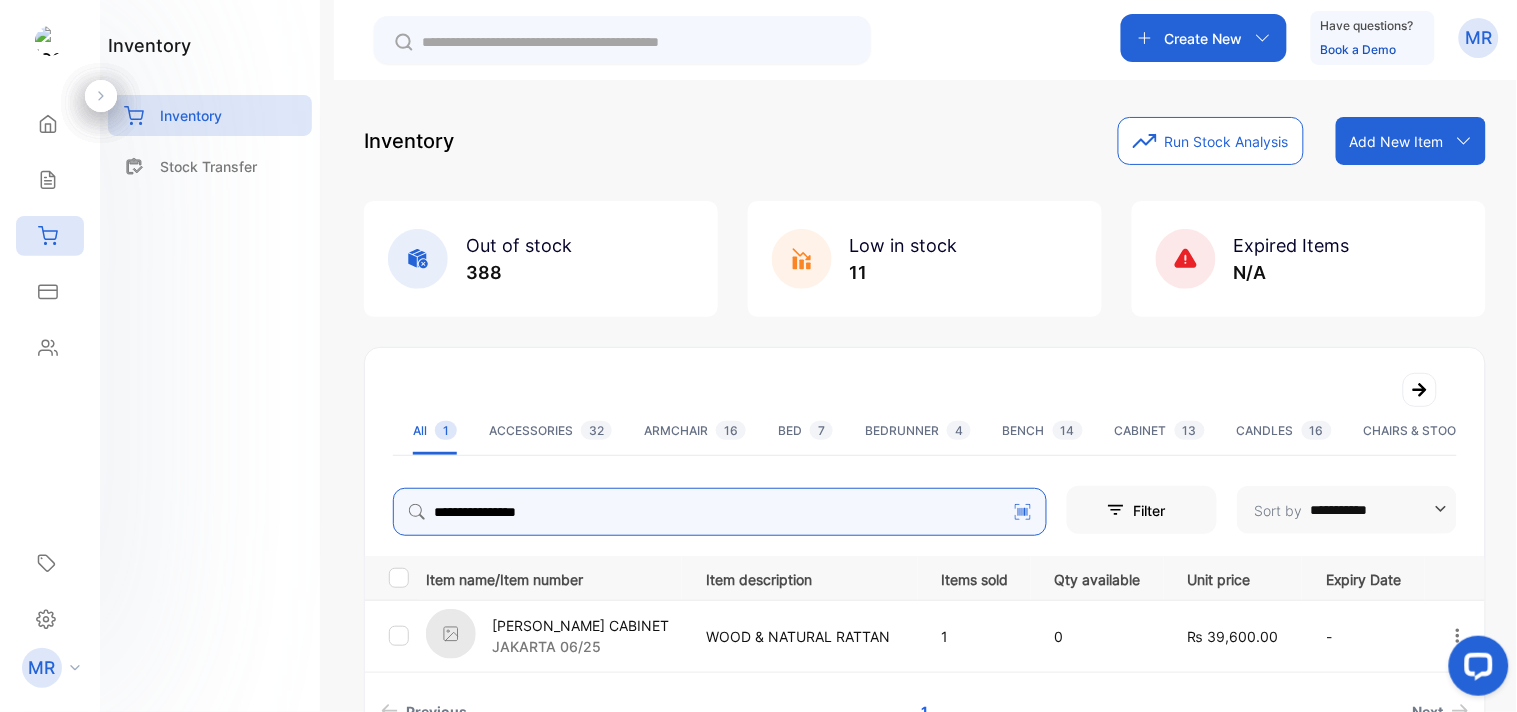 type on "**********" 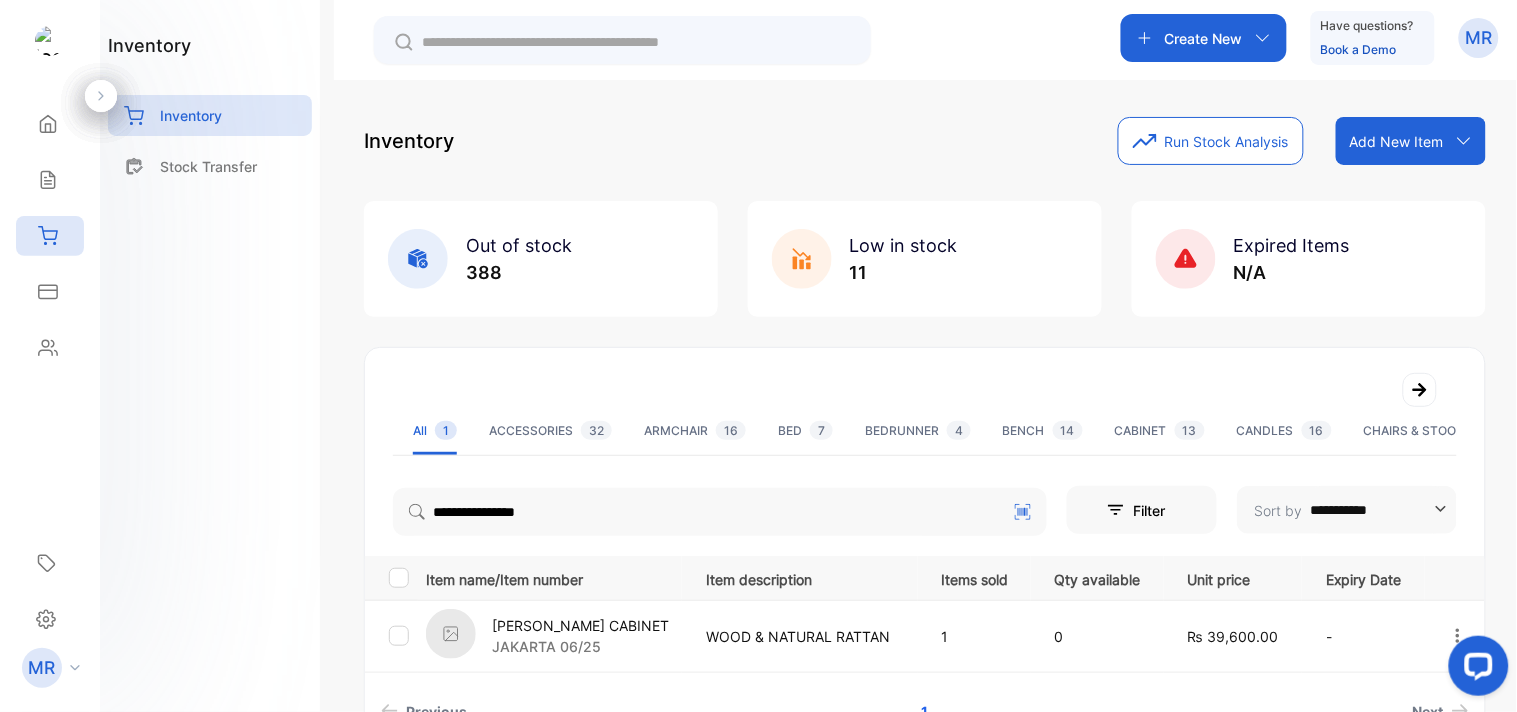 click on "[PERSON_NAME] CABINET" at bounding box center [580, 625] 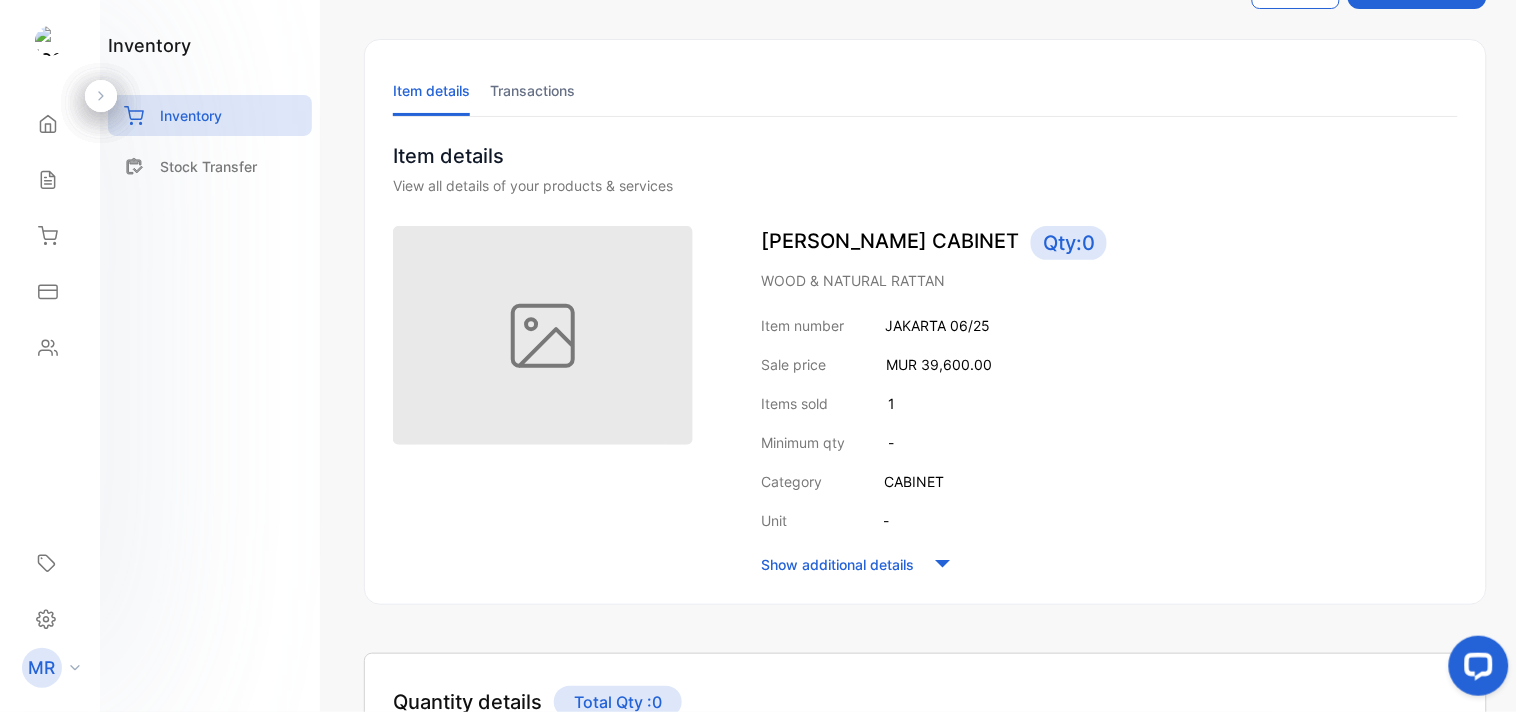 scroll, scrollTop: 0, scrollLeft: 0, axis: both 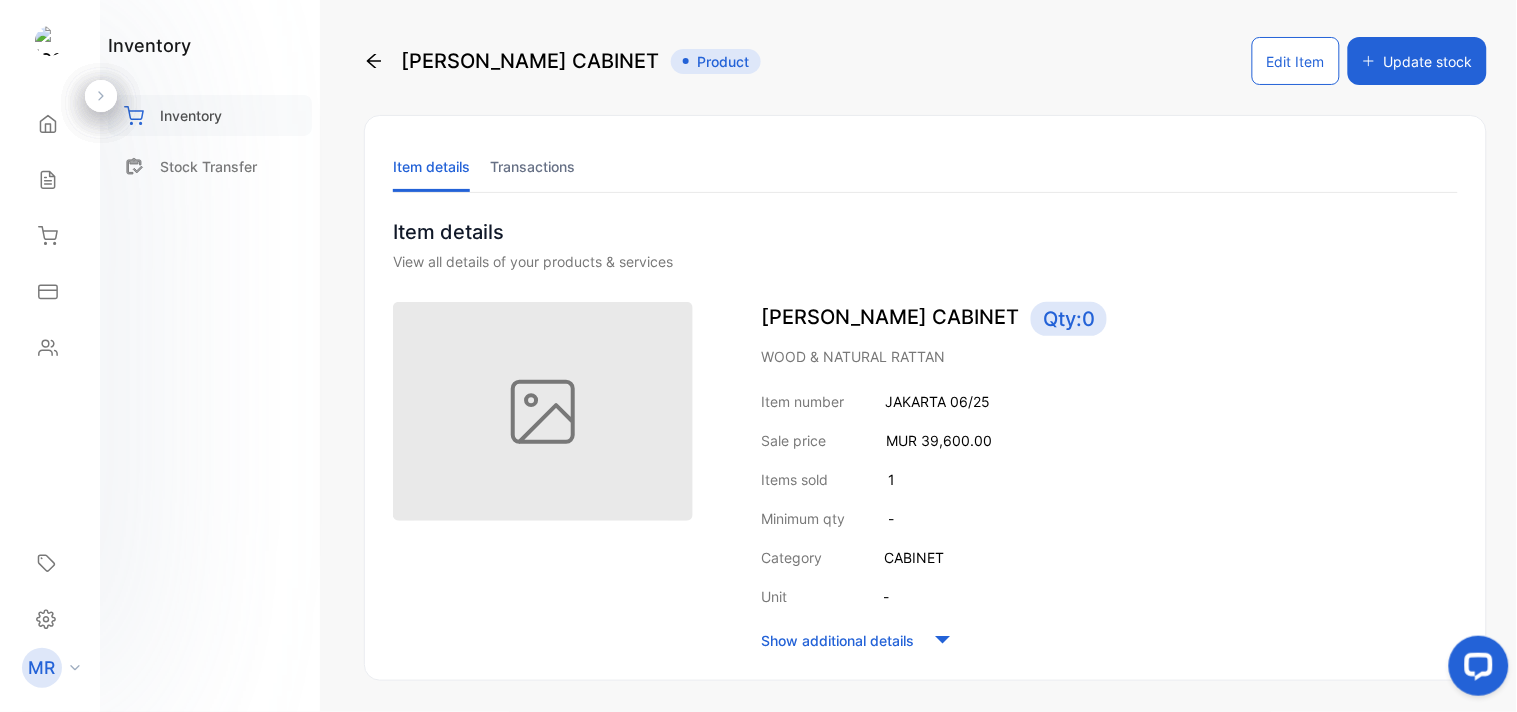 click on "Inventory" at bounding box center (191, 115) 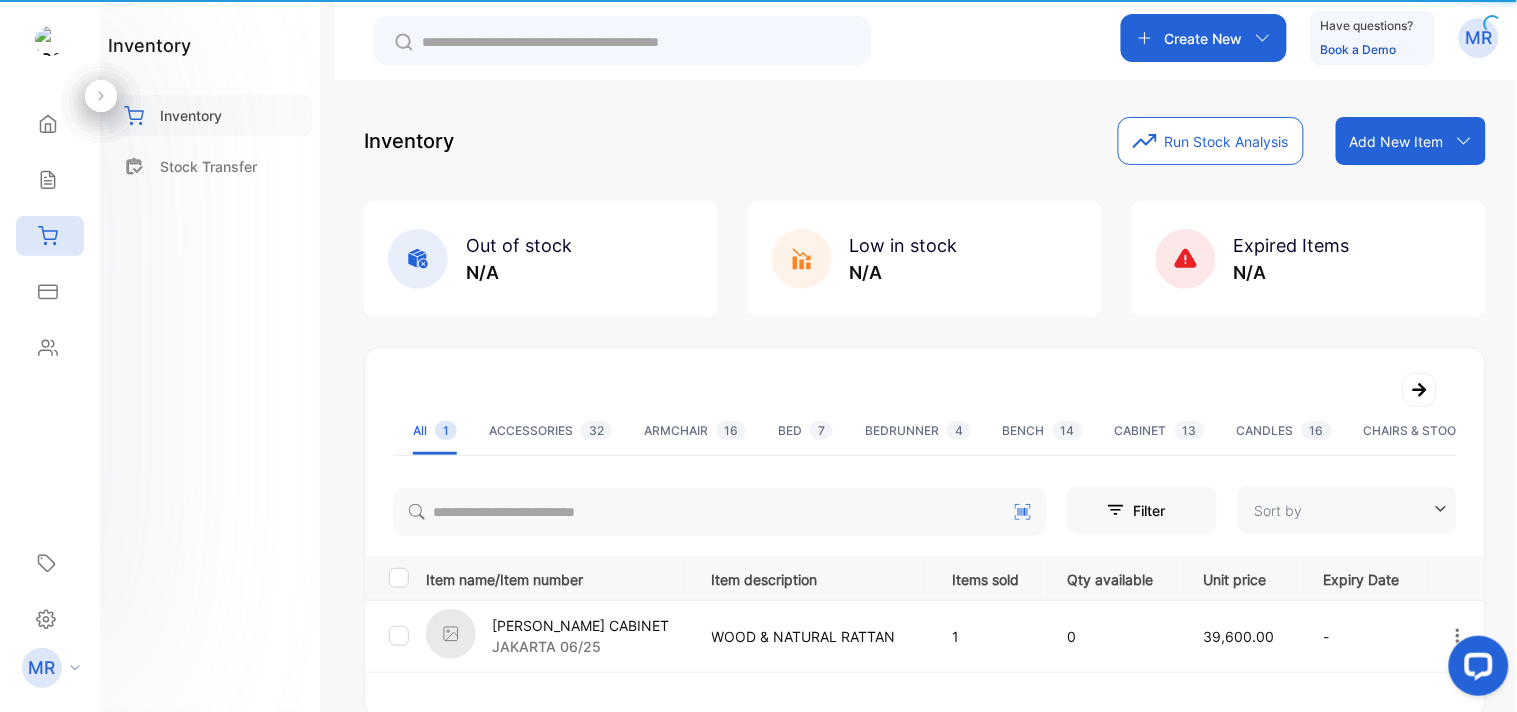type on "**********" 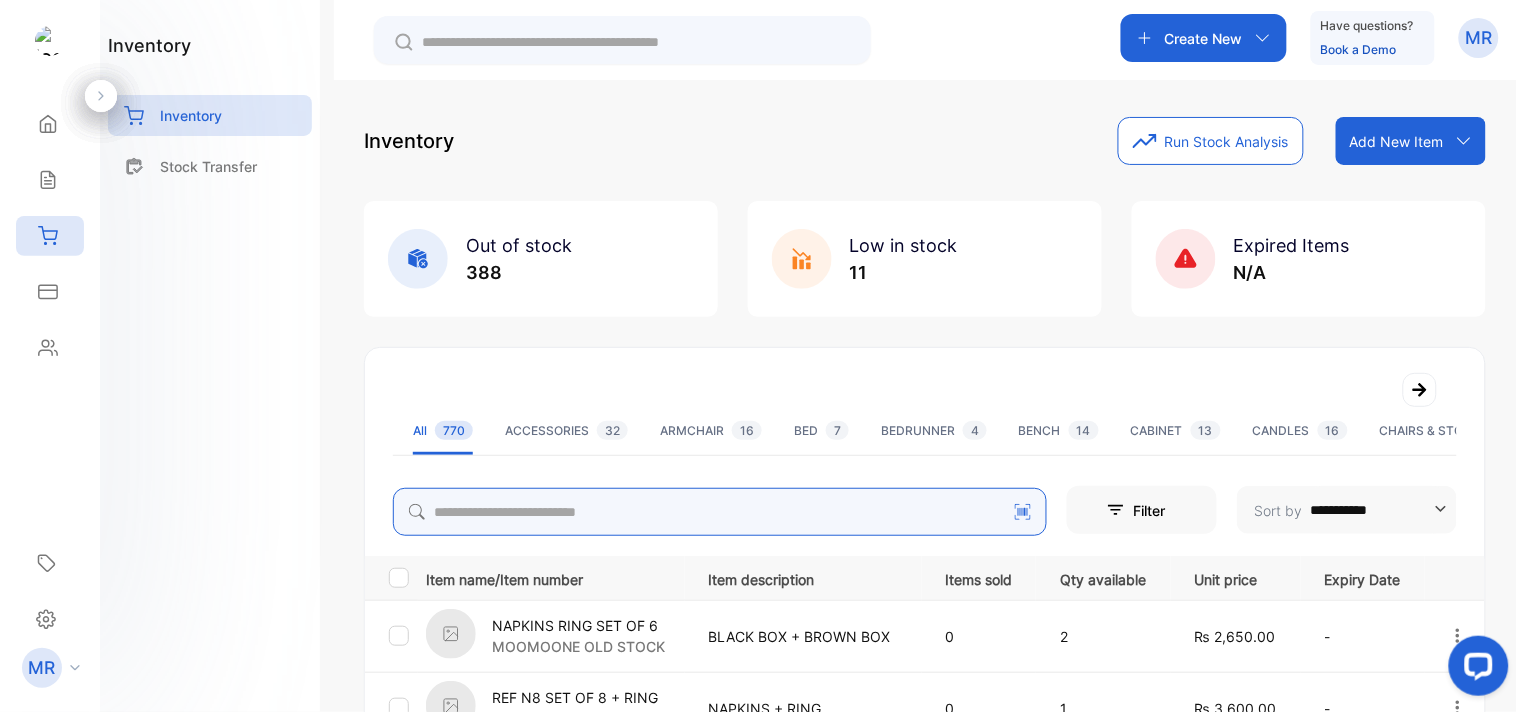 click at bounding box center (720, 512) 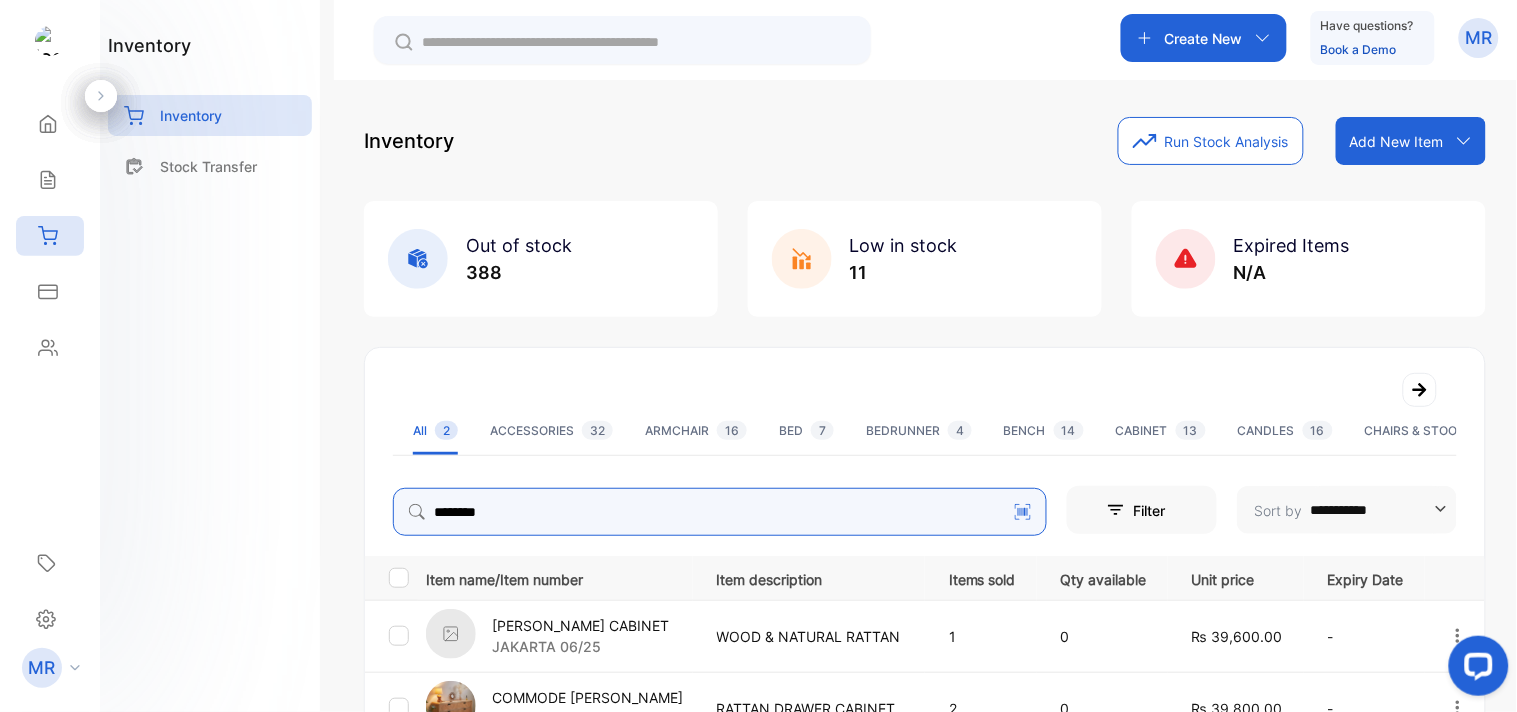 type on "**********" 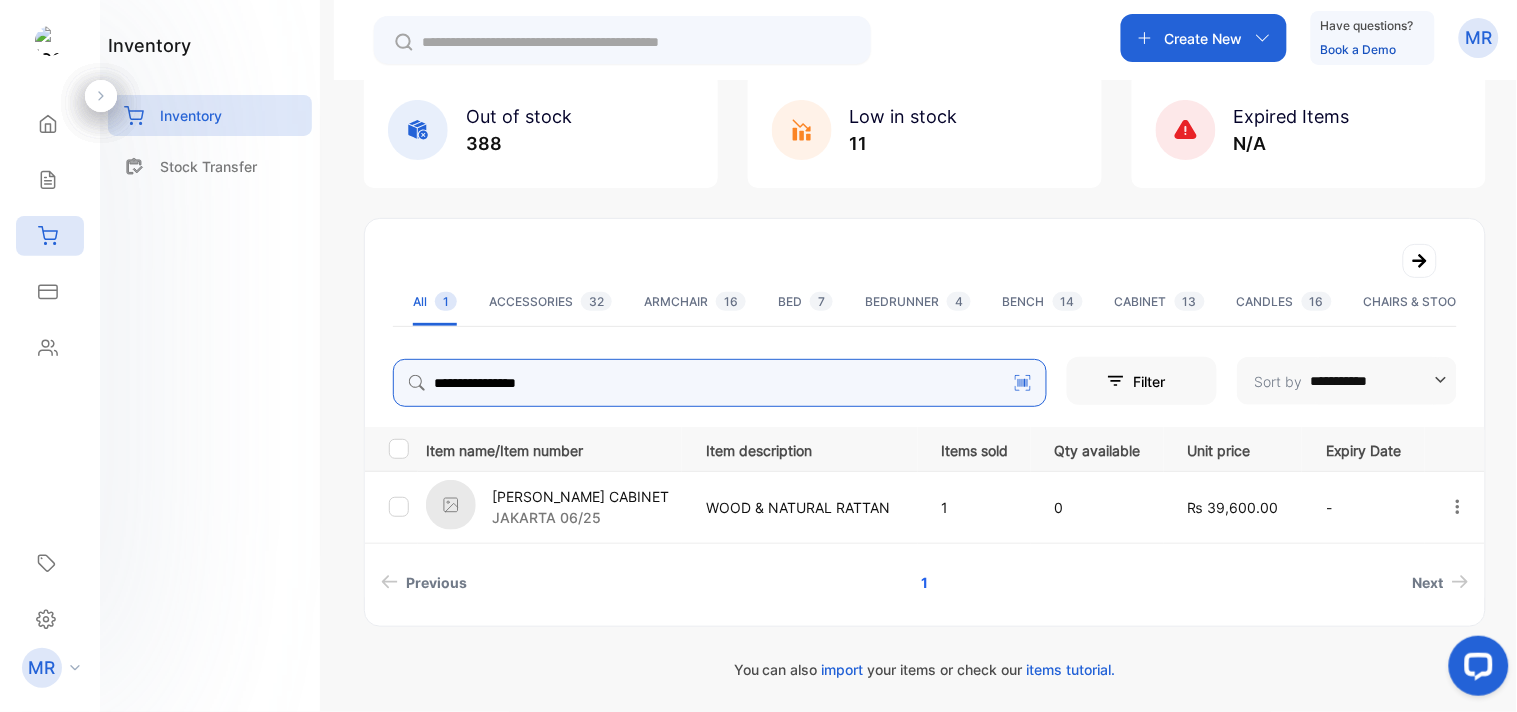 scroll, scrollTop: 128, scrollLeft: 0, axis: vertical 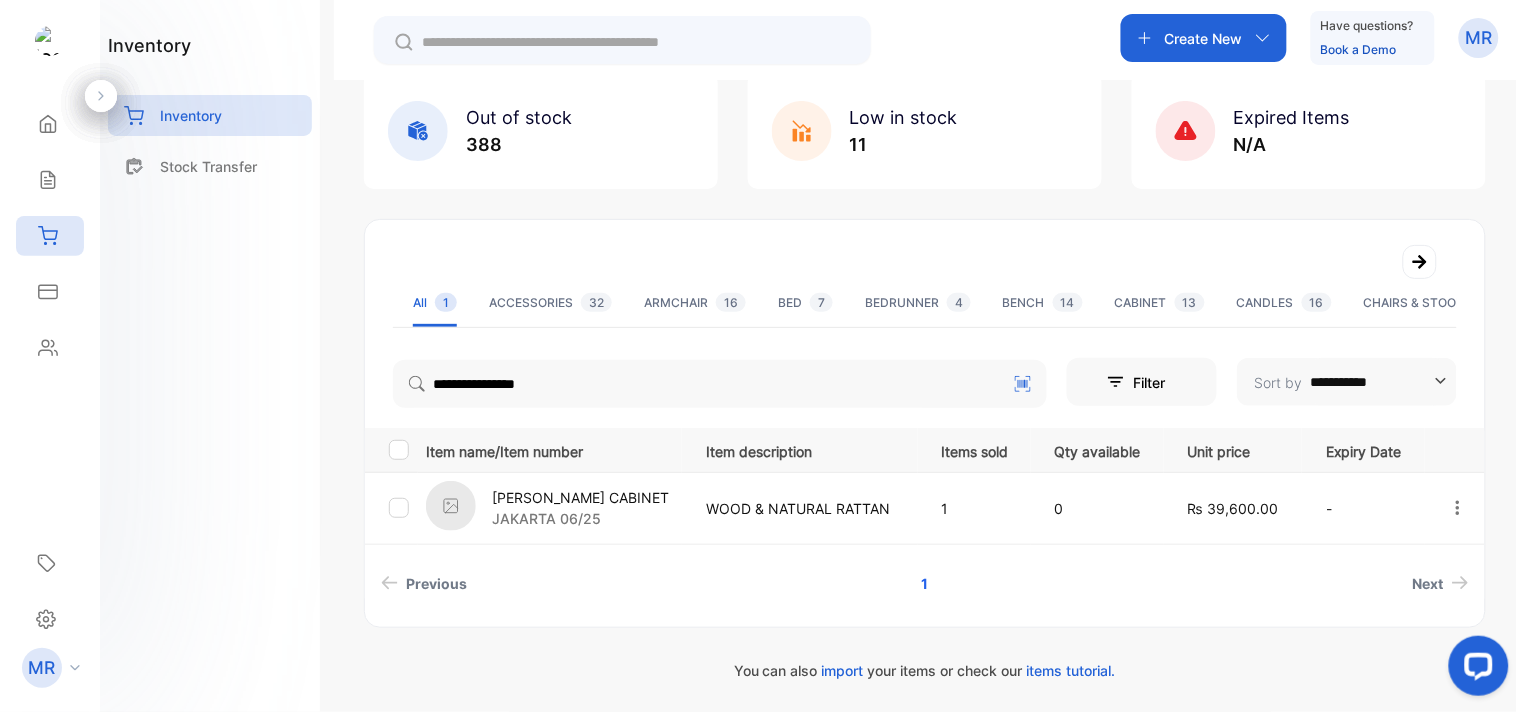 click on "[PERSON_NAME] CABINET" at bounding box center (580, 497) 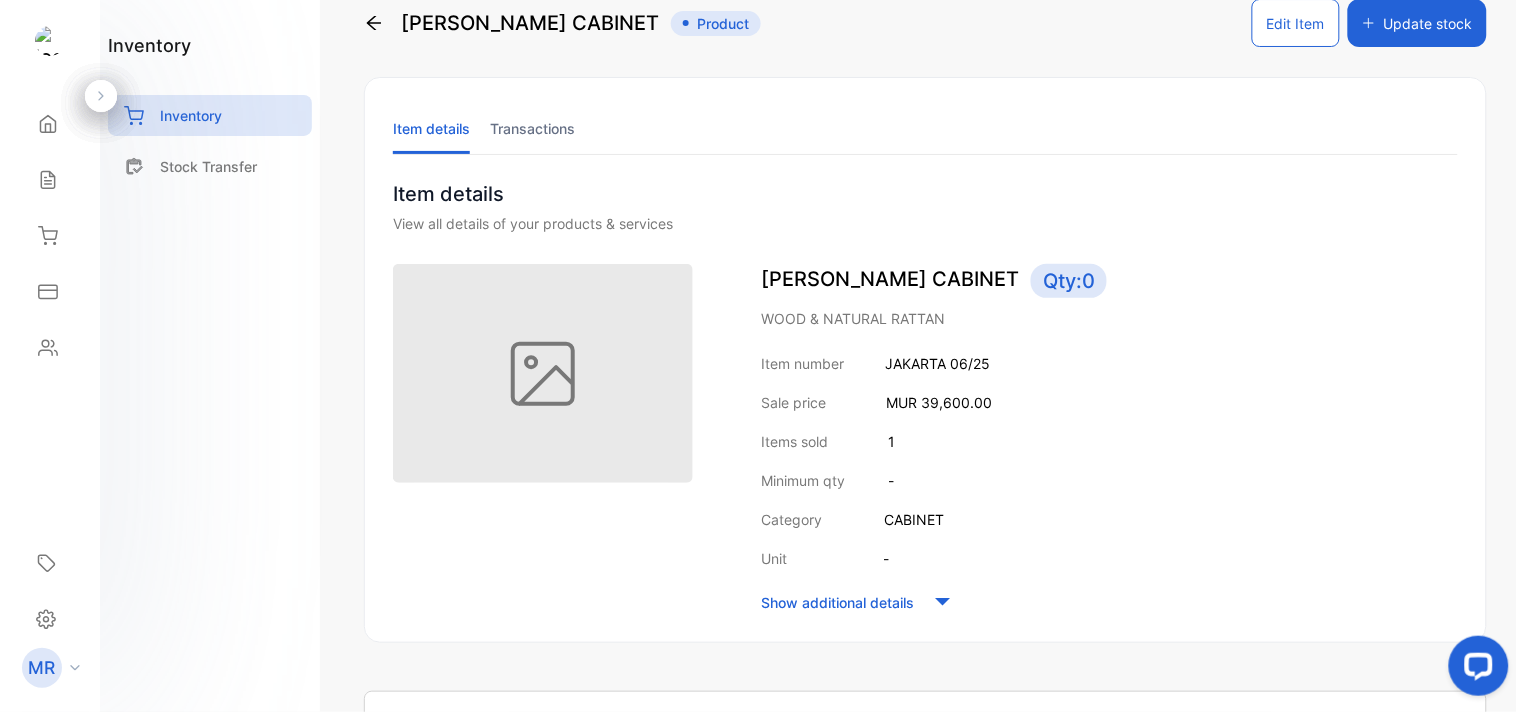 scroll, scrollTop: 0, scrollLeft: 0, axis: both 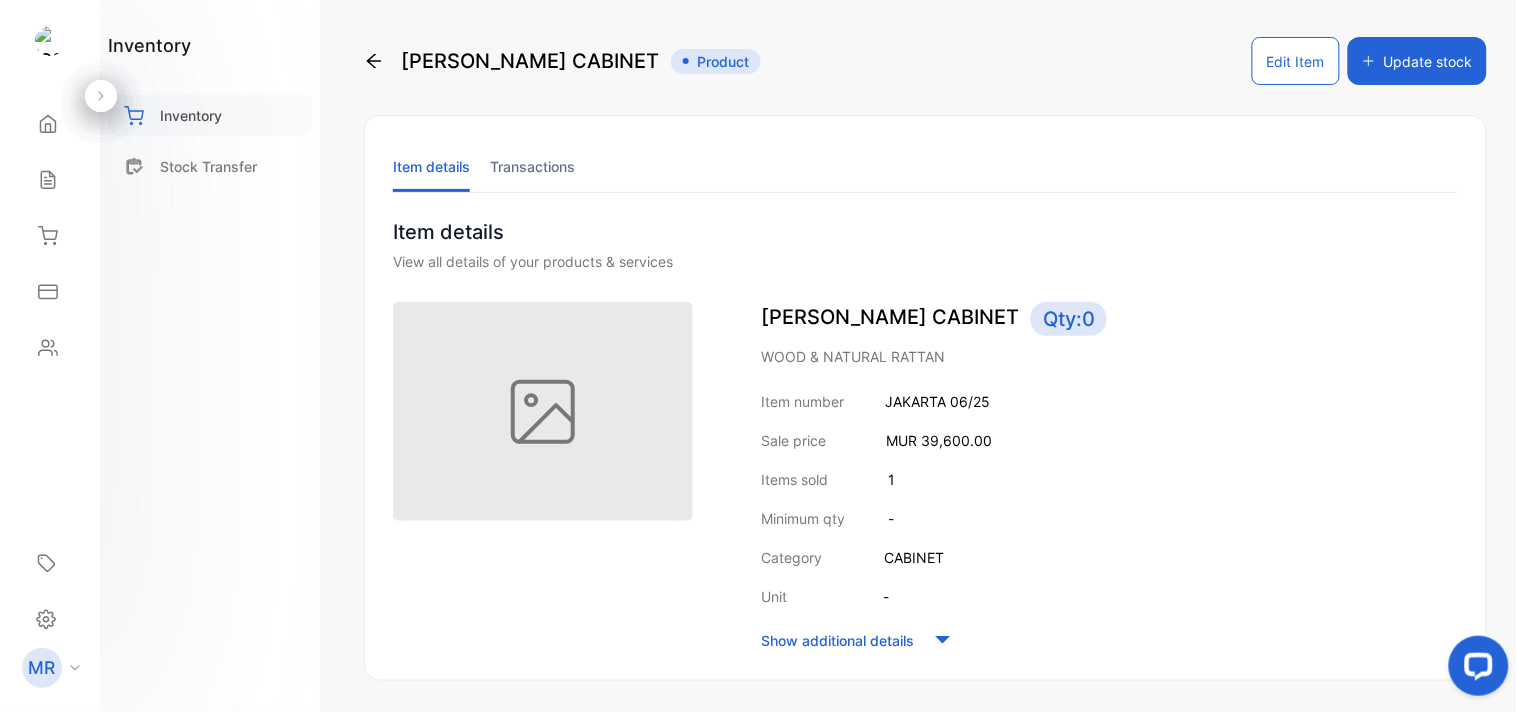 click on "Inventory" at bounding box center [210, 115] 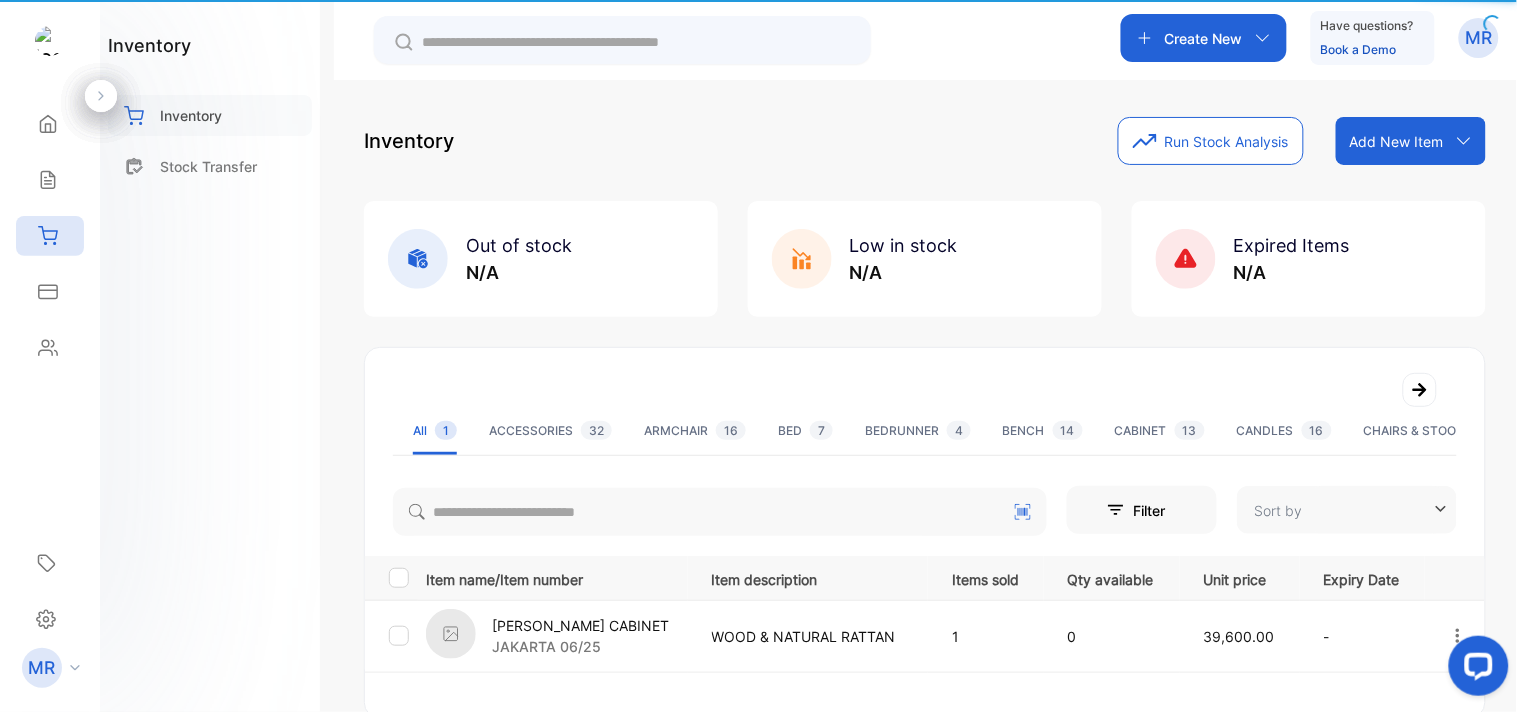type on "**********" 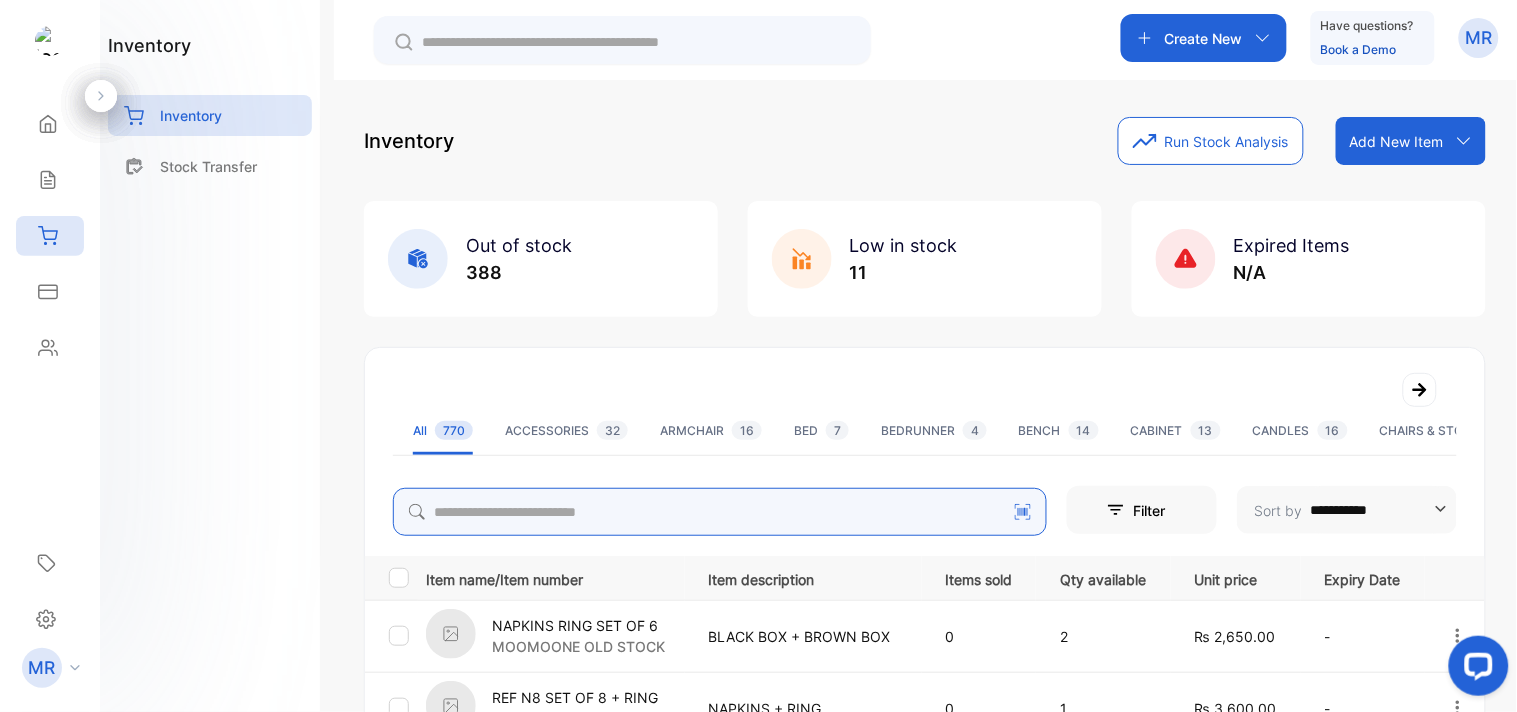 click at bounding box center [720, 512] 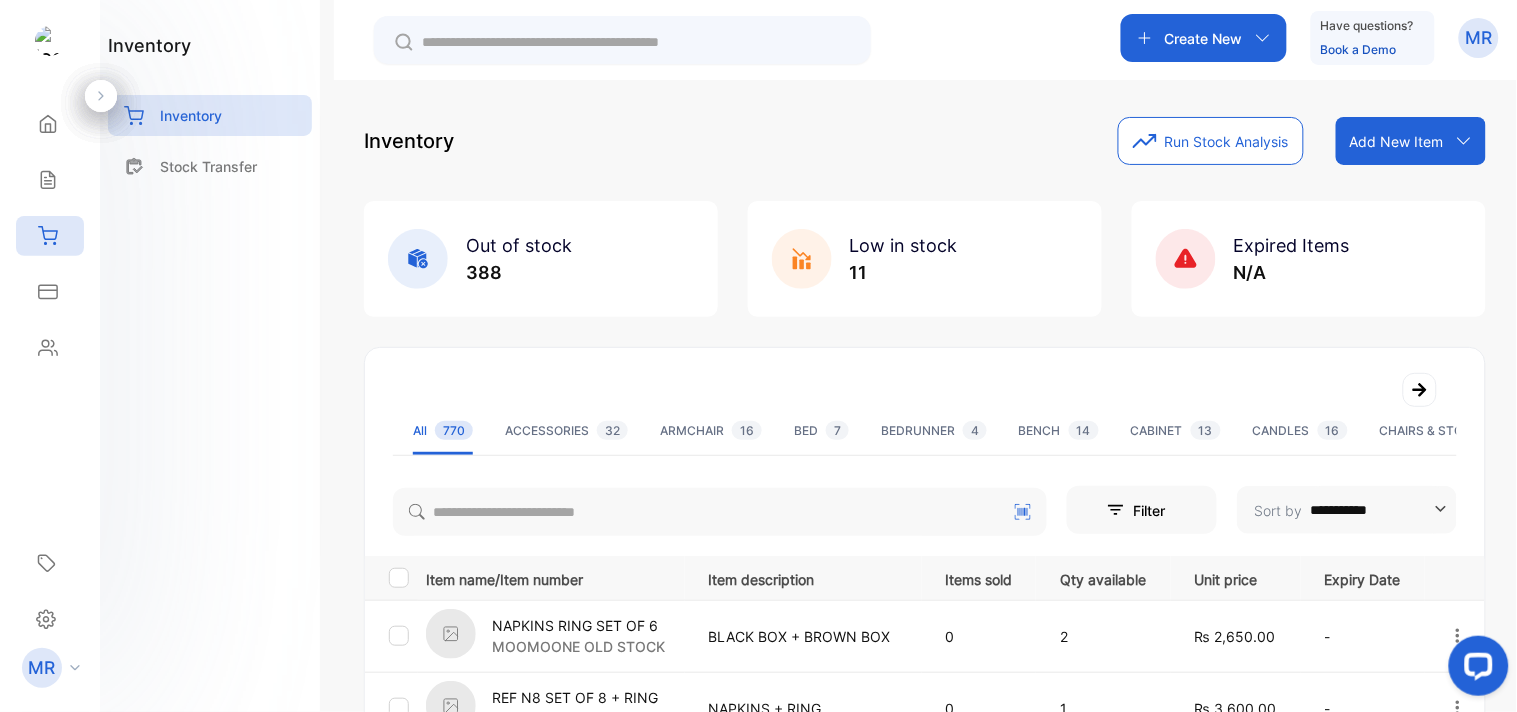 click on "inventory Inventory Stock Transfer" at bounding box center (210, 356) 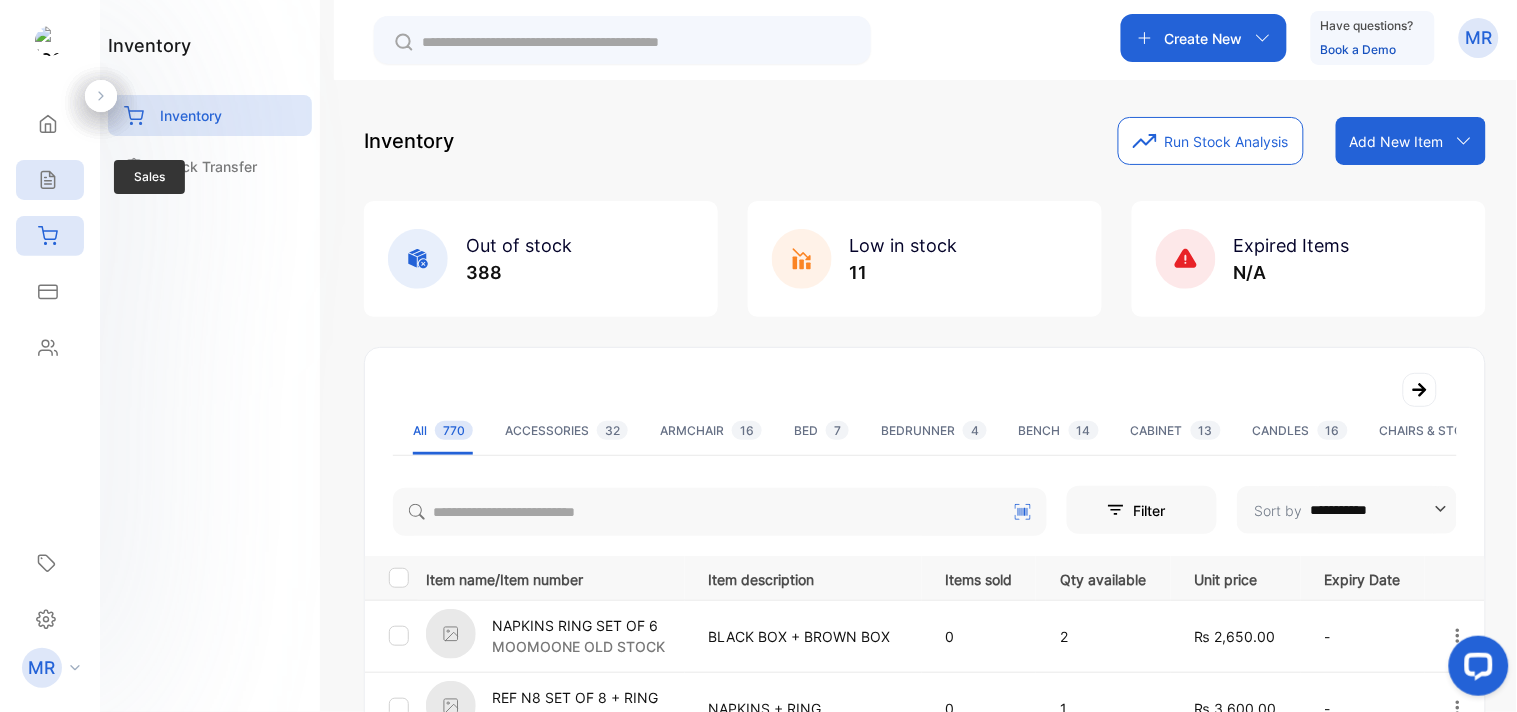 click 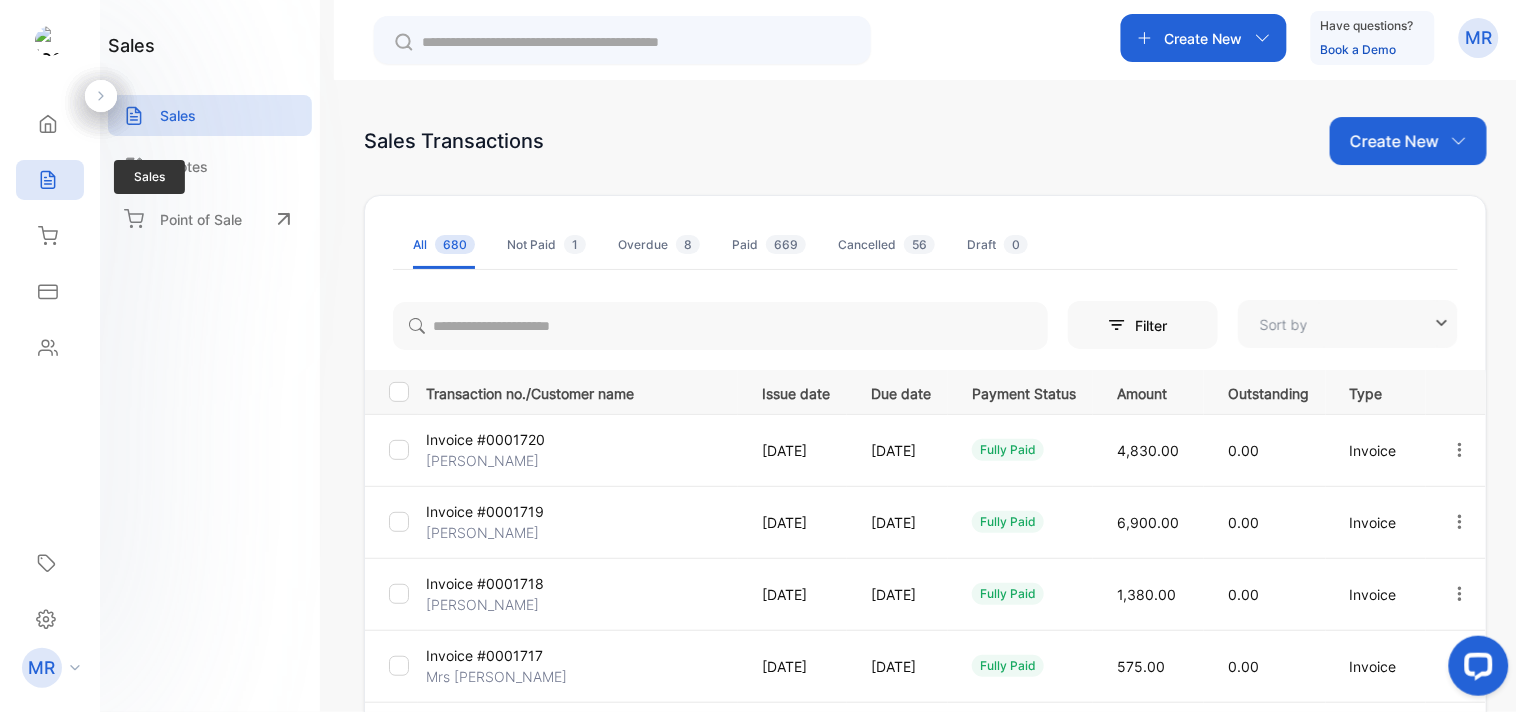 type on "**********" 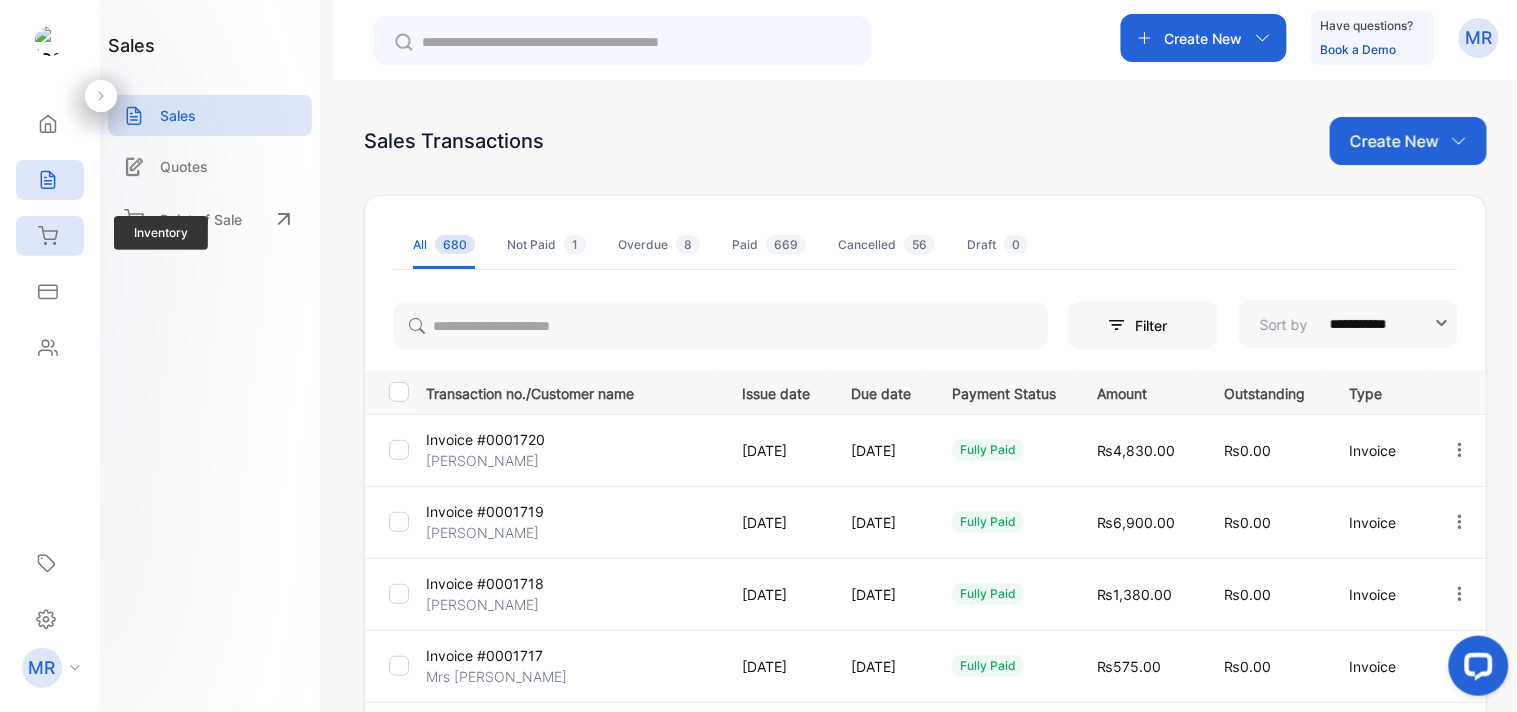 click 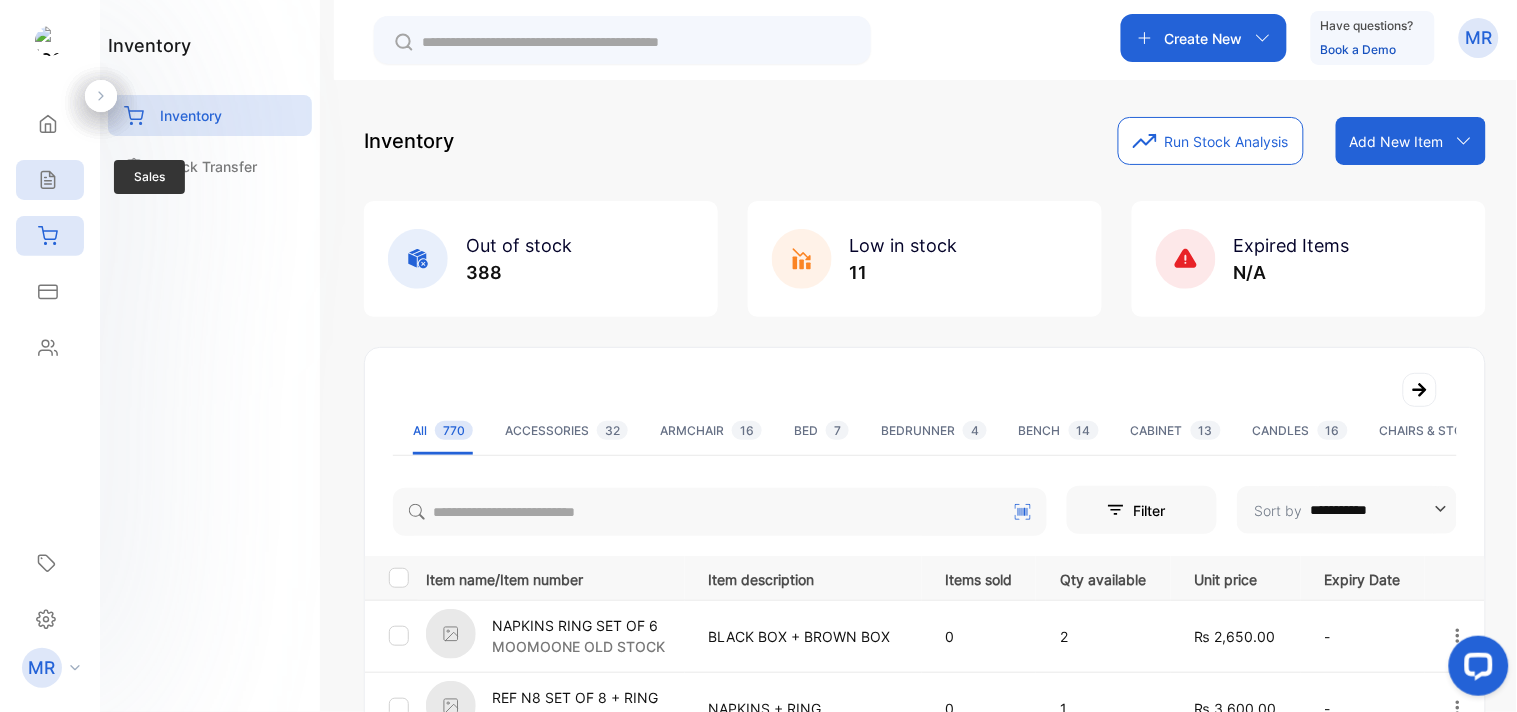 click 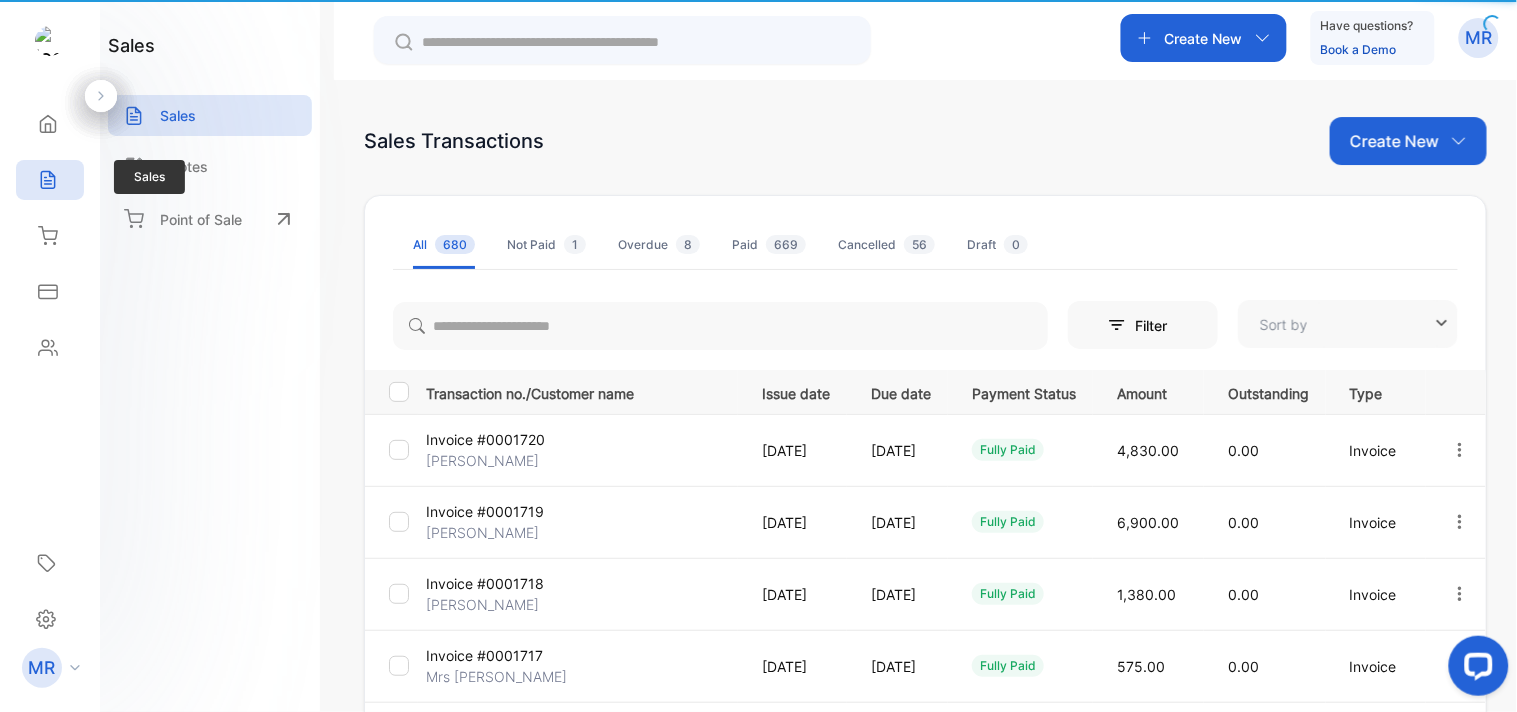 type on "**********" 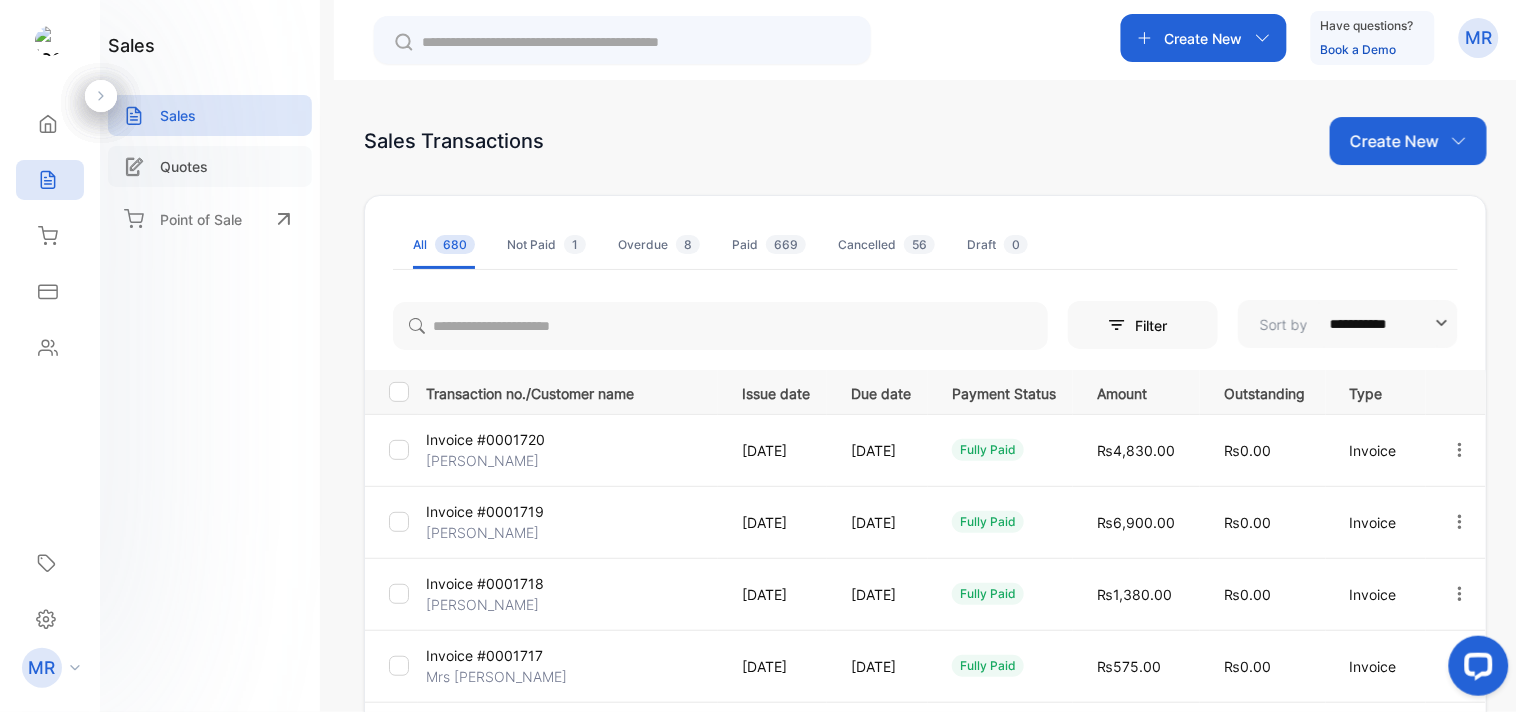 click on "Quotes" at bounding box center (210, 166) 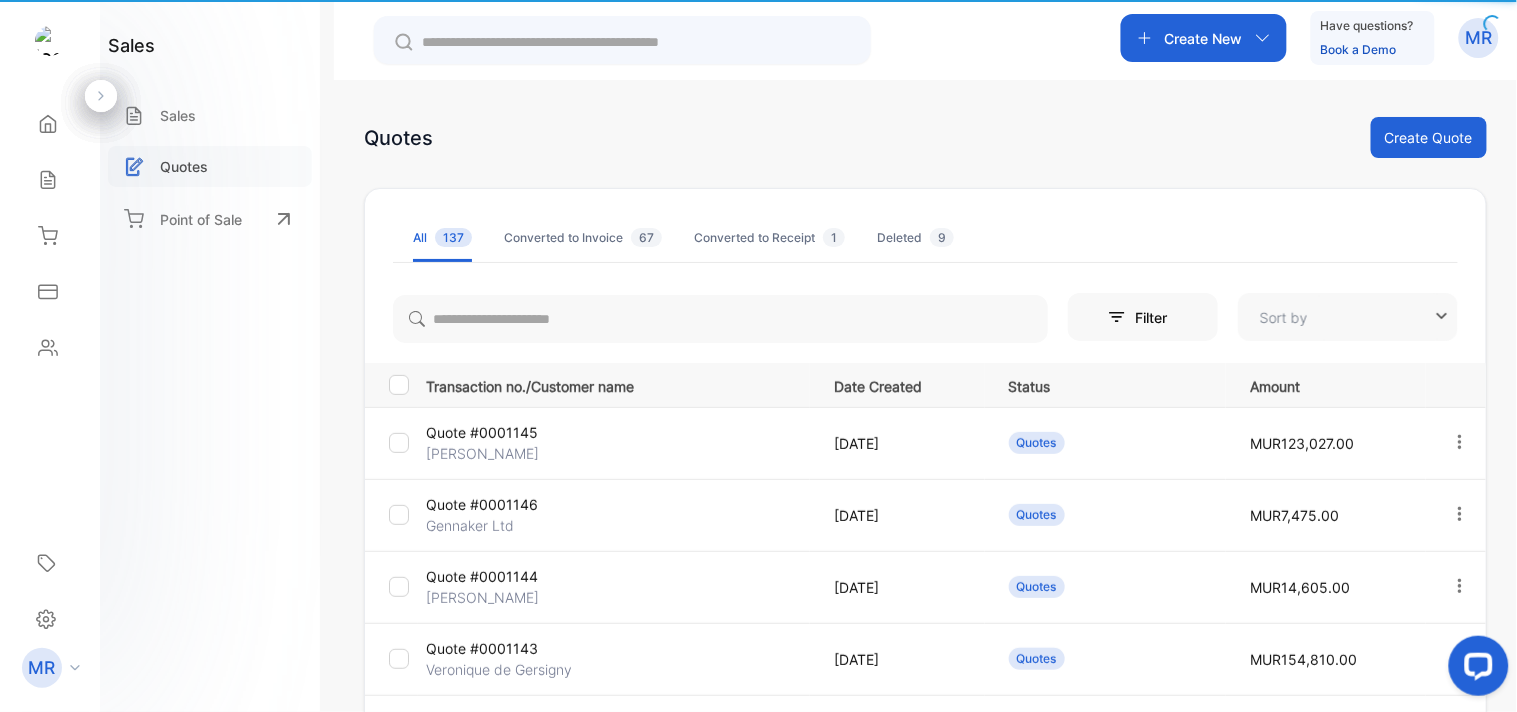 type on "**********" 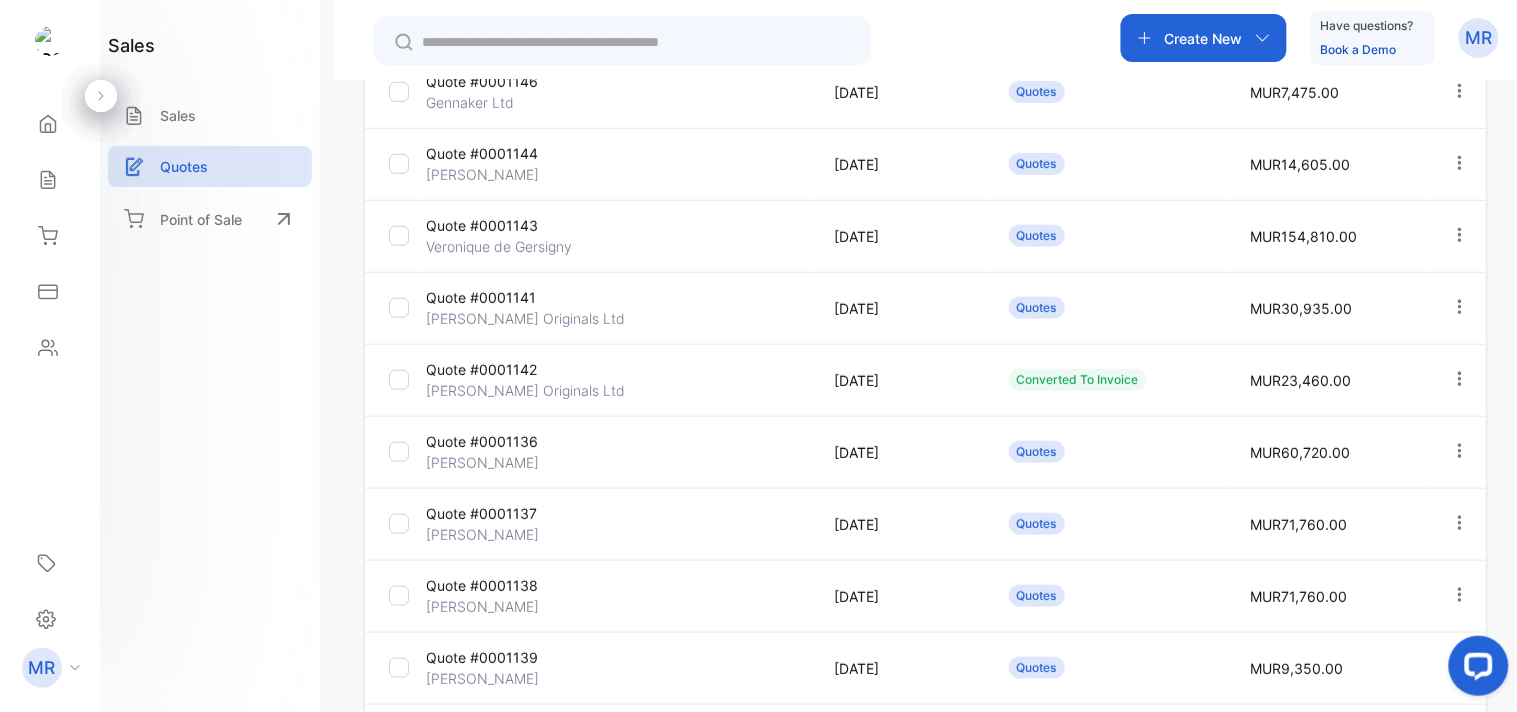 scroll, scrollTop: 424, scrollLeft: 0, axis: vertical 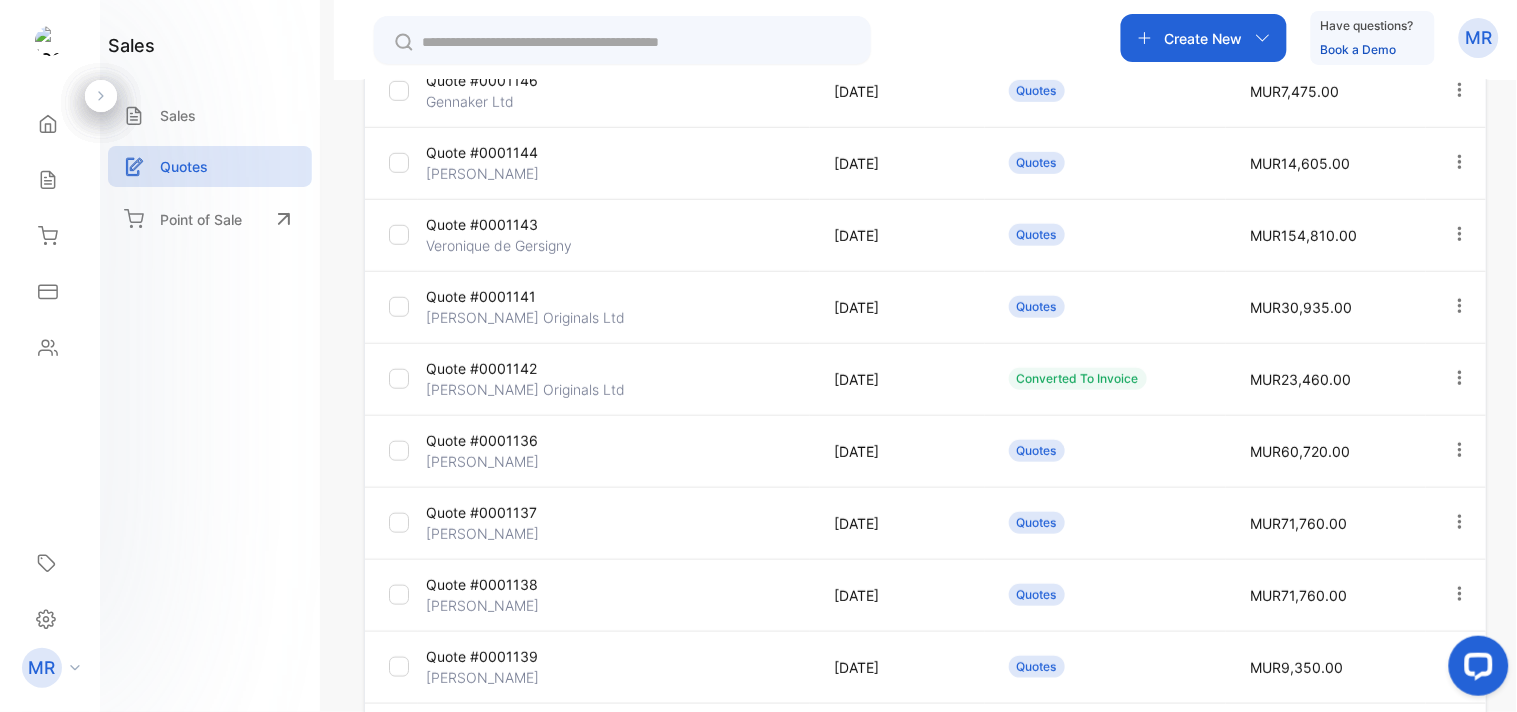 click 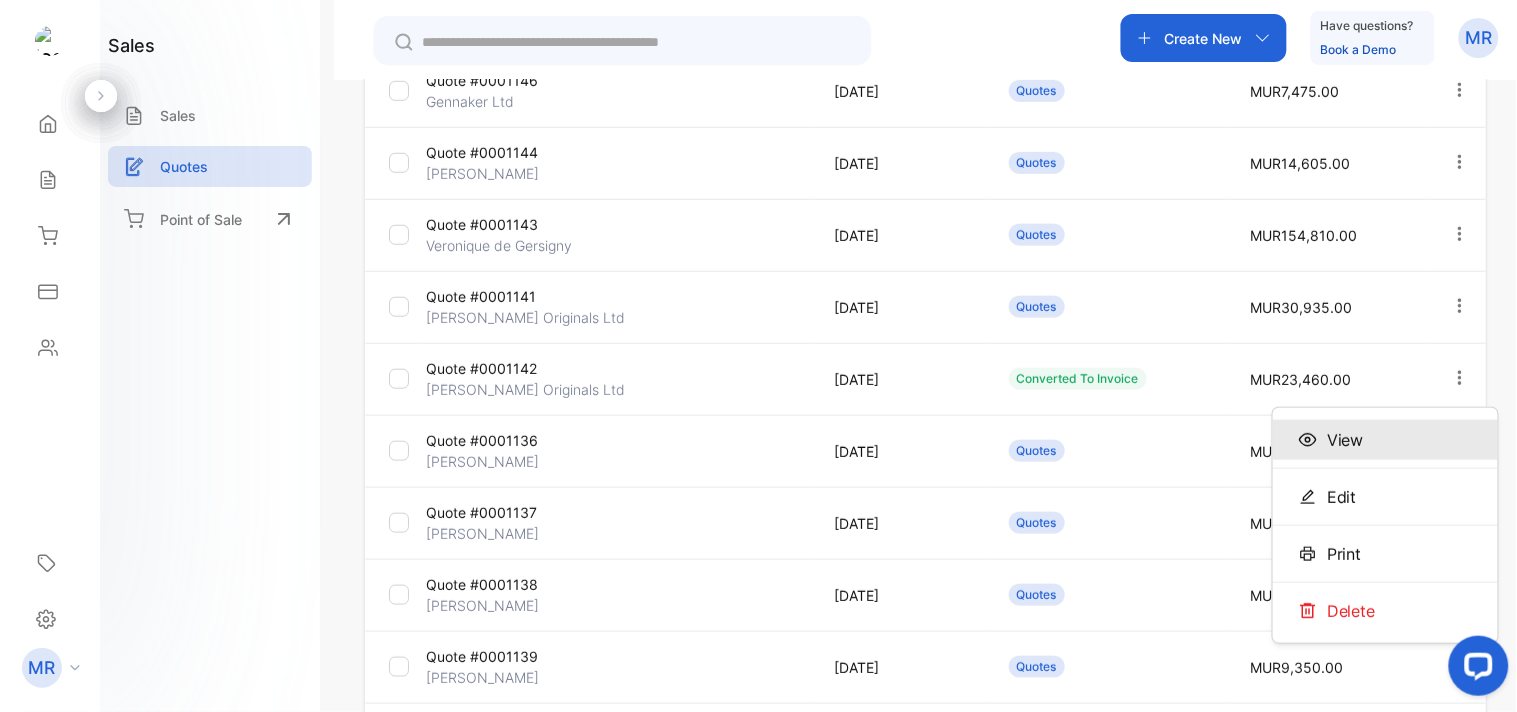 click on "View" at bounding box center [1385, 440] 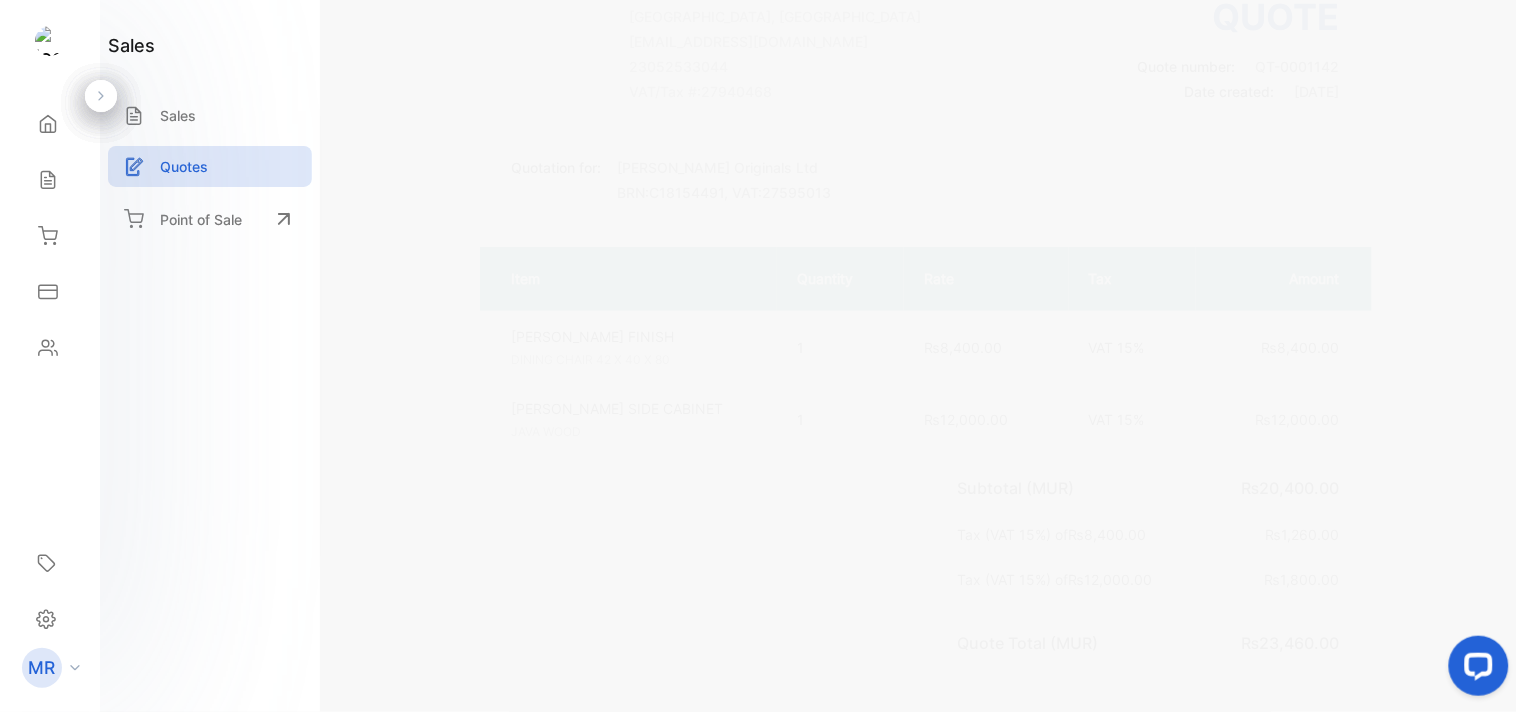 scroll, scrollTop: 0, scrollLeft: 0, axis: both 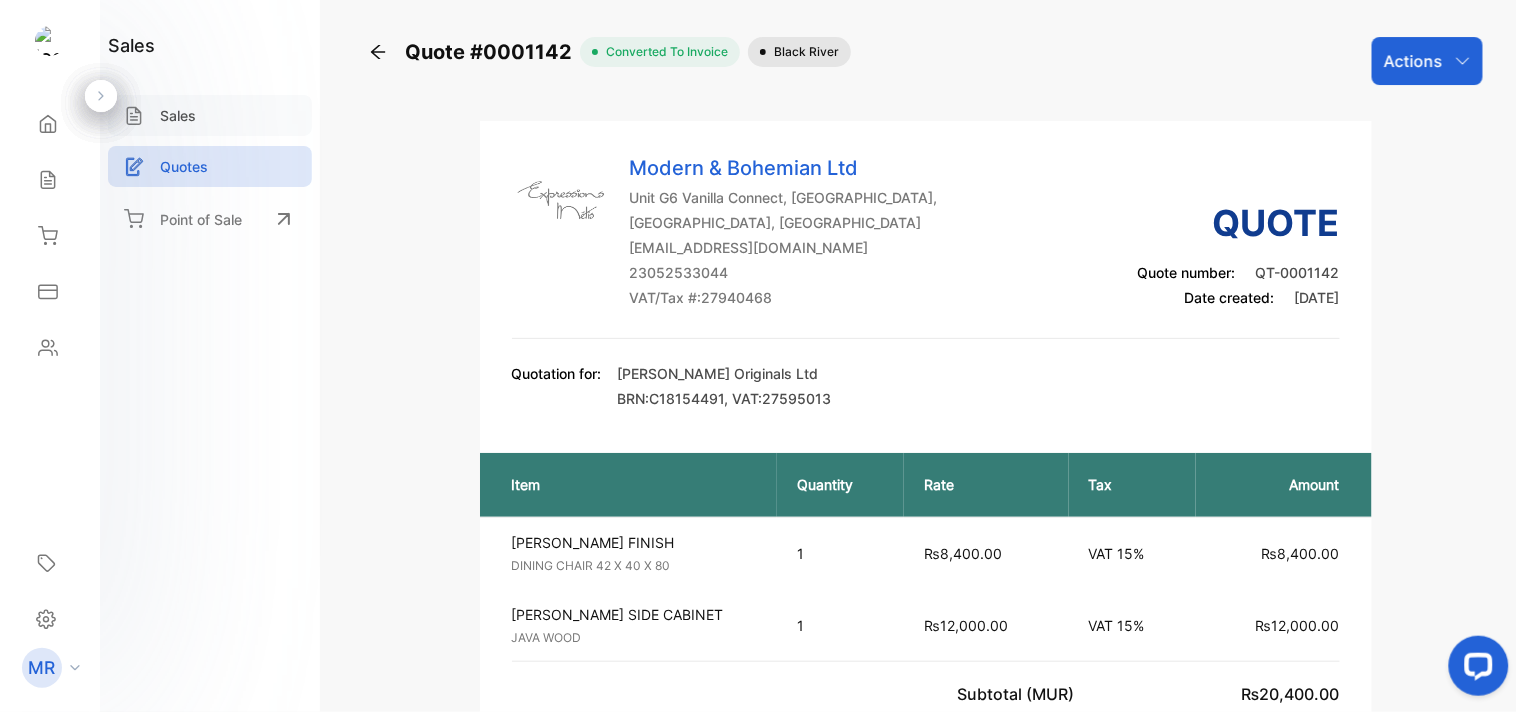 click on "Sales" at bounding box center [210, 115] 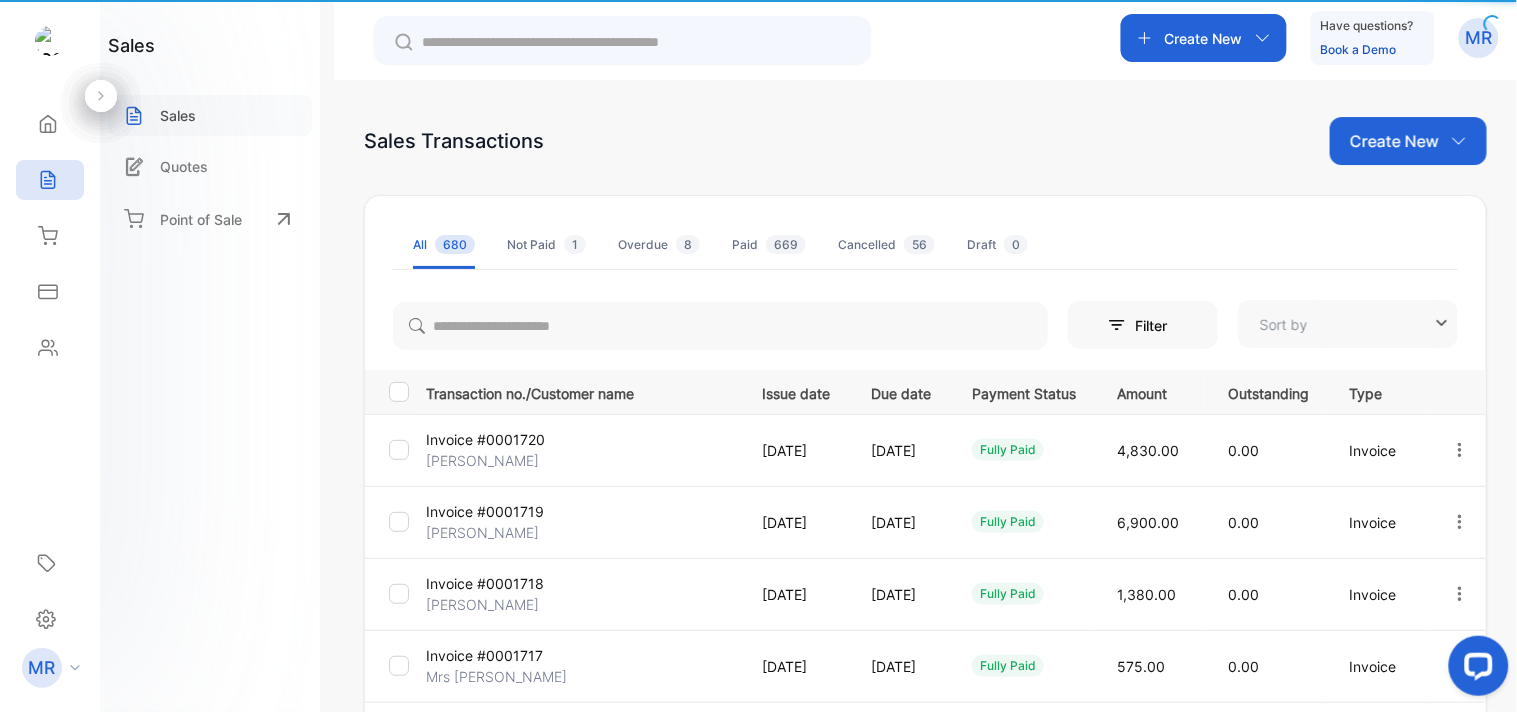 type on "**********" 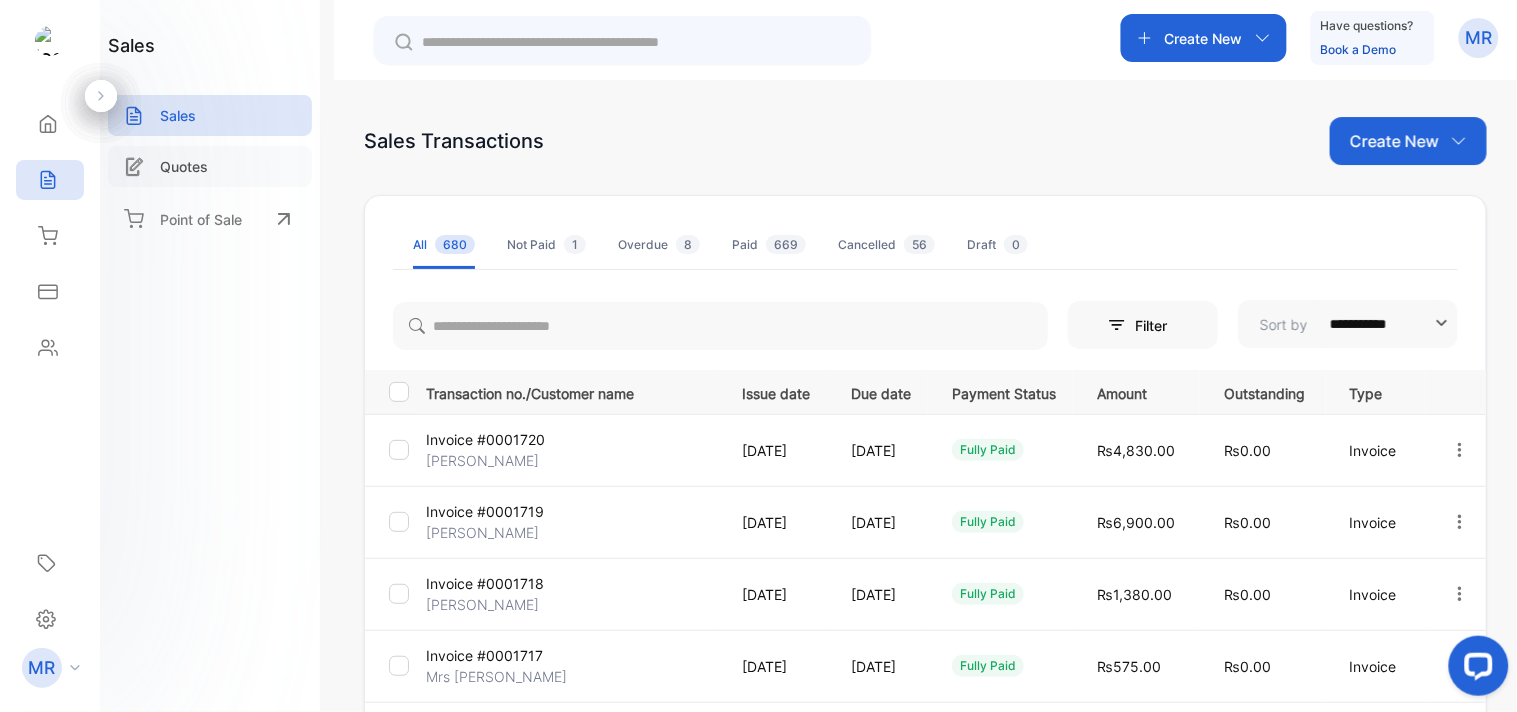 click on "Quotes" at bounding box center (210, 166) 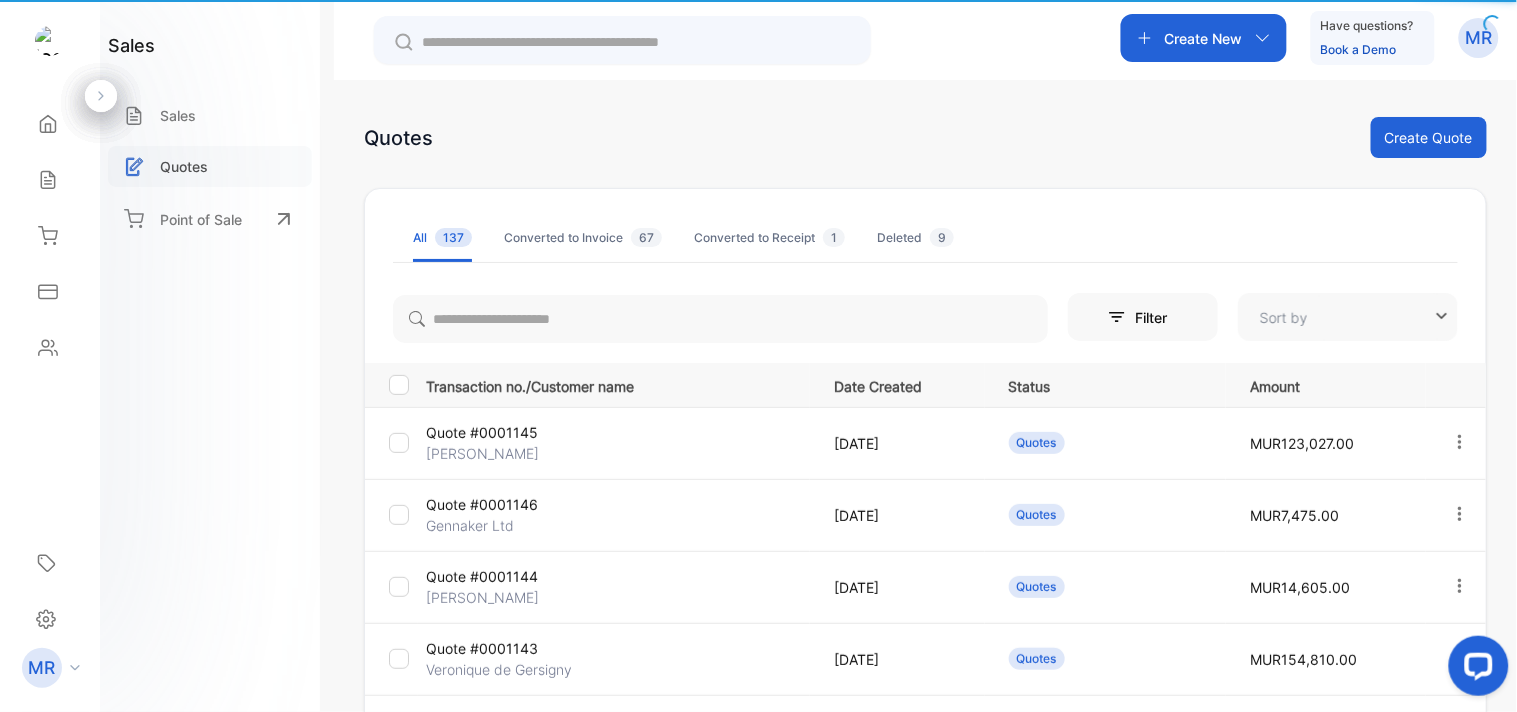 type on "**********" 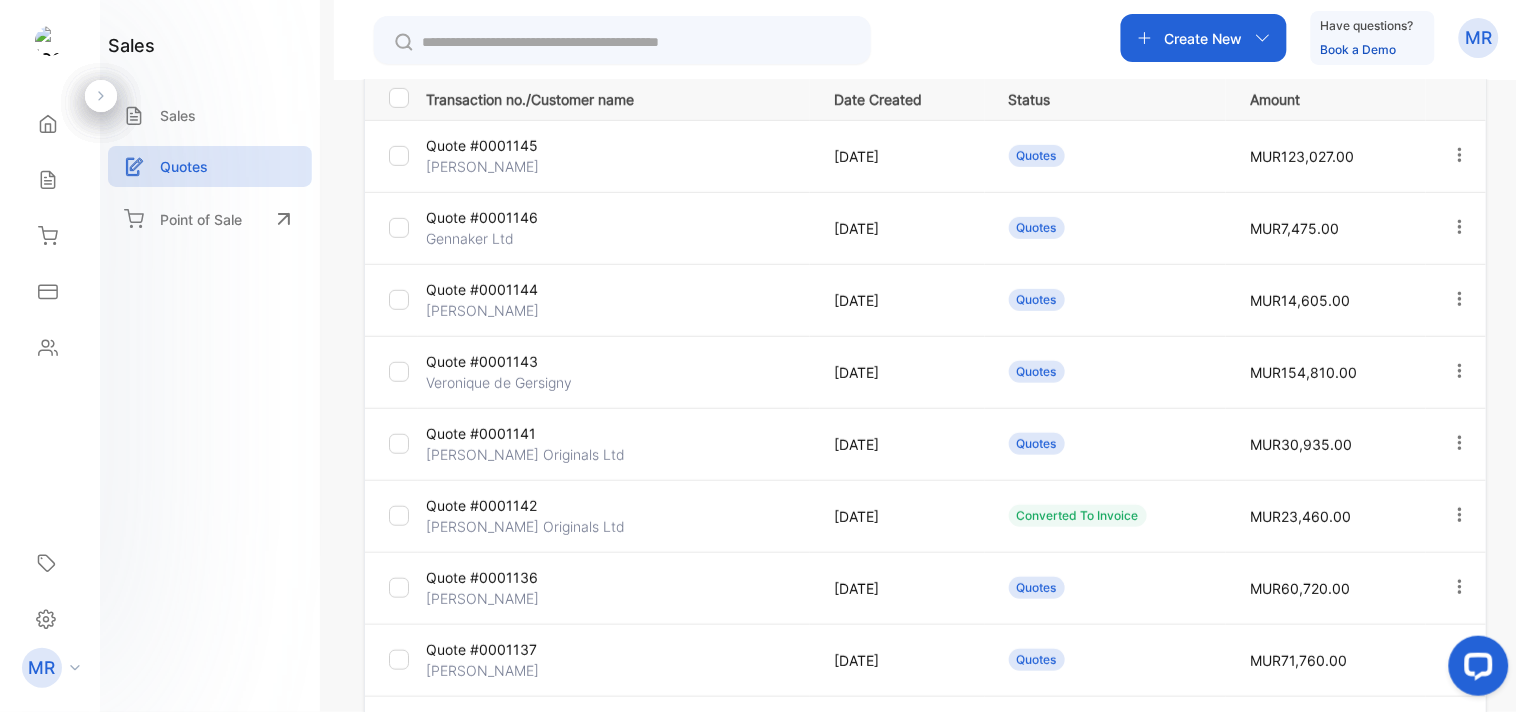 scroll, scrollTop: 441, scrollLeft: 0, axis: vertical 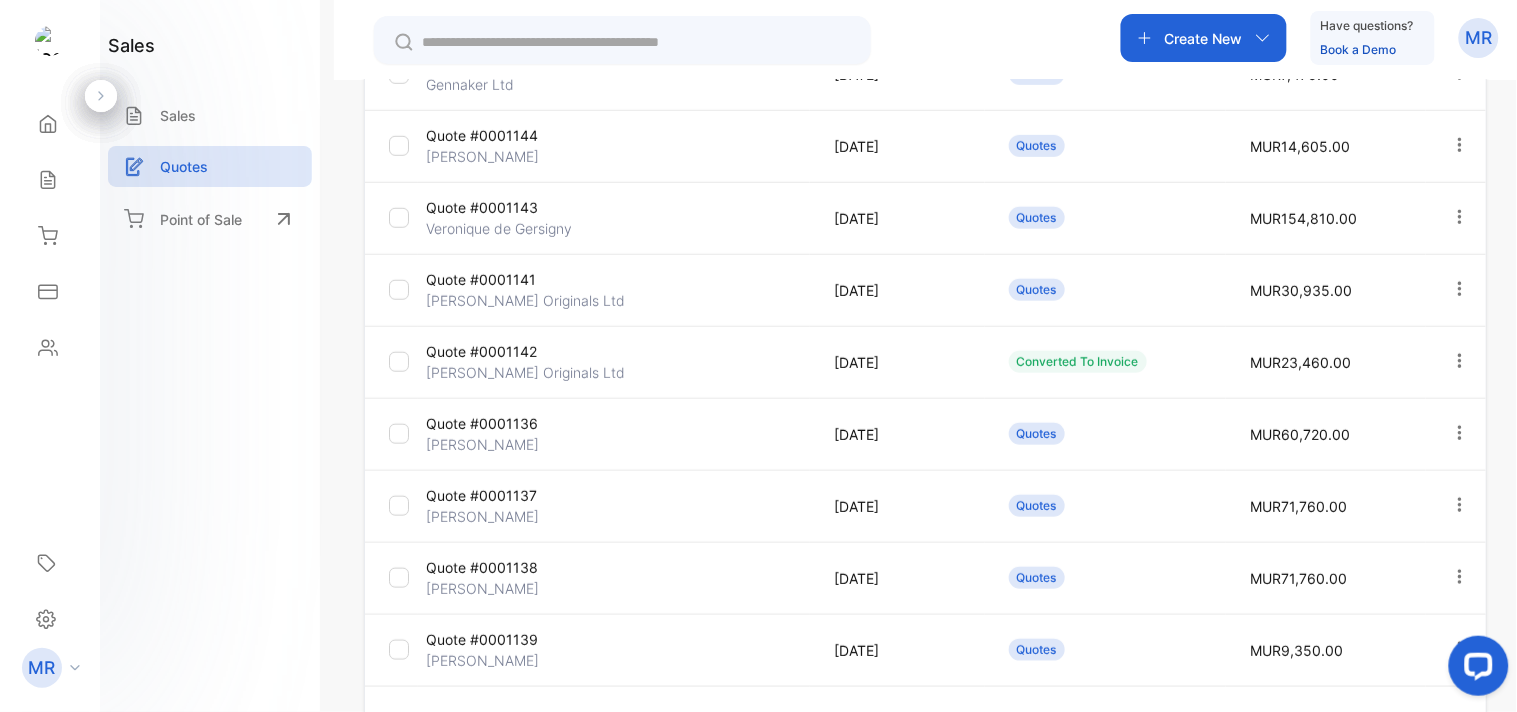 click 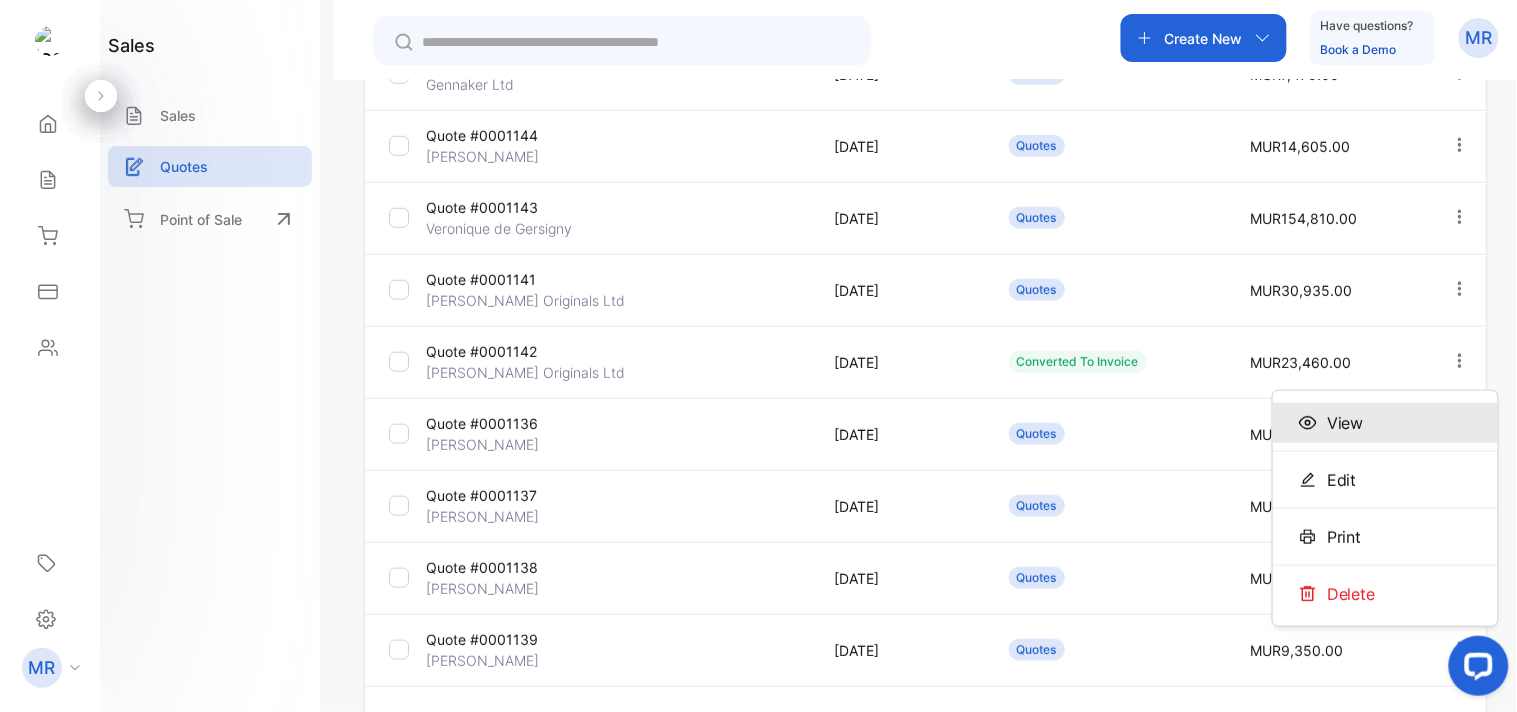 click on "View" at bounding box center [1385, 423] 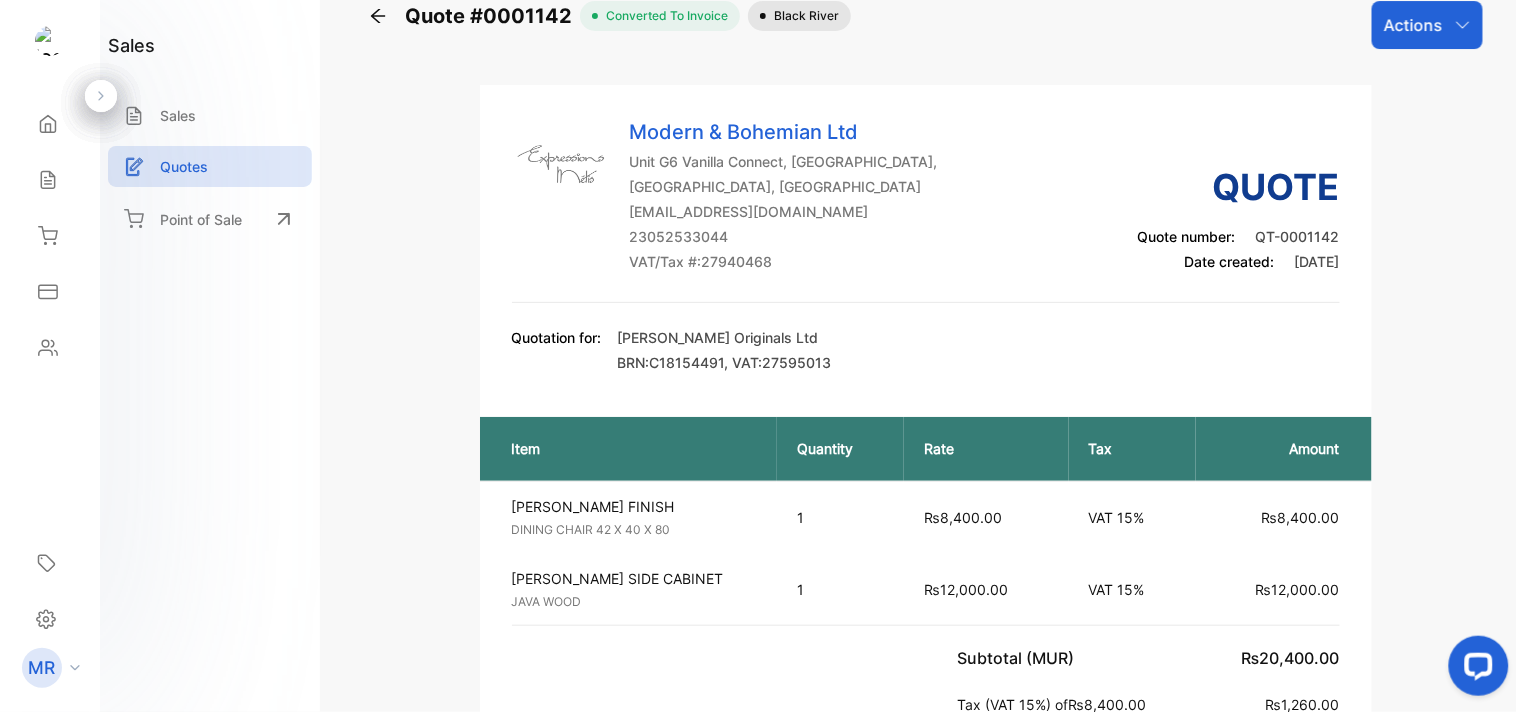 scroll, scrollTop: 0, scrollLeft: 0, axis: both 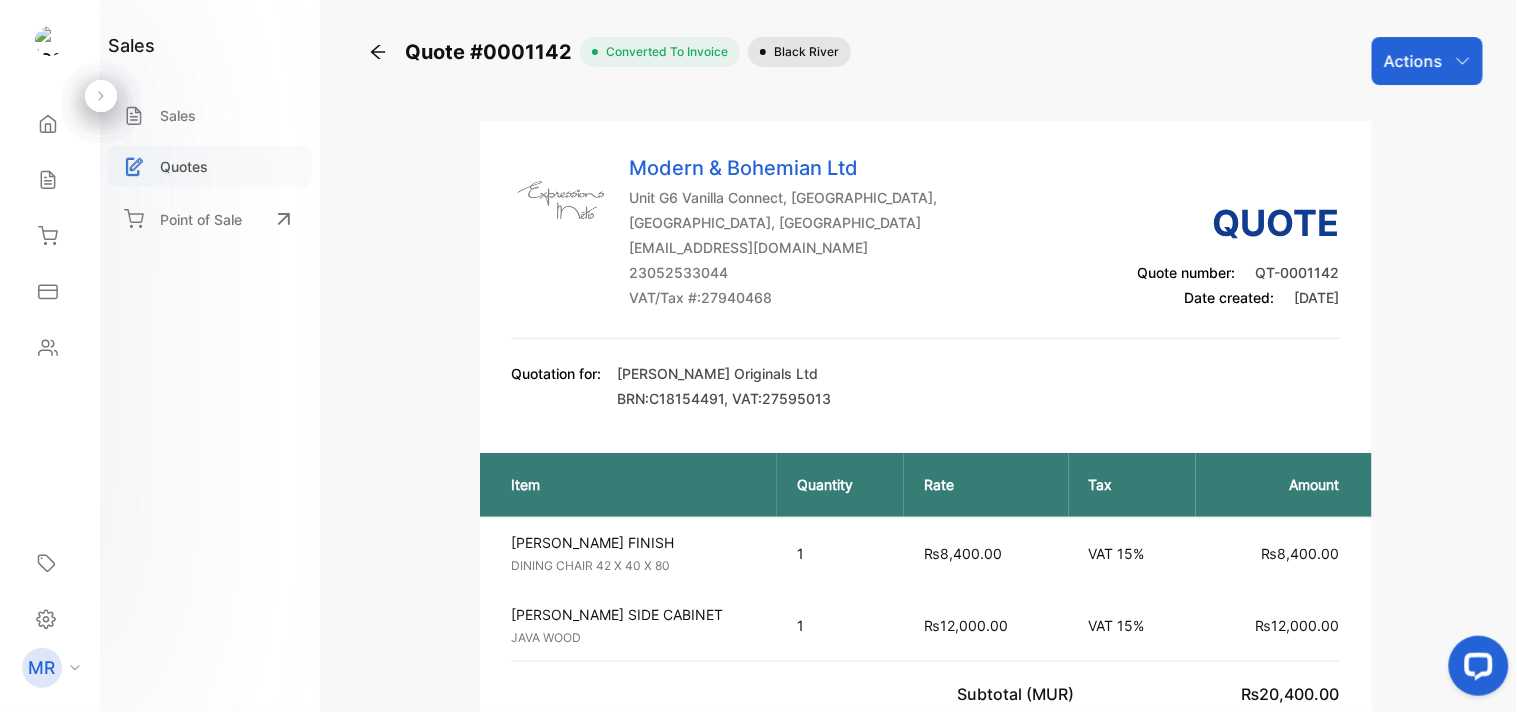 click on "Quotes" at bounding box center [184, 166] 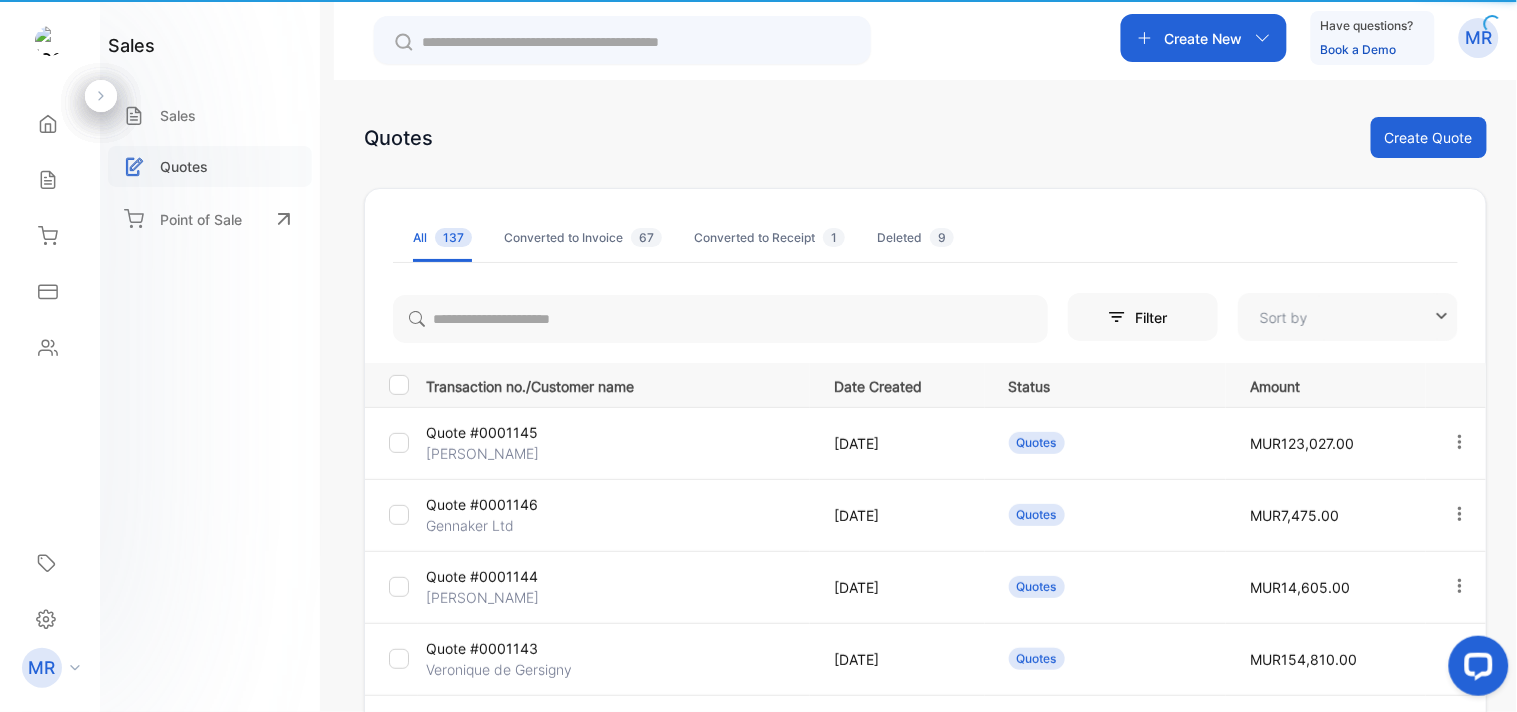 type on "**********" 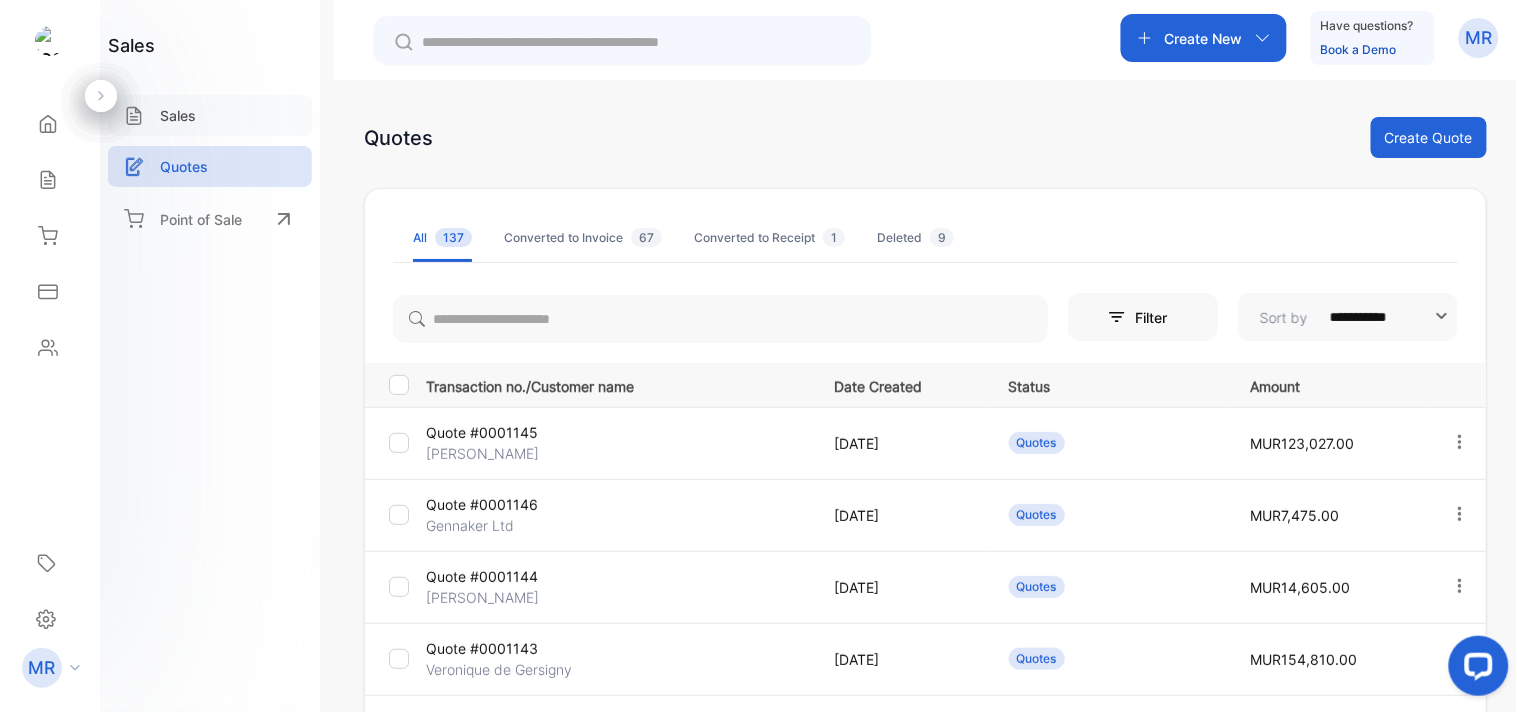 click on "Sales" at bounding box center (178, 115) 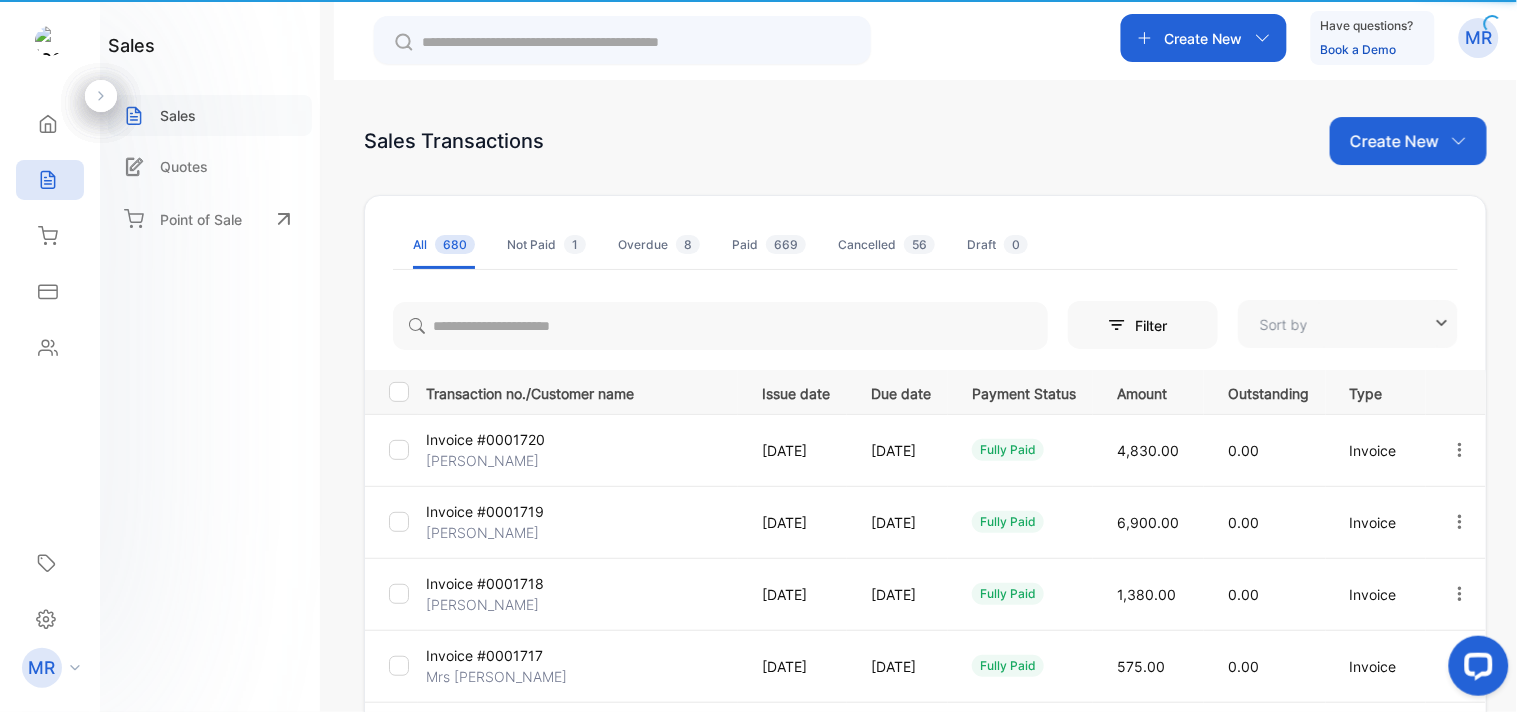 type on "**********" 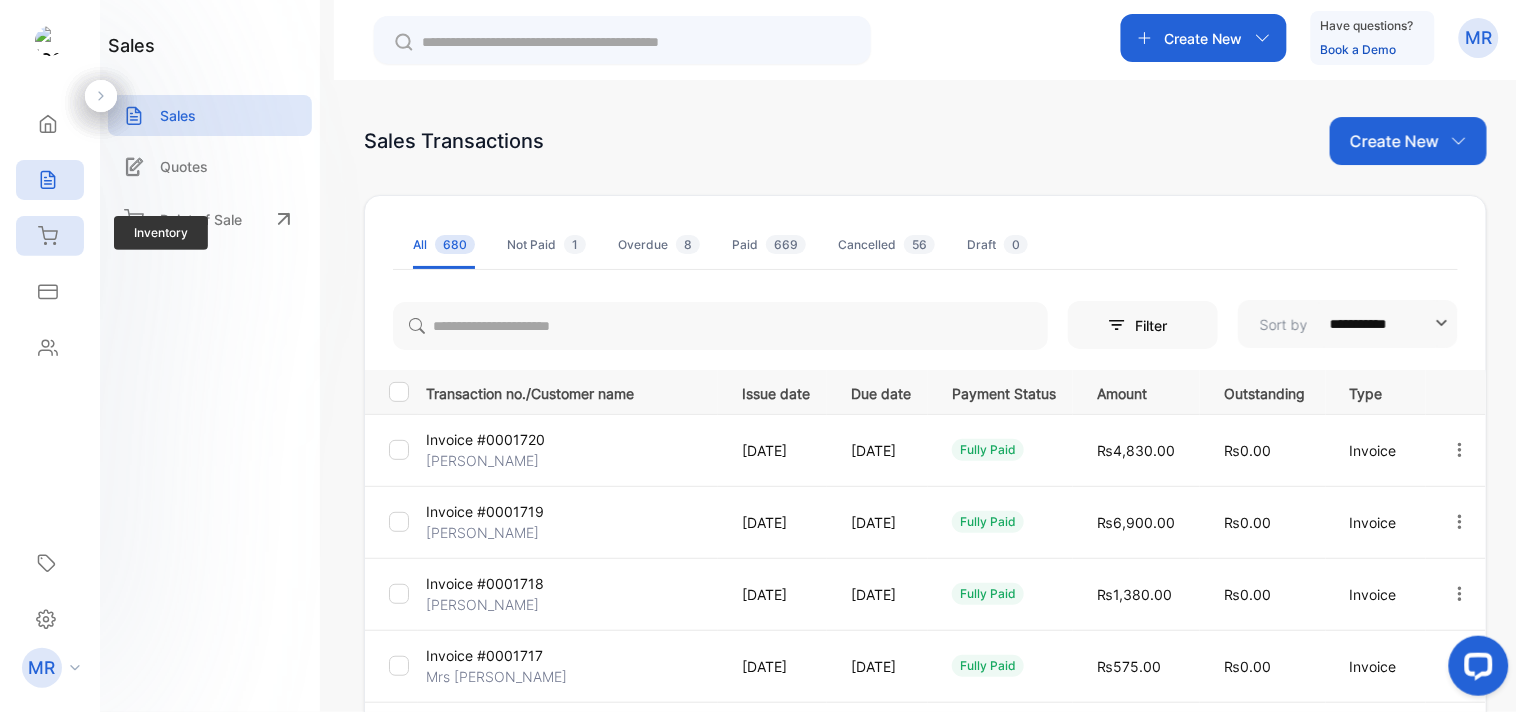 click on "Inventory" at bounding box center [50, 236] 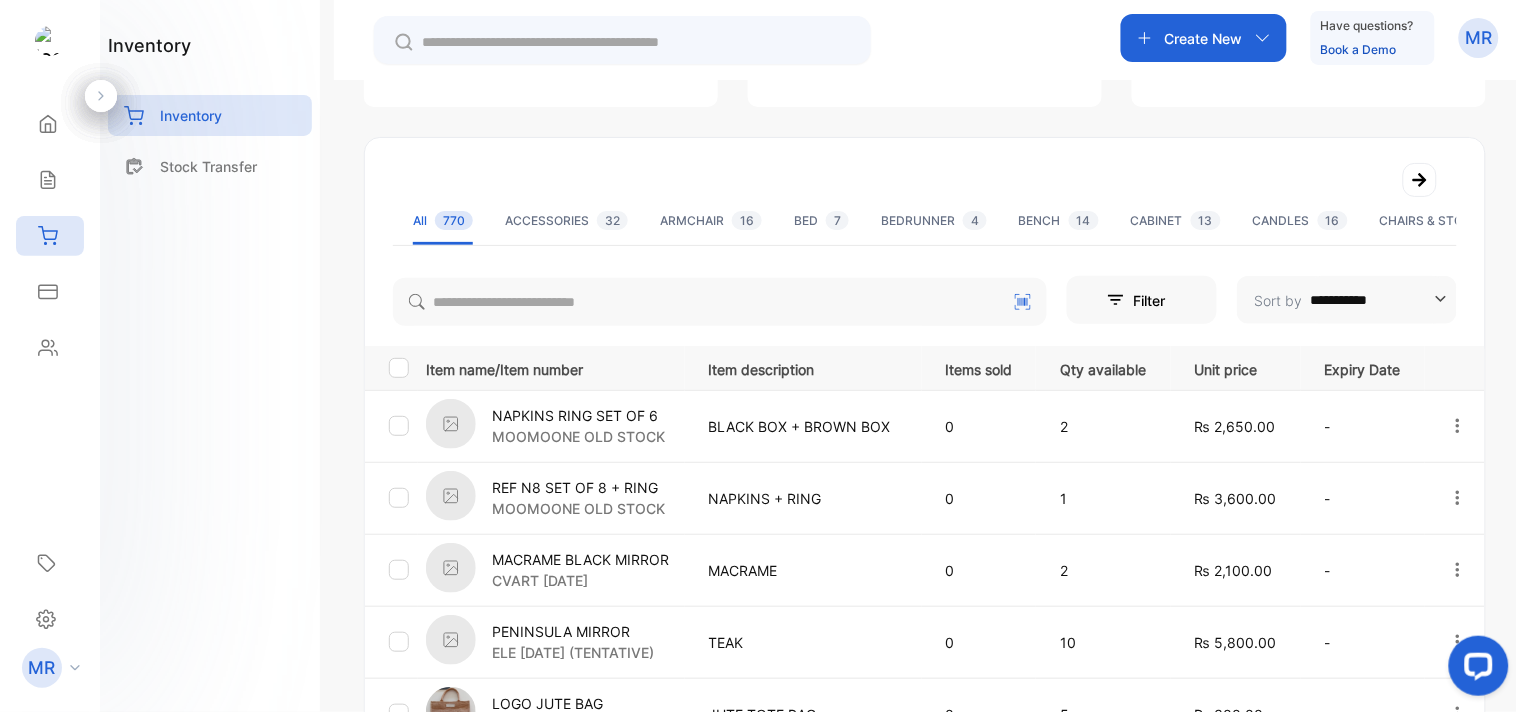 scroll, scrollTop: 0, scrollLeft: 0, axis: both 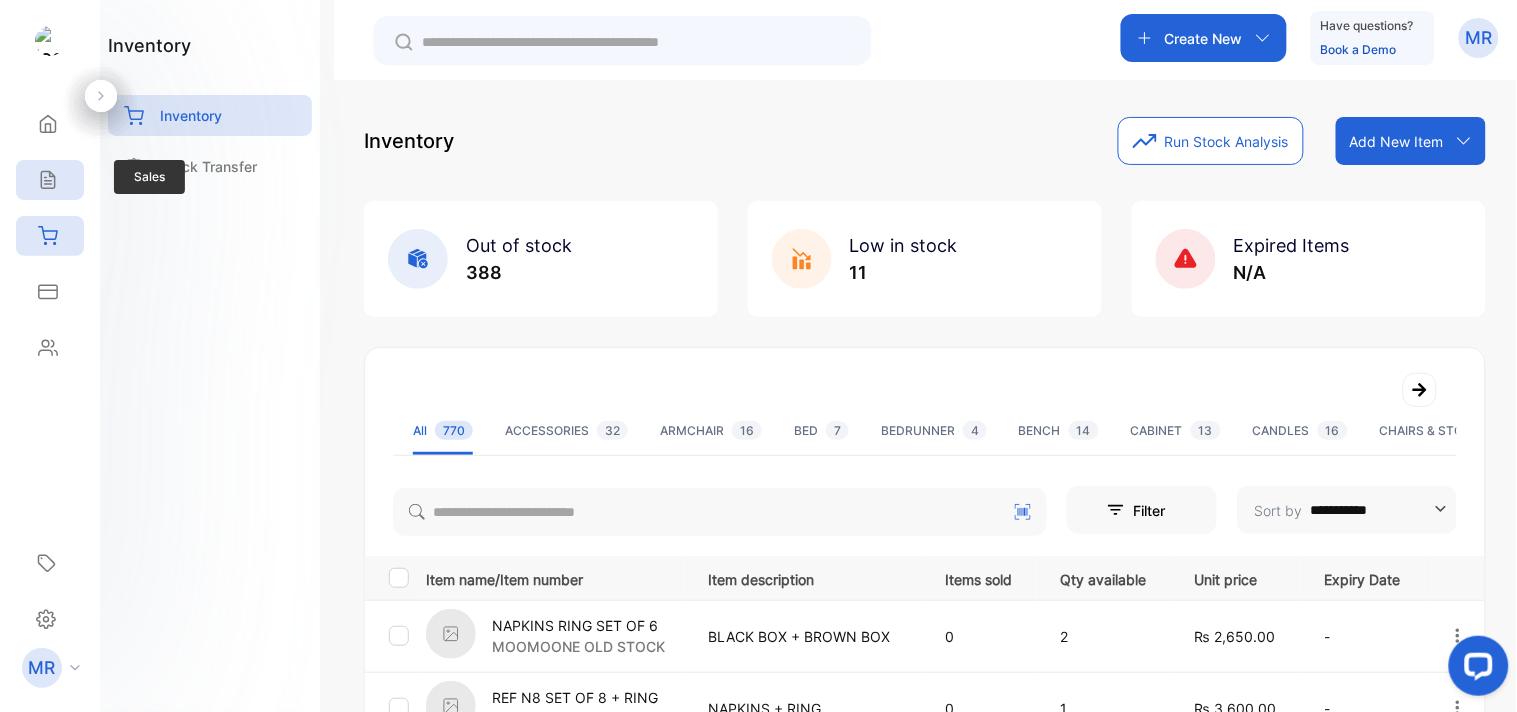 click 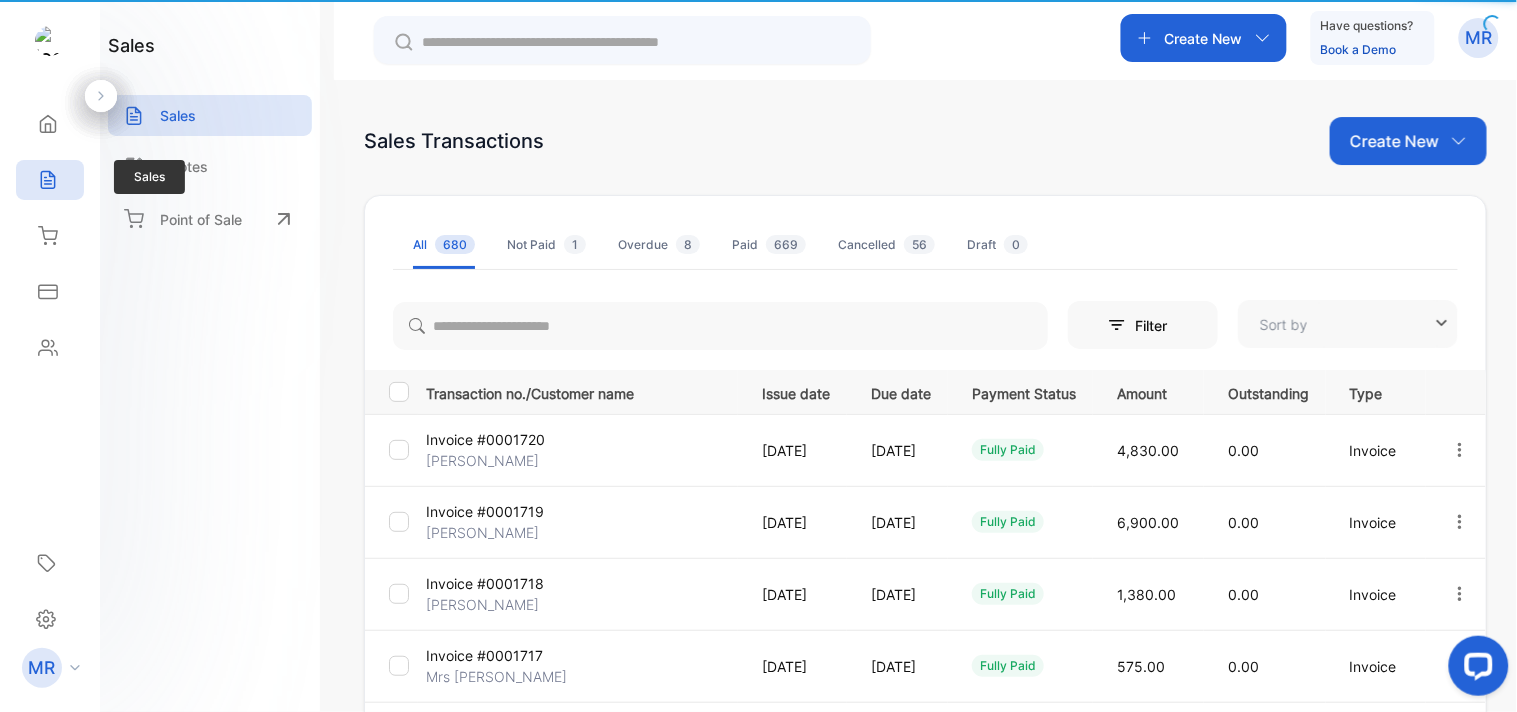 type on "**********" 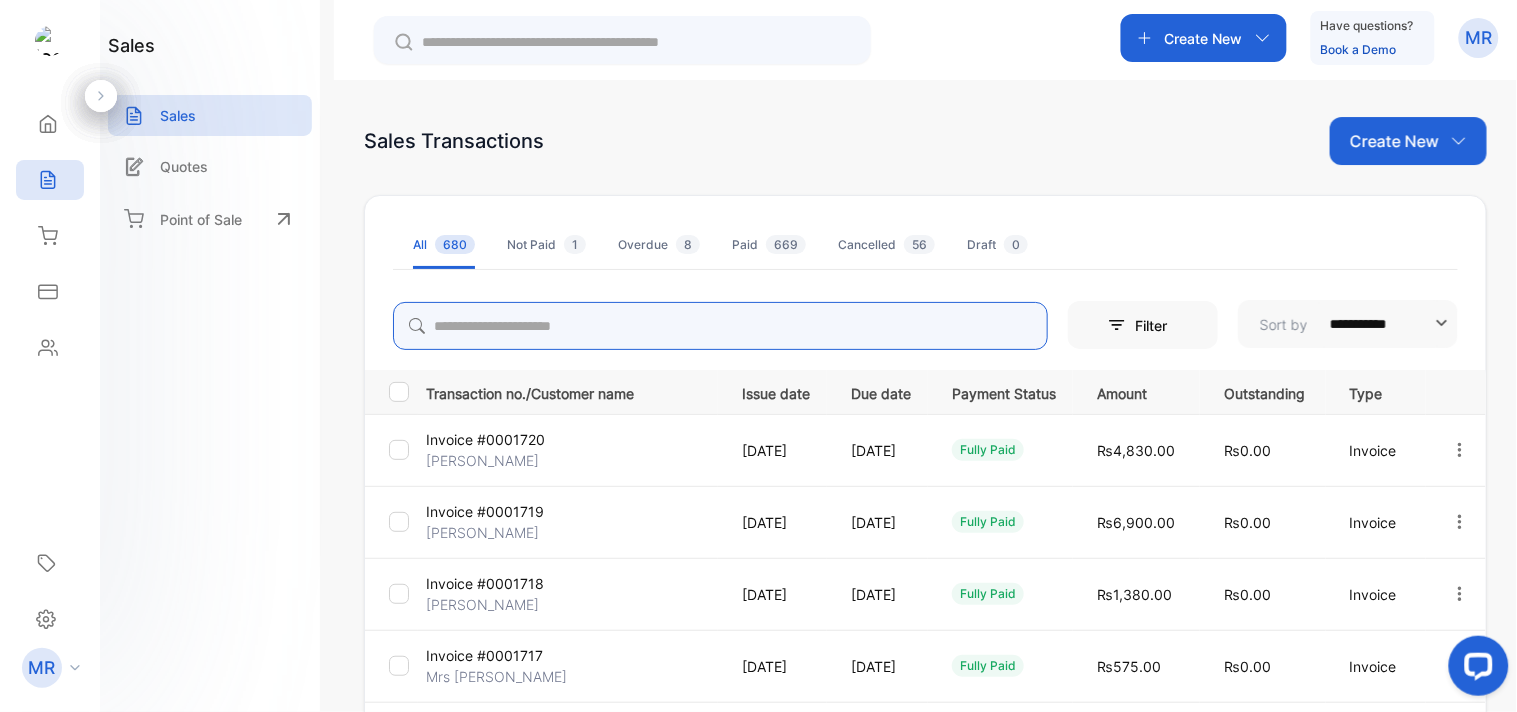 click at bounding box center [720, 326] 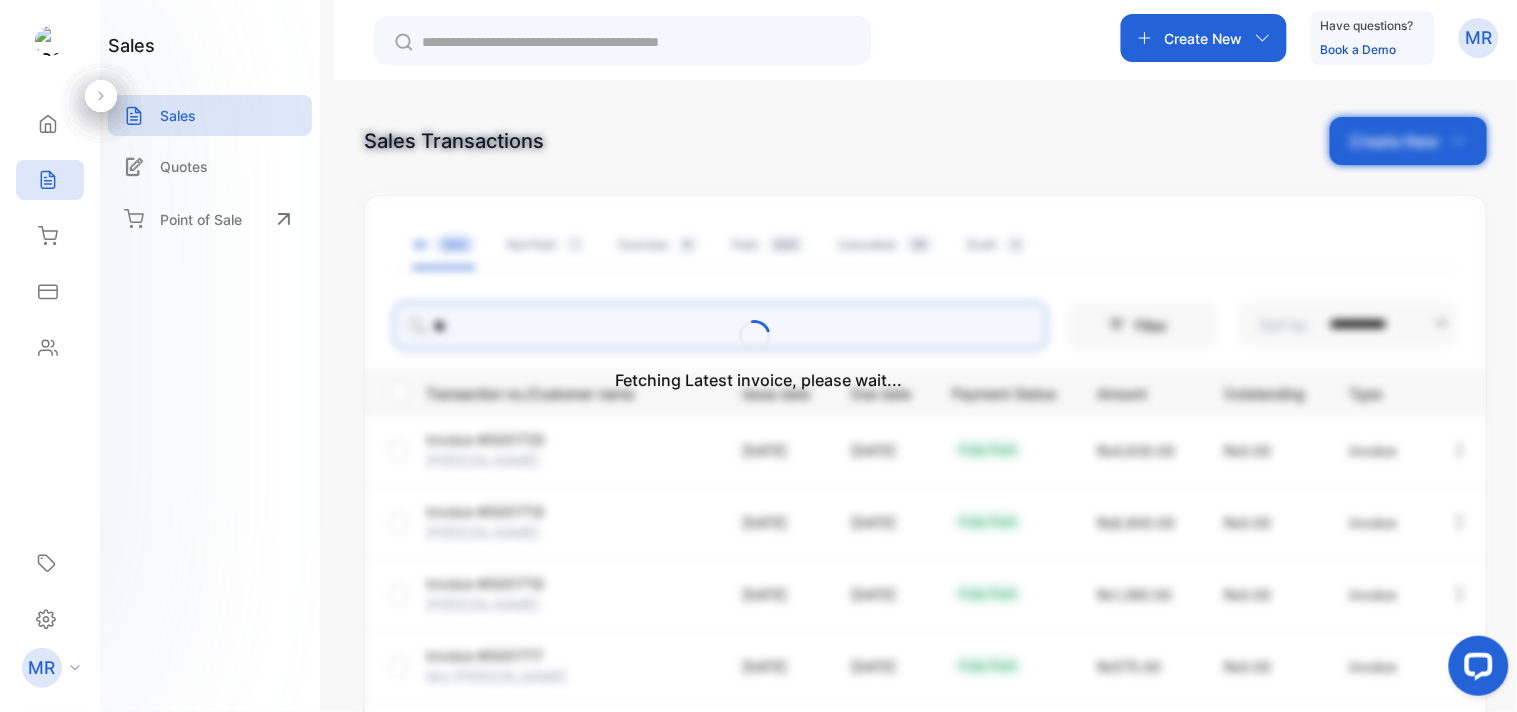 type on "*" 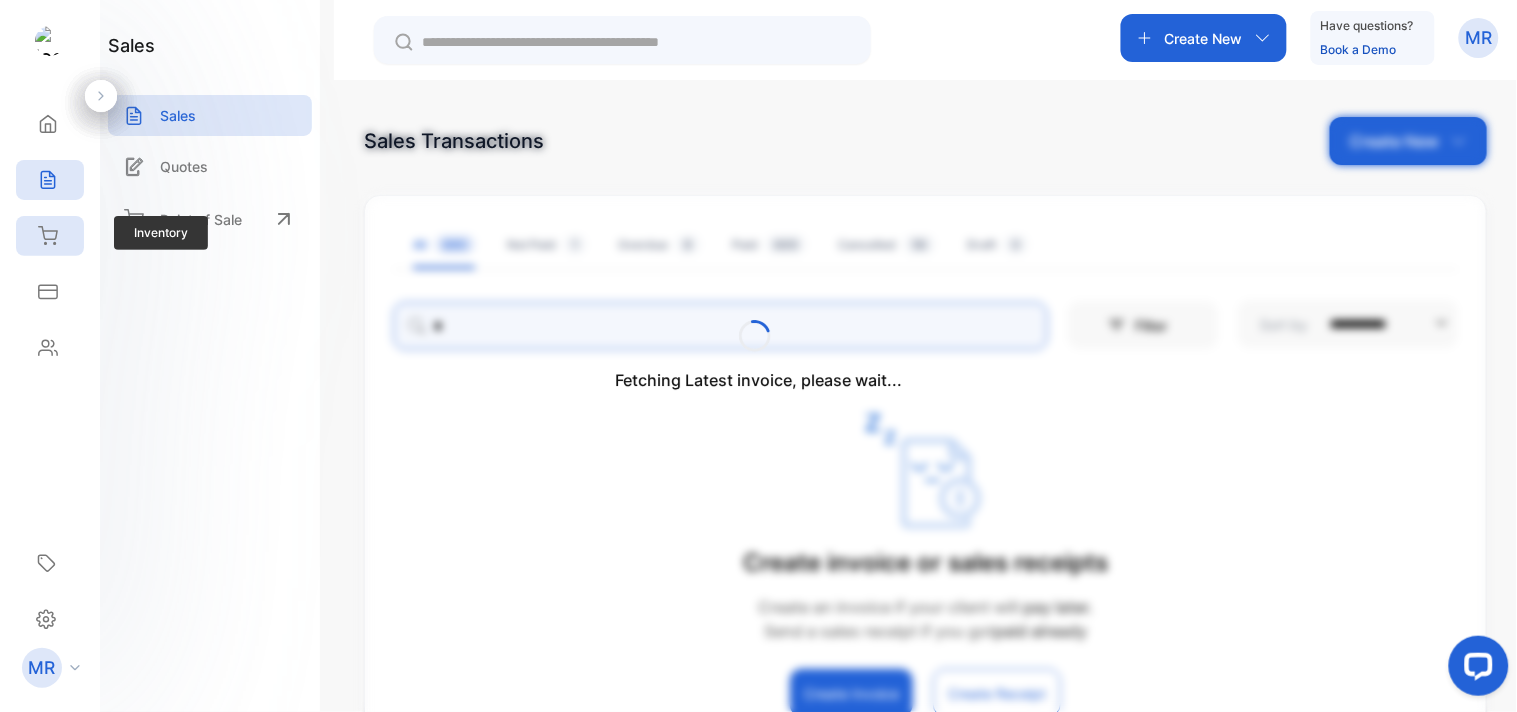 type on "*" 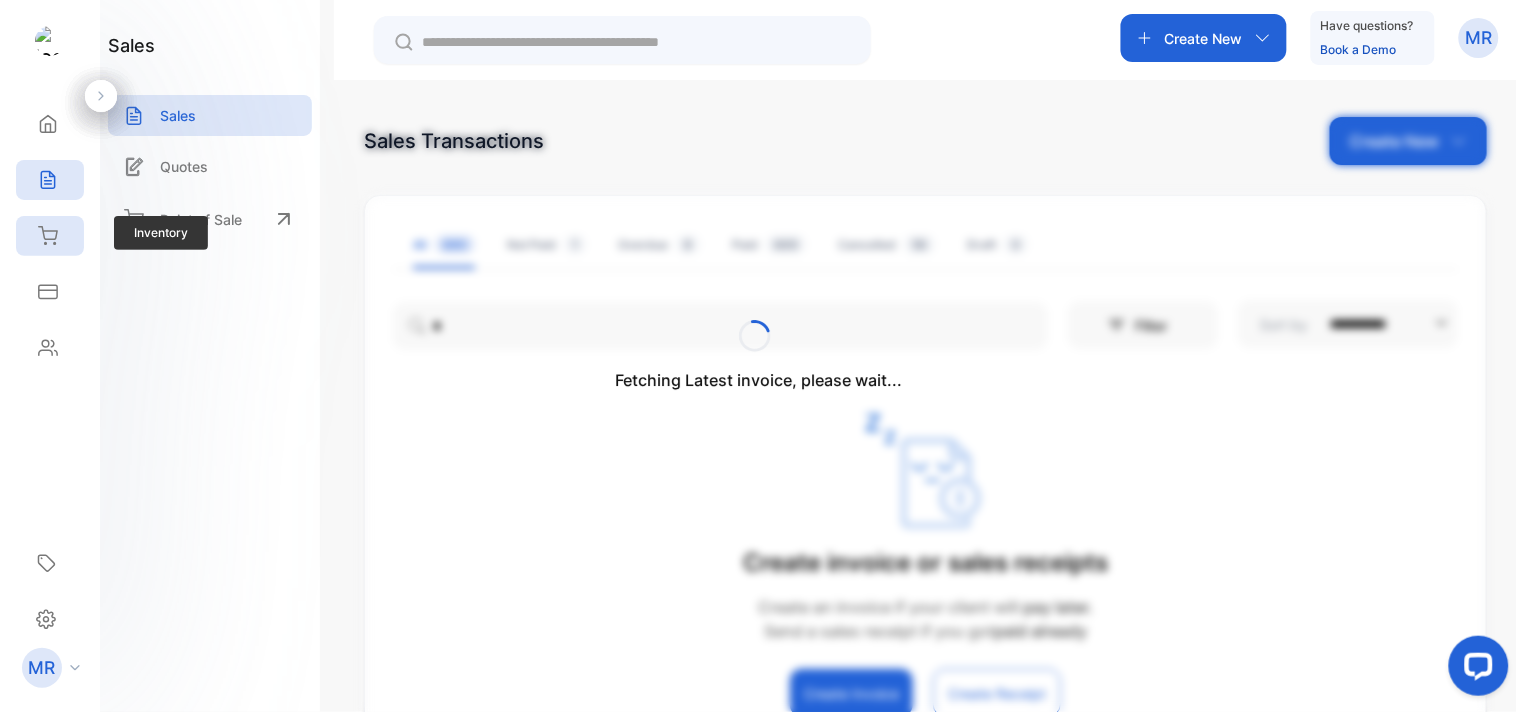click 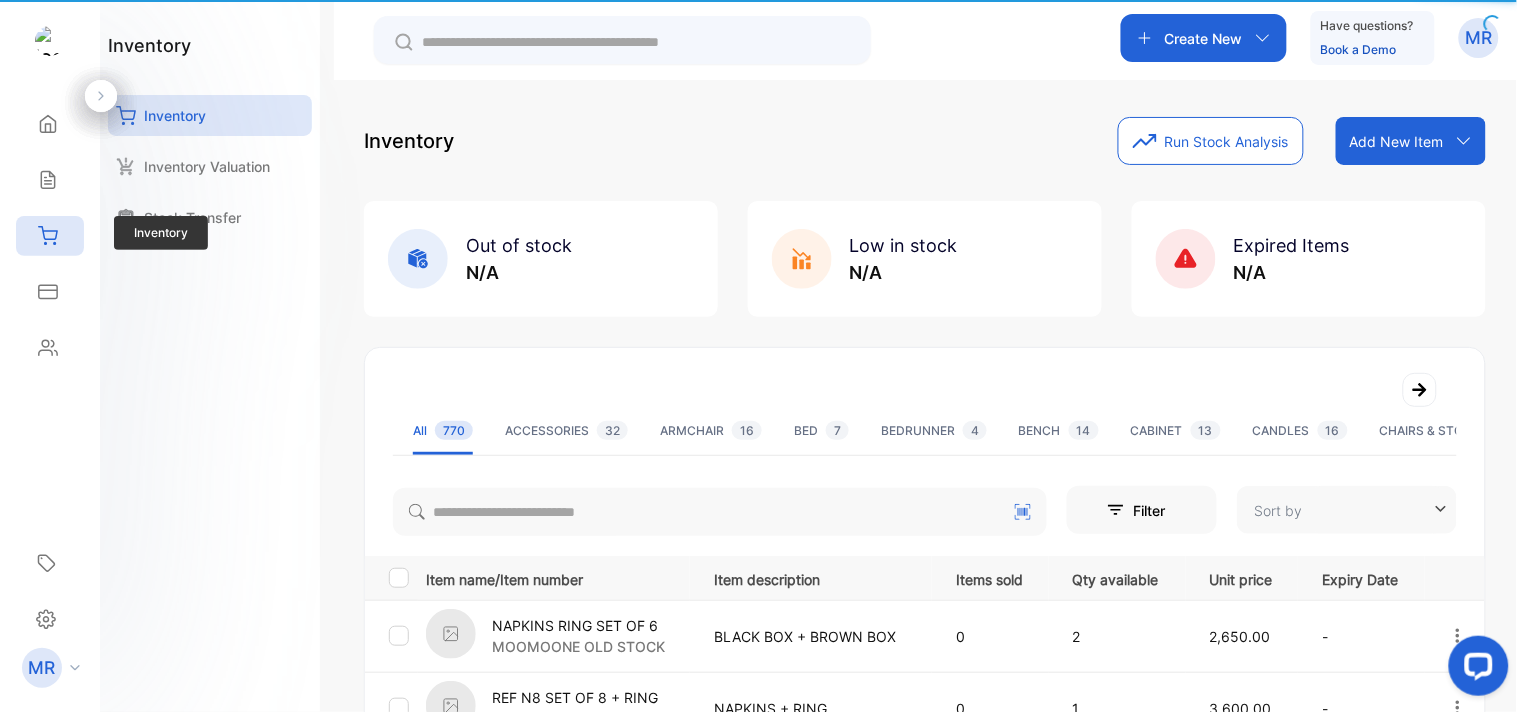 type on "**********" 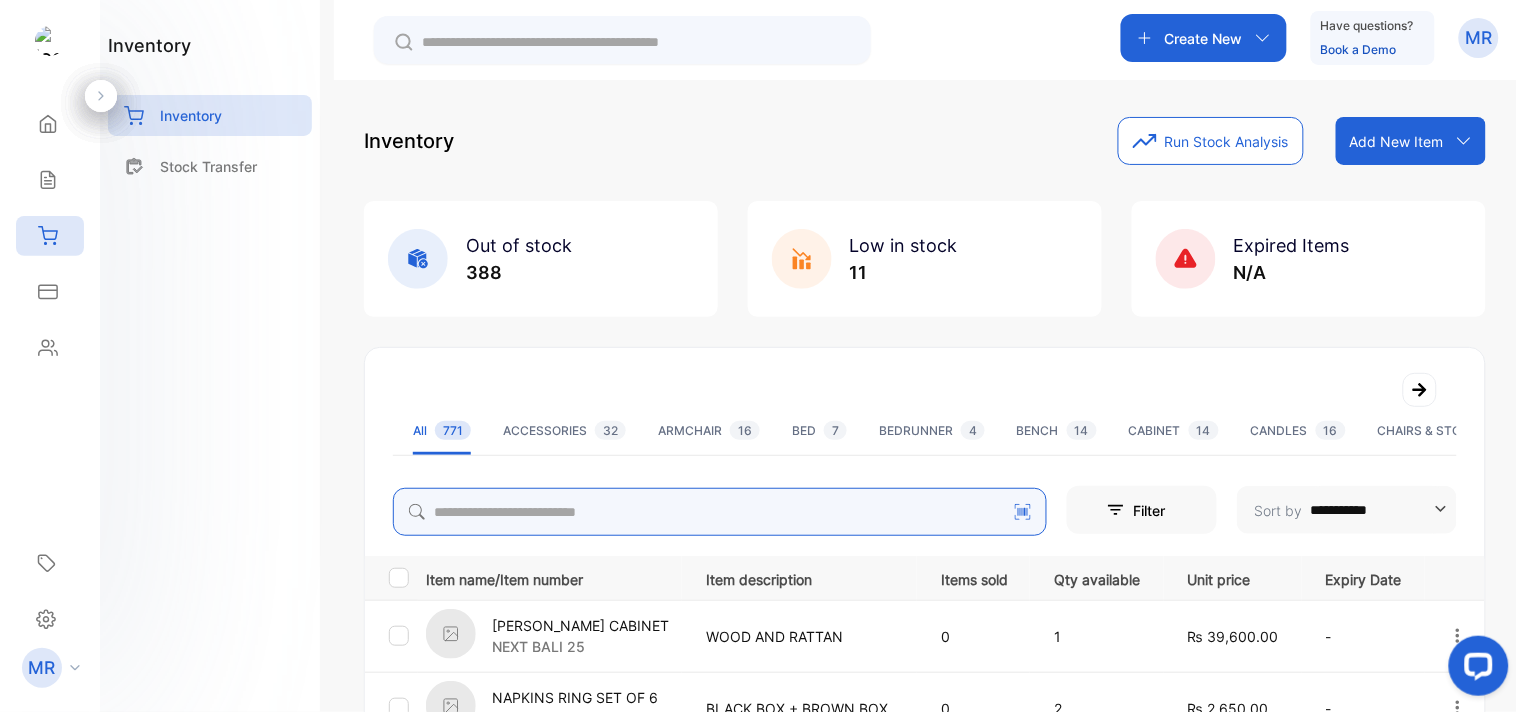 click at bounding box center (720, 512) 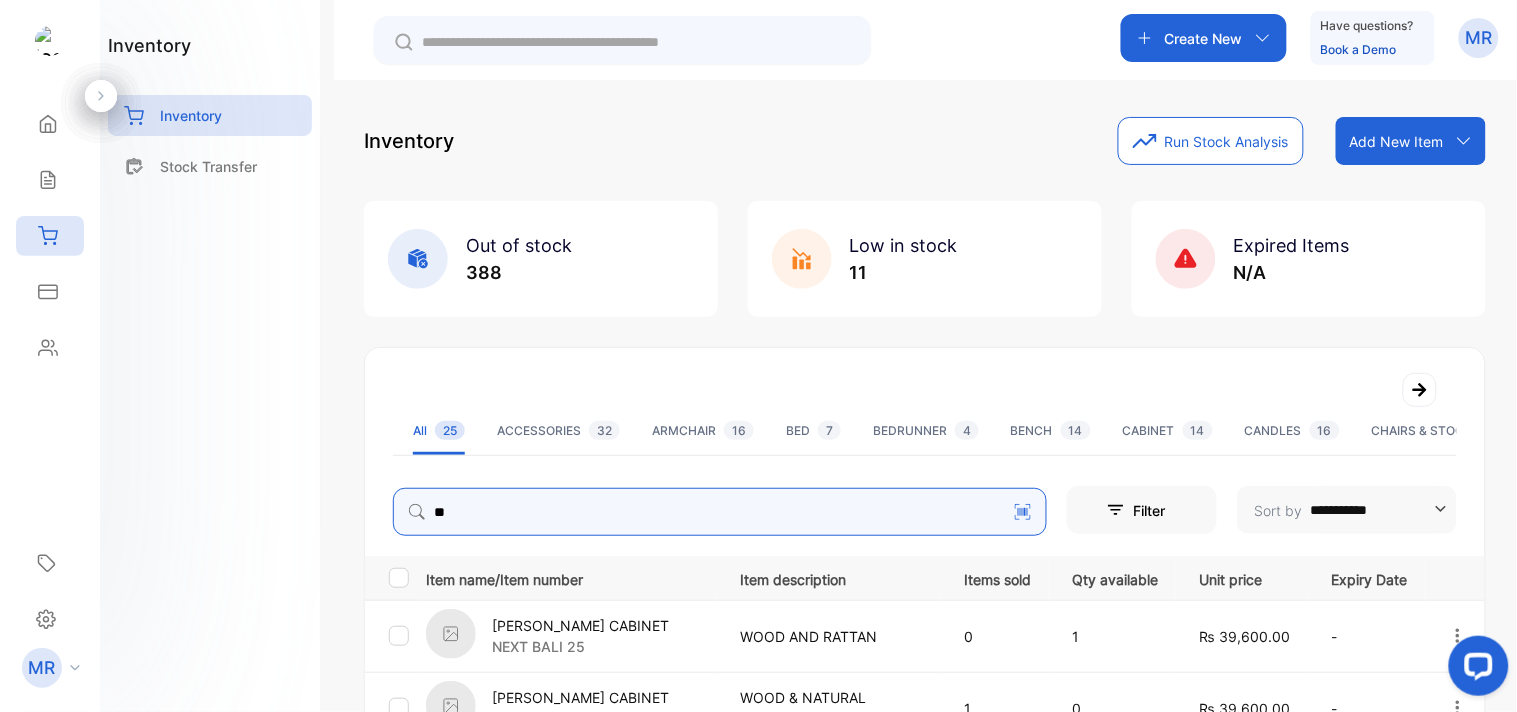 type on "*" 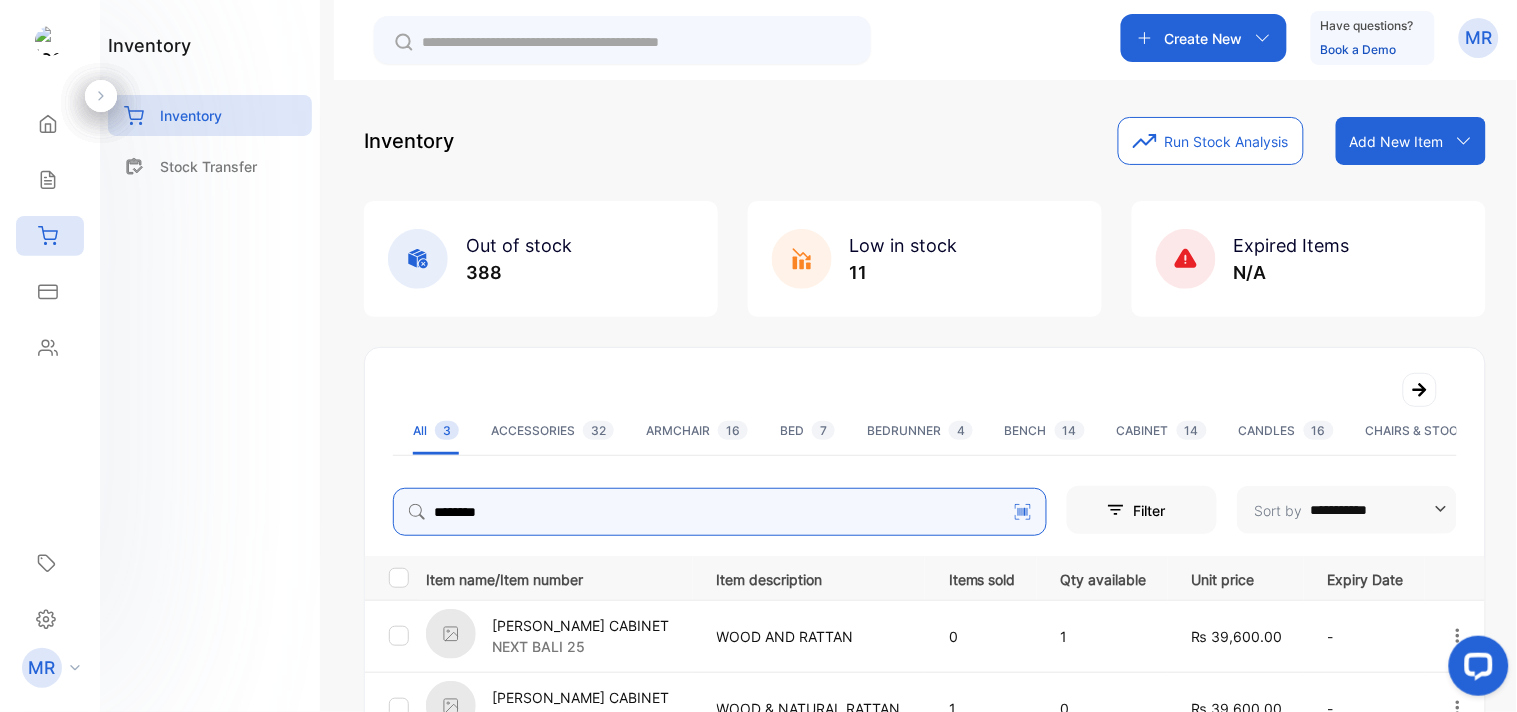 type on "********" 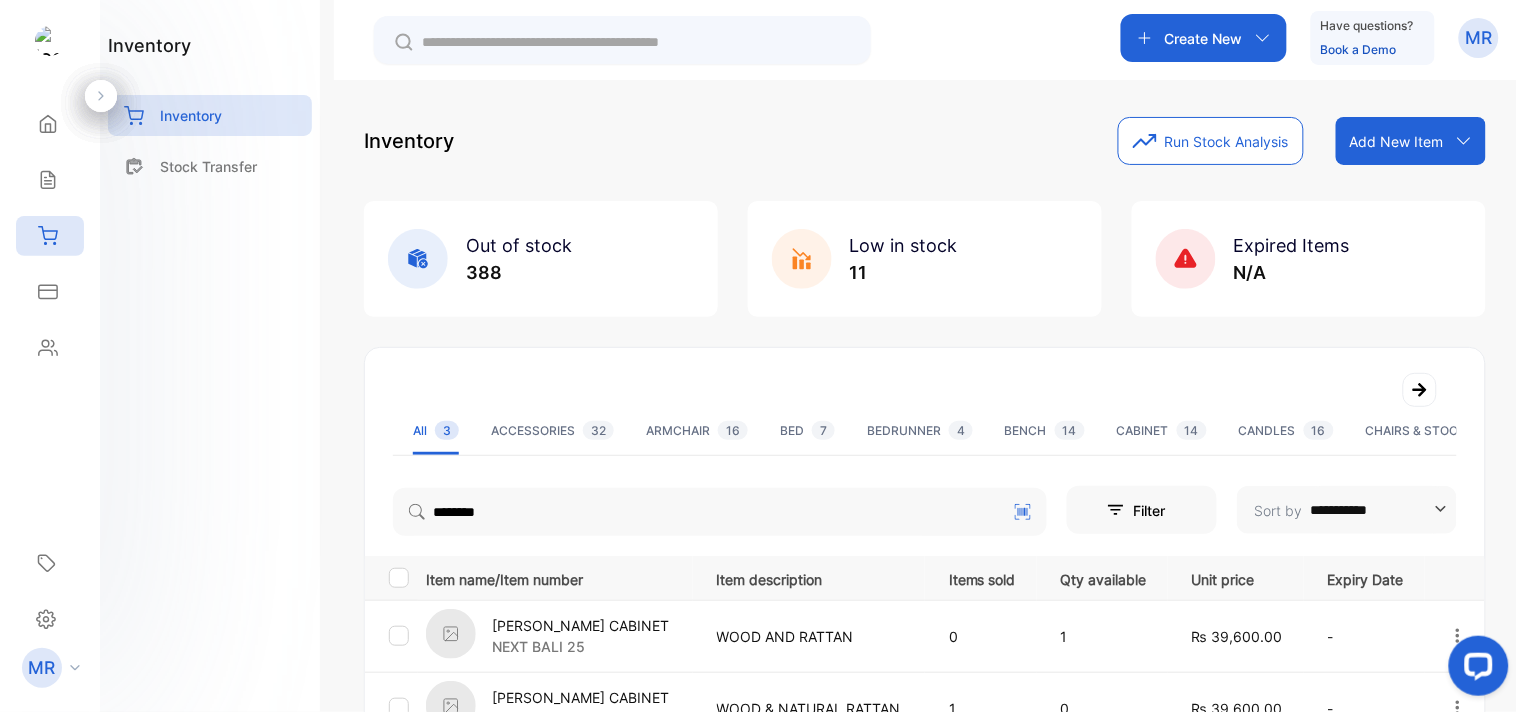 click on "WOOD AND RATTAN" at bounding box center [809, 636] 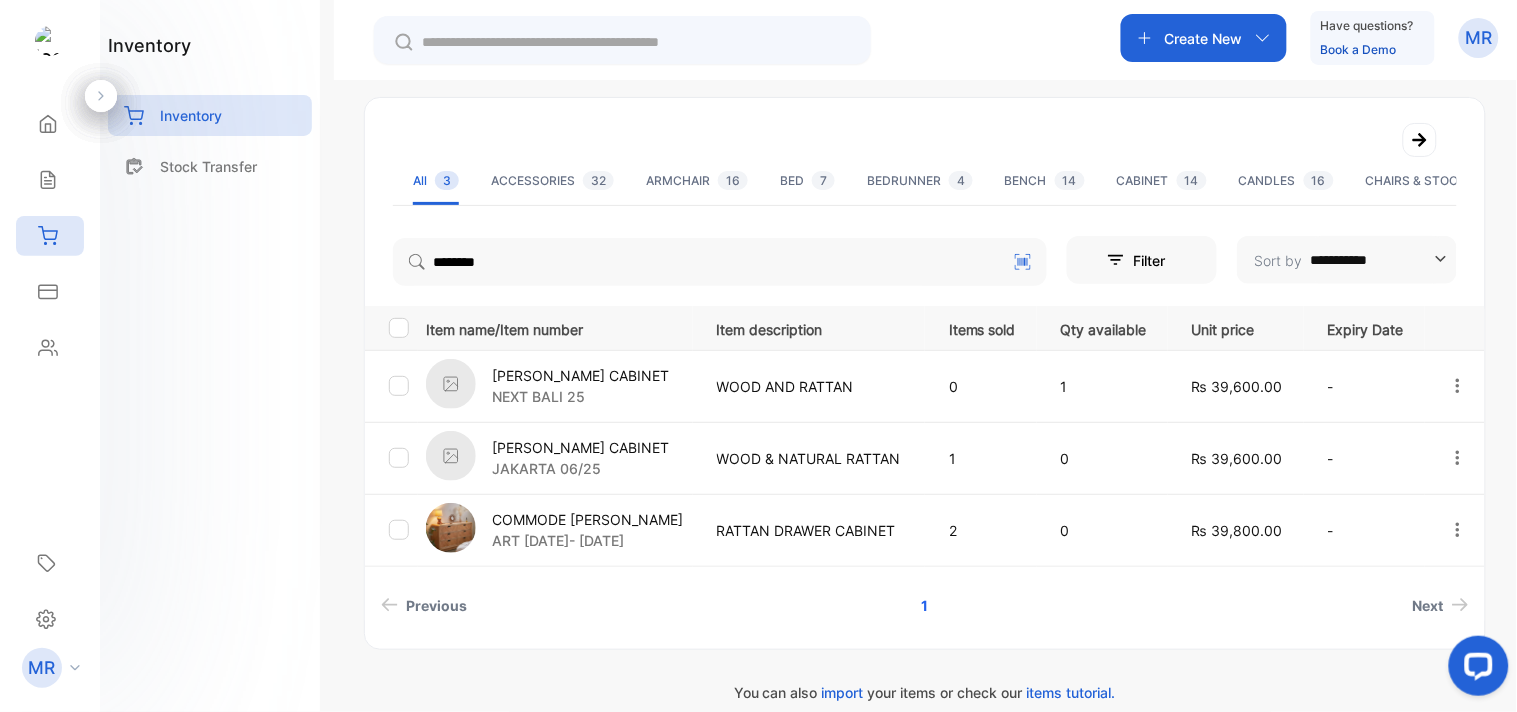 scroll, scrollTop: 253, scrollLeft: 0, axis: vertical 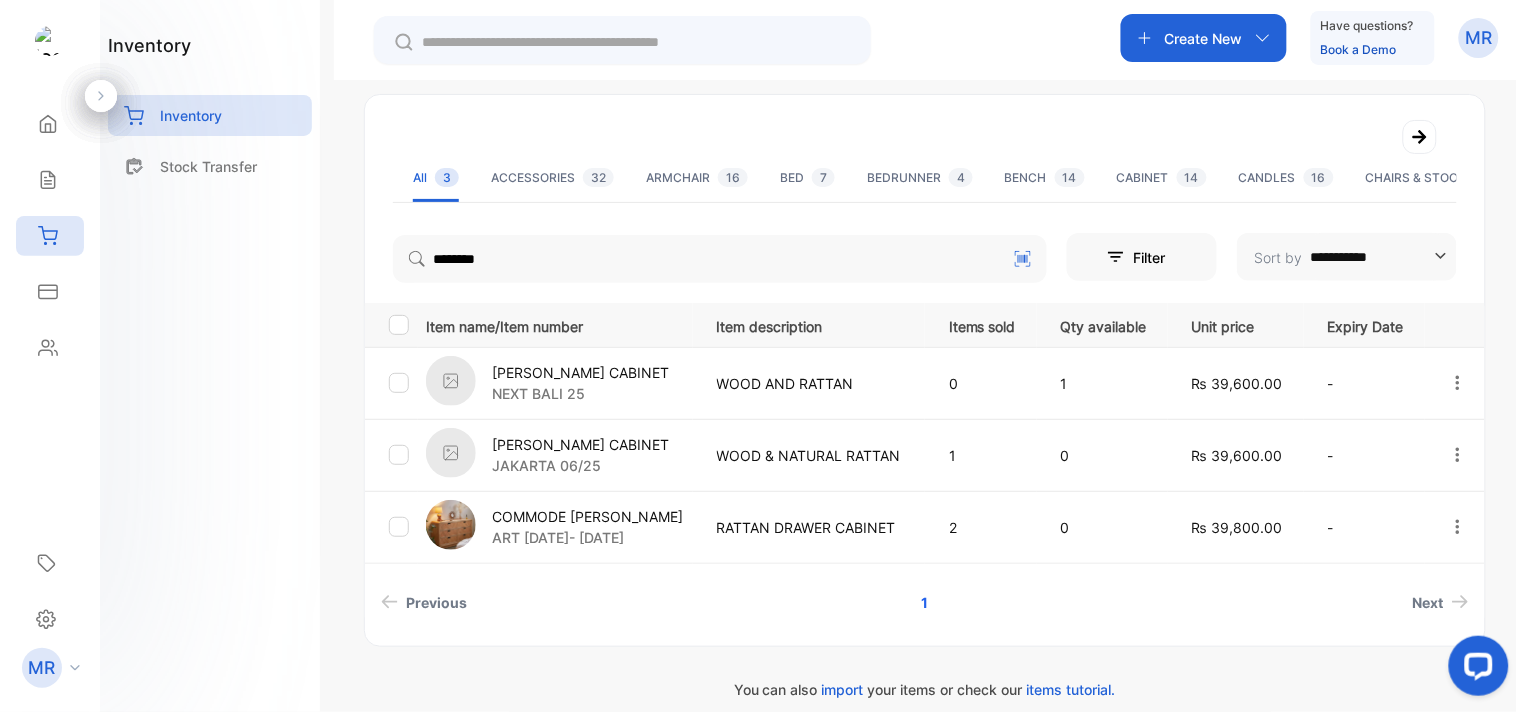 click on "ART [DATE]- [DATE]" at bounding box center (587, 537) 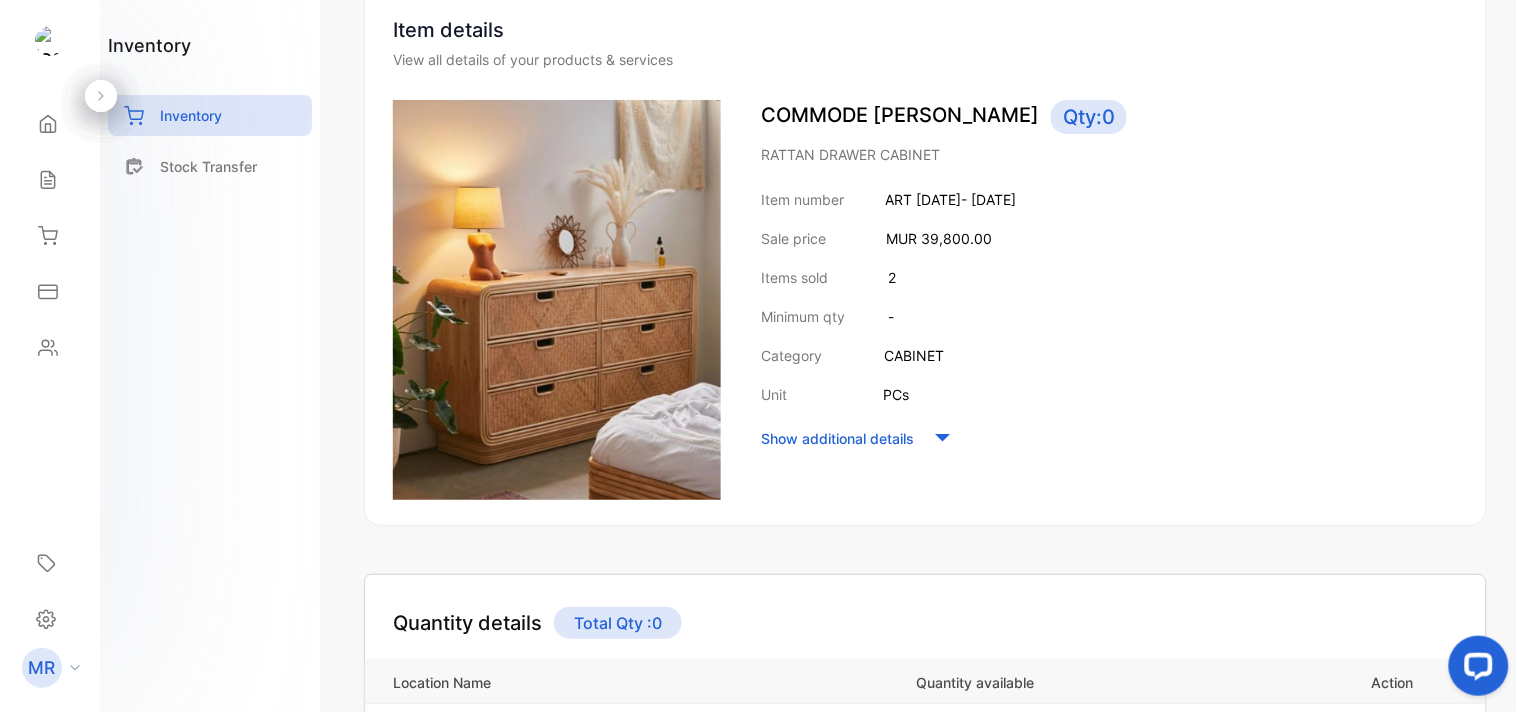 scroll, scrollTop: 197, scrollLeft: 0, axis: vertical 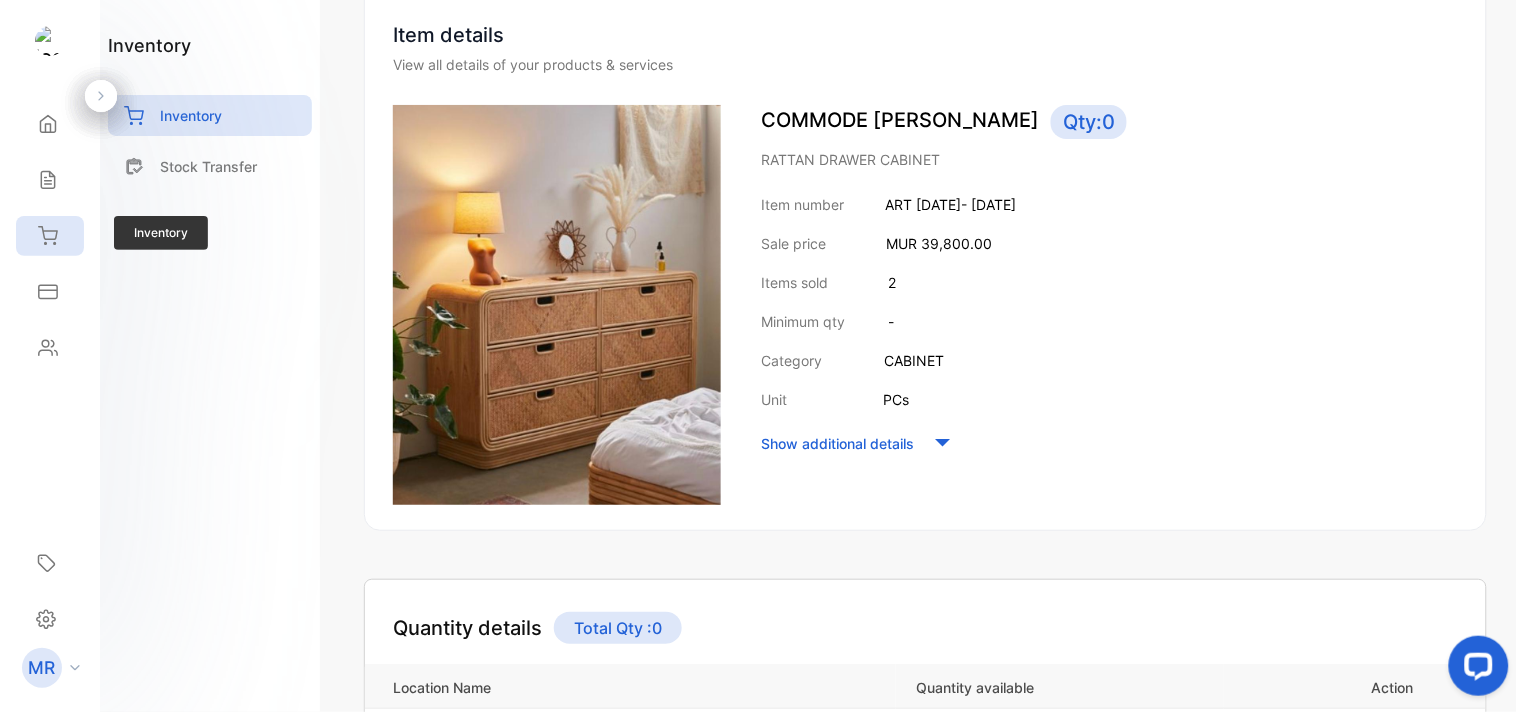click on "Inventory" at bounding box center (50, 236) 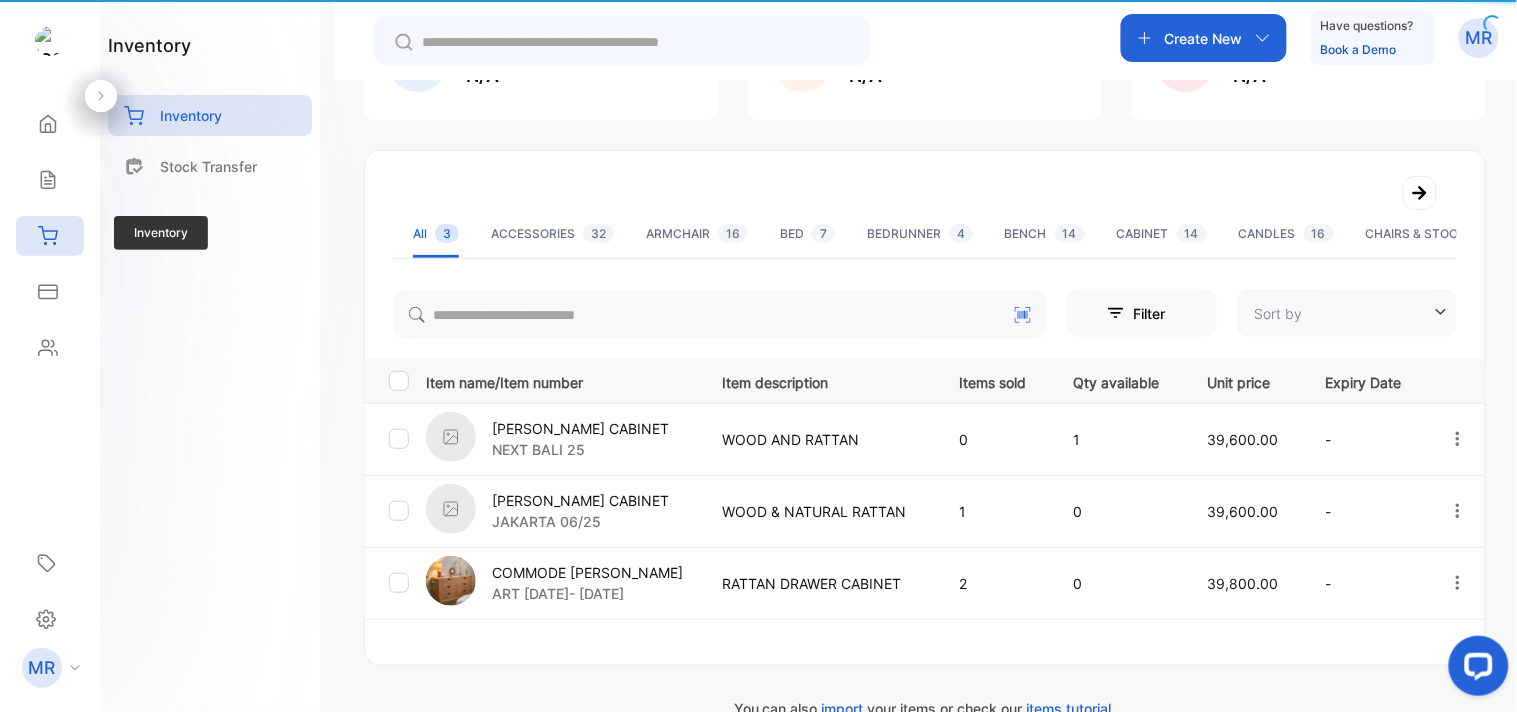 type on "**********" 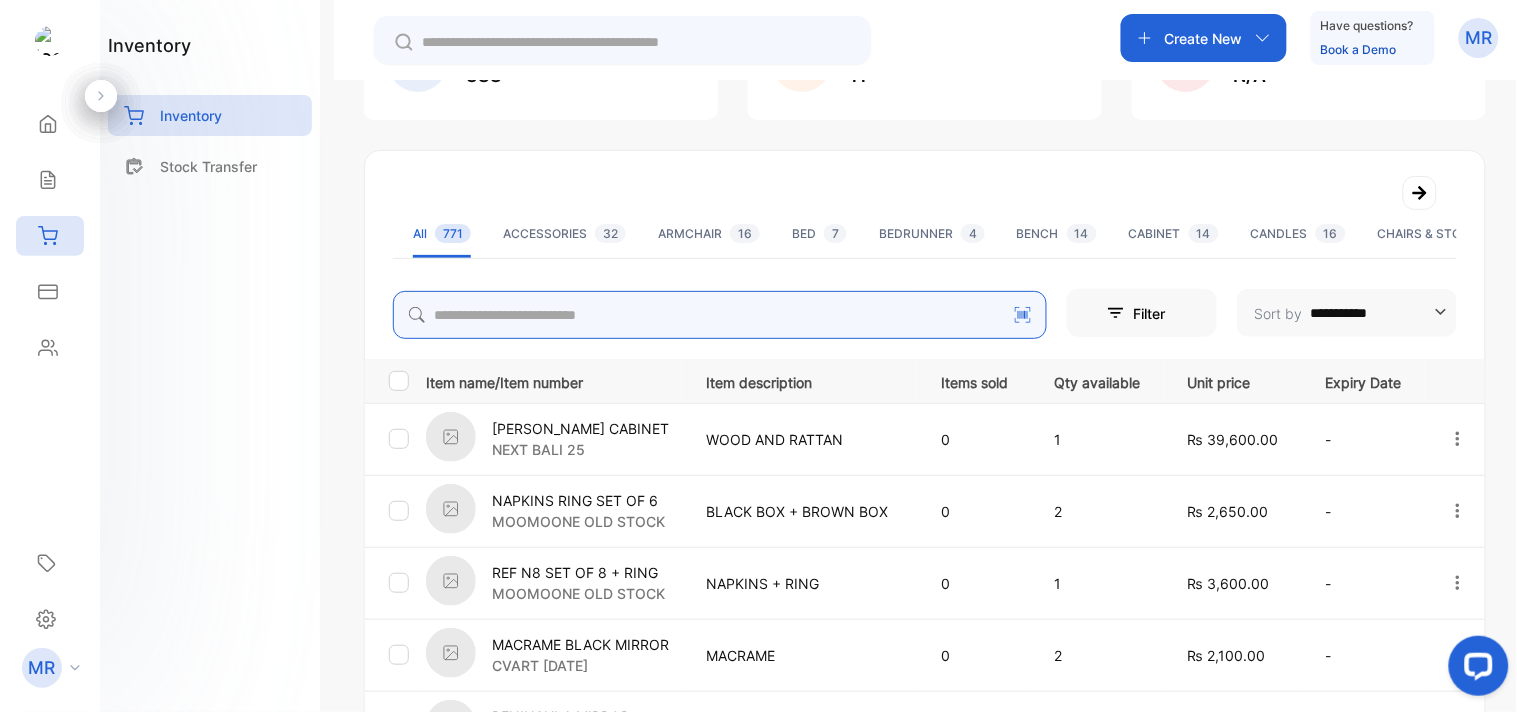 click at bounding box center [720, 315] 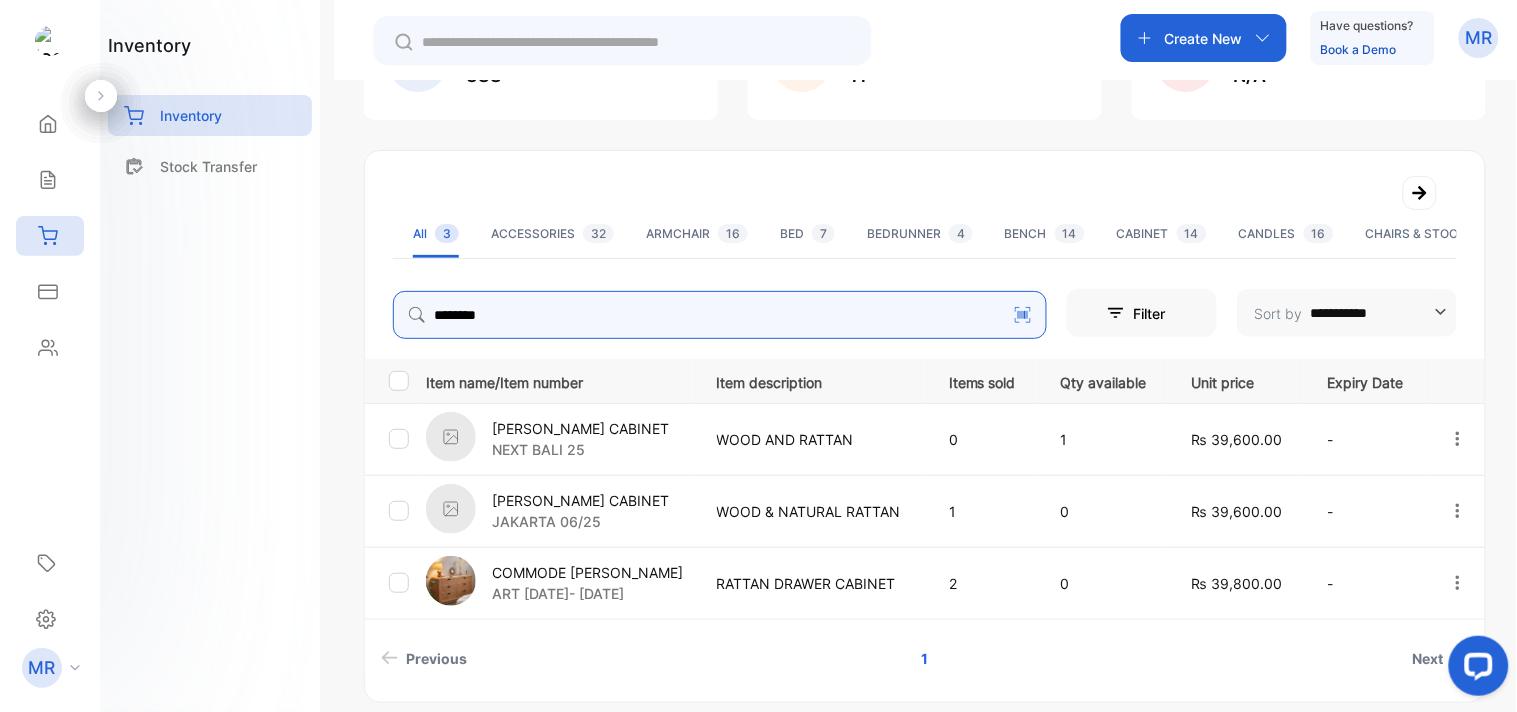 type on "********" 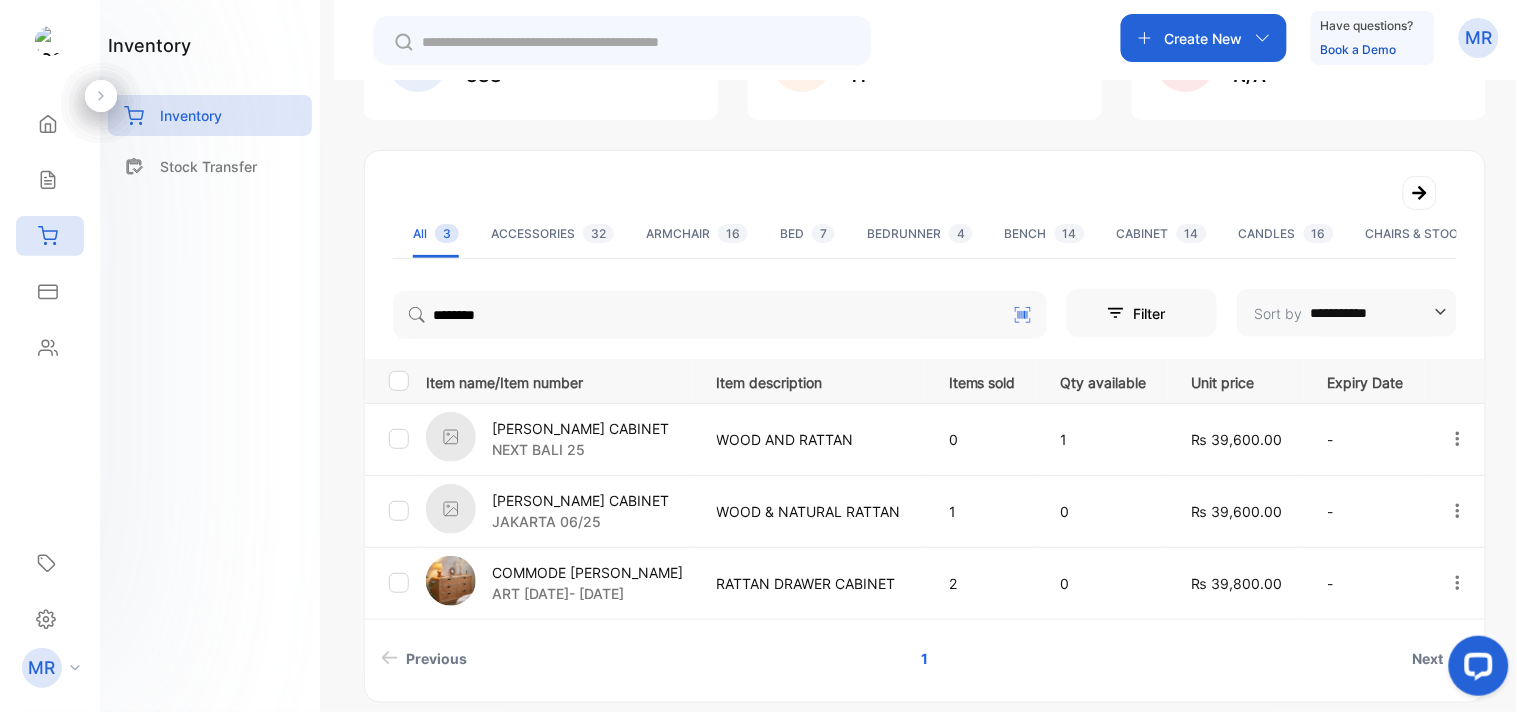 click on "inventory Inventory Stock Transfer" at bounding box center [210, 356] 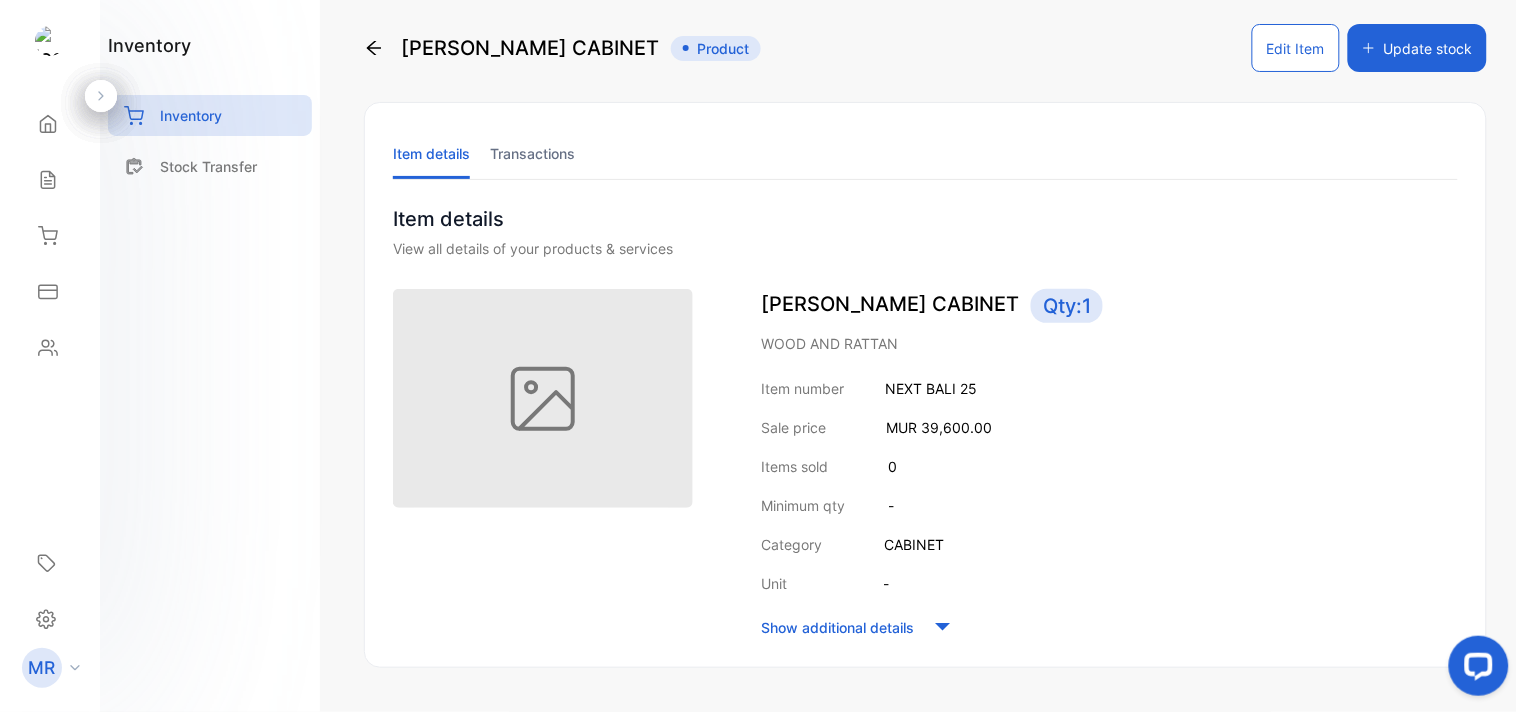 scroll, scrollTop: 0, scrollLeft: 0, axis: both 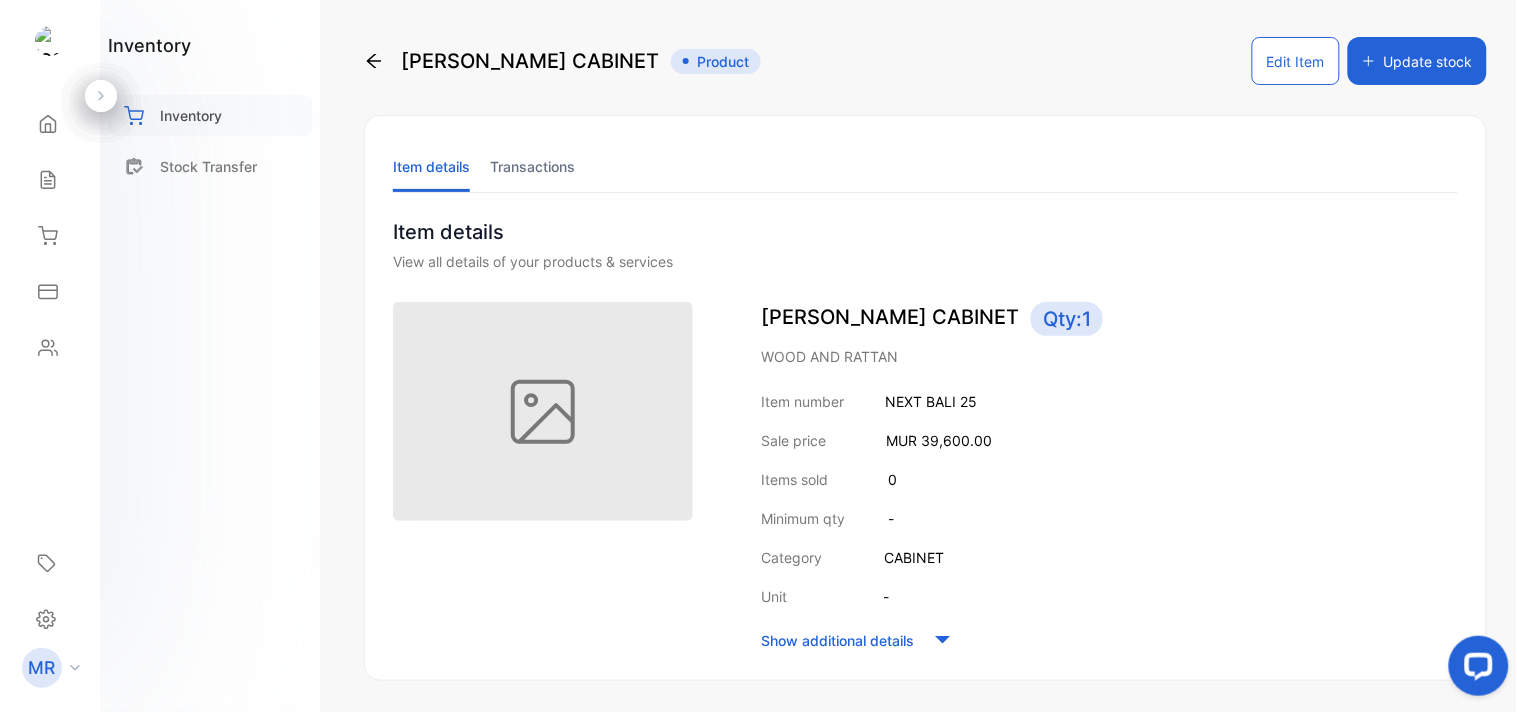 click on "Inventory" at bounding box center (191, 115) 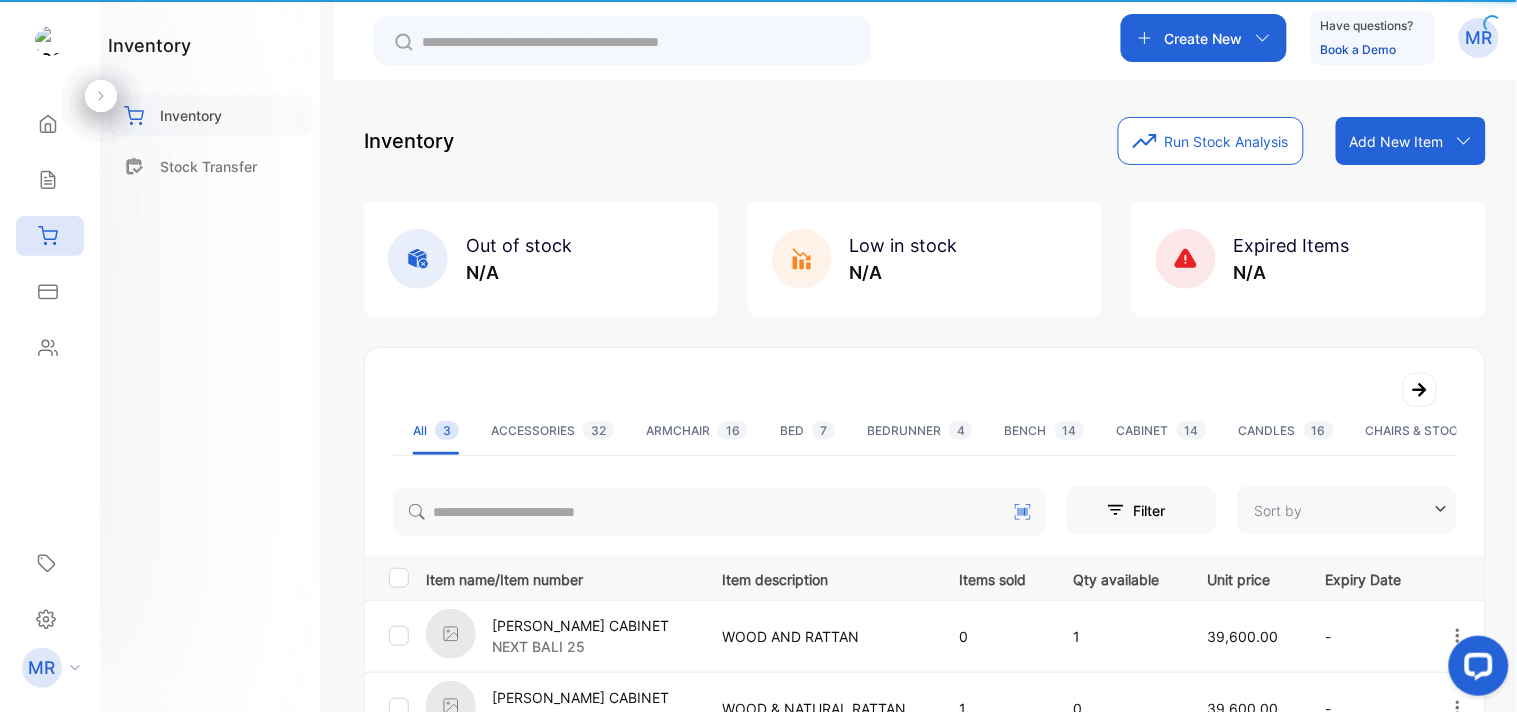type on "**********" 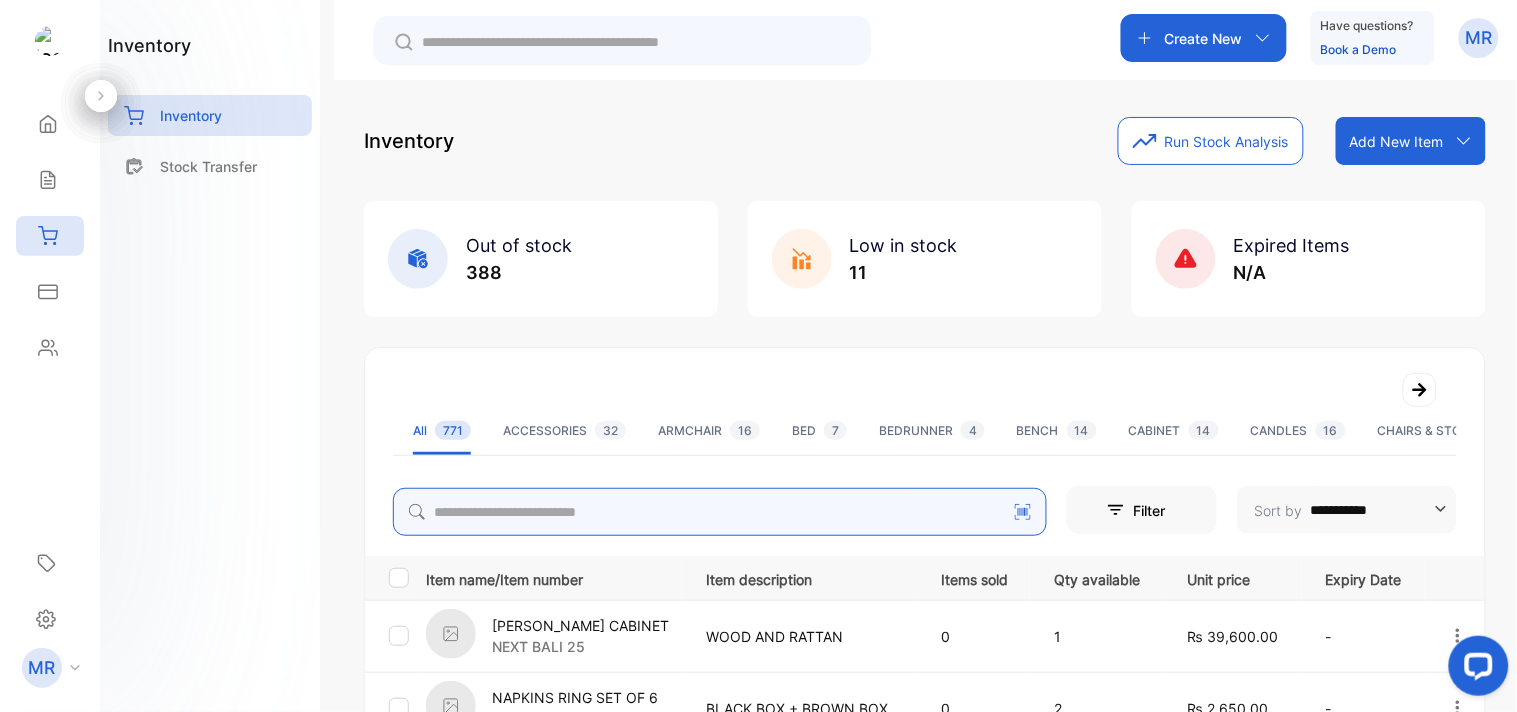 click at bounding box center [720, 512] 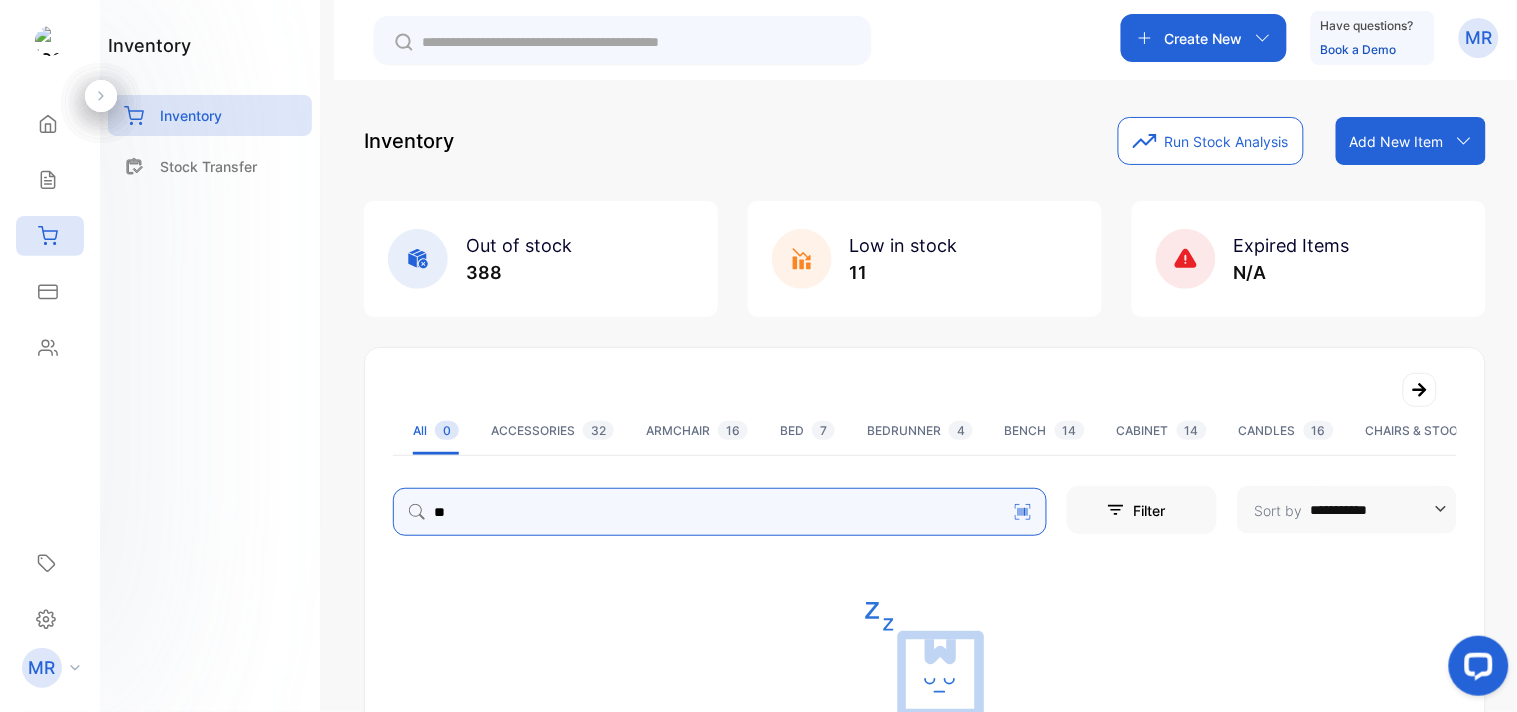 type on "*" 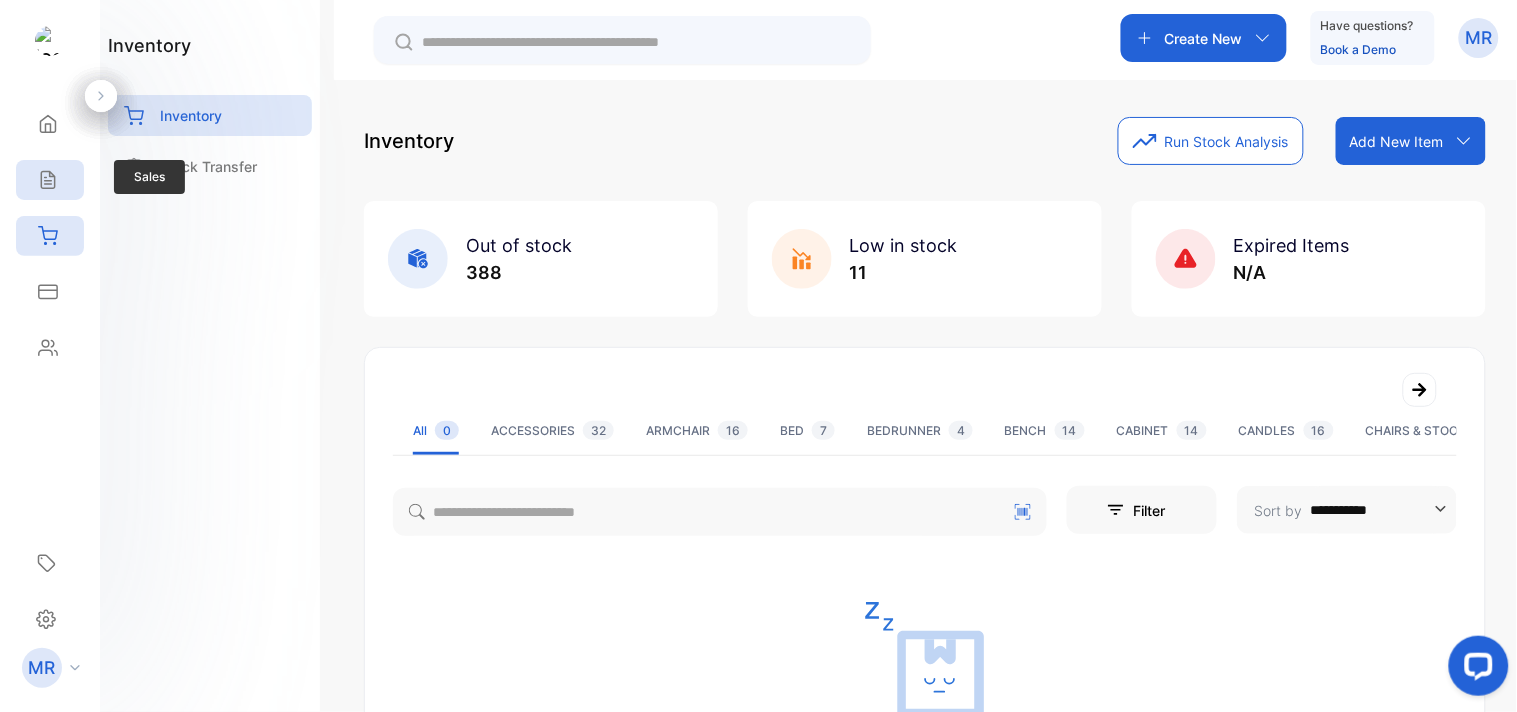click on "**********" at bounding box center (758, 416) 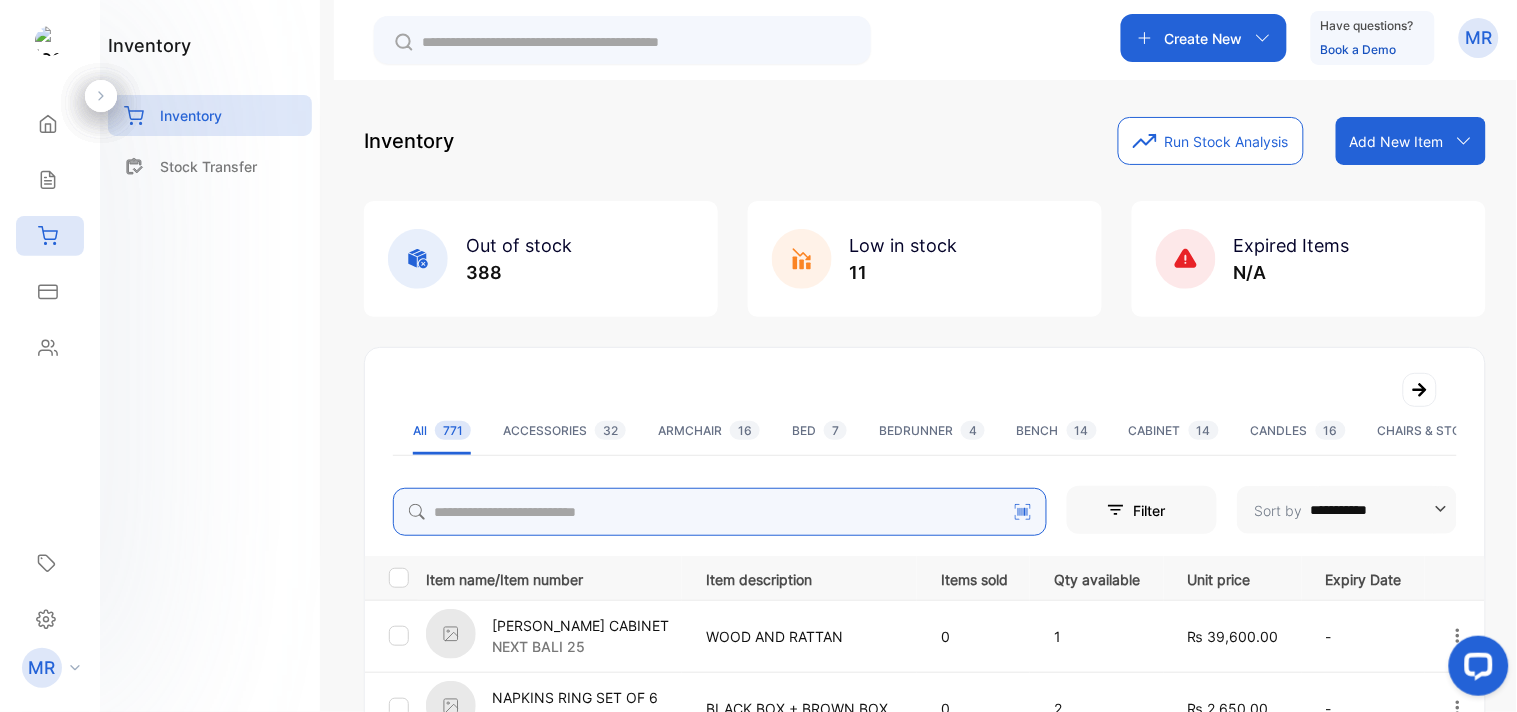 click at bounding box center [720, 512] 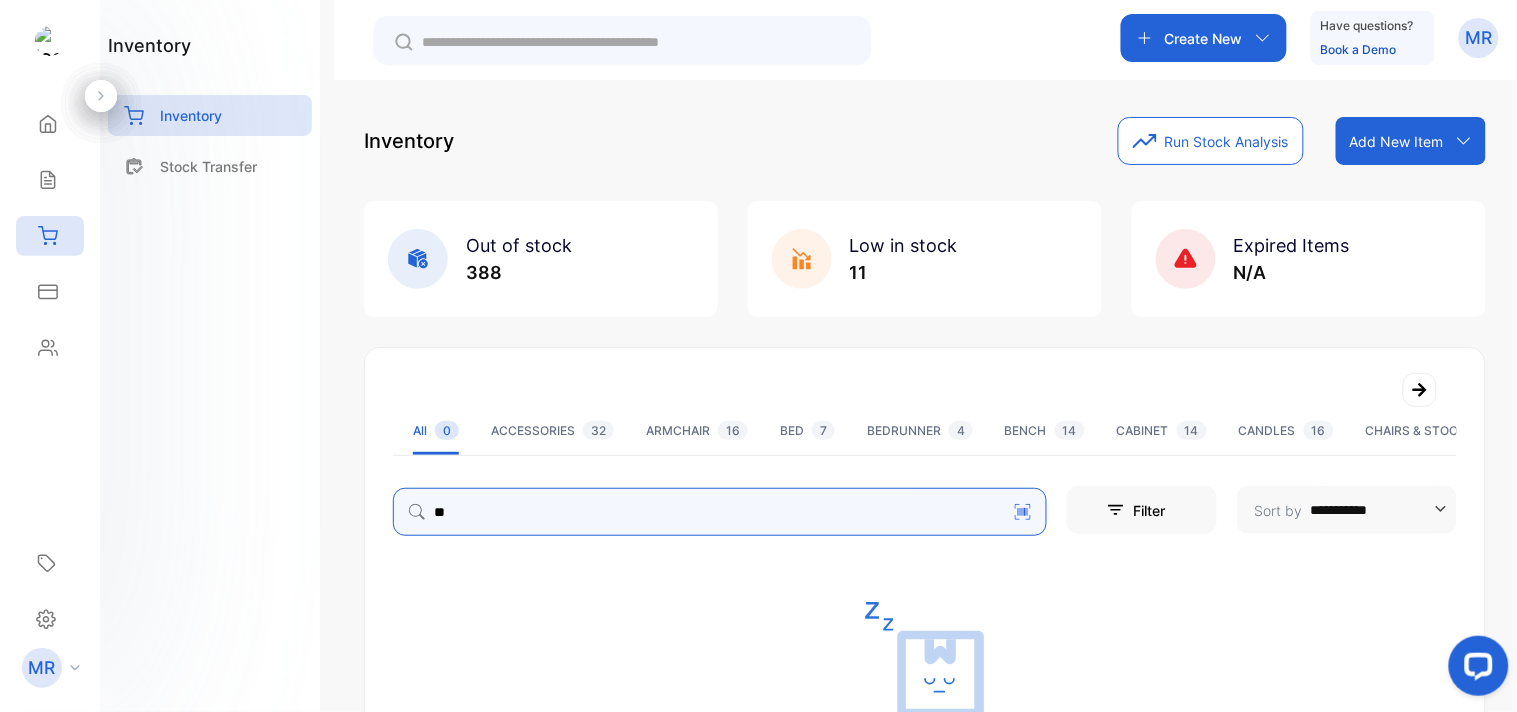 type on "*" 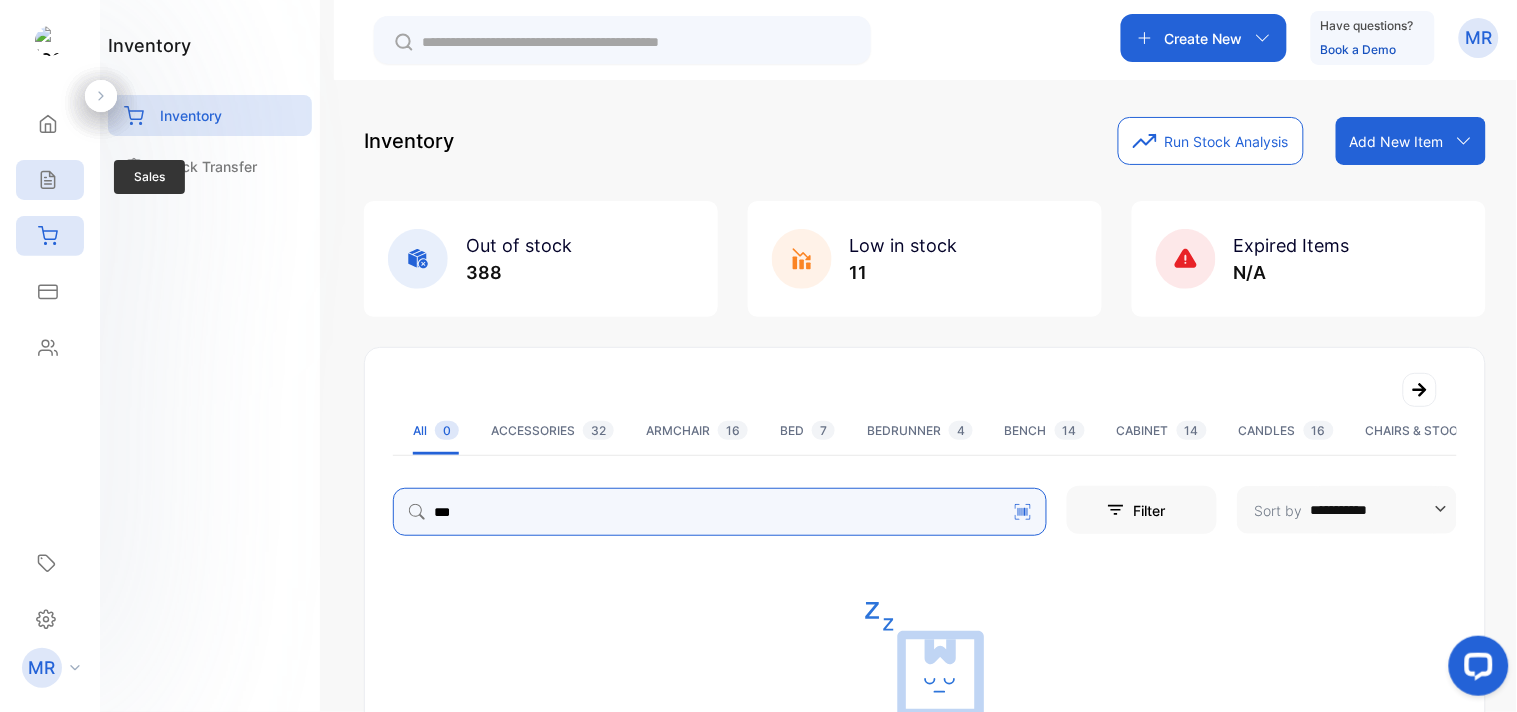 type on "***" 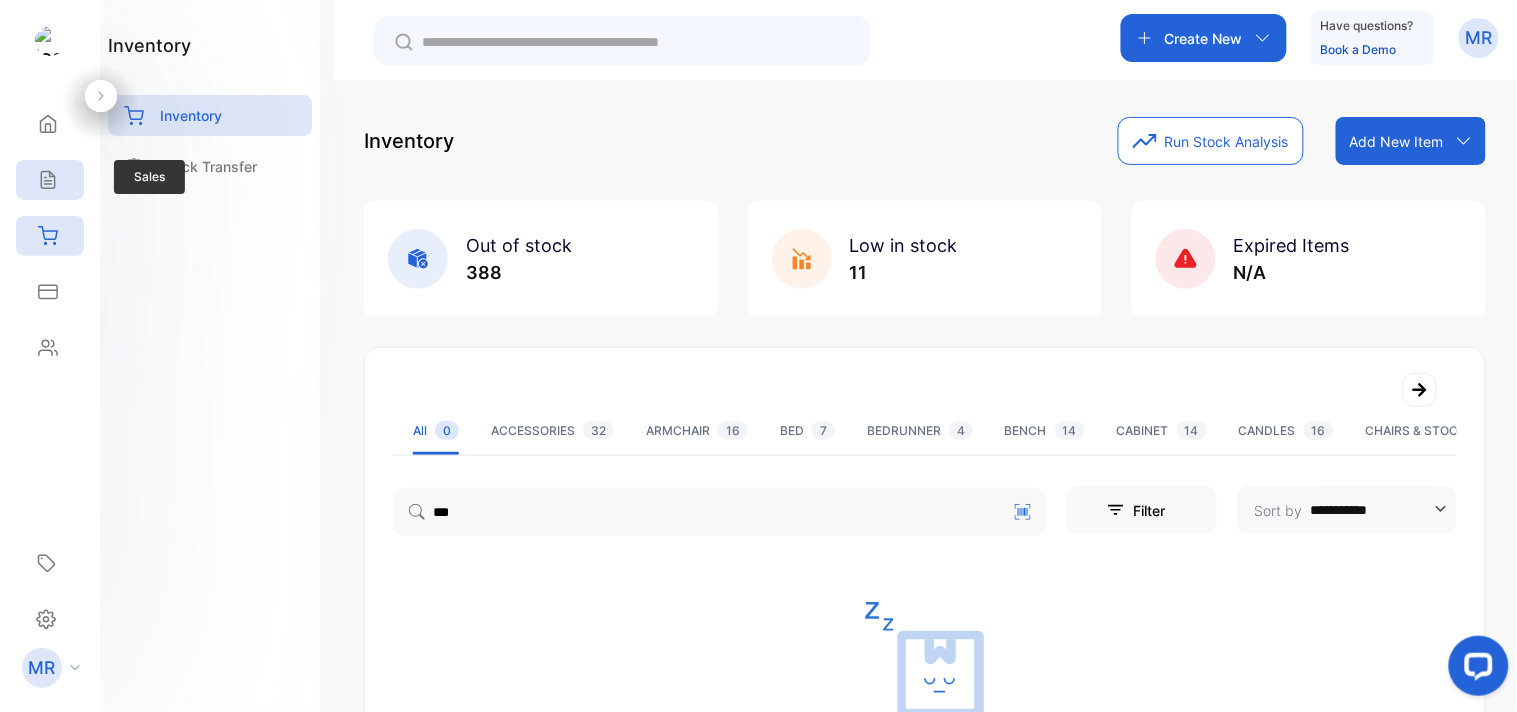 click on "Sales" at bounding box center (50, 180) 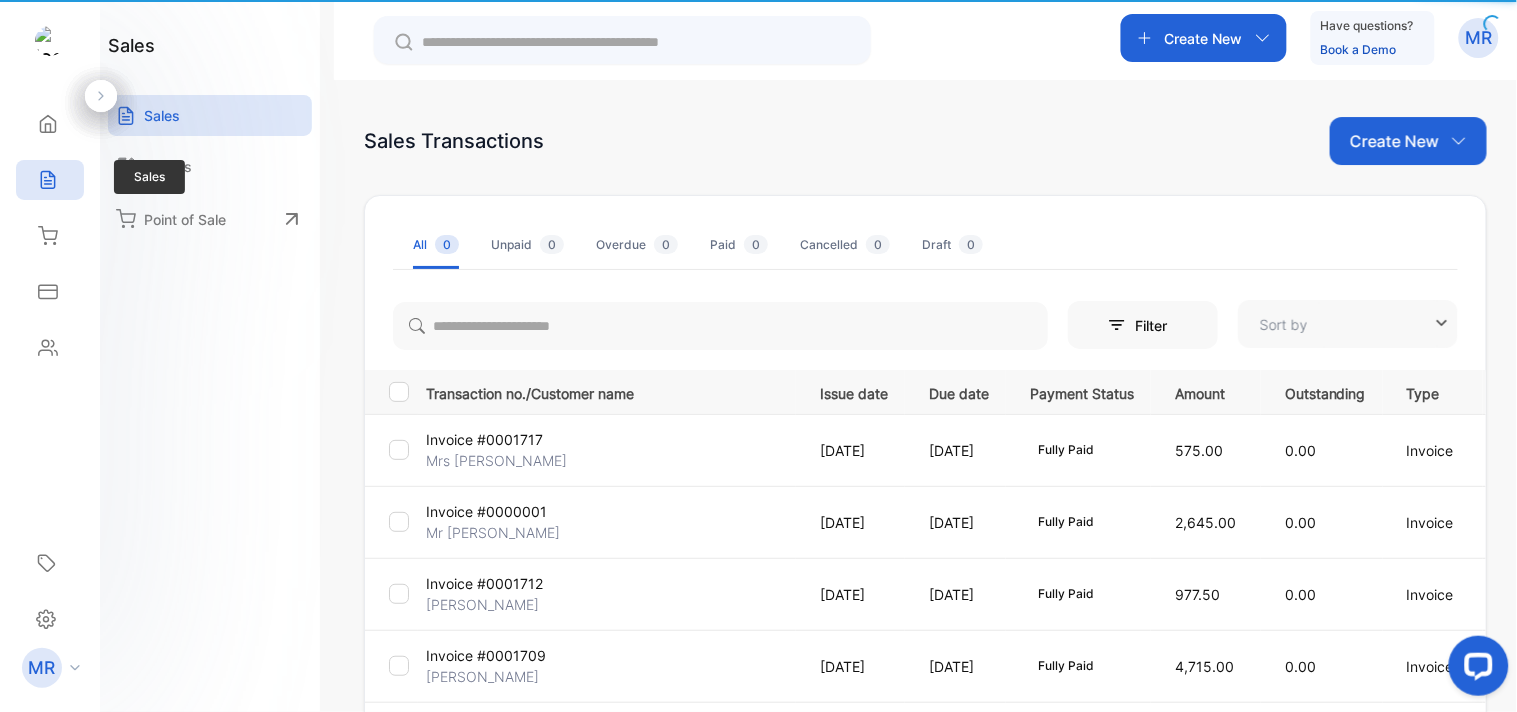 type on "**********" 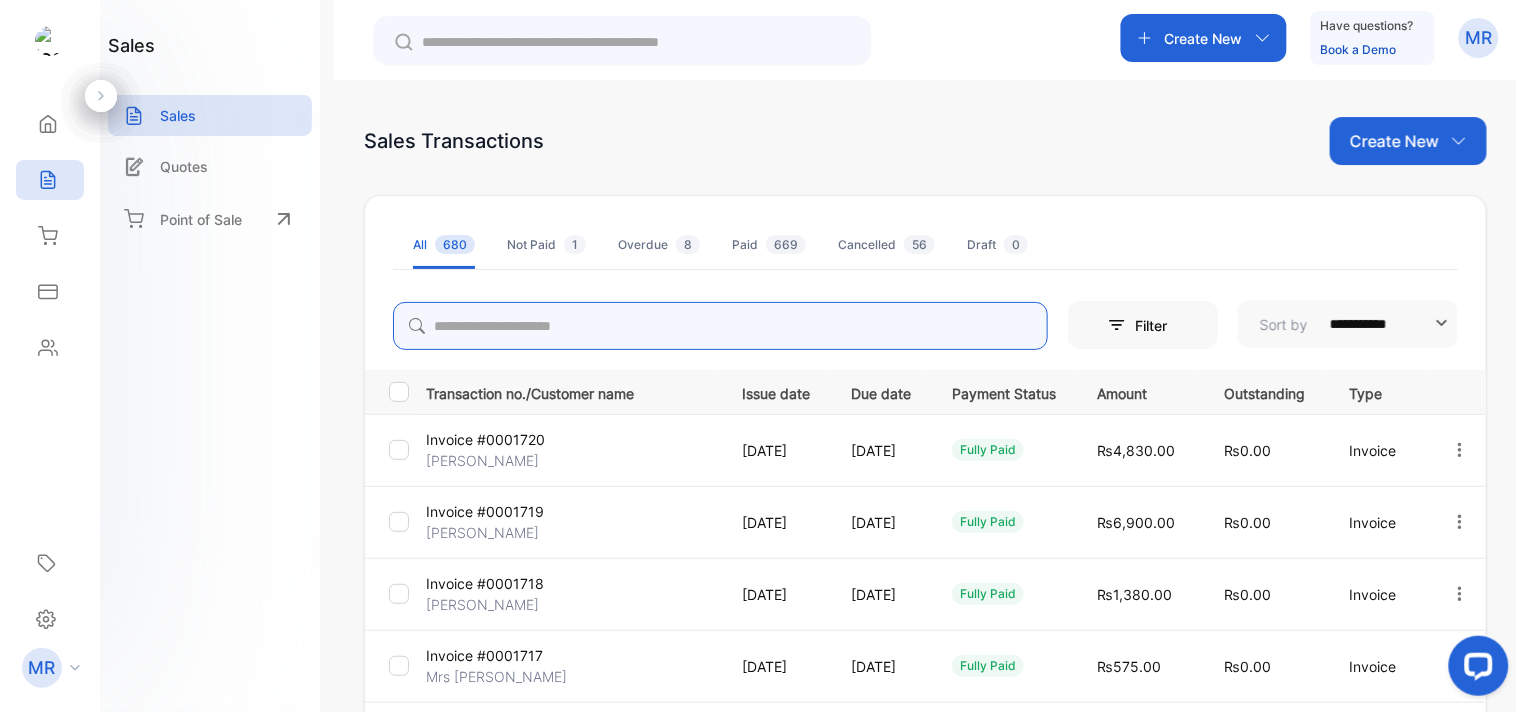 click at bounding box center [720, 326] 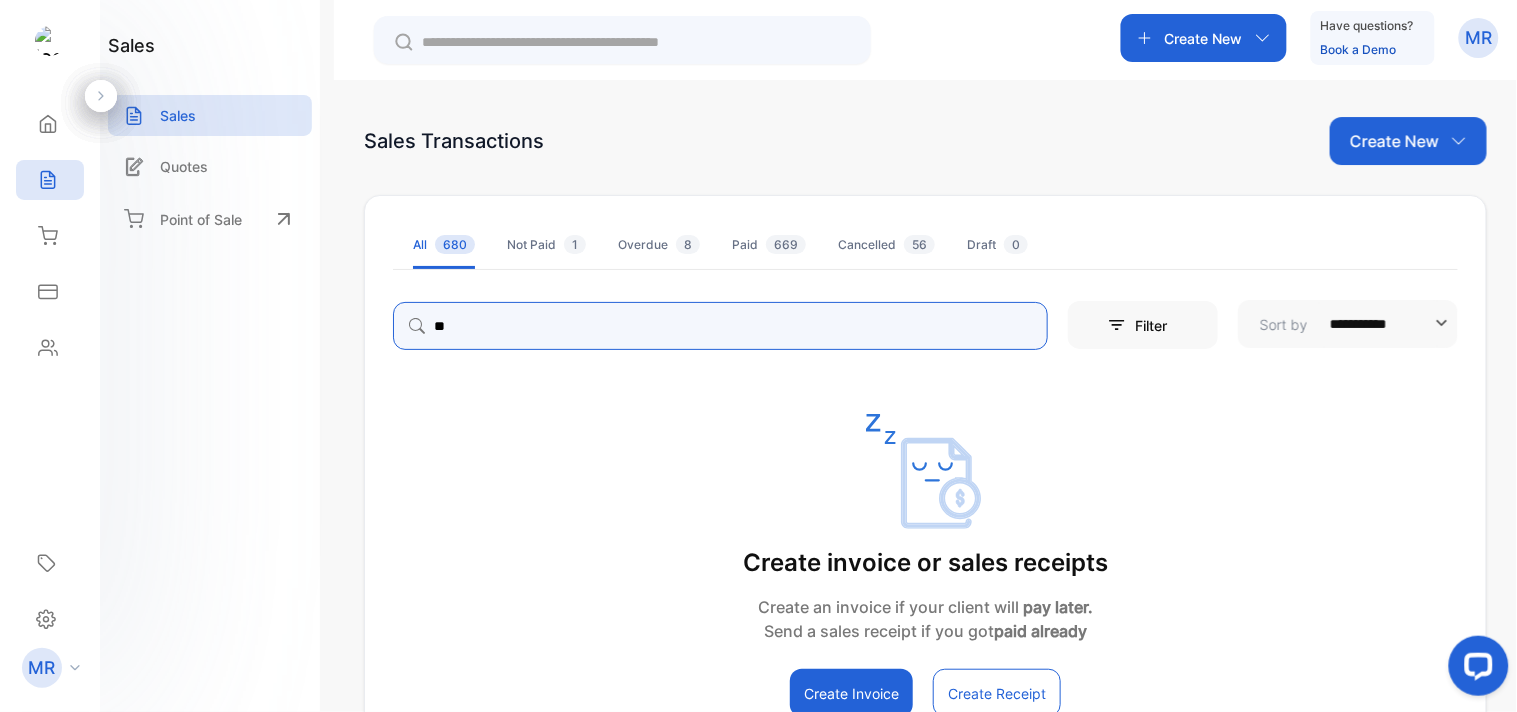 type on "*" 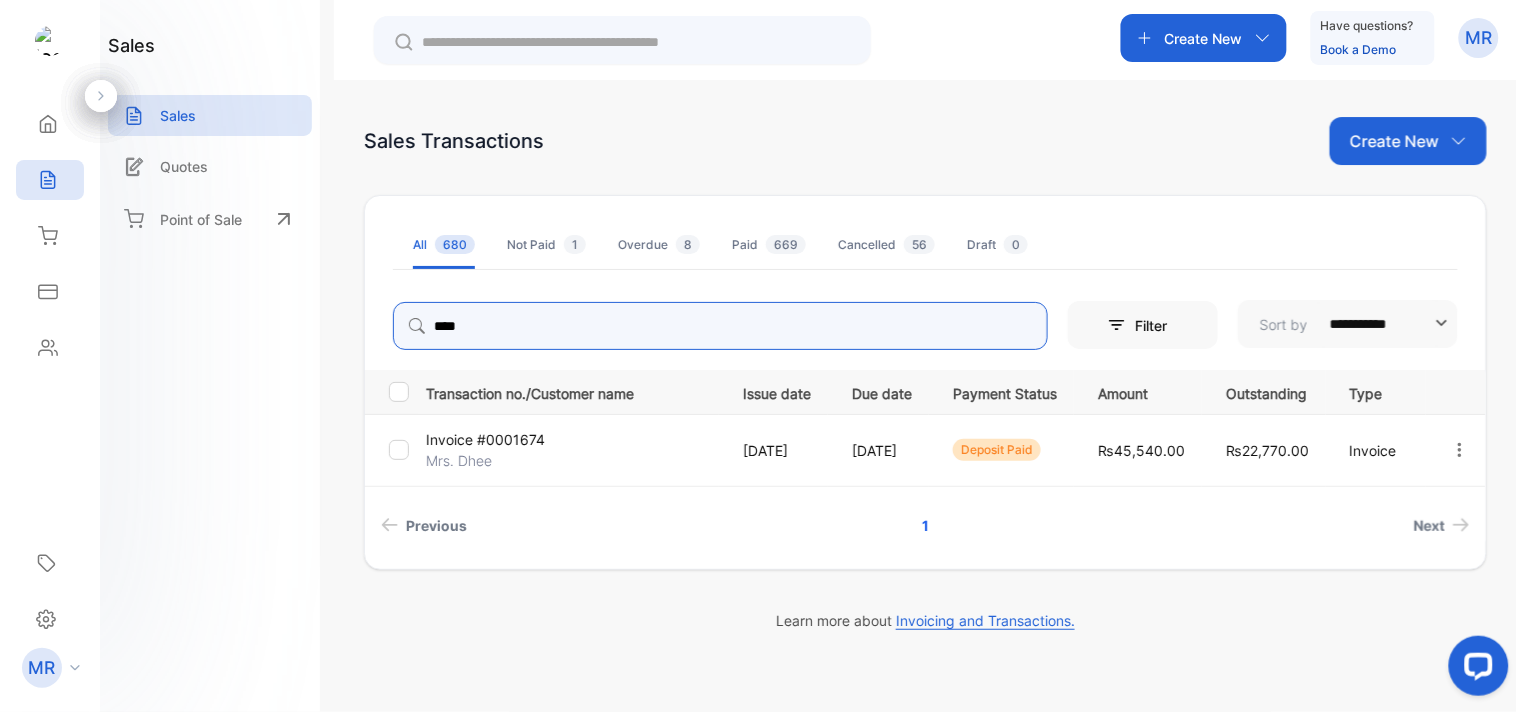 type on "****" 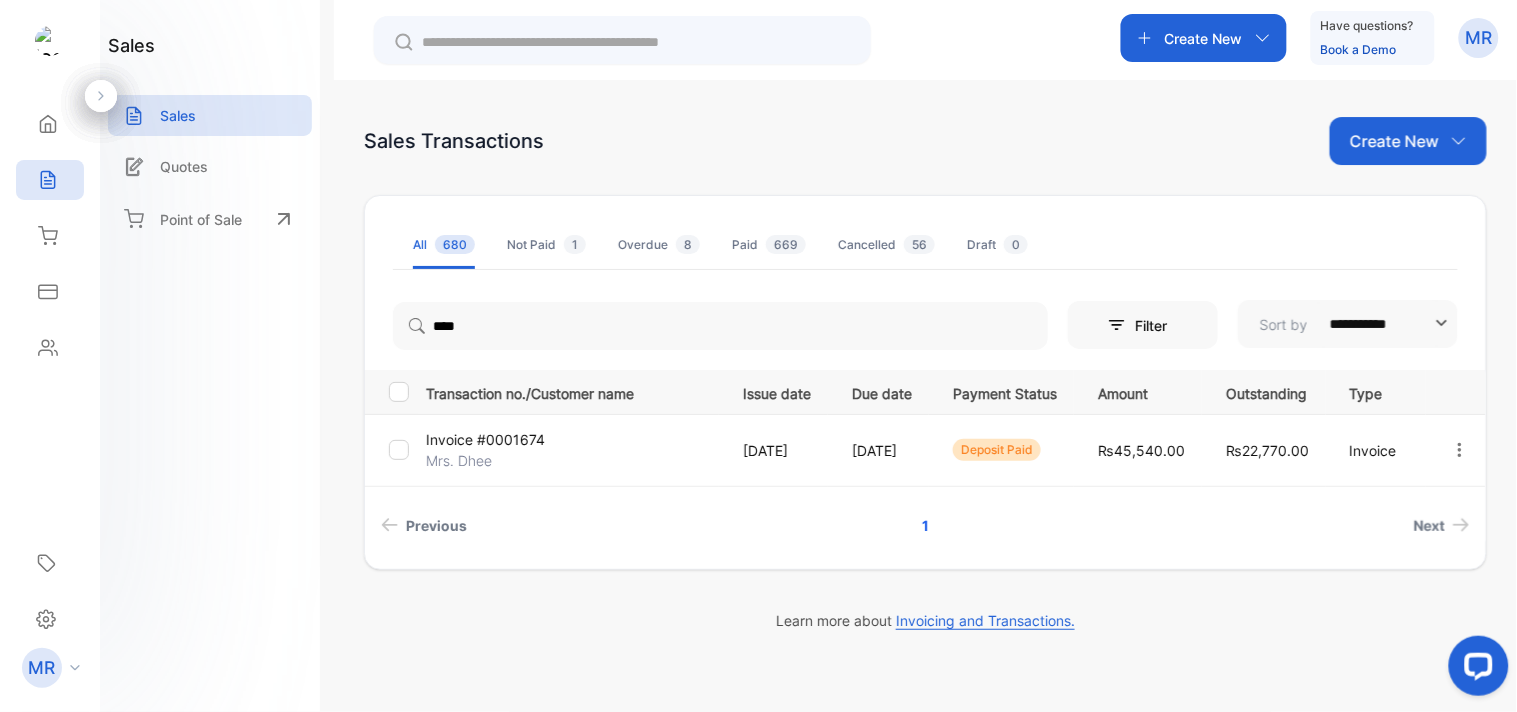 click on "Mrs. Dhee" at bounding box center [474, 460] 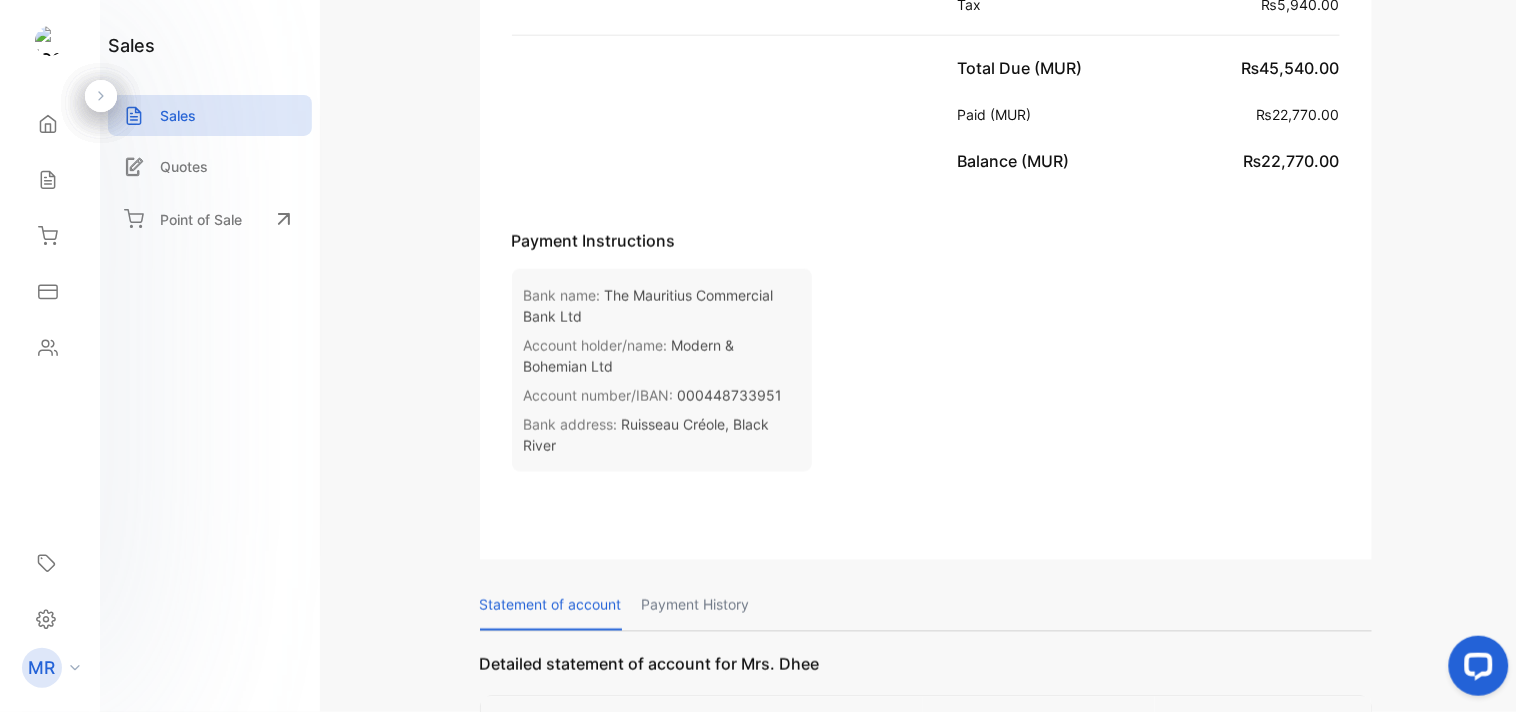 scroll, scrollTop: 0, scrollLeft: 0, axis: both 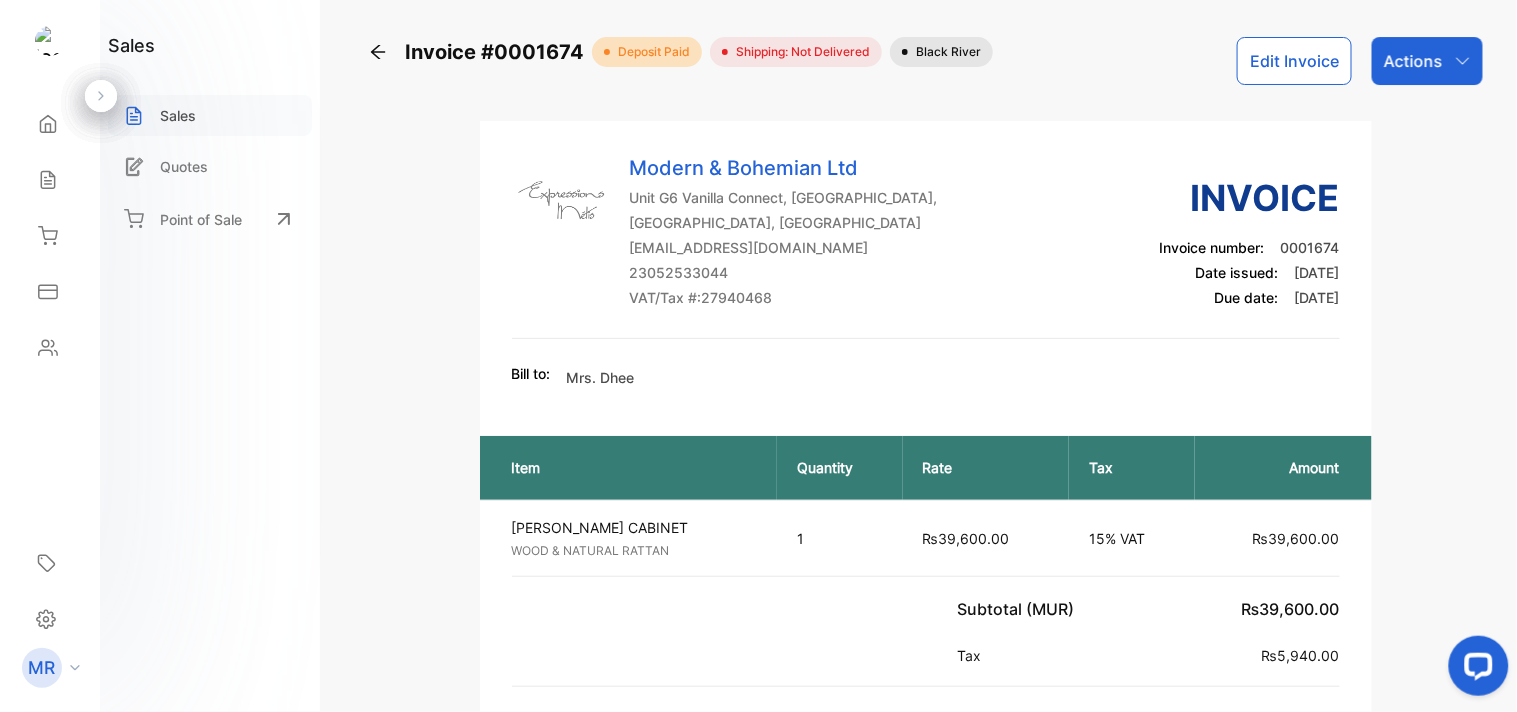 click on "Sales" at bounding box center [210, 115] 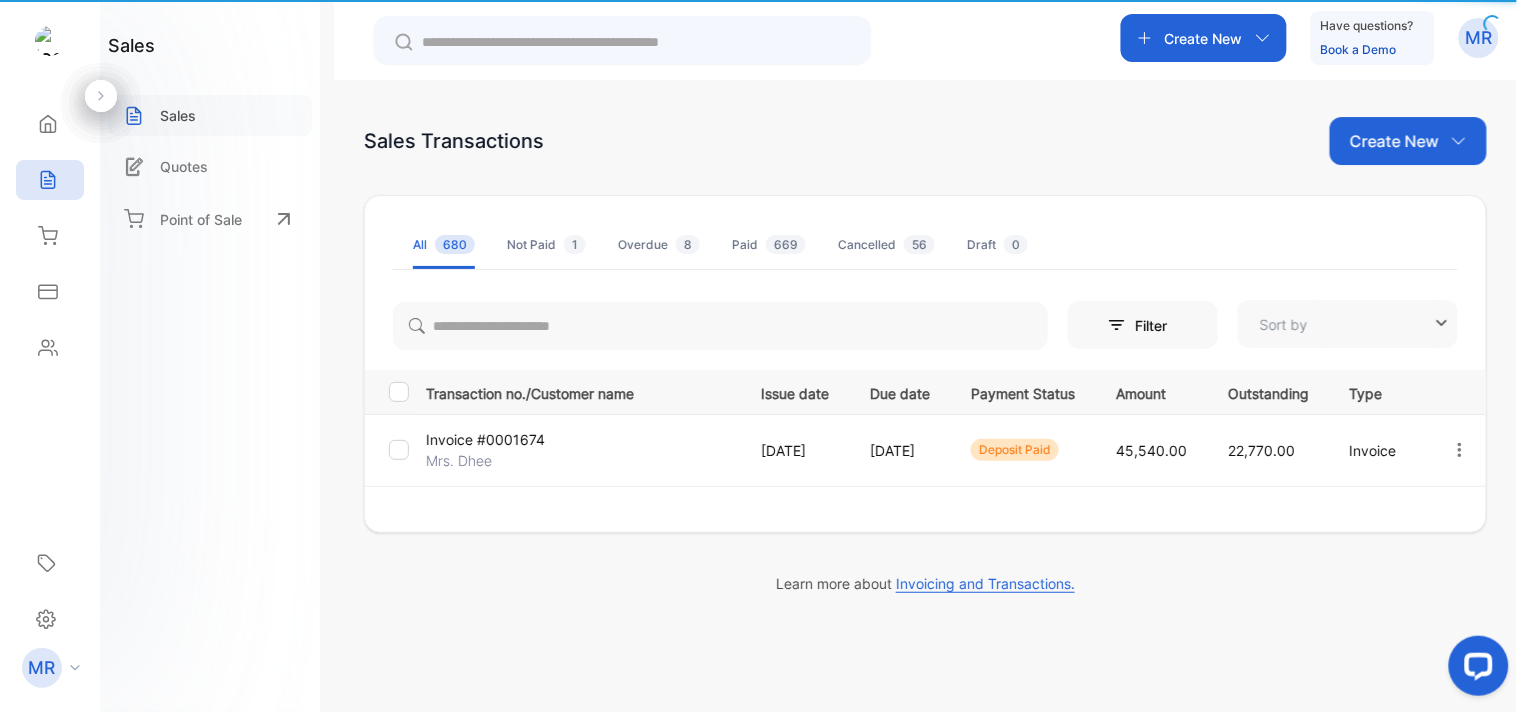 type on "**********" 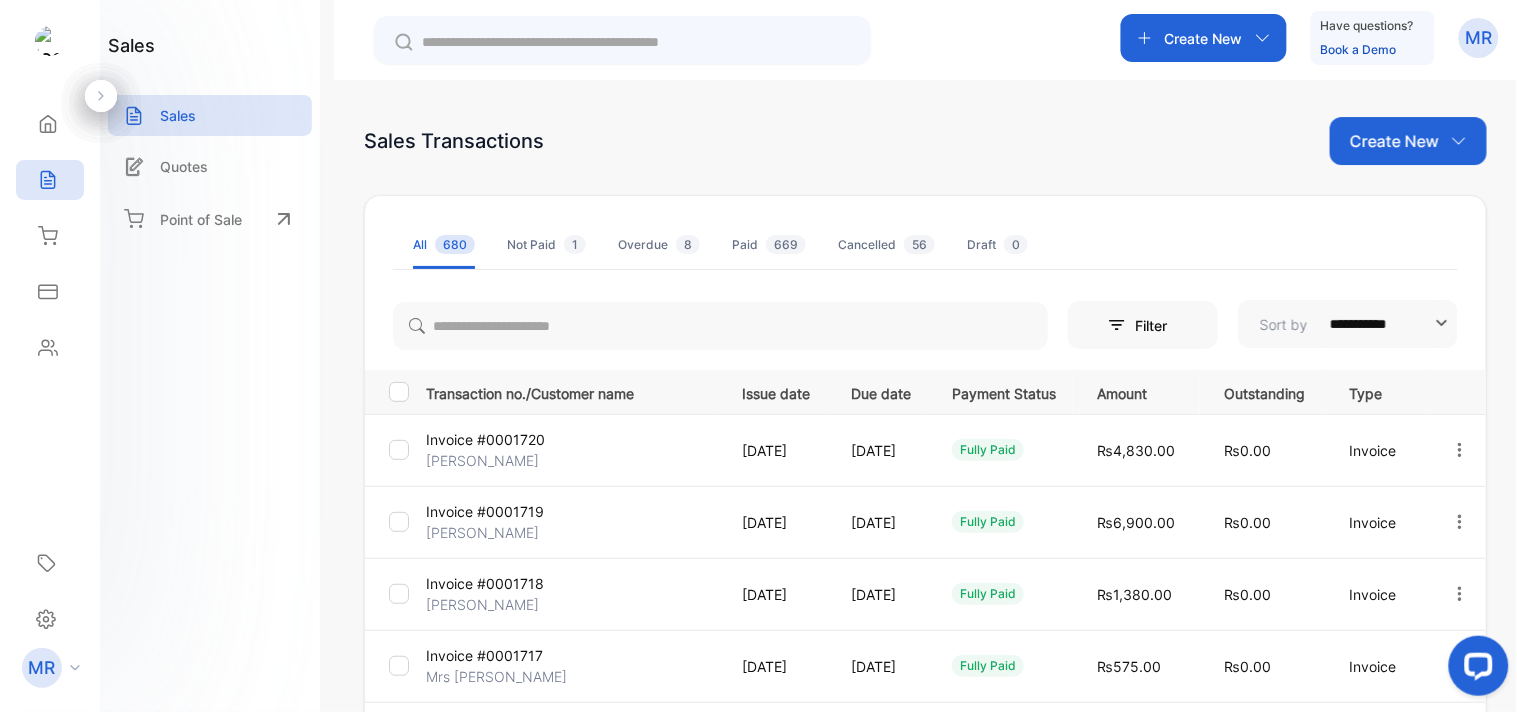 click 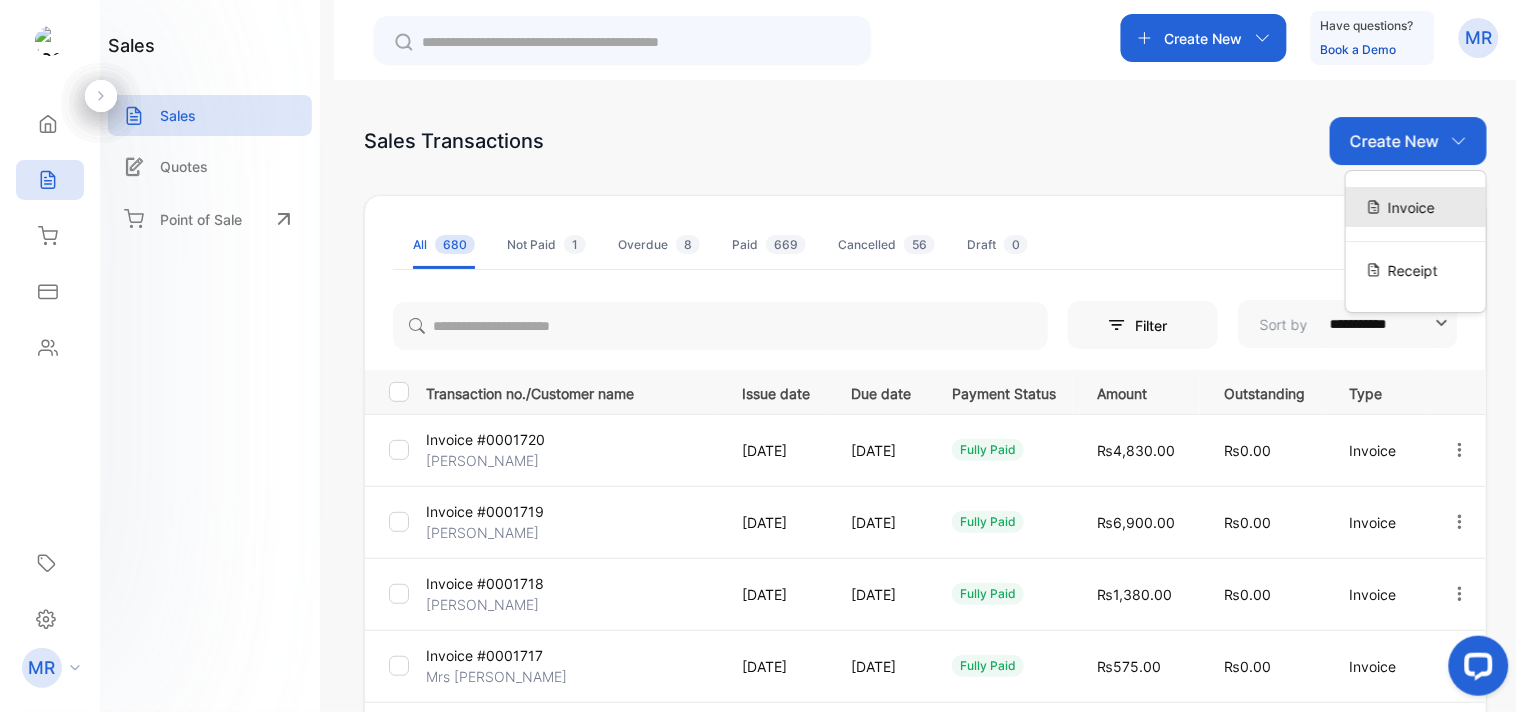 click on "Invoice" at bounding box center [1411, 207] 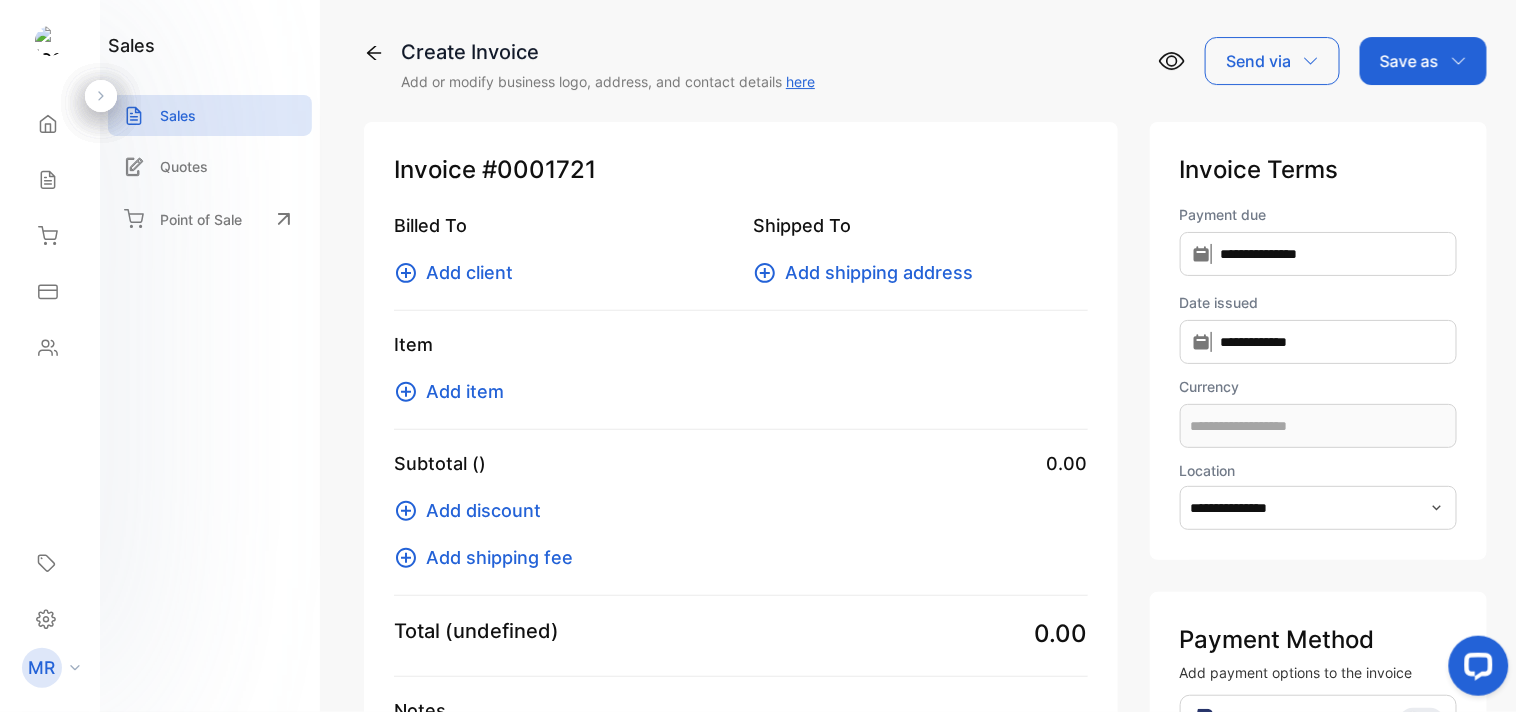 type on "**********" 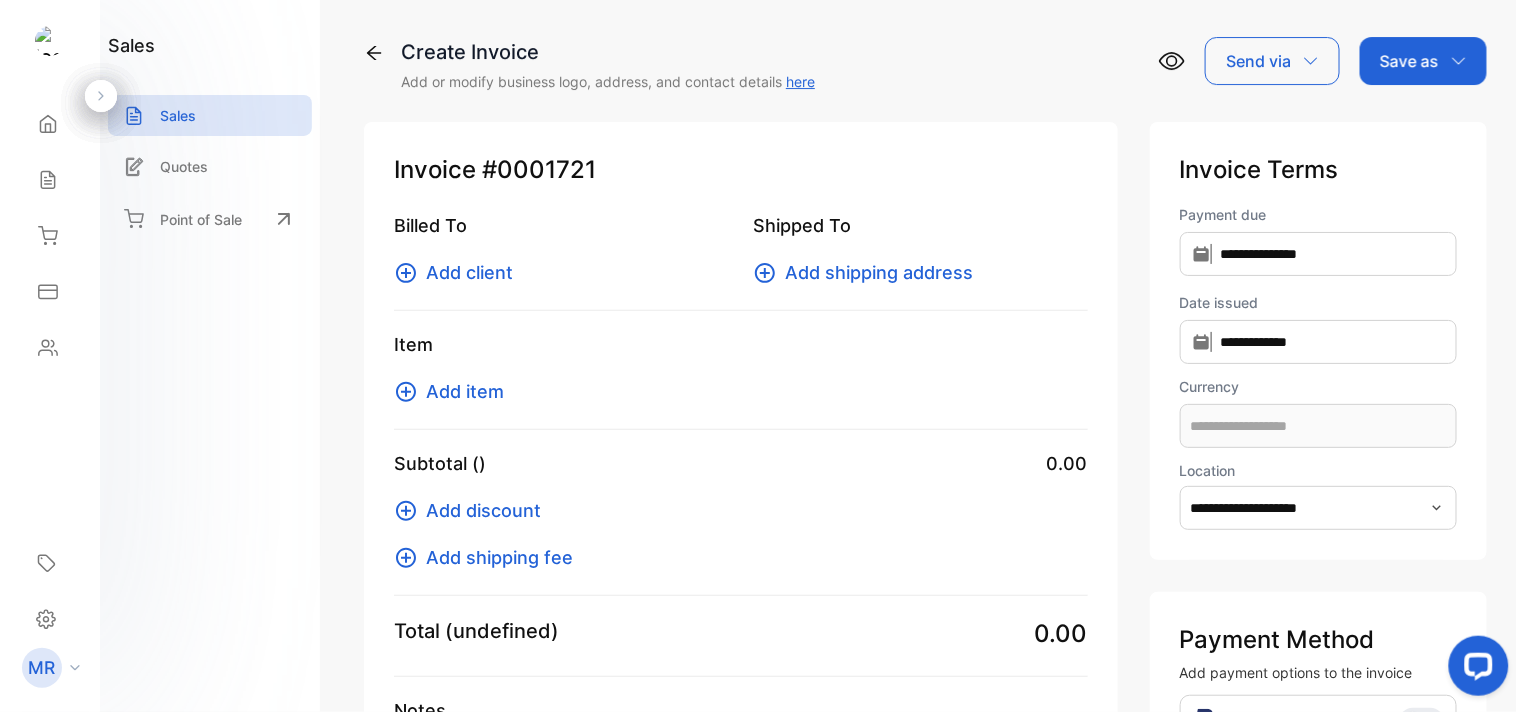 type on "**********" 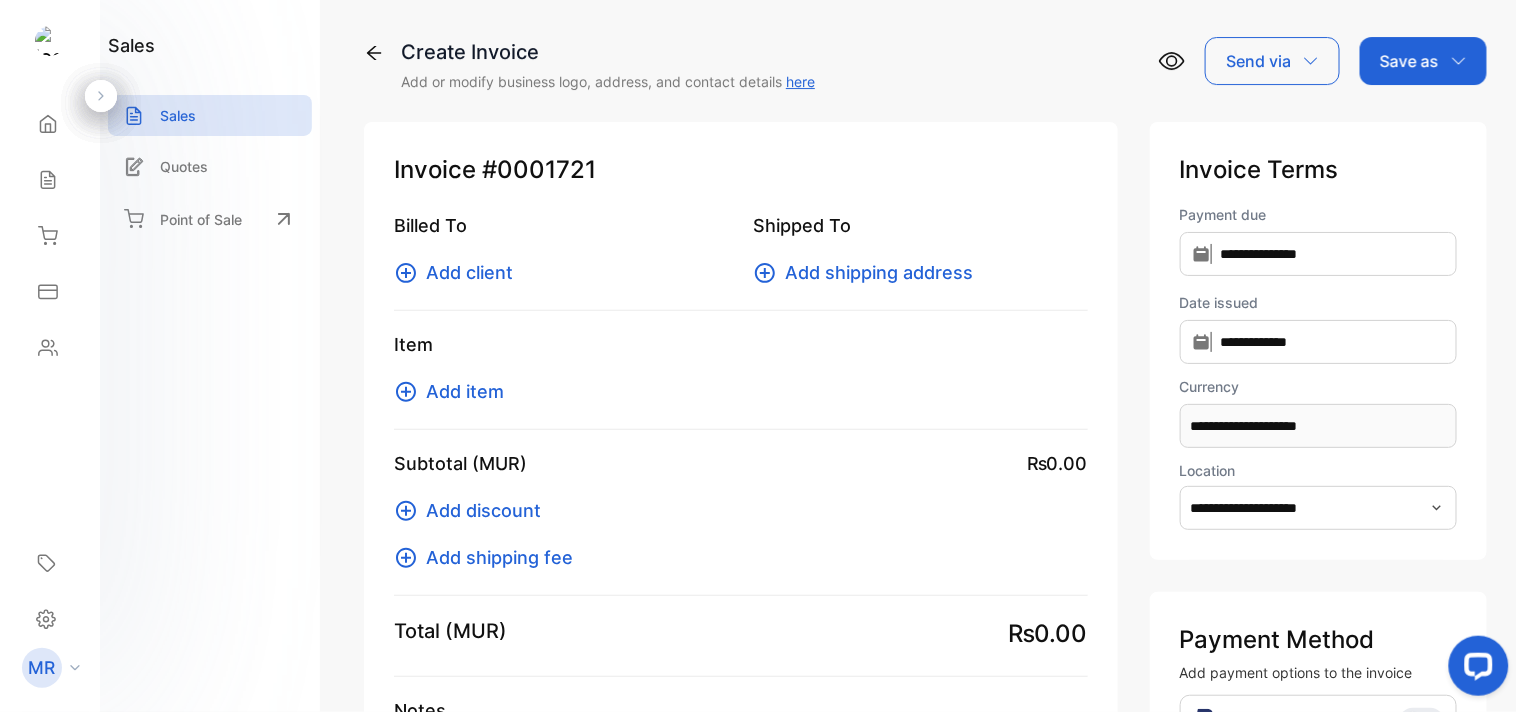 click 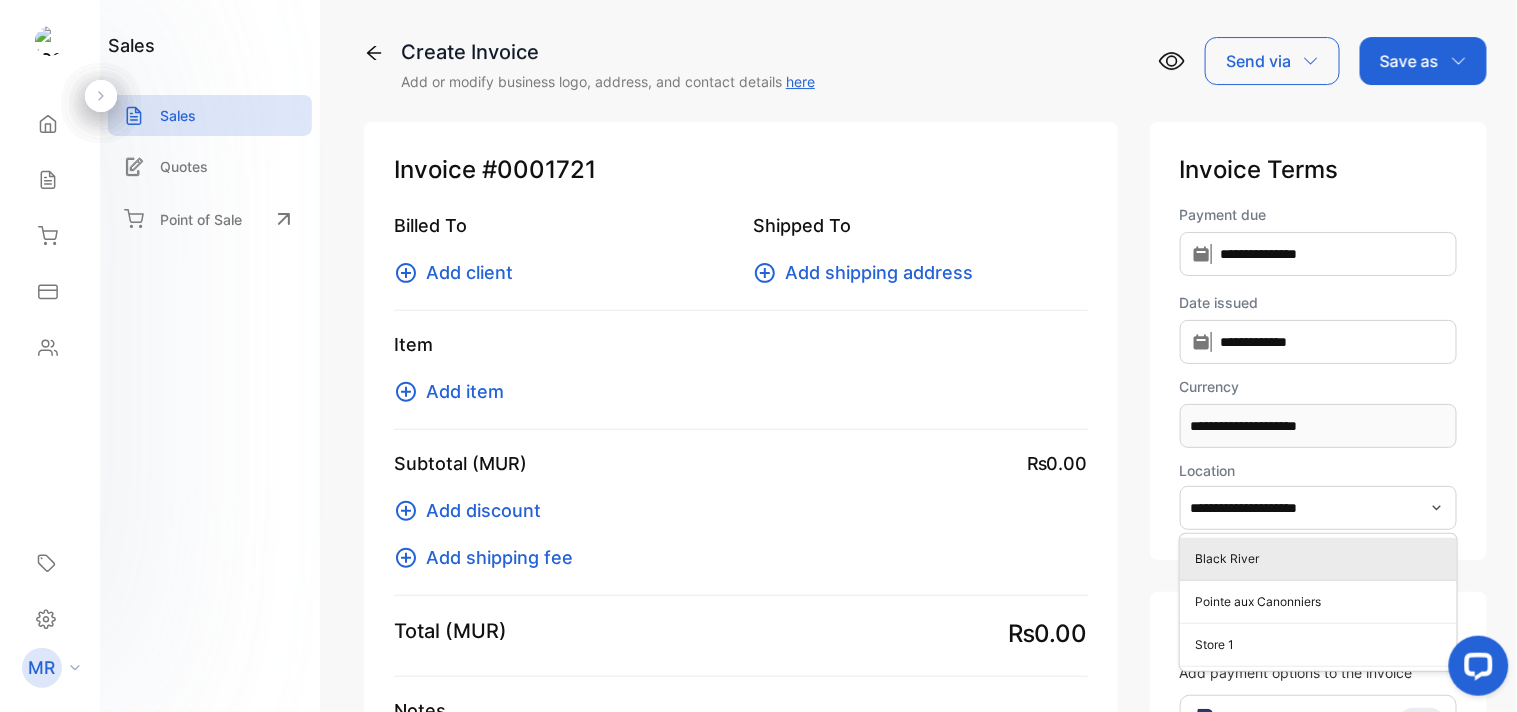 click on "Black River" at bounding box center (1318, 559) 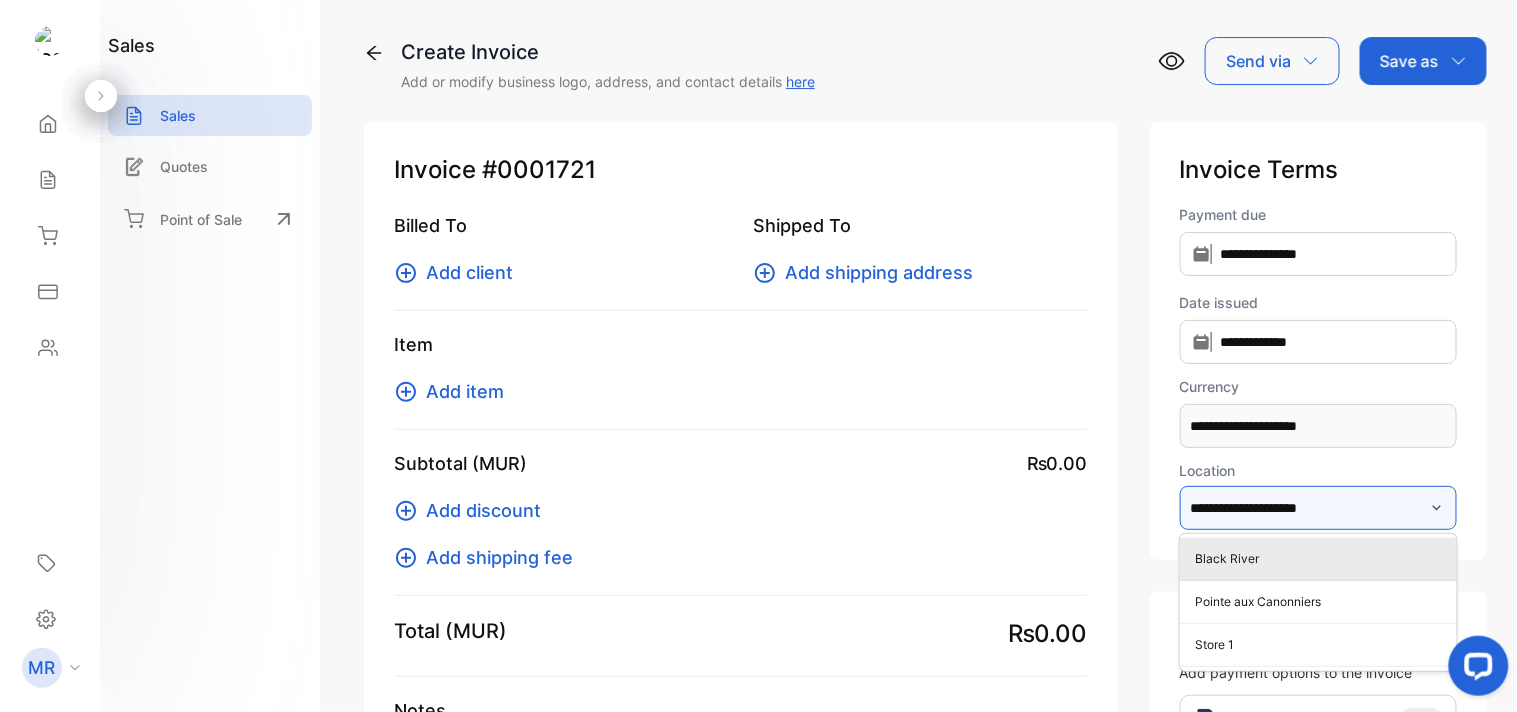 type on "**********" 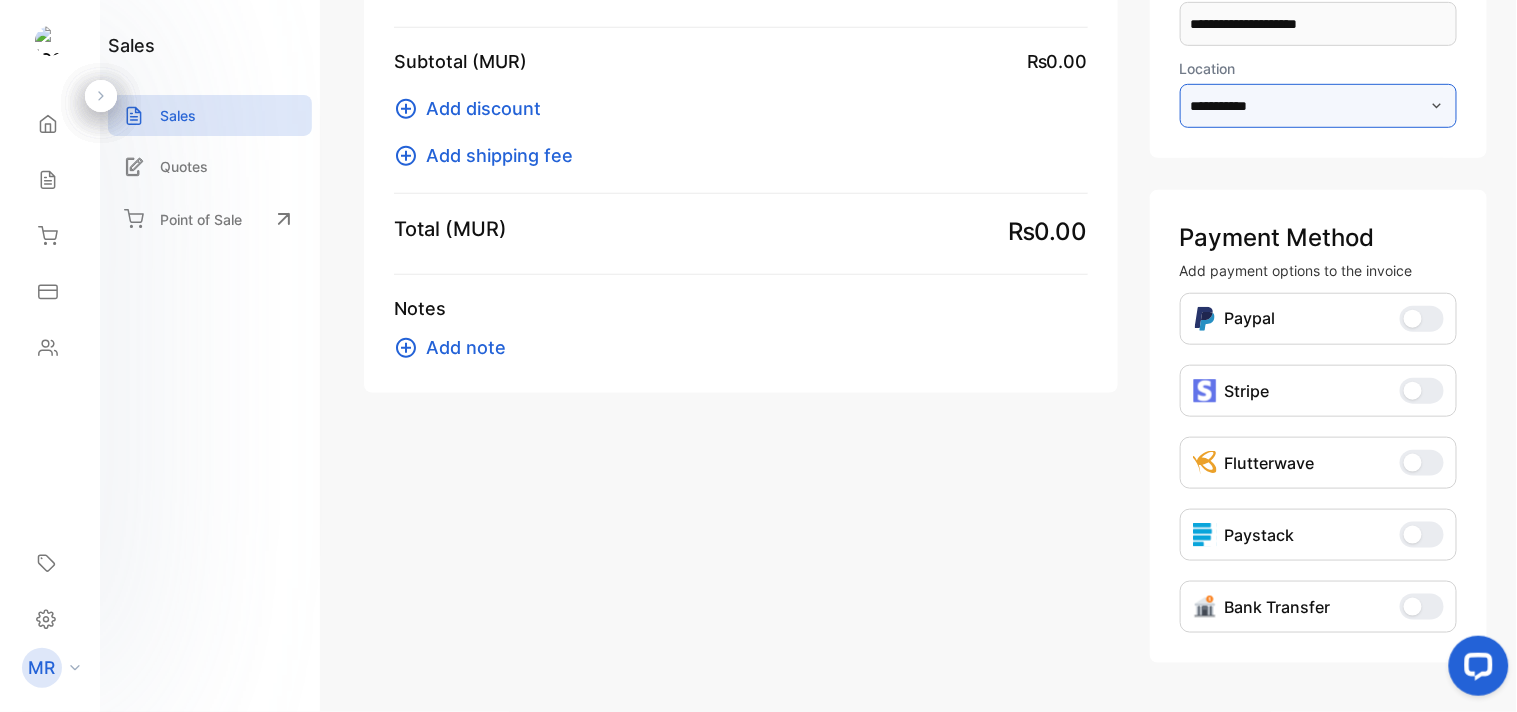 scroll, scrollTop: 465, scrollLeft: 0, axis: vertical 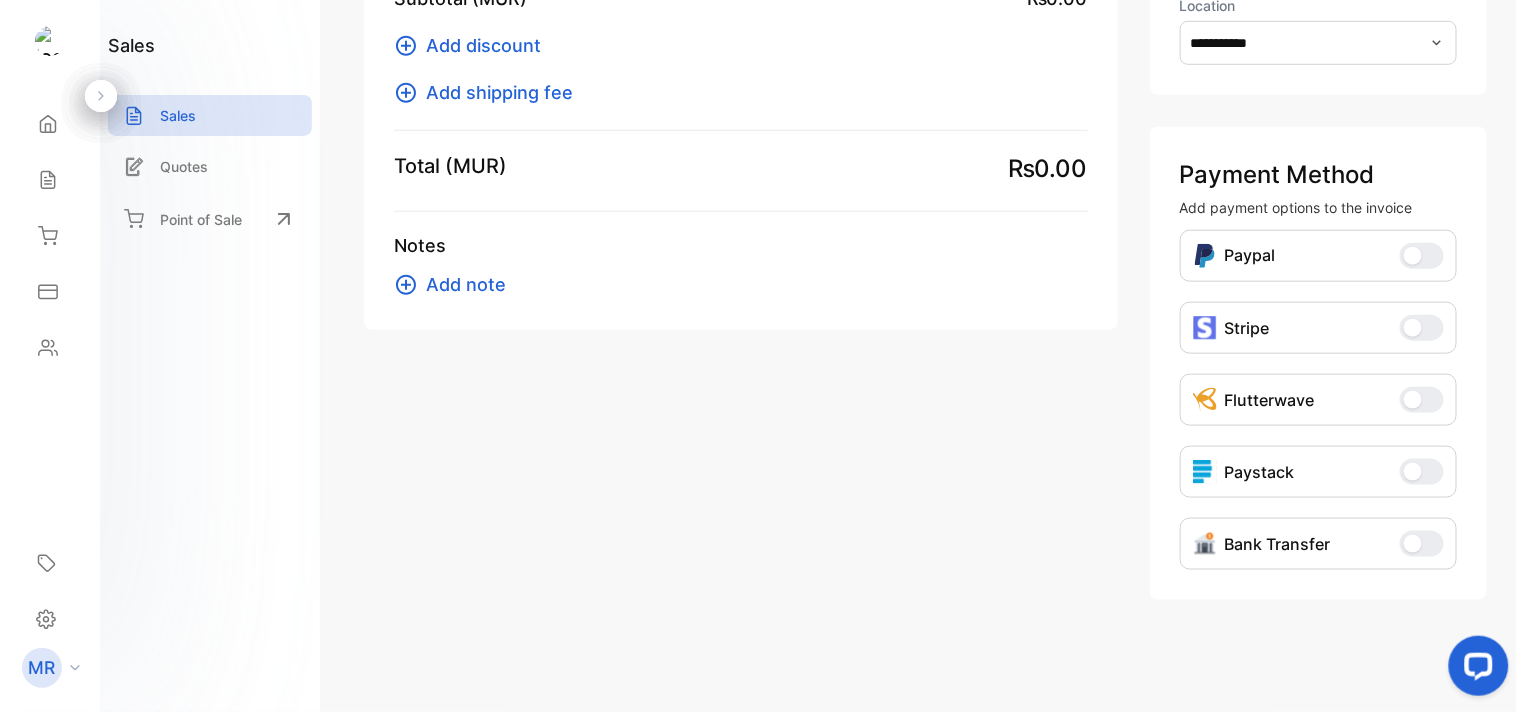 click at bounding box center (1413, 544) 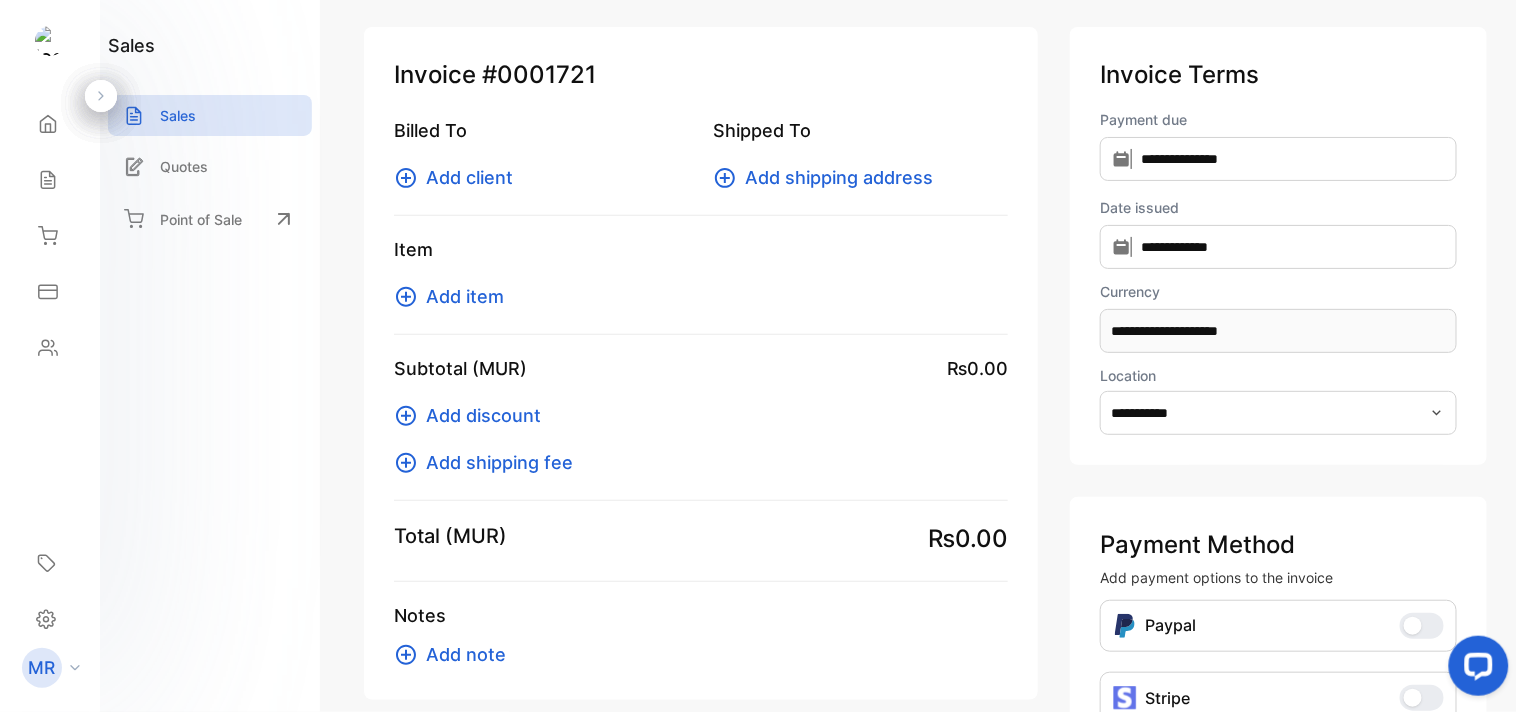 scroll, scrollTop: 0, scrollLeft: 0, axis: both 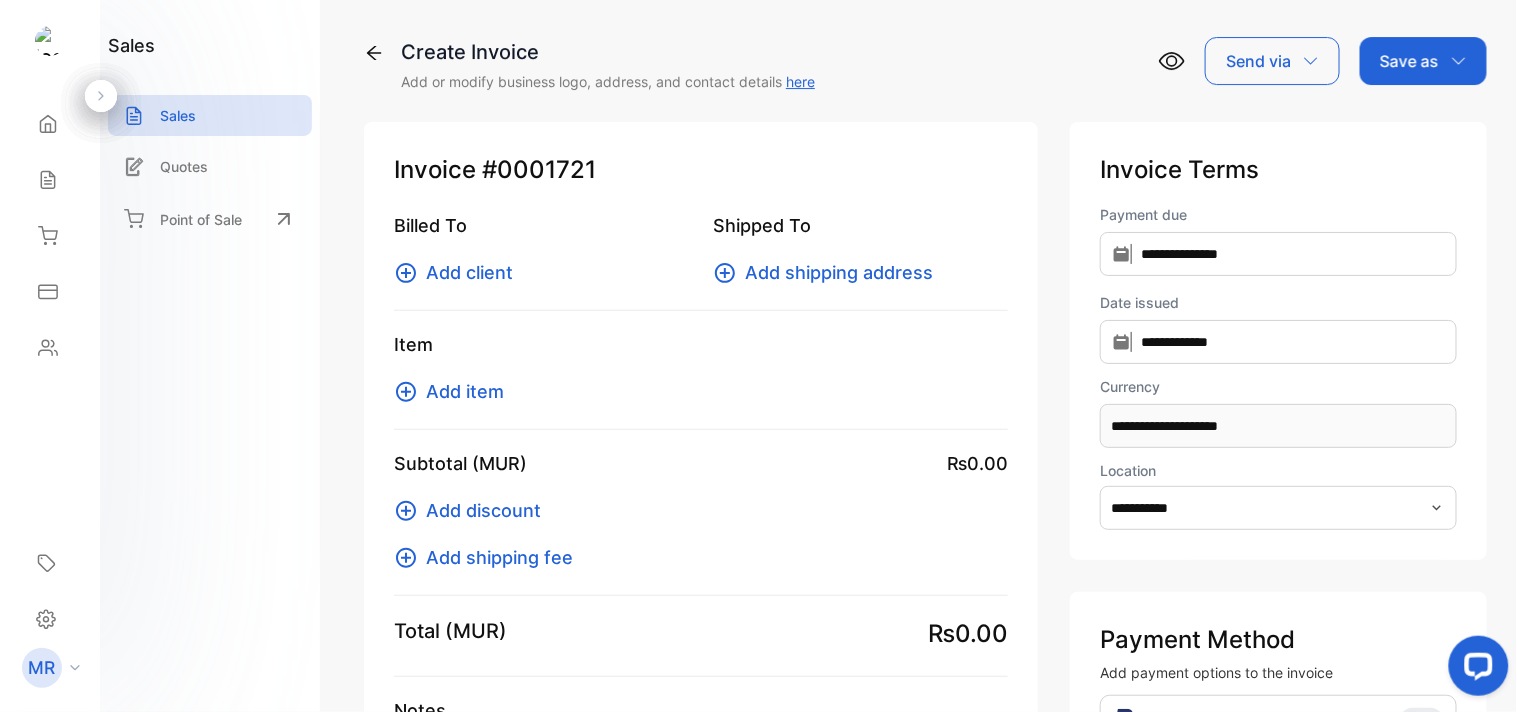 click on "Add client" at bounding box center [469, 272] 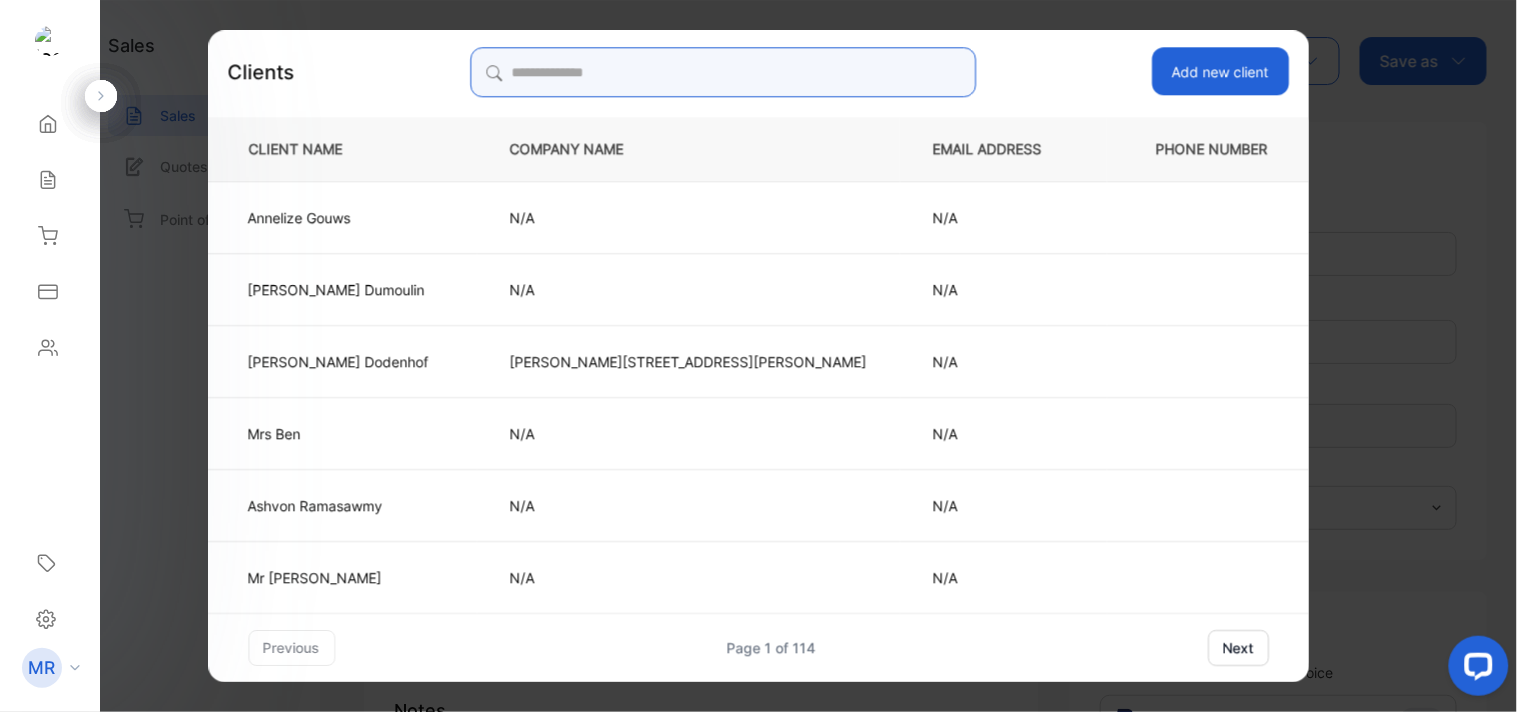 click at bounding box center (723, 72) 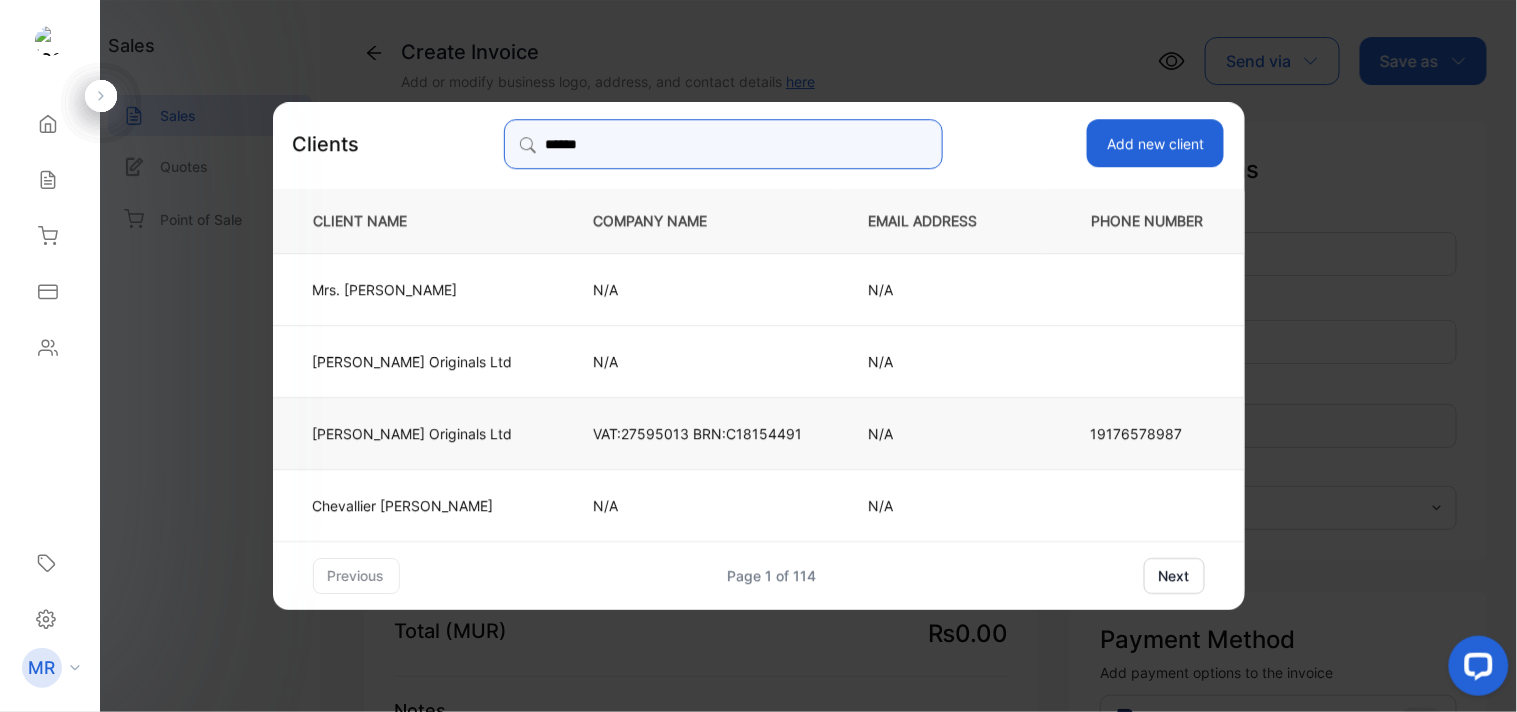 type on "******" 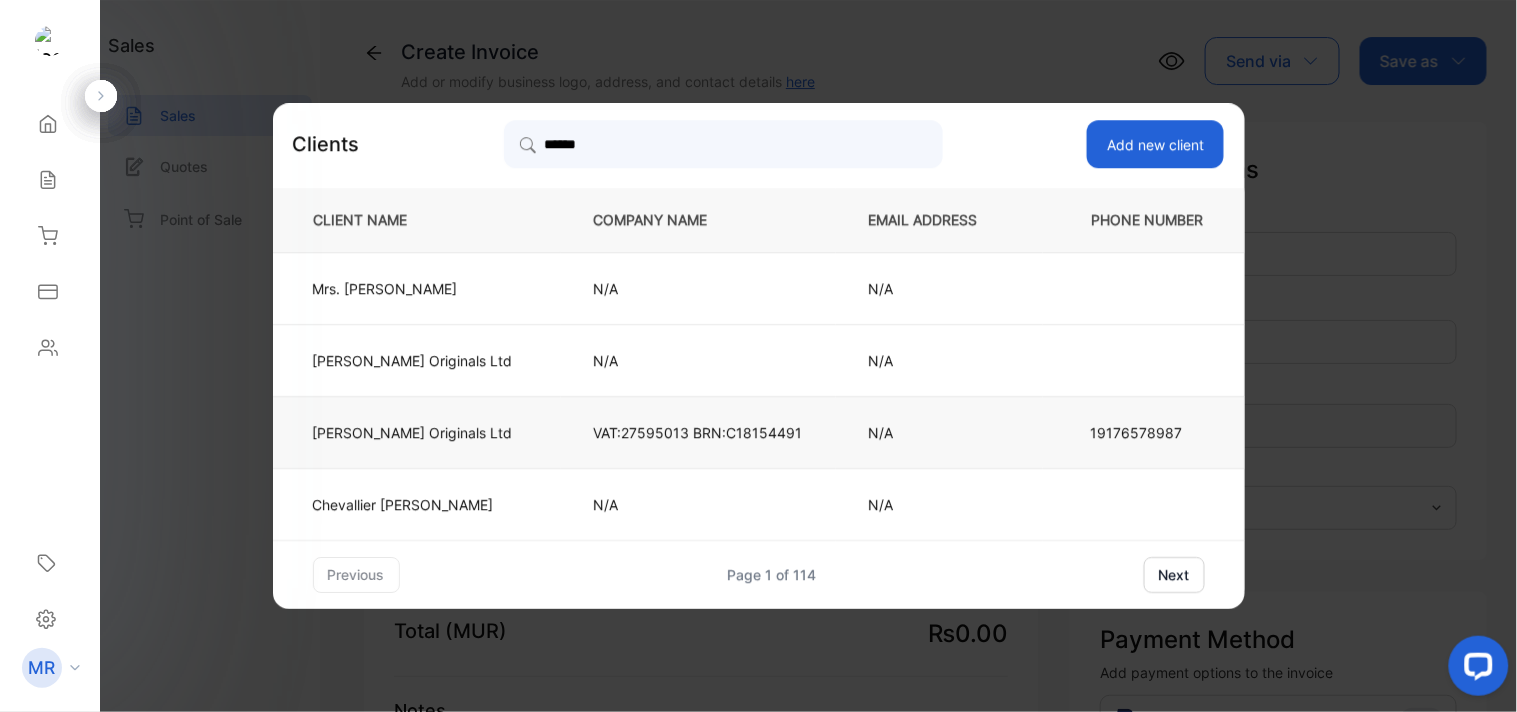 click on "[PERSON_NAME] Originals   Ltd" at bounding box center [417, 432] 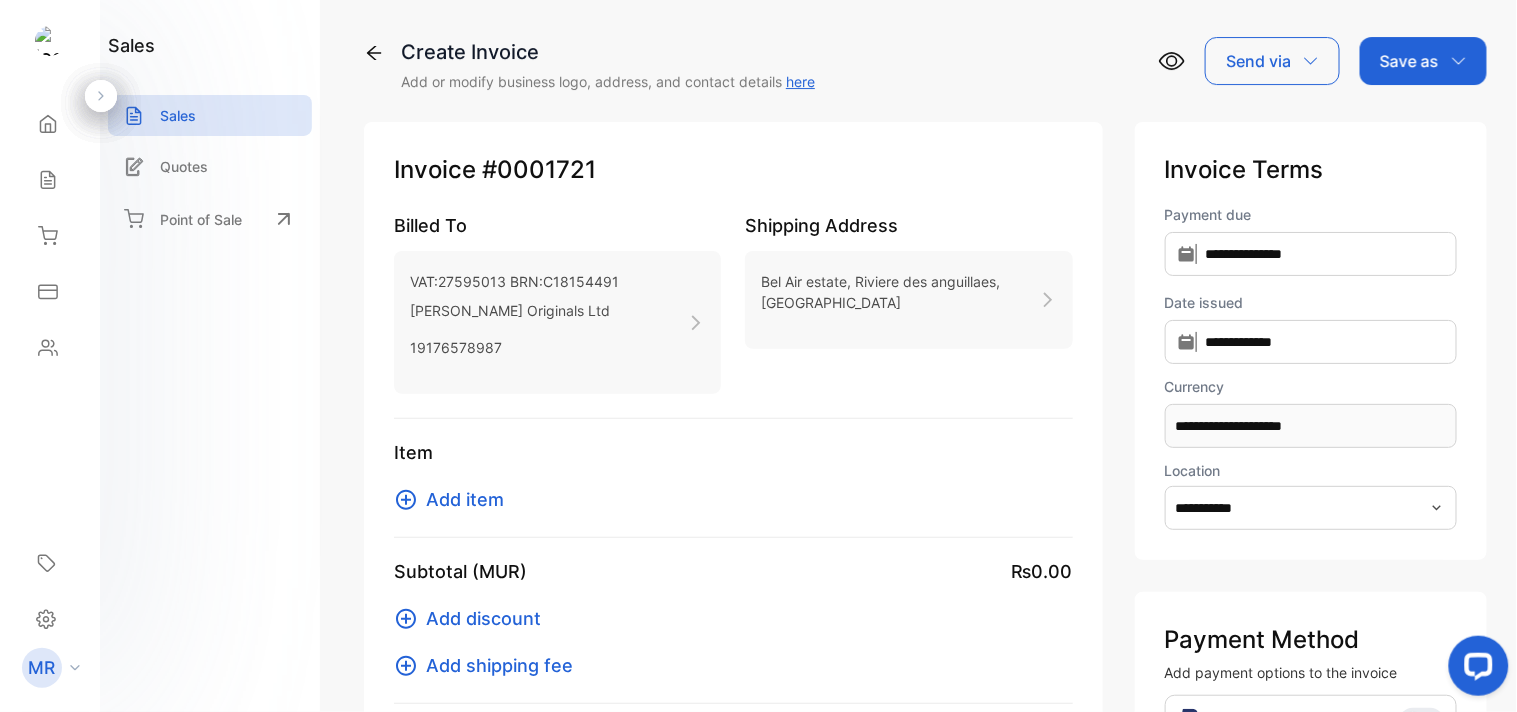click on "19176578987" at bounding box center [514, 347] 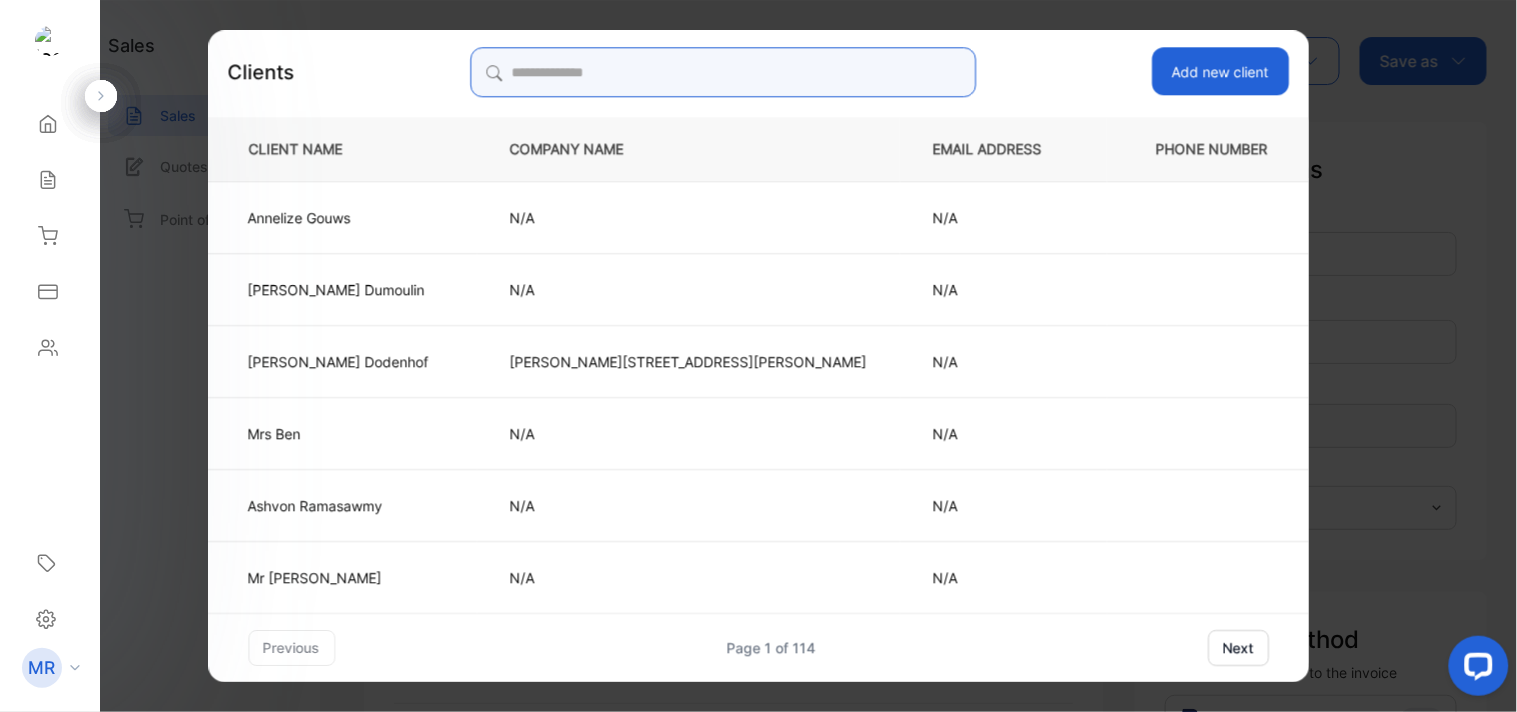 click at bounding box center (723, 72) 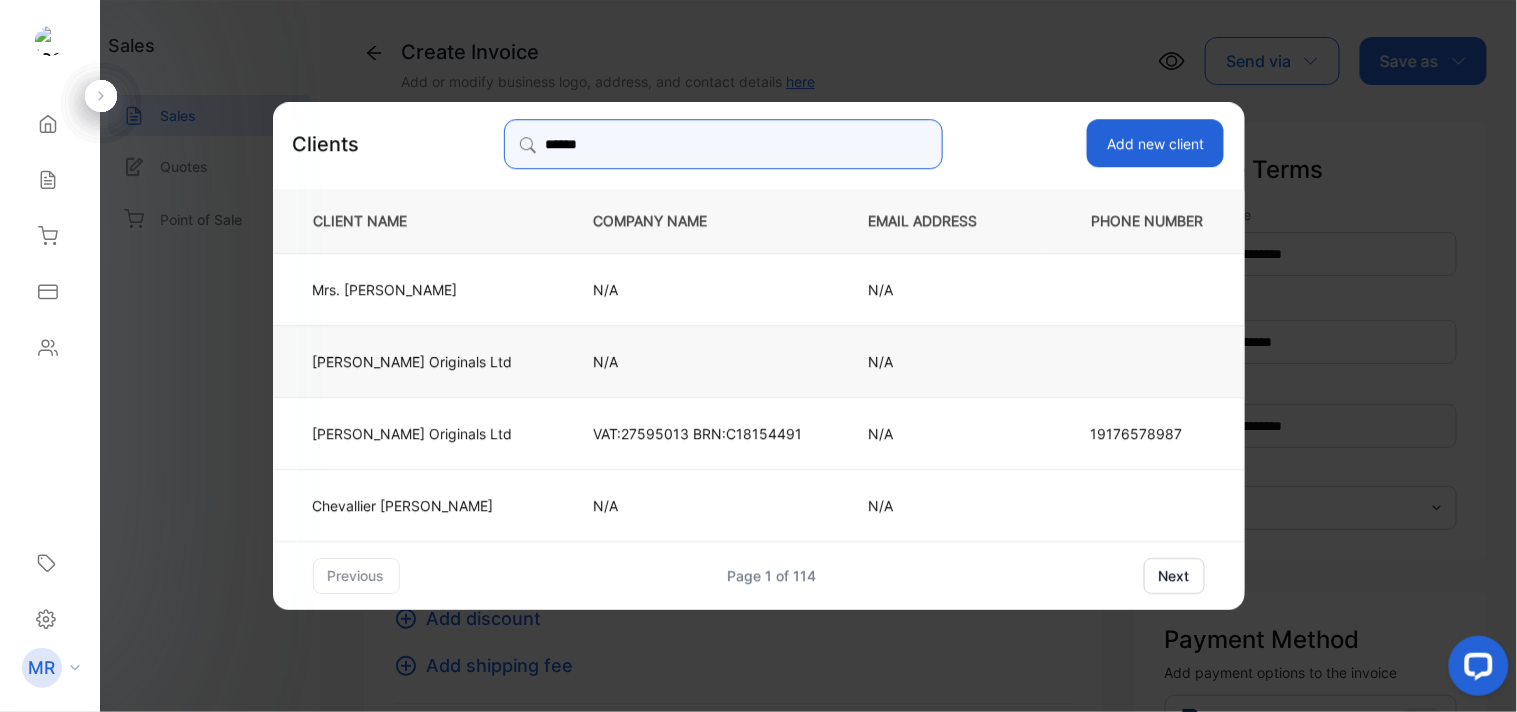 type on "******" 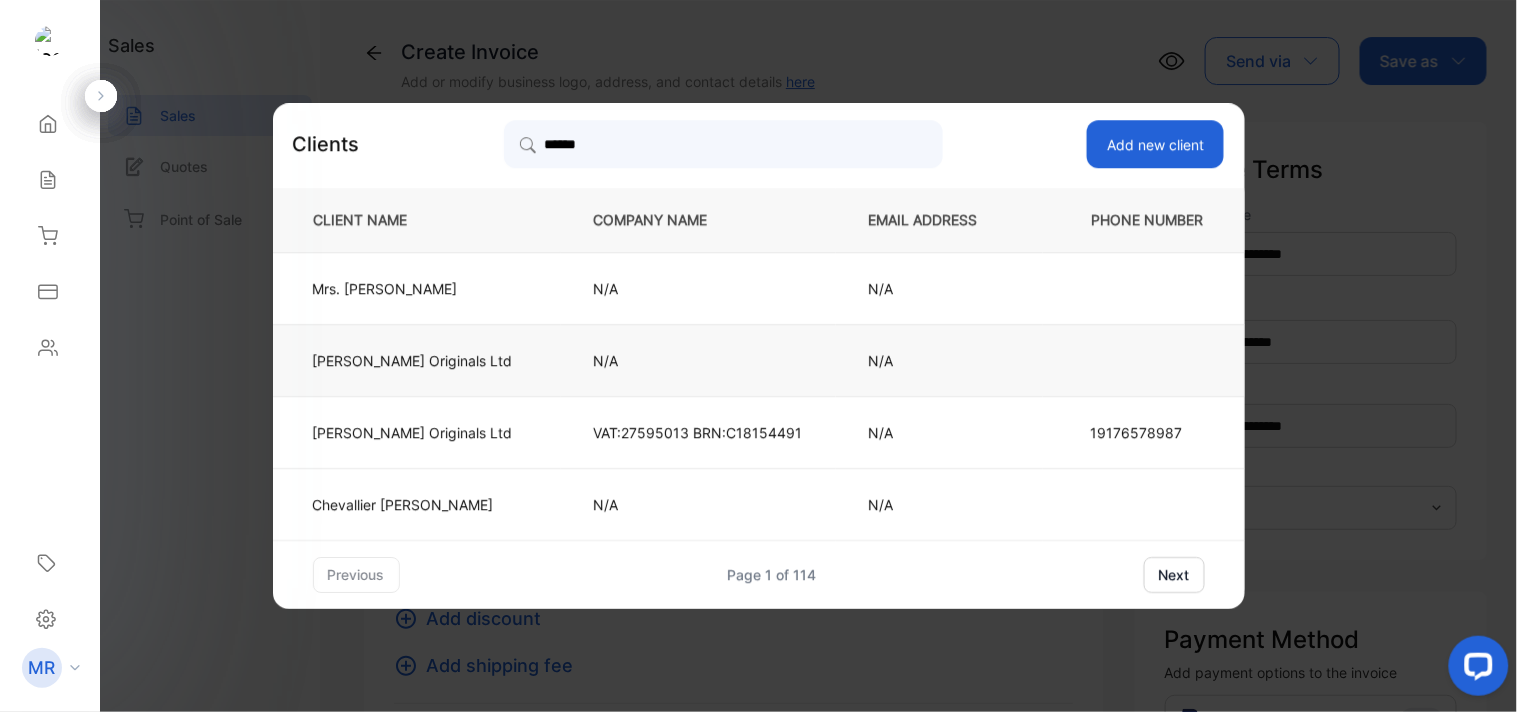 click on "N/A" at bounding box center (698, 360) 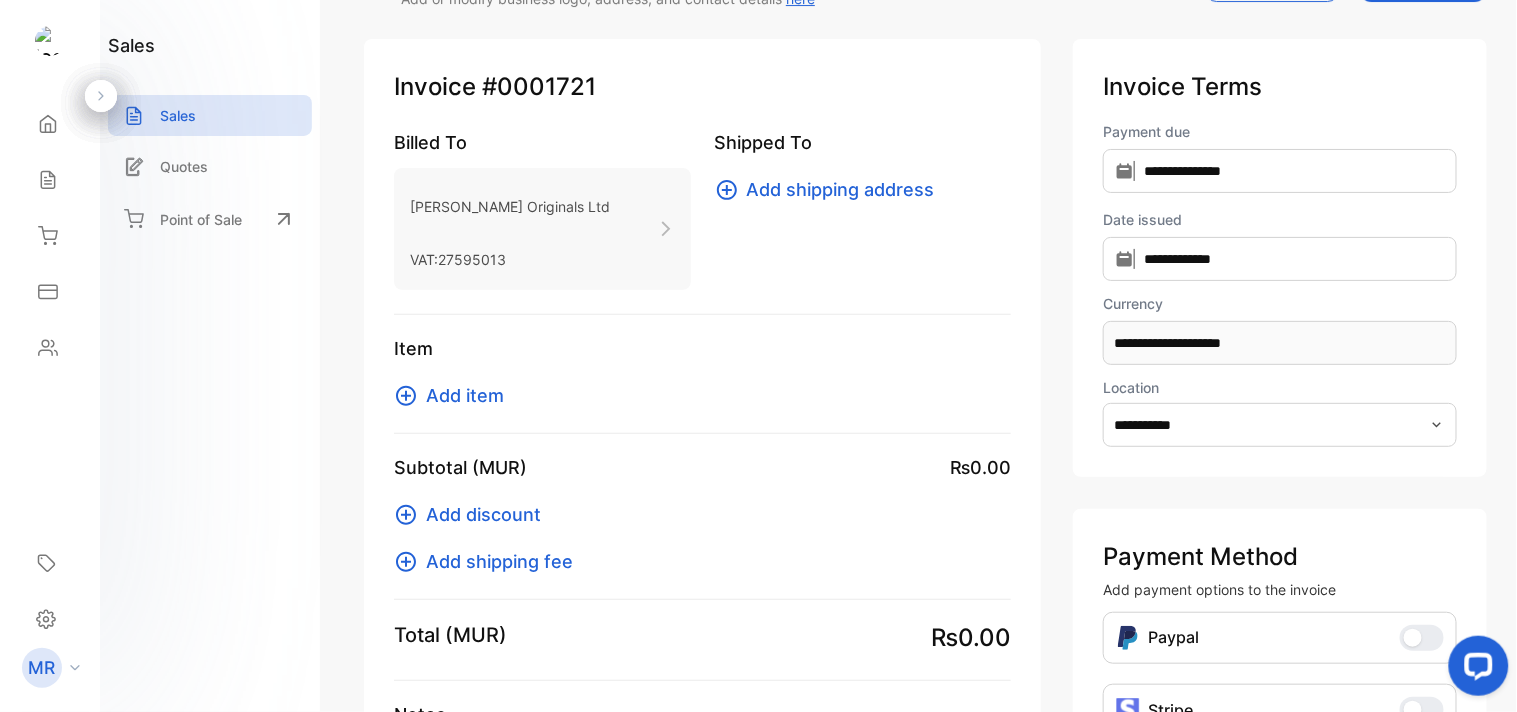 scroll, scrollTop: 84, scrollLeft: 0, axis: vertical 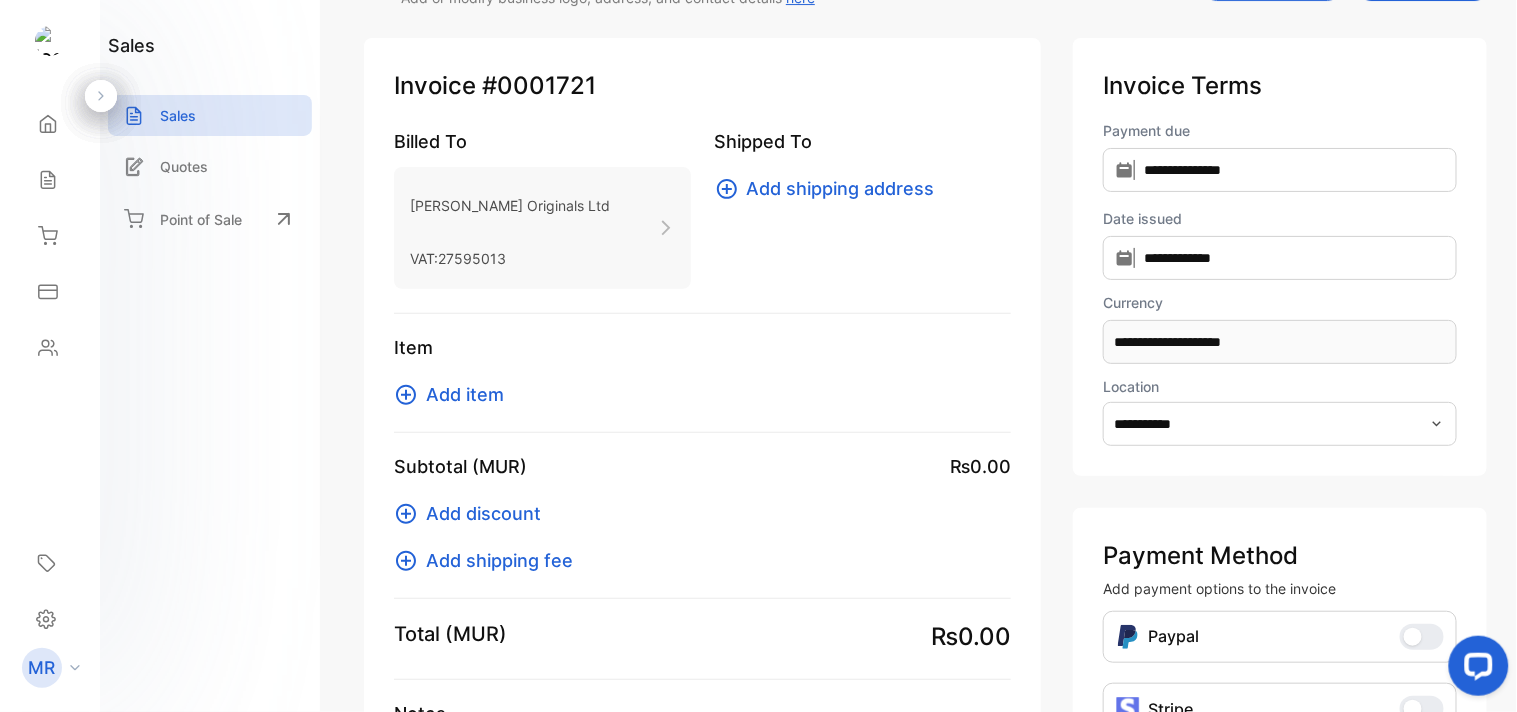 click on "Add item" at bounding box center (465, 394) 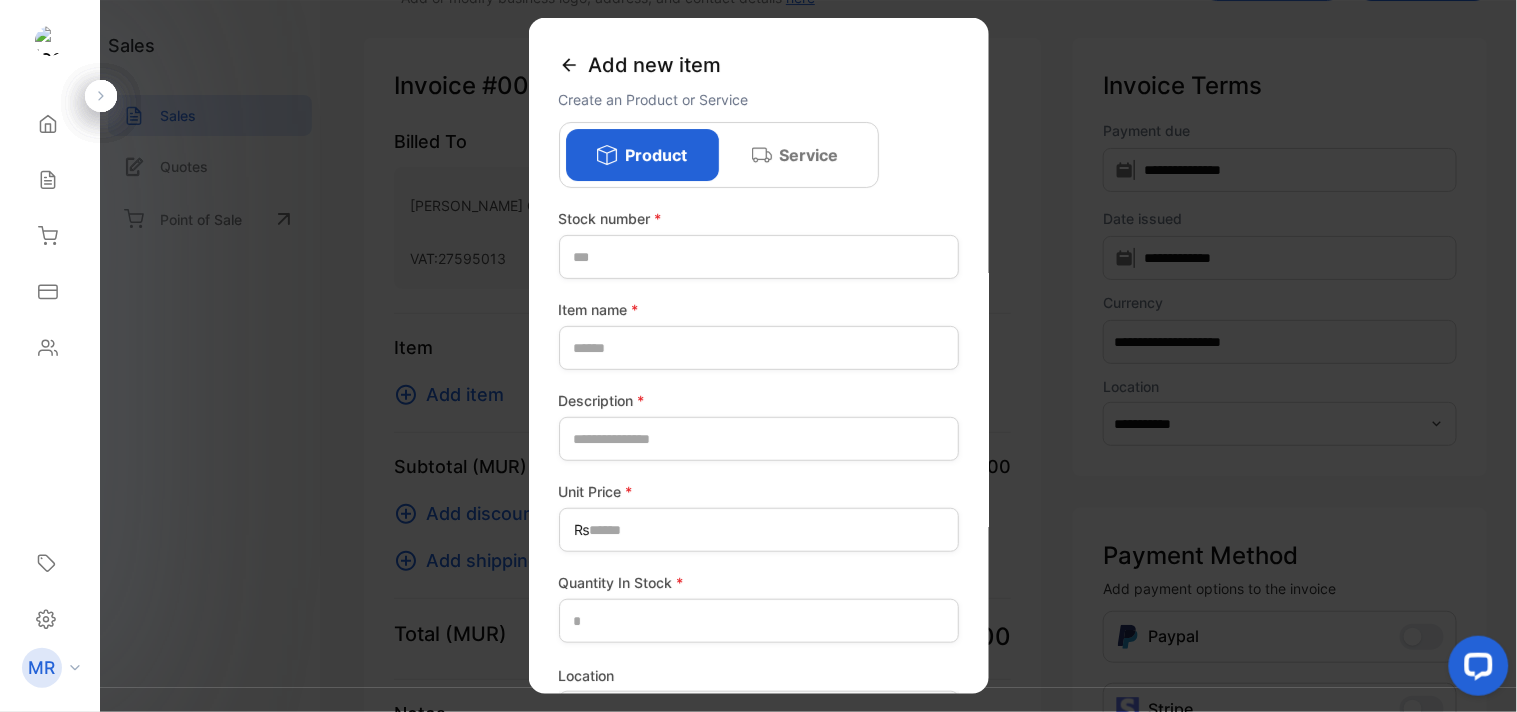 click 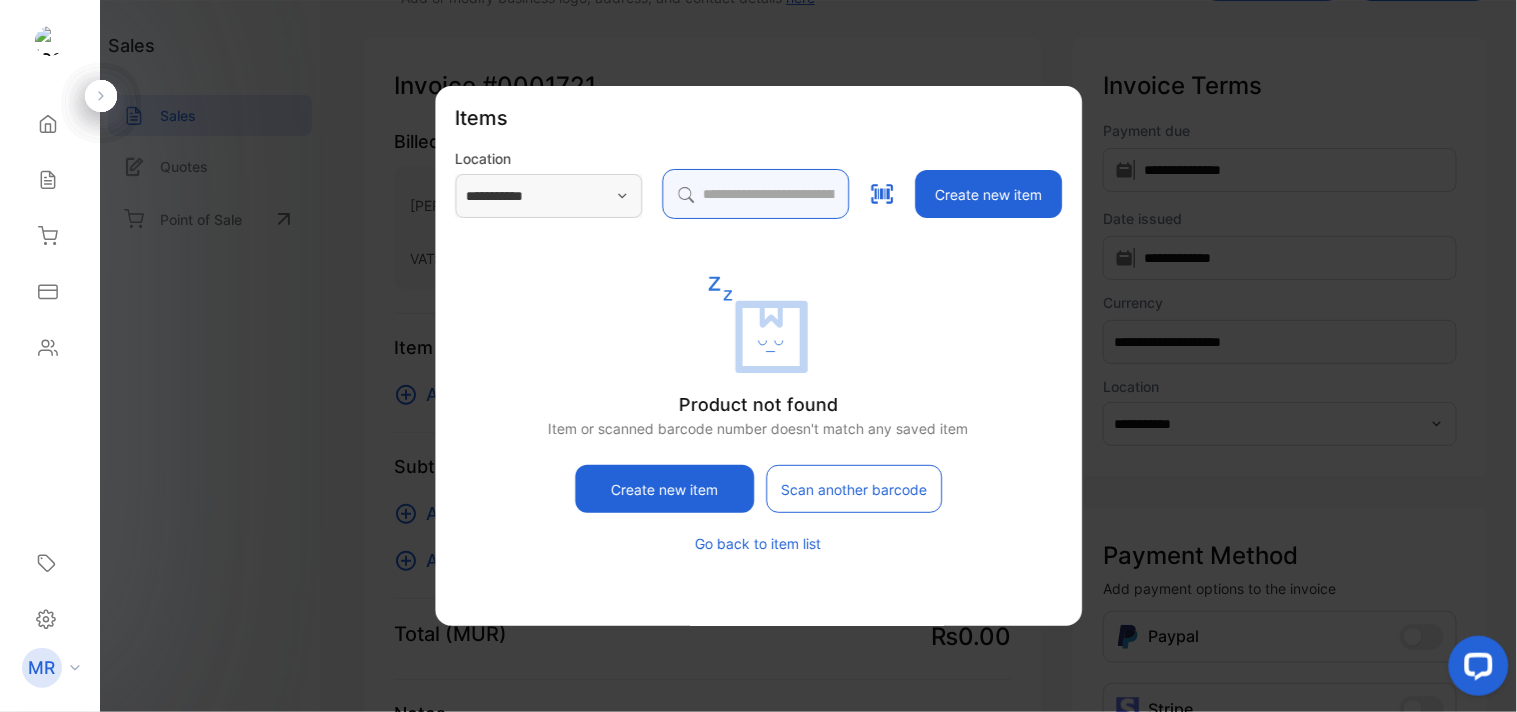 click at bounding box center [755, 194] 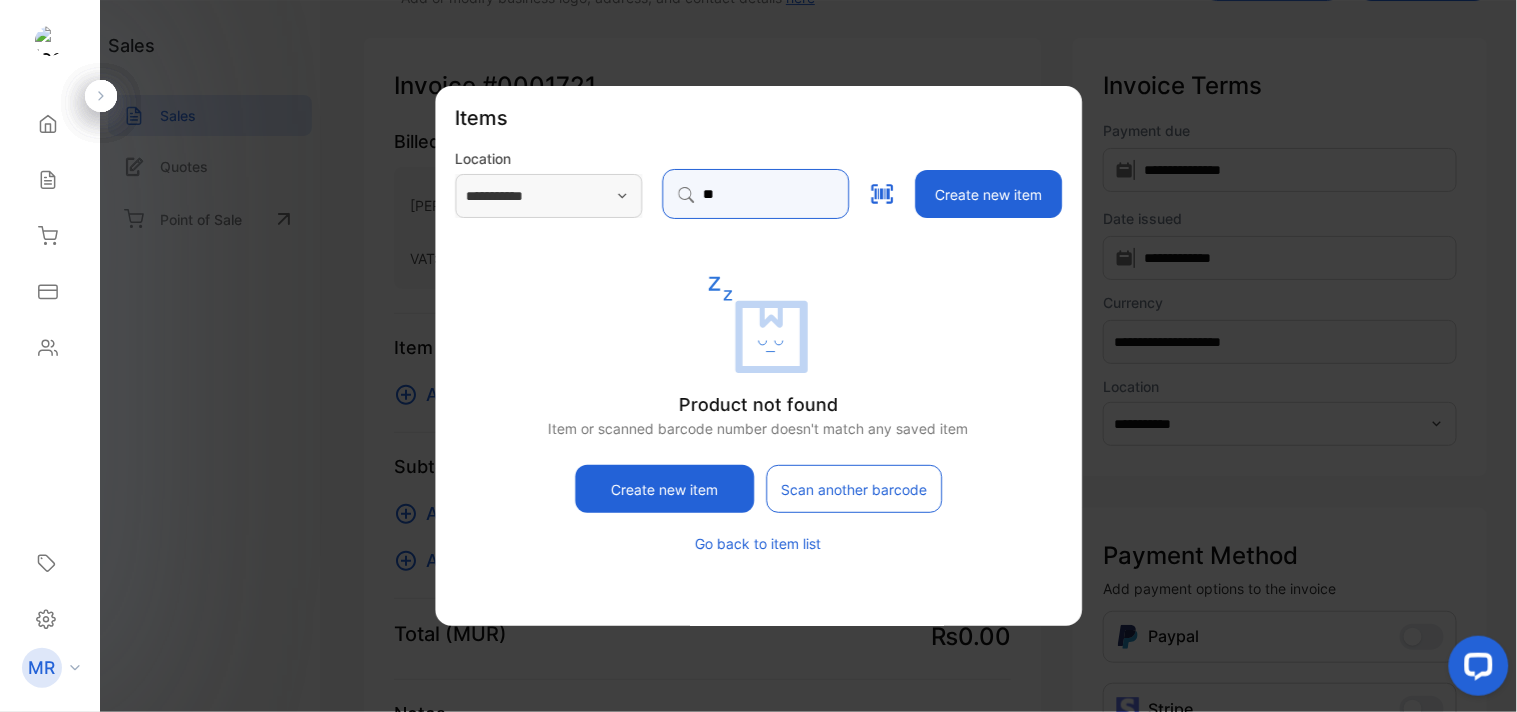 type on "*" 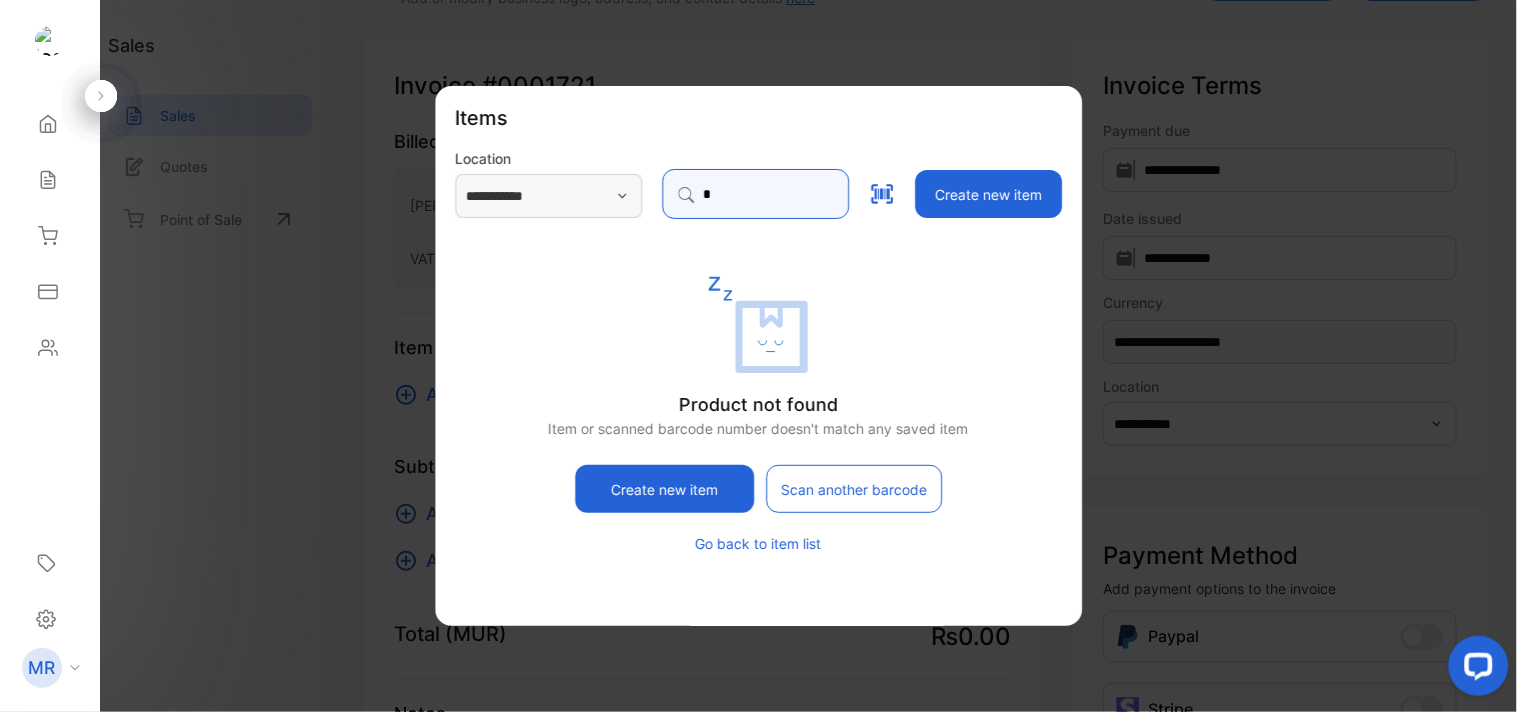 type 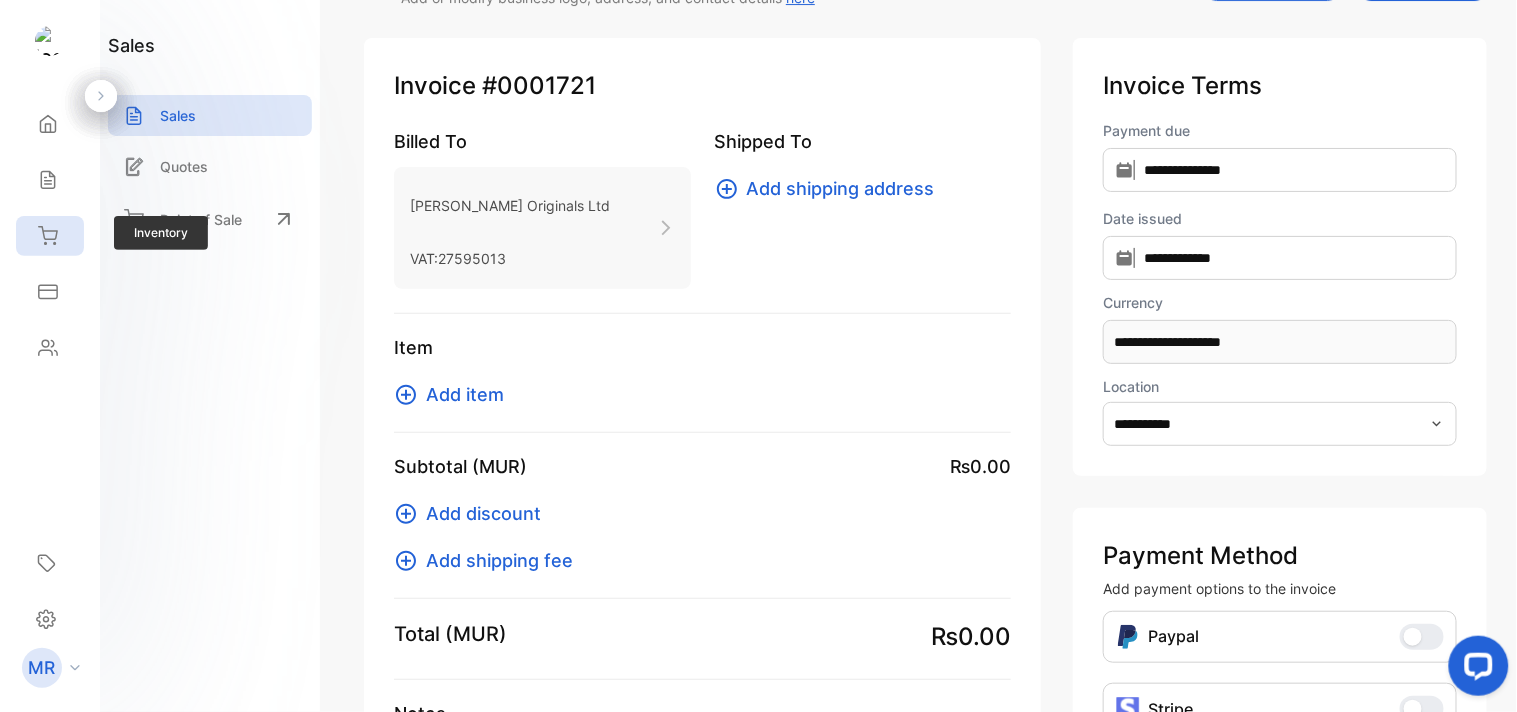 click 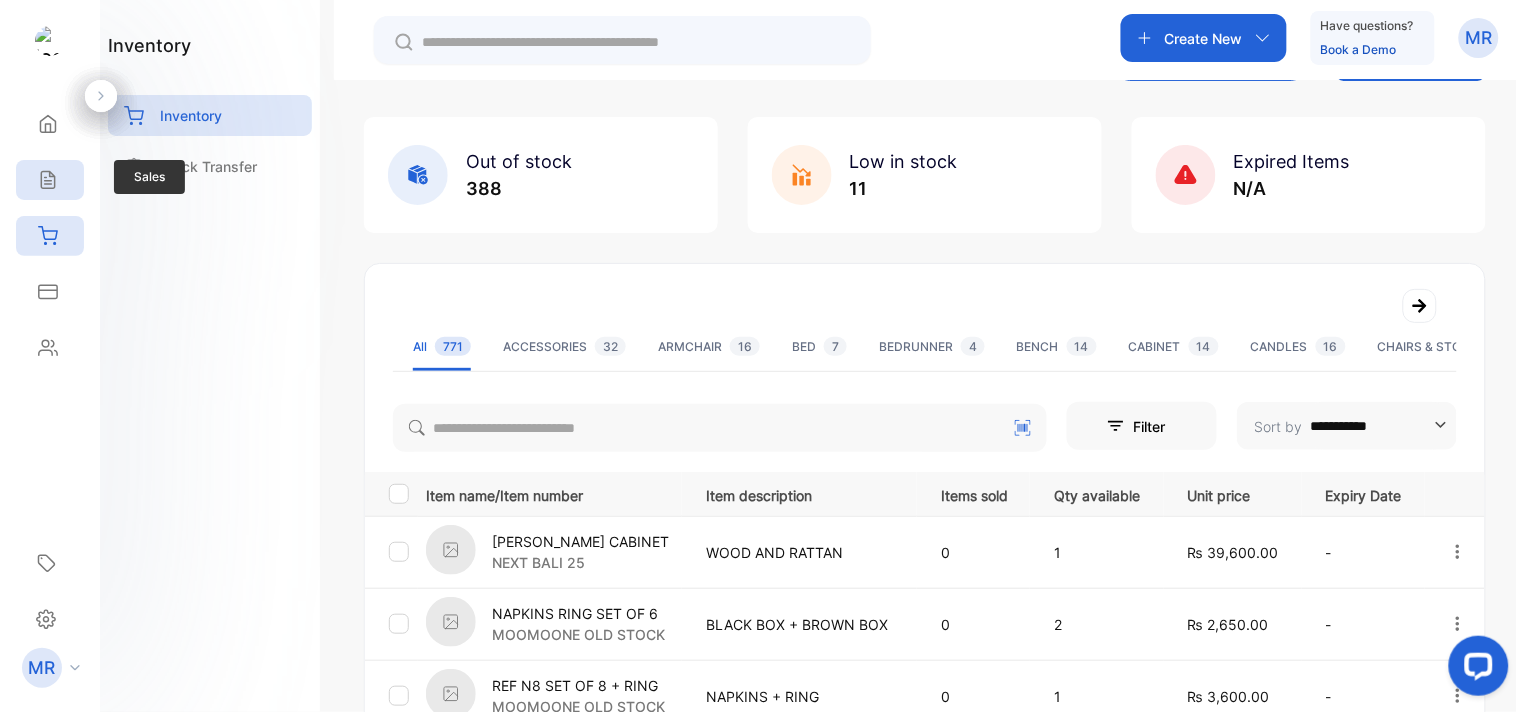 click on "Sales" at bounding box center (50, 180) 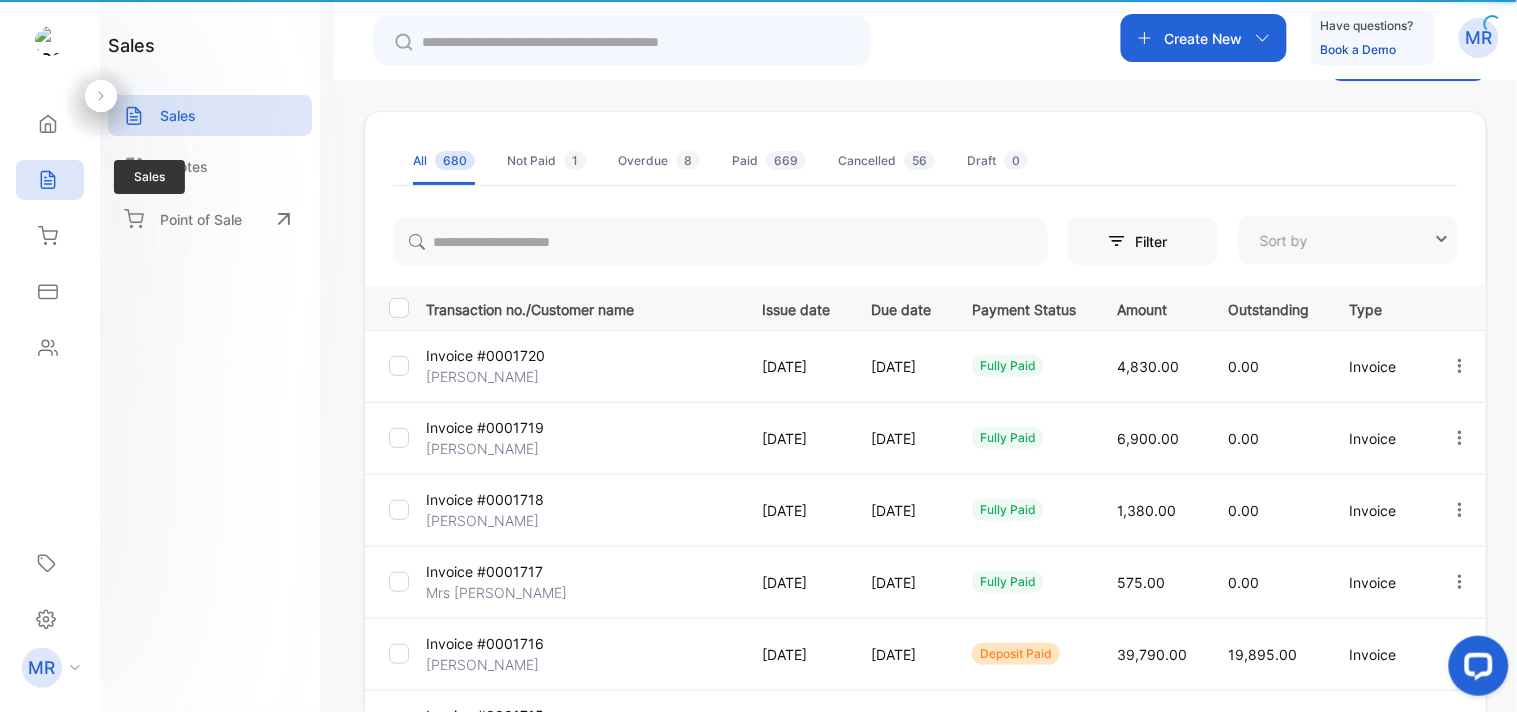 type on "**********" 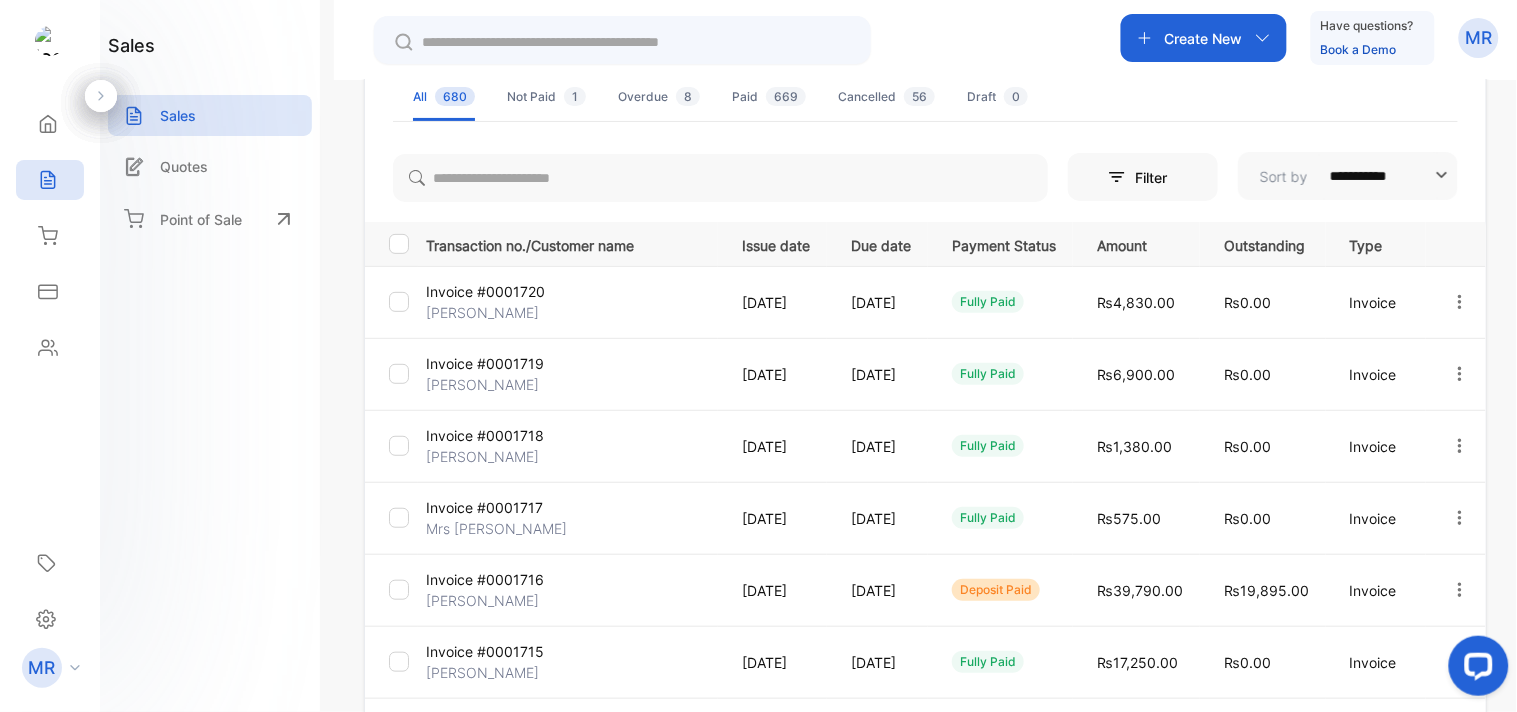 scroll, scrollTop: 0, scrollLeft: 0, axis: both 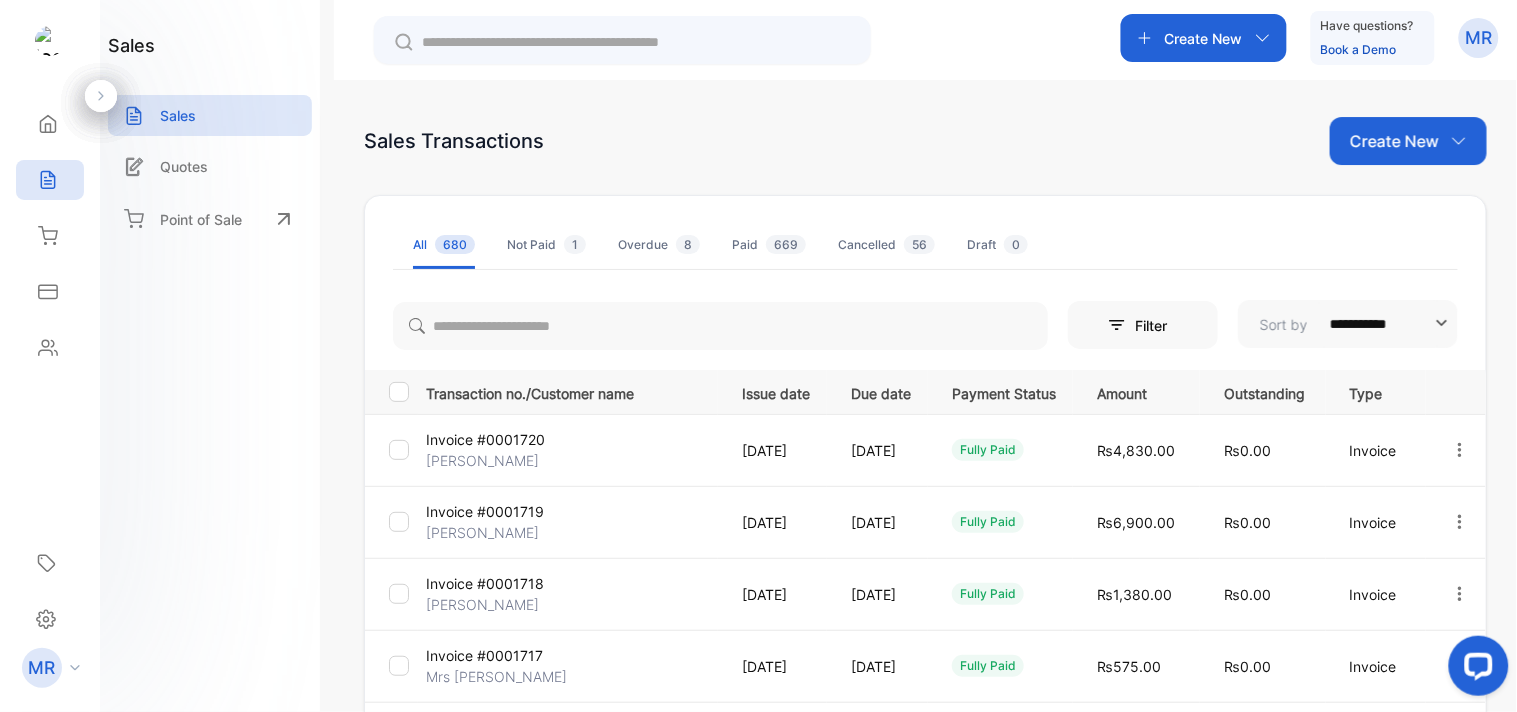 click on "Create New" at bounding box center [1394, 141] 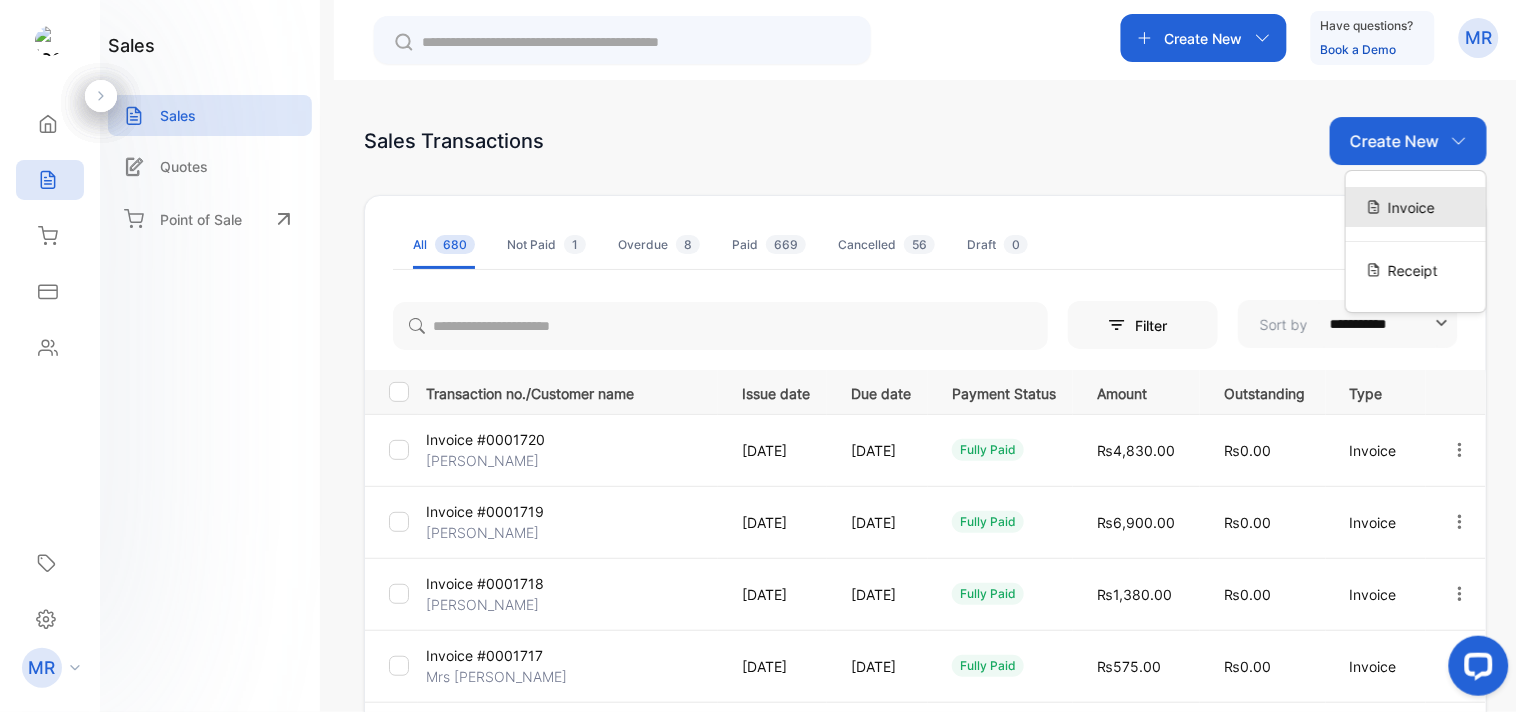 click on "Invoice" at bounding box center (1411, 207) 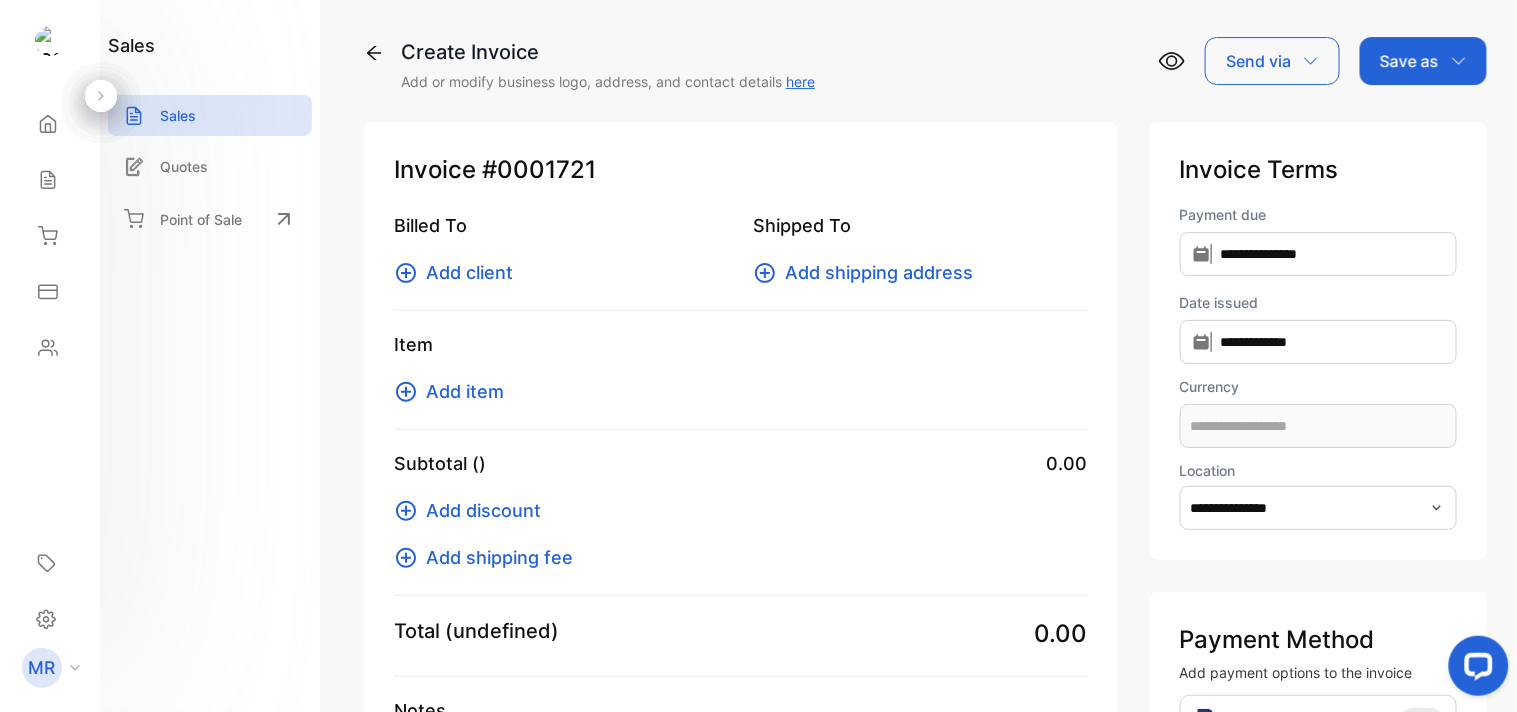 type on "**********" 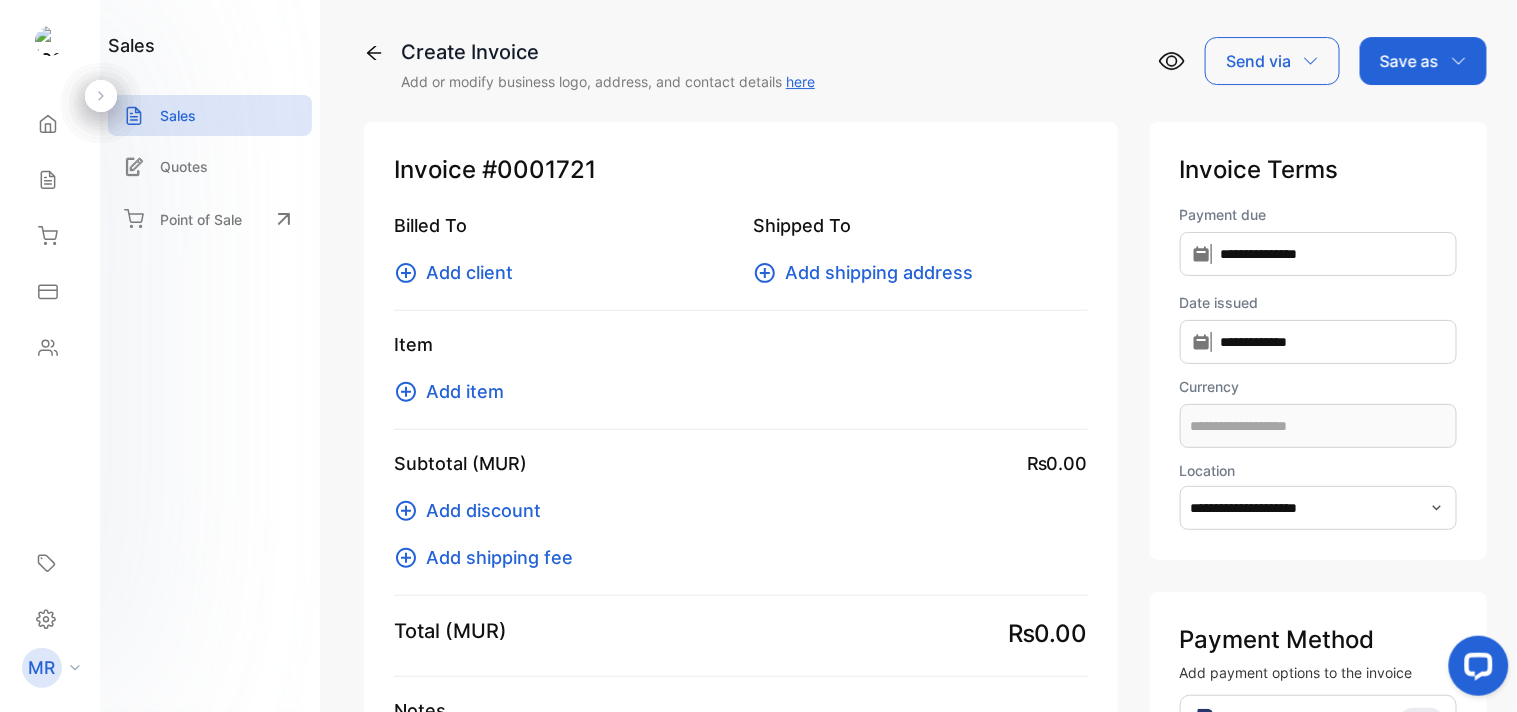 type on "**********" 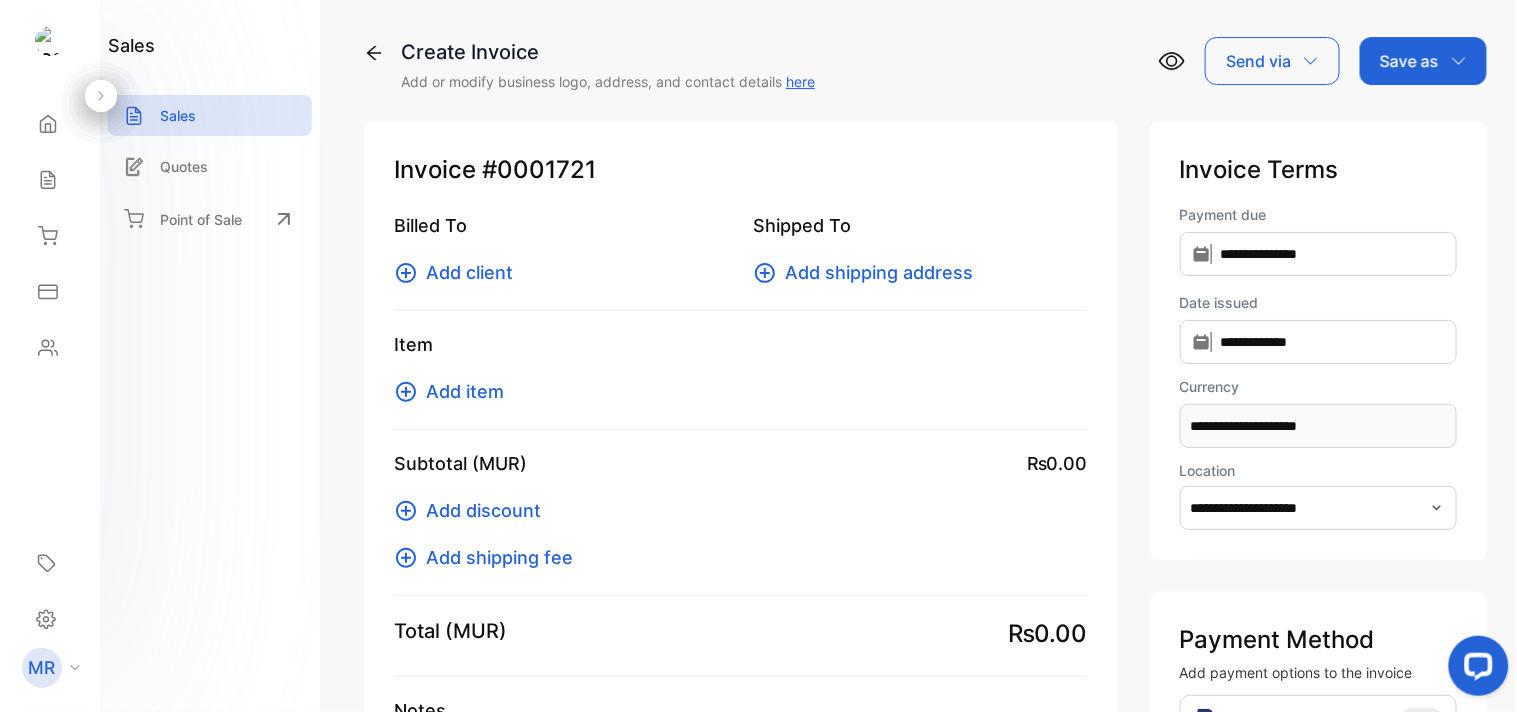 click 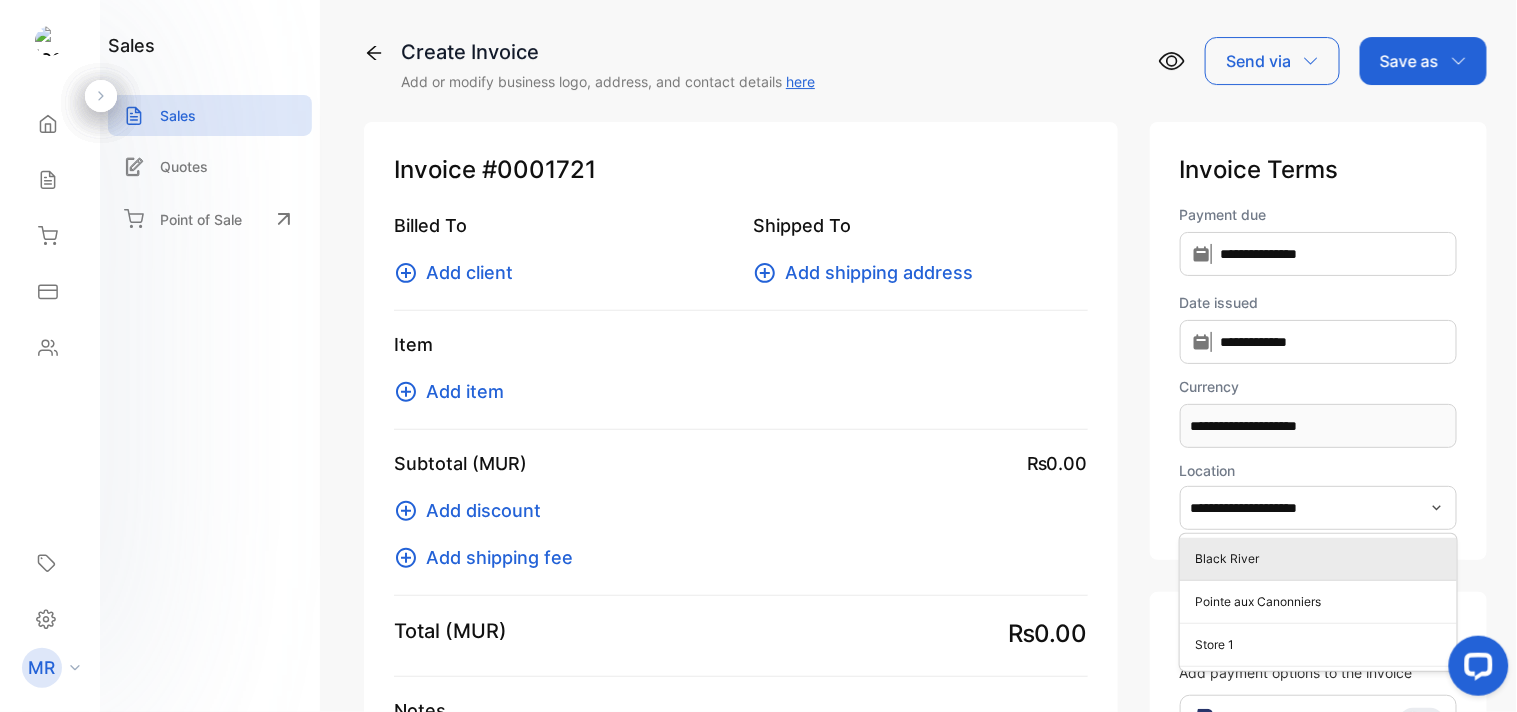 click on "Black River" at bounding box center (1322, 559) 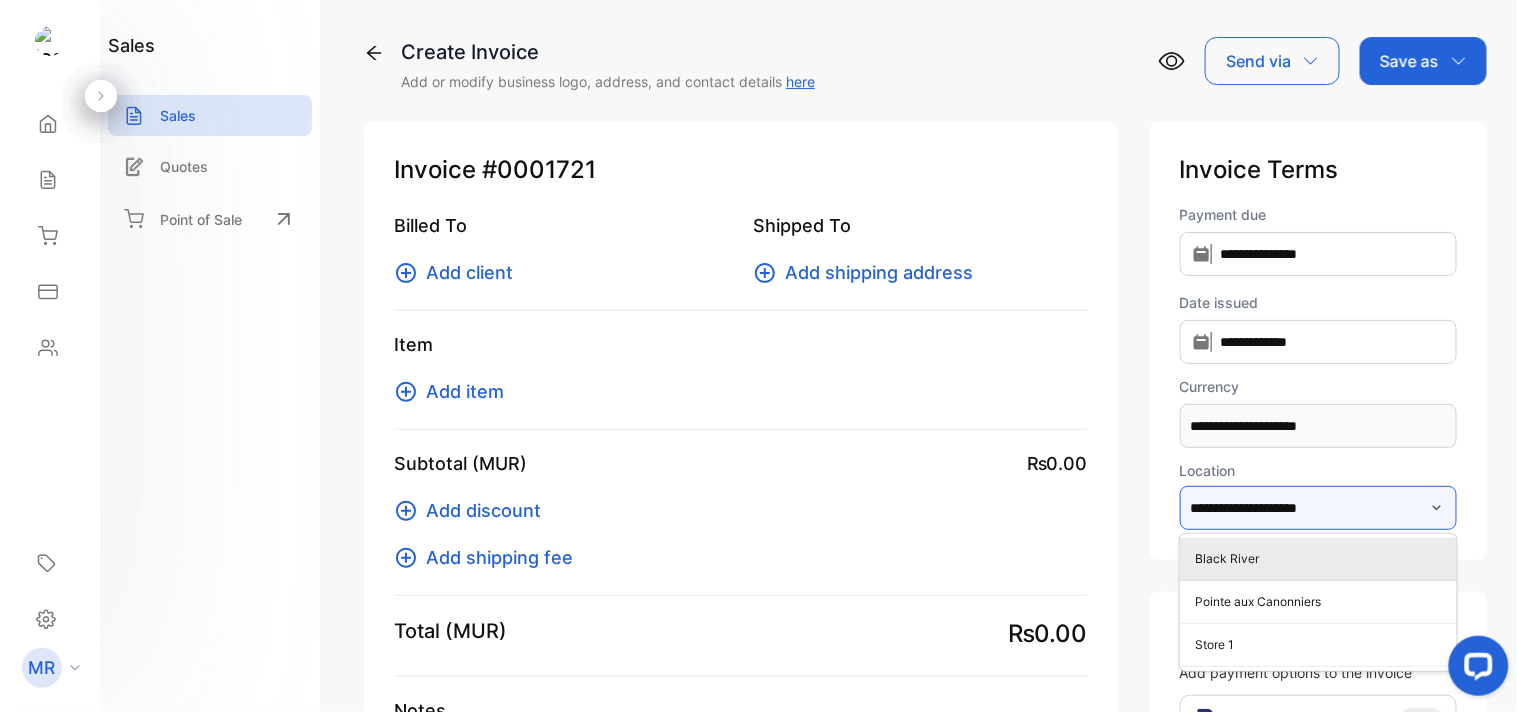 type on "**********" 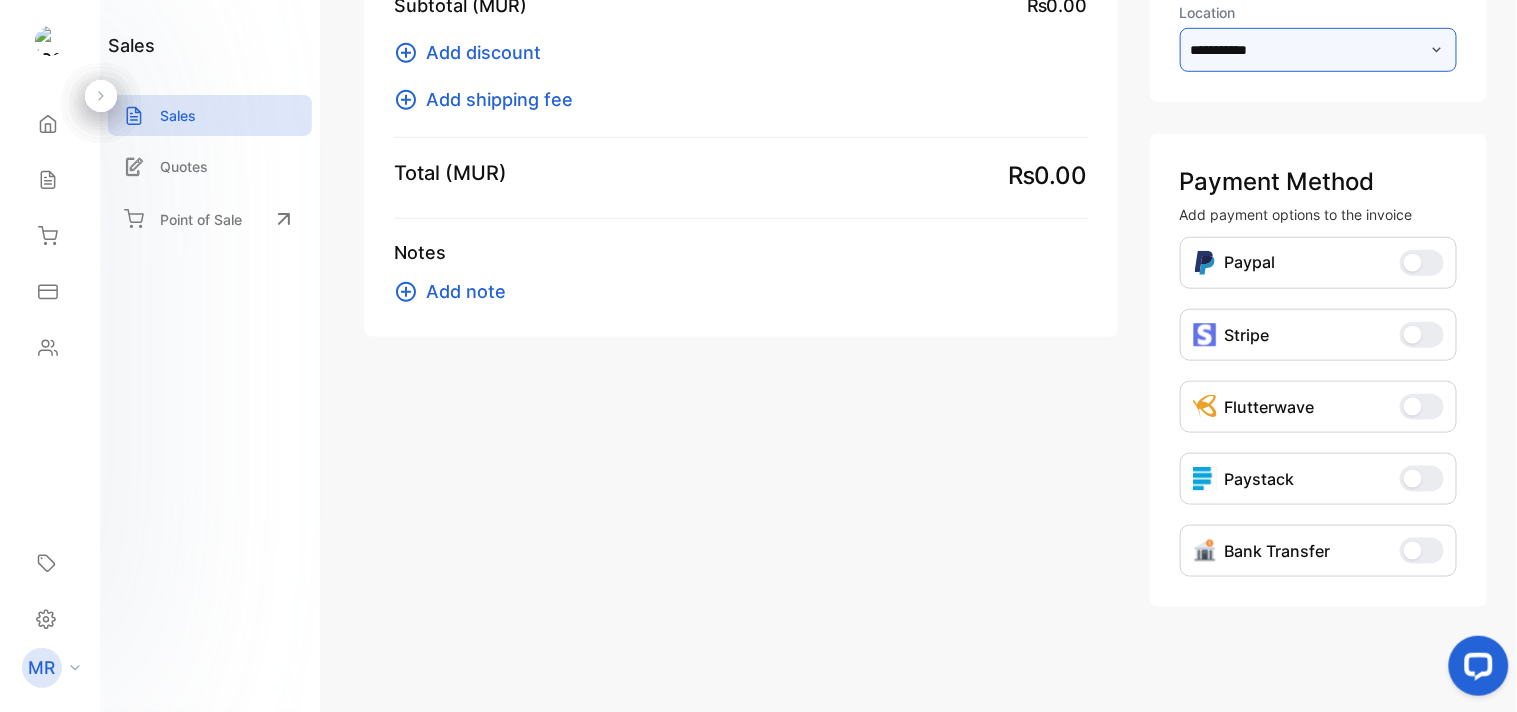 scroll, scrollTop: 465, scrollLeft: 0, axis: vertical 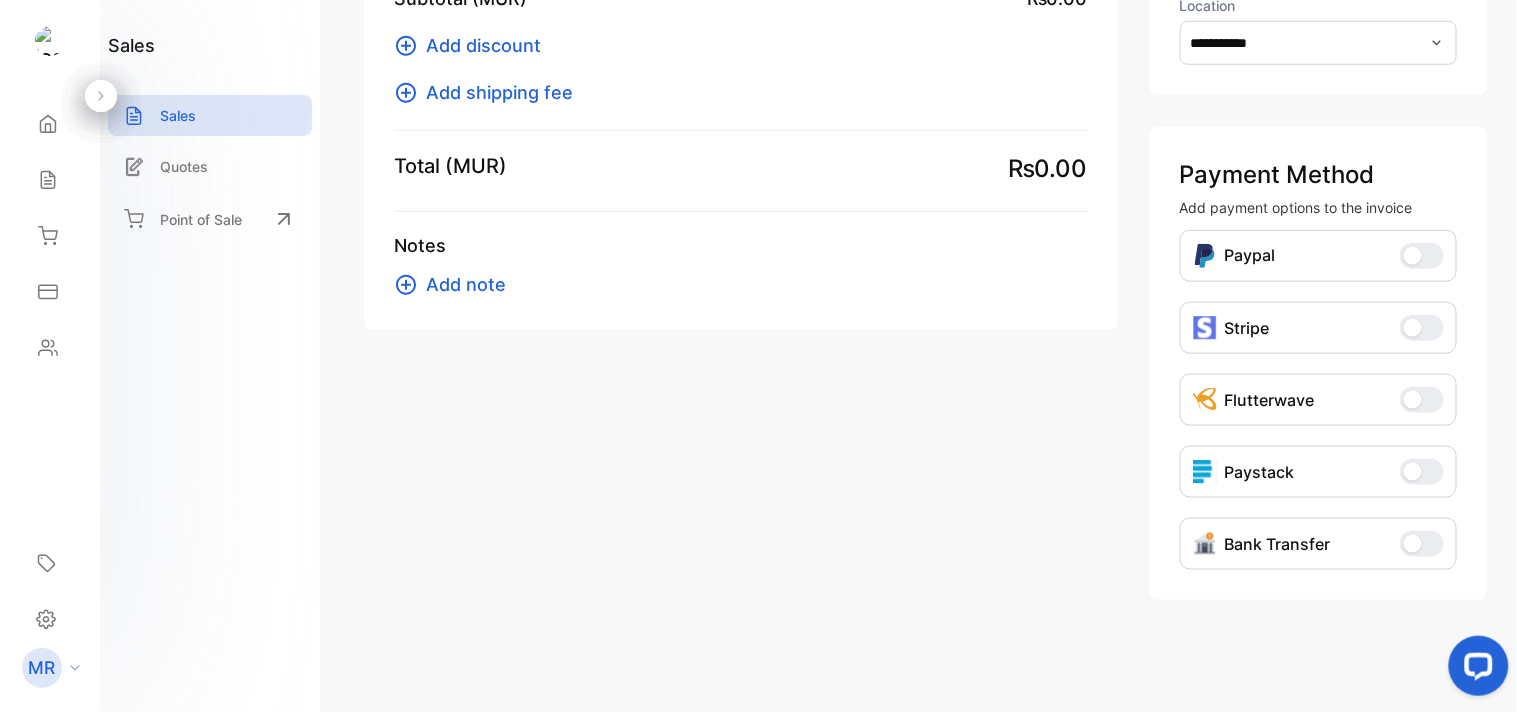 click at bounding box center [1413, 544] 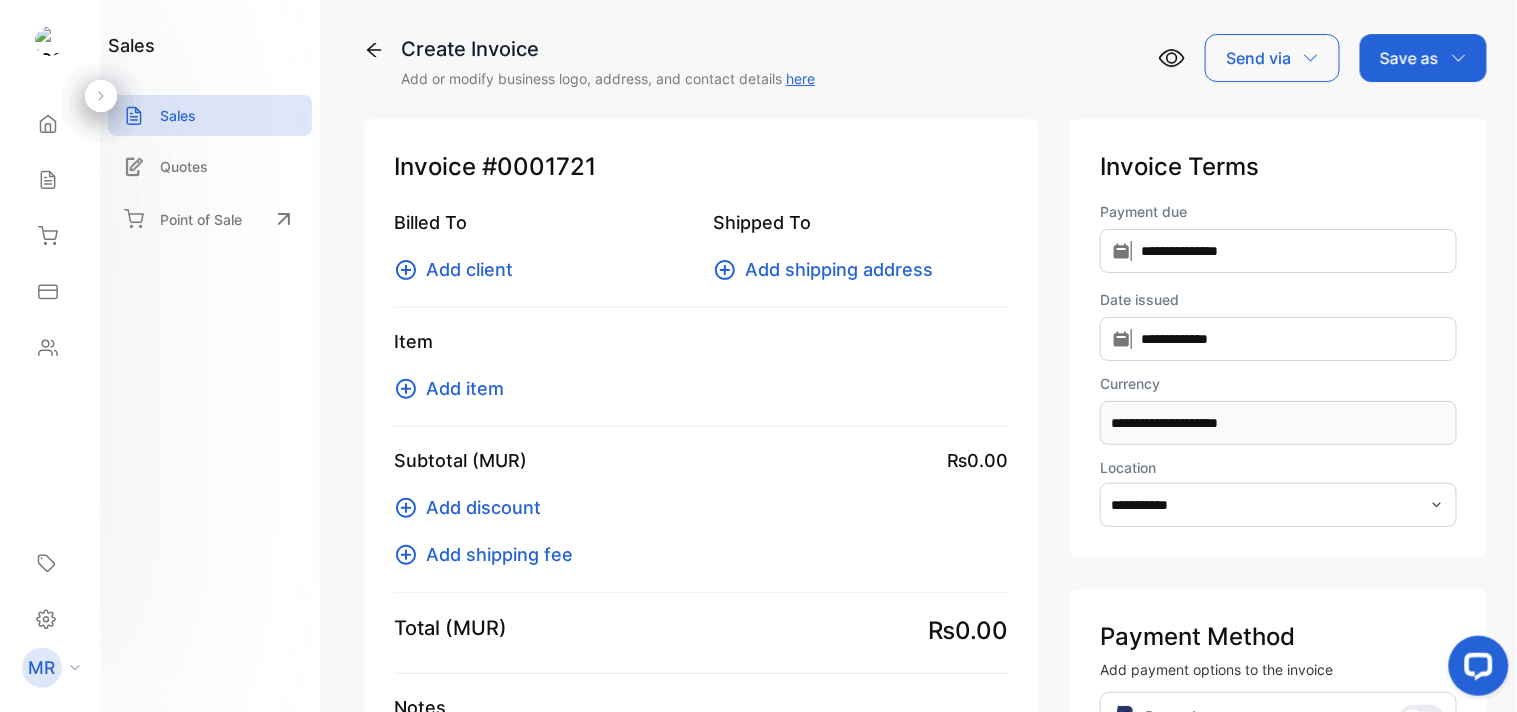 scroll, scrollTop: 0, scrollLeft: 0, axis: both 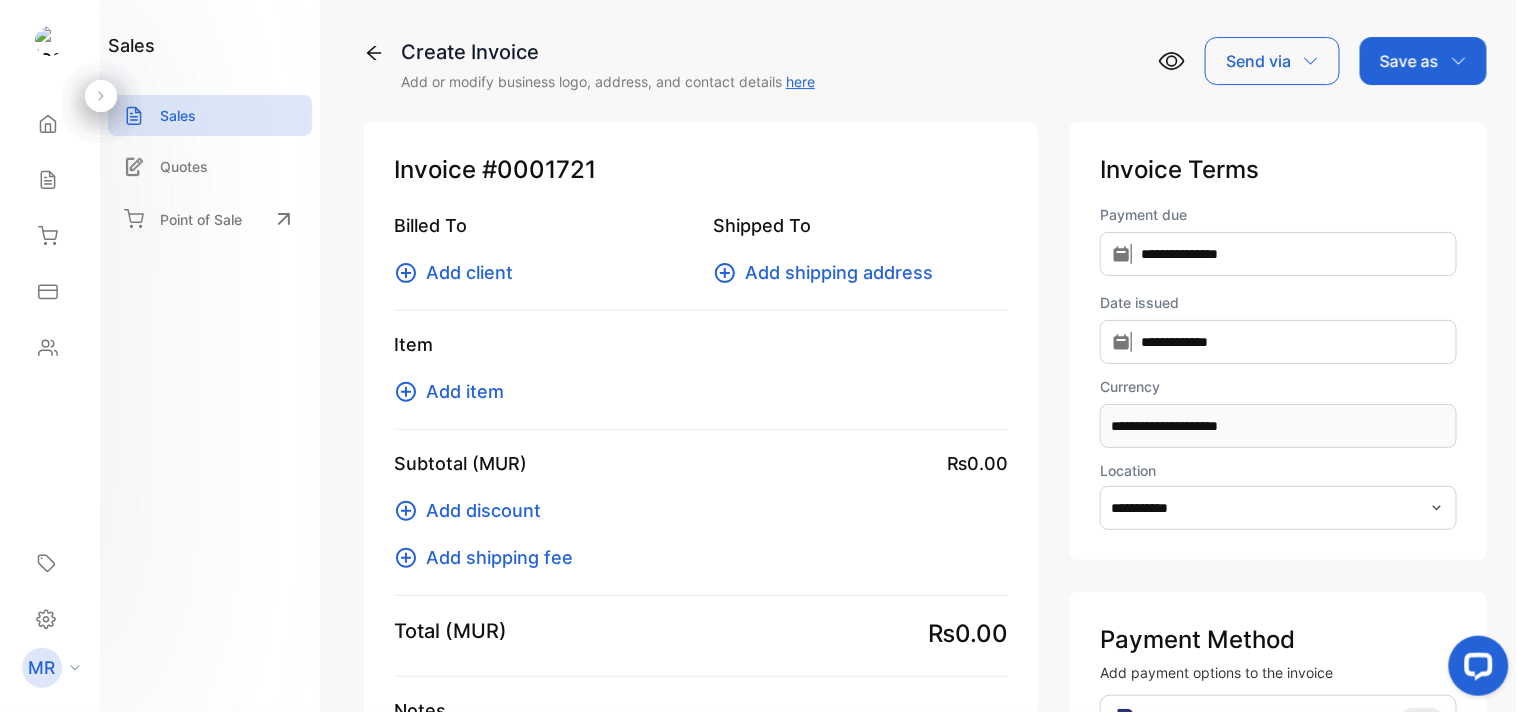 click on "Add client" at bounding box center (469, 272) 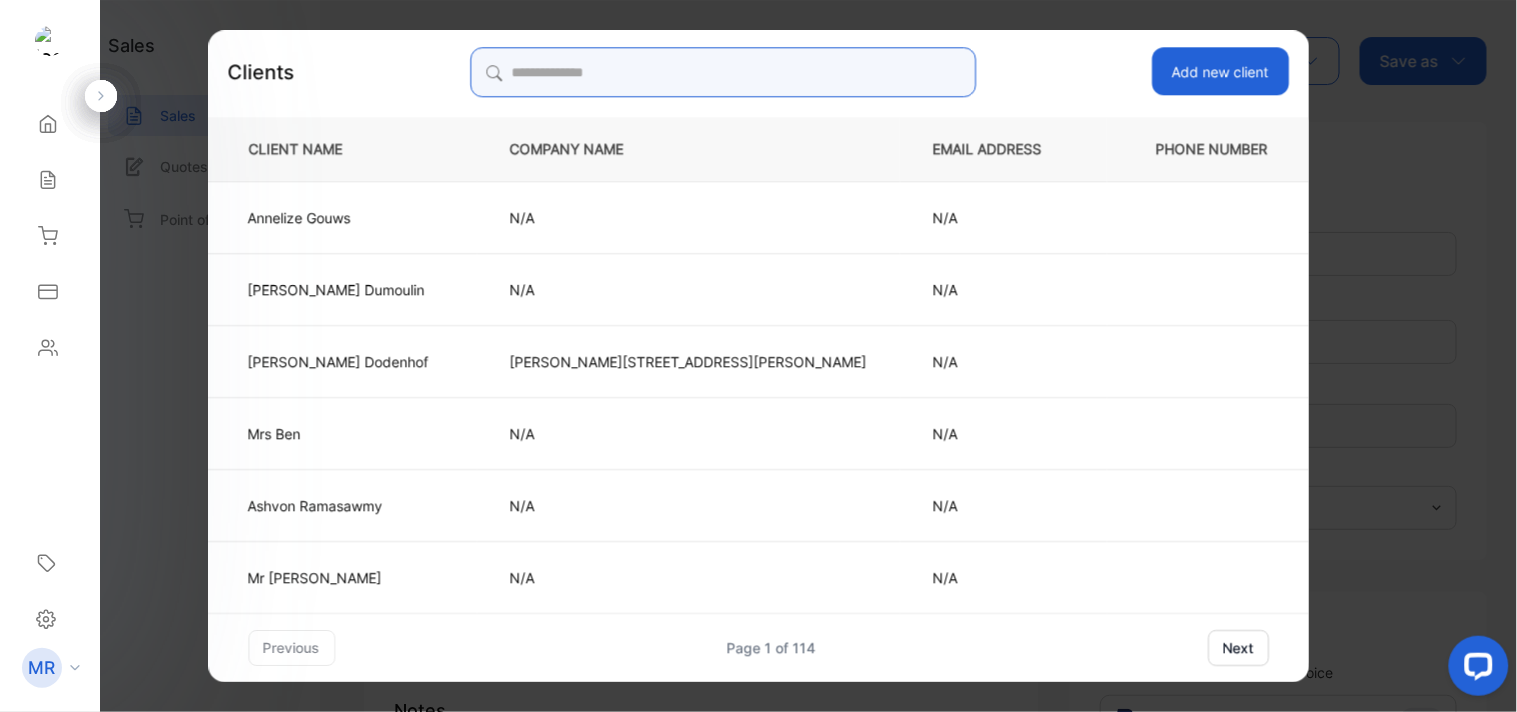 click at bounding box center [723, 72] 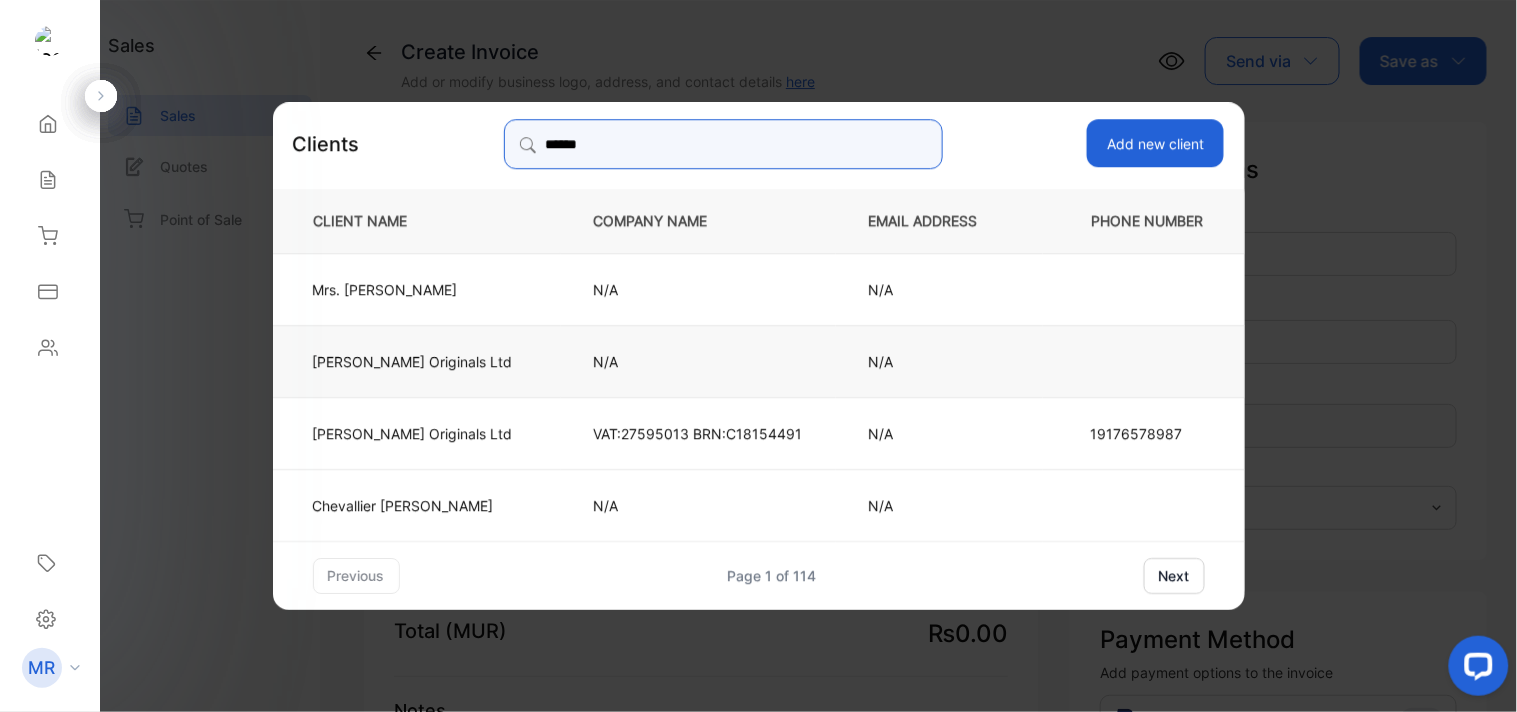 type on "******" 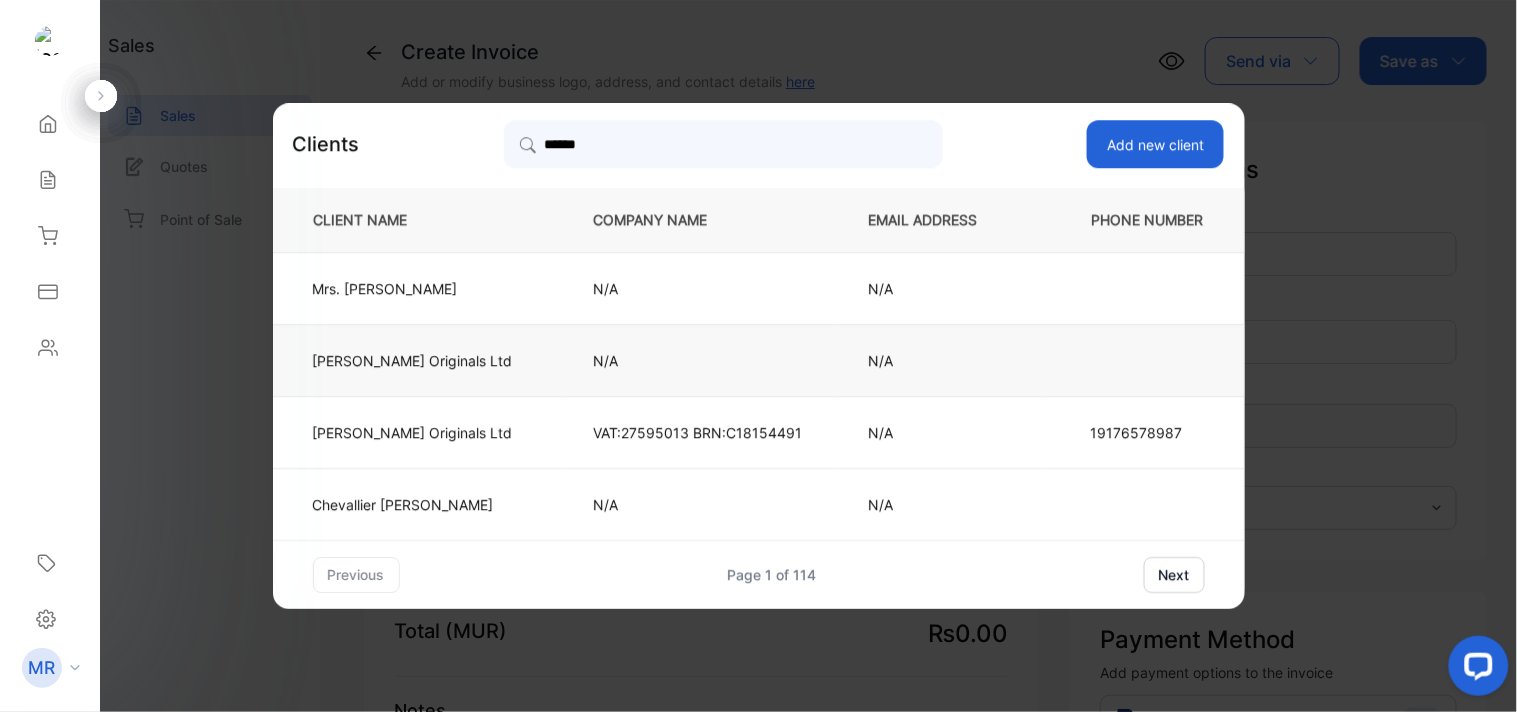 click on "N/A" at bounding box center [698, 360] 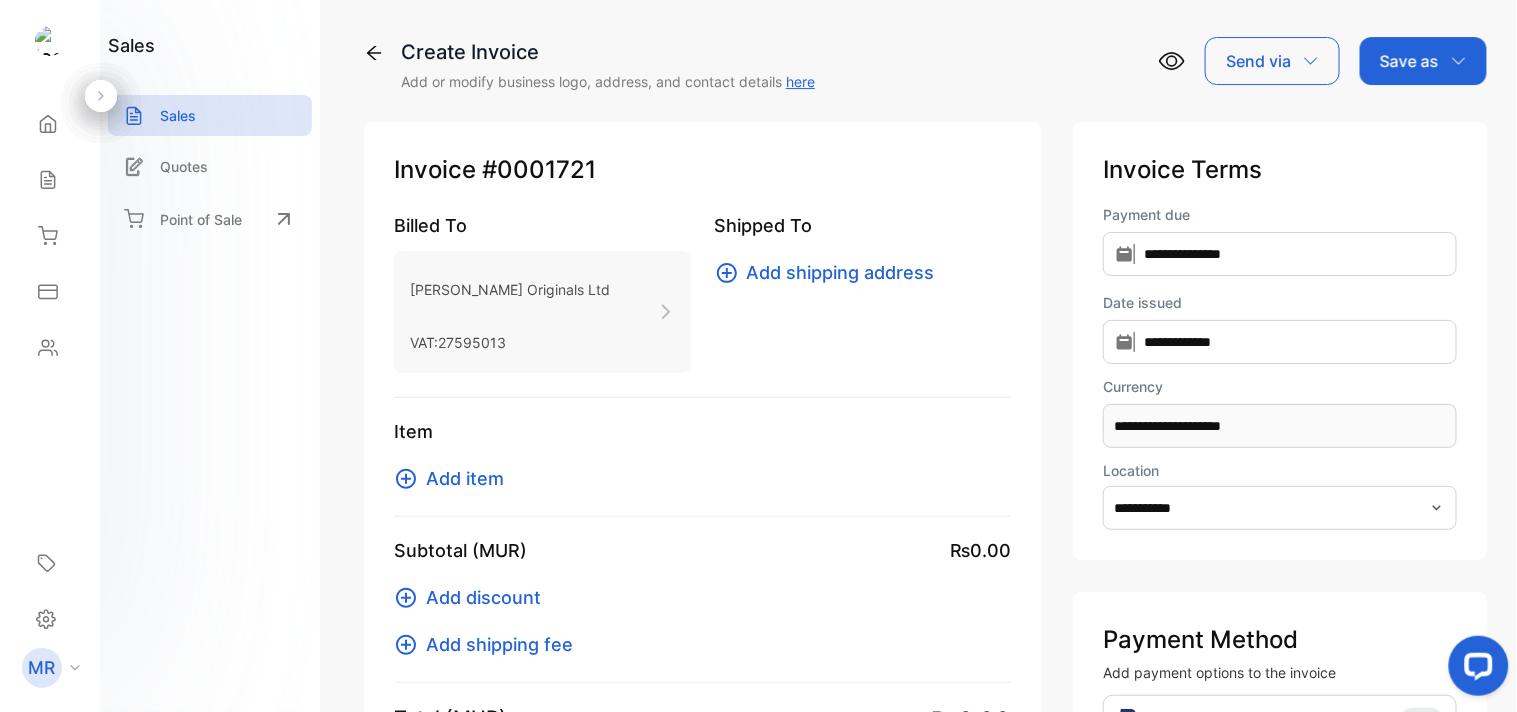 click on "Add item" at bounding box center [465, 478] 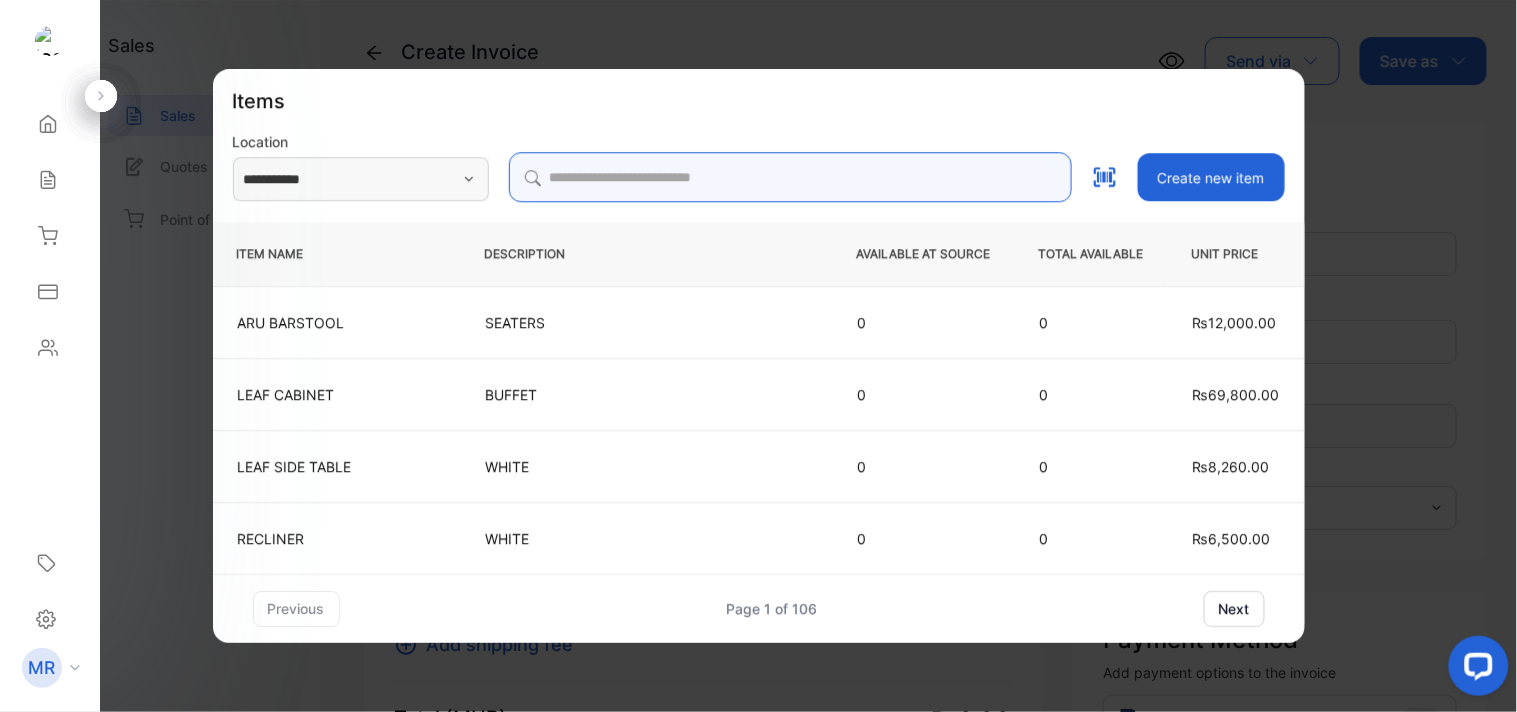 click at bounding box center [790, 177] 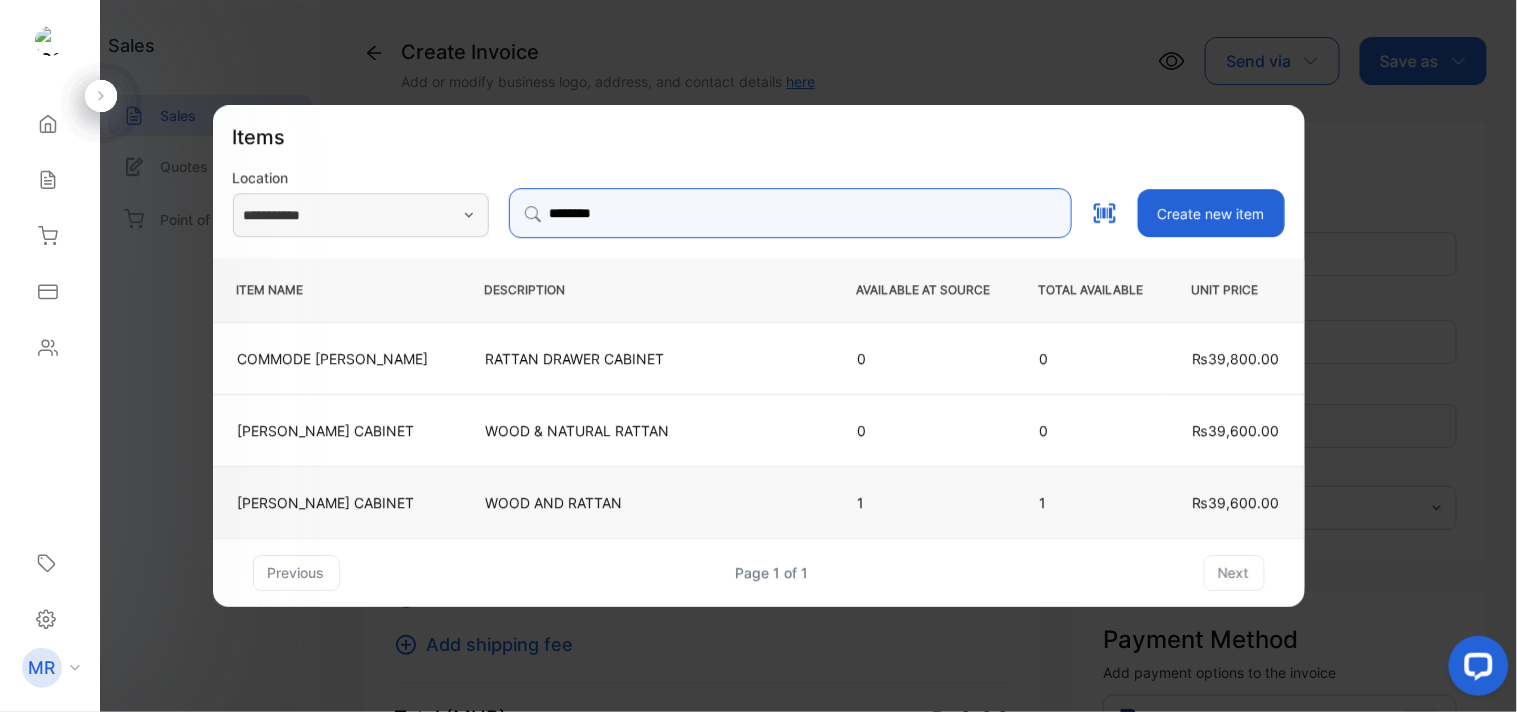 type on "********" 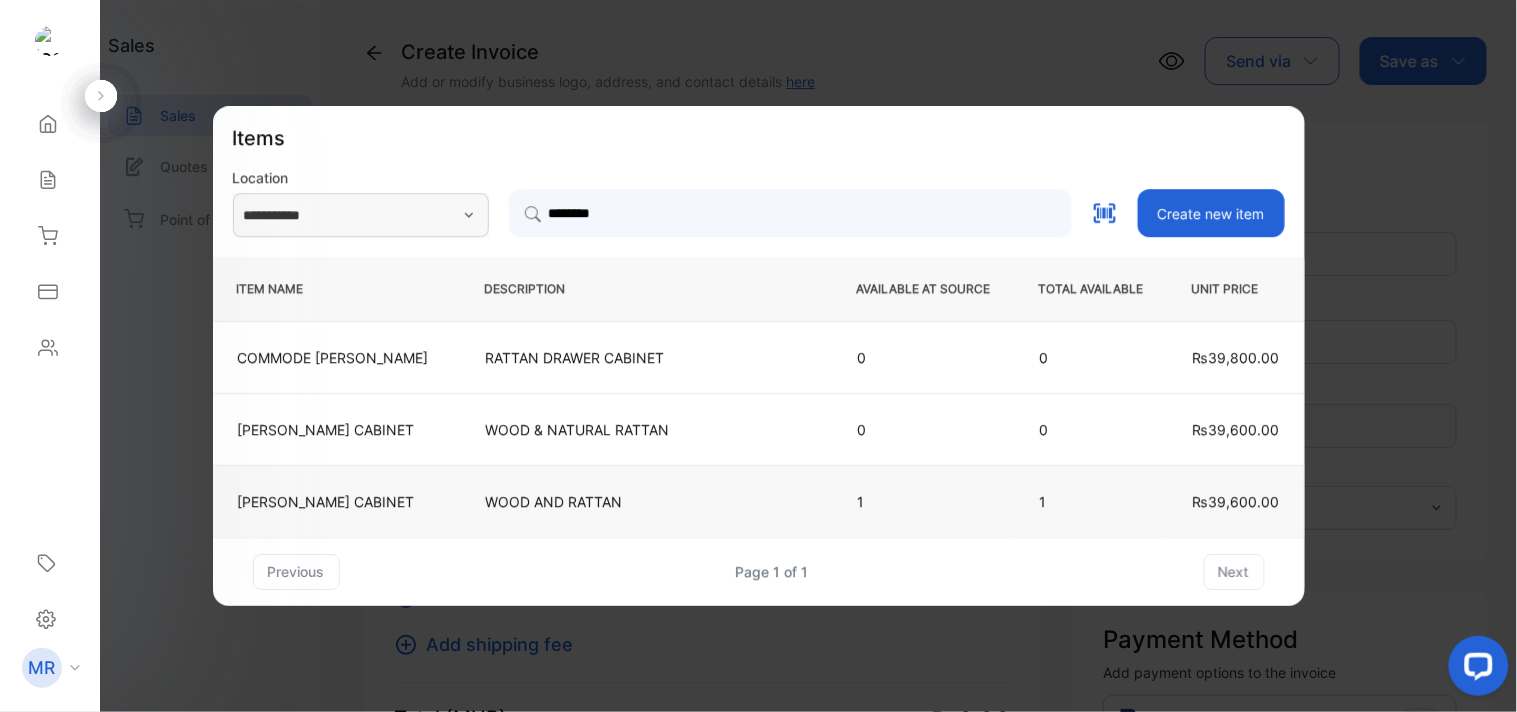click on "WOOD AND RATTAN" at bounding box center (647, 501) 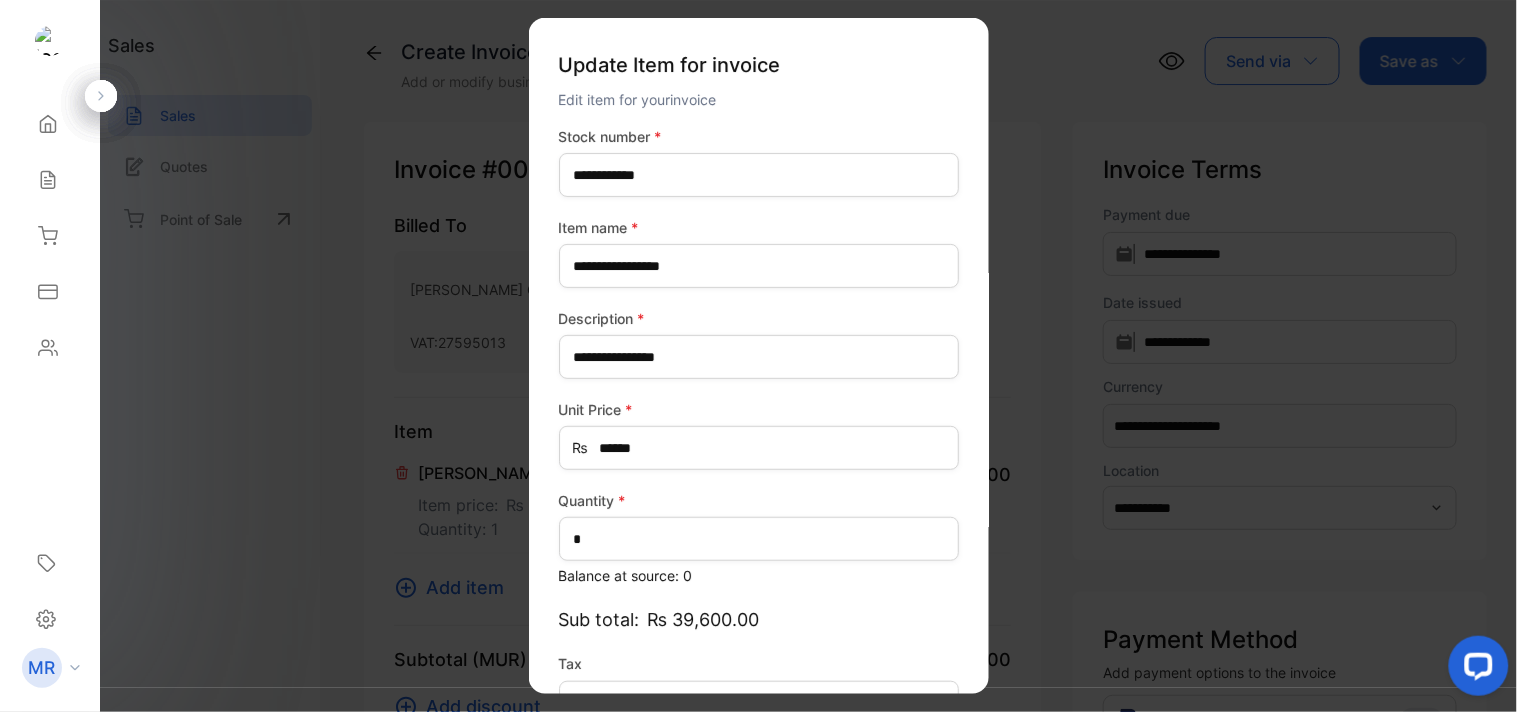 type on "*******" 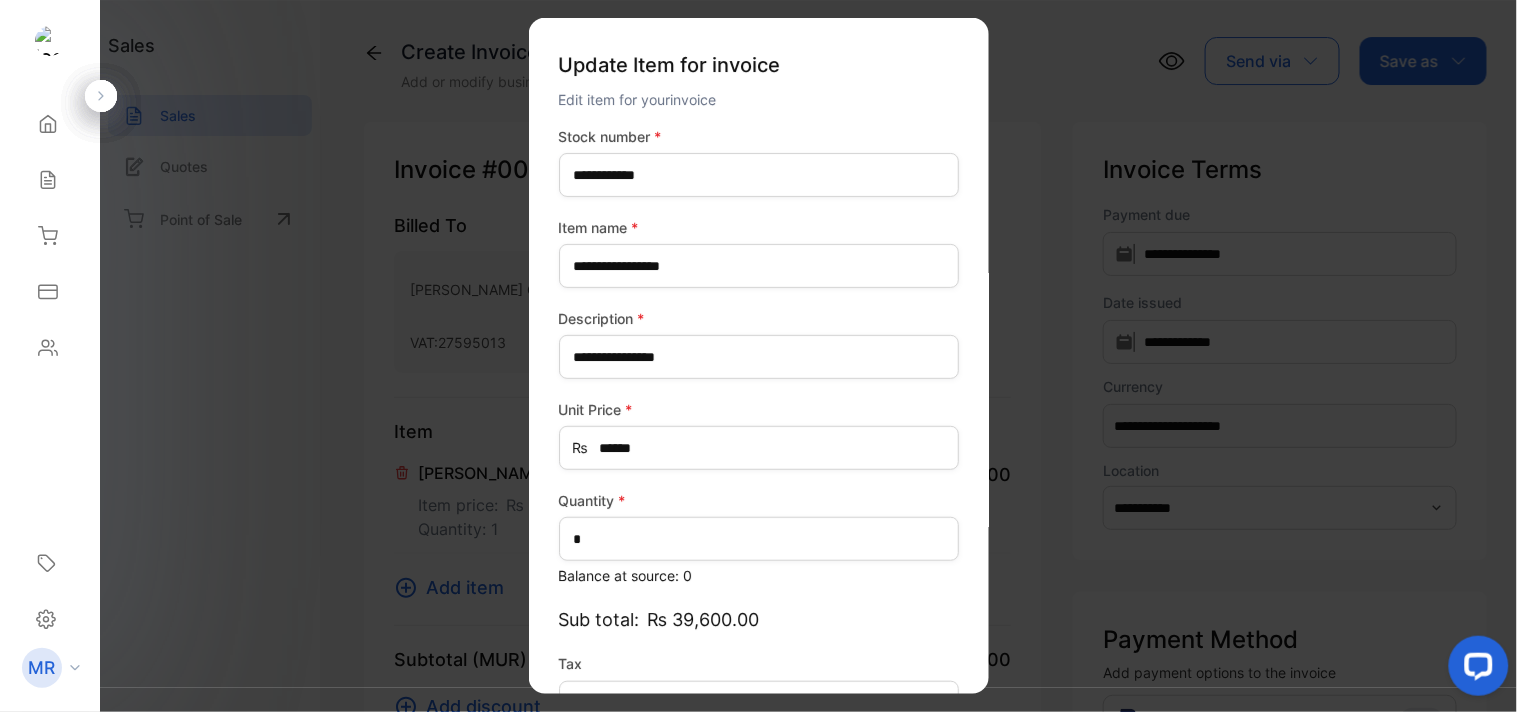 scroll, scrollTop: 130, scrollLeft: 0, axis: vertical 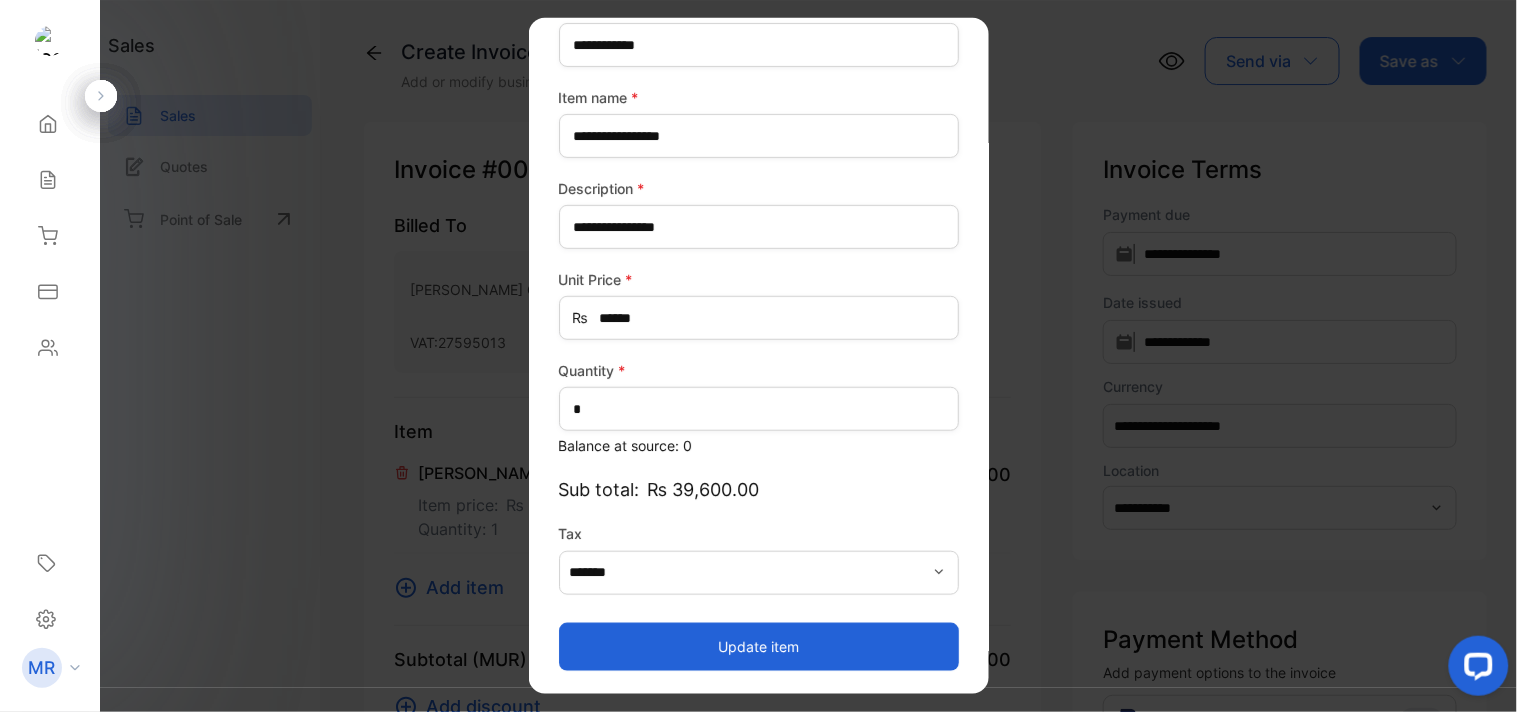 click on "Update item" at bounding box center (759, 646) 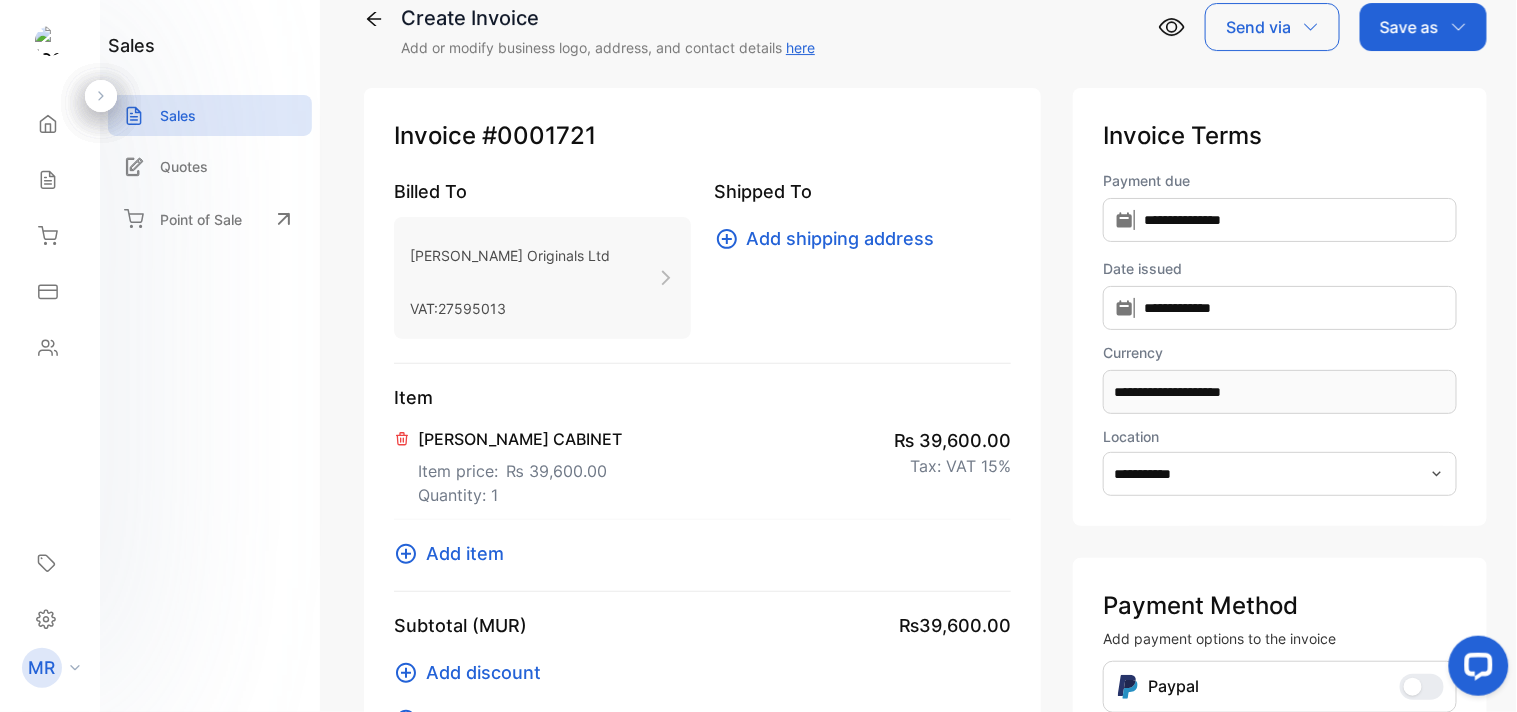 scroll, scrollTop: 0, scrollLeft: 0, axis: both 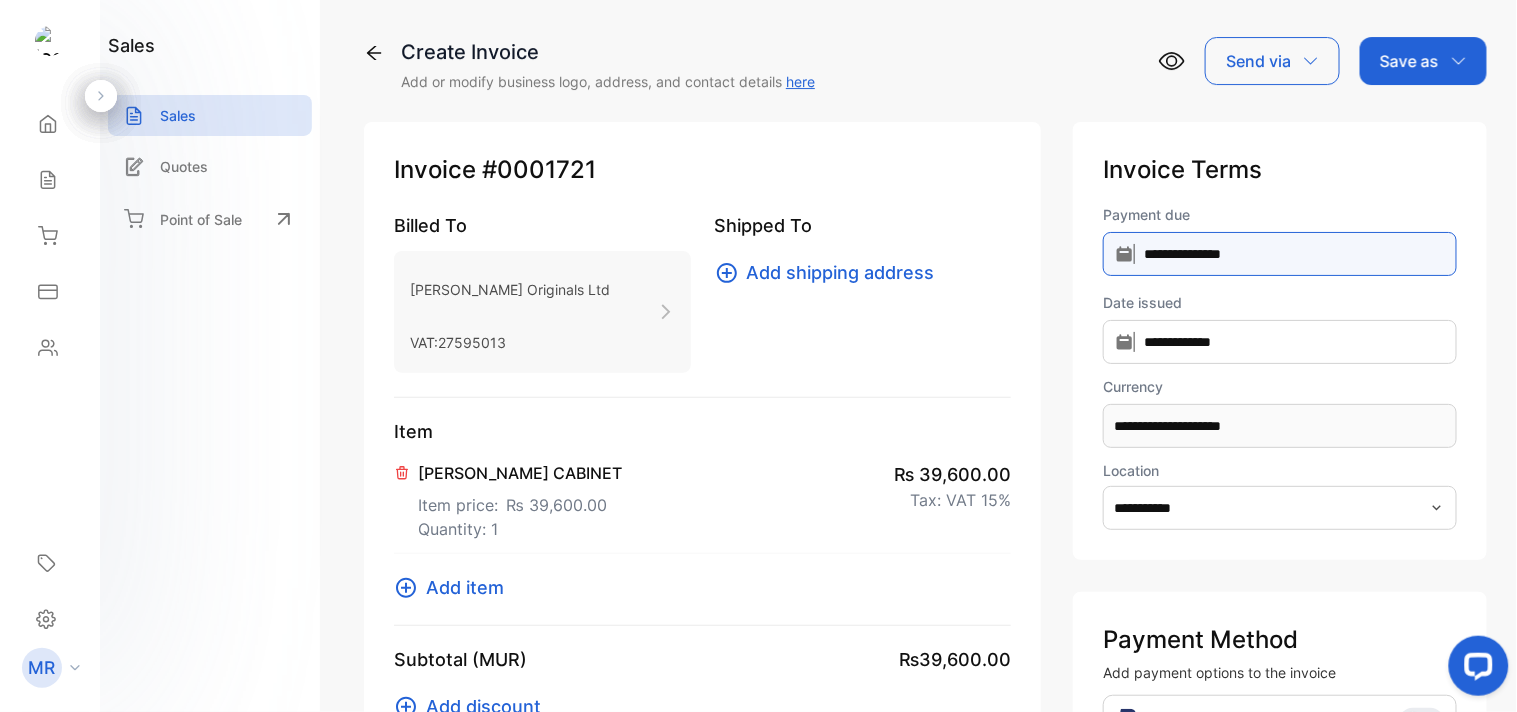 click on "**********" at bounding box center (1280, 254) 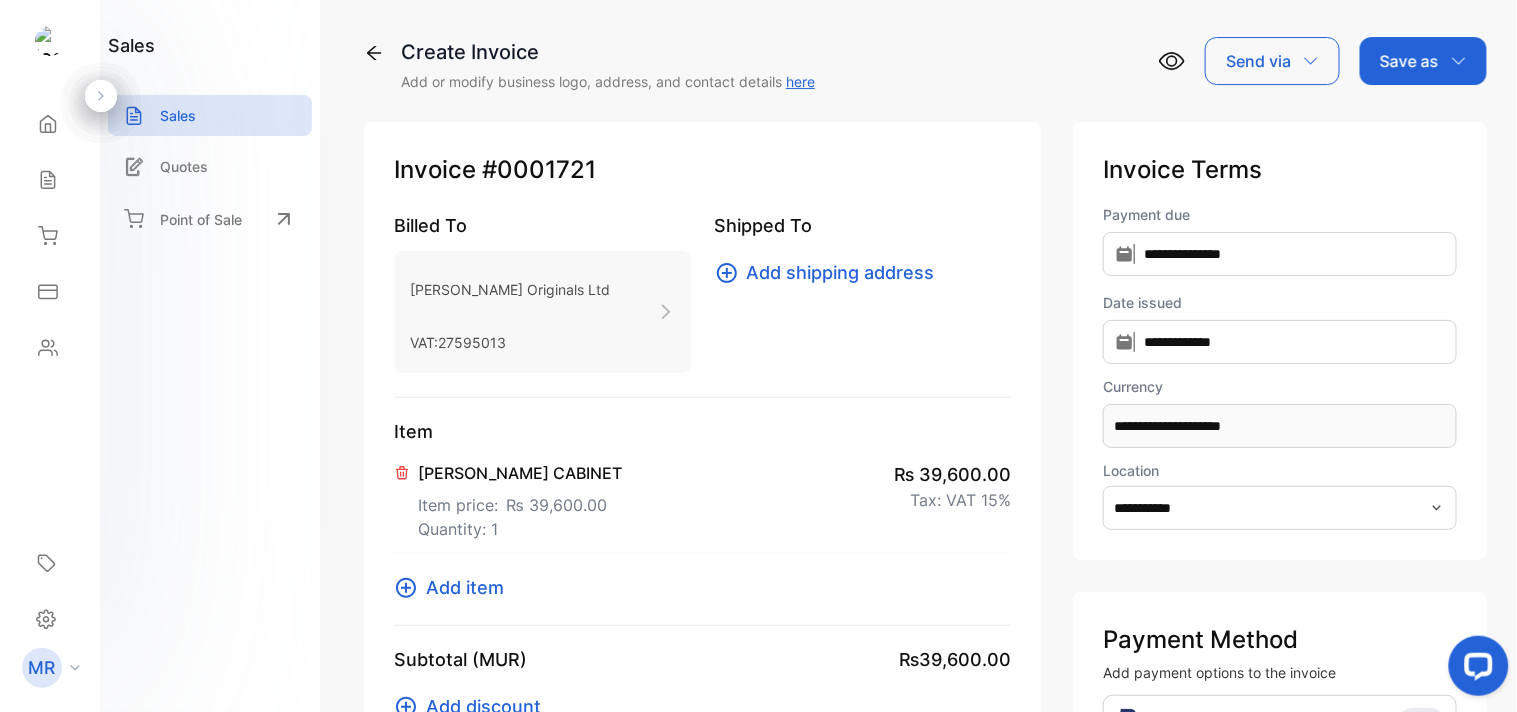 click on "Shipped To Add shipping address" at bounding box center [863, 292] 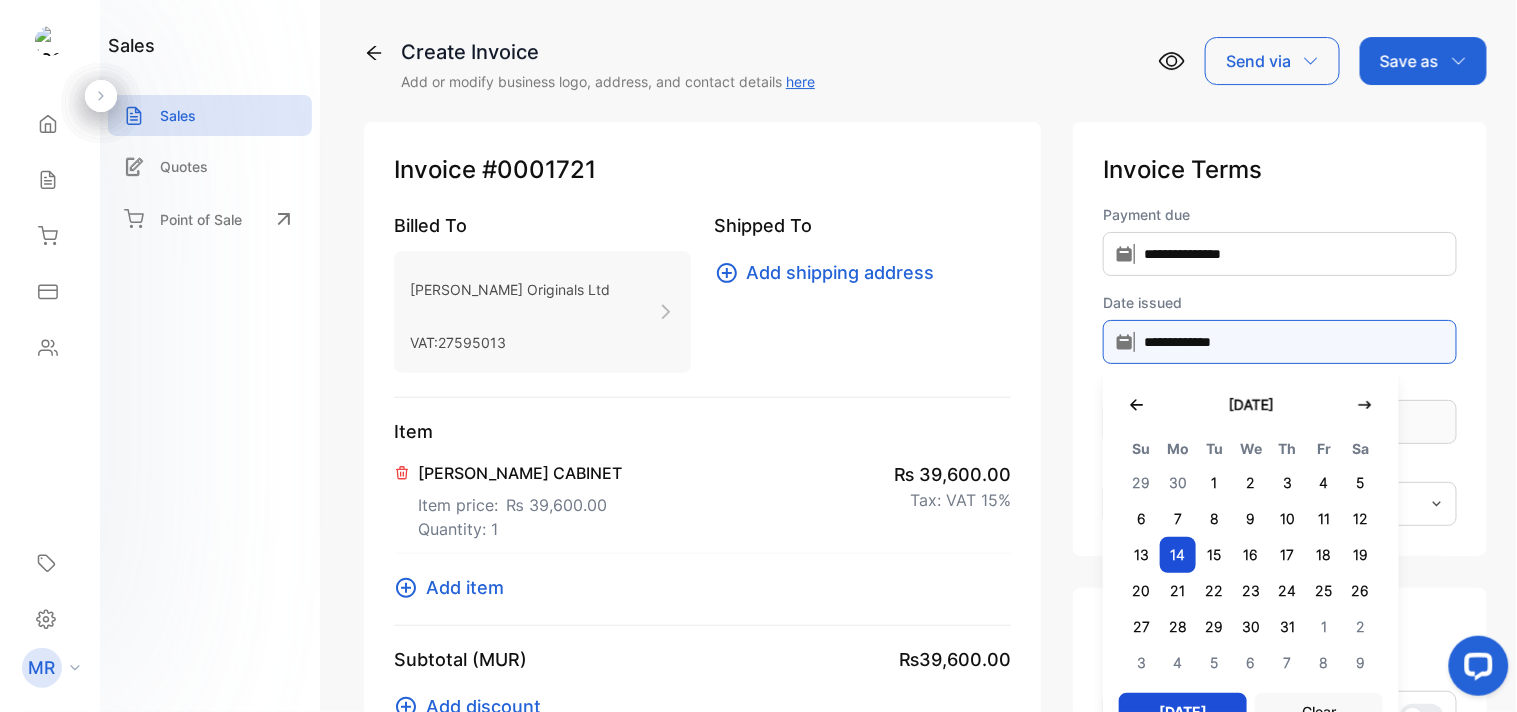 click on "**********" at bounding box center (1280, 342) 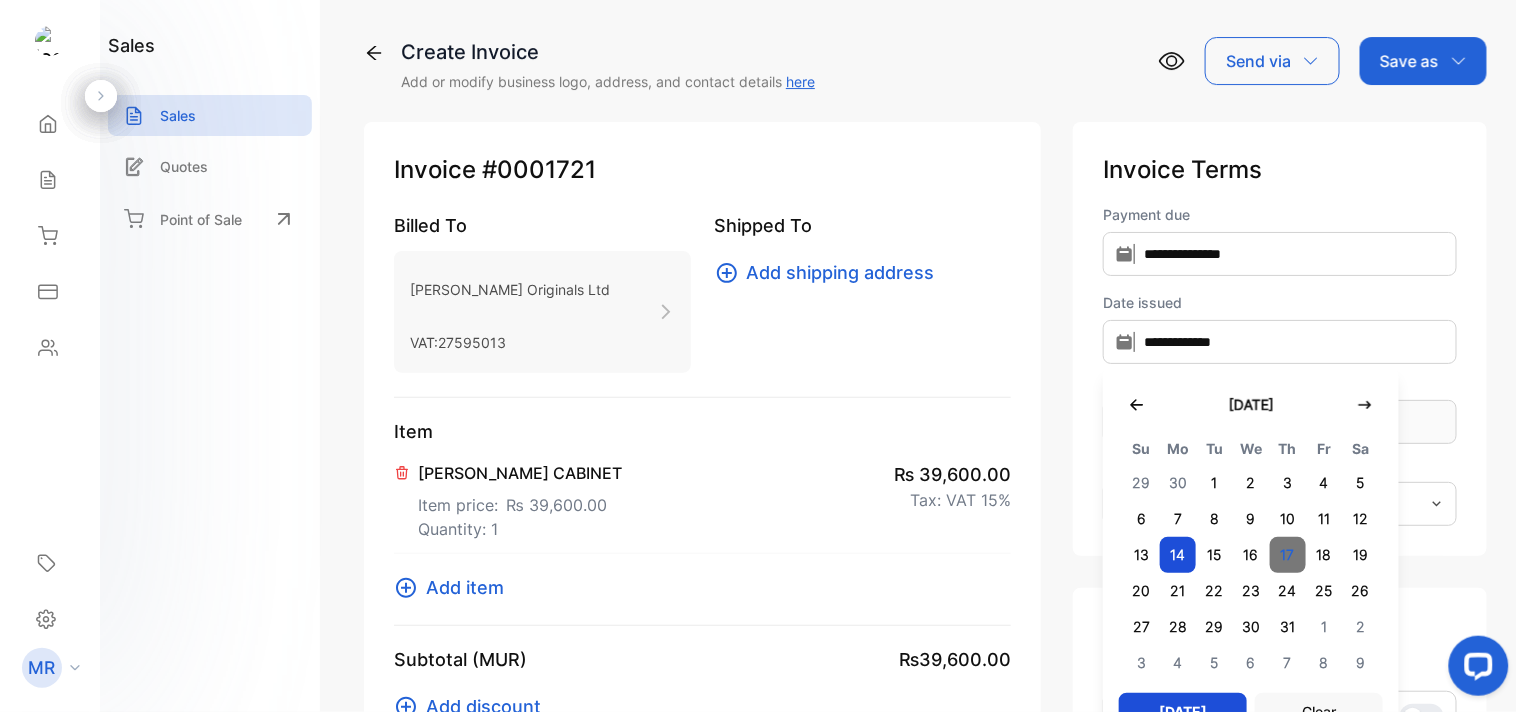 click on "17" at bounding box center (1288, 555) 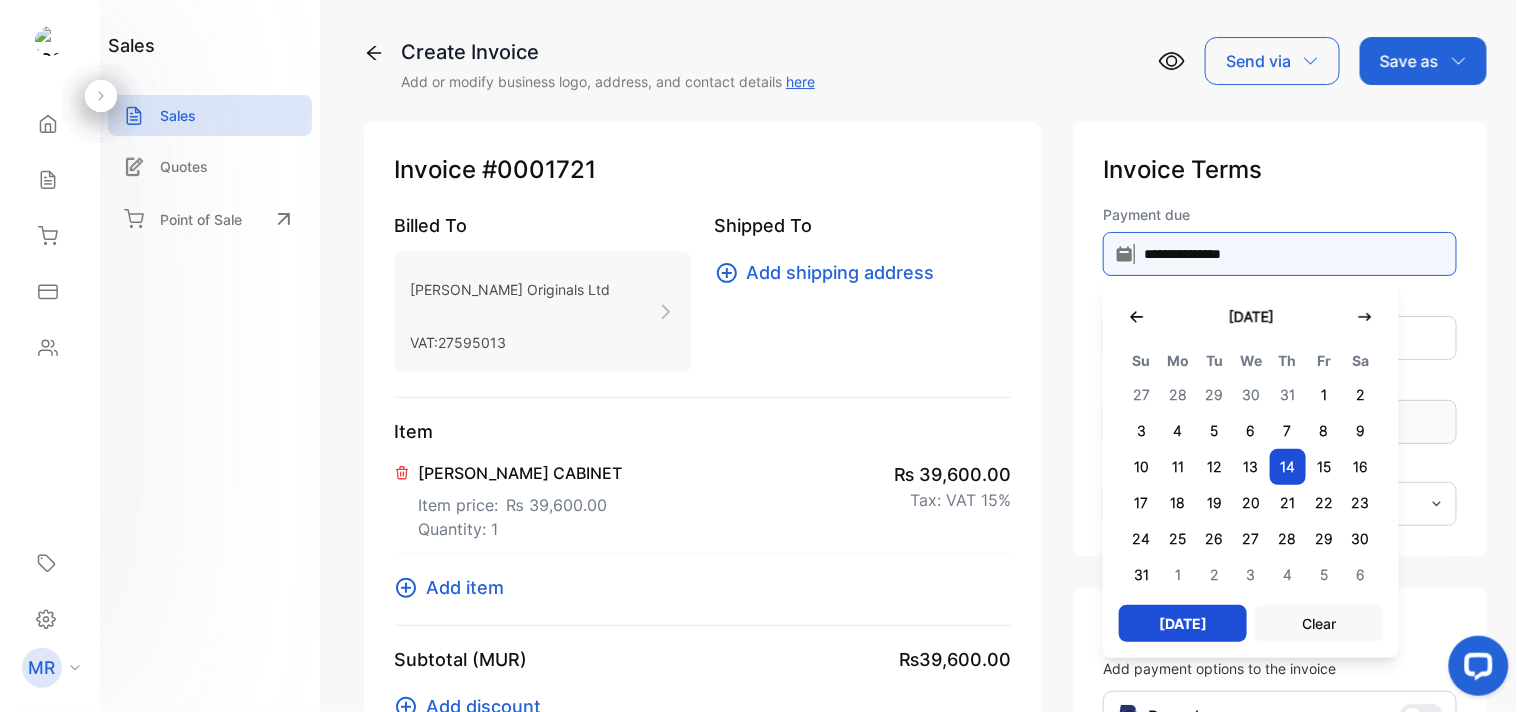 click on "**********" at bounding box center [1280, 254] 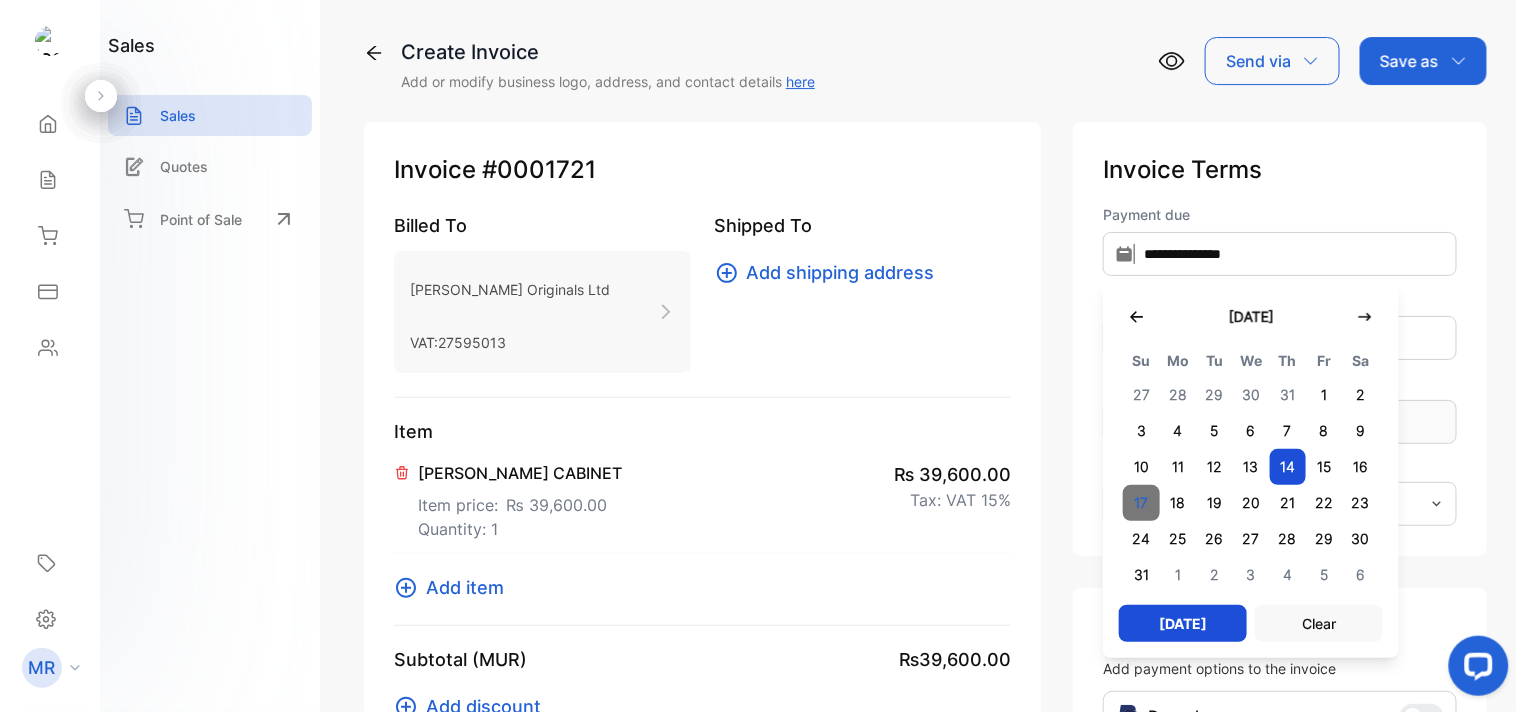 click on "17" at bounding box center (1141, 503) 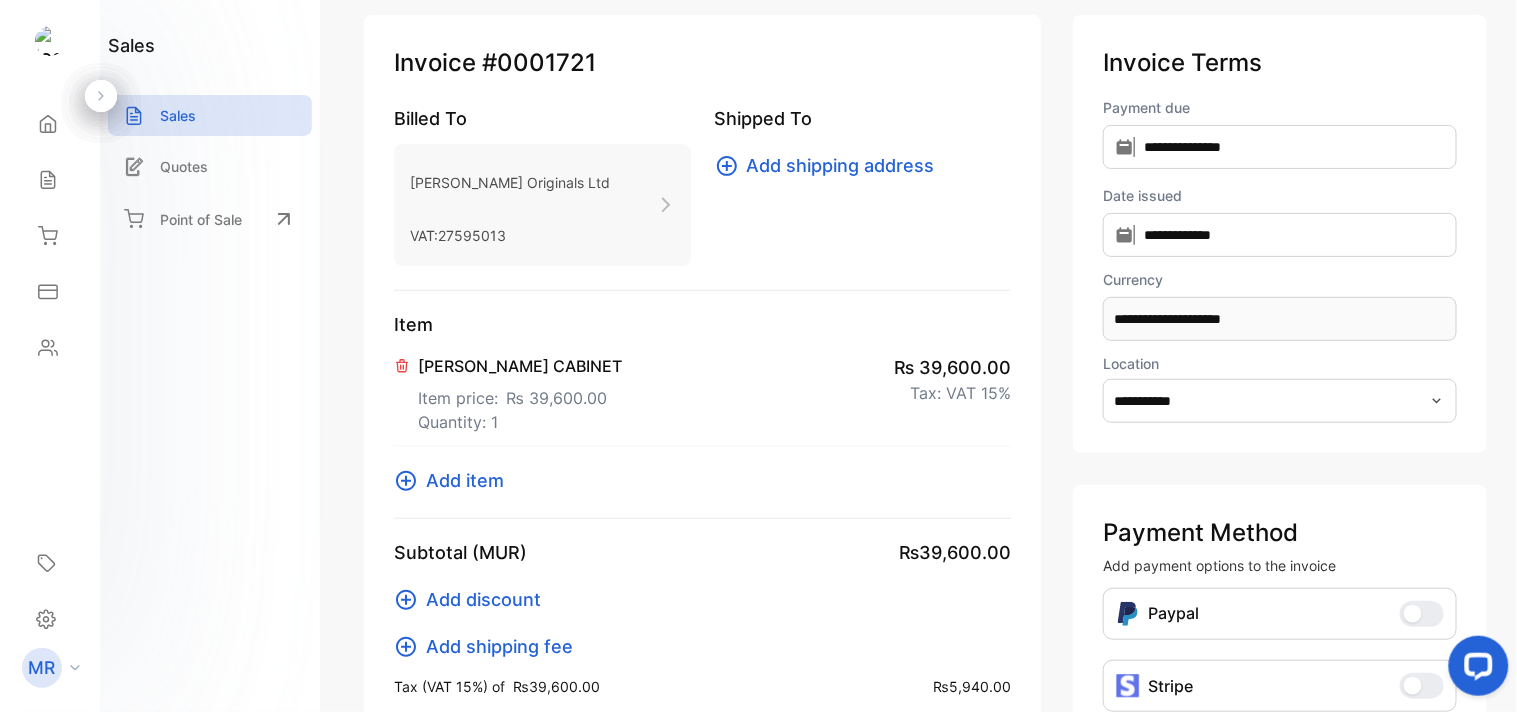 scroll, scrollTop: 104, scrollLeft: 0, axis: vertical 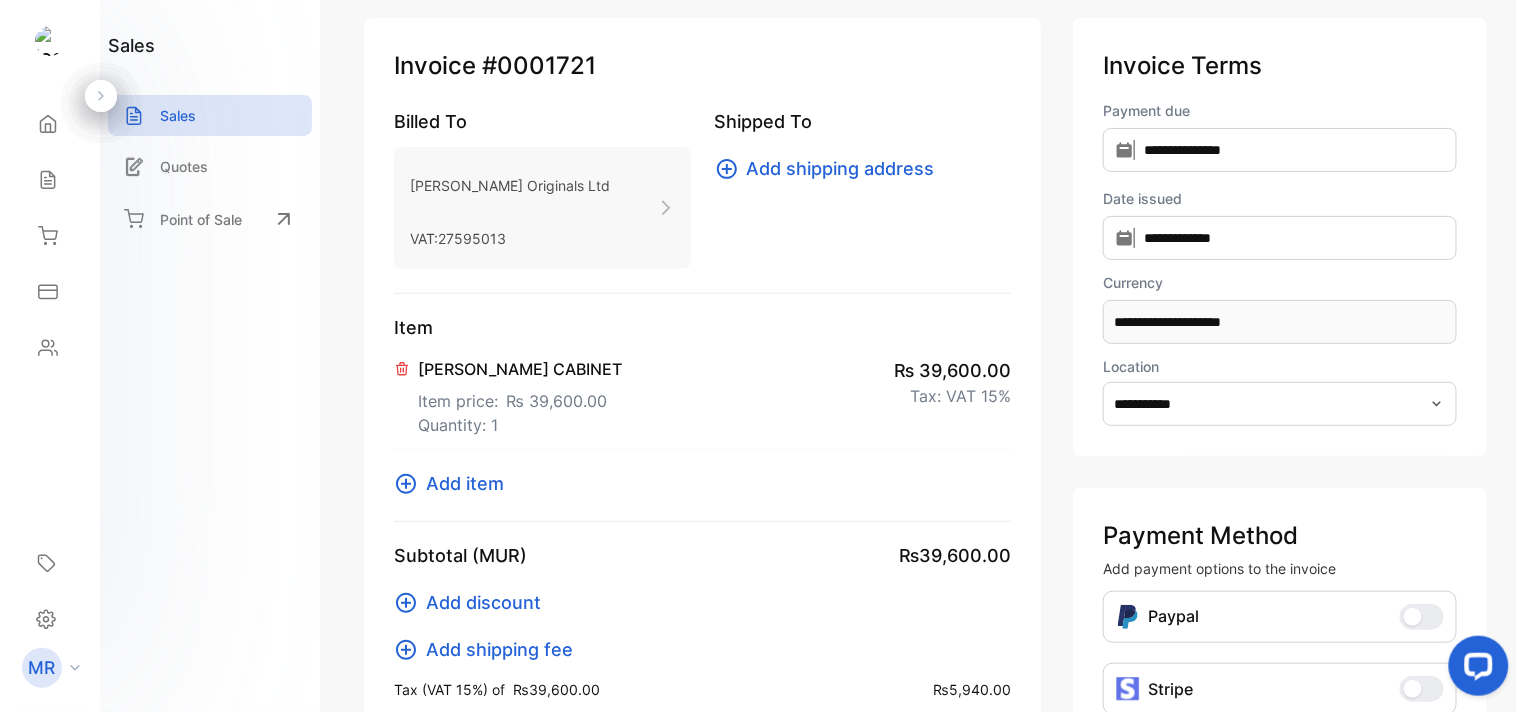 click on "Invoice   #0001721" at bounding box center (702, 66) 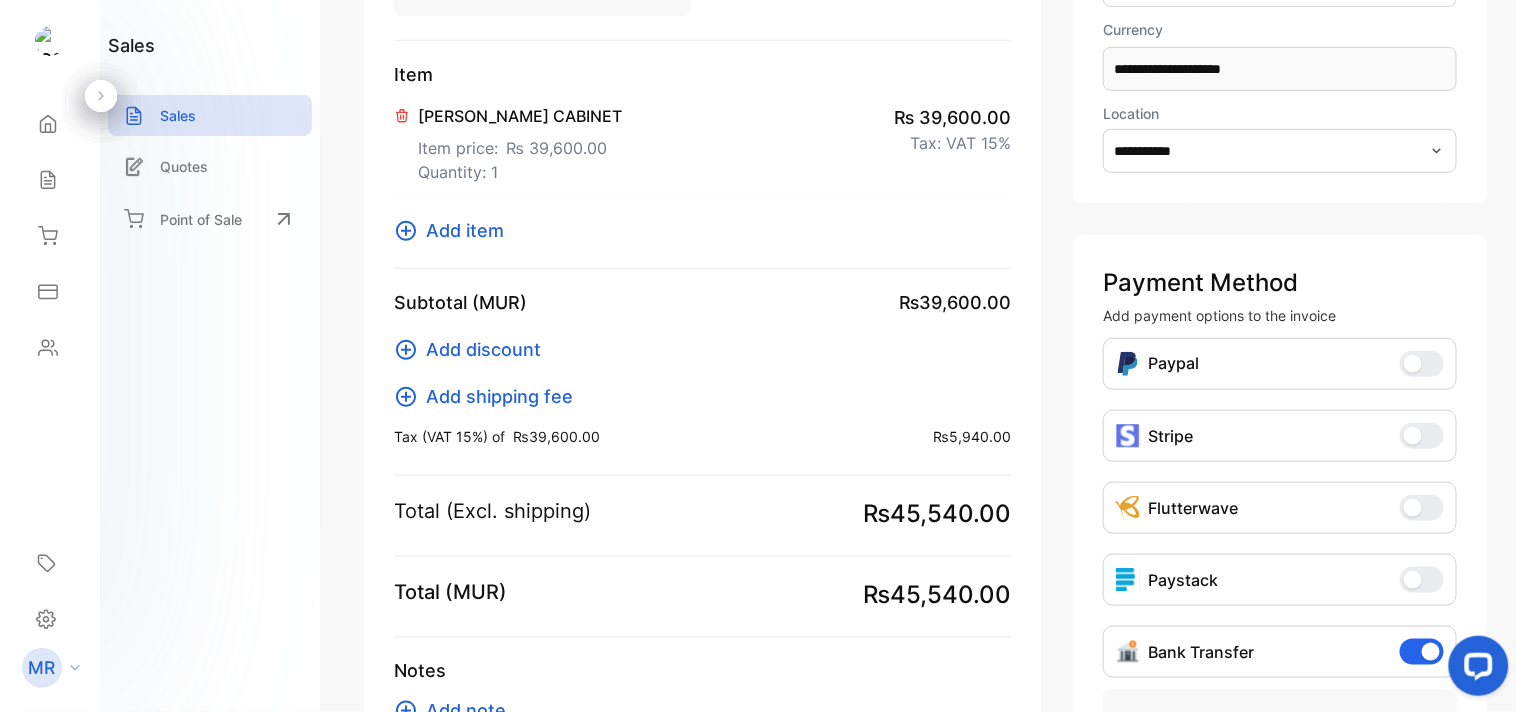 scroll, scrollTop: 0, scrollLeft: 0, axis: both 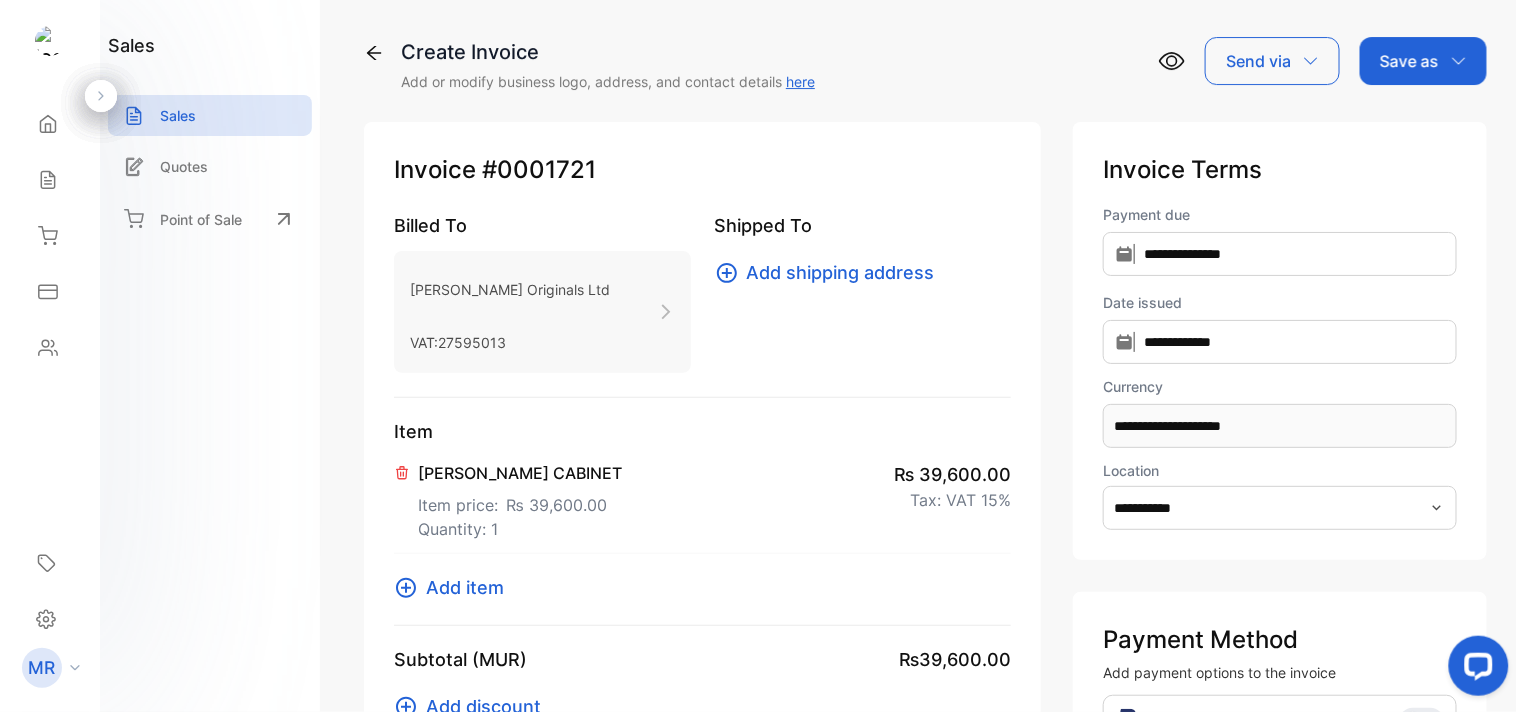 click on "Save as" at bounding box center [1423, 61] 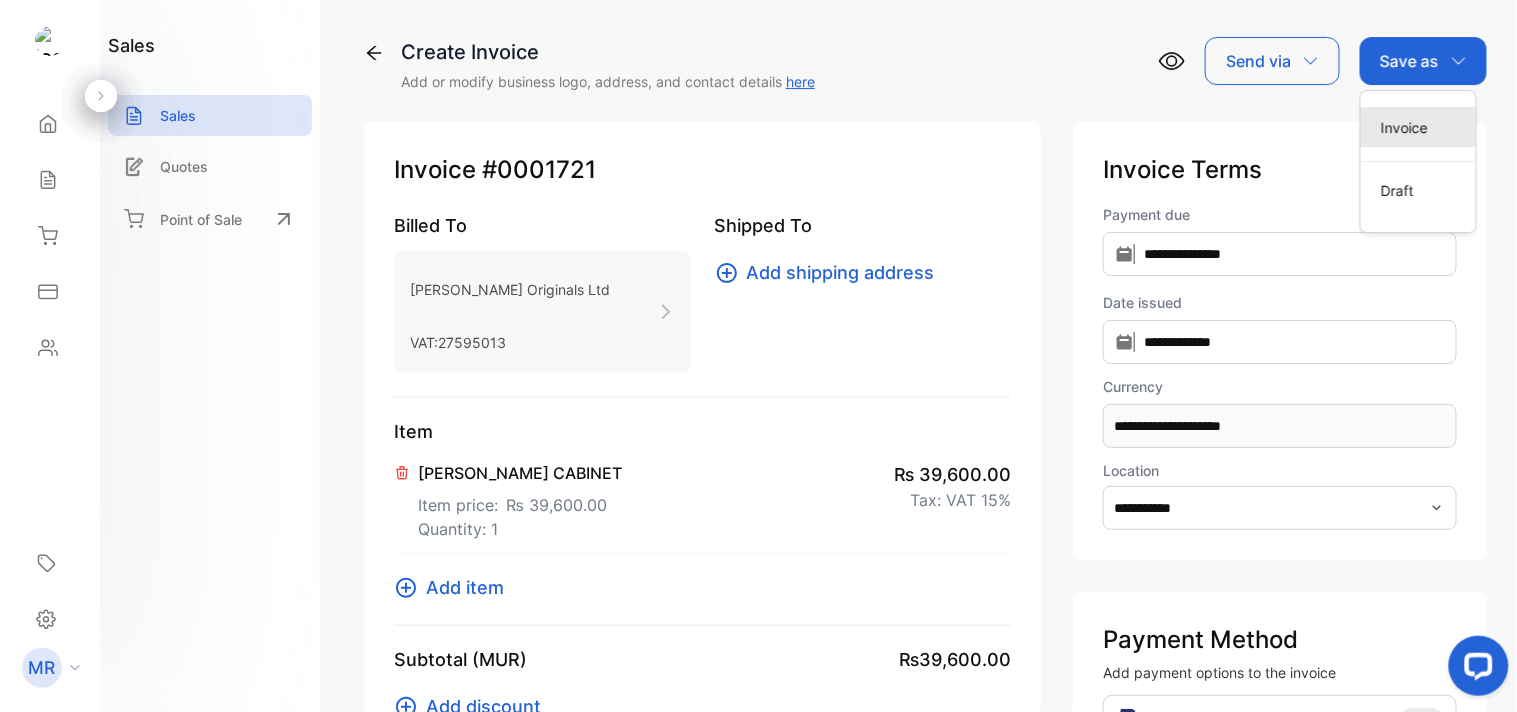 click on "Invoice" at bounding box center [1418, 127] 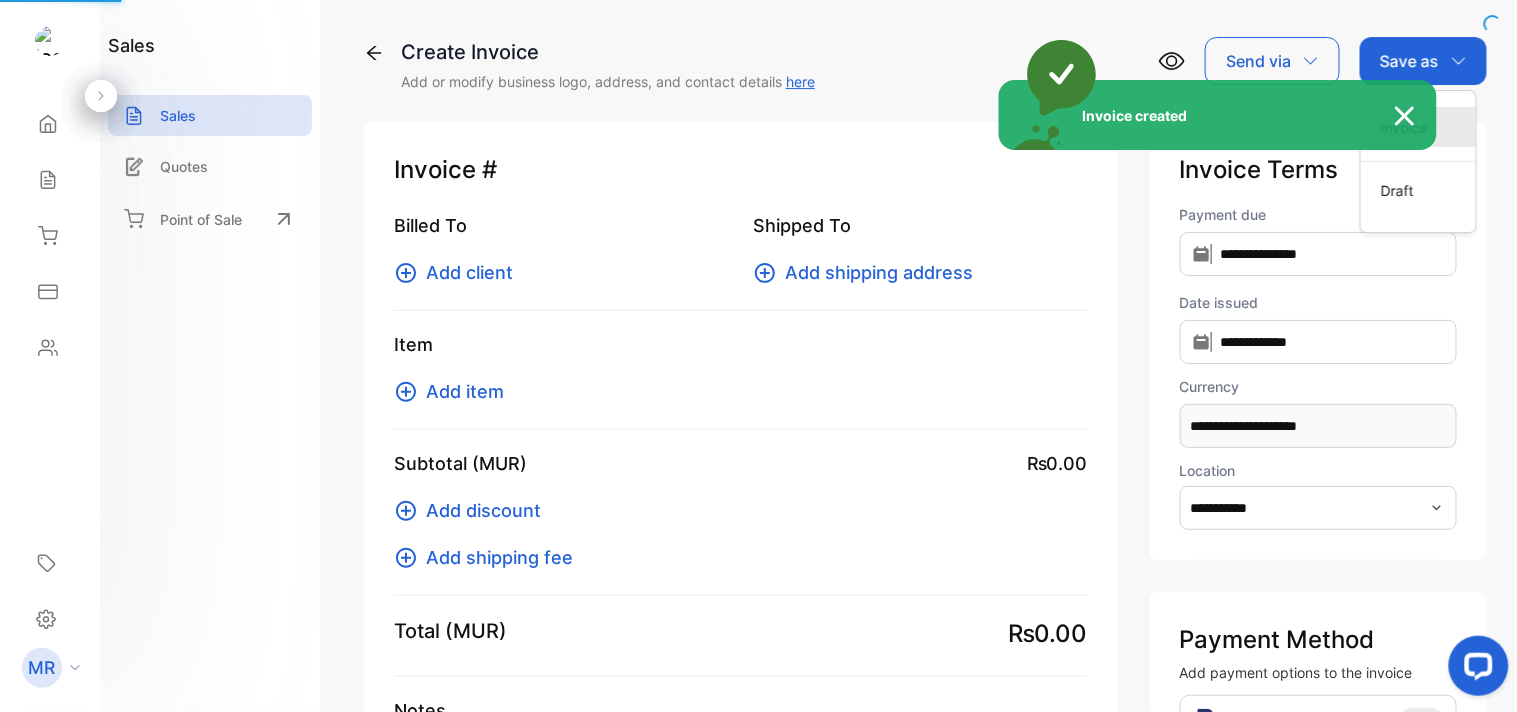 type 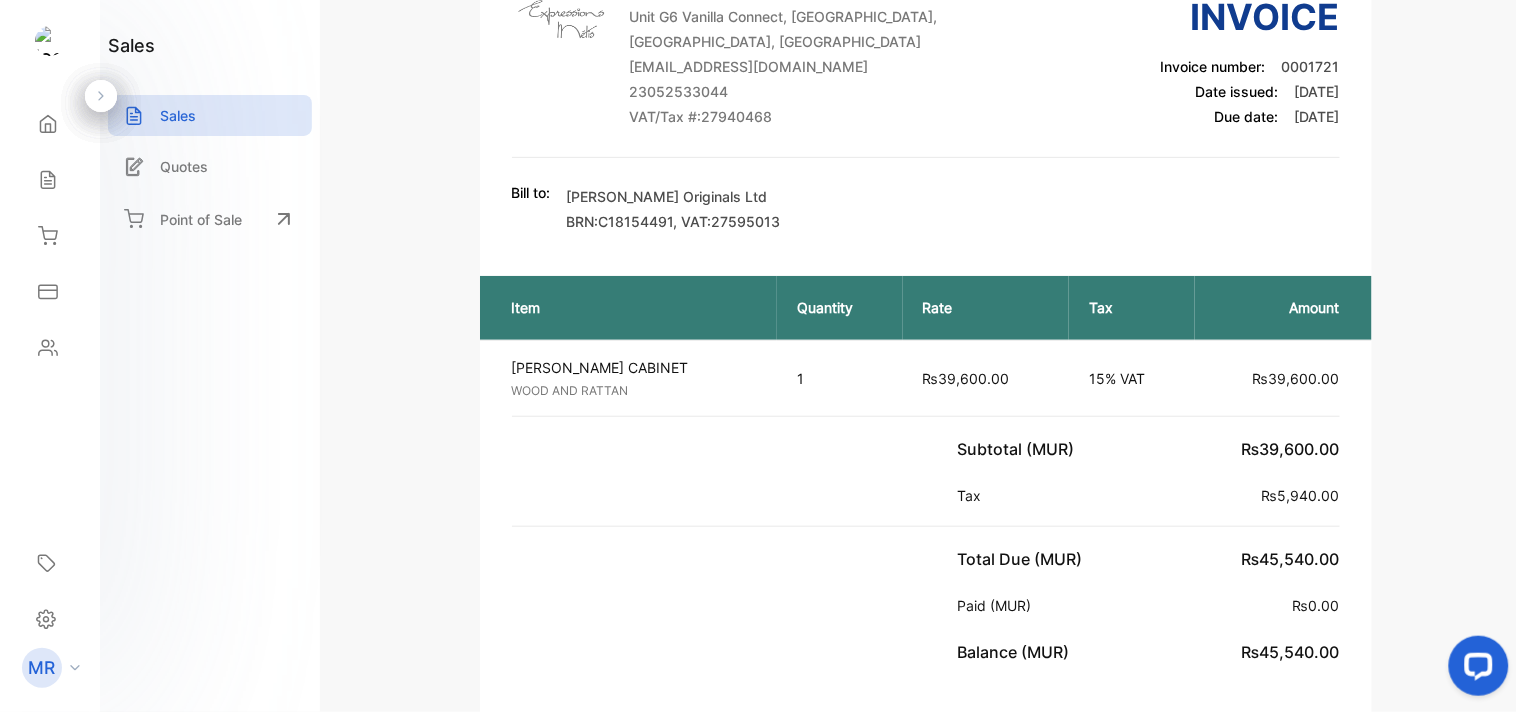 scroll, scrollTop: 0, scrollLeft: 0, axis: both 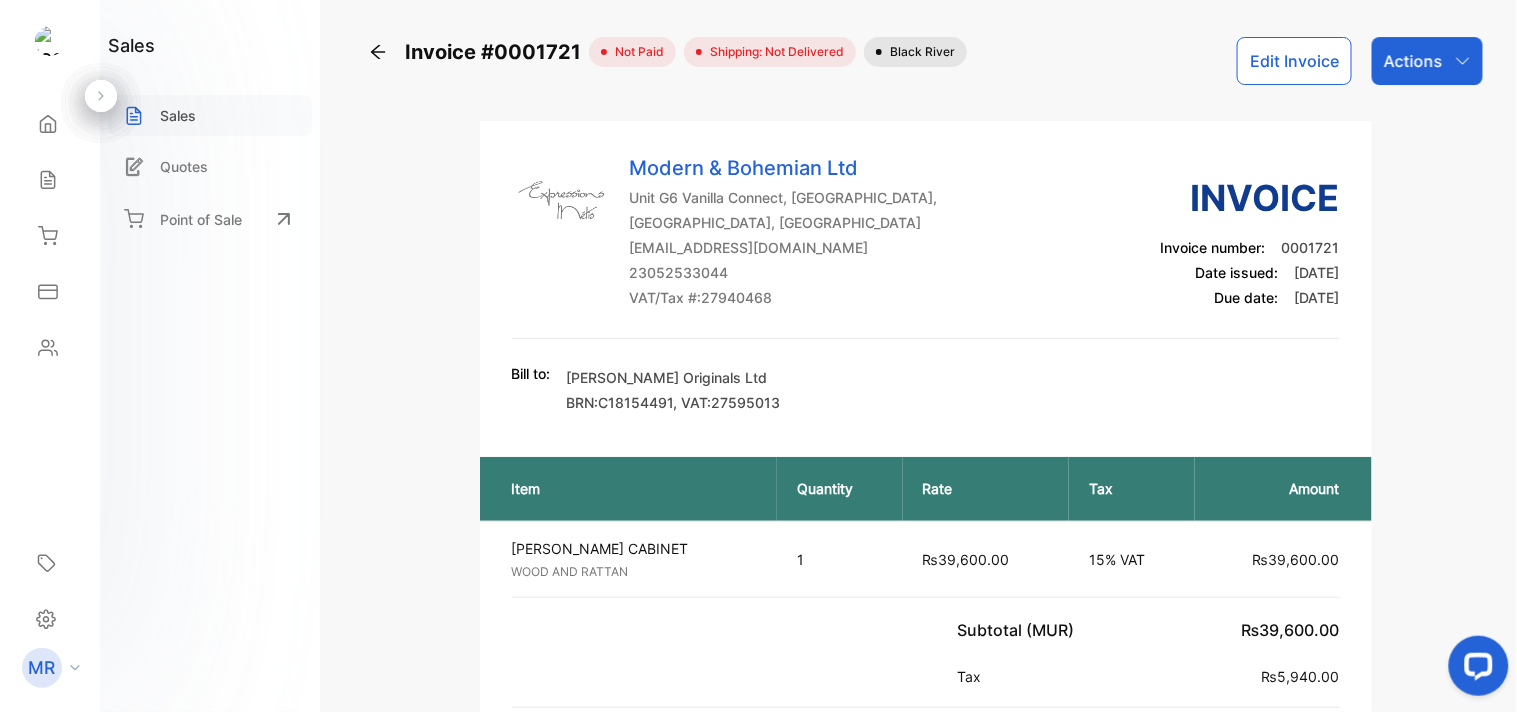 click on "Sales" at bounding box center [178, 115] 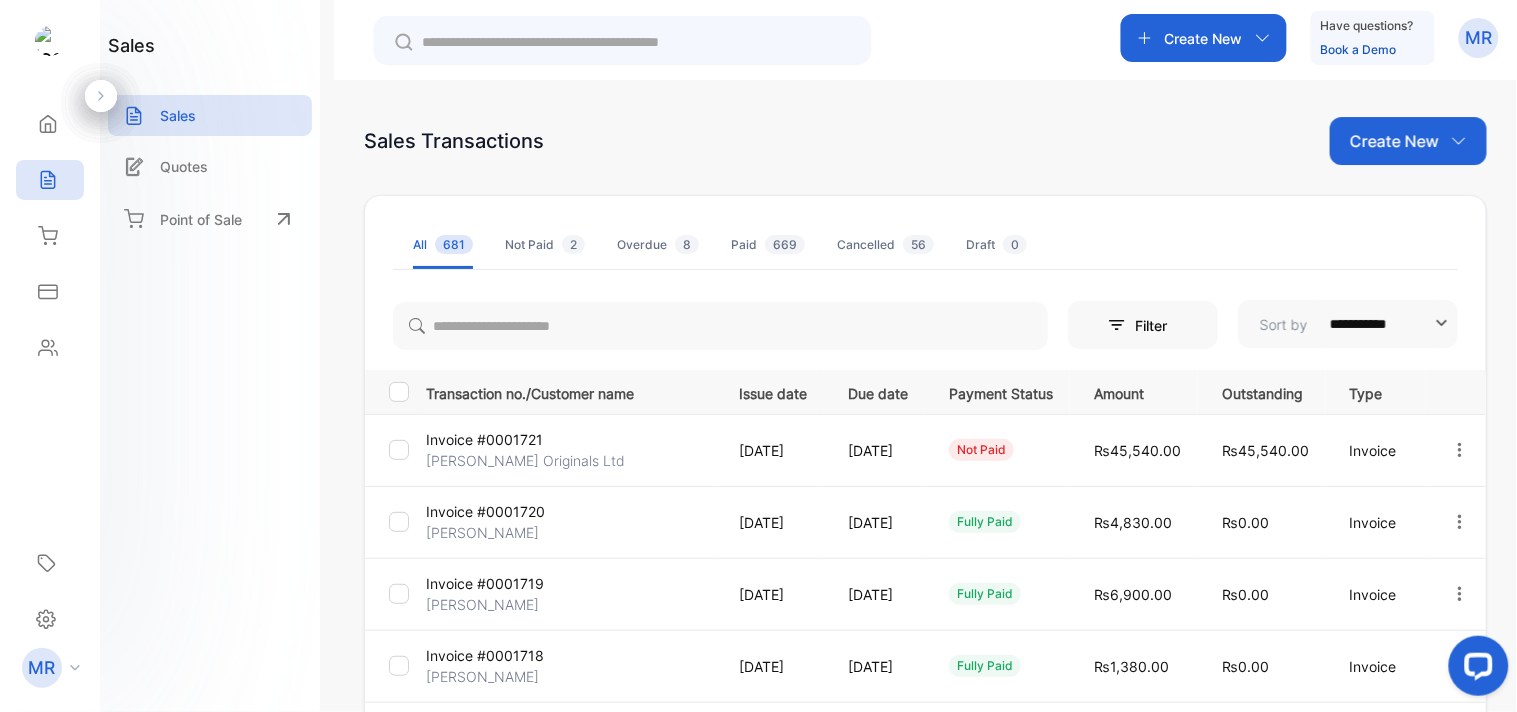 click 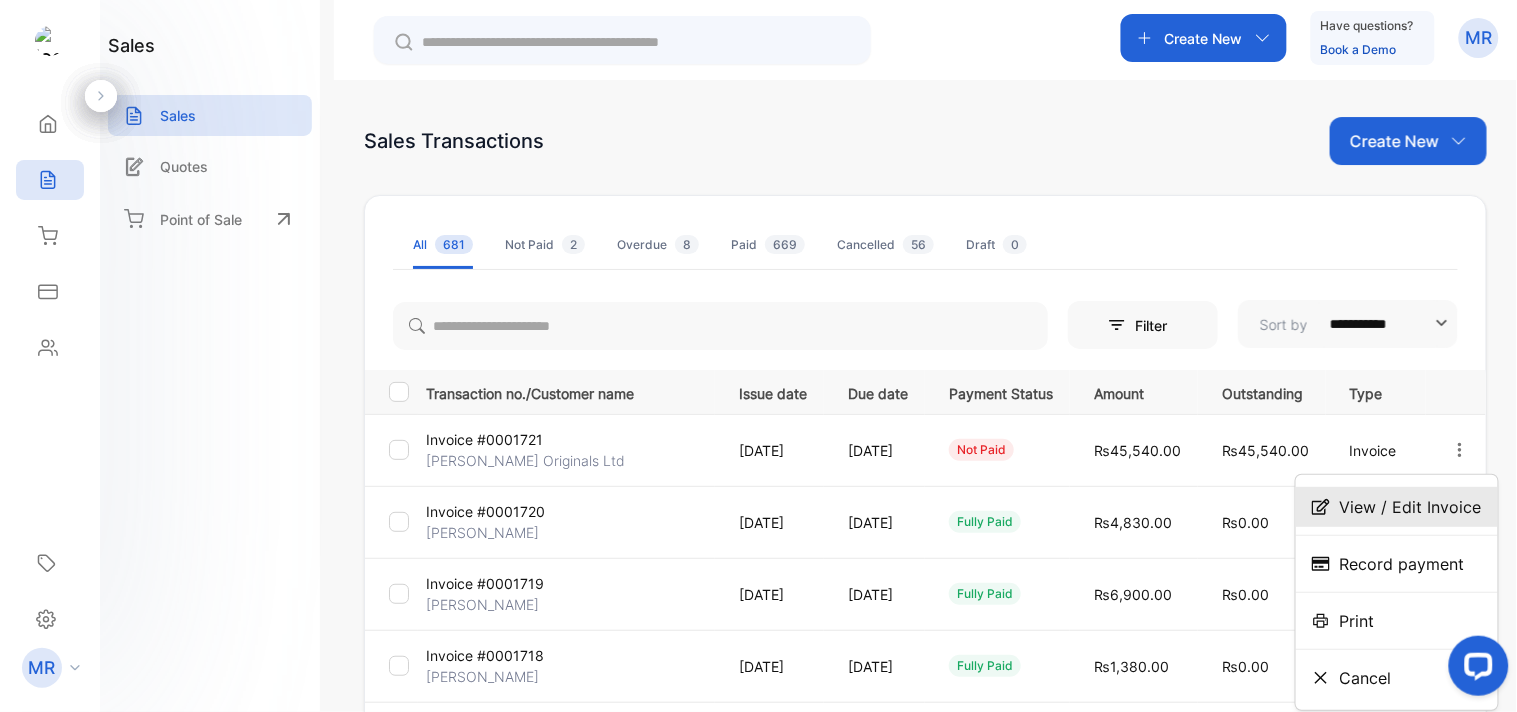click on "View / Edit Invoice" at bounding box center (1411, 507) 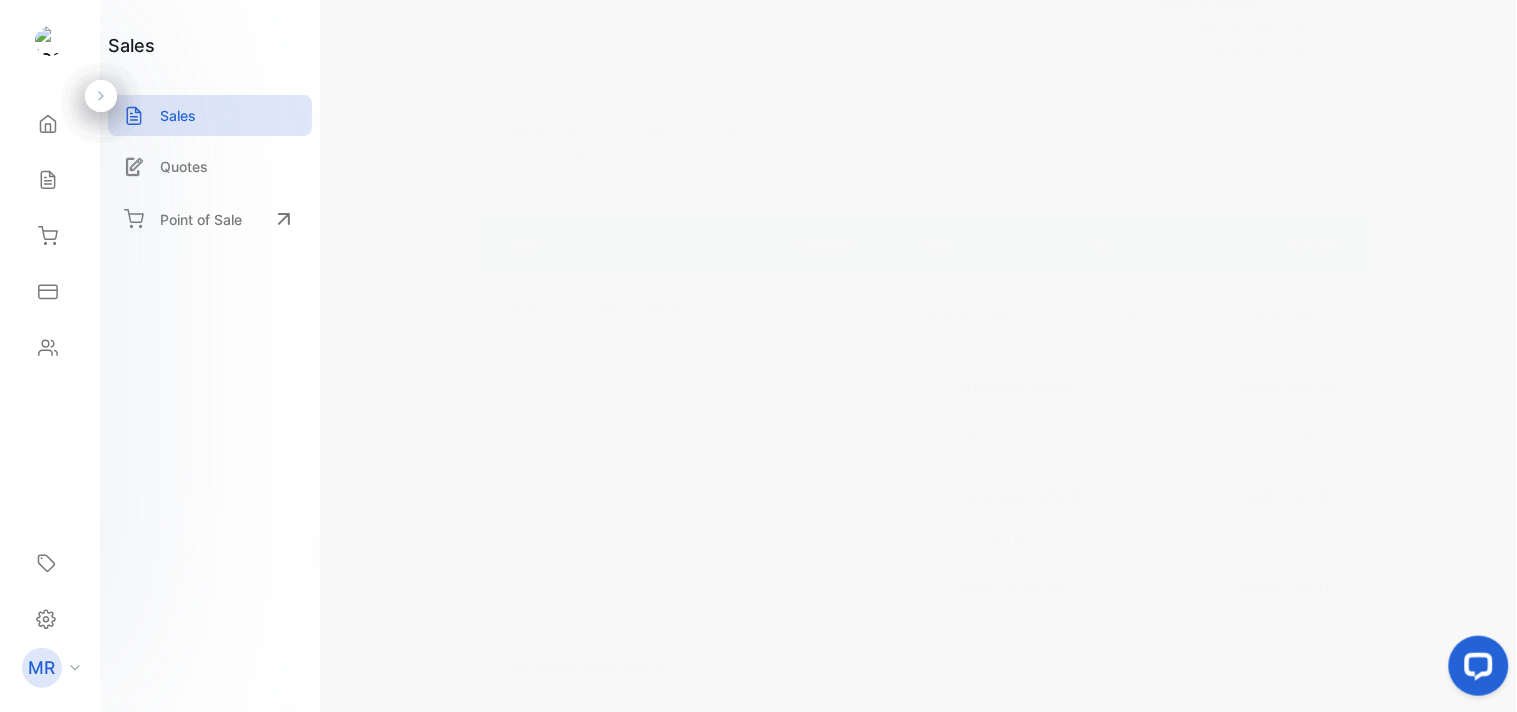 scroll, scrollTop: 0, scrollLeft: 0, axis: both 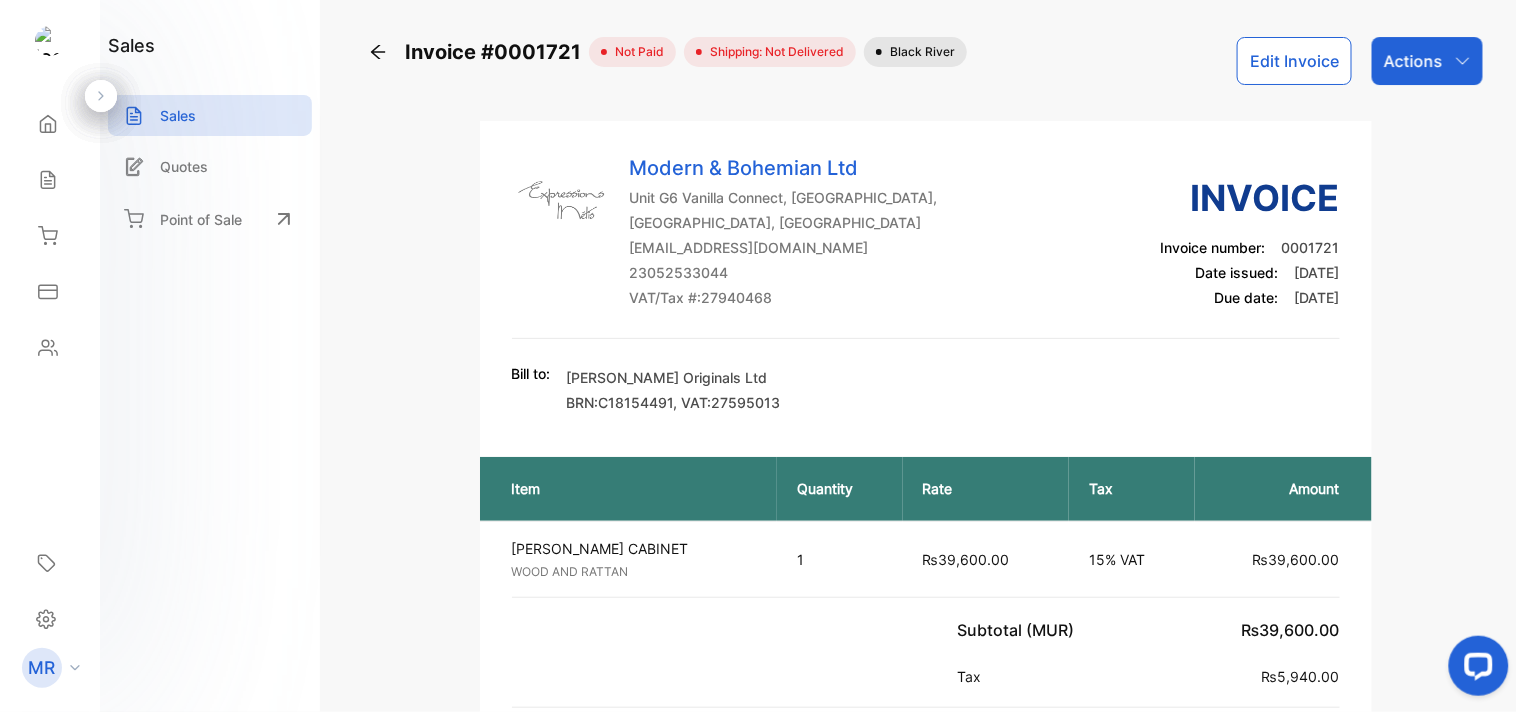 click on "Actions" at bounding box center (1413, 61) 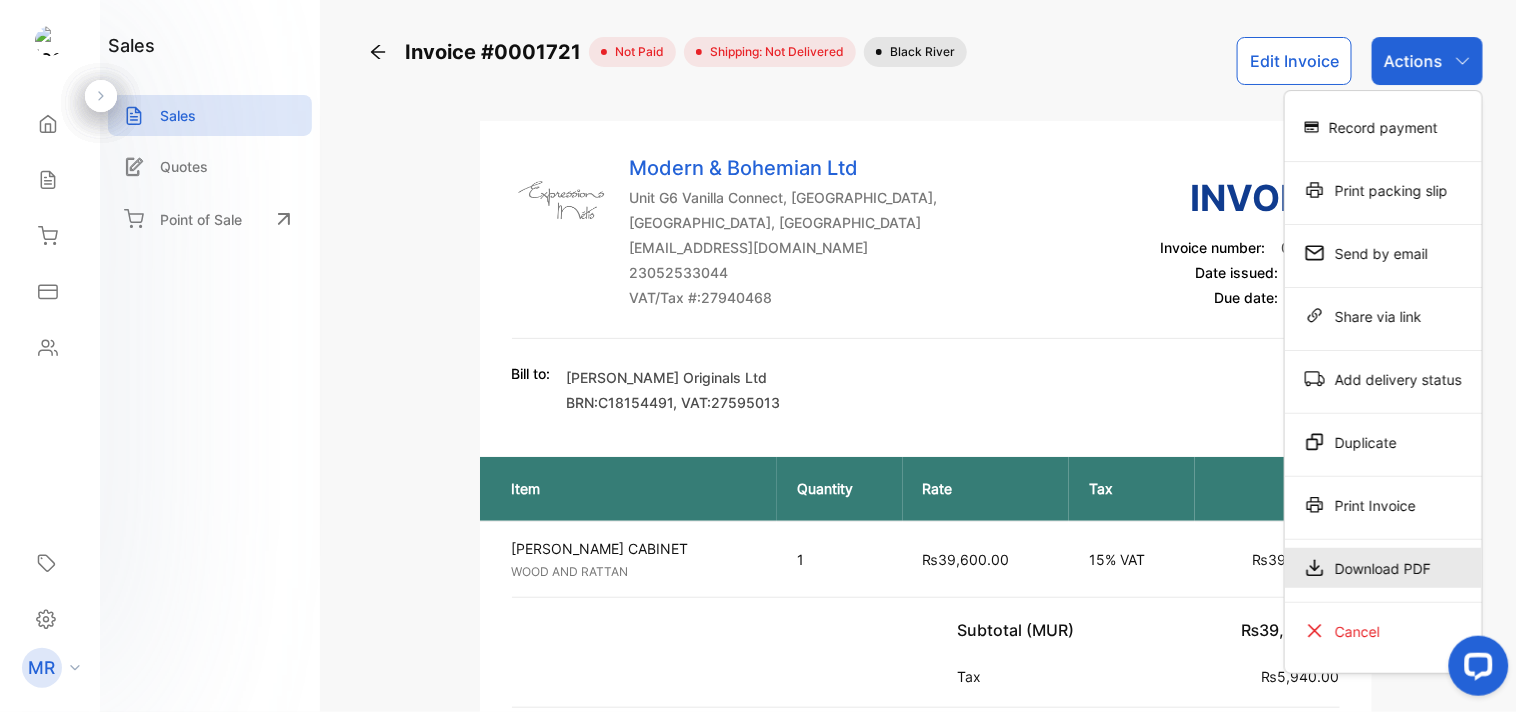 click on "Download PDF" at bounding box center [1383, 568] 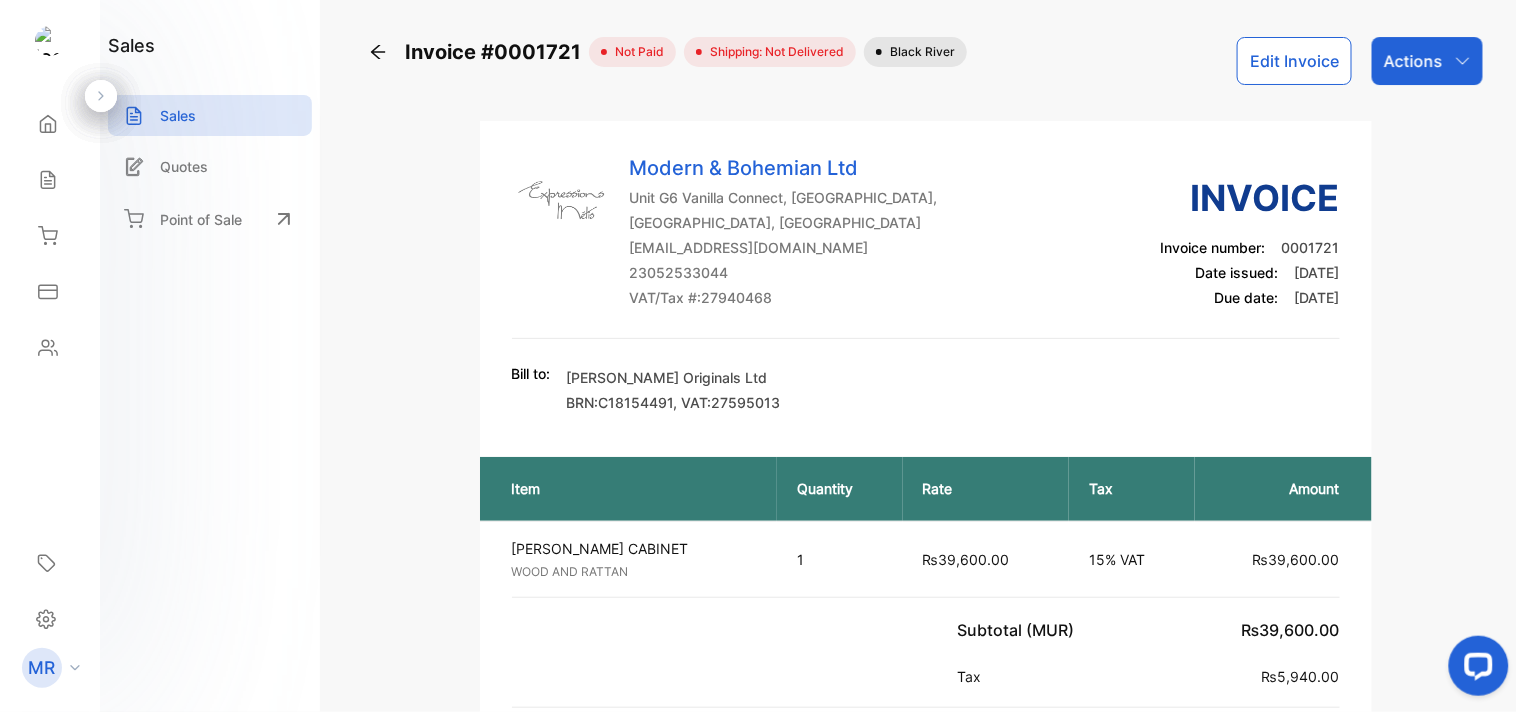 click on "Actions" at bounding box center [1427, 61] 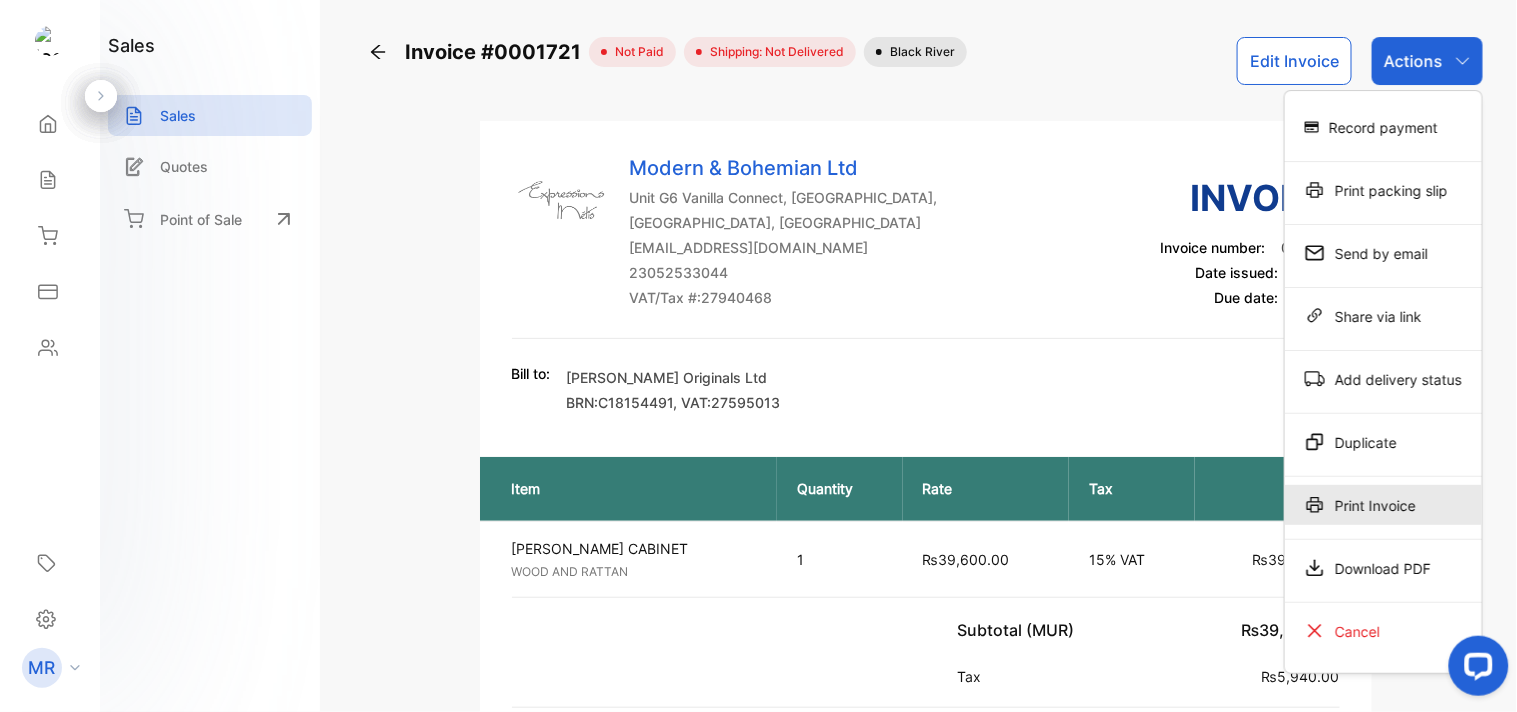 click on "Print Invoice" at bounding box center (1383, 505) 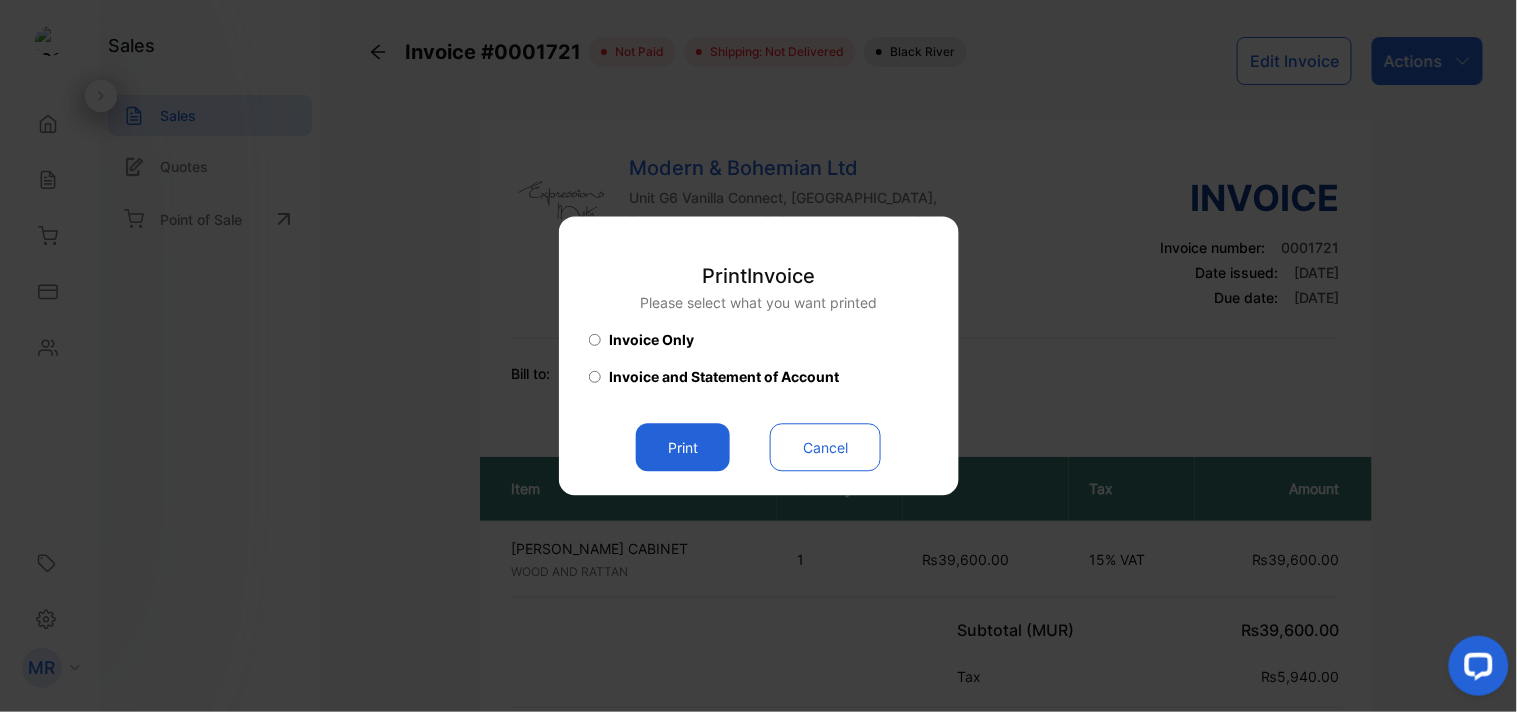 click on "Print" at bounding box center [683, 448] 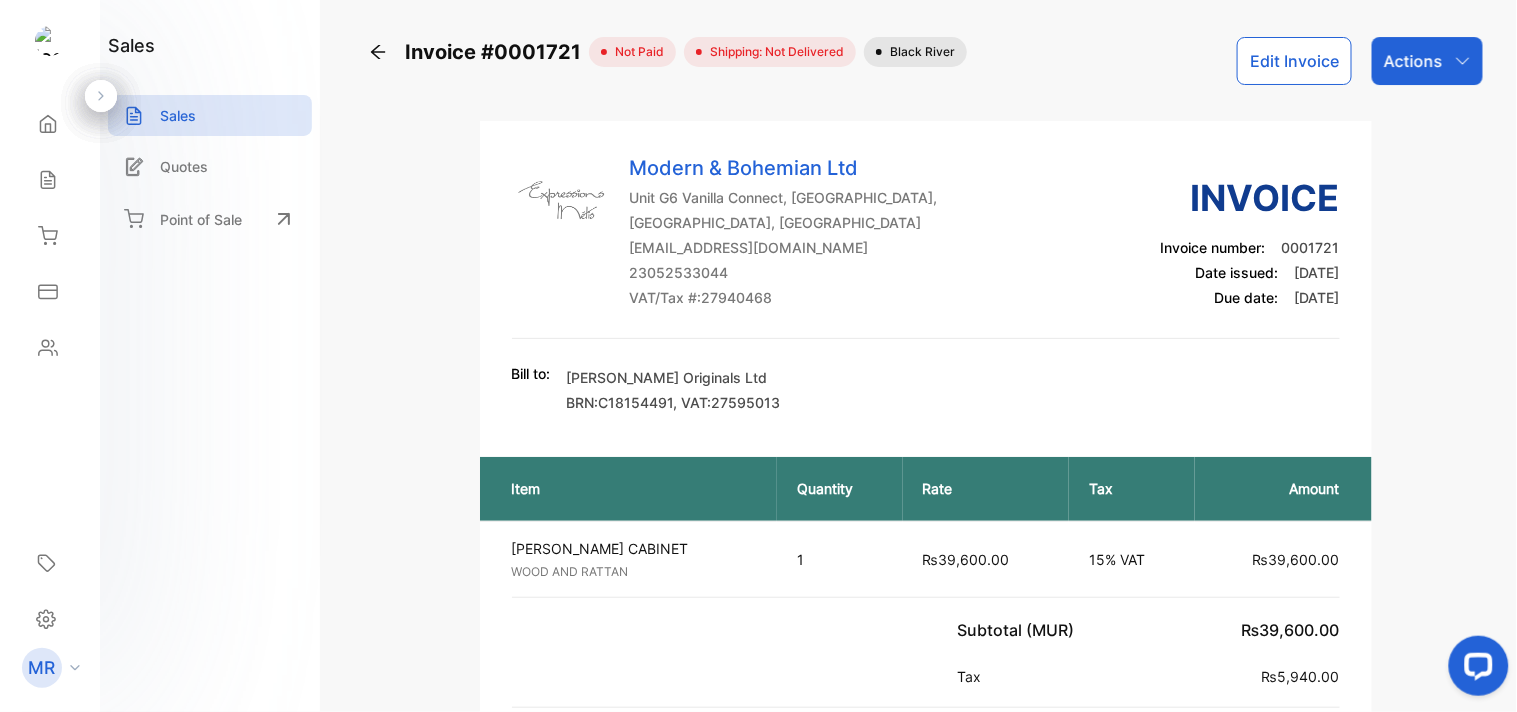 scroll, scrollTop: 0, scrollLeft: 0, axis: both 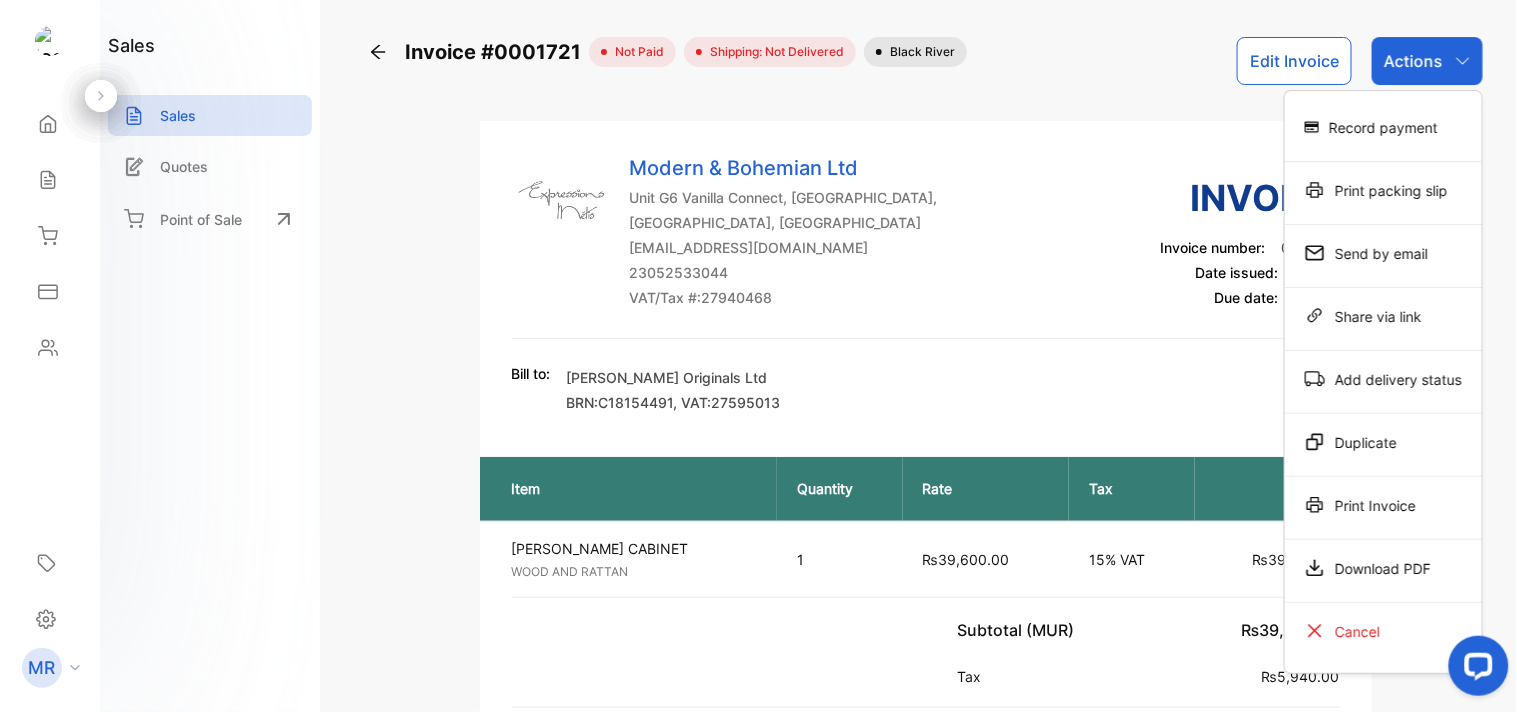 click on "Download PDF" at bounding box center [1383, 568] 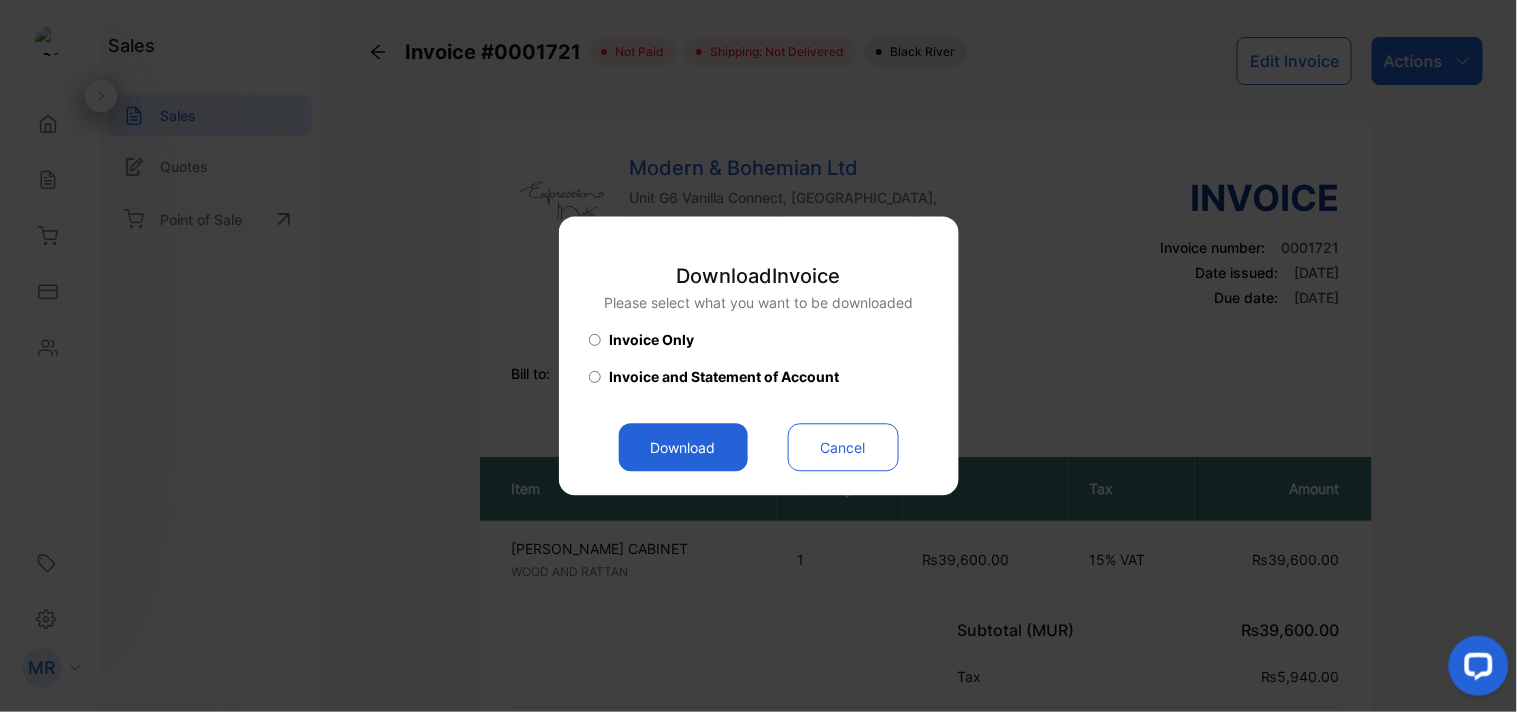 click on "Download" at bounding box center (683, 448) 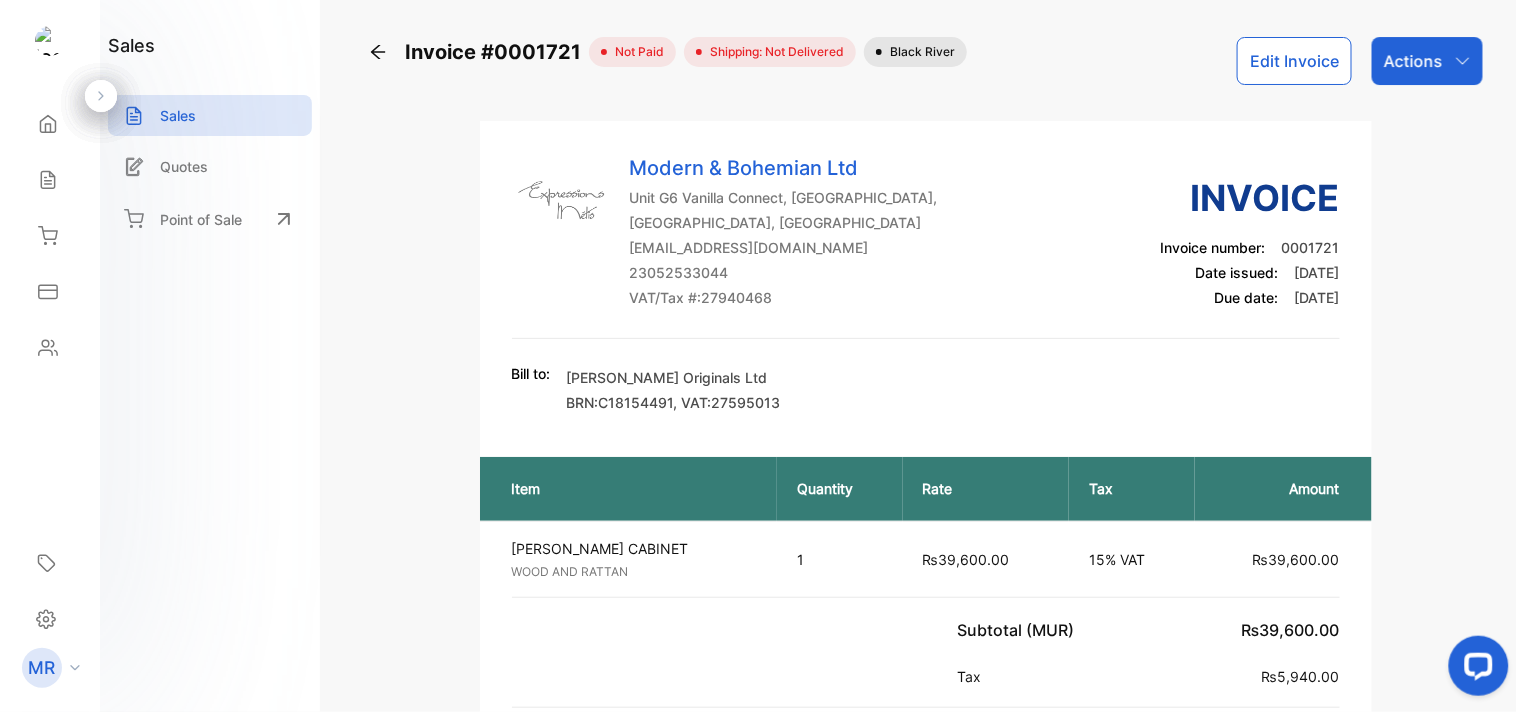 click on "Sales" at bounding box center (178, 115) 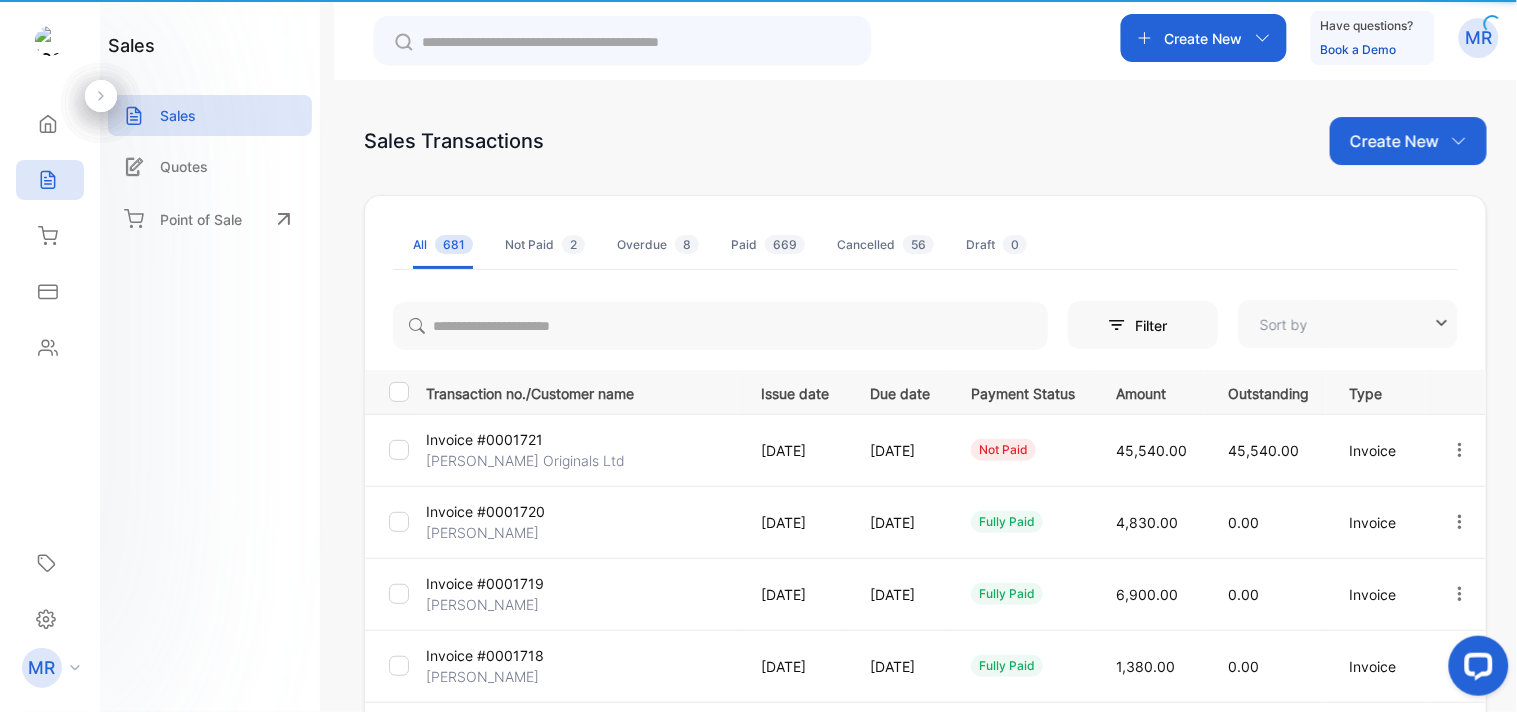 type on "**********" 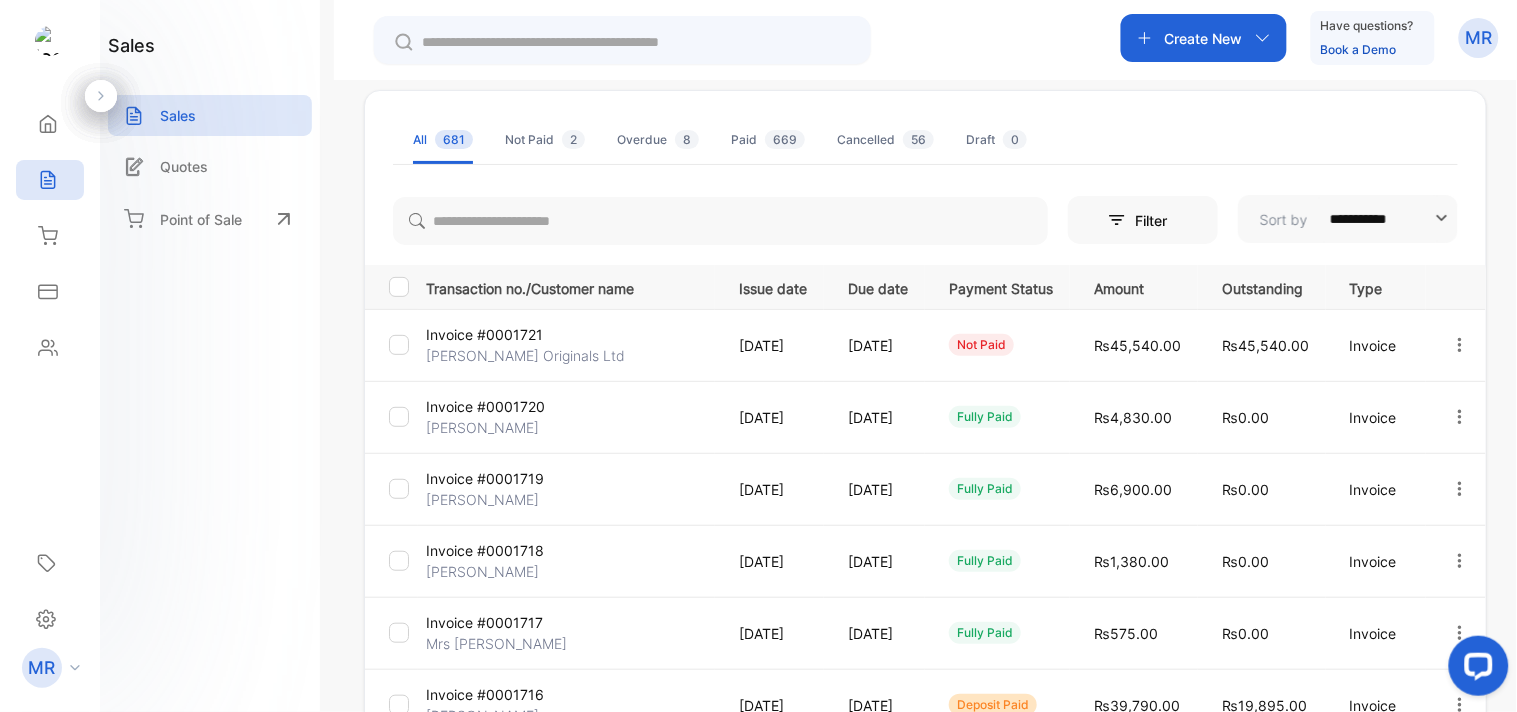 scroll, scrollTop: 0, scrollLeft: 0, axis: both 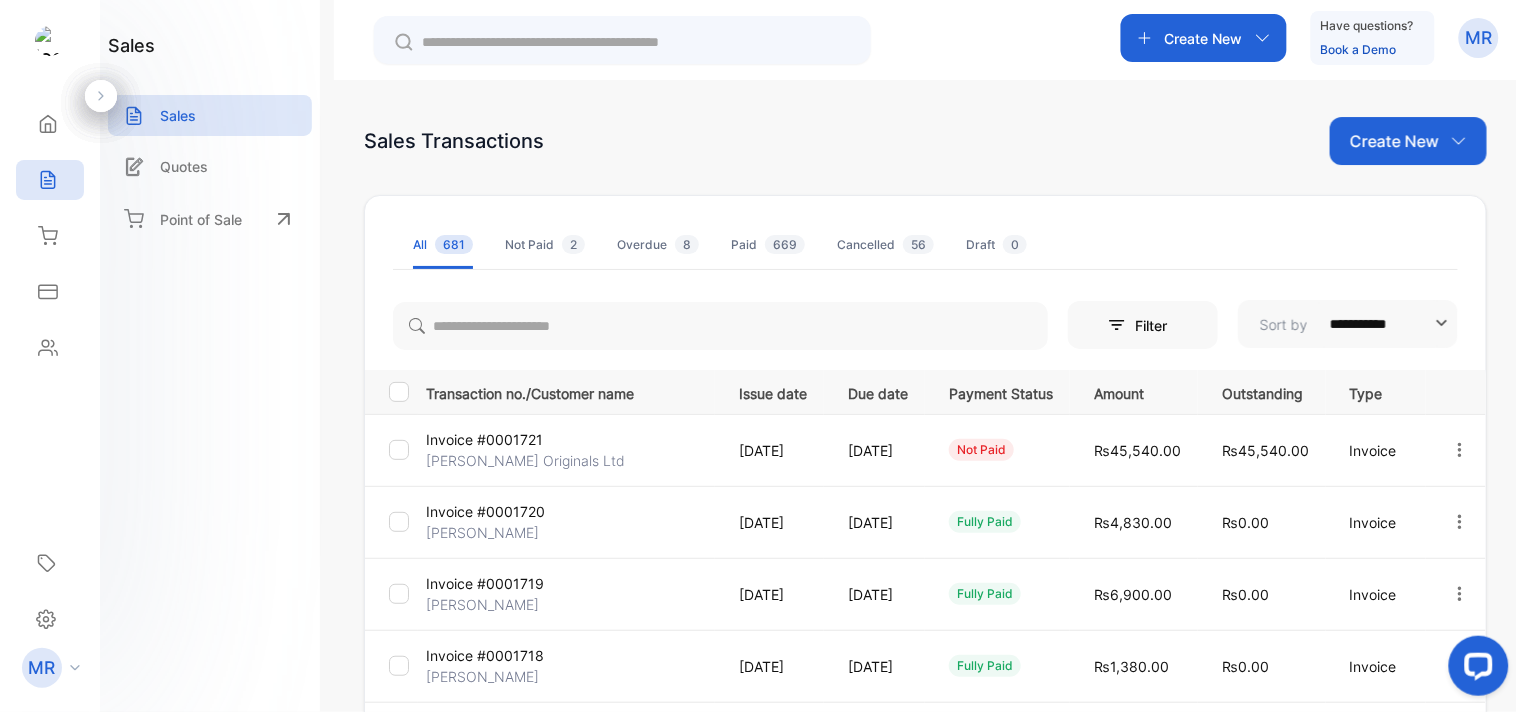 click 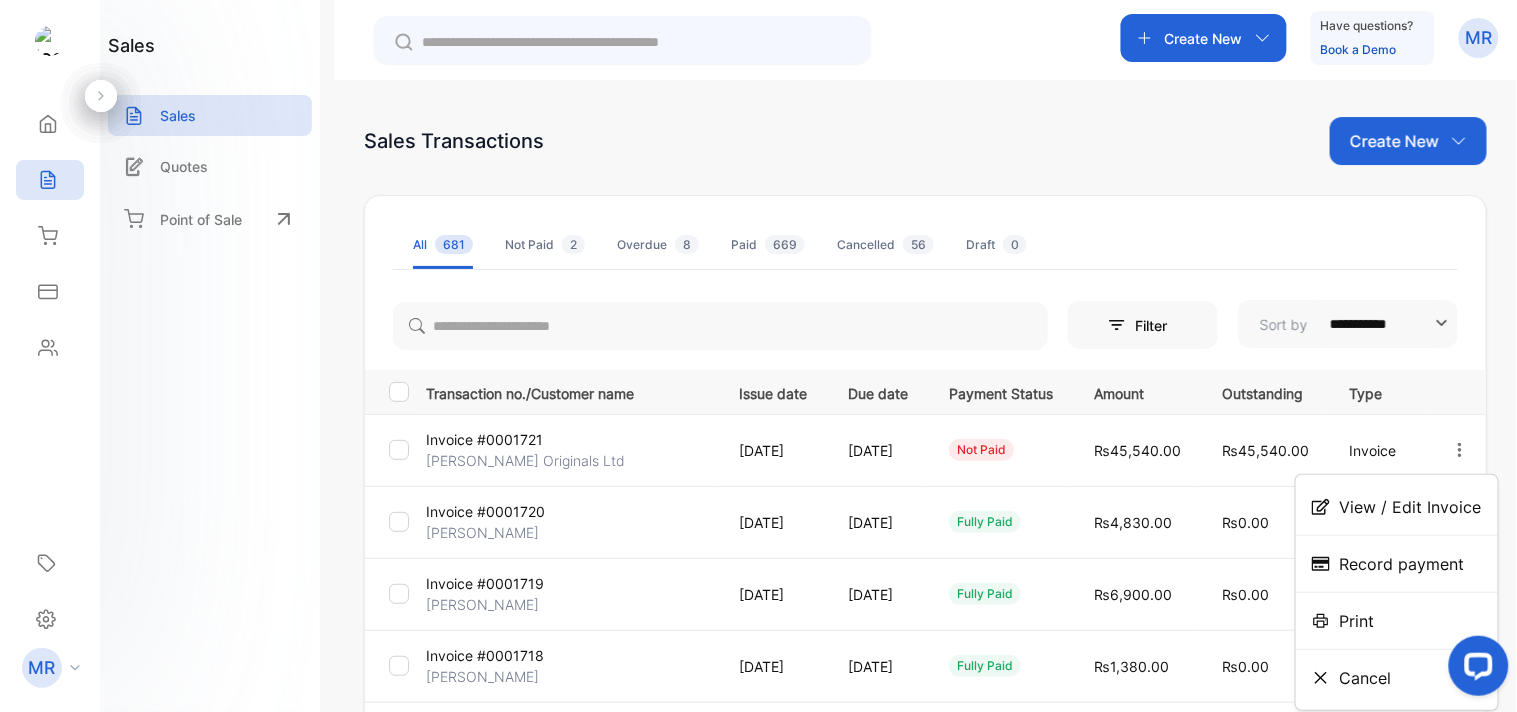 click on "View / Edit Invoice" at bounding box center (1411, 507) 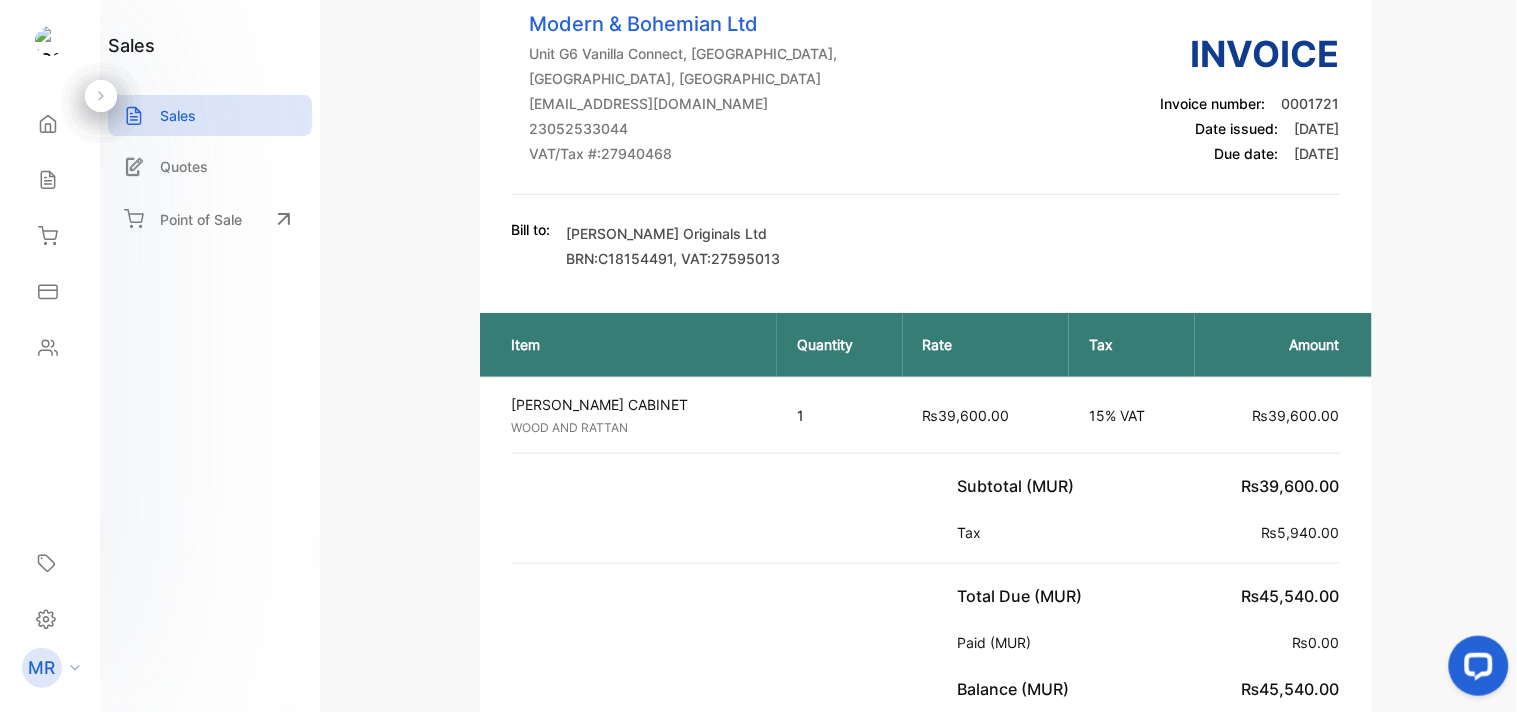 scroll, scrollTop: 0, scrollLeft: 0, axis: both 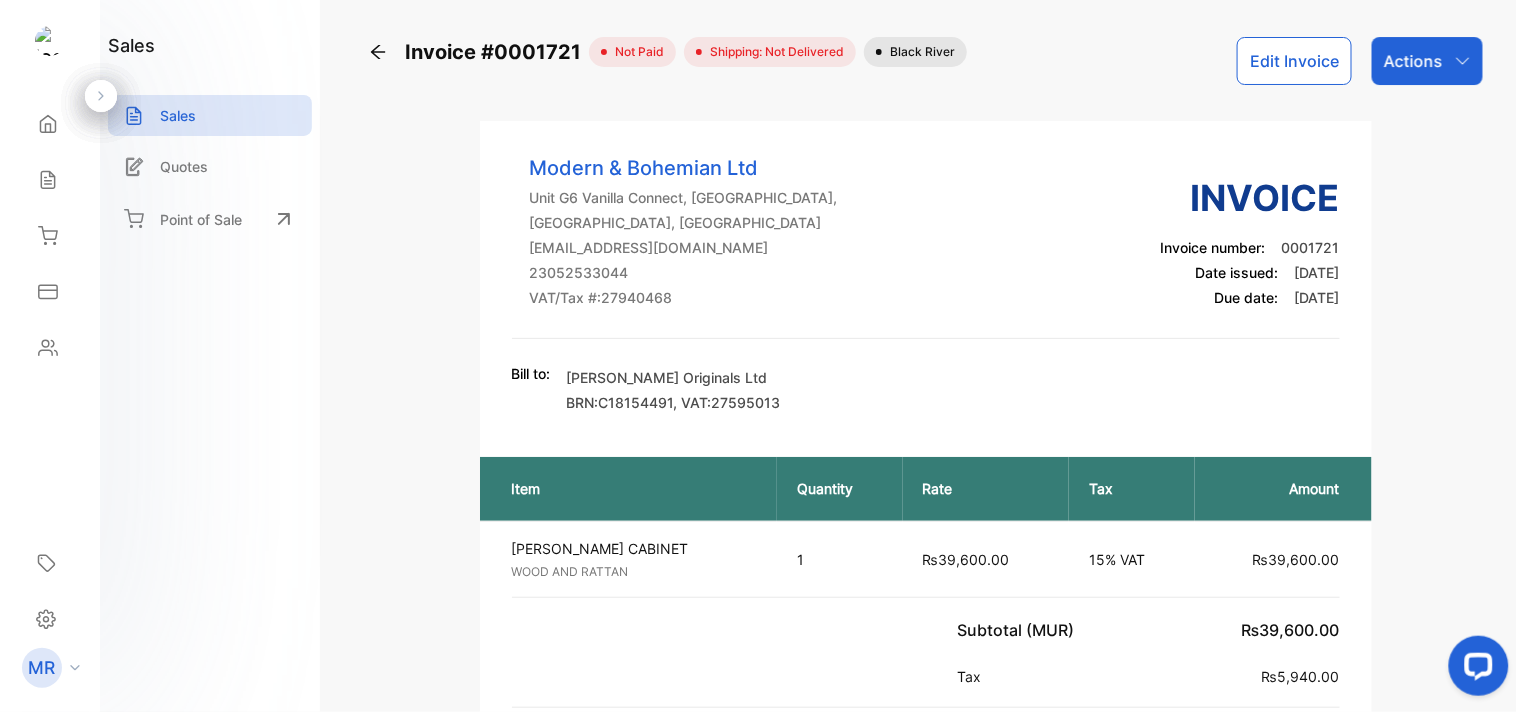 click on "Sales" at bounding box center (178, 115) 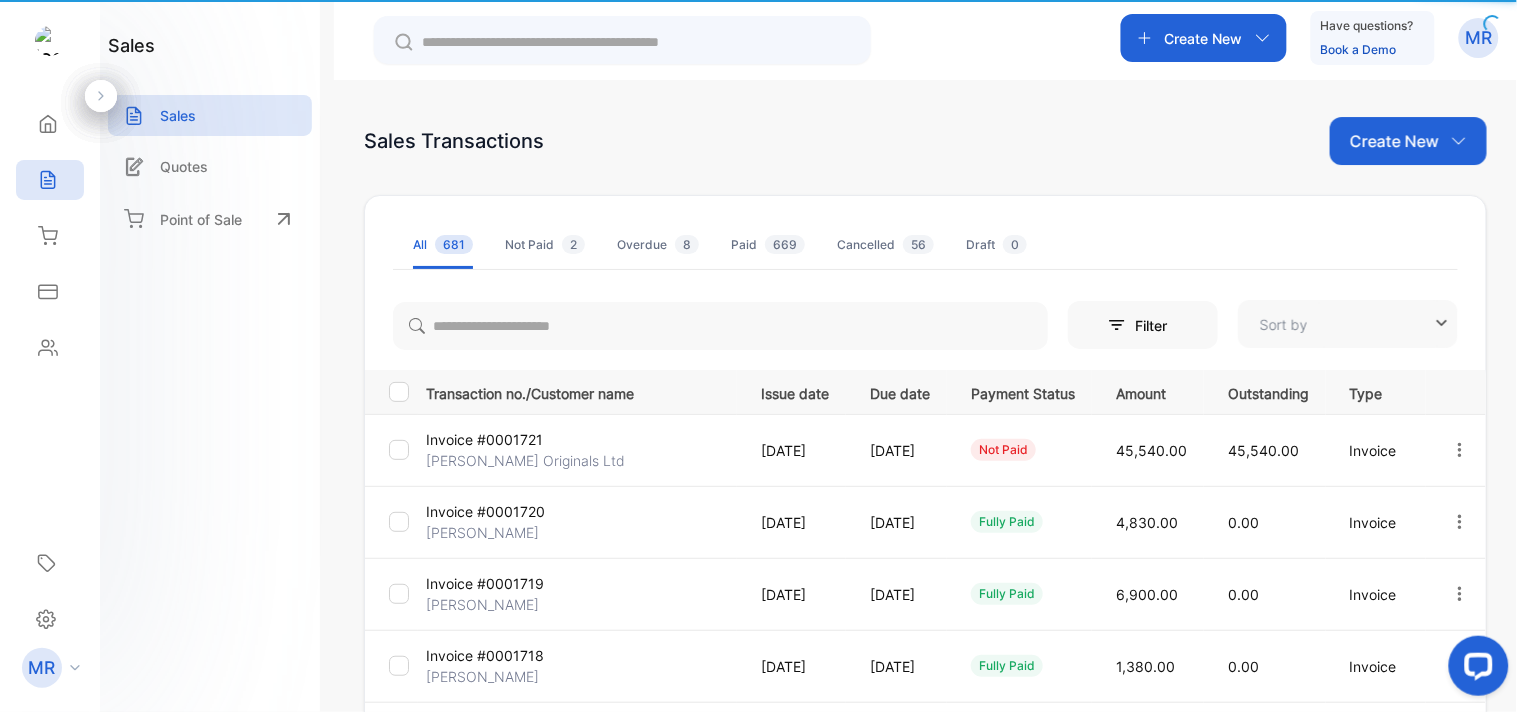 type on "**********" 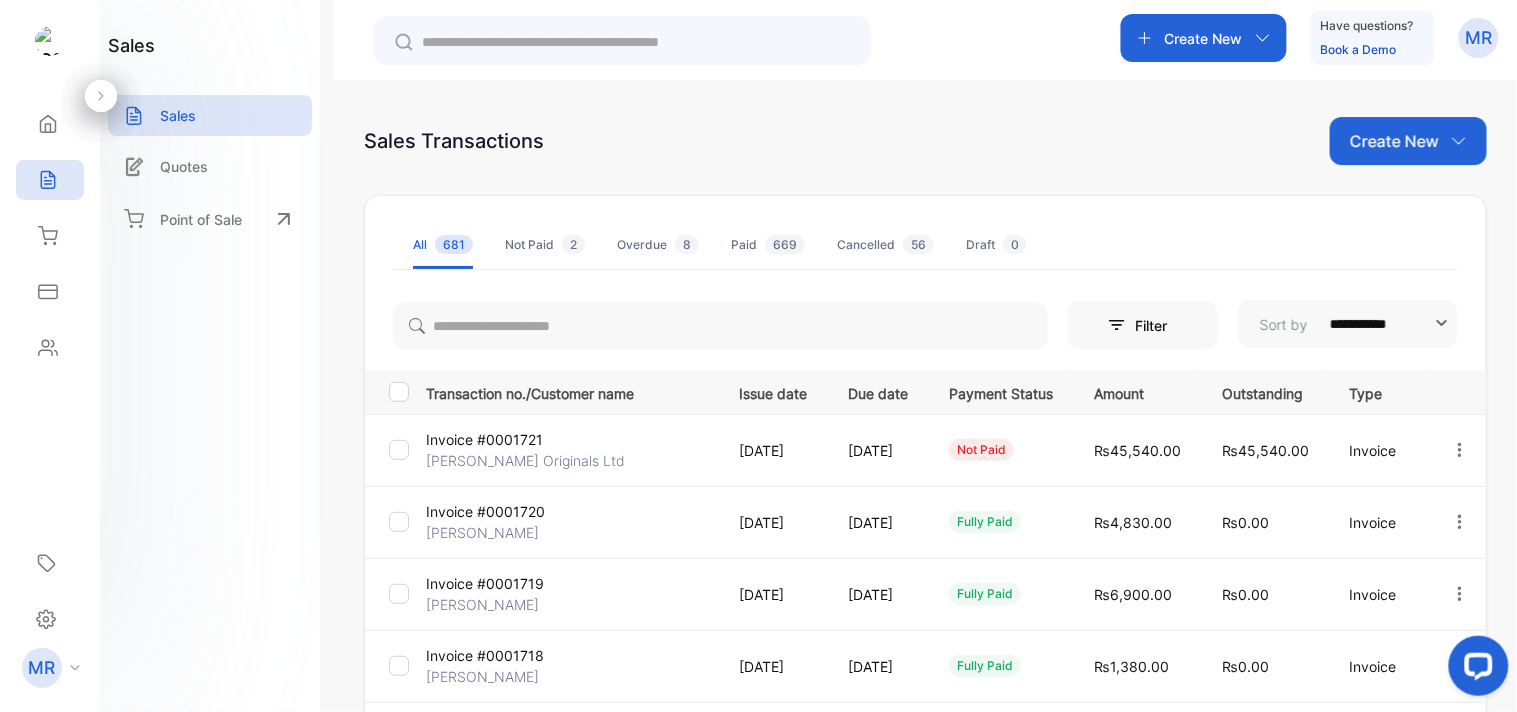 click at bounding box center (1460, 450) 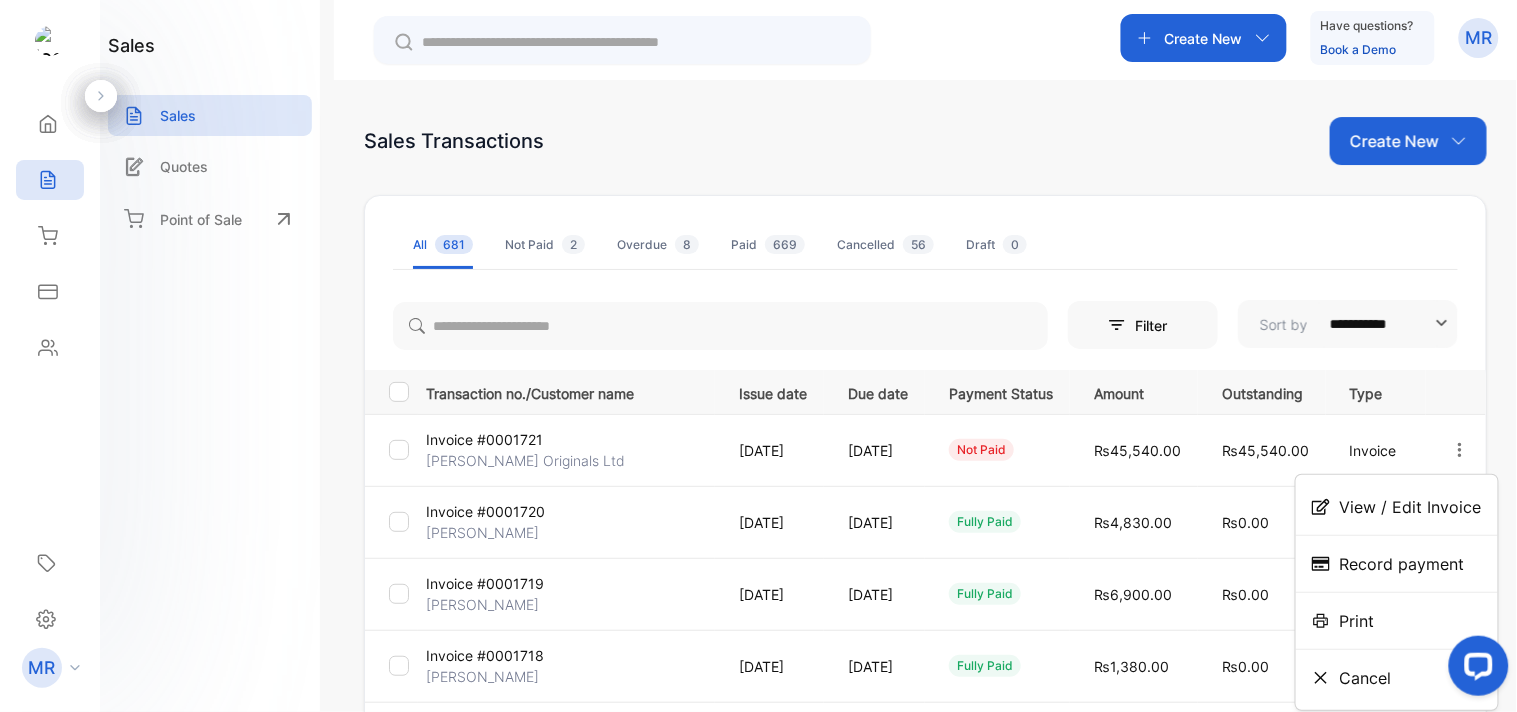 click on "View / Edit Invoice" at bounding box center (1411, 507) 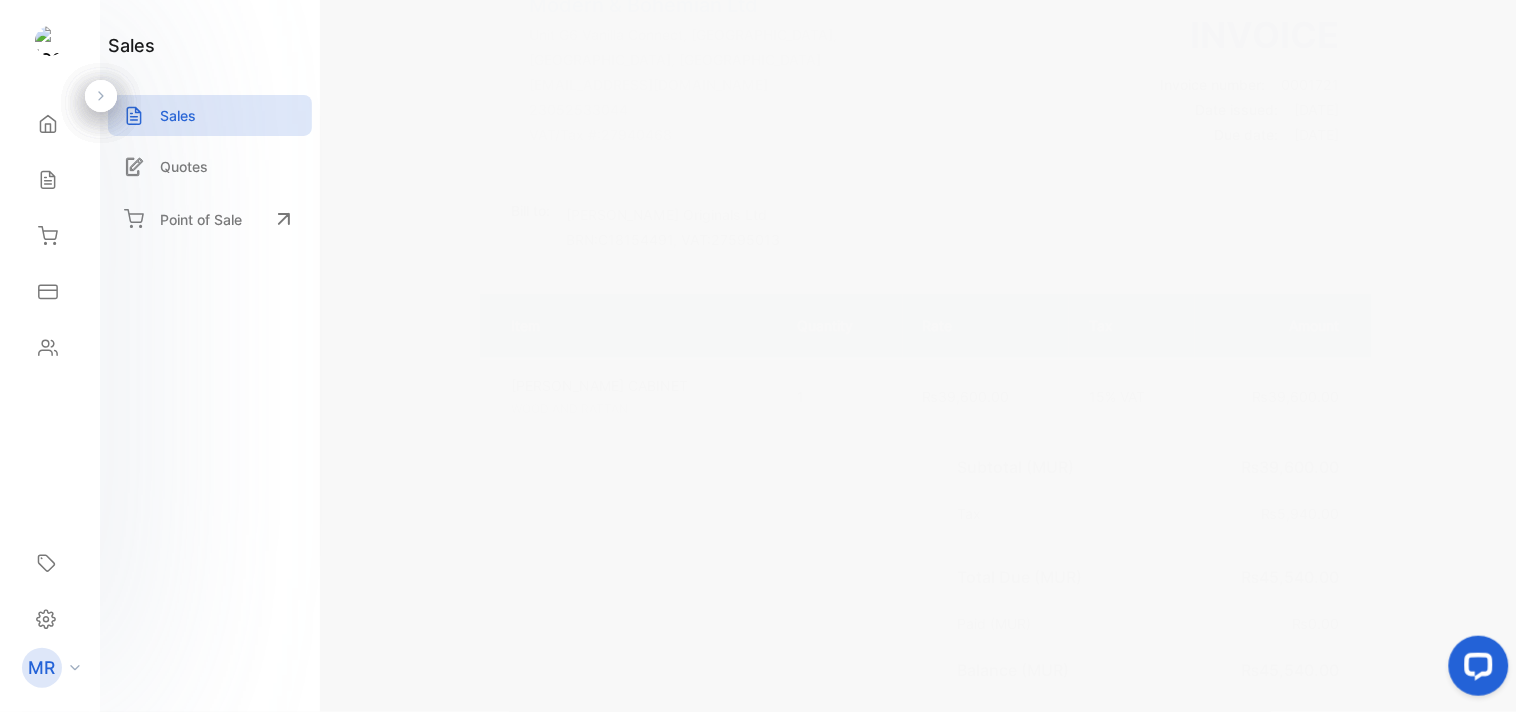 scroll, scrollTop: 0, scrollLeft: 0, axis: both 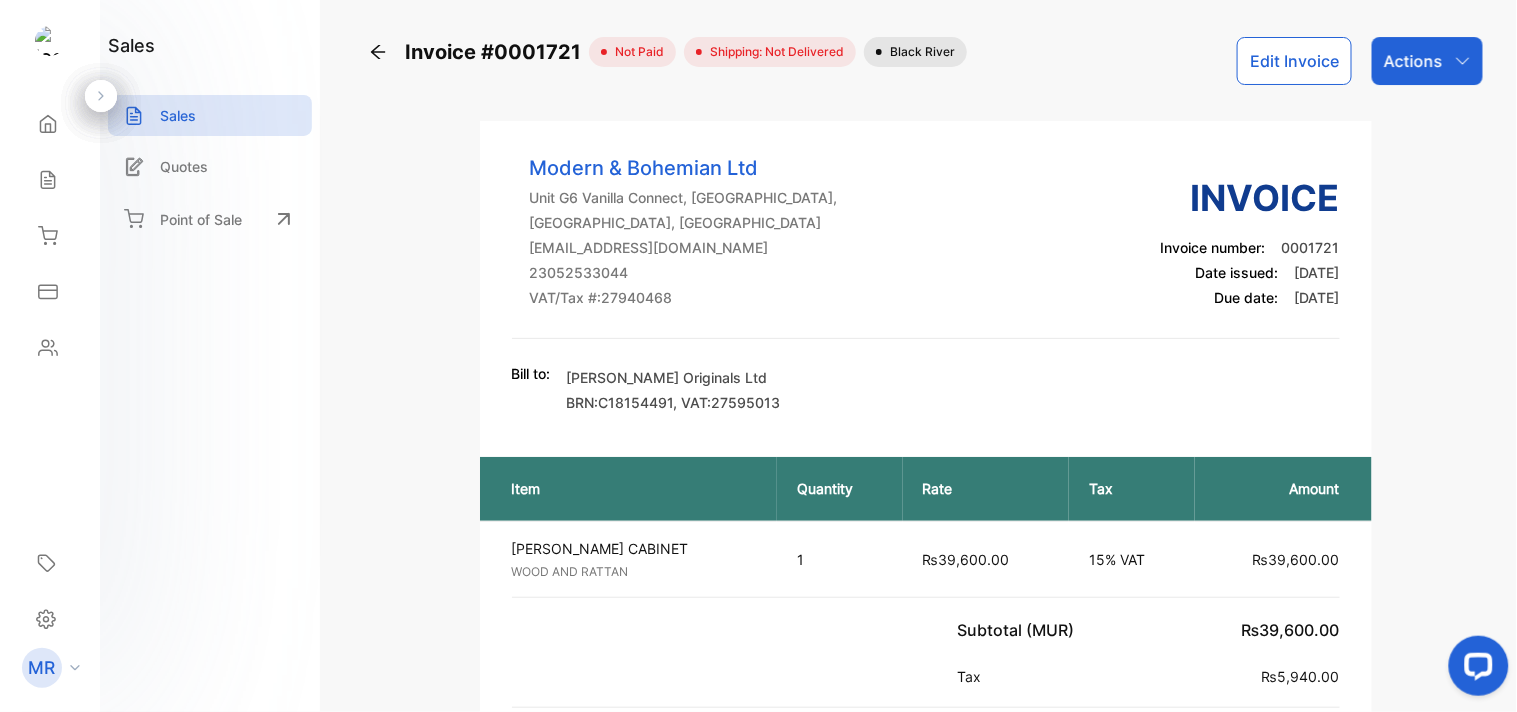 click on "Sales" at bounding box center [178, 115] 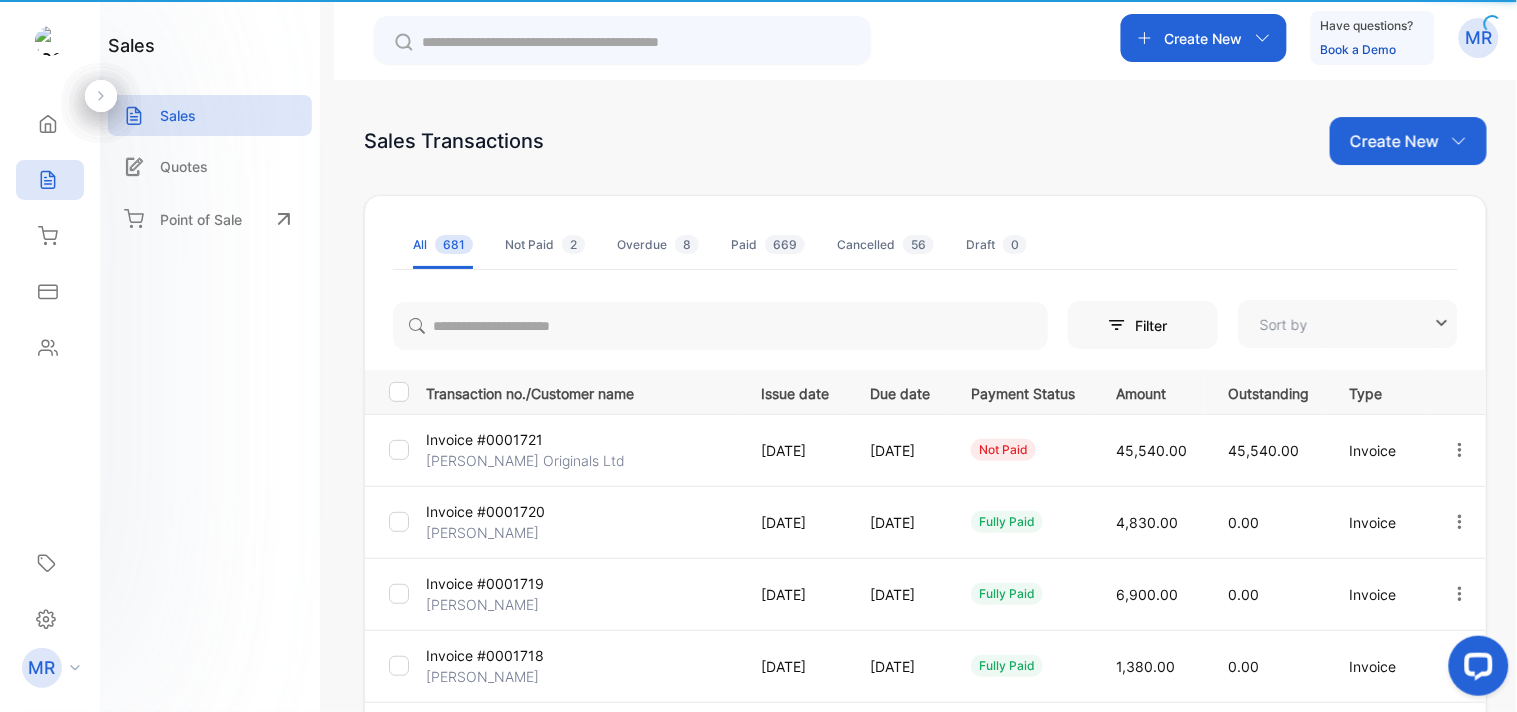 type on "**********" 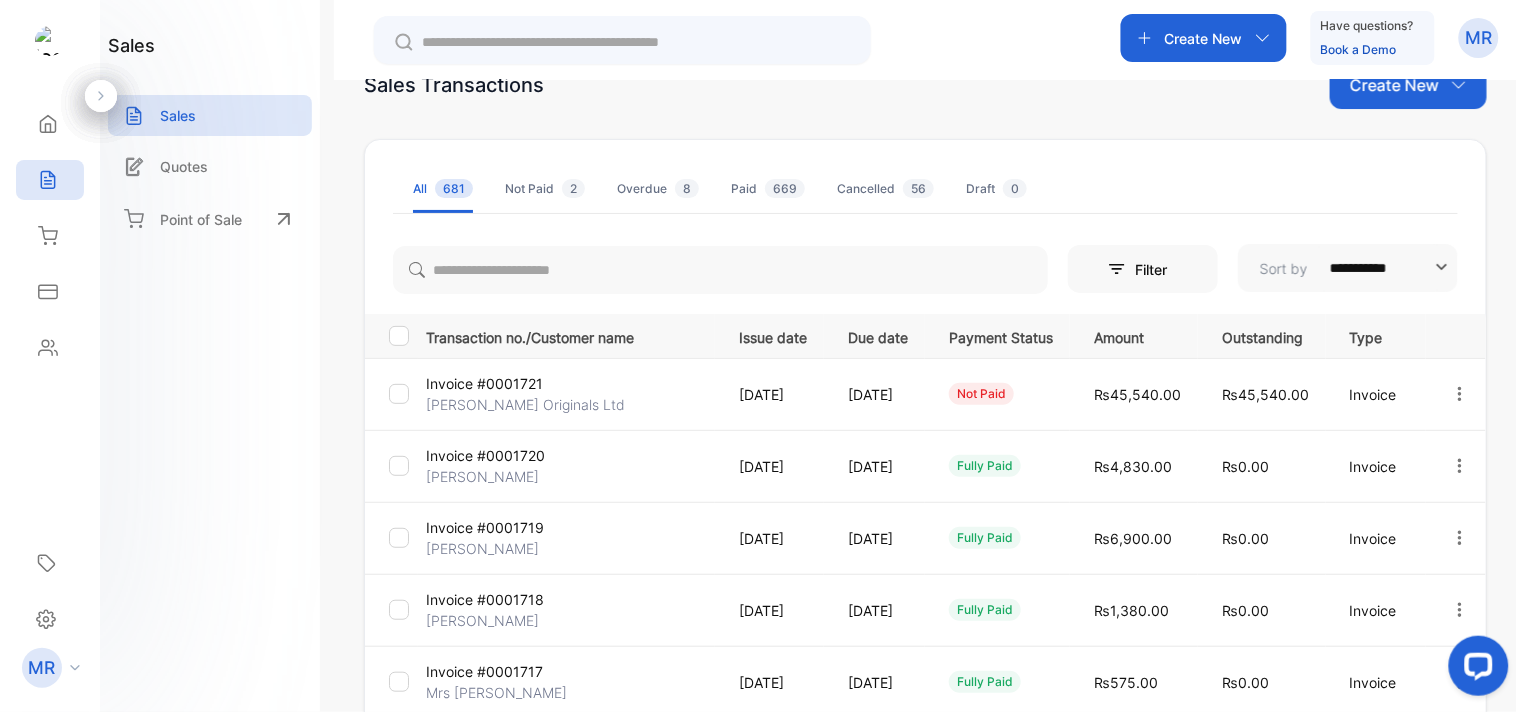 scroll, scrollTop: 0, scrollLeft: 0, axis: both 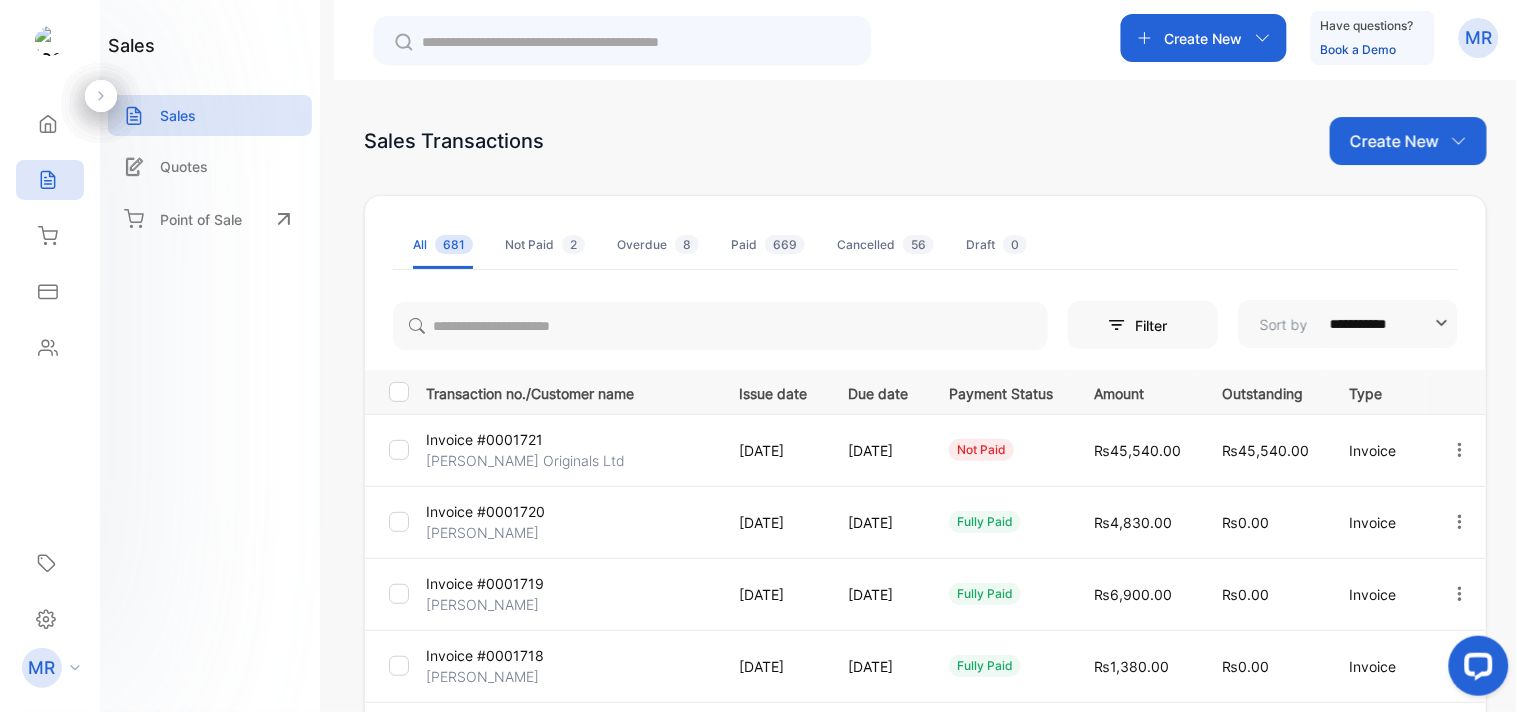 click 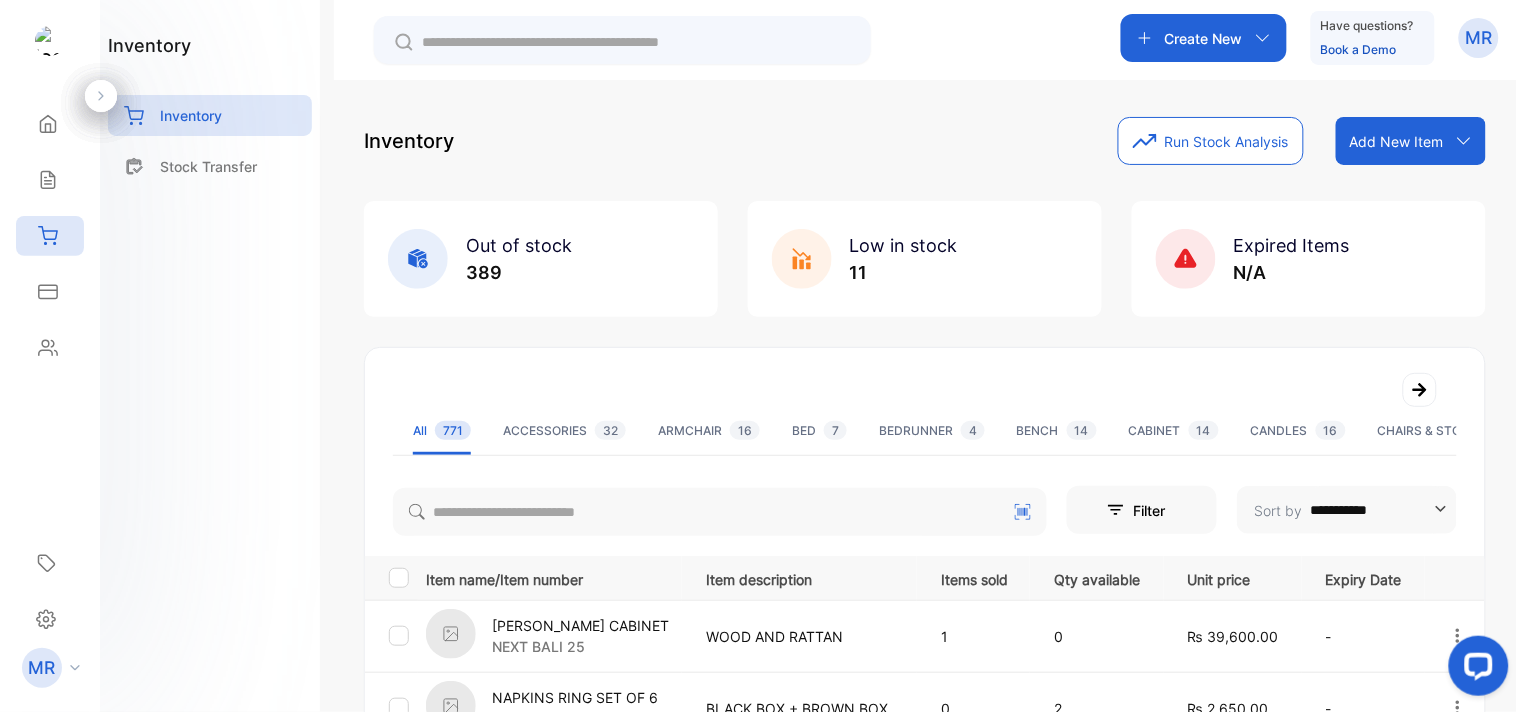 click on "Sales" at bounding box center (50, 180) 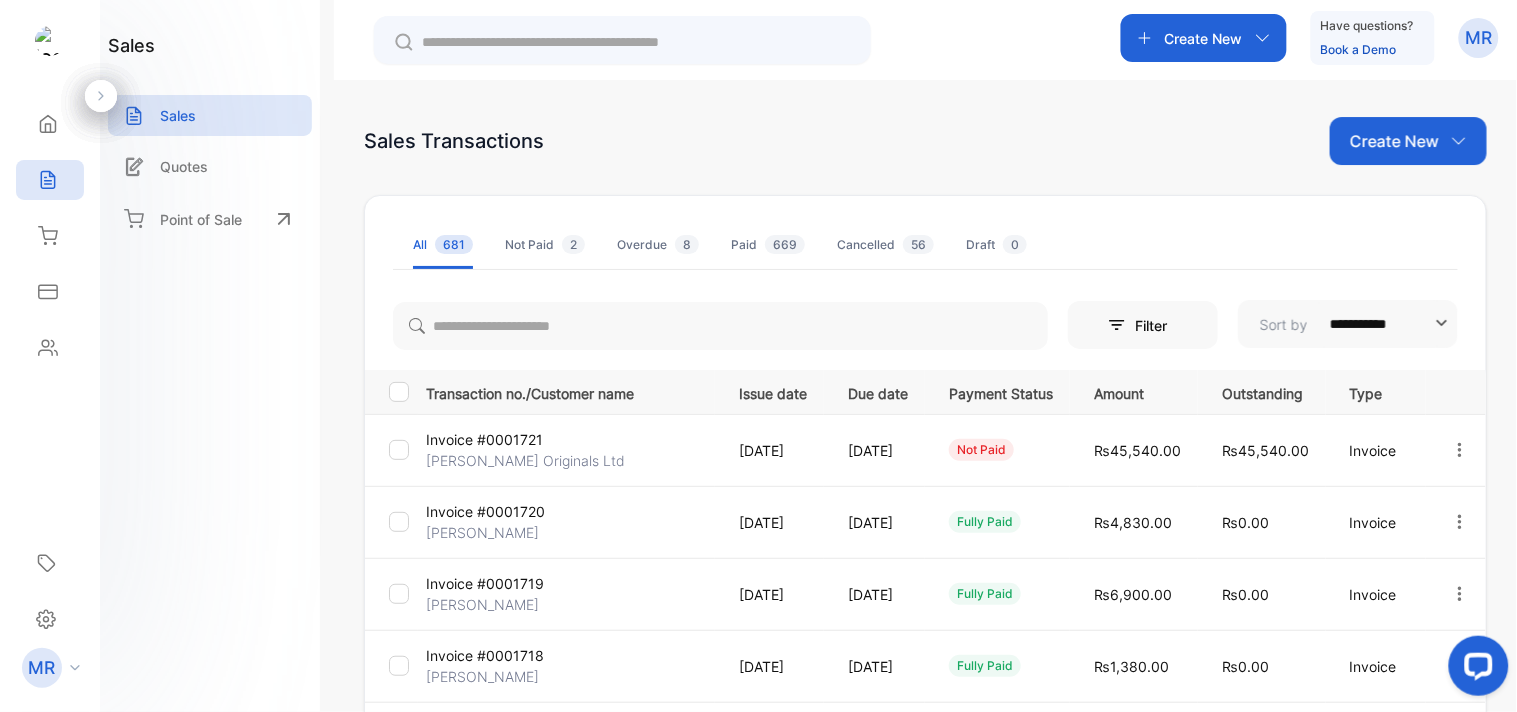 click 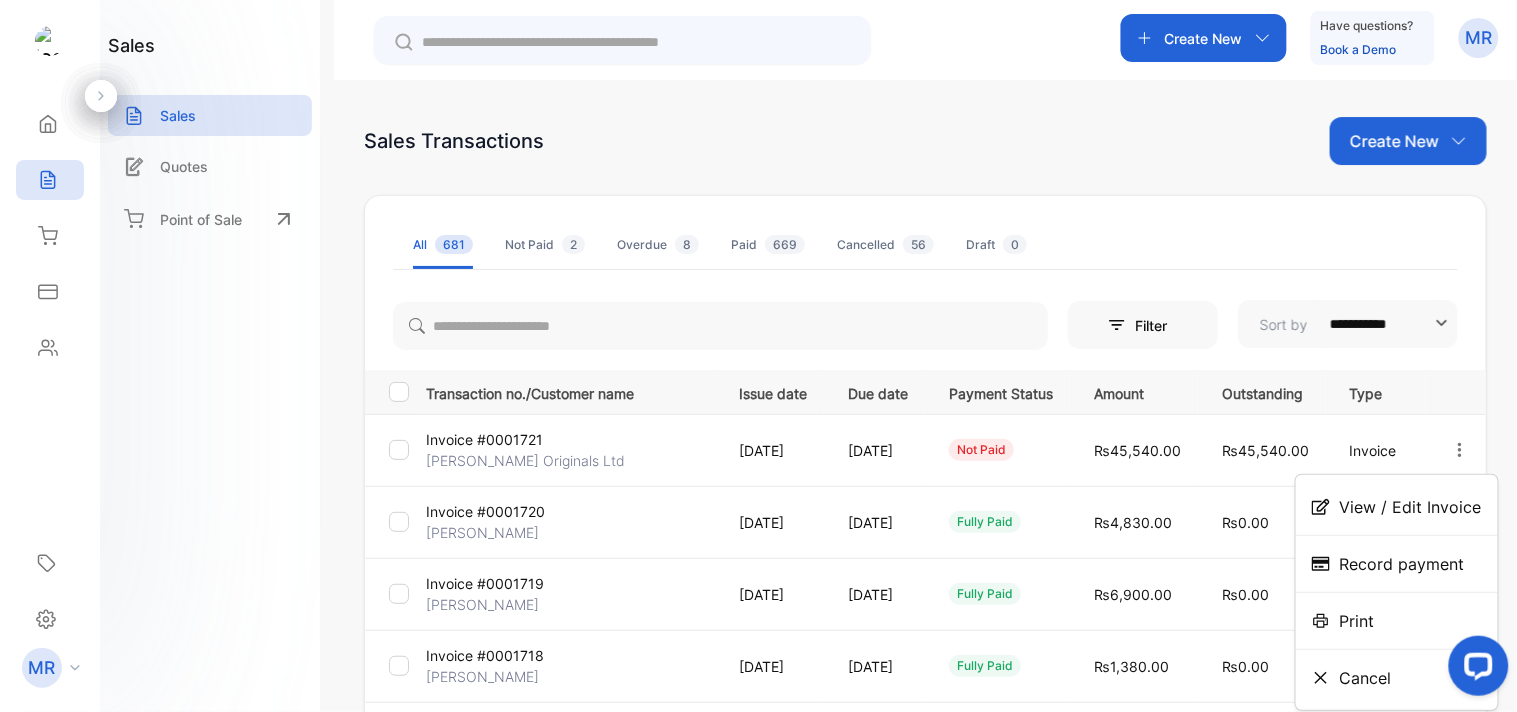 click on "View / Edit Invoice" at bounding box center (1411, 507) 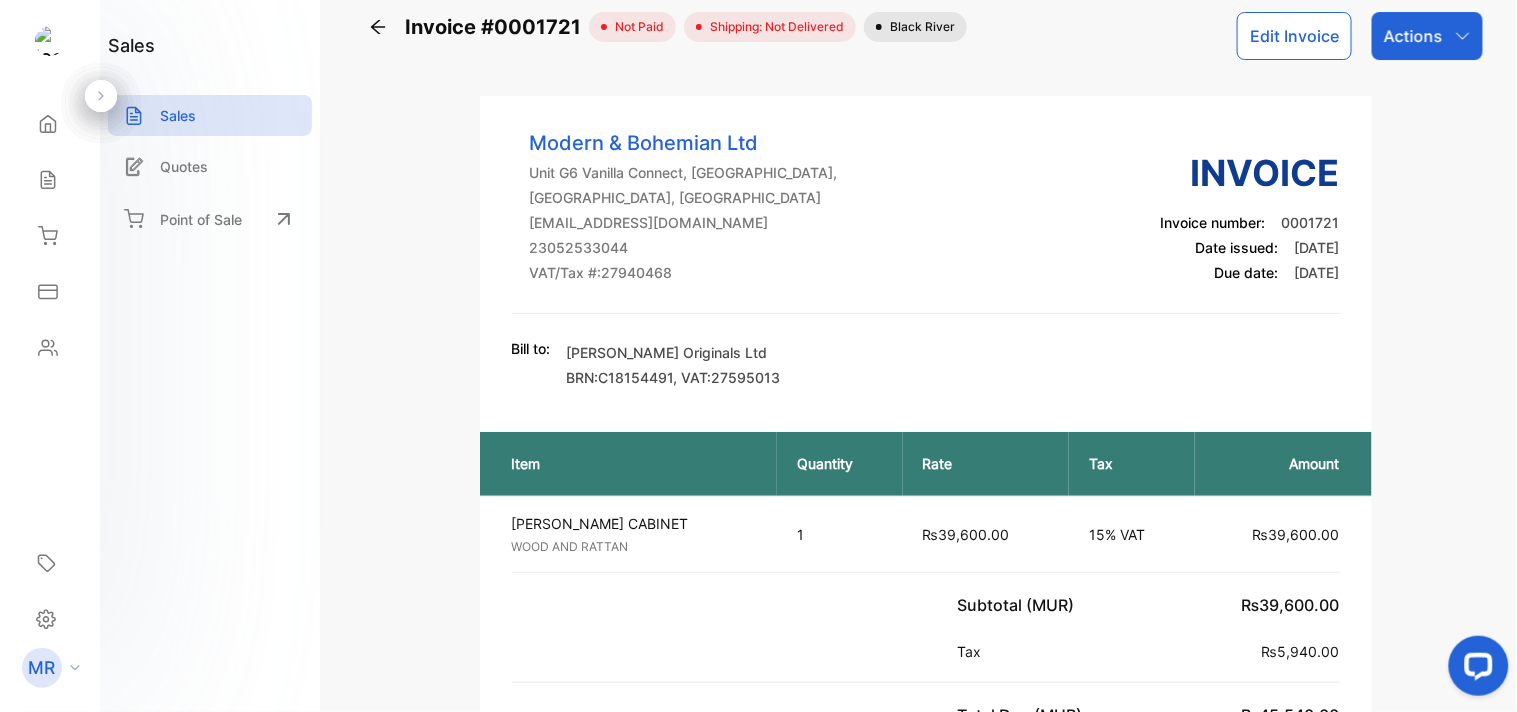 scroll, scrollTop: 0, scrollLeft: 0, axis: both 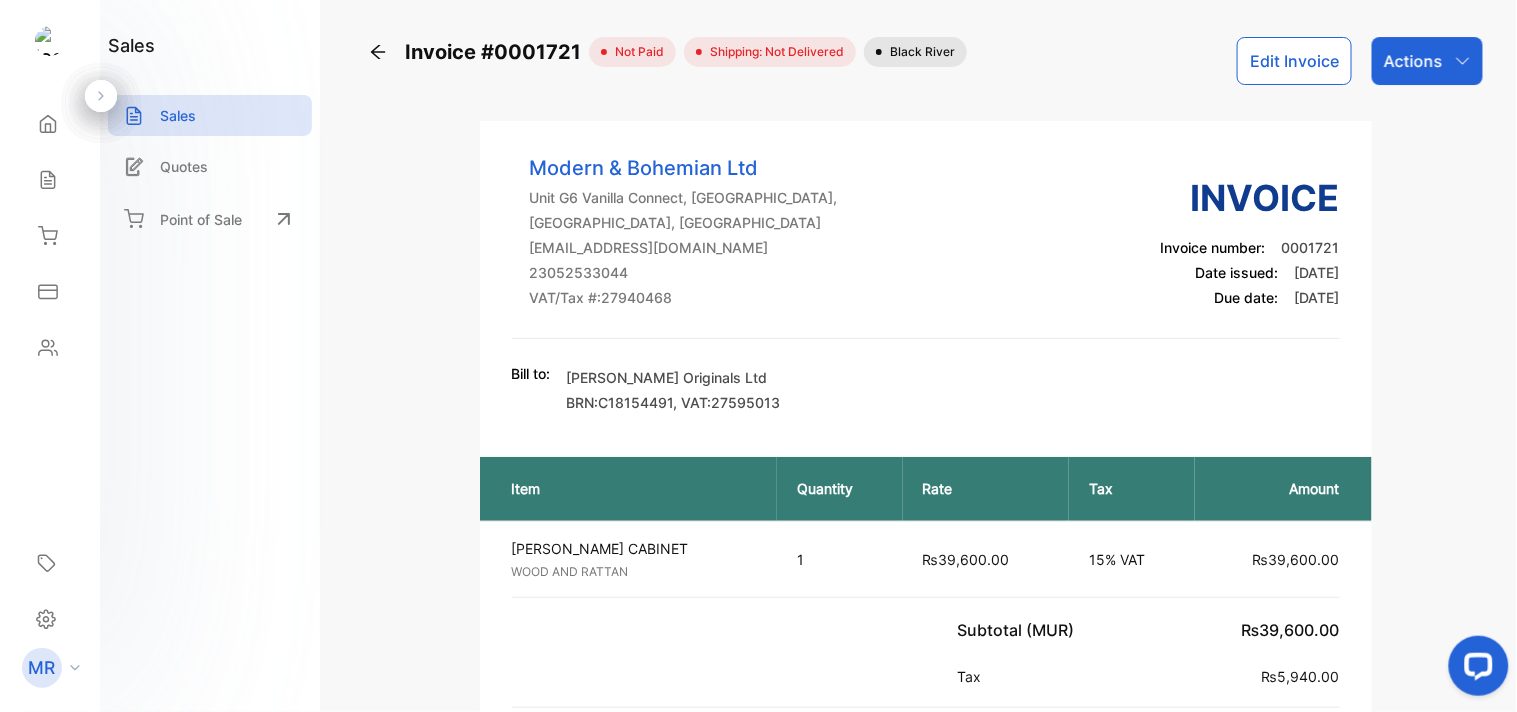 click on "Sales" at bounding box center [210, 115] 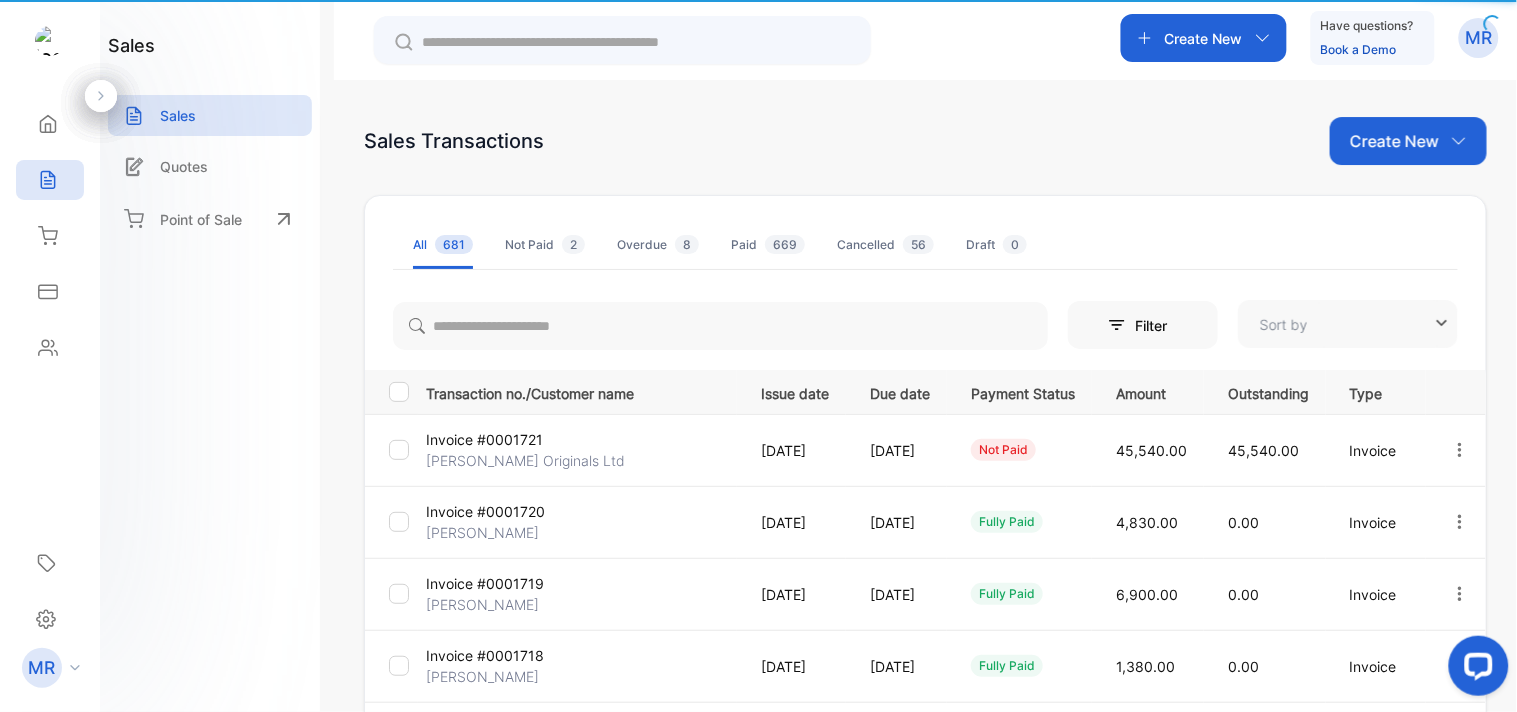 type on "**********" 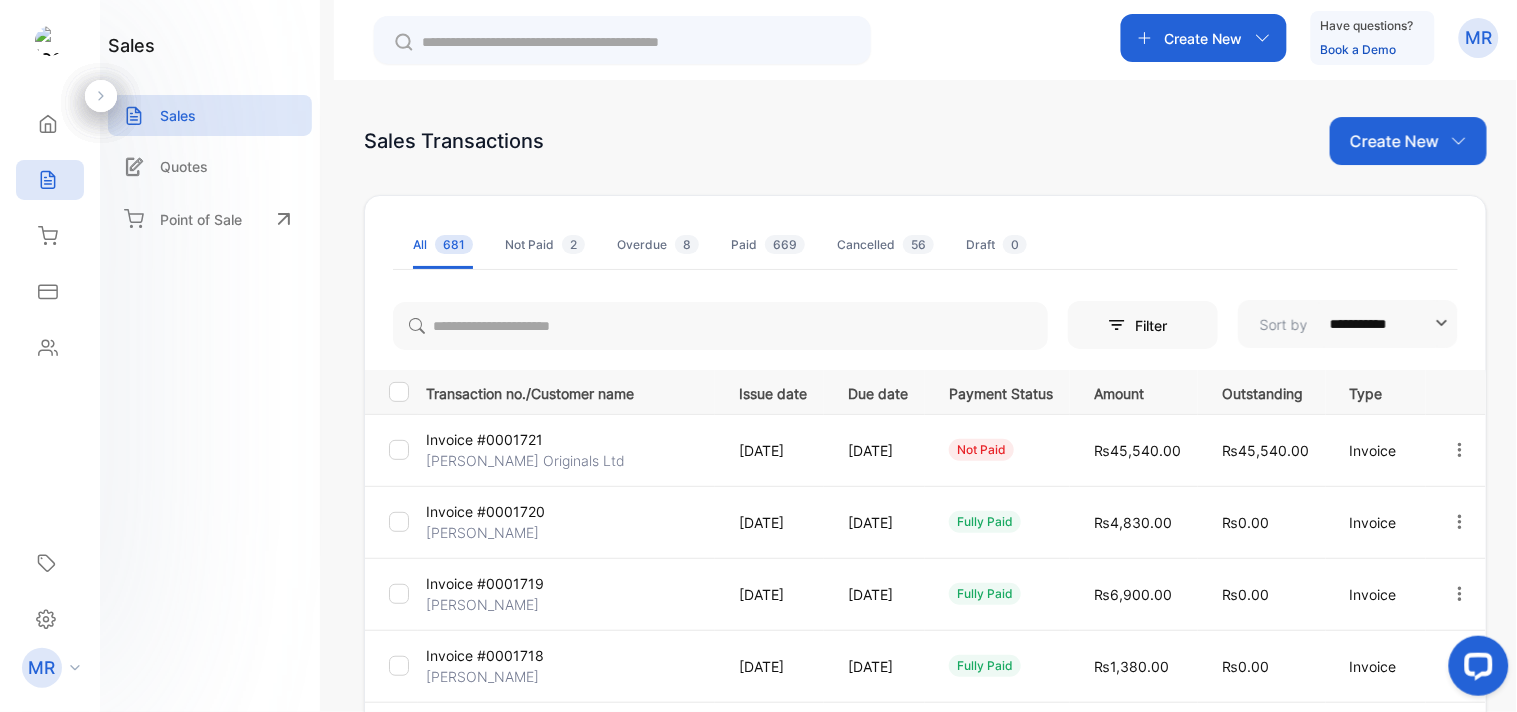 click 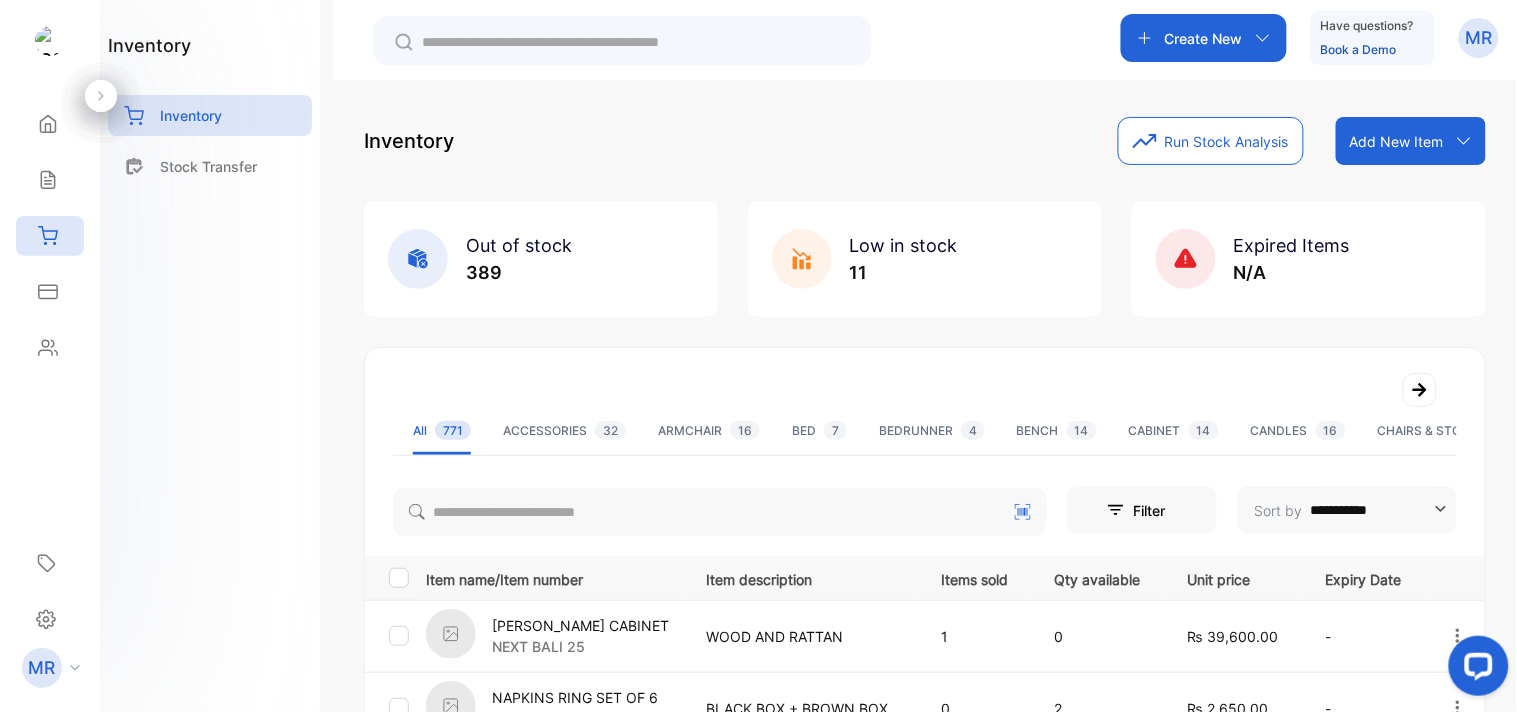 click 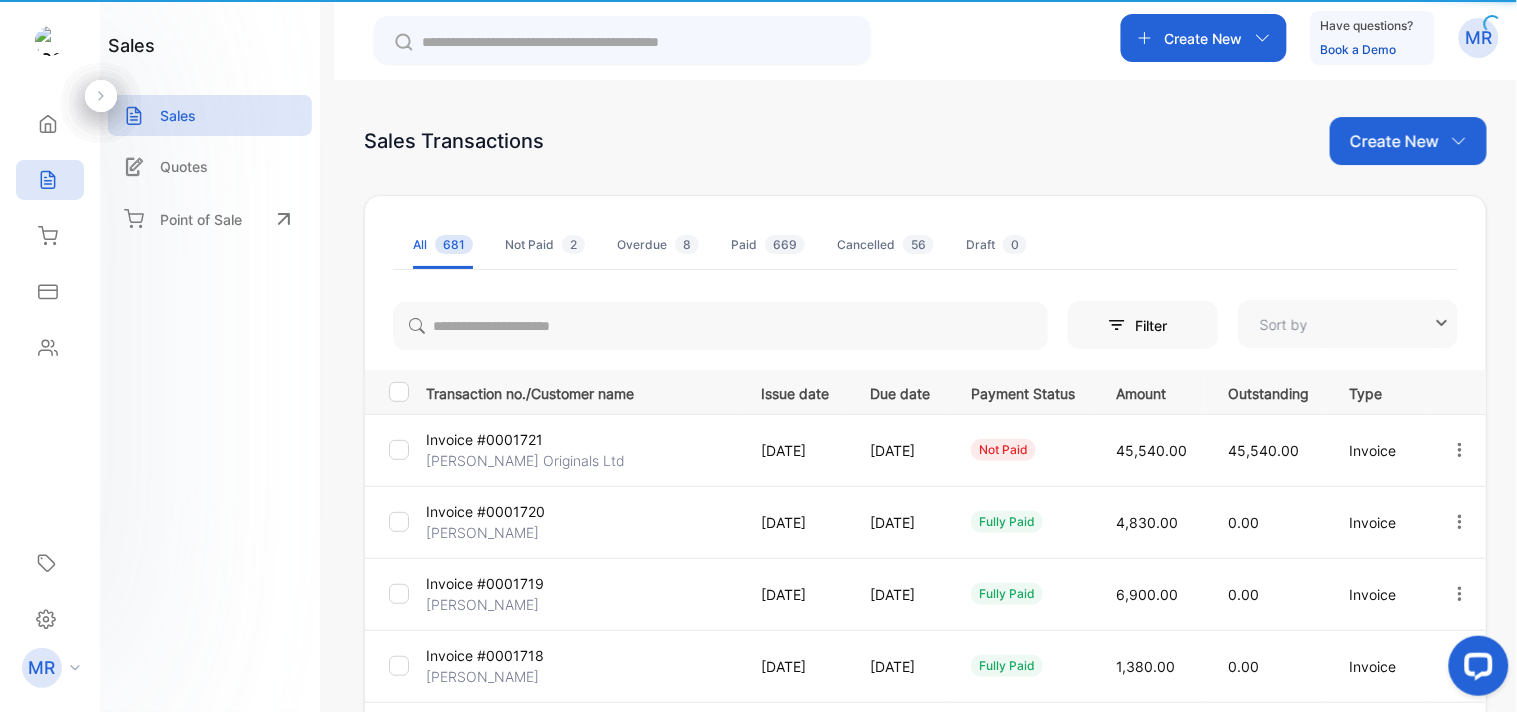 type on "**********" 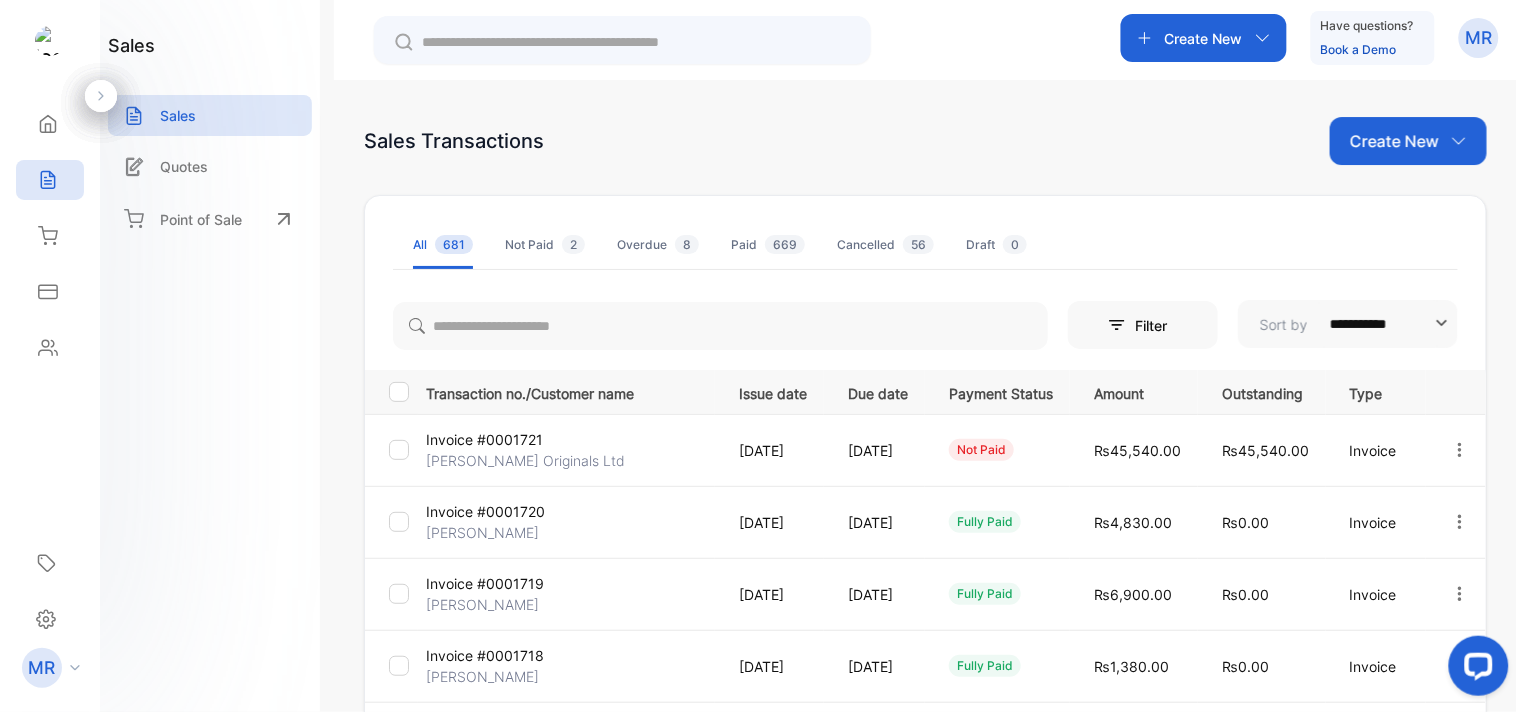 click 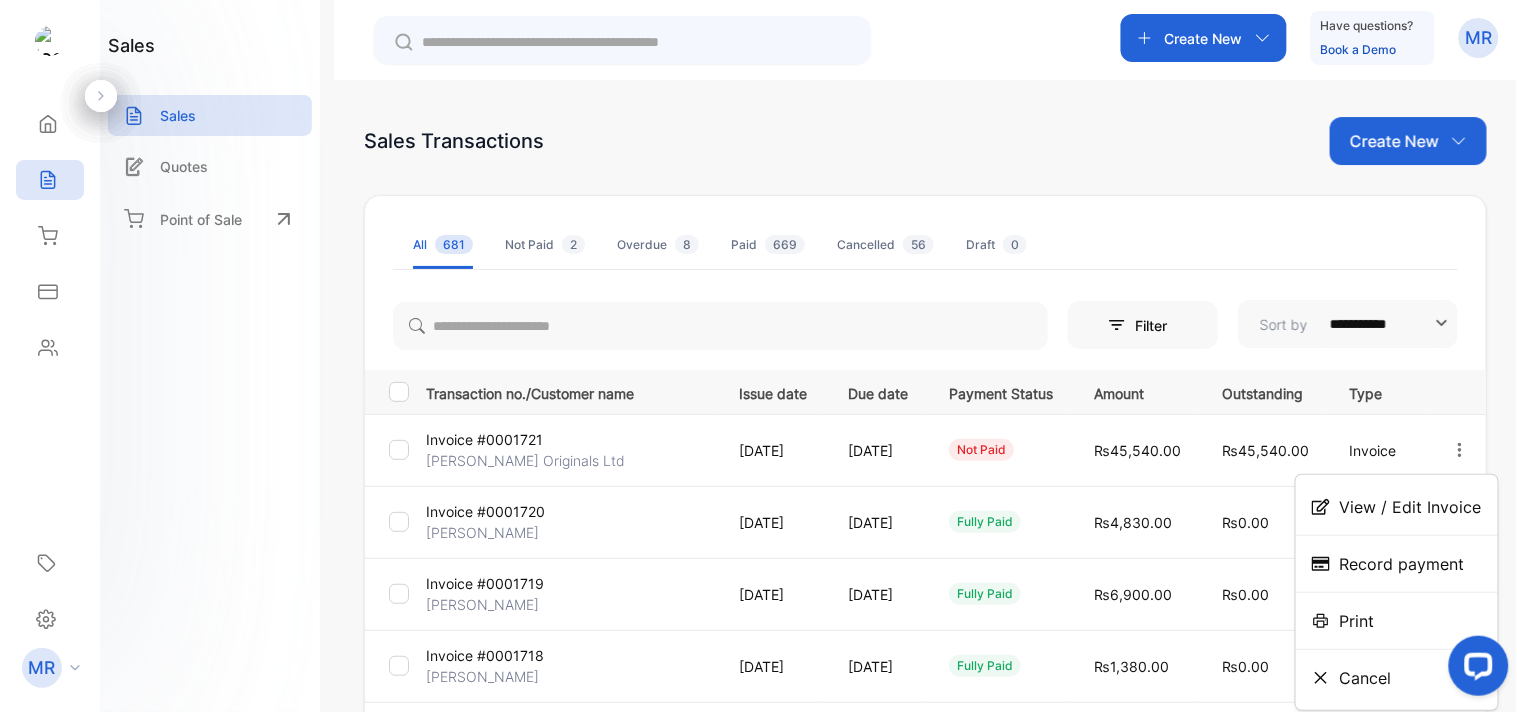 click on "View / Edit Invoice" at bounding box center [1411, 507] 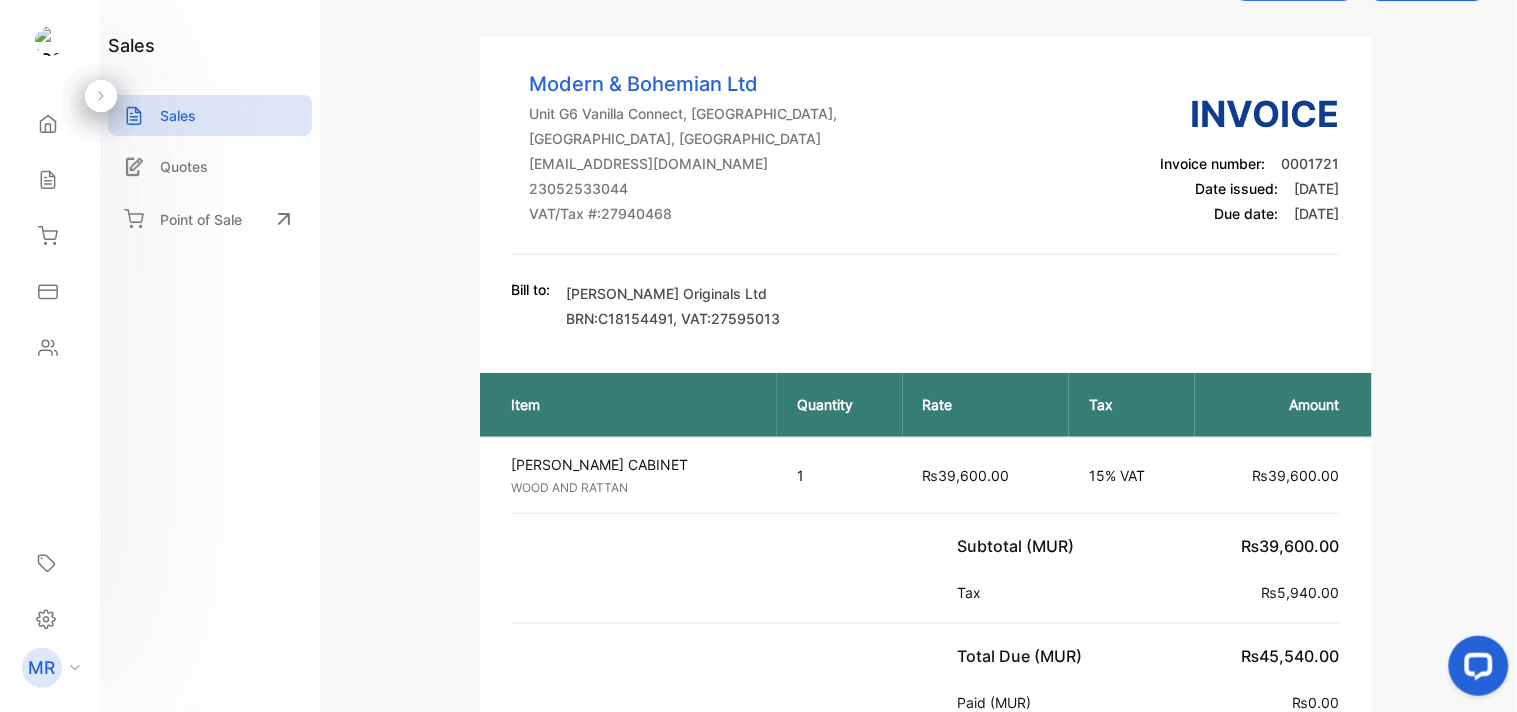 scroll, scrollTop: 83, scrollLeft: 0, axis: vertical 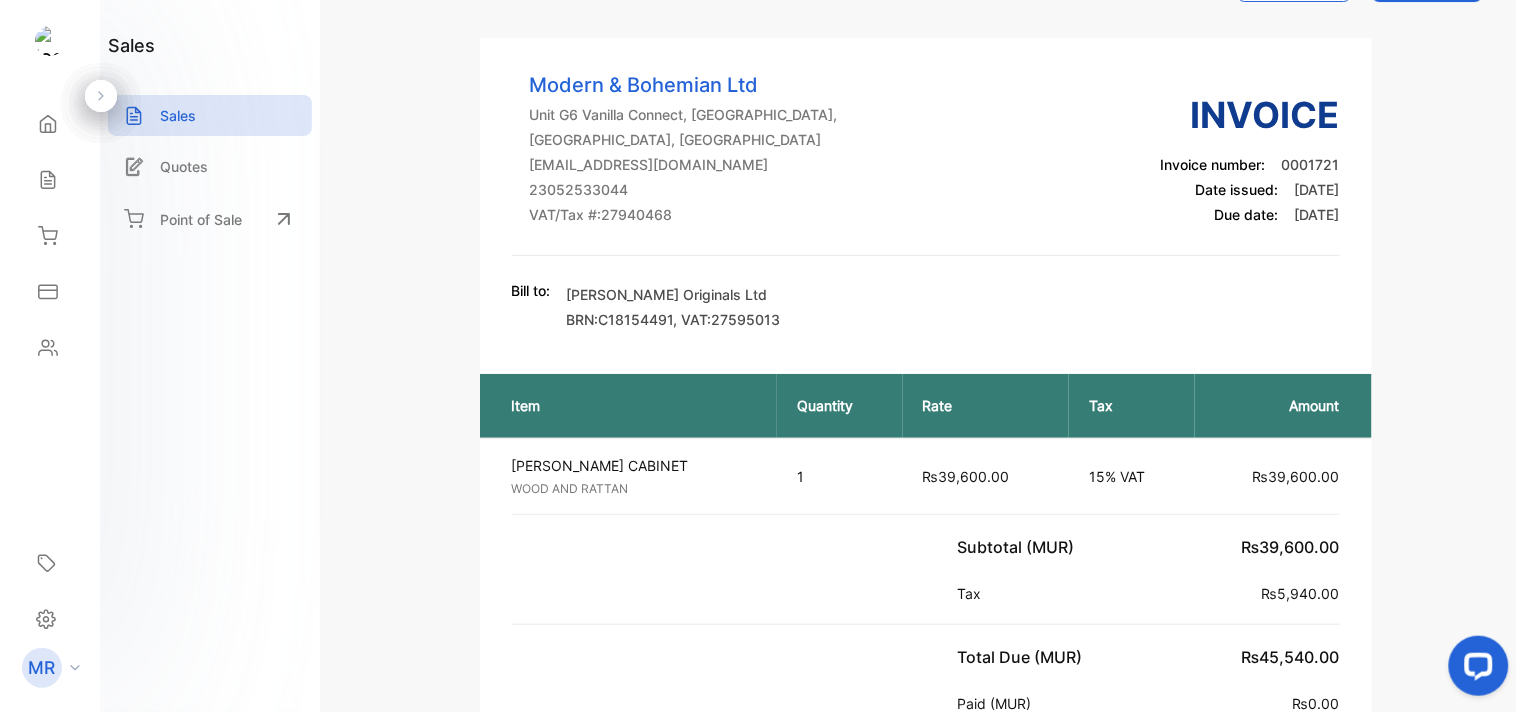 click on "Sales" at bounding box center [210, 115] 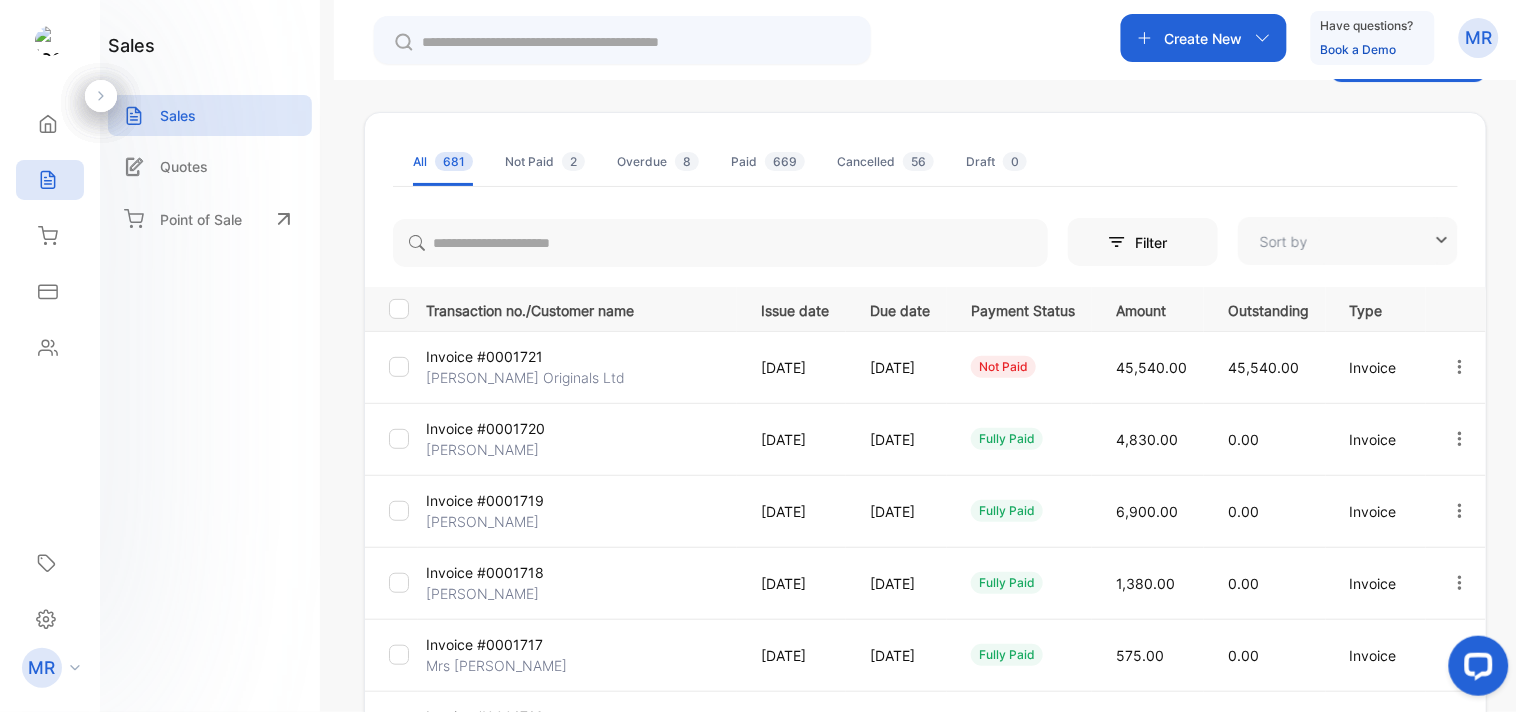 type on "**********" 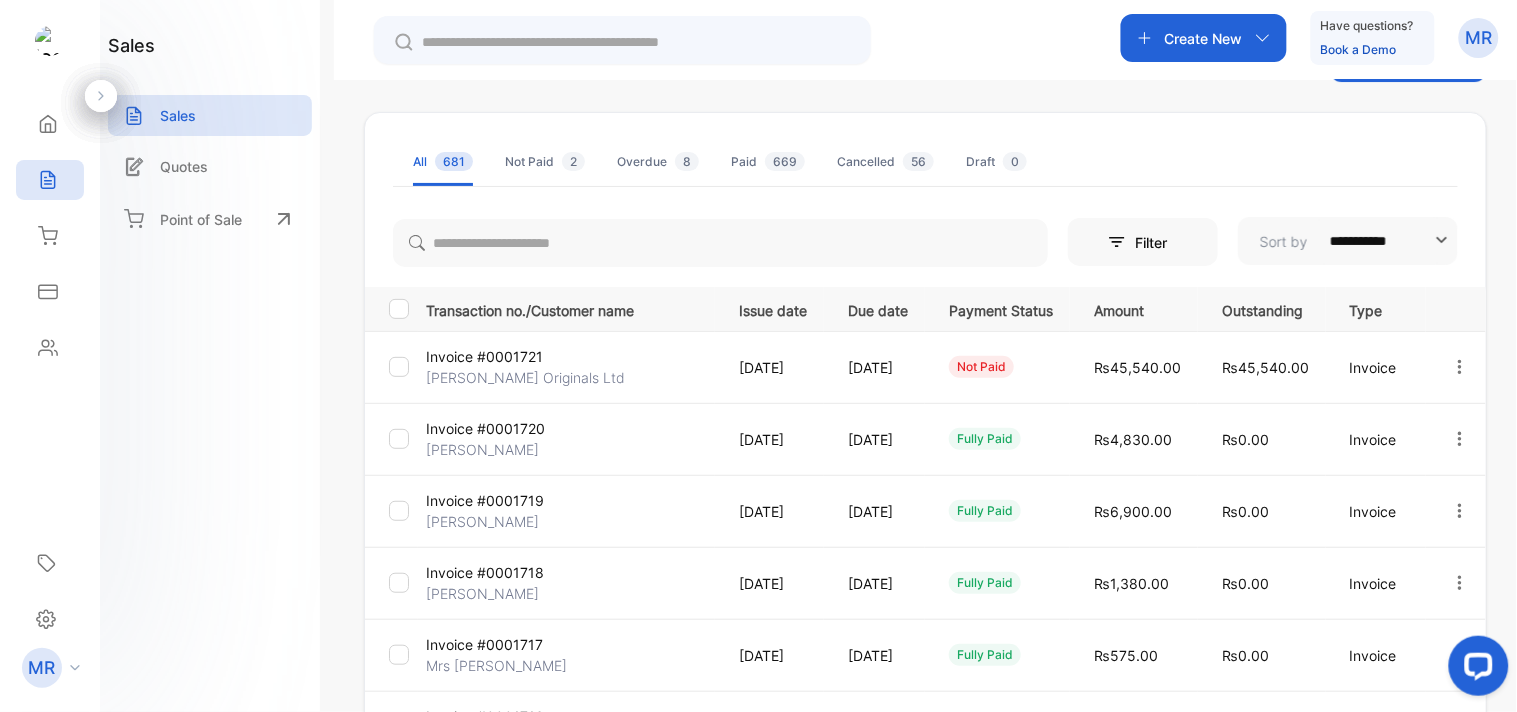 scroll, scrollTop: 0, scrollLeft: 0, axis: both 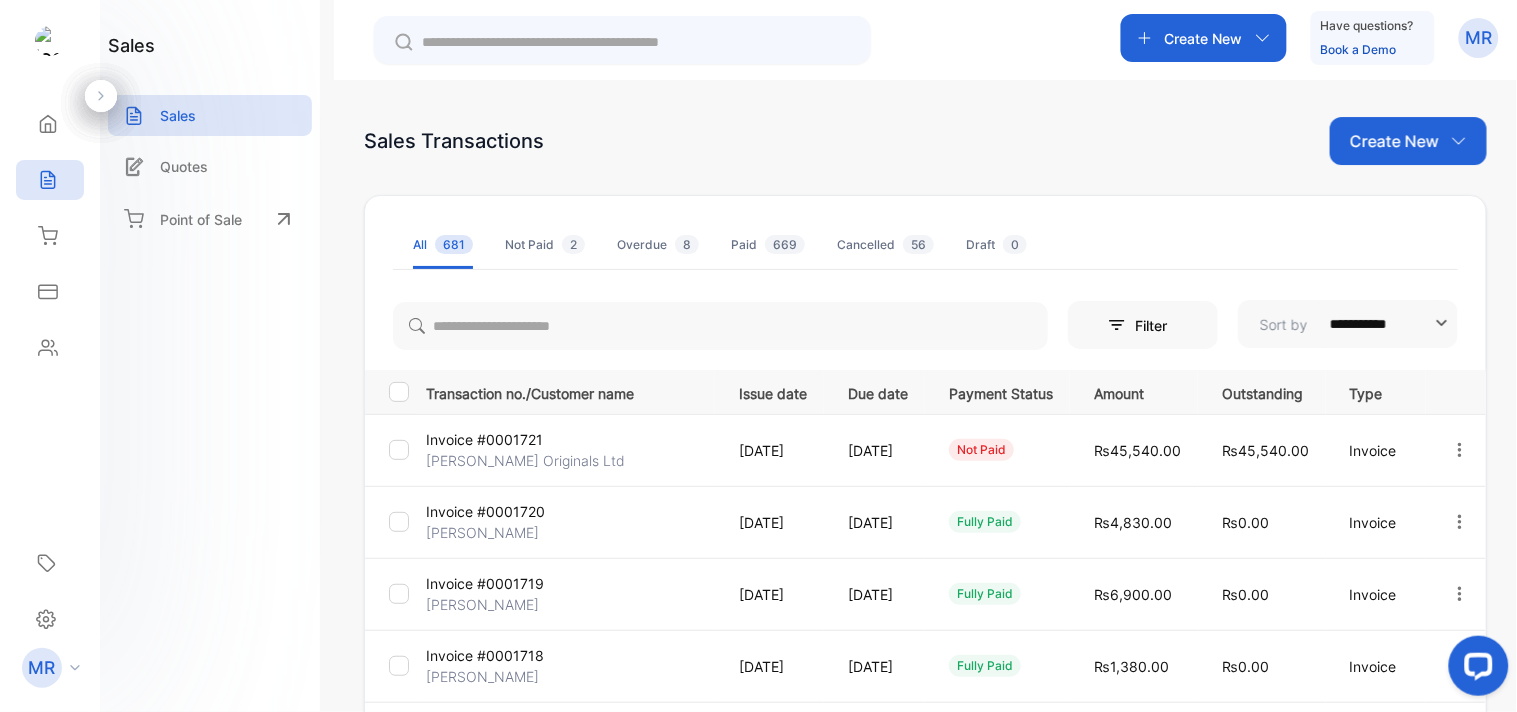 click 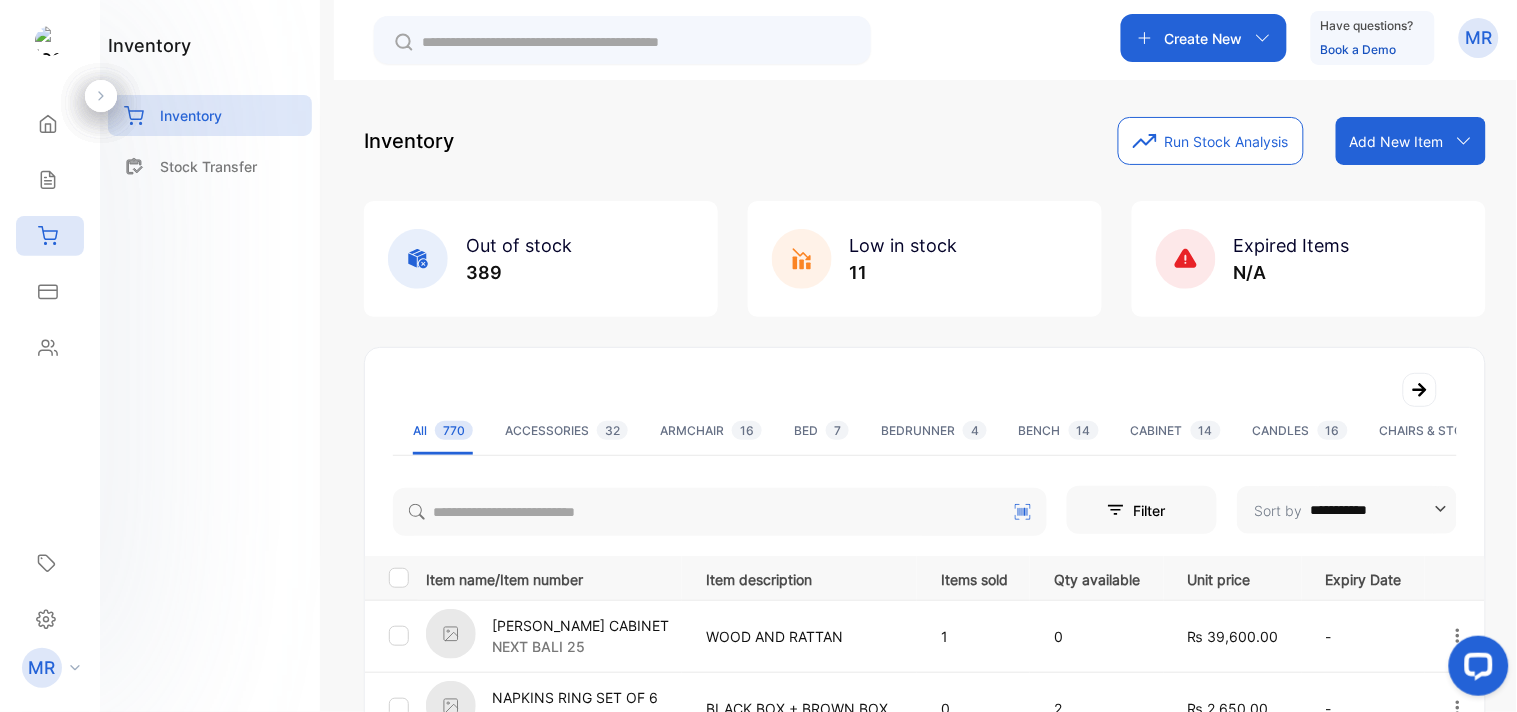 click 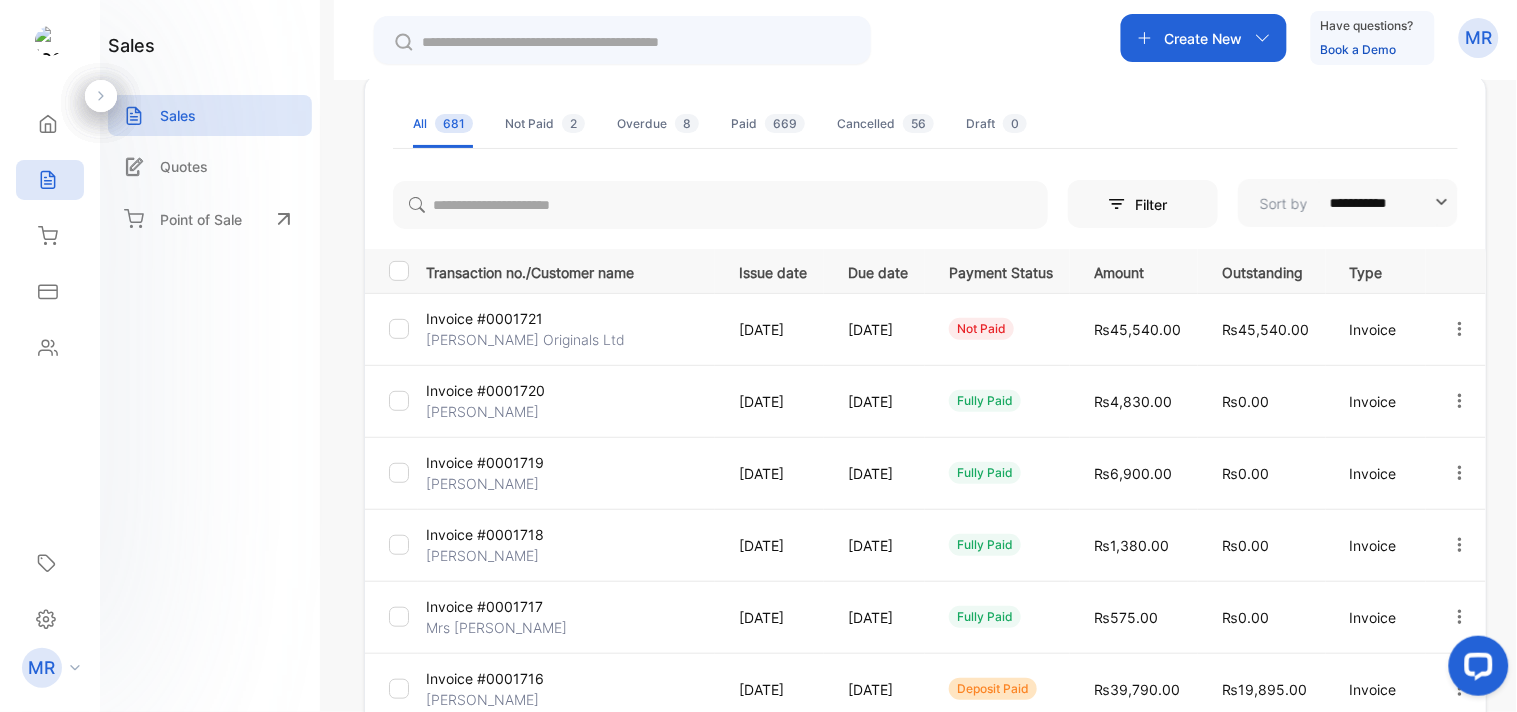 scroll, scrollTop: 0, scrollLeft: 0, axis: both 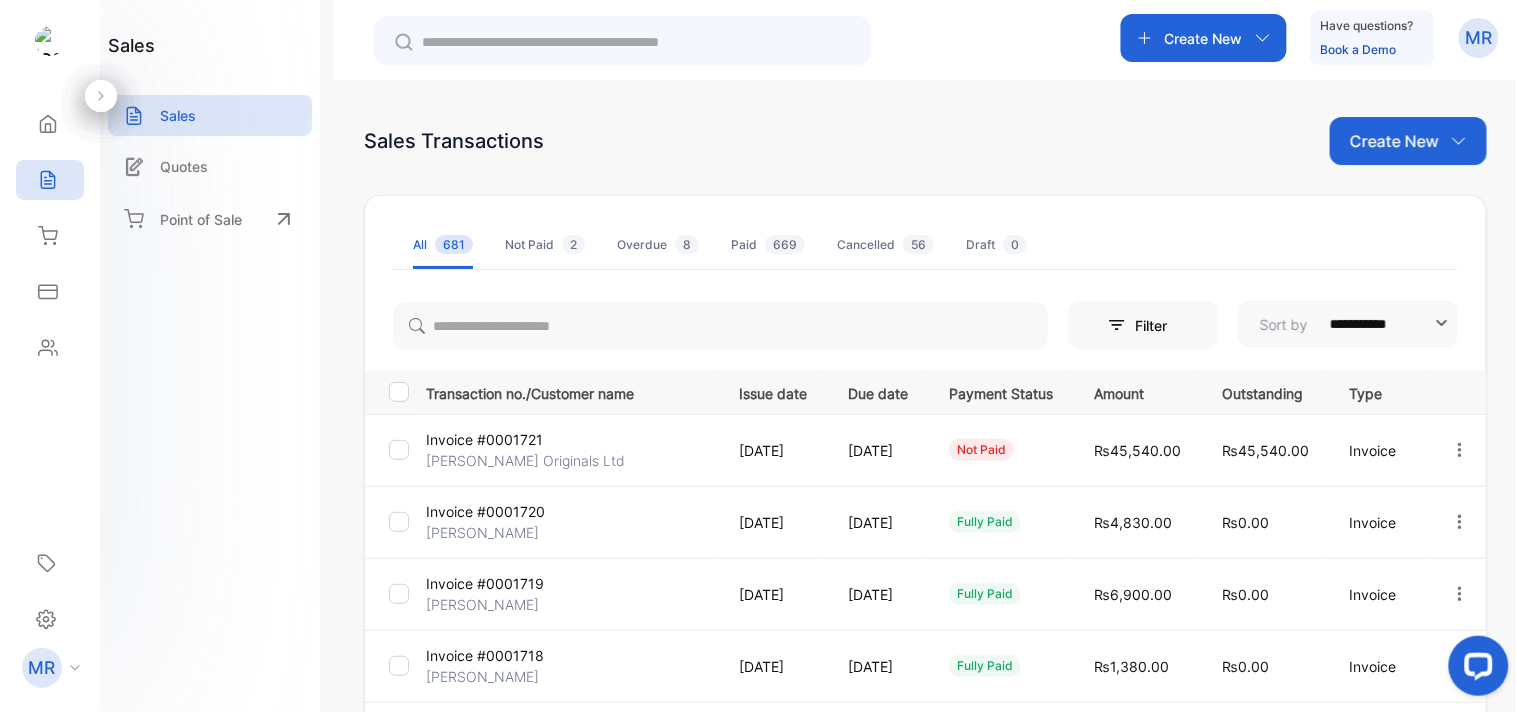 click 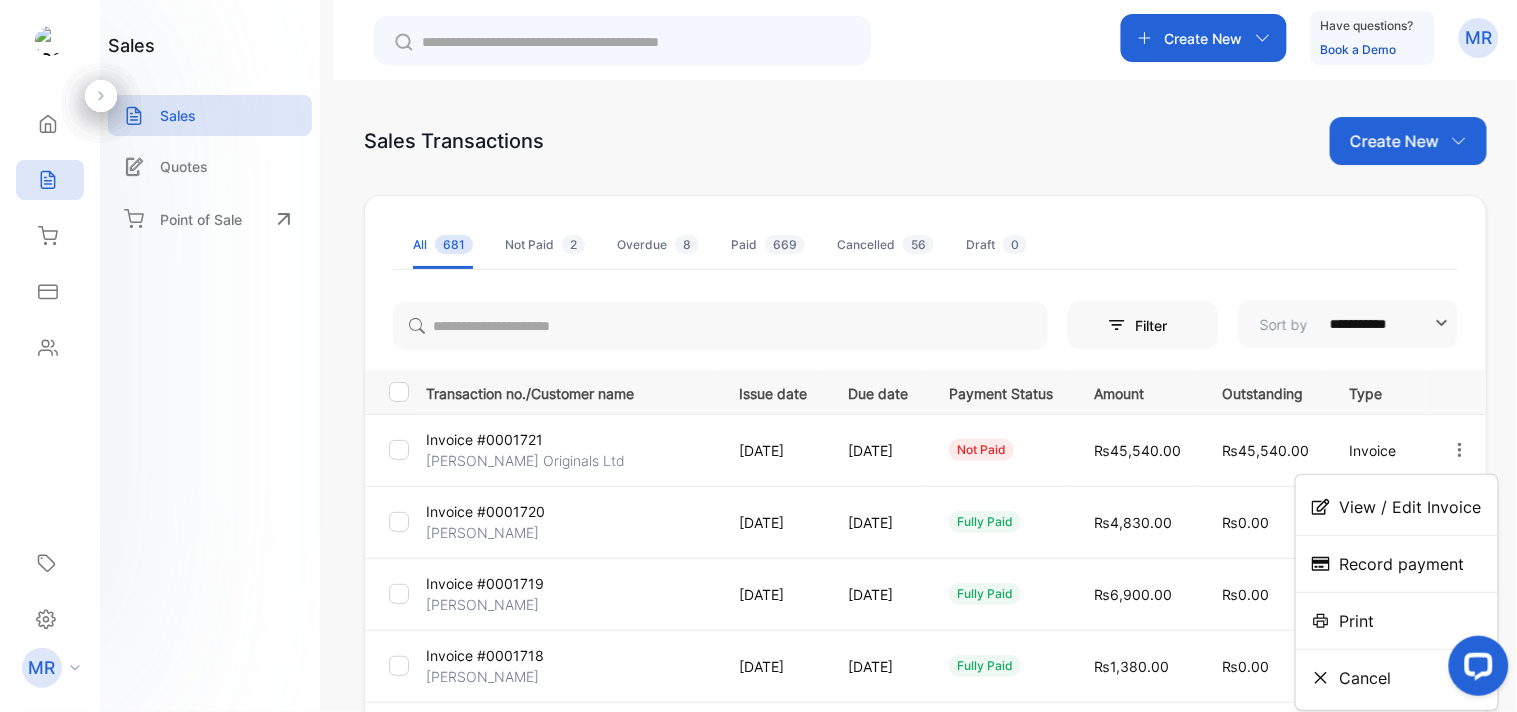 click on "View / Edit Invoice" at bounding box center (1411, 507) 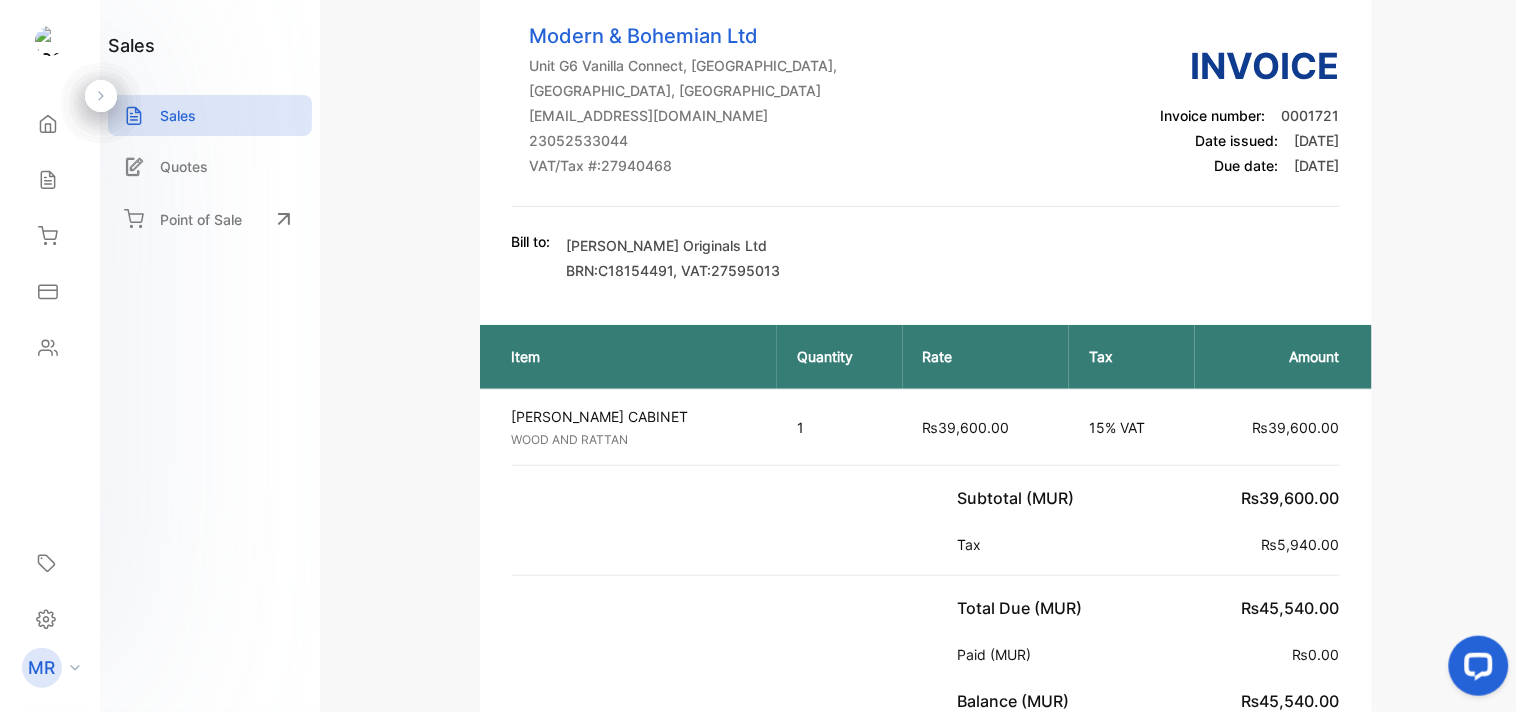 scroll, scrollTop: 0, scrollLeft: 0, axis: both 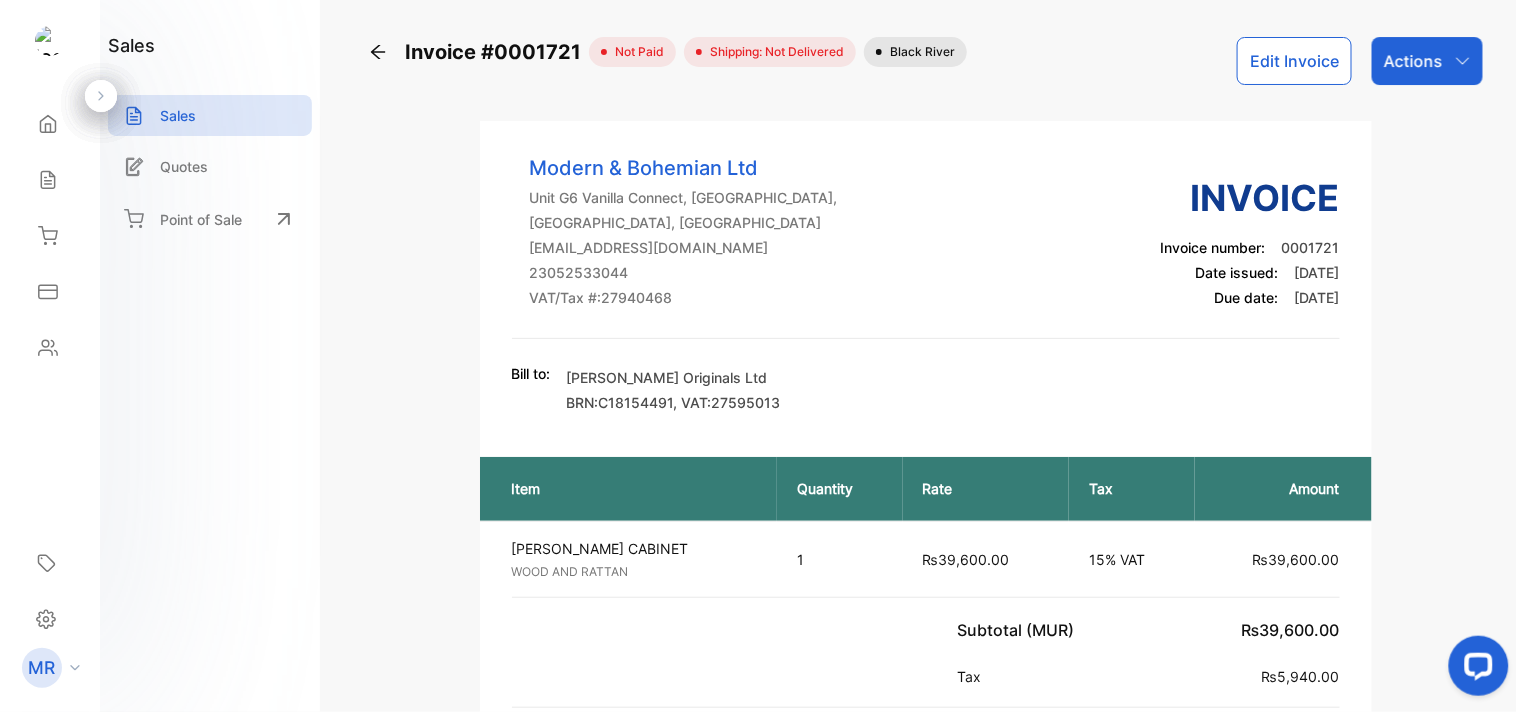 click on "Sales" at bounding box center [178, 115] 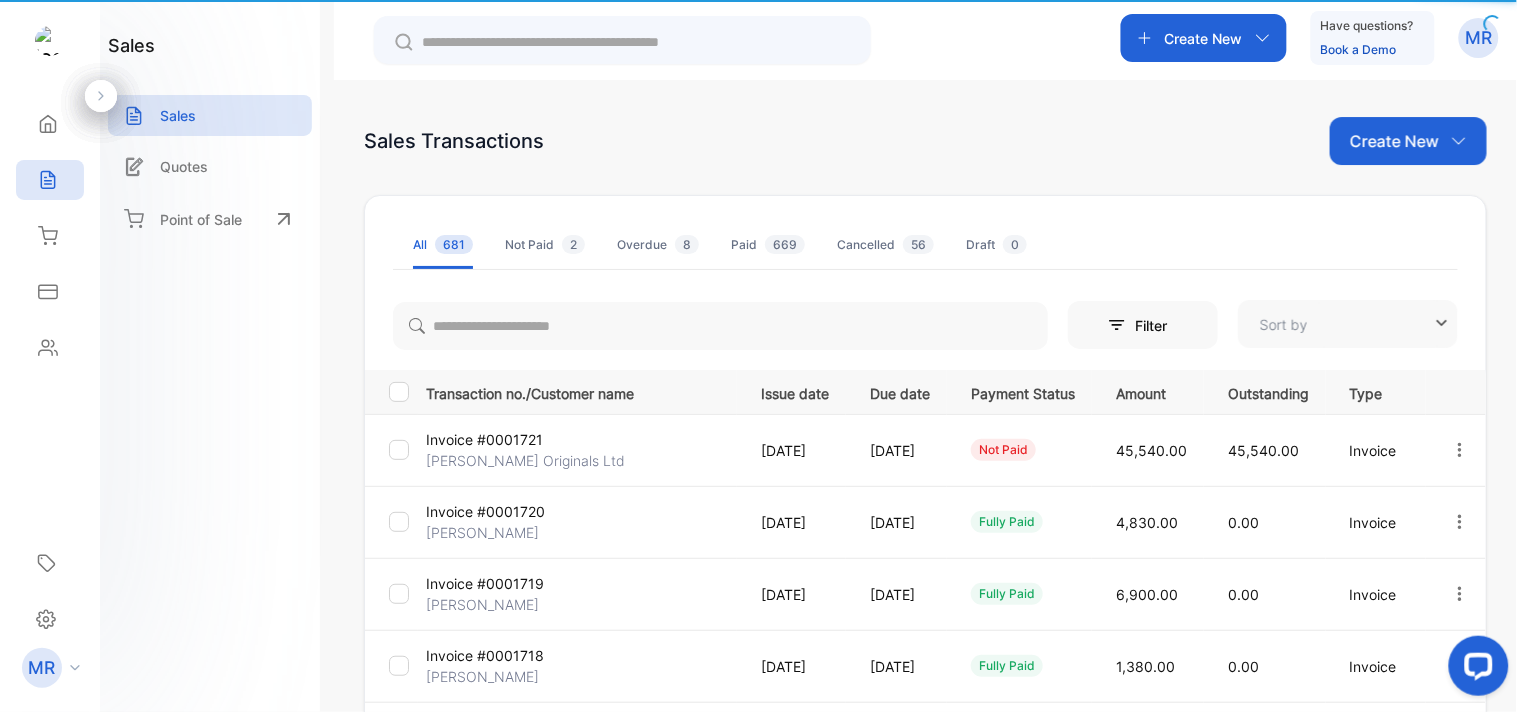 type on "**********" 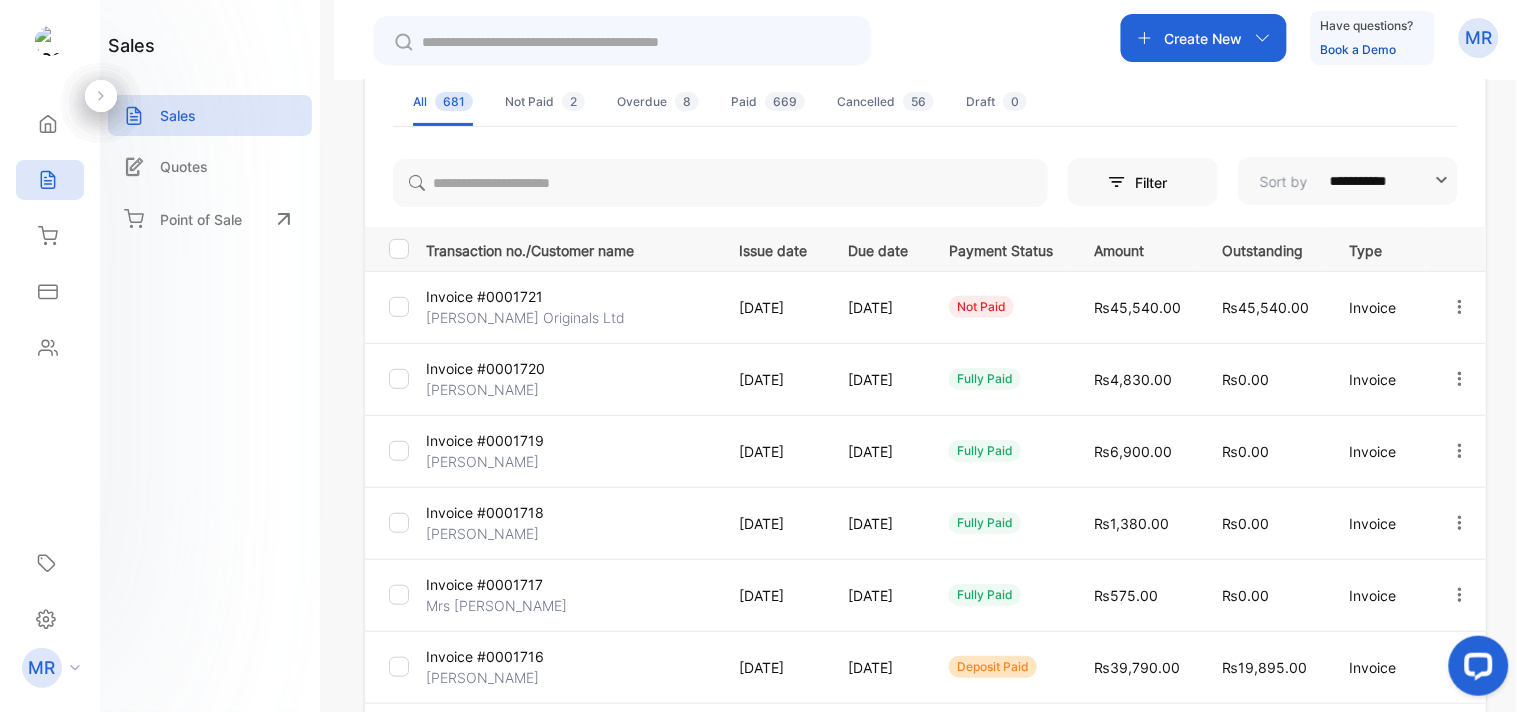 scroll, scrollTop: 0, scrollLeft: 0, axis: both 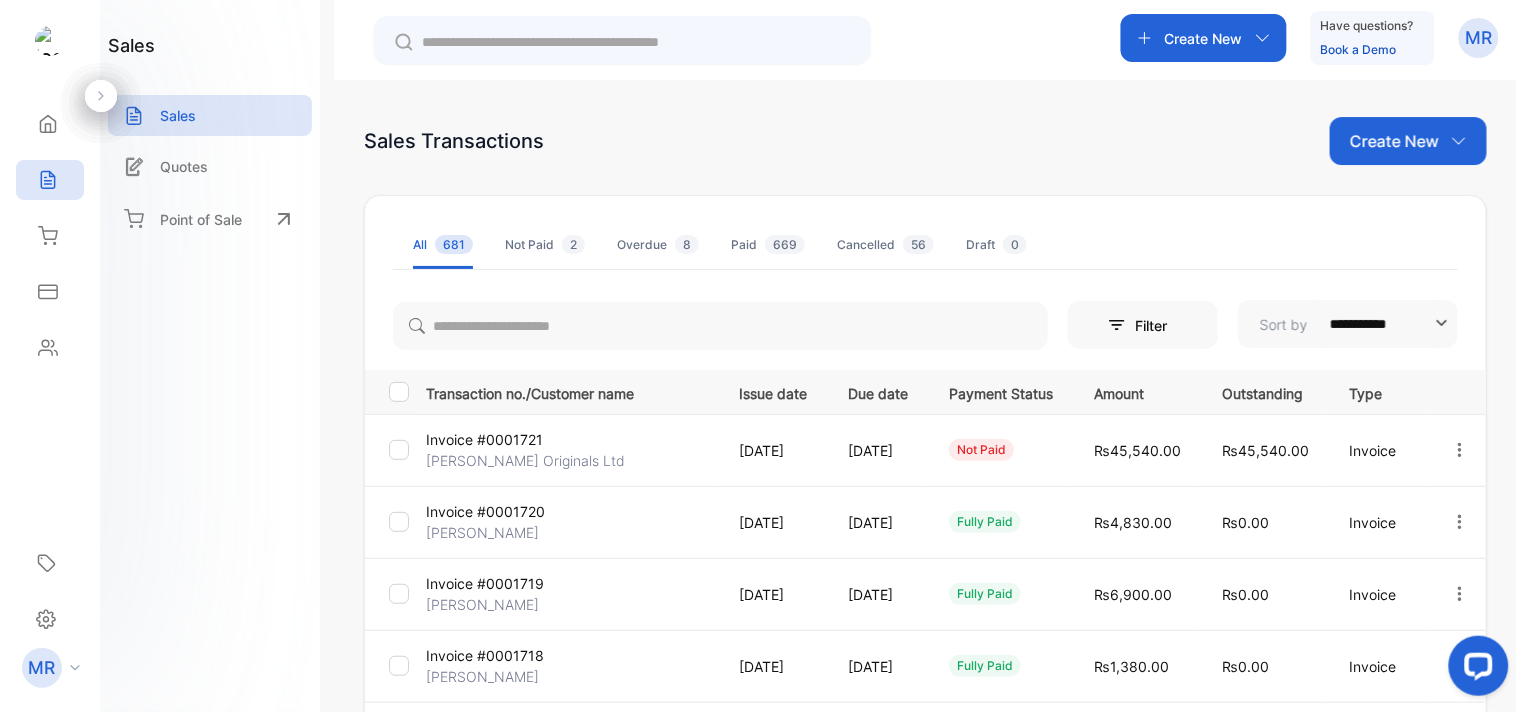 click 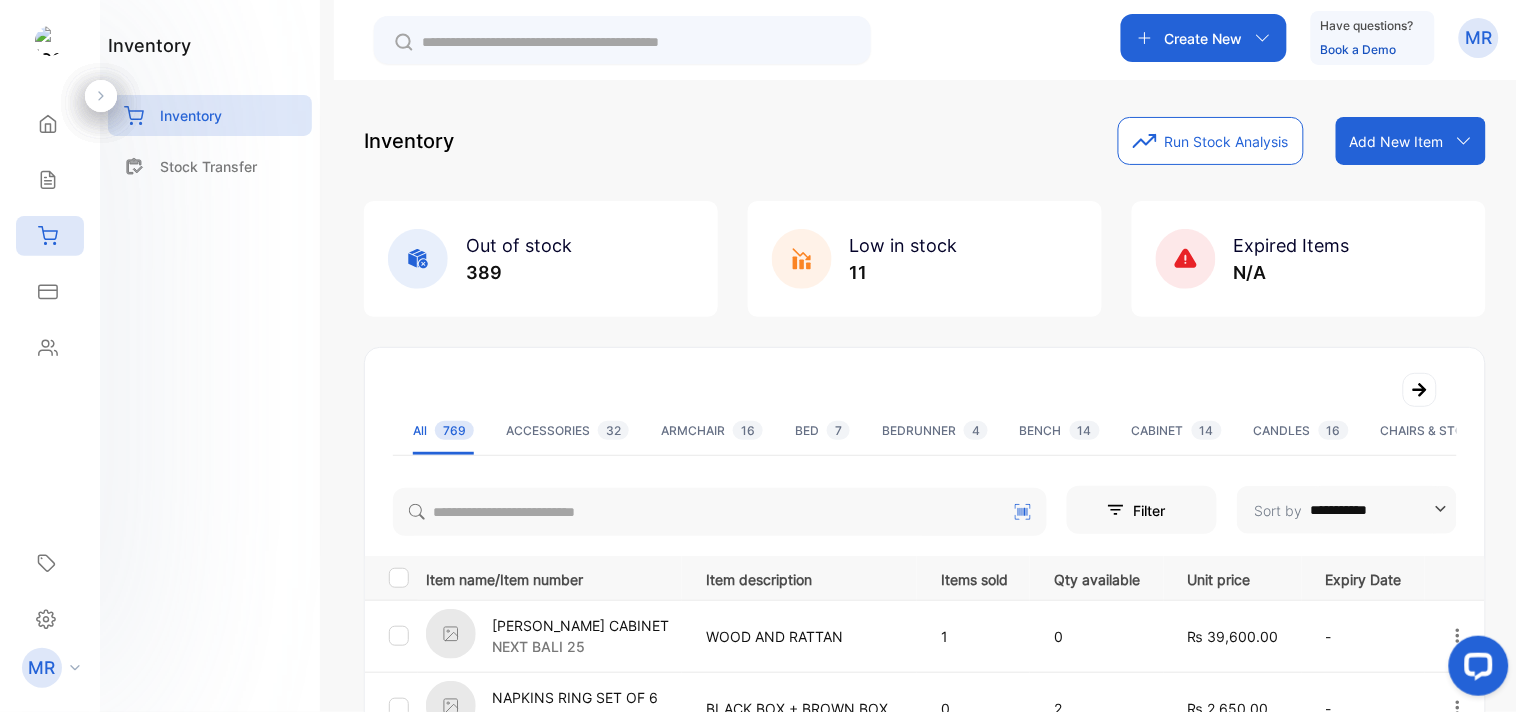 click 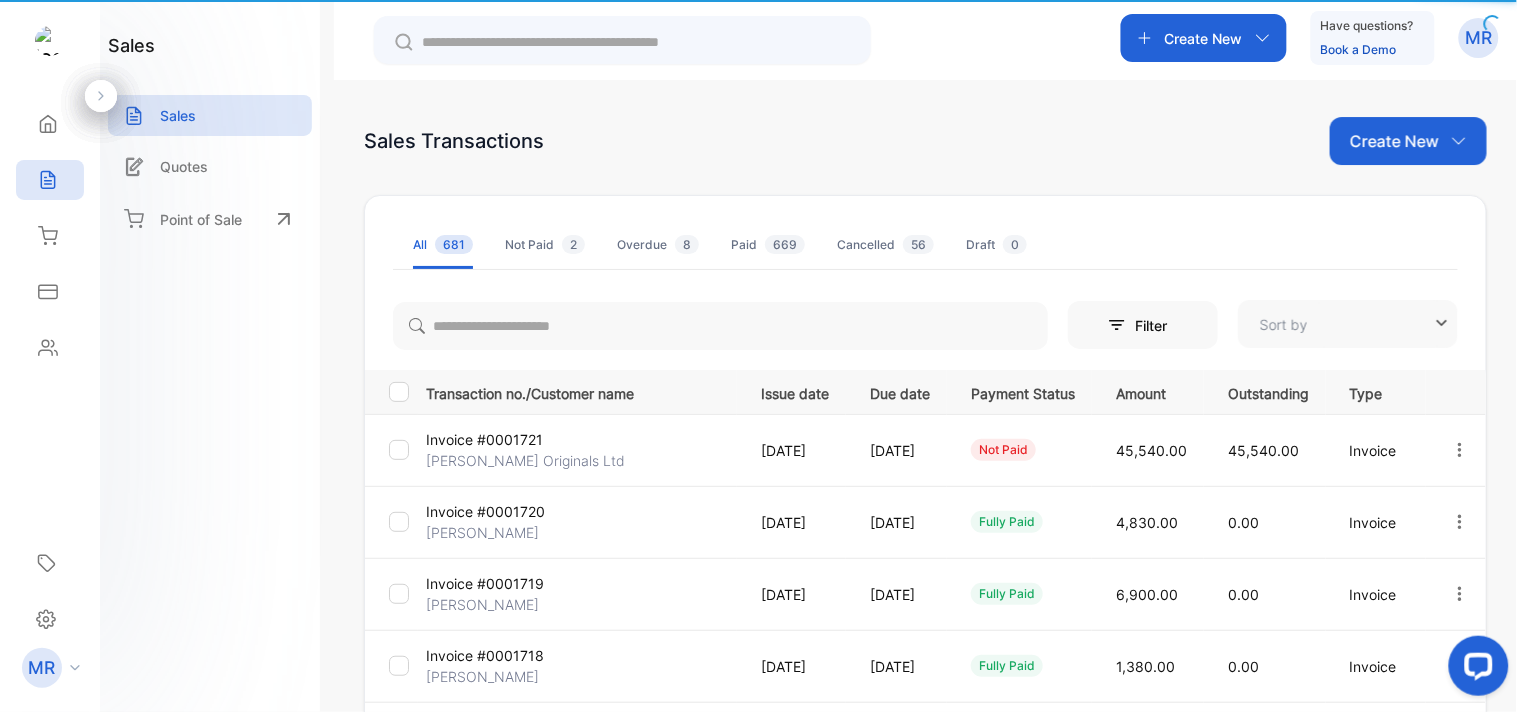 type on "**********" 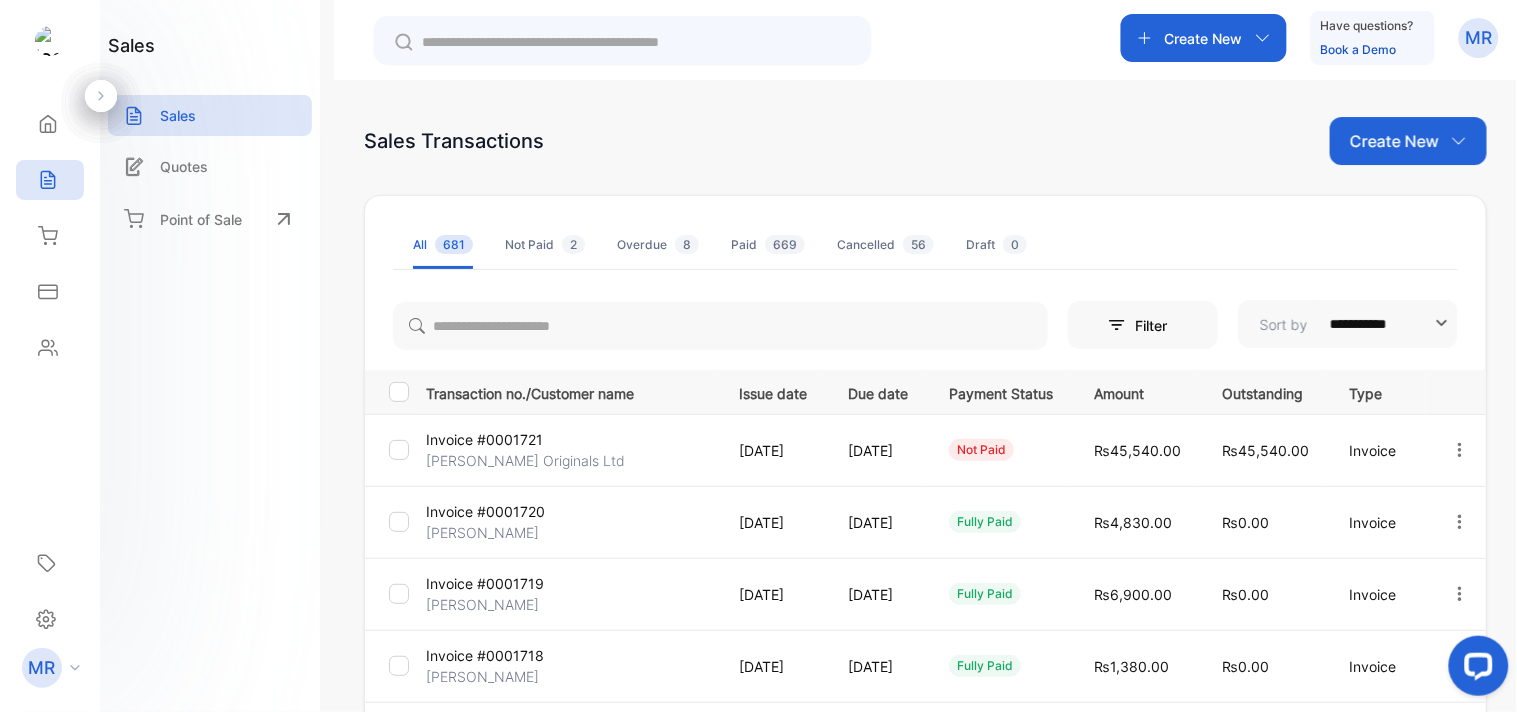 click on "Sales" at bounding box center (50, 180) 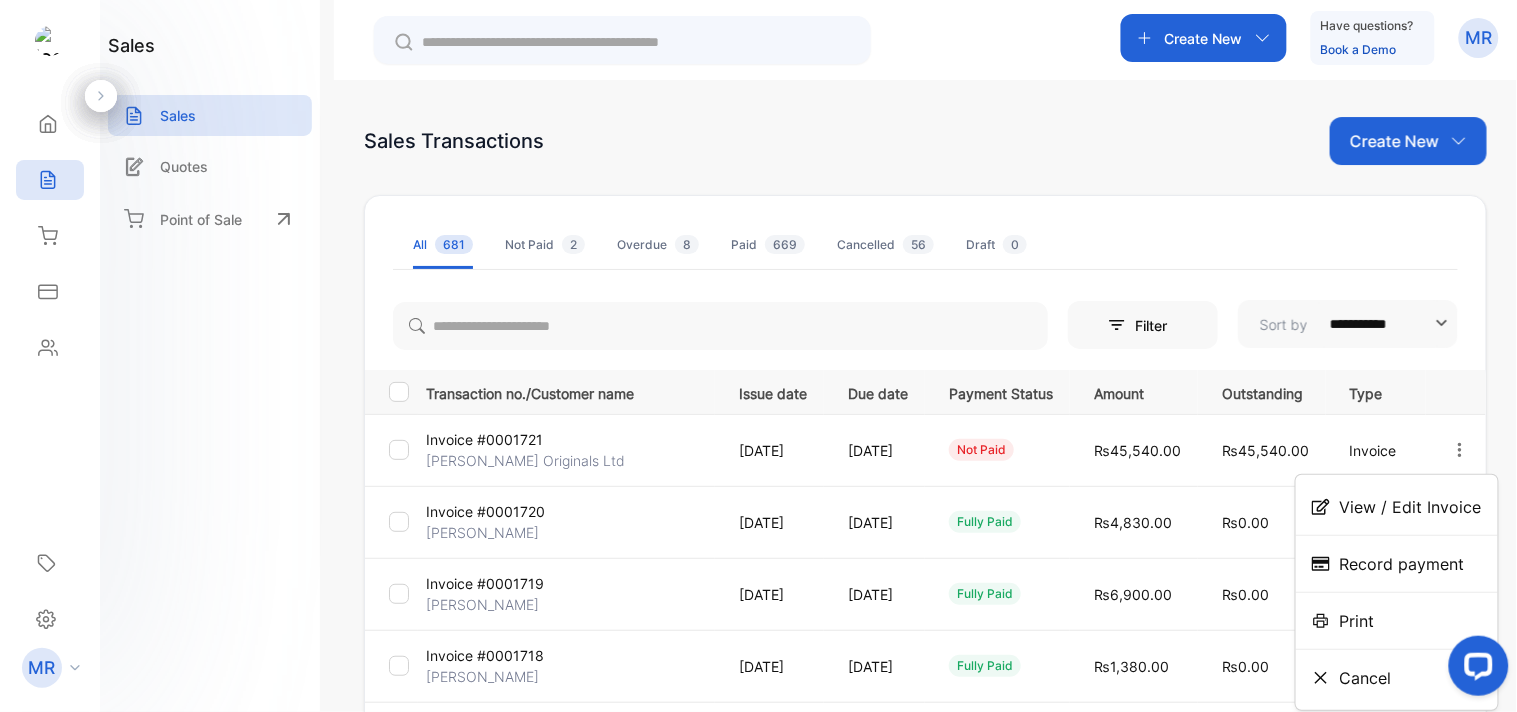 click on "View / Edit Invoice" at bounding box center (1411, 507) 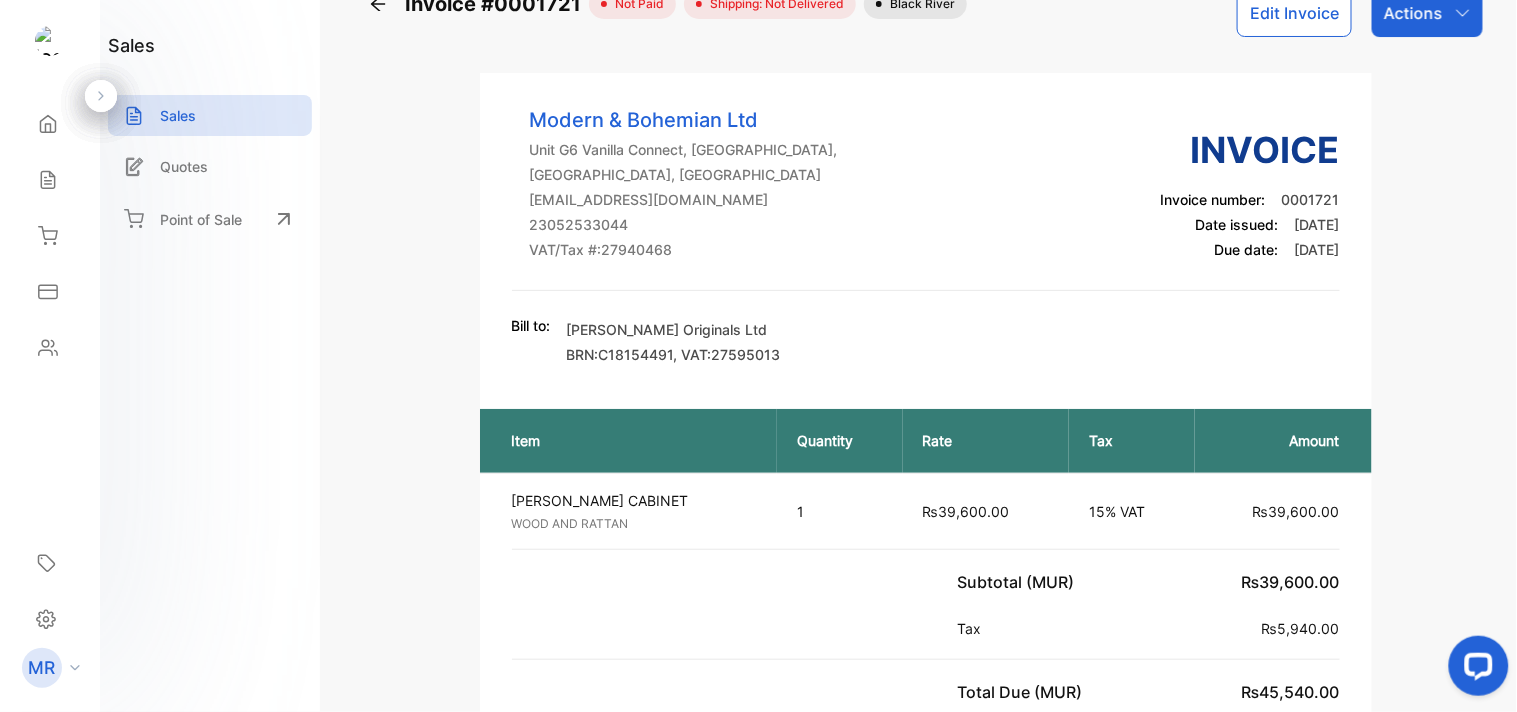 scroll, scrollTop: 0, scrollLeft: 0, axis: both 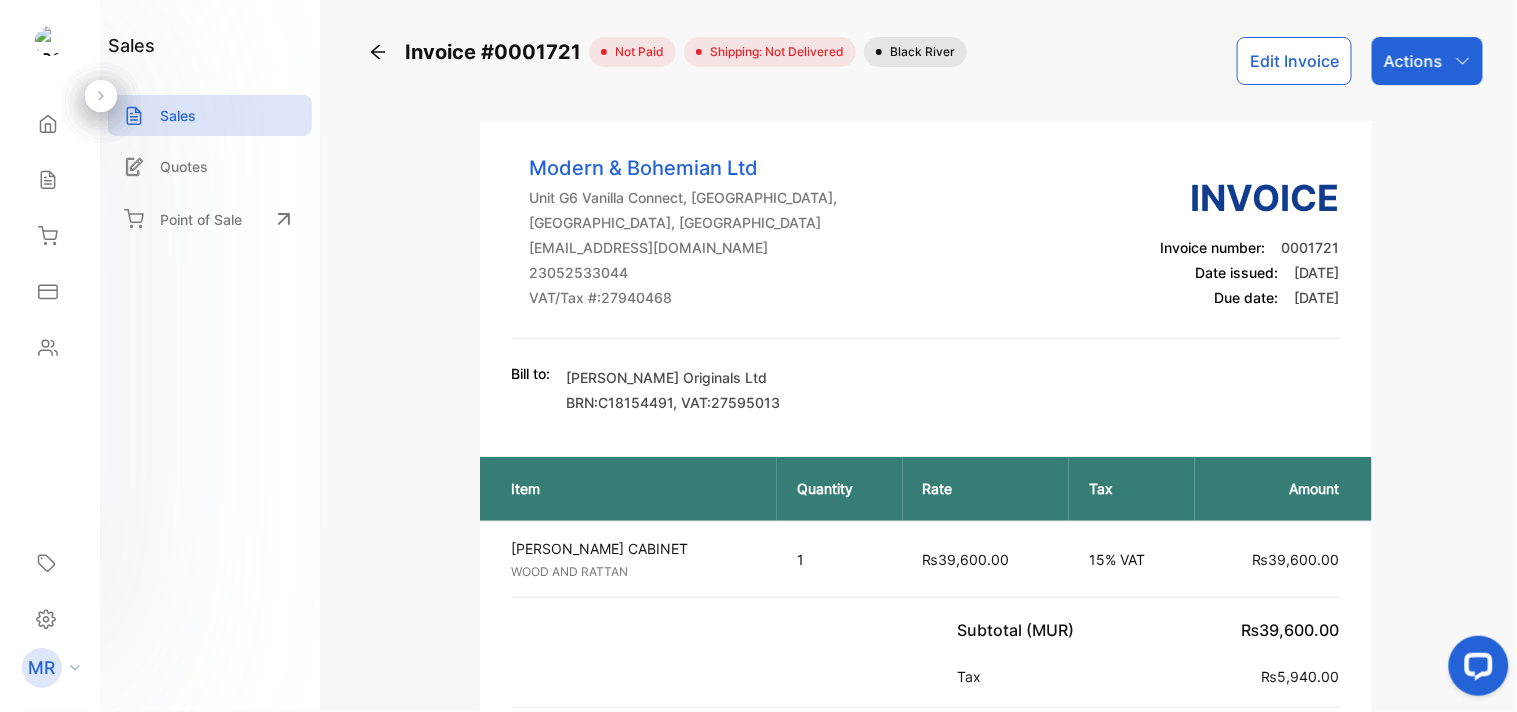 click on "Sales" at bounding box center [210, 115] 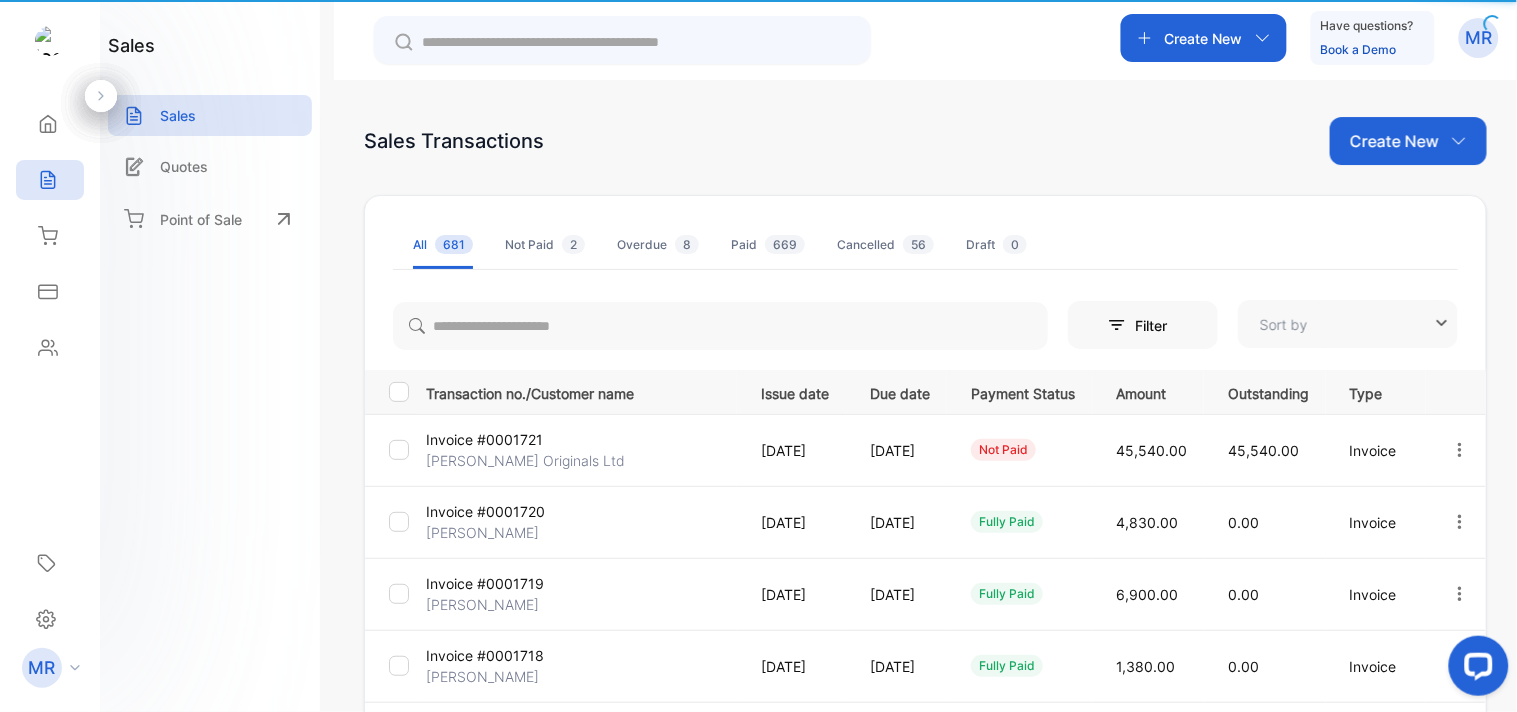 type on "**********" 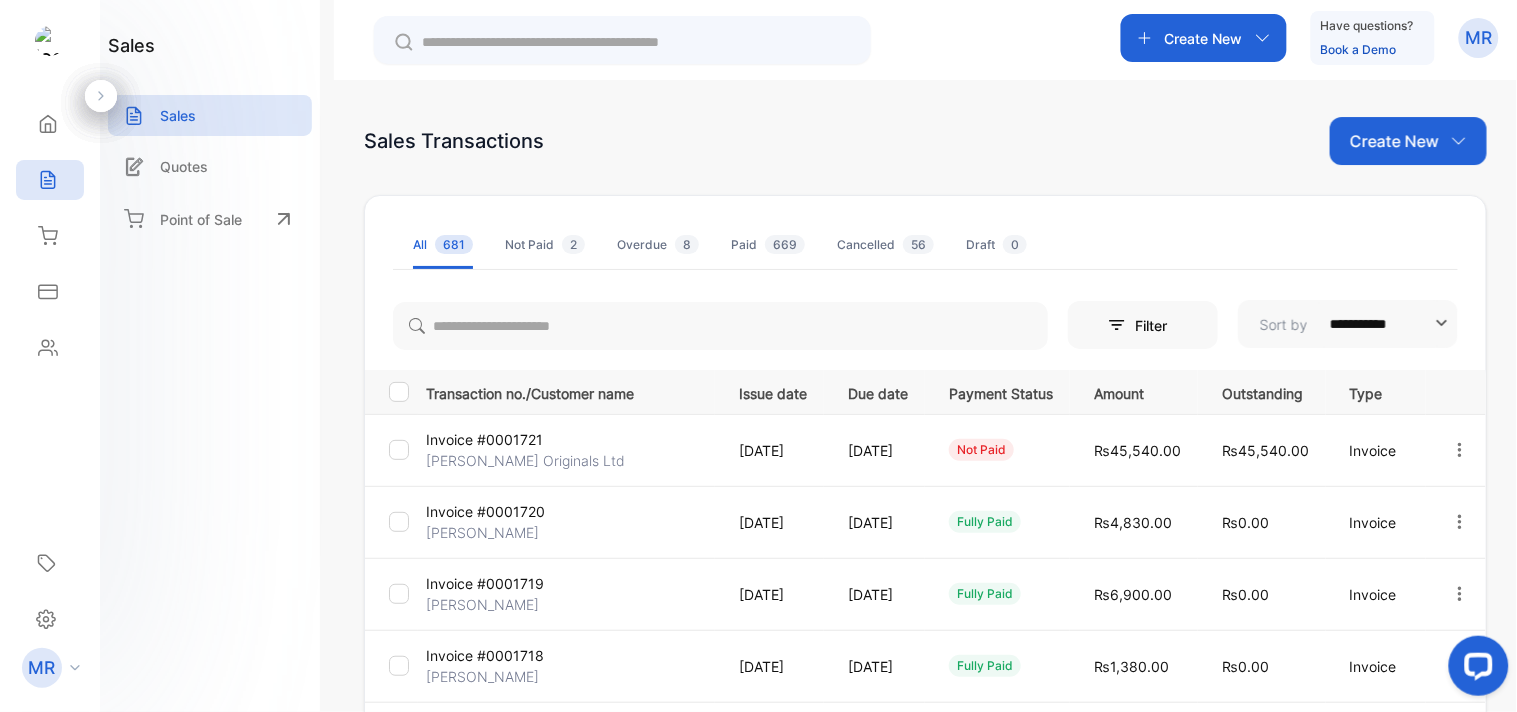 click 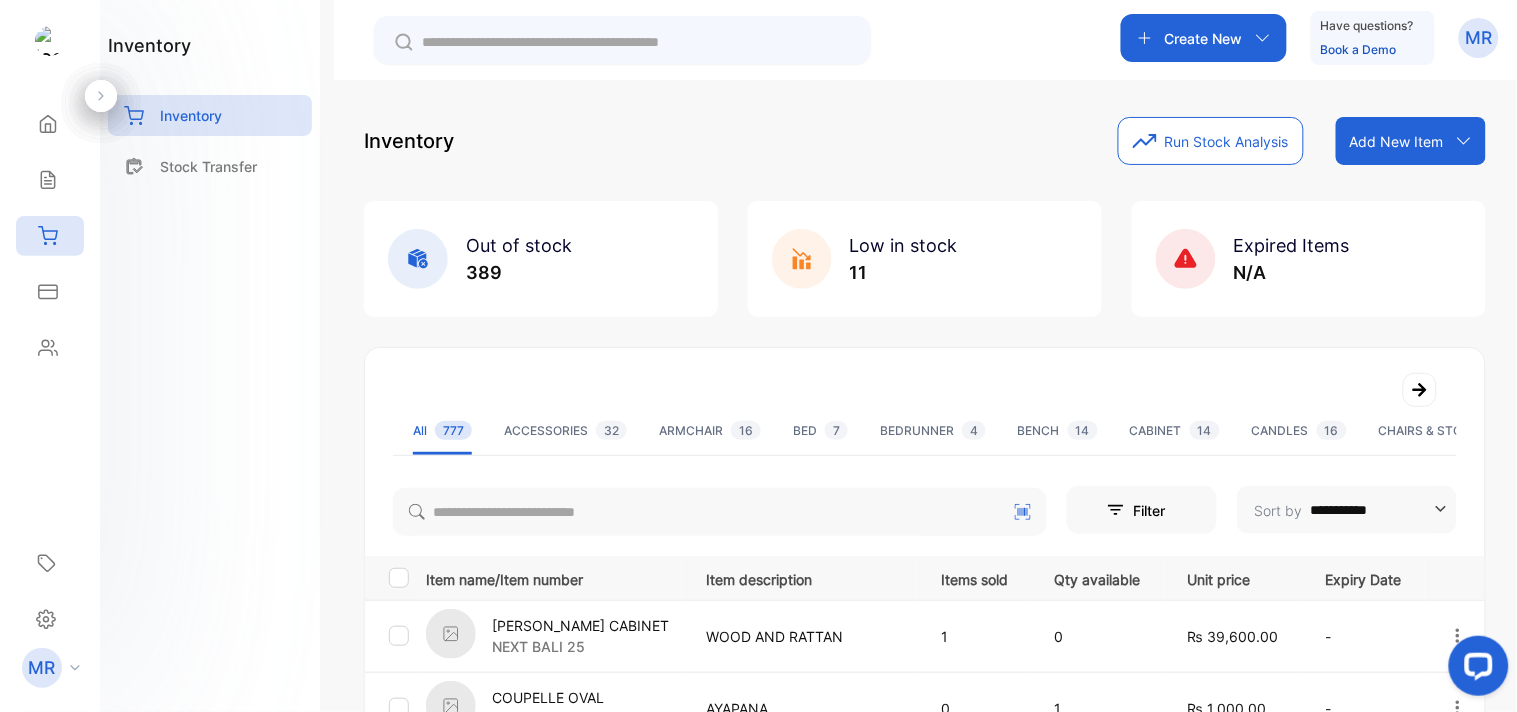 click 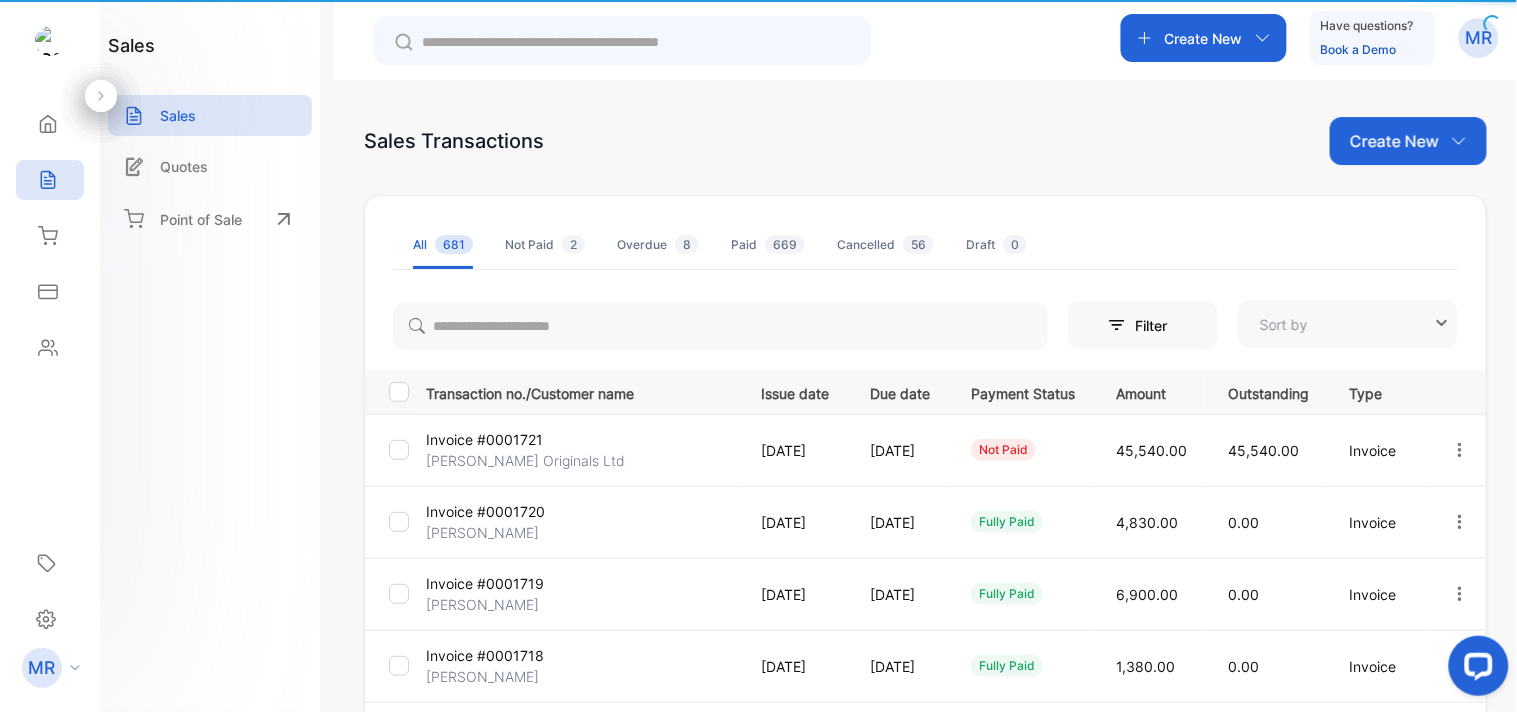 type on "**********" 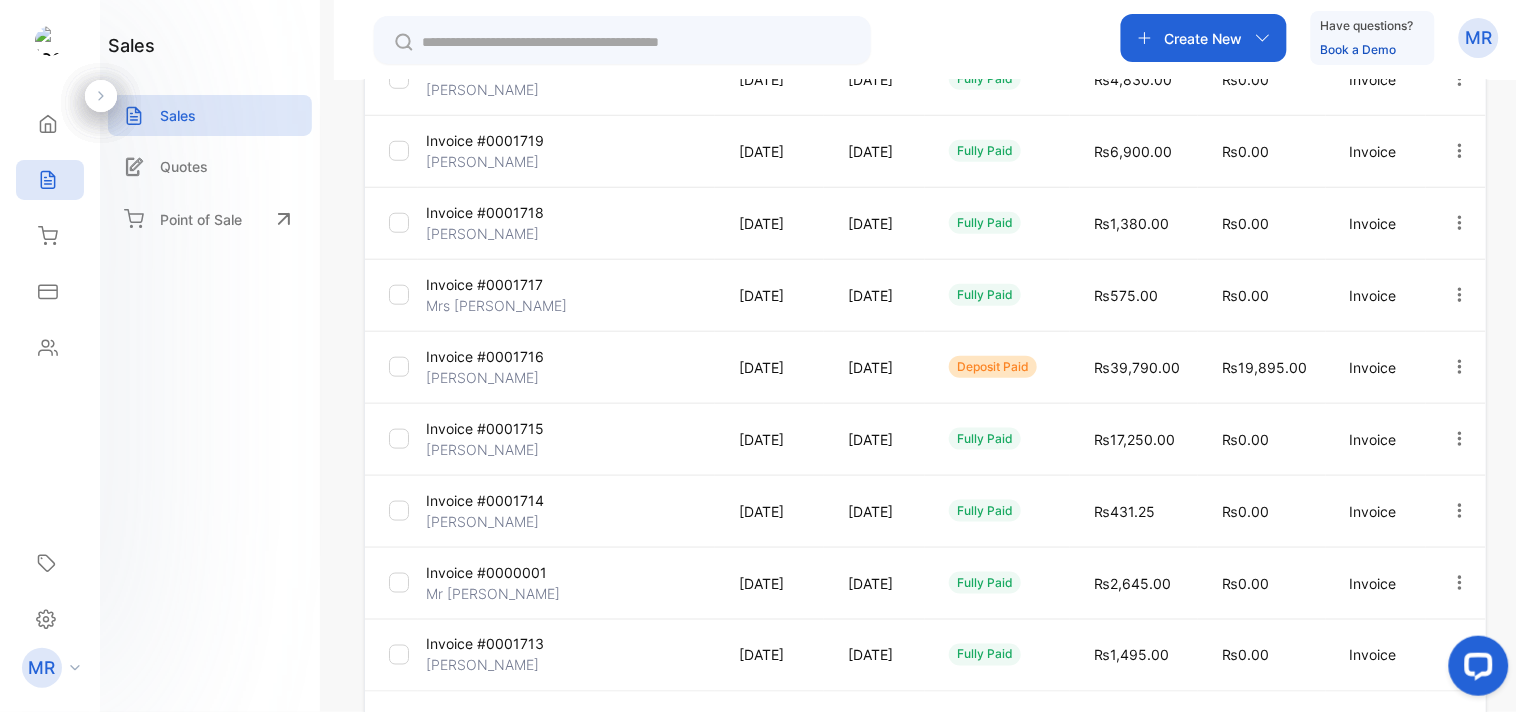 scroll, scrollTop: 444, scrollLeft: 0, axis: vertical 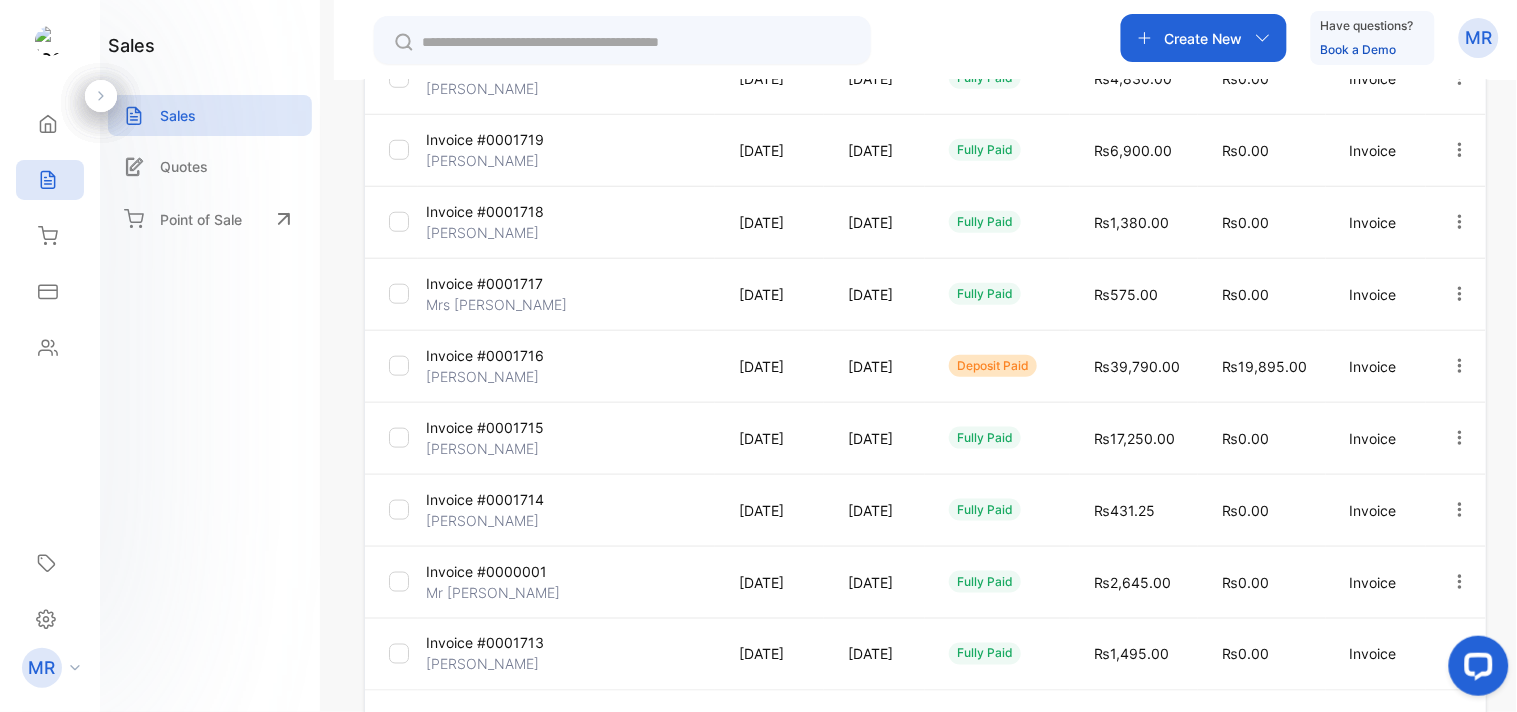 click 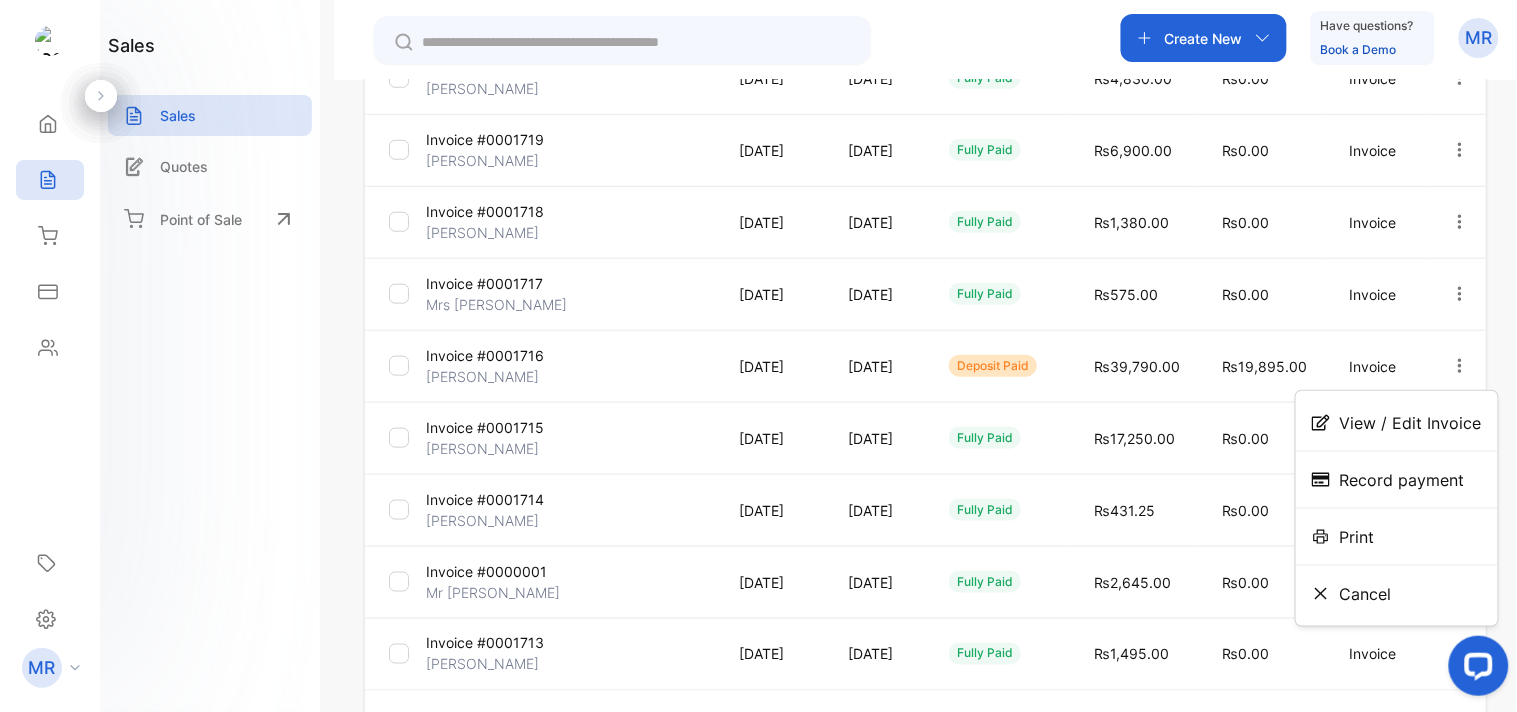 click on "View / Edit Invoice" at bounding box center [1411, 423] 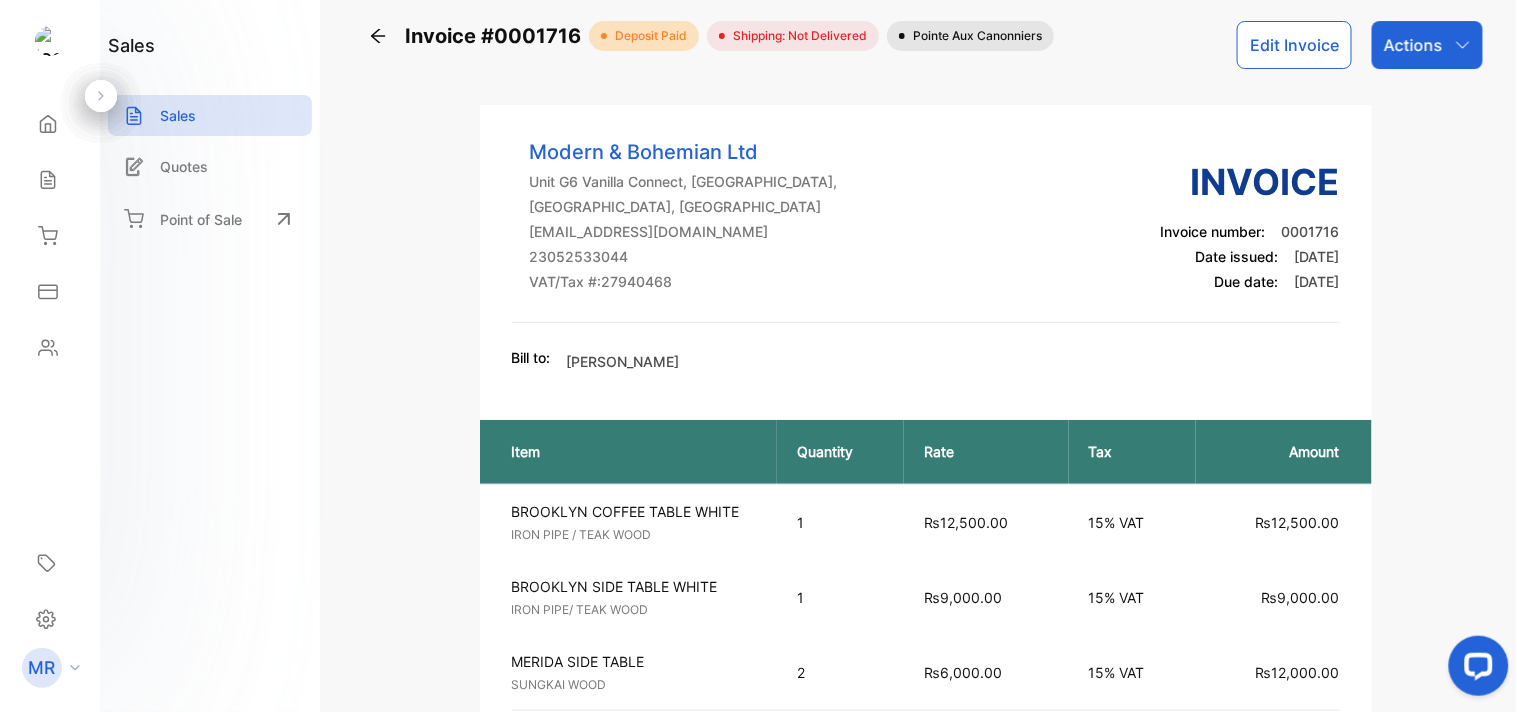 scroll, scrollTop: 0, scrollLeft: 0, axis: both 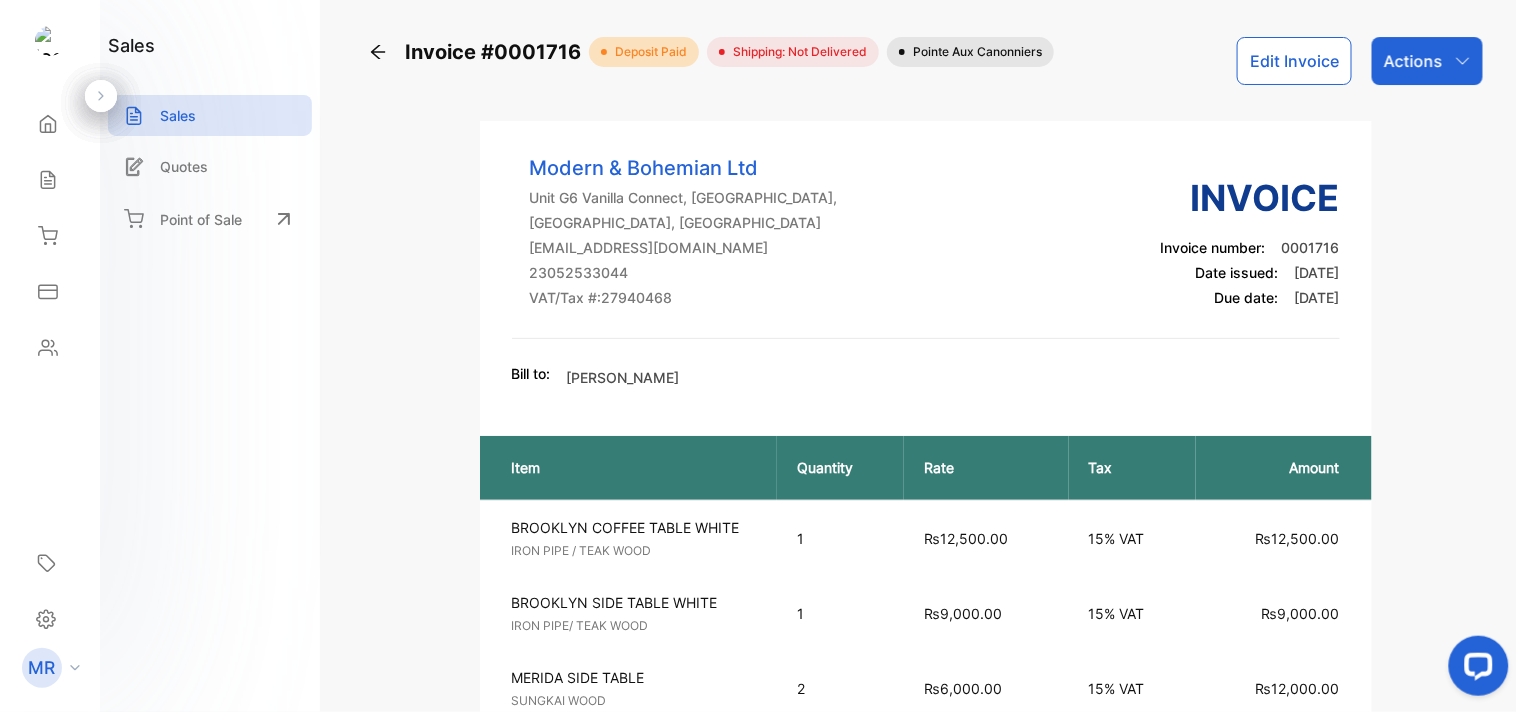 click on "Sales" at bounding box center (178, 115) 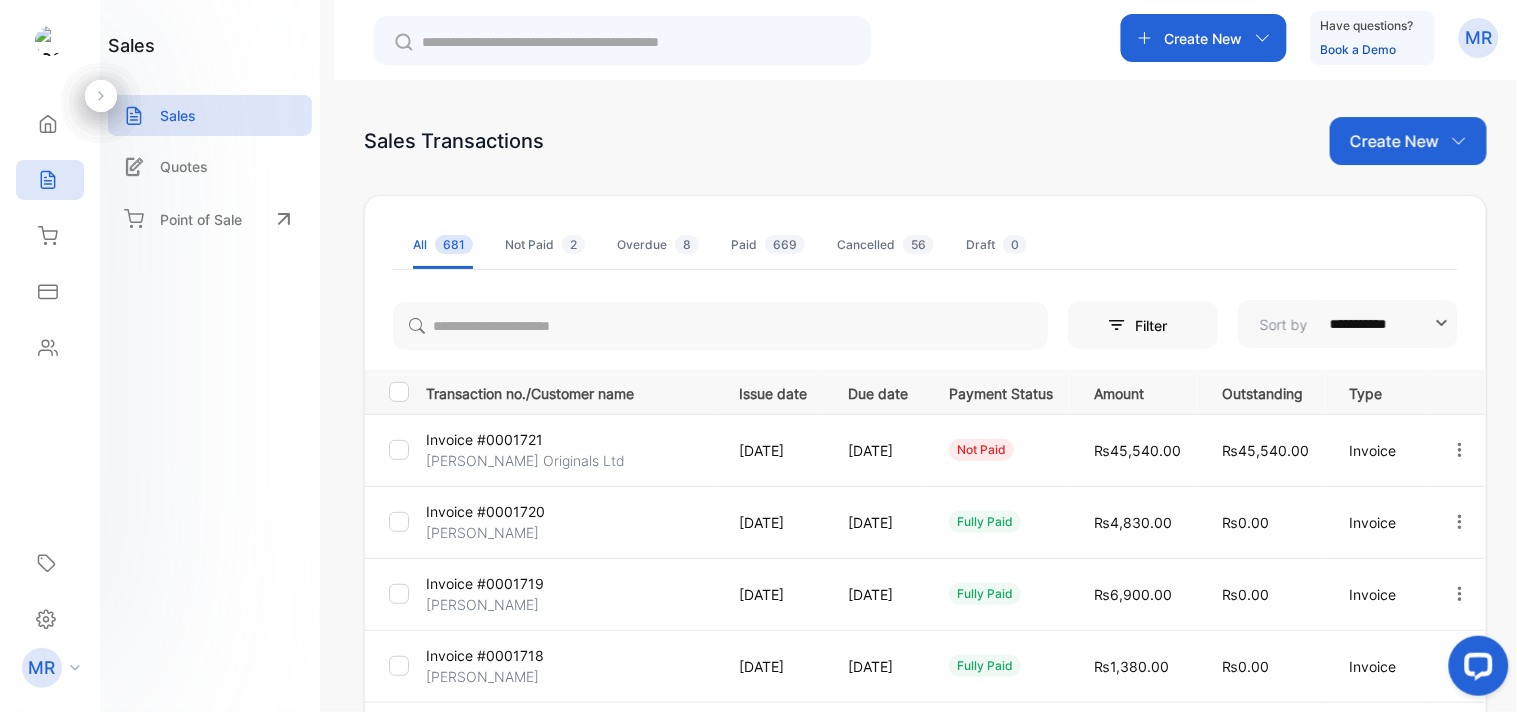 click 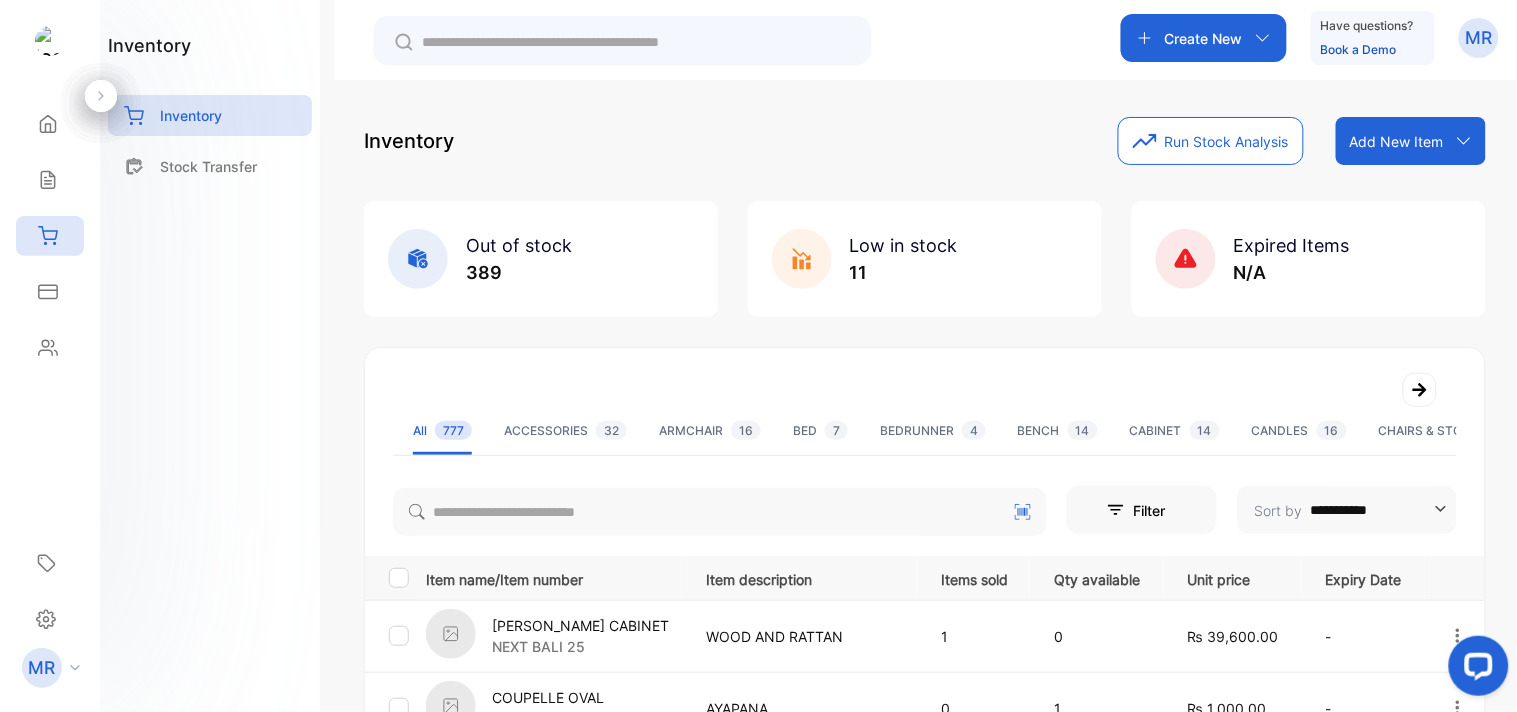 click 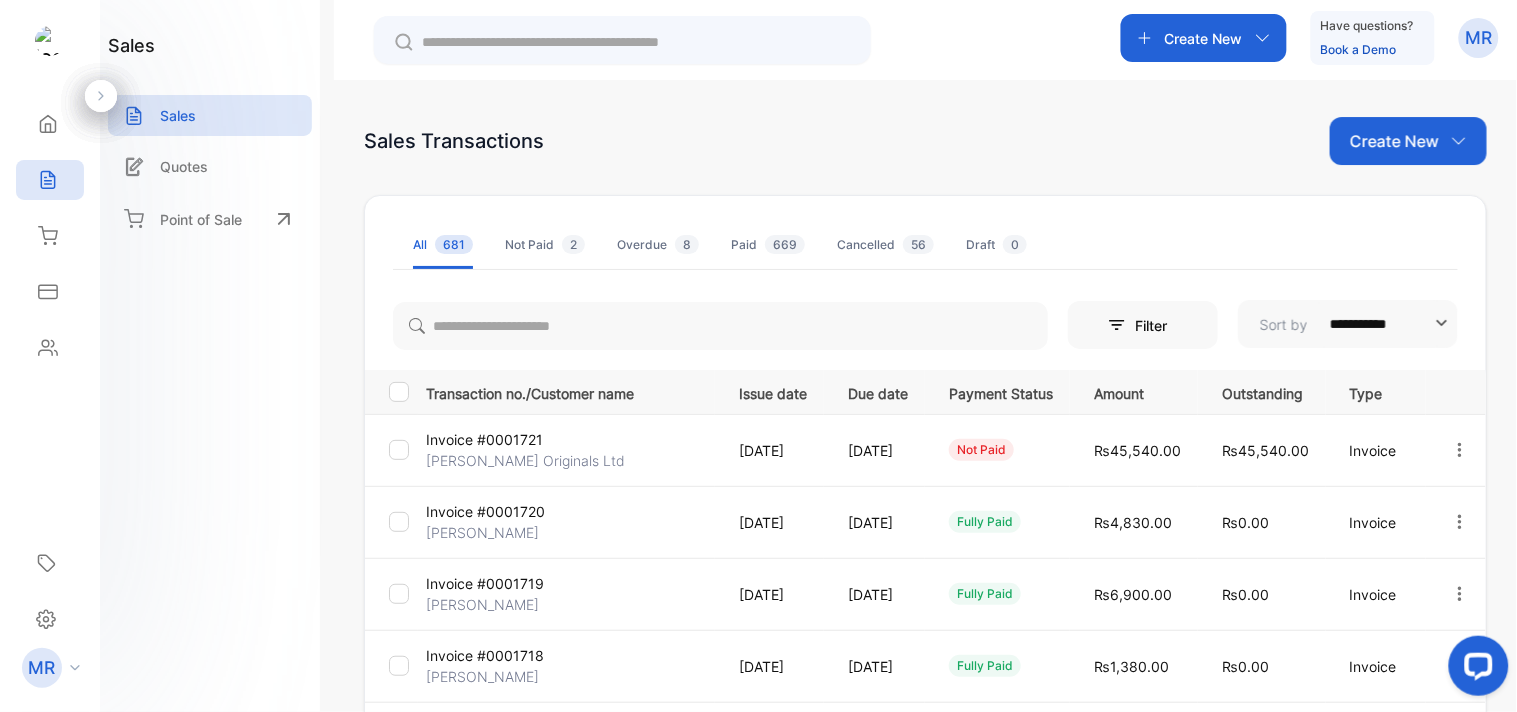 click 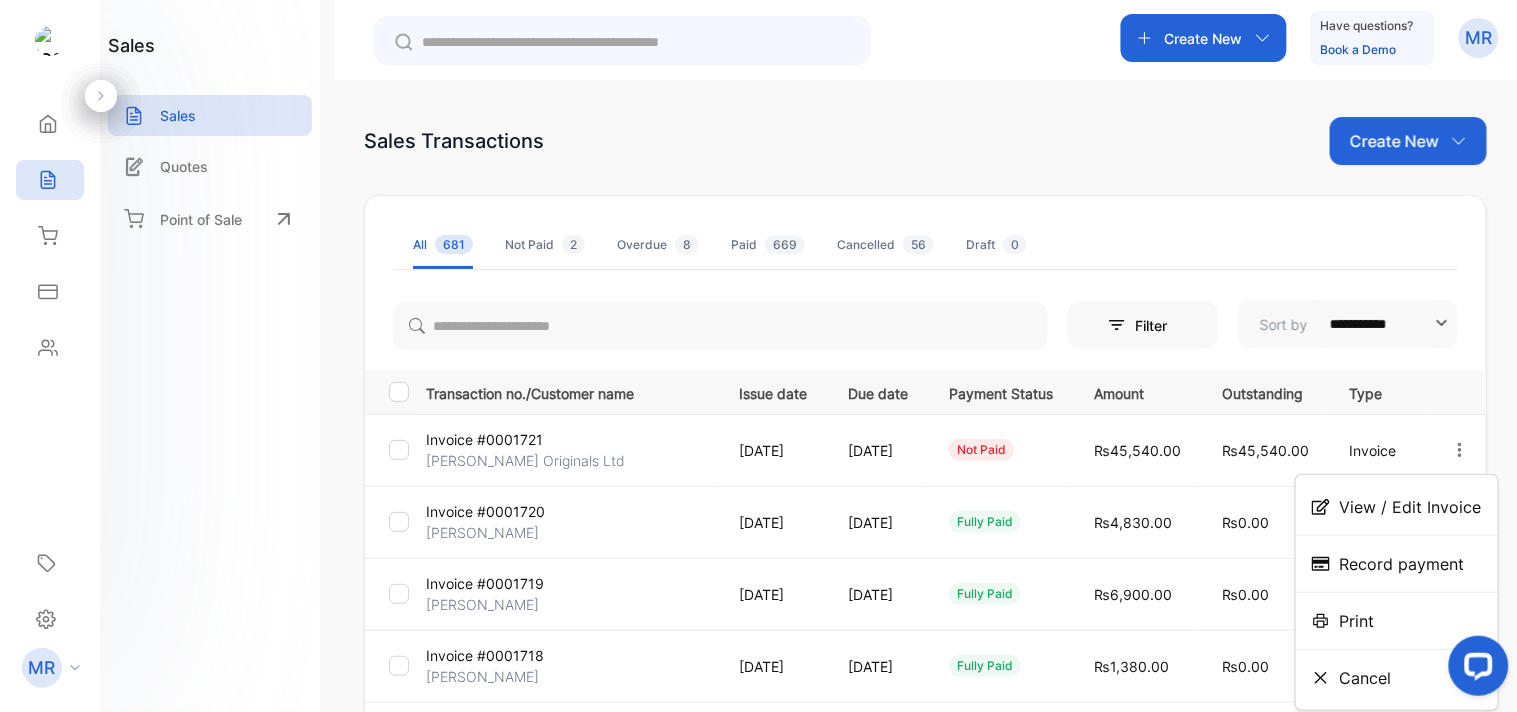click on "View / Edit Invoice" at bounding box center (1411, 507) 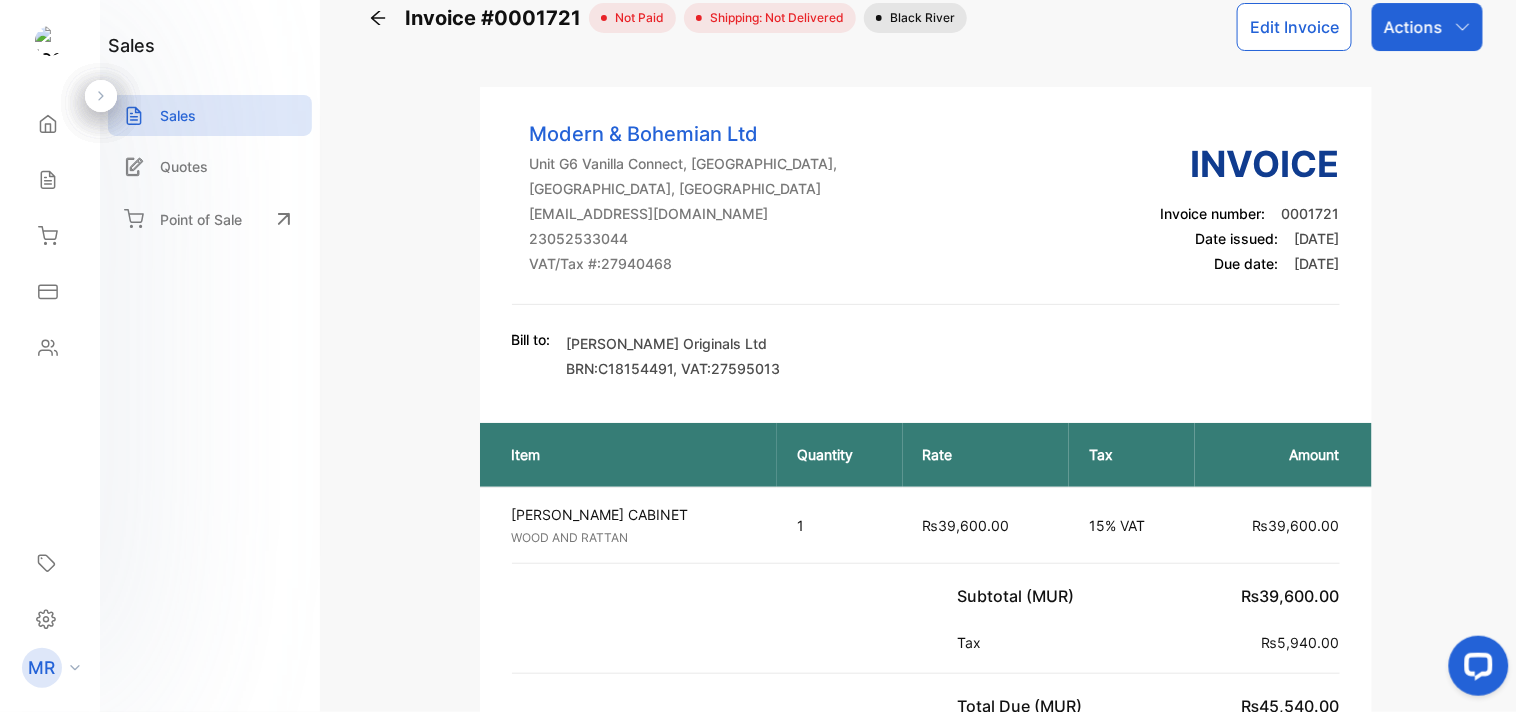 scroll, scrollTop: 0, scrollLeft: 0, axis: both 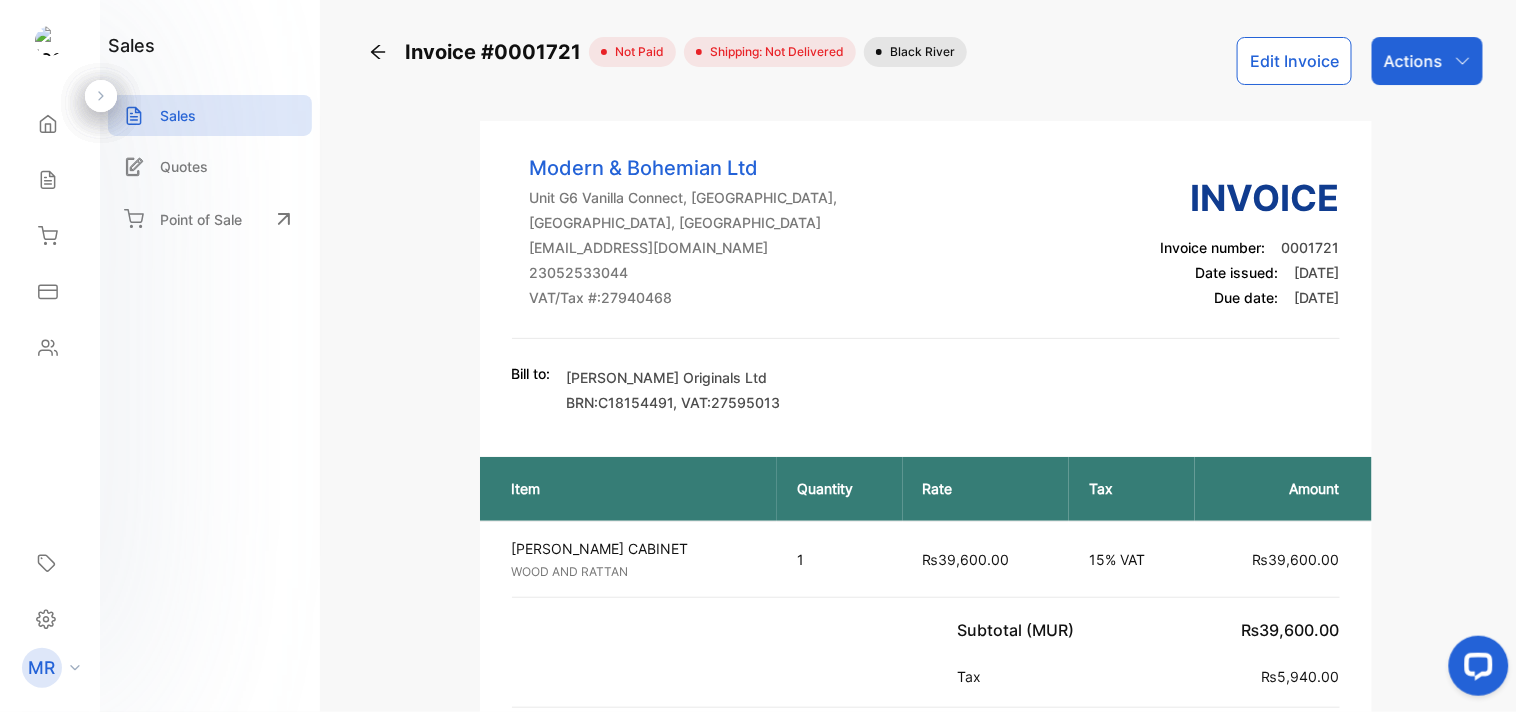 click on "Sales" at bounding box center [210, 115] 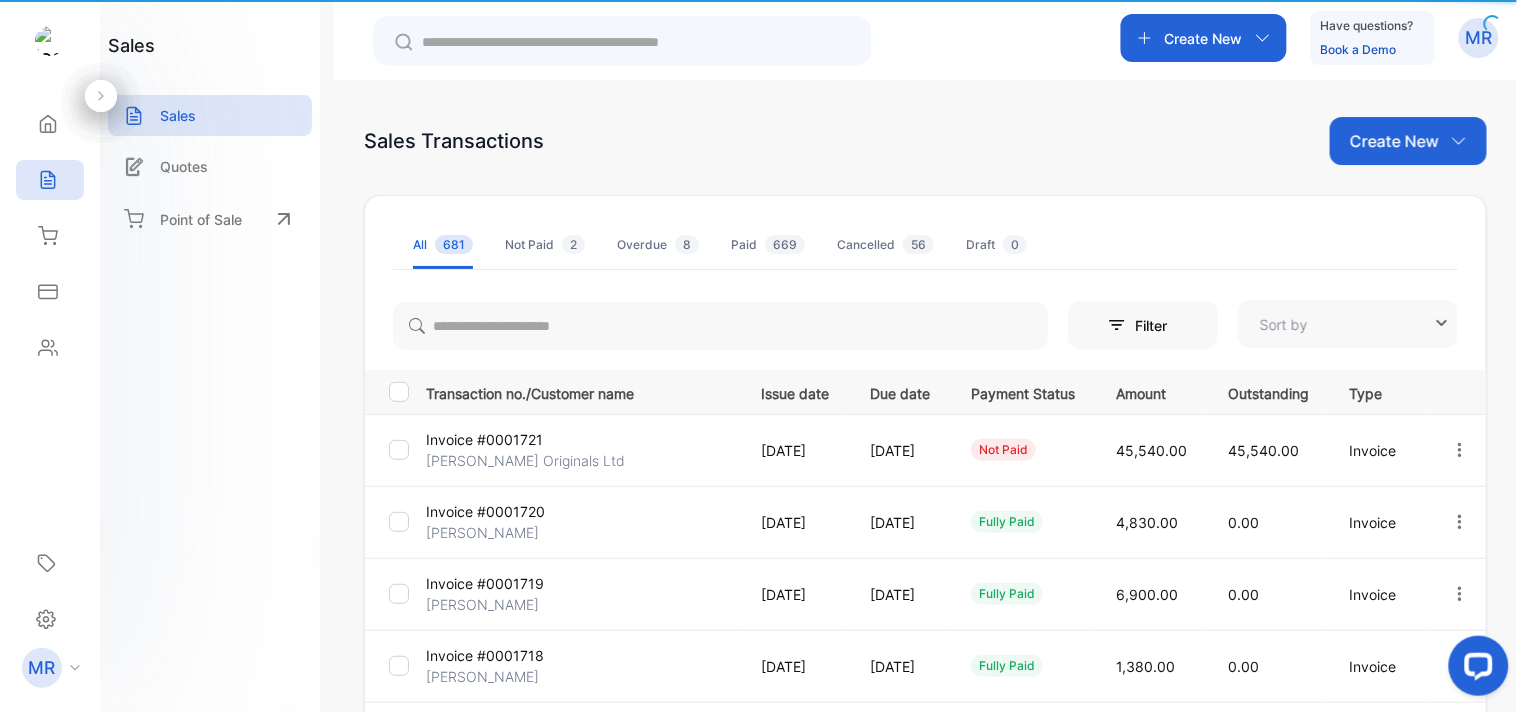 type on "**********" 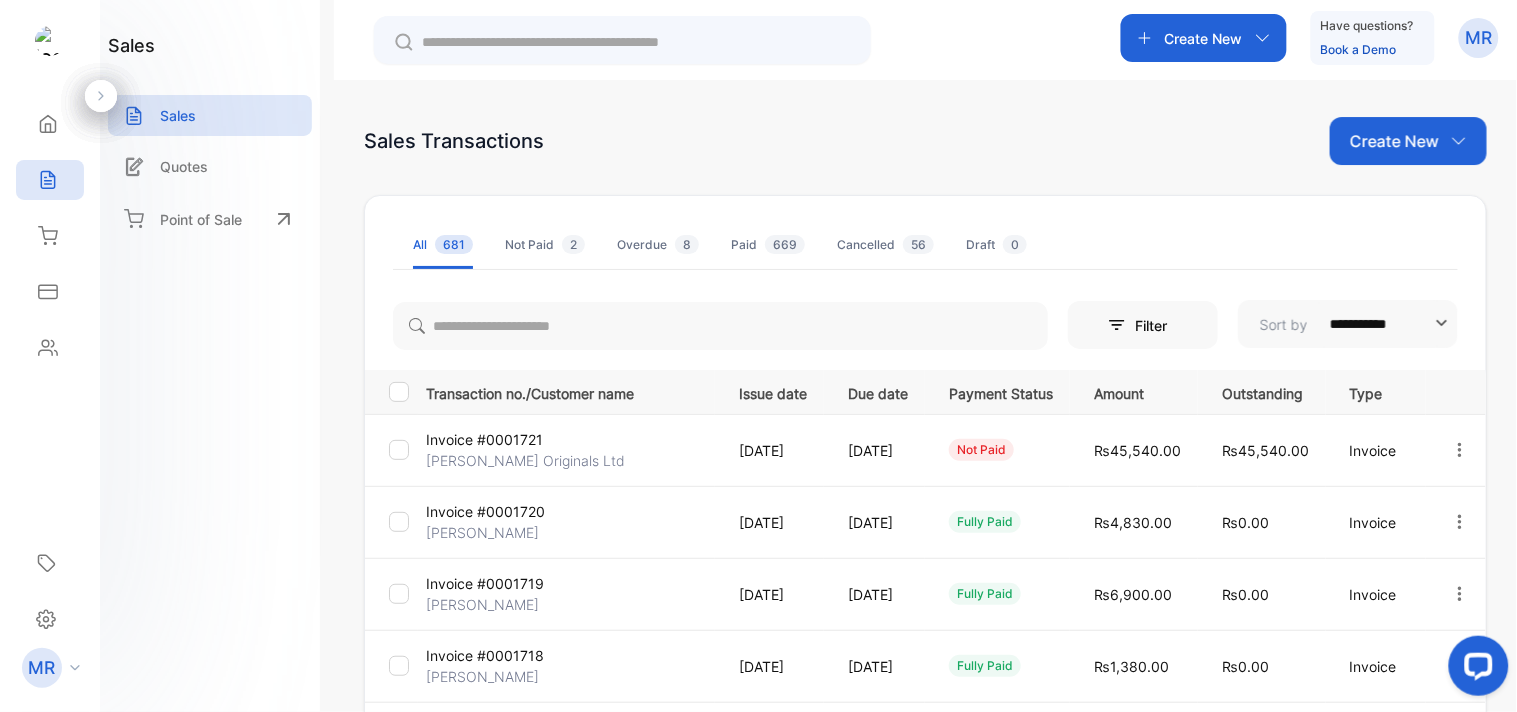 click 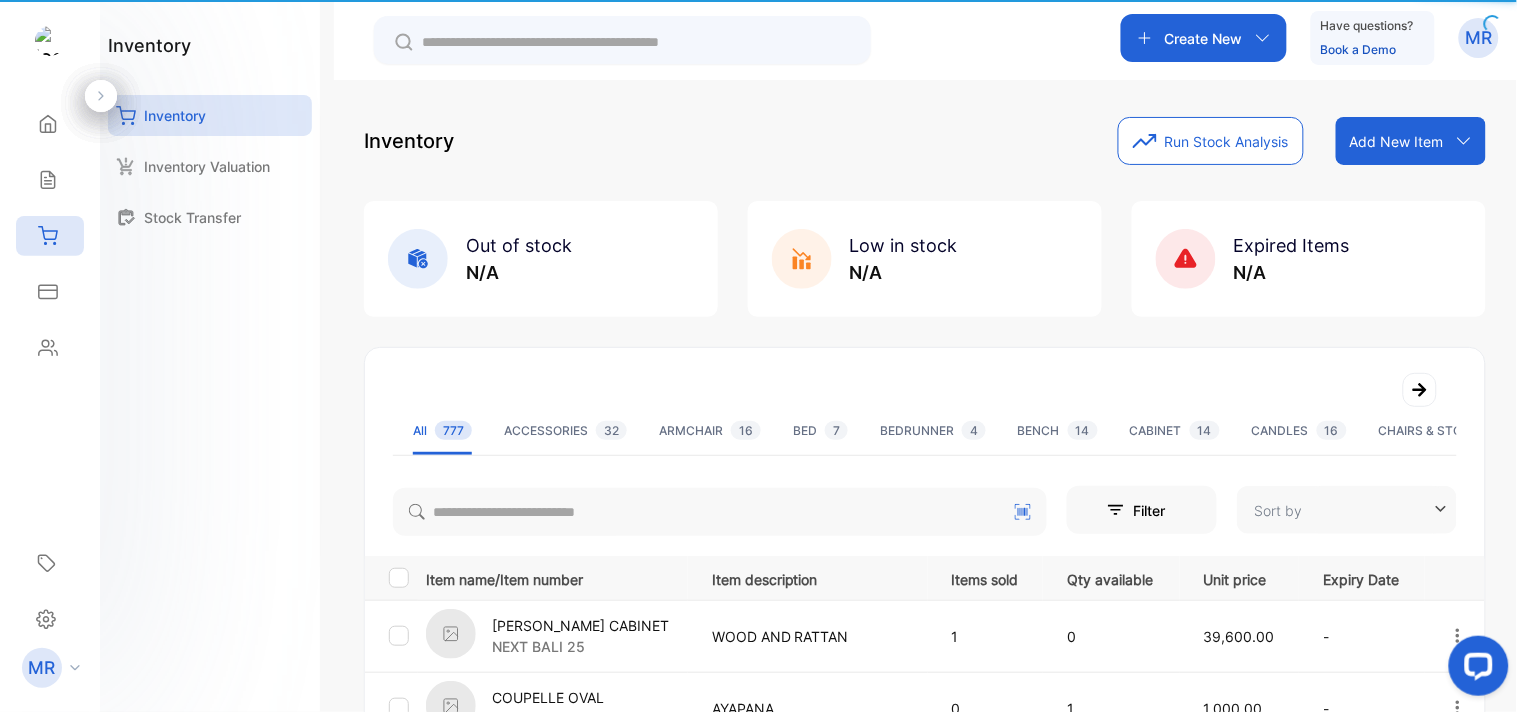 type on "**********" 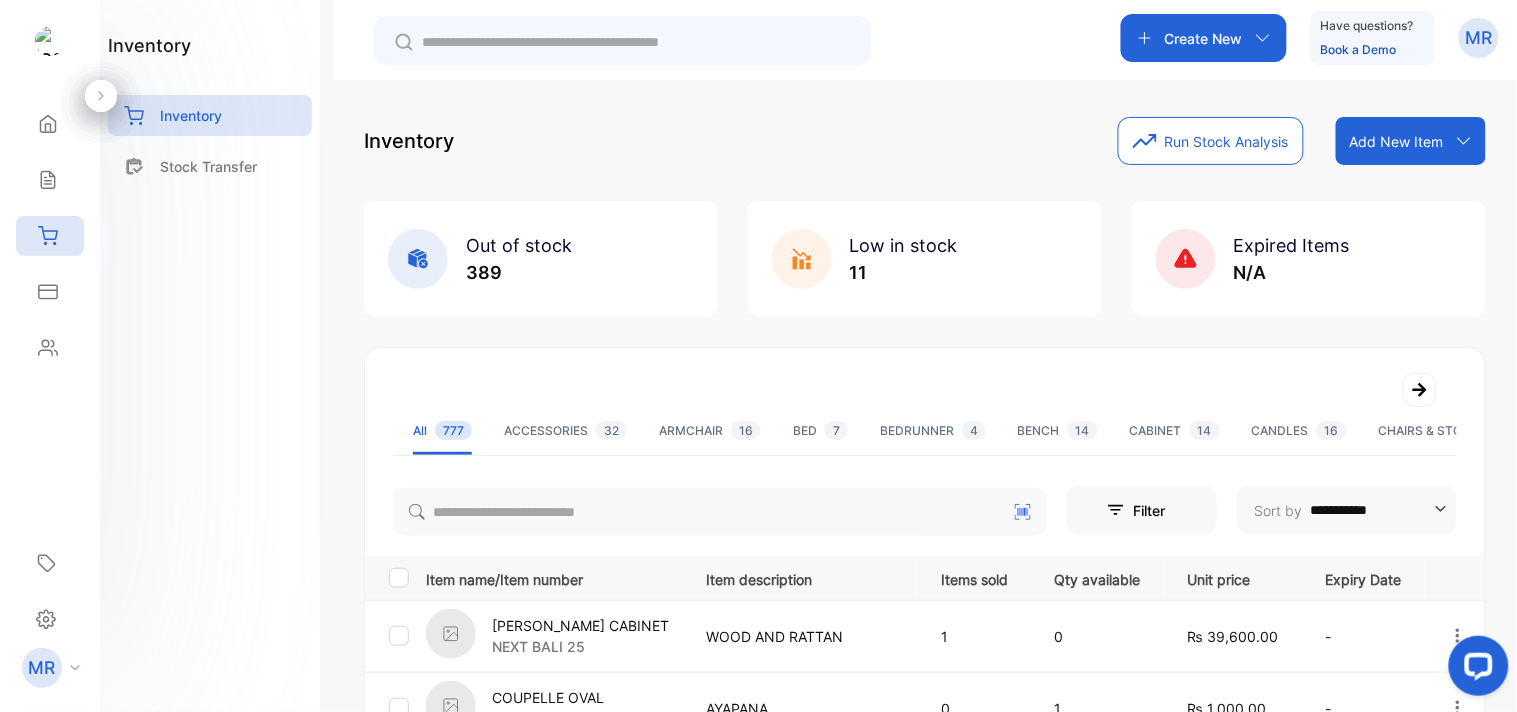 click 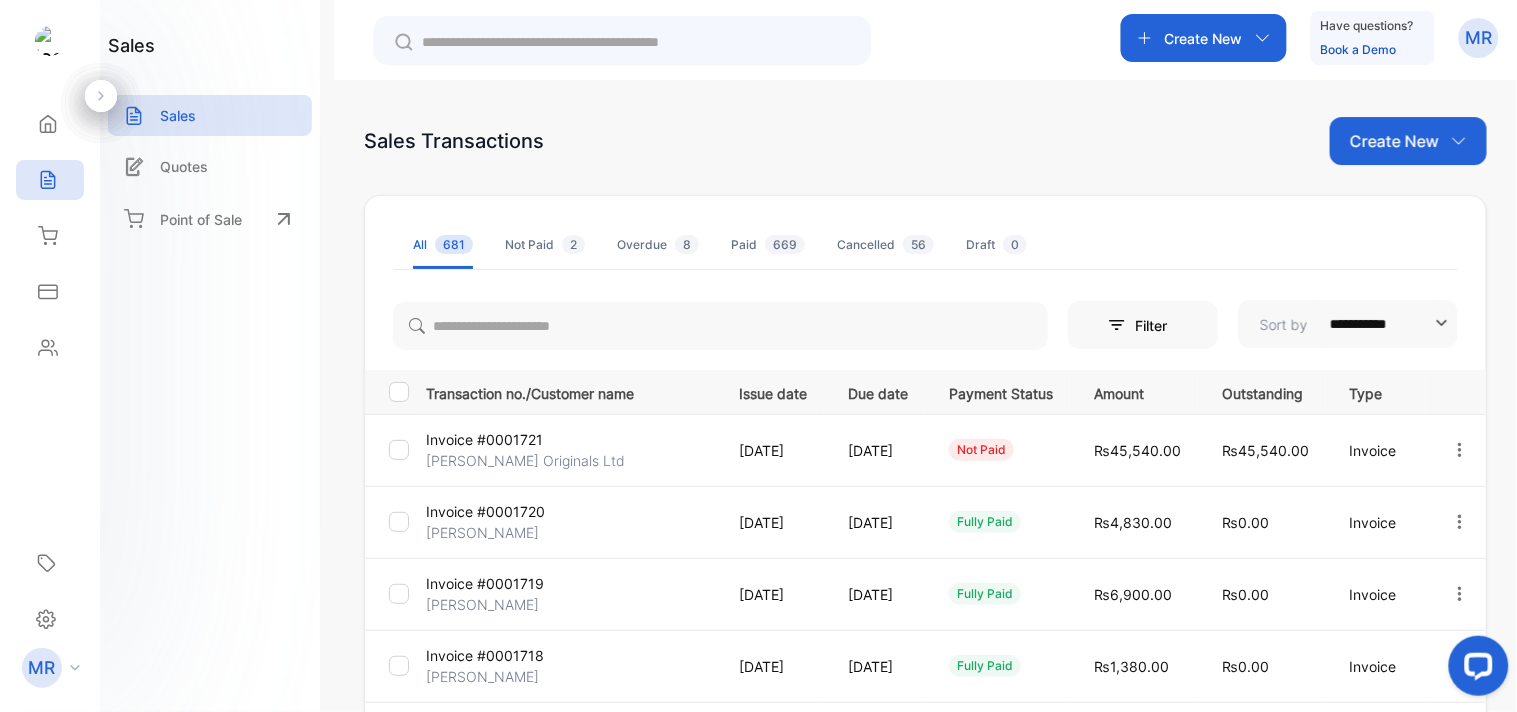 click 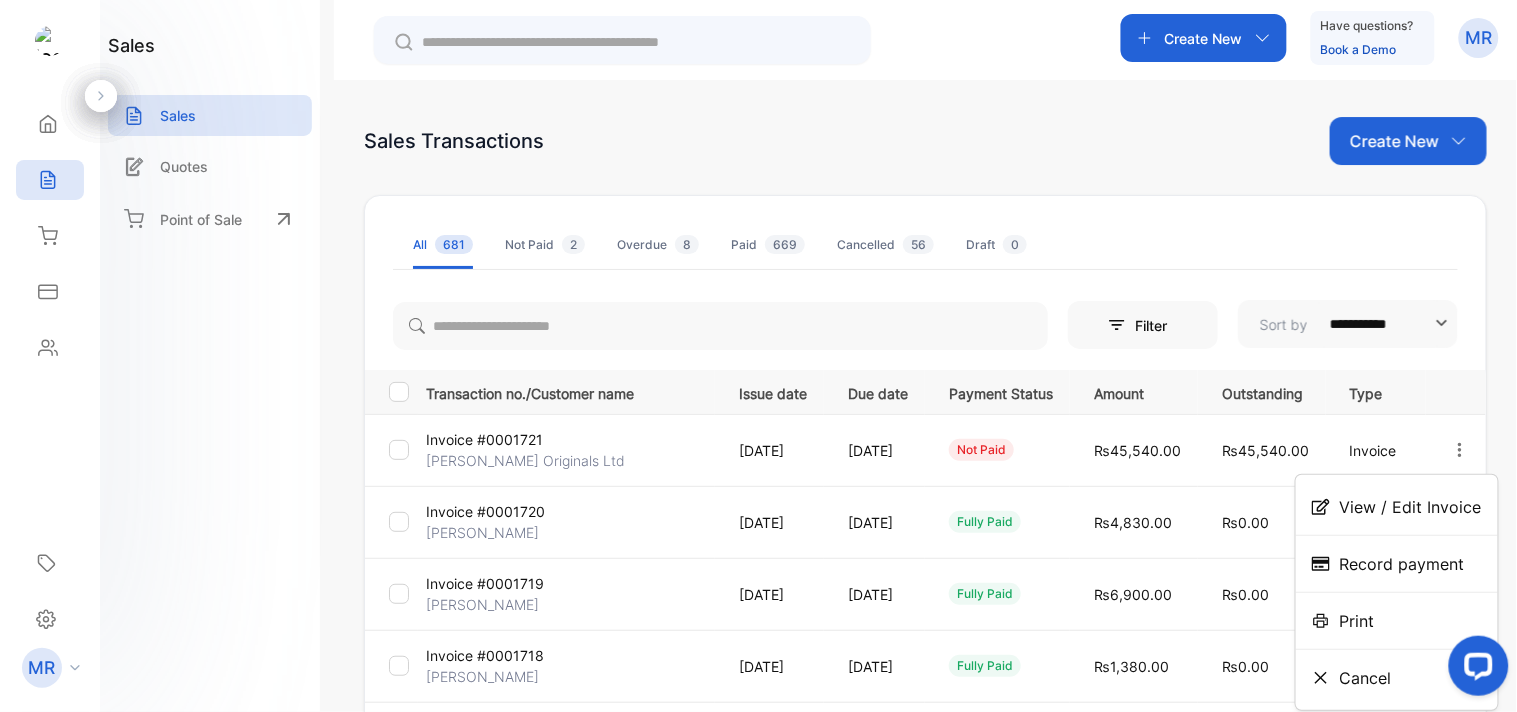 click on "View / Edit Invoice" at bounding box center [1411, 507] 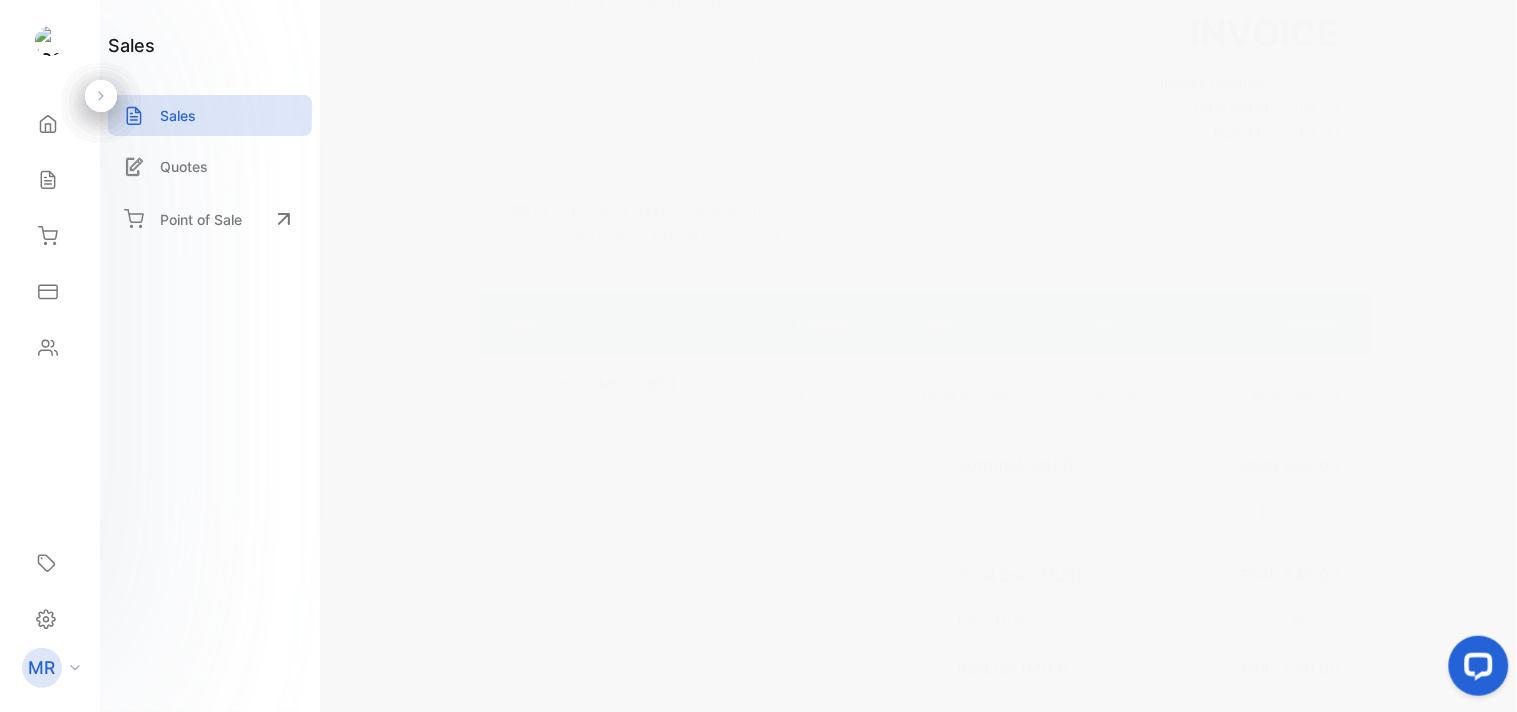 scroll, scrollTop: 0, scrollLeft: 0, axis: both 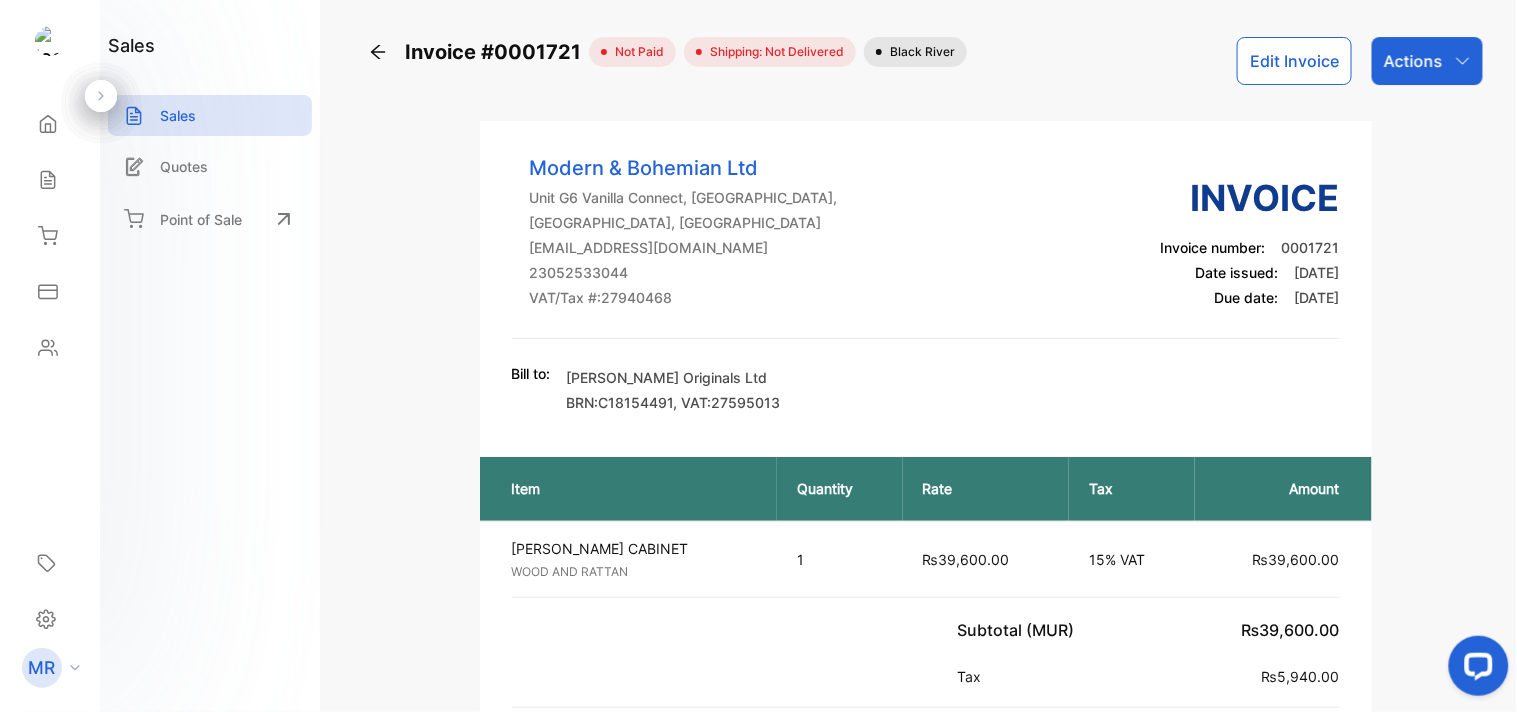 click on "Sales" at bounding box center (178, 115) 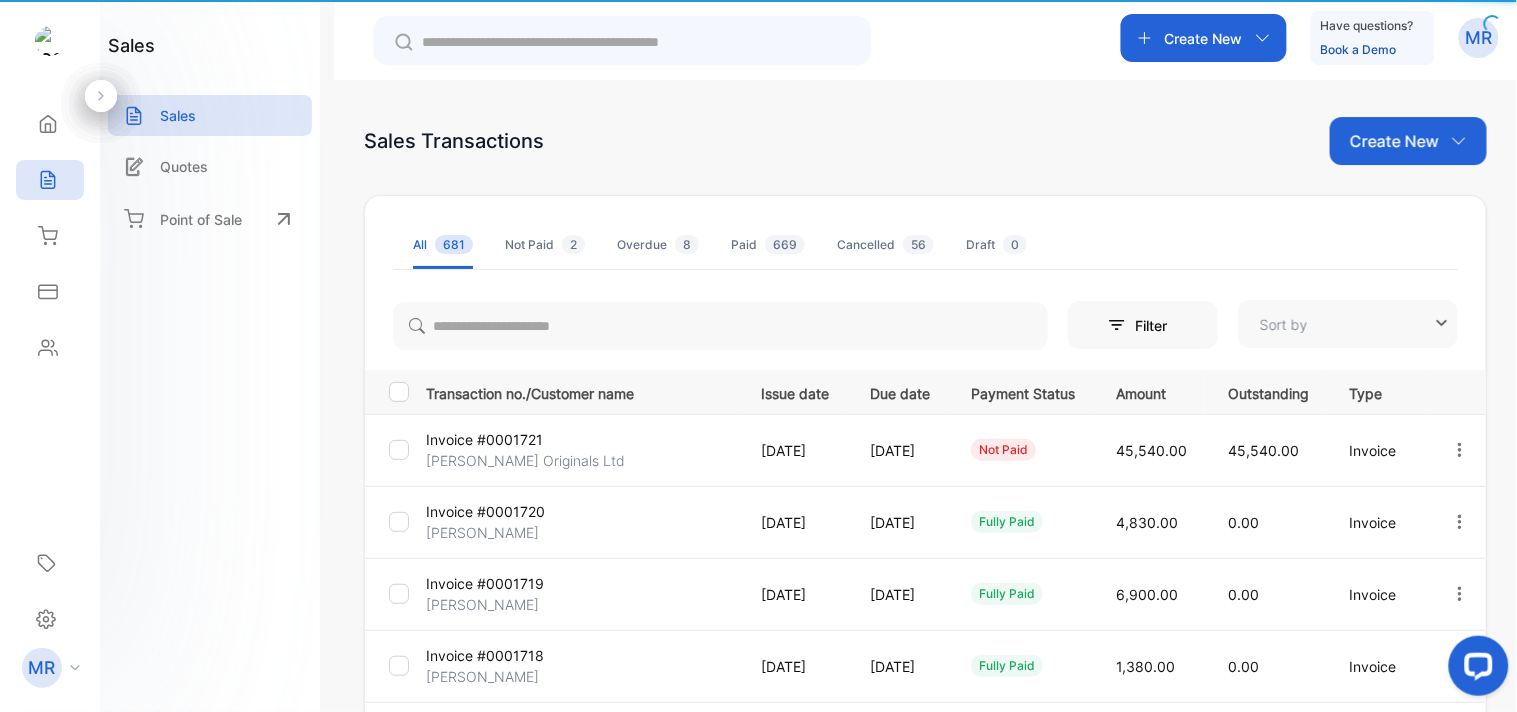 type on "**********" 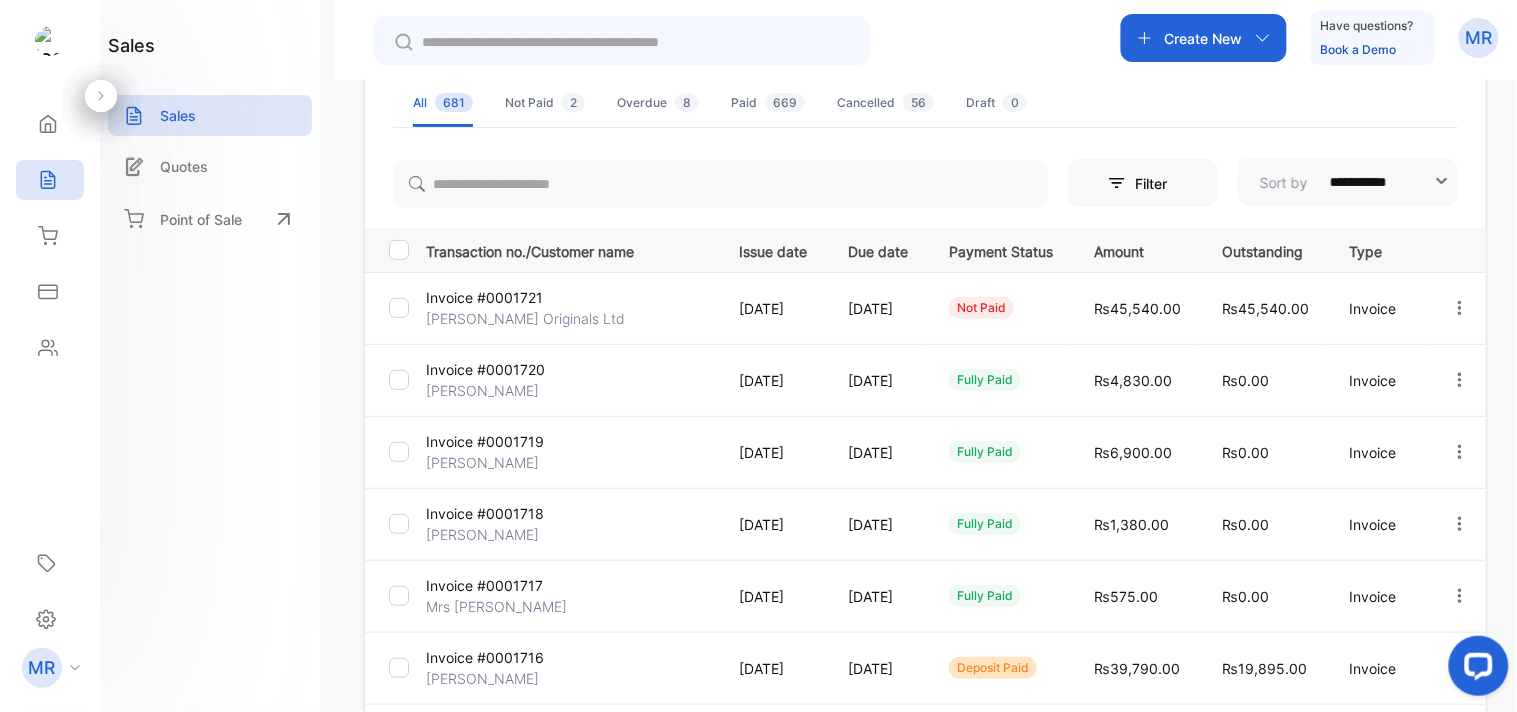 scroll, scrollTop: 0, scrollLeft: 0, axis: both 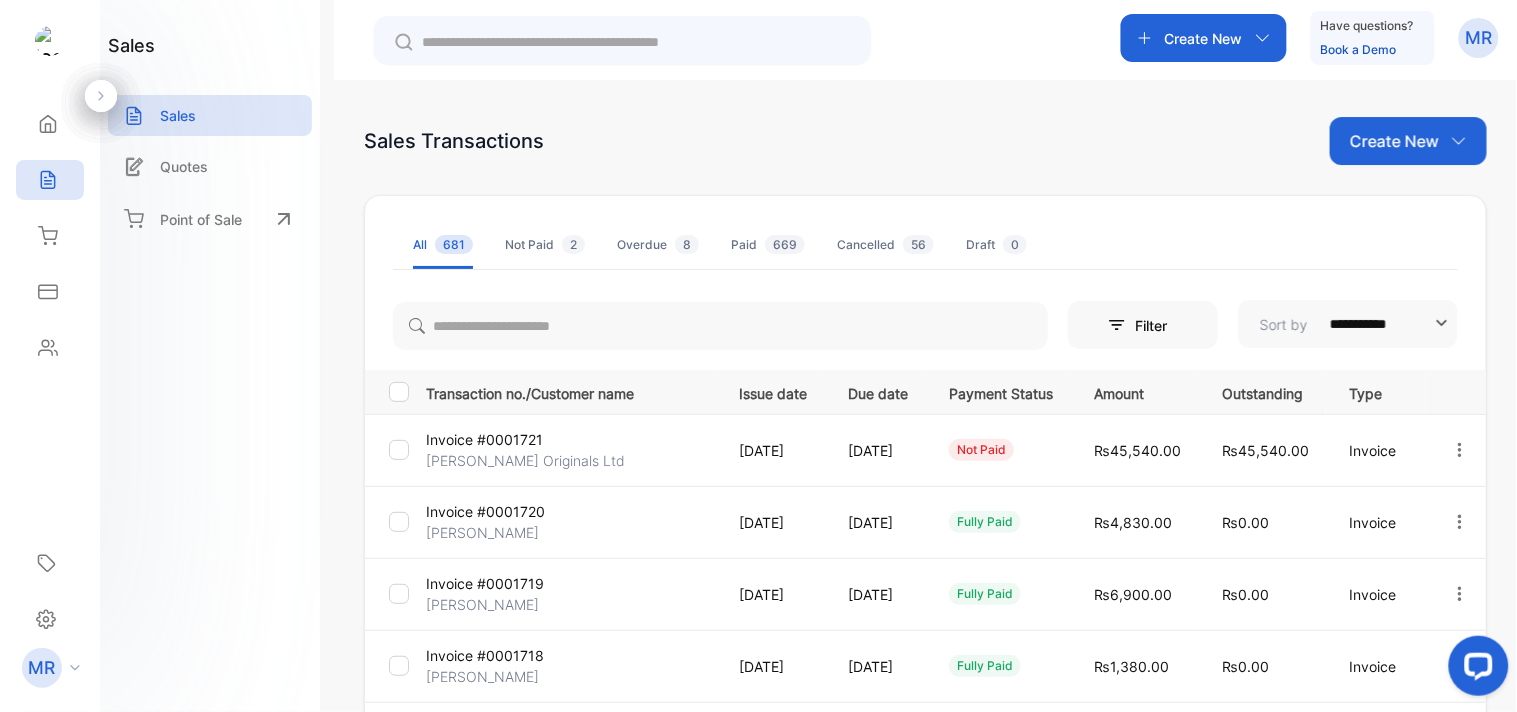 click 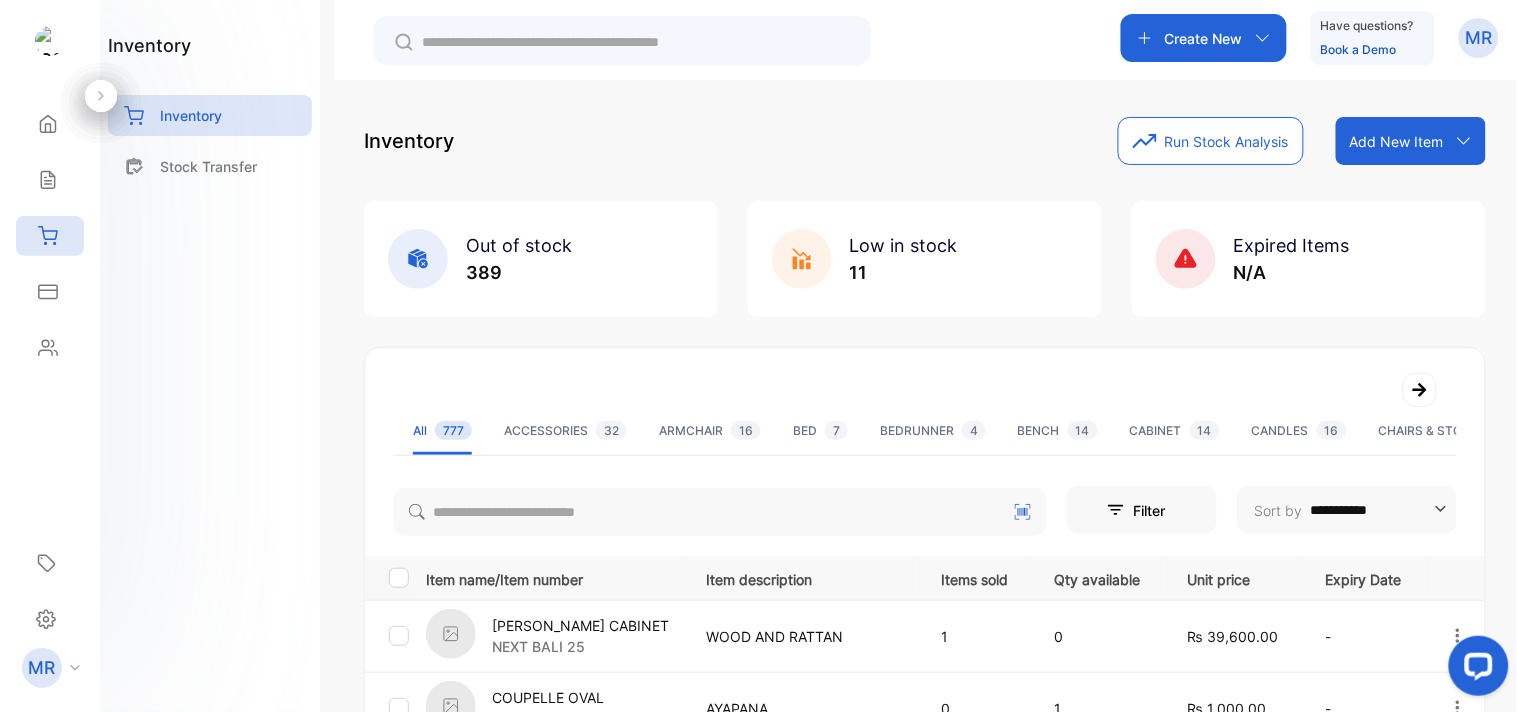 click 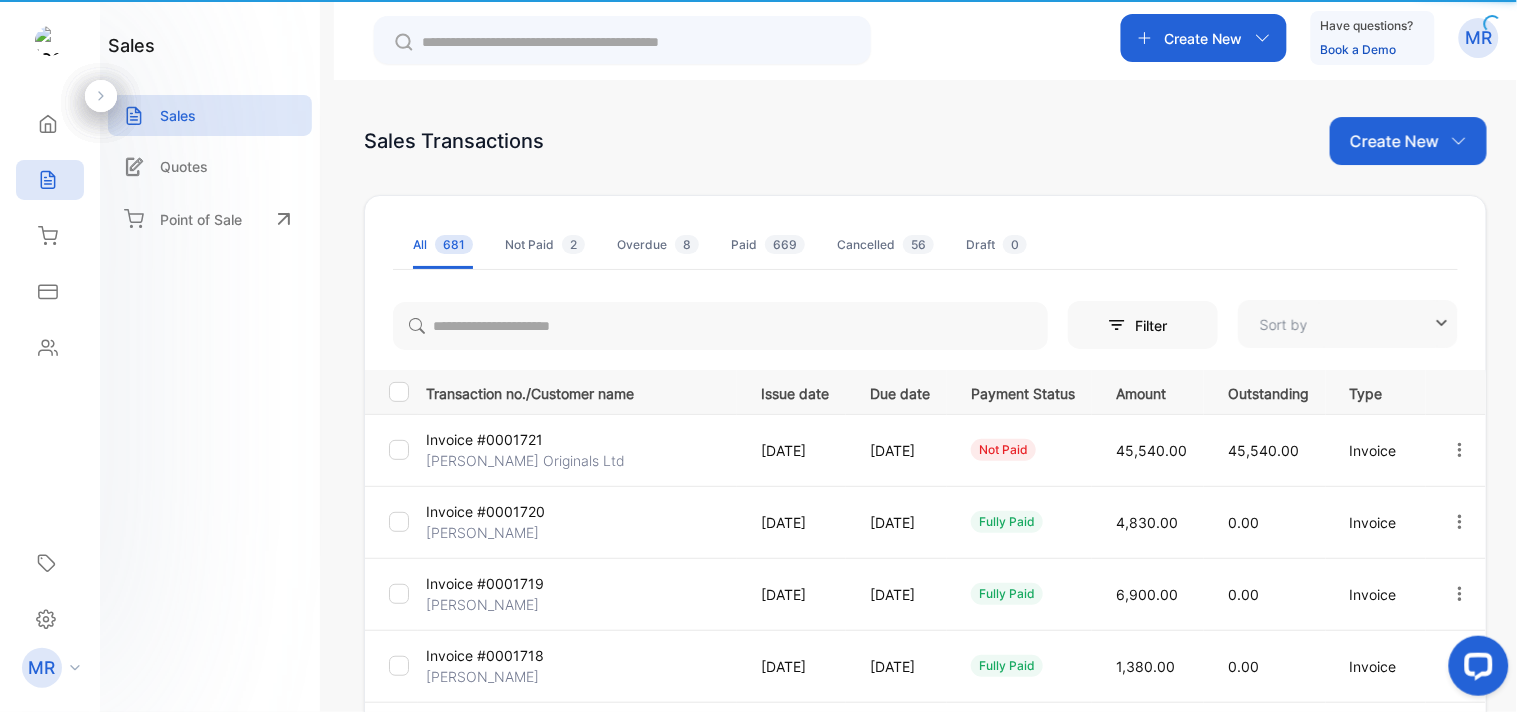 type on "**********" 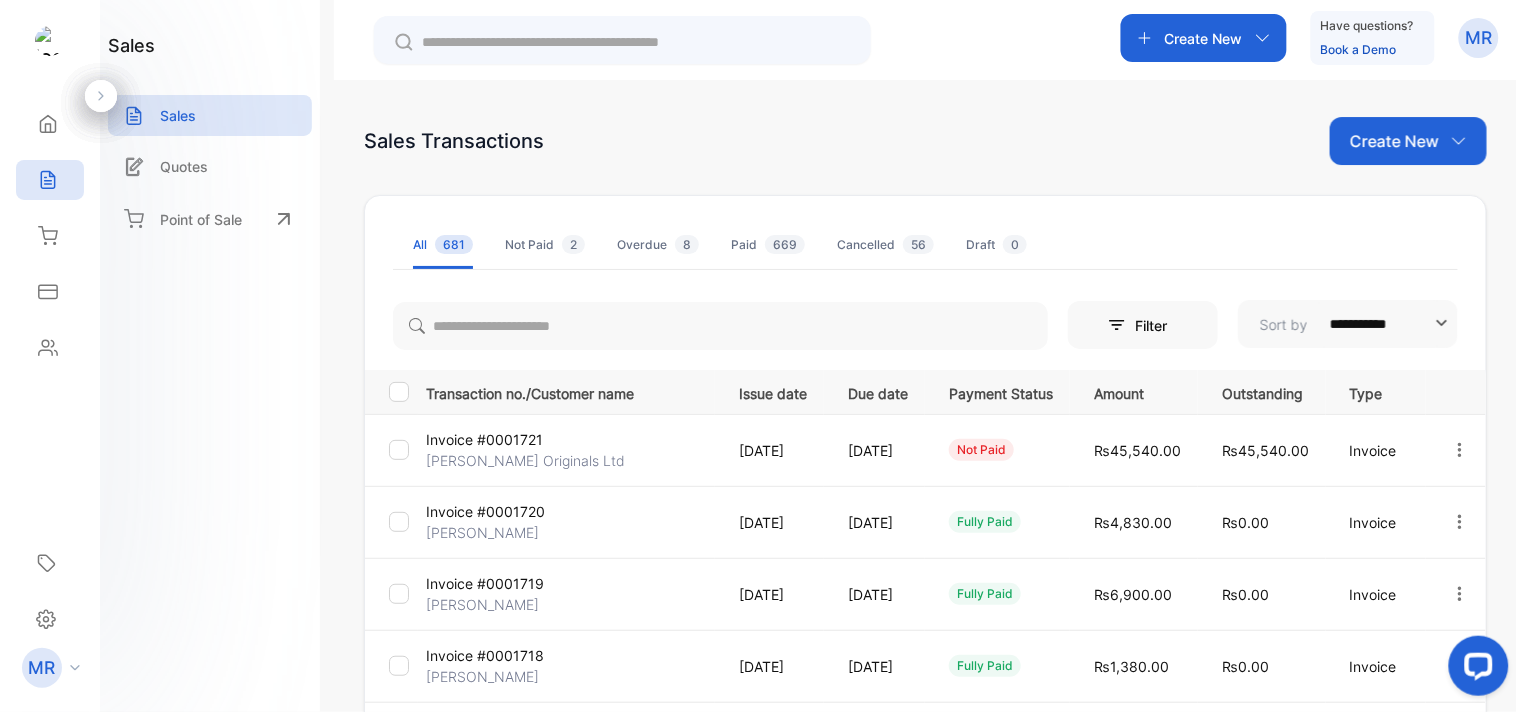 click 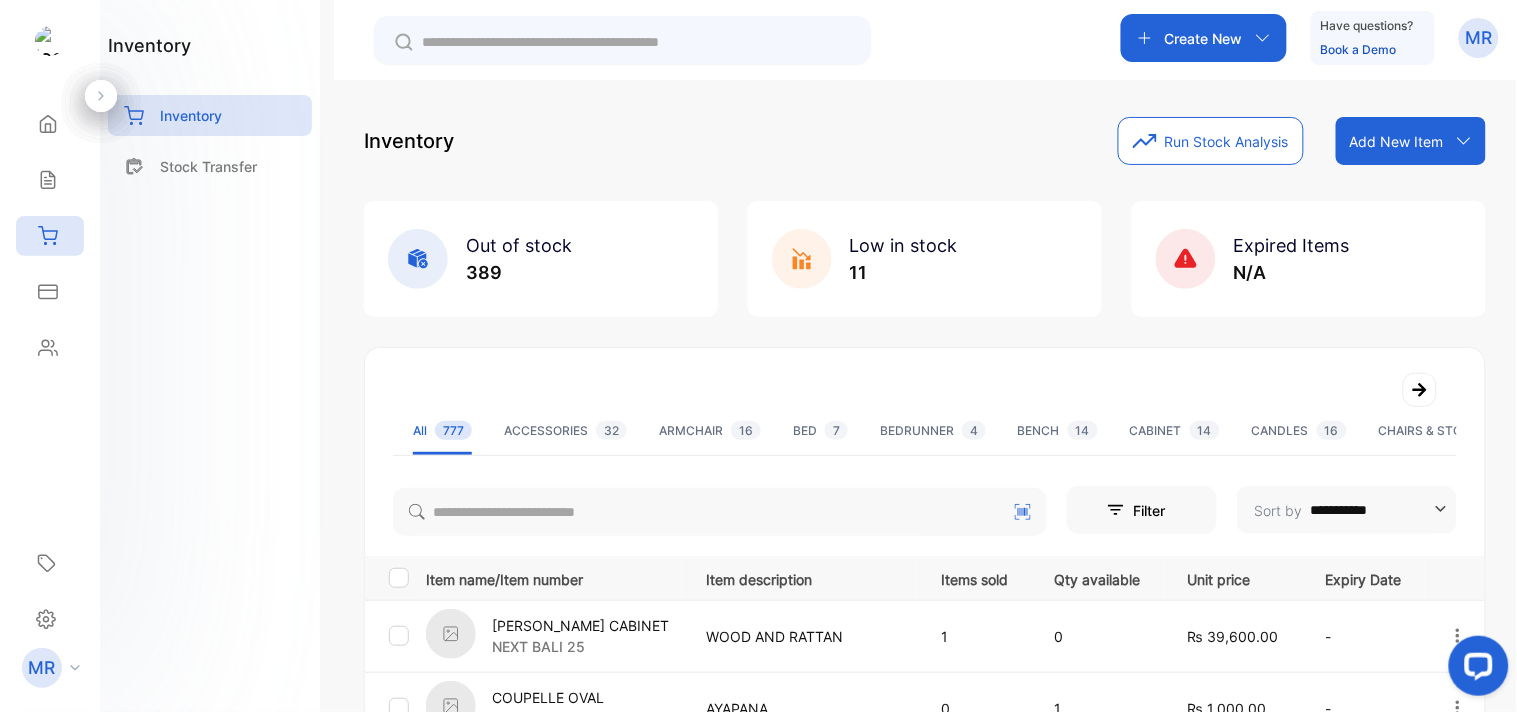 click 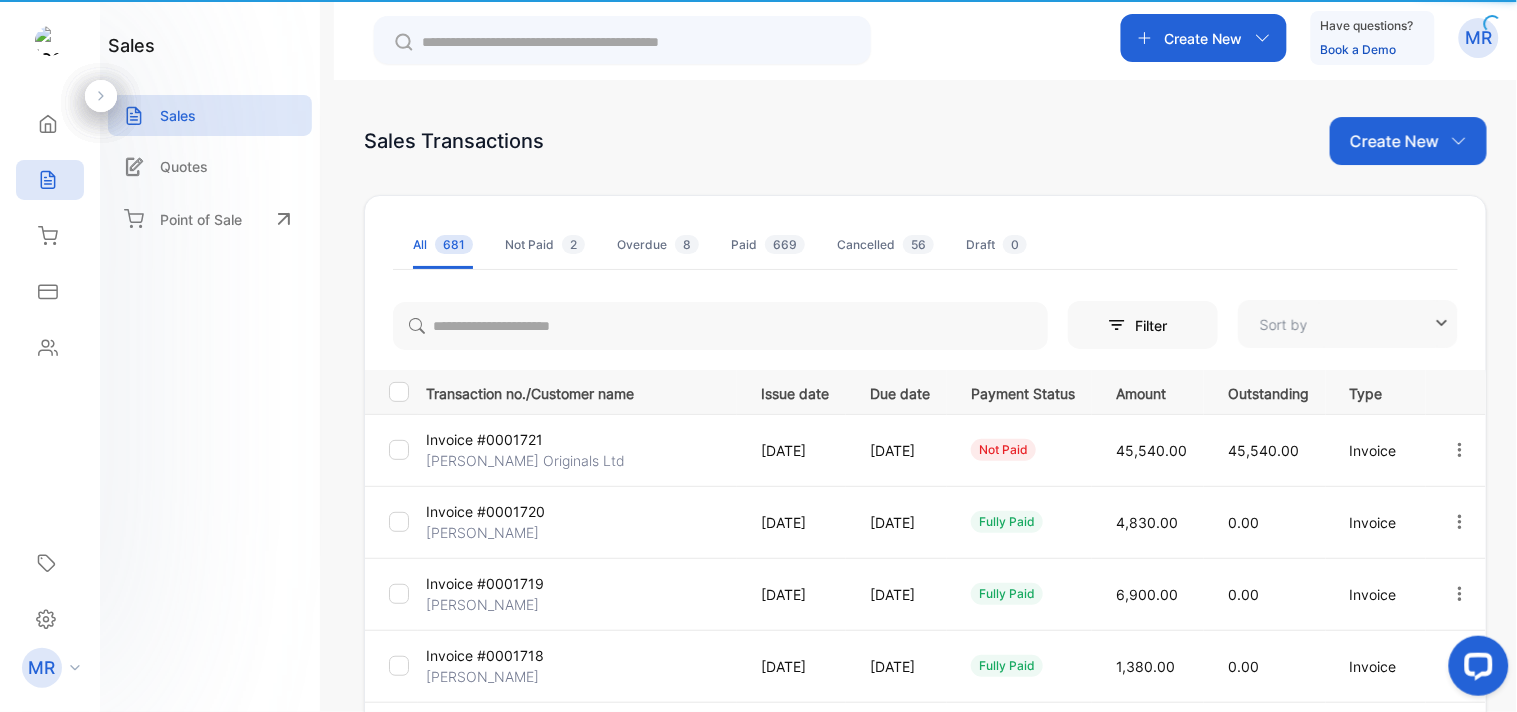 type on "**********" 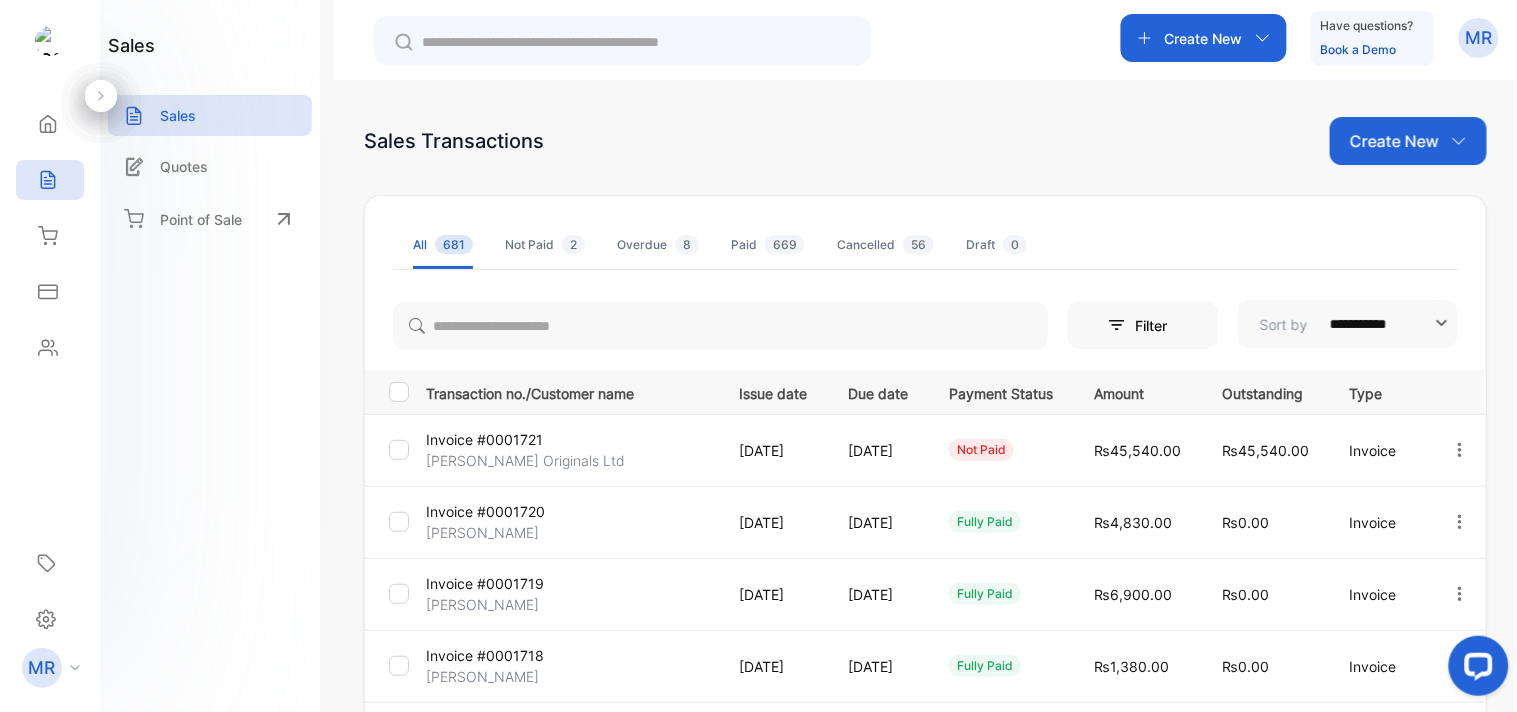 click 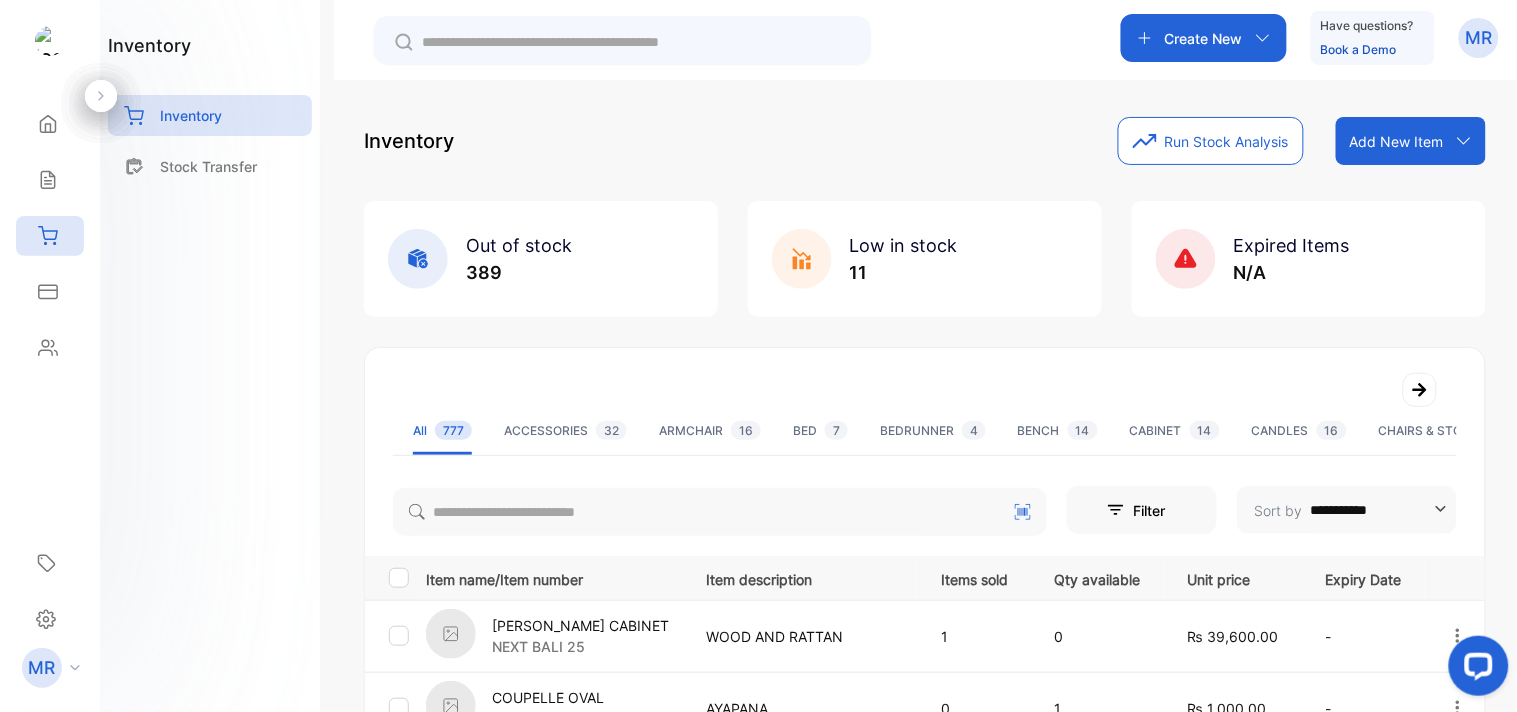 click 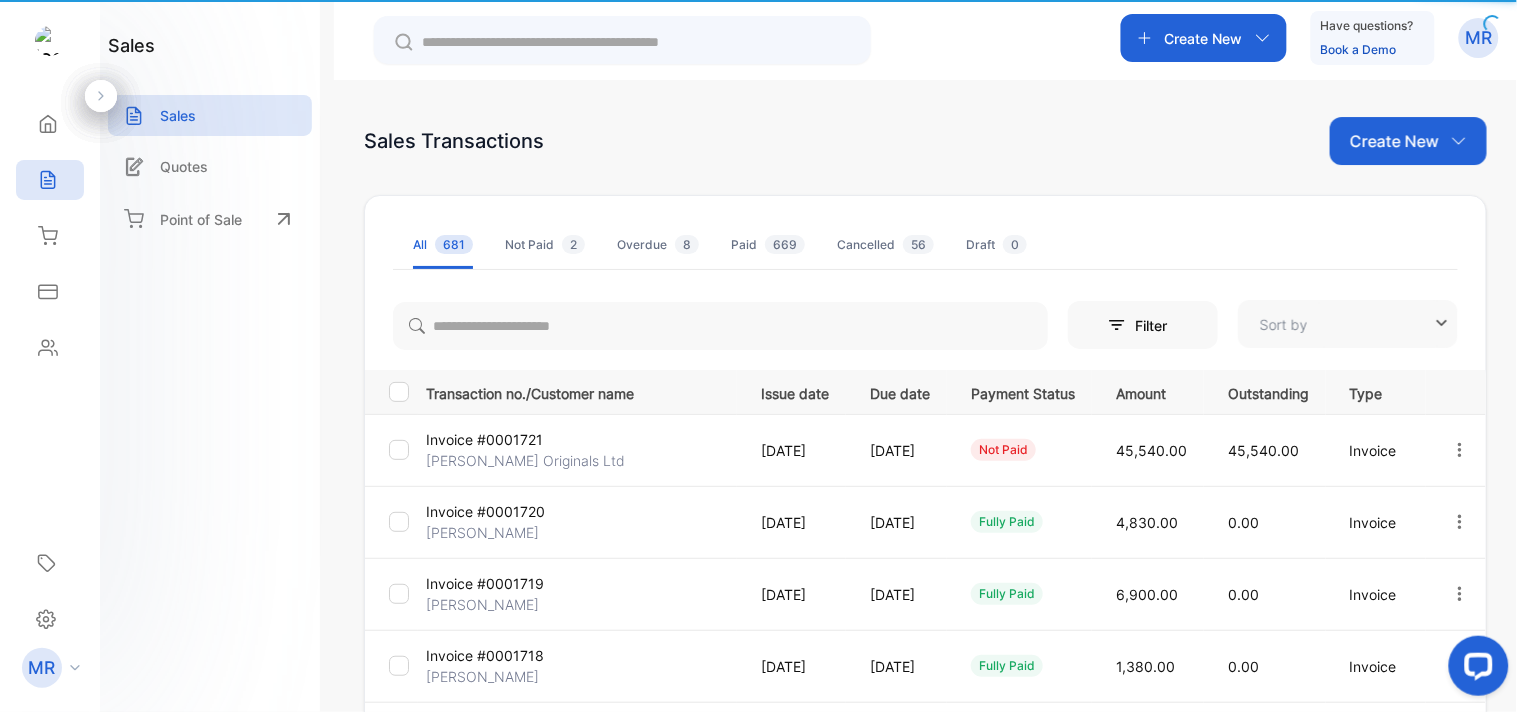 type on "**********" 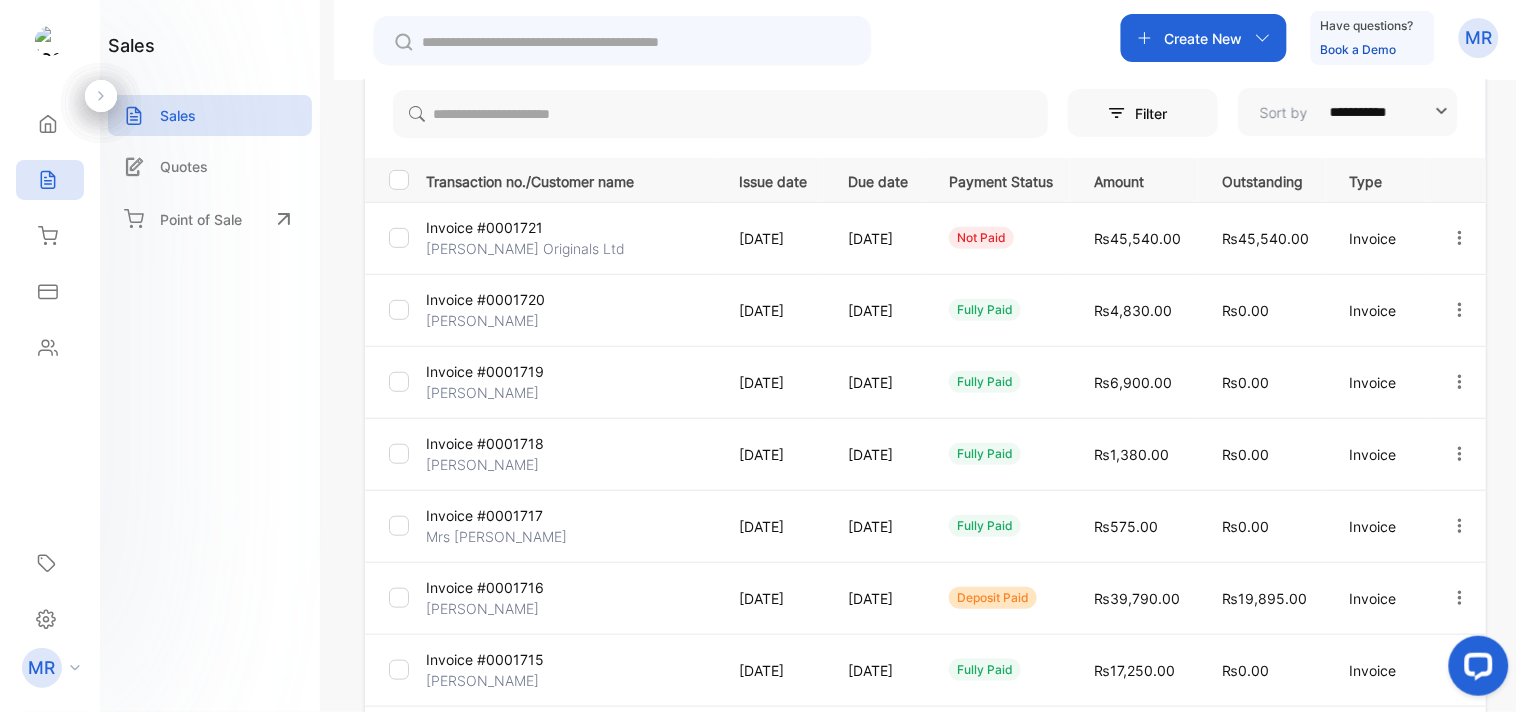 scroll, scrollTop: 0, scrollLeft: 0, axis: both 